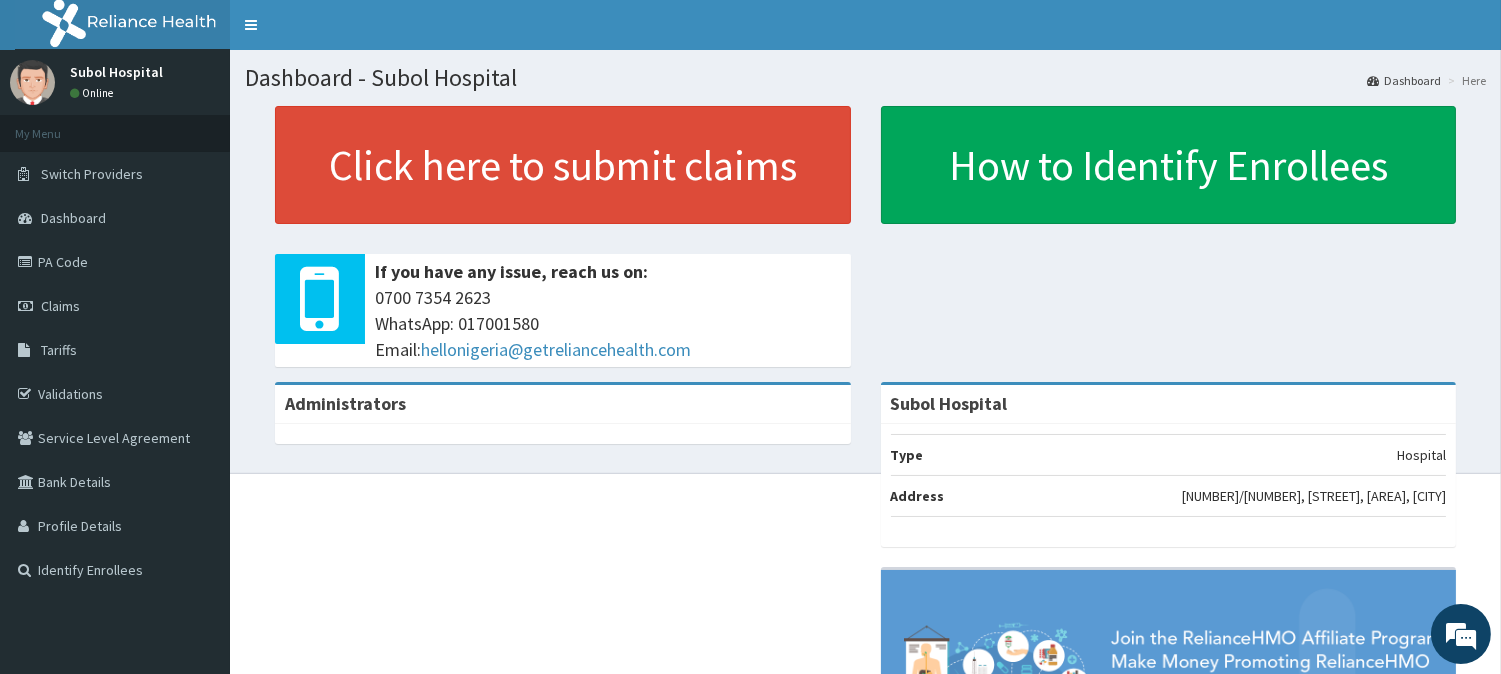 scroll, scrollTop: 0, scrollLeft: 0, axis: both 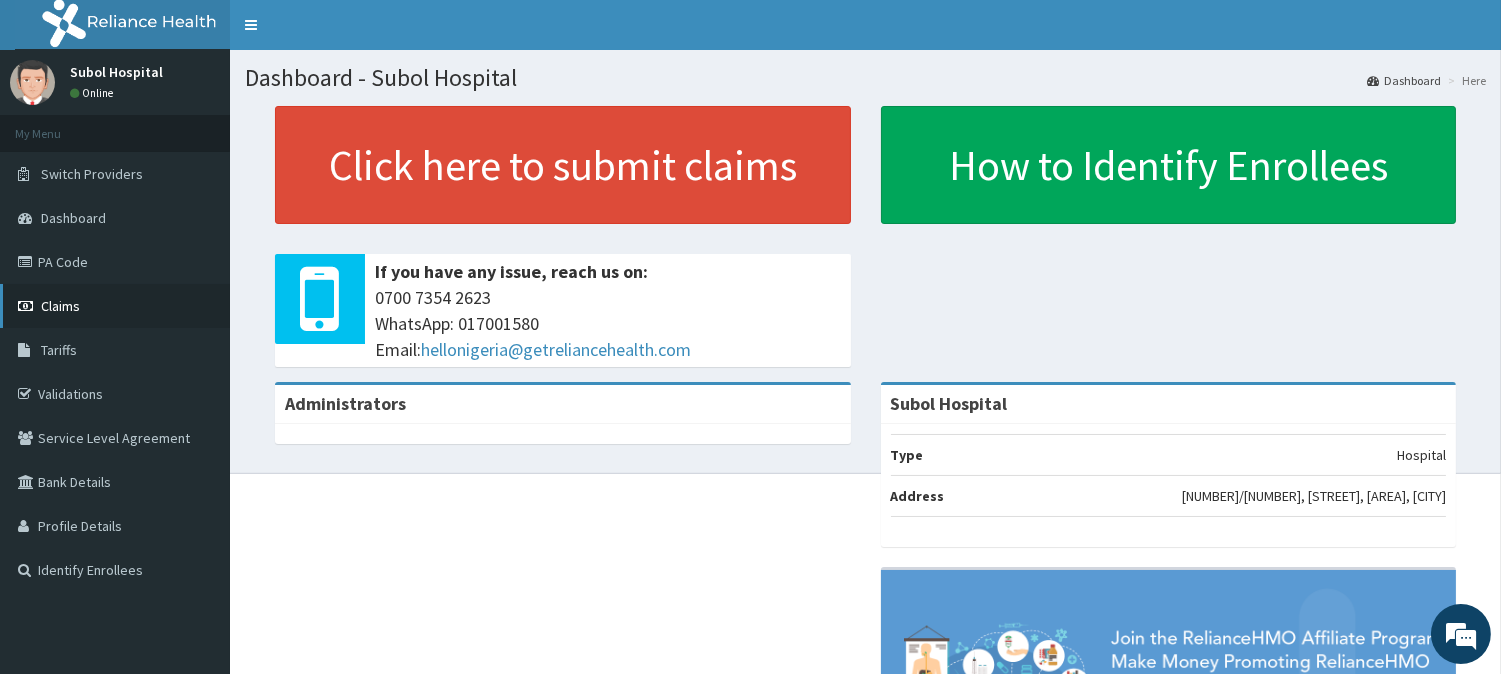 click on "Claims" at bounding box center [60, 306] 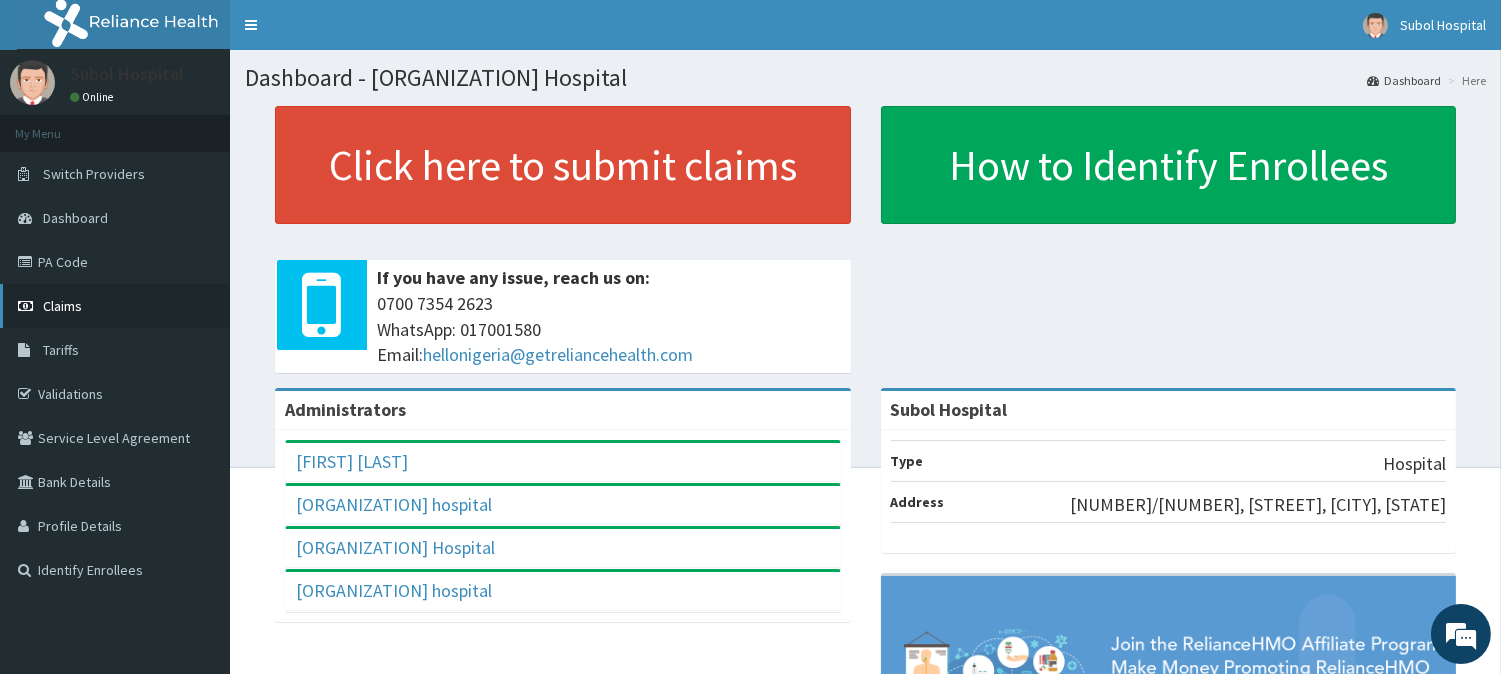 scroll, scrollTop: 0, scrollLeft: 0, axis: both 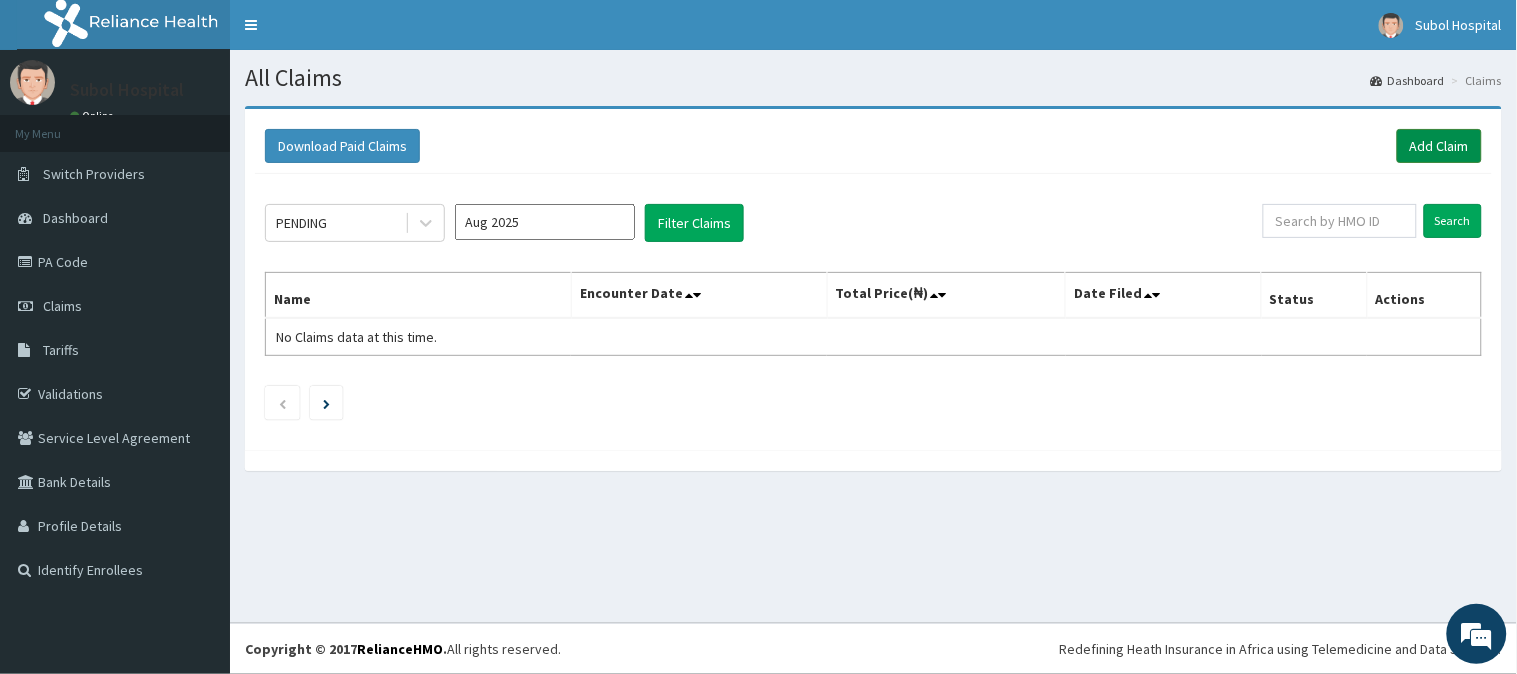 click on "Add Claim" at bounding box center (1439, 146) 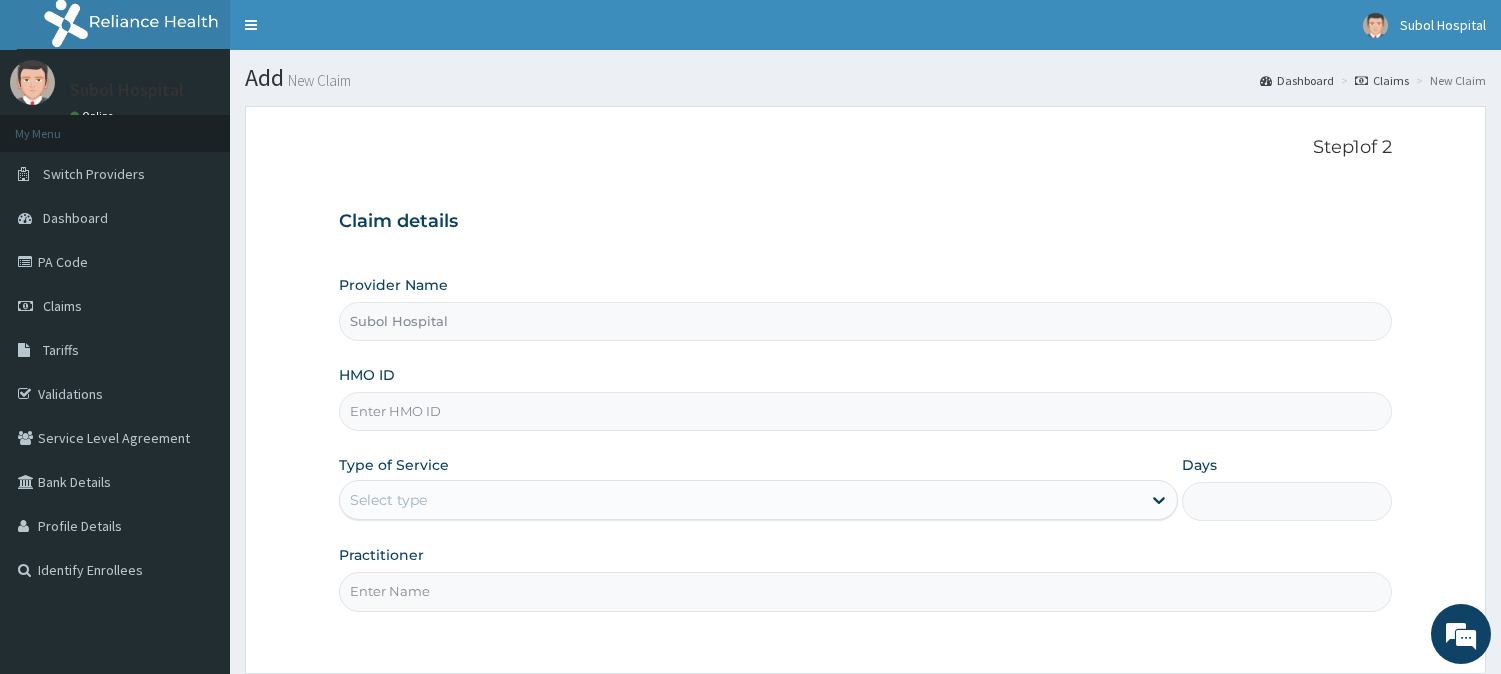 scroll, scrollTop: 0, scrollLeft: 0, axis: both 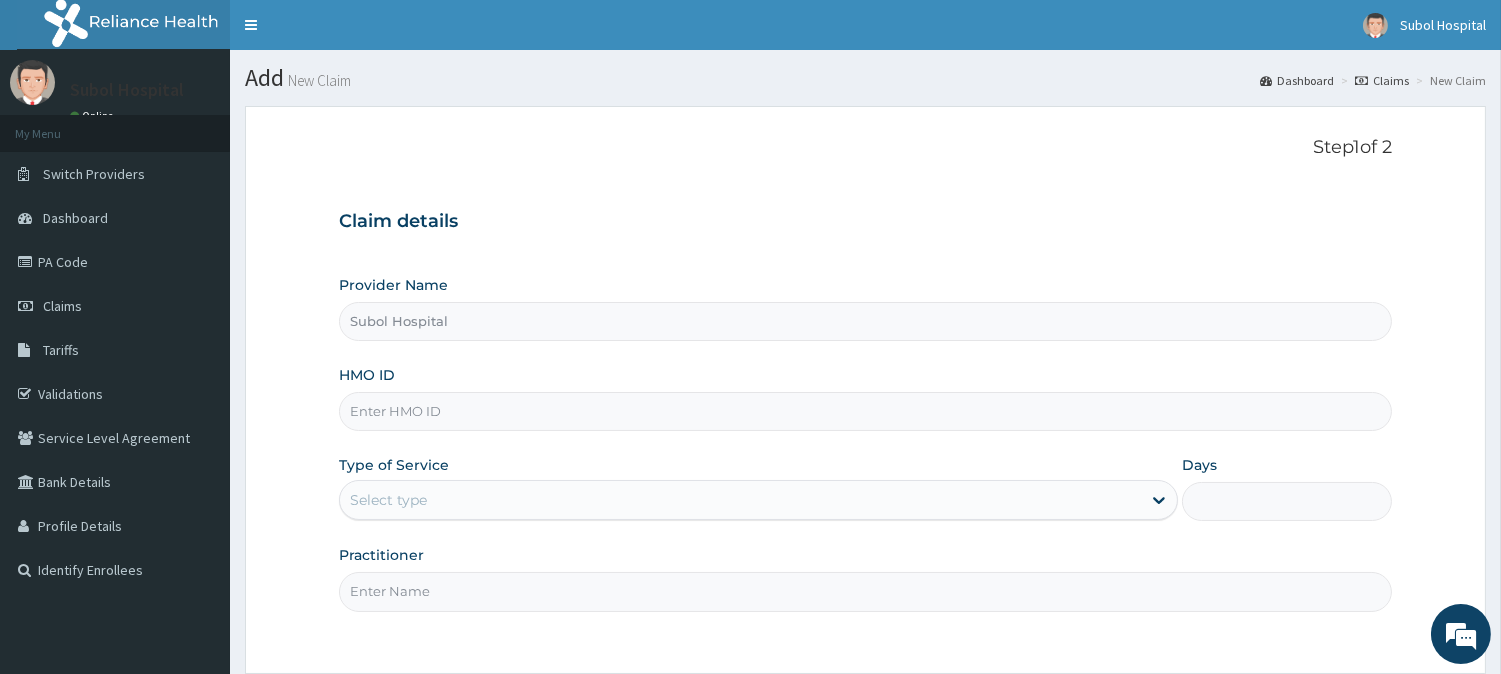 click on "HMO ID" at bounding box center (865, 411) 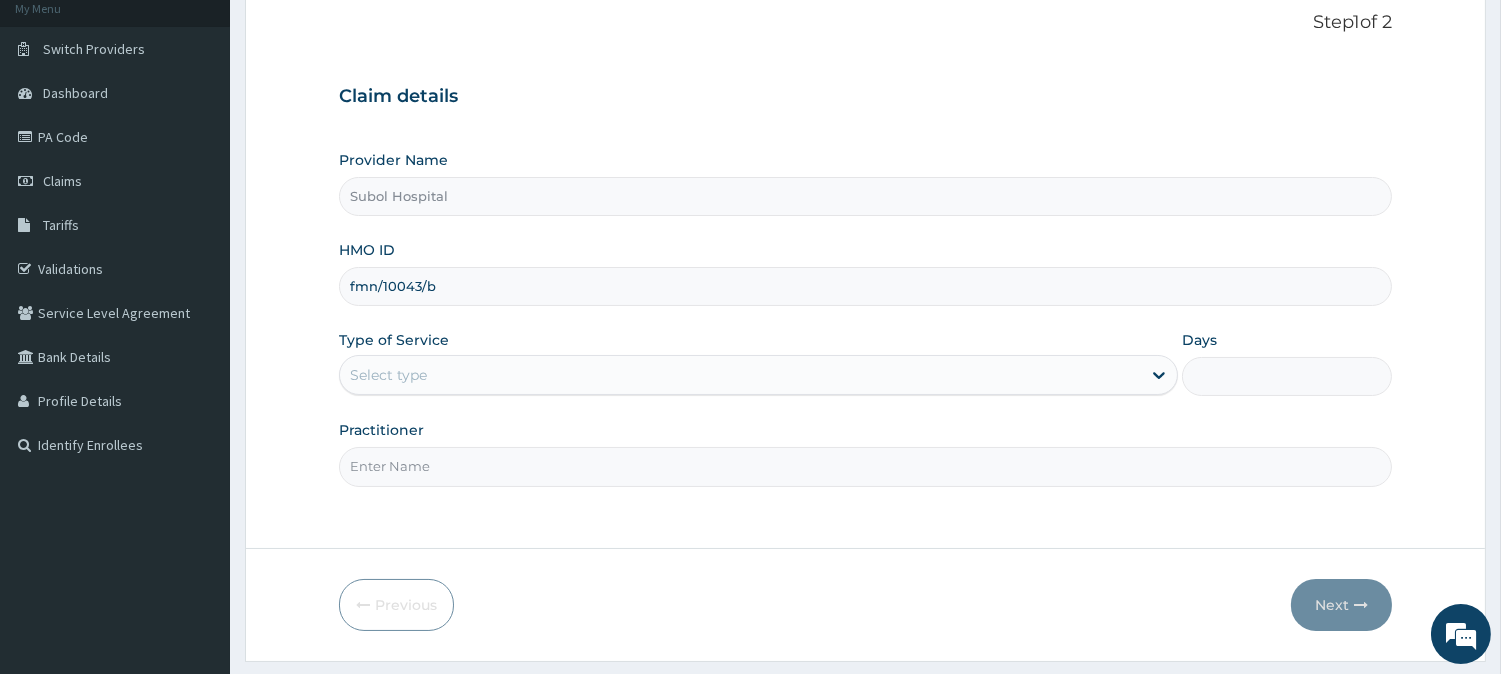 scroll, scrollTop: 178, scrollLeft: 0, axis: vertical 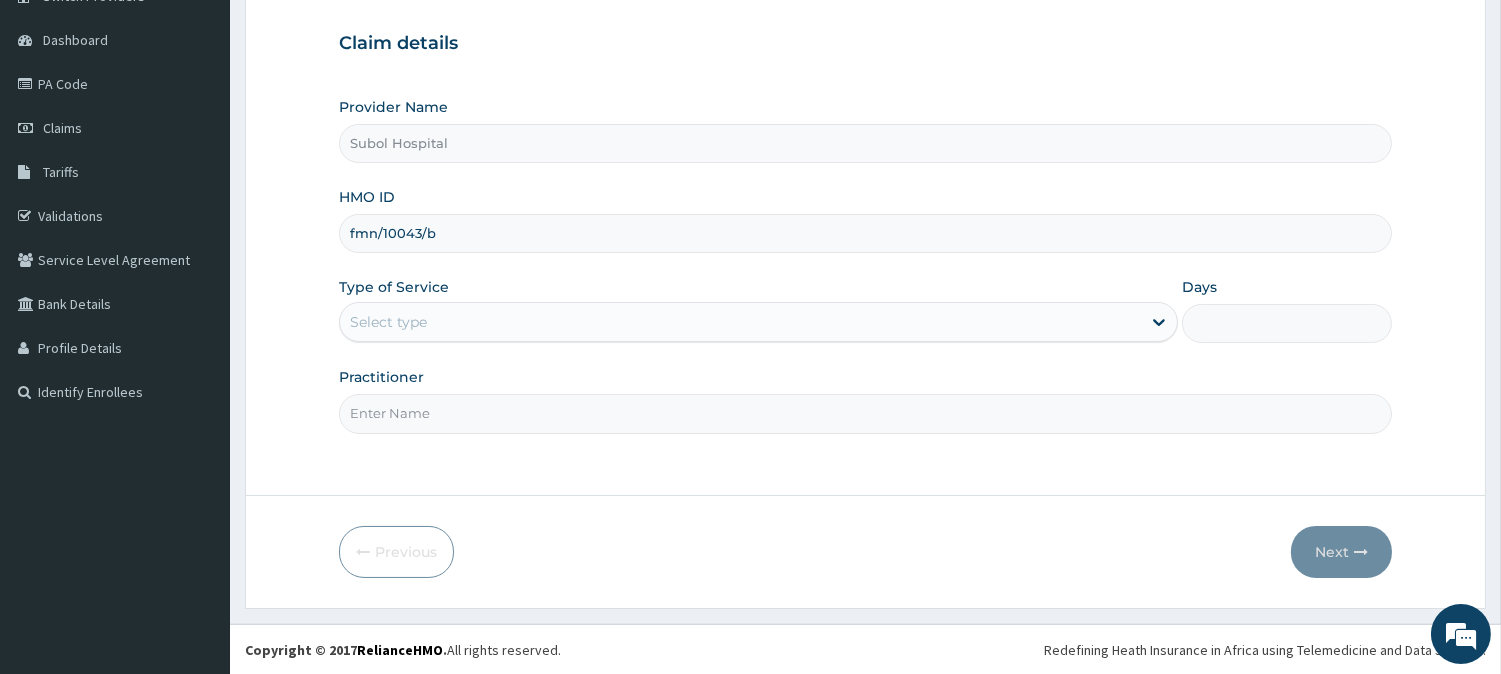 type on "fmn/10043/b" 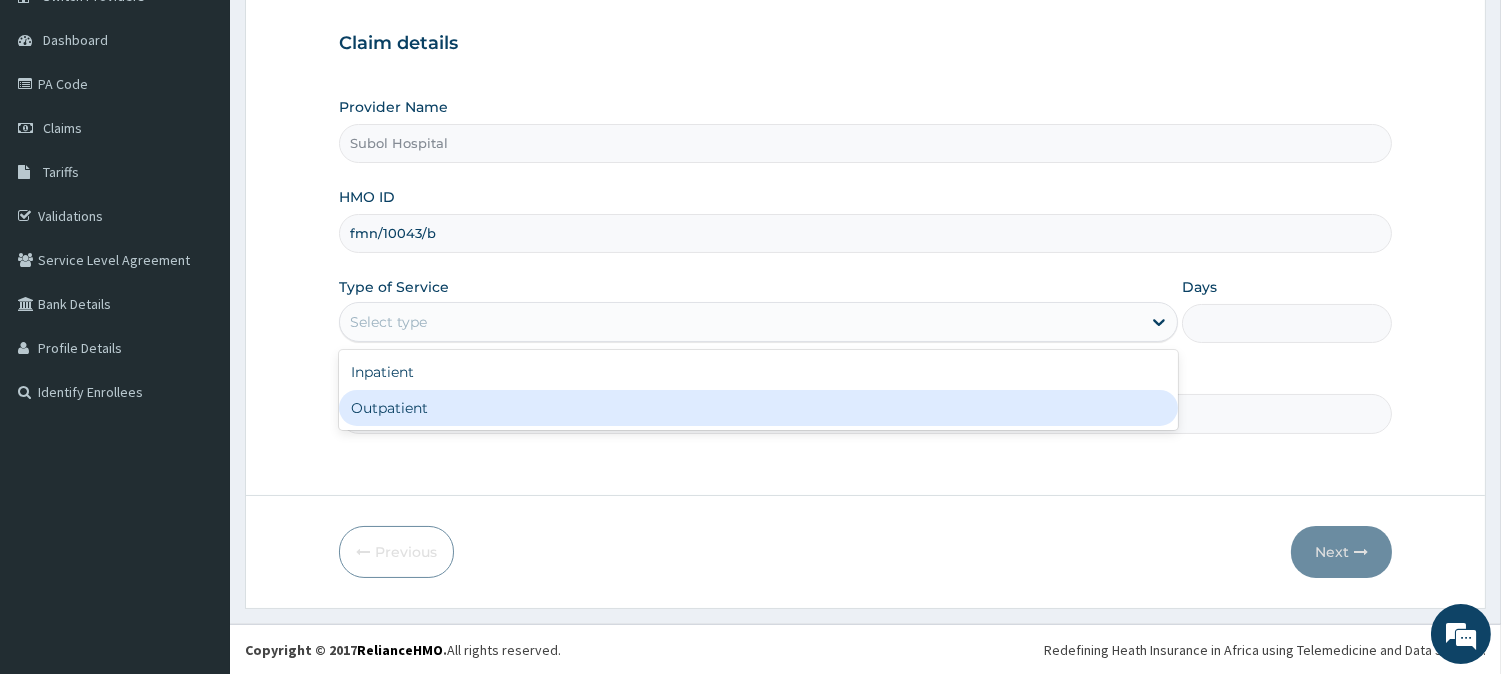click on "Outpatient" at bounding box center [758, 408] 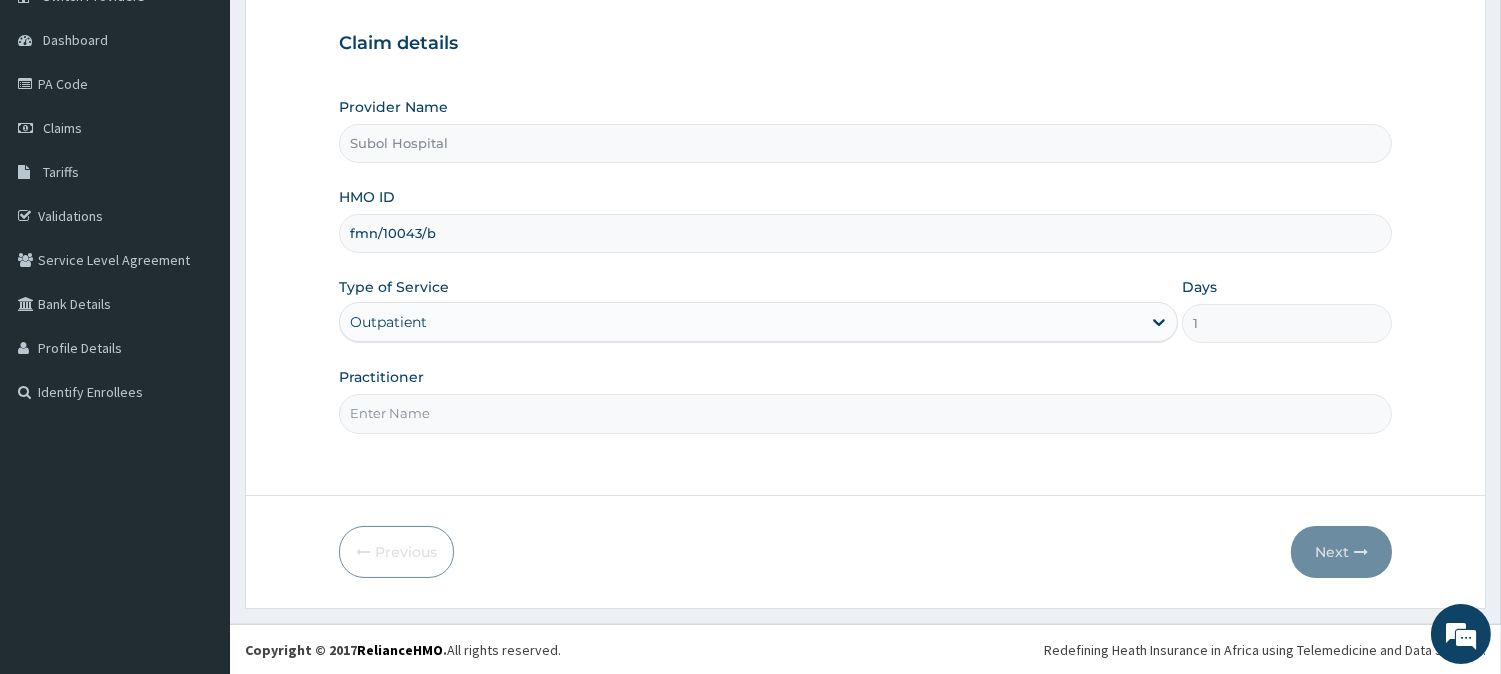 click on "Practitioner" at bounding box center [865, 413] 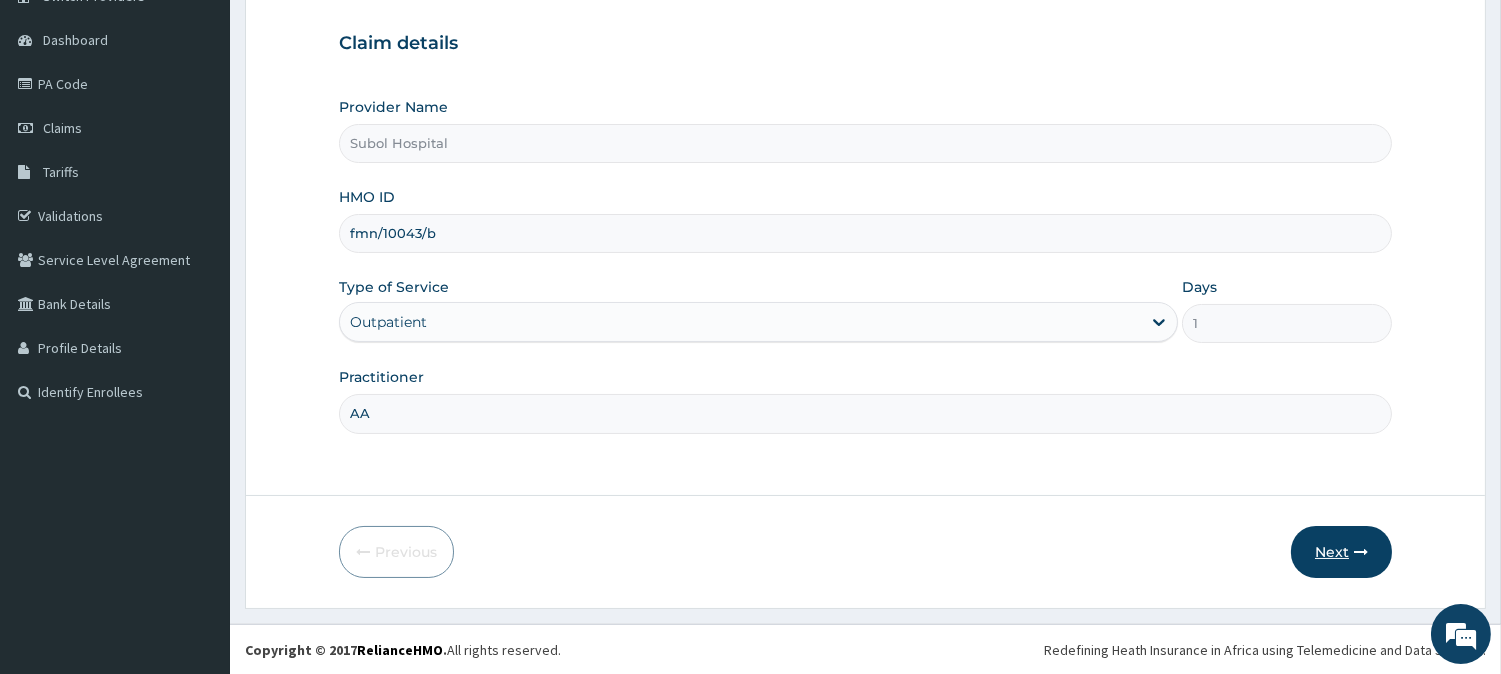 type on "AA" 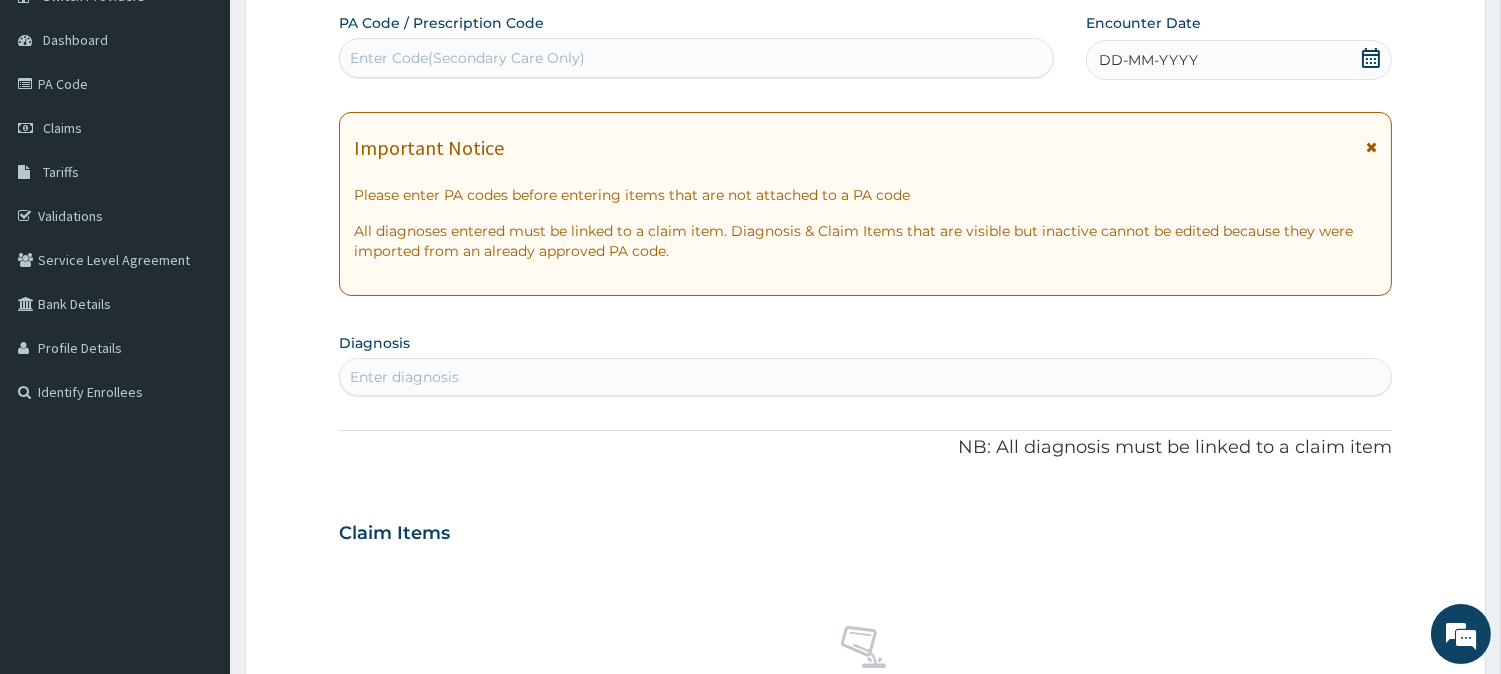 click at bounding box center [1371, 147] 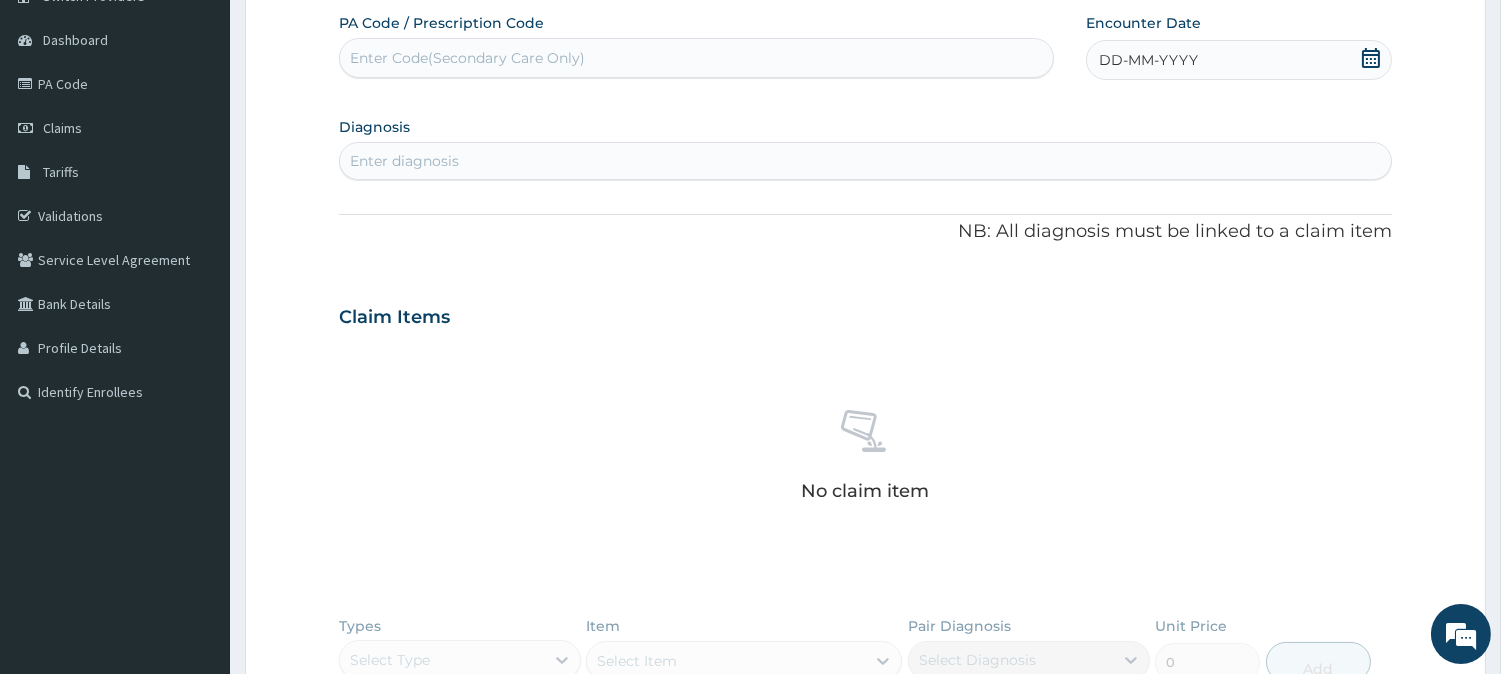 click 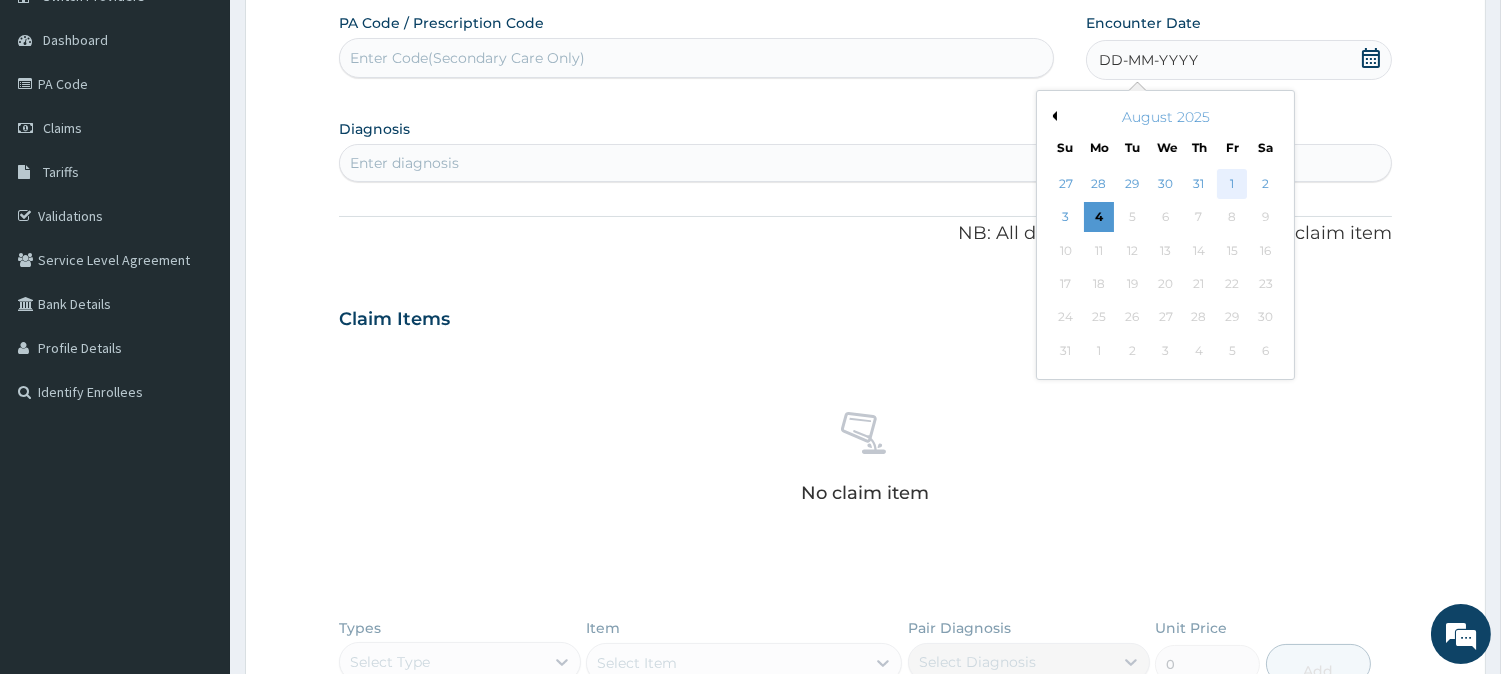 click on "1" at bounding box center [1232, 184] 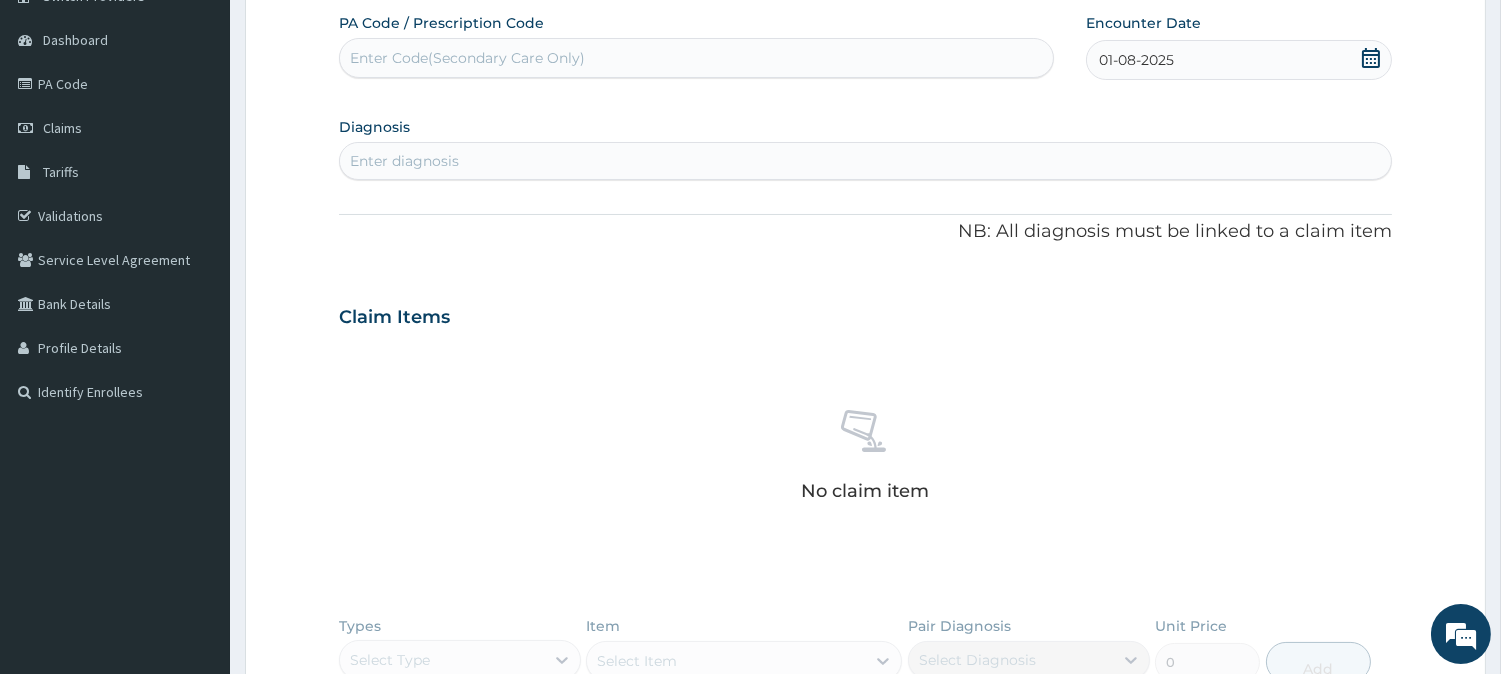 click on "Enter Code(Secondary Care Only)" at bounding box center [696, 58] 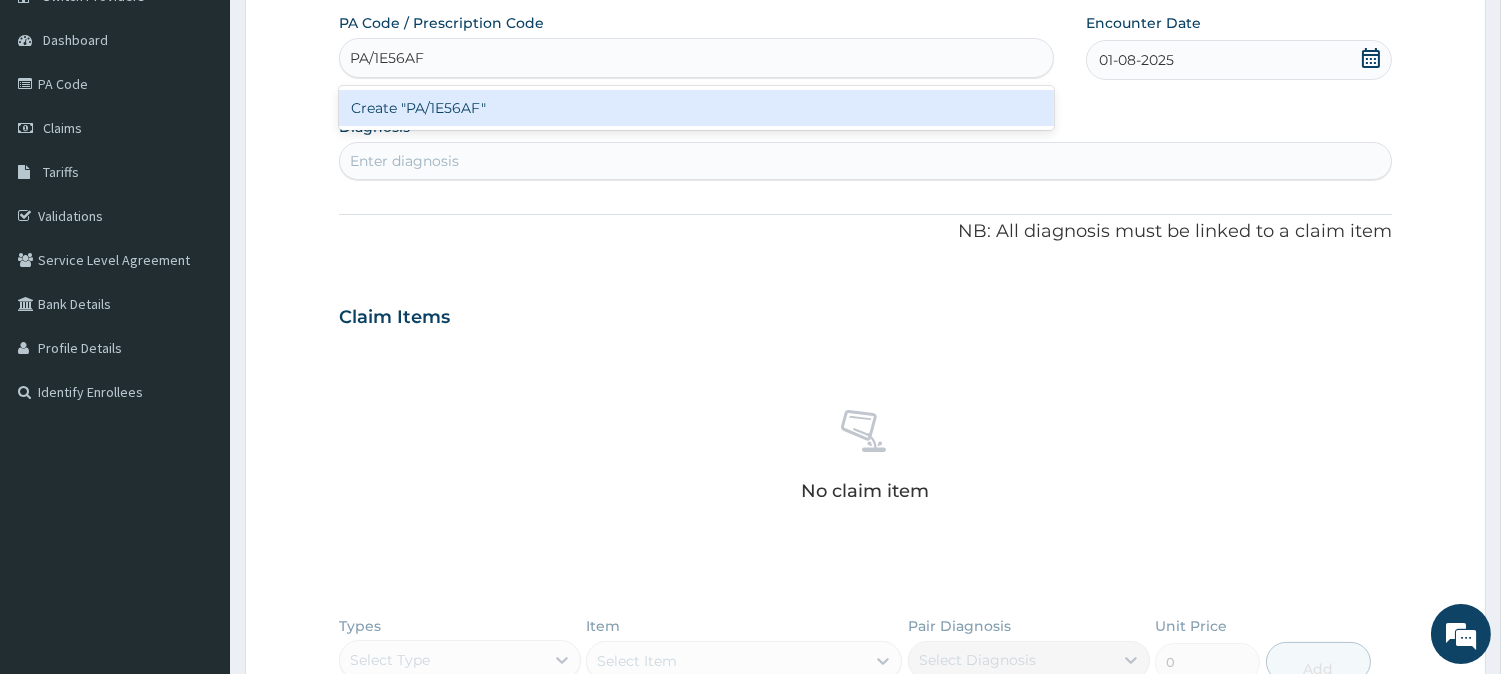 click on "Create "PA/1E56AF"" at bounding box center (696, 108) 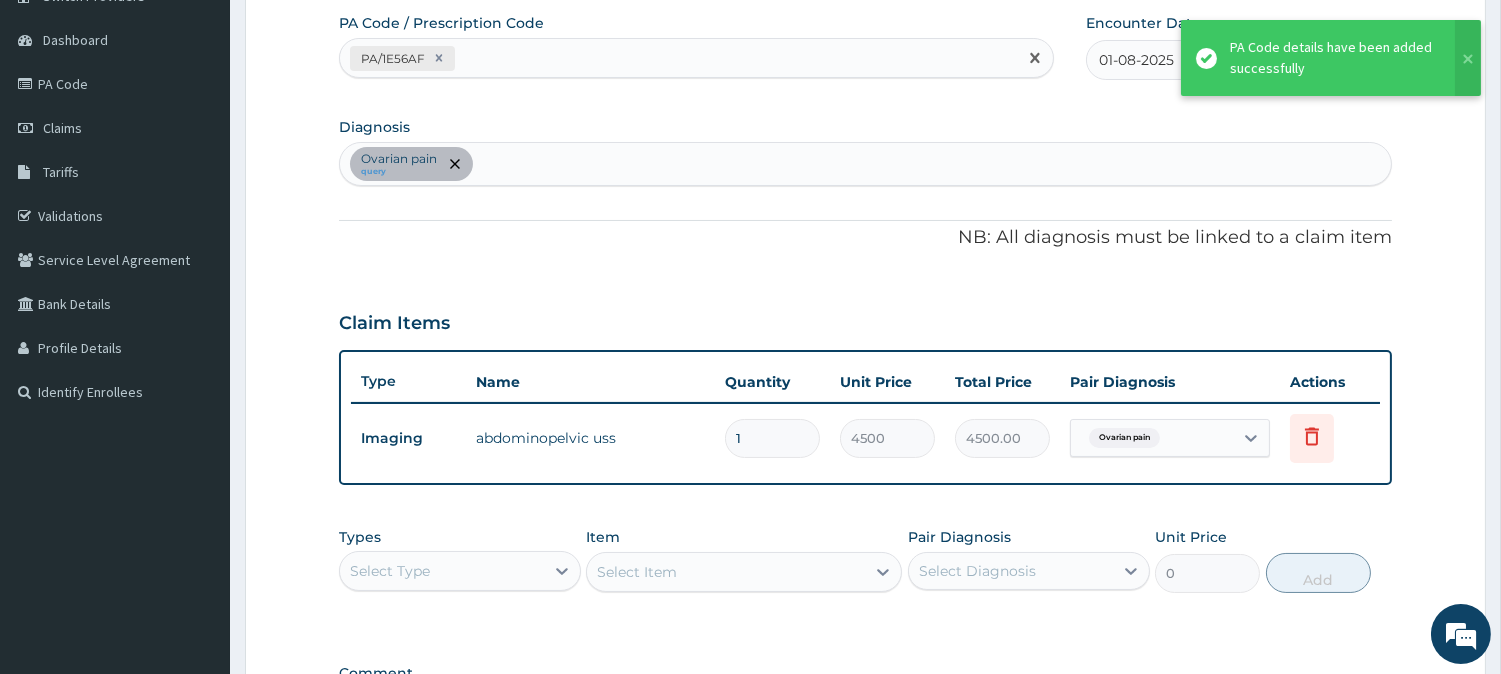 click on "PA/1E56AF" at bounding box center [678, 58] 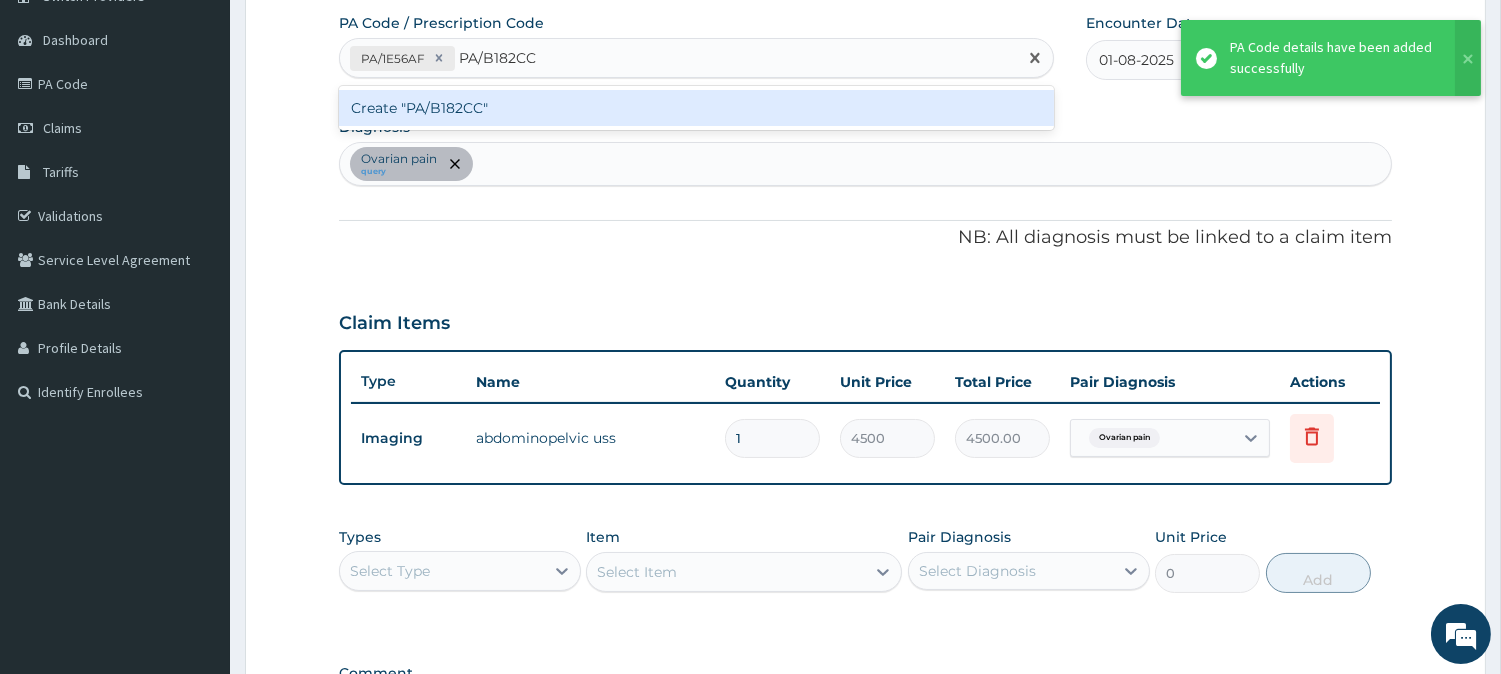 click on "Create "PA/B182CC"" at bounding box center [696, 108] 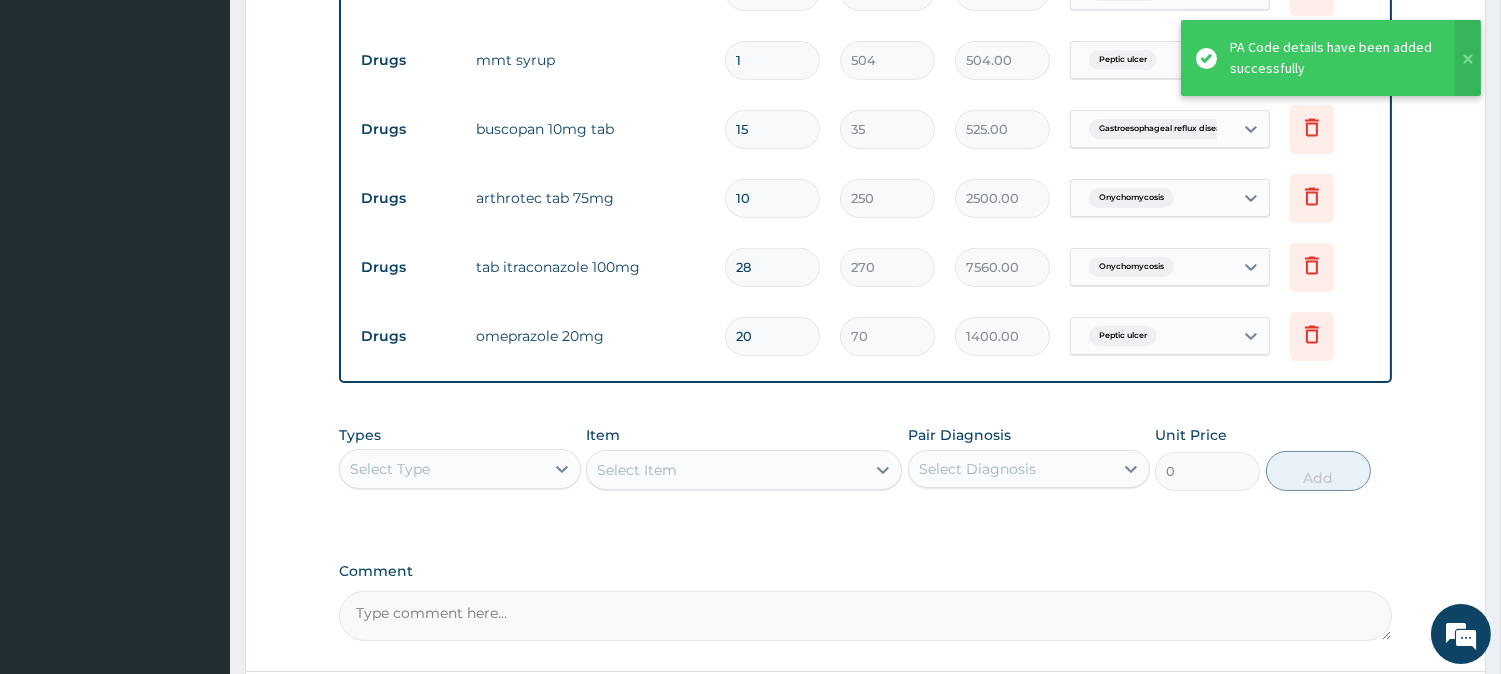 scroll, scrollTop: 70, scrollLeft: 0, axis: vertical 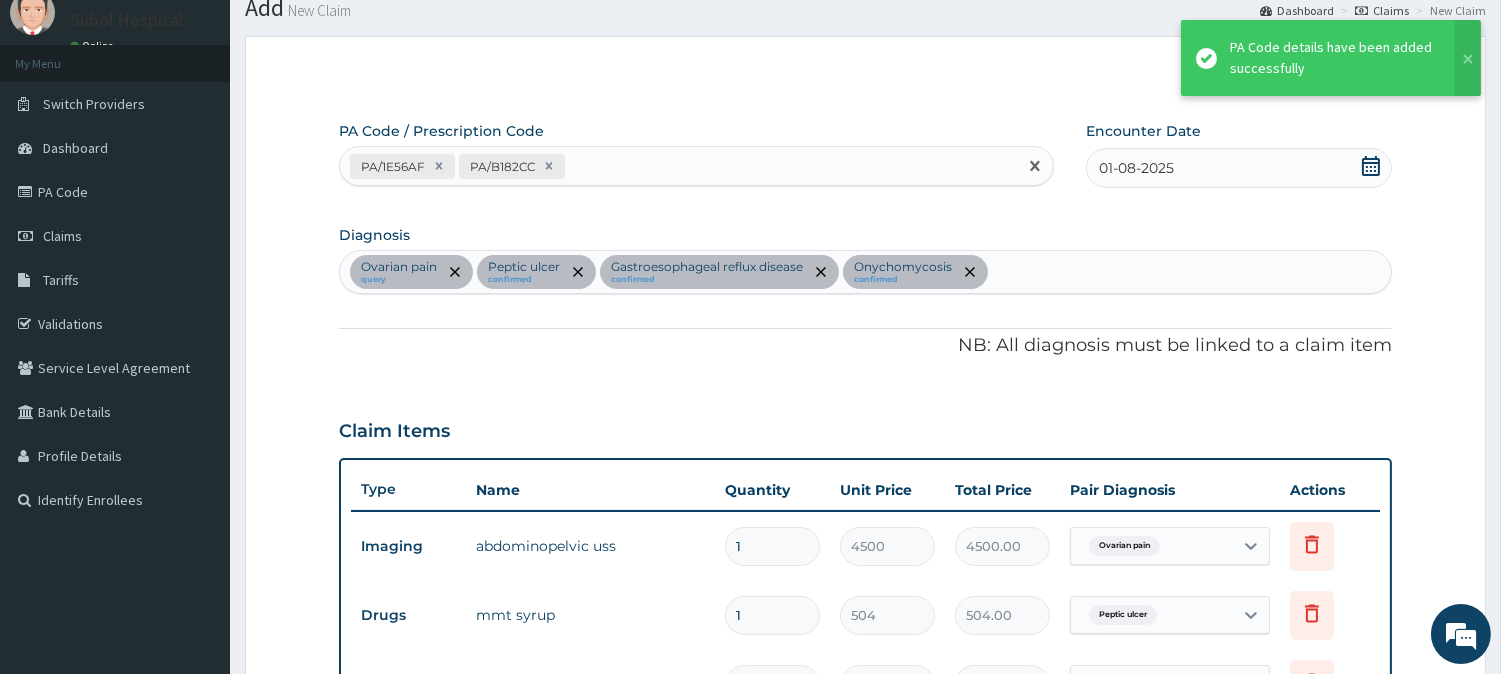 click on "PA/1E56AF PA/B182CC" at bounding box center (678, 166) 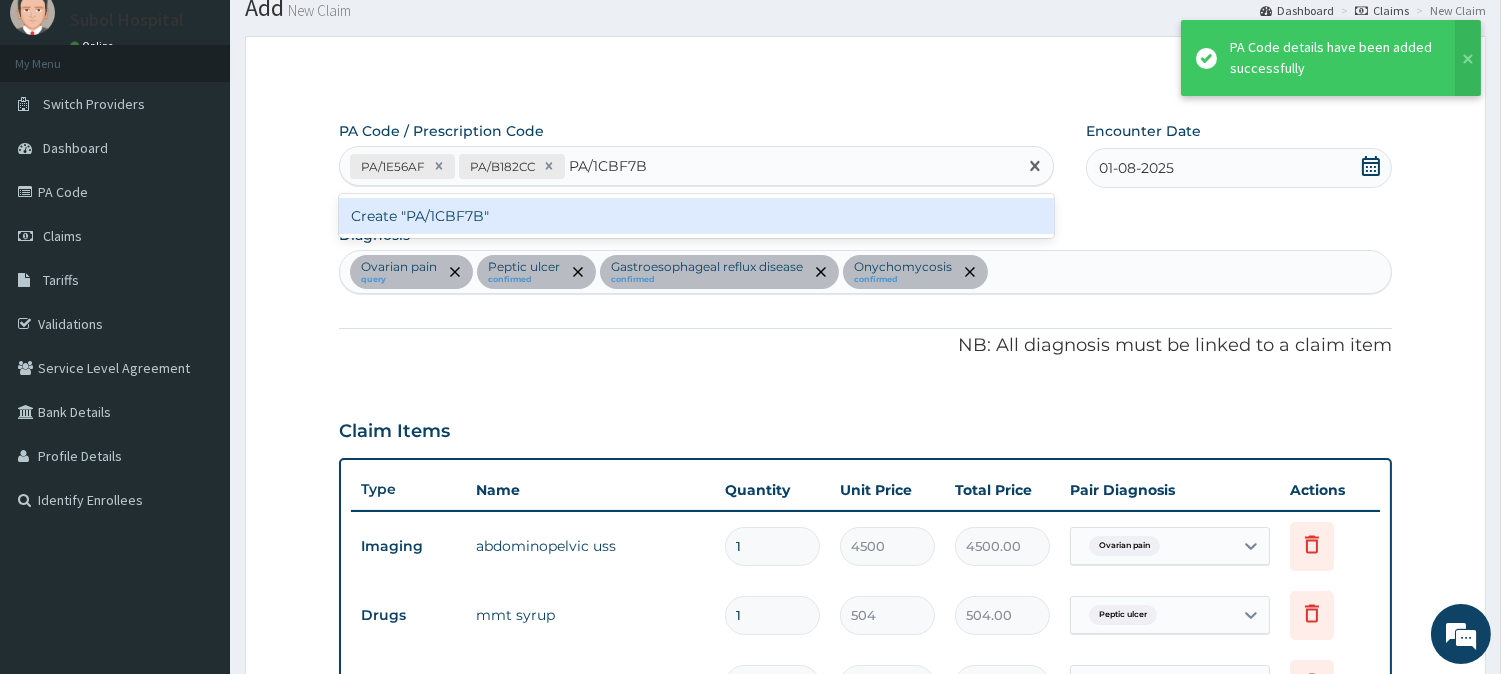 click on "Create "PA/1CBF7B"" at bounding box center [696, 216] 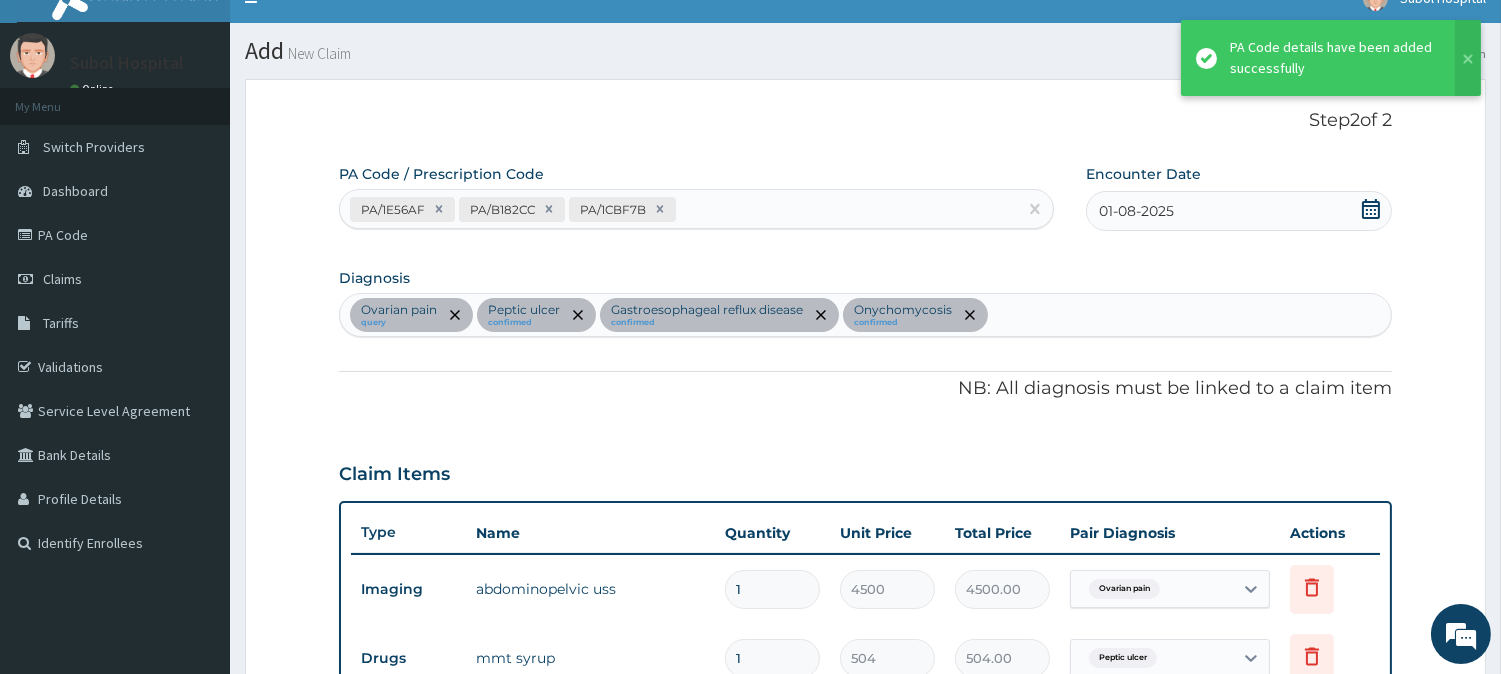 scroll, scrollTop: 0, scrollLeft: 0, axis: both 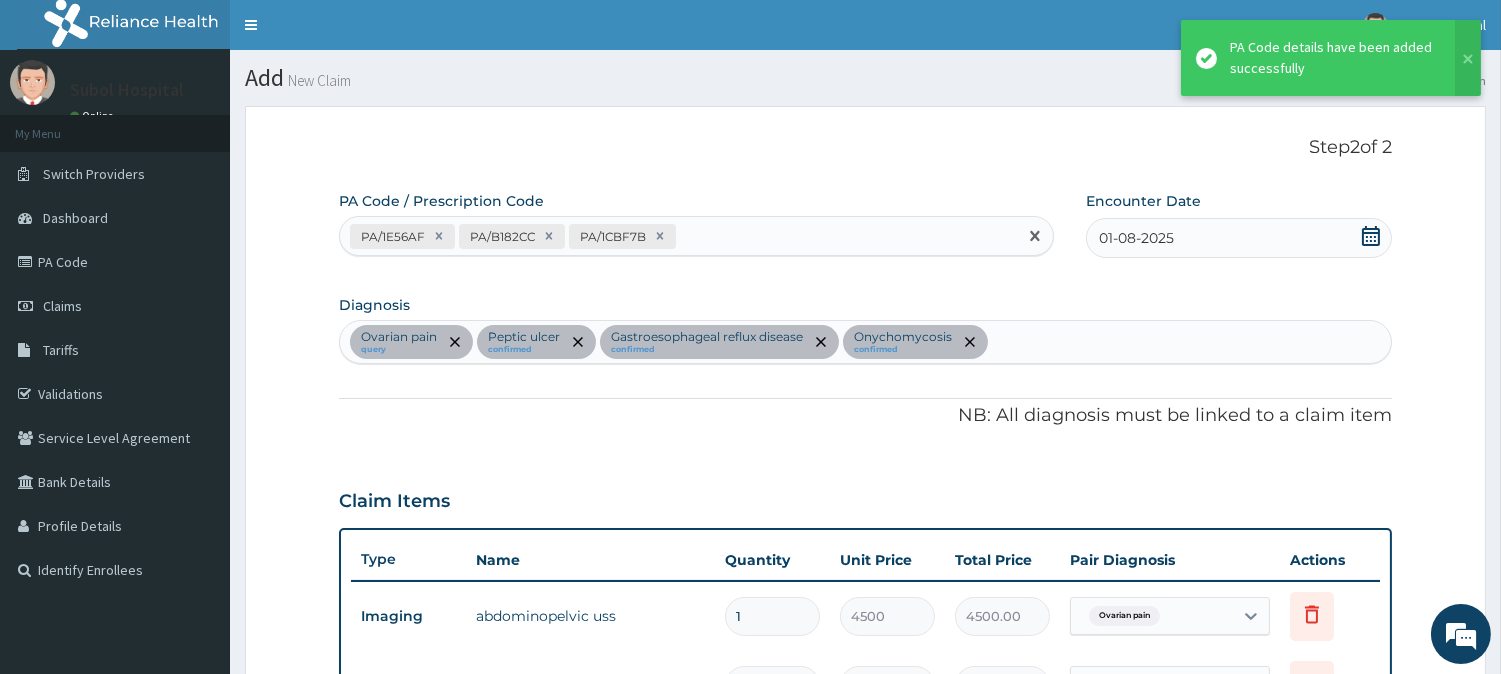 click on "PA/1E56AF PA/B182CC PA/1CBF7B" at bounding box center [678, 236] 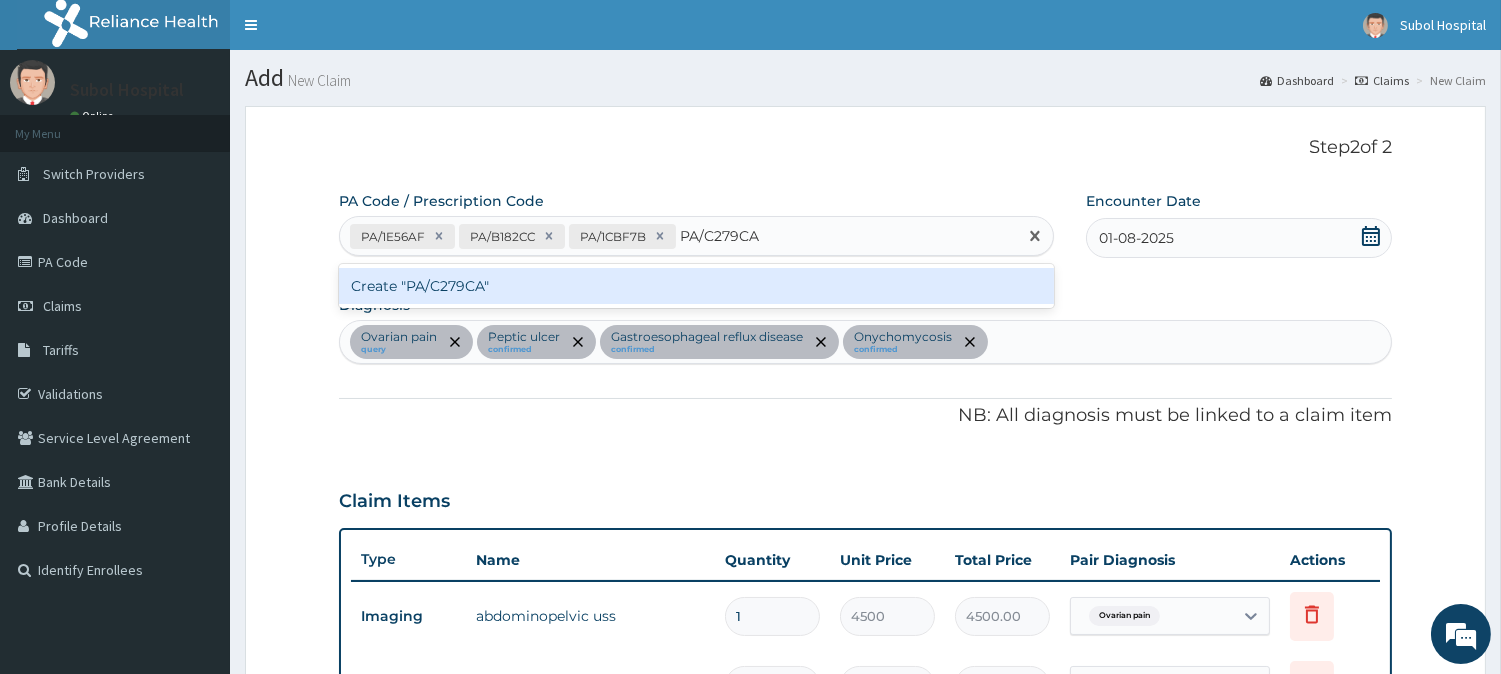 click on "Create "PA/C279CA"" at bounding box center [696, 286] 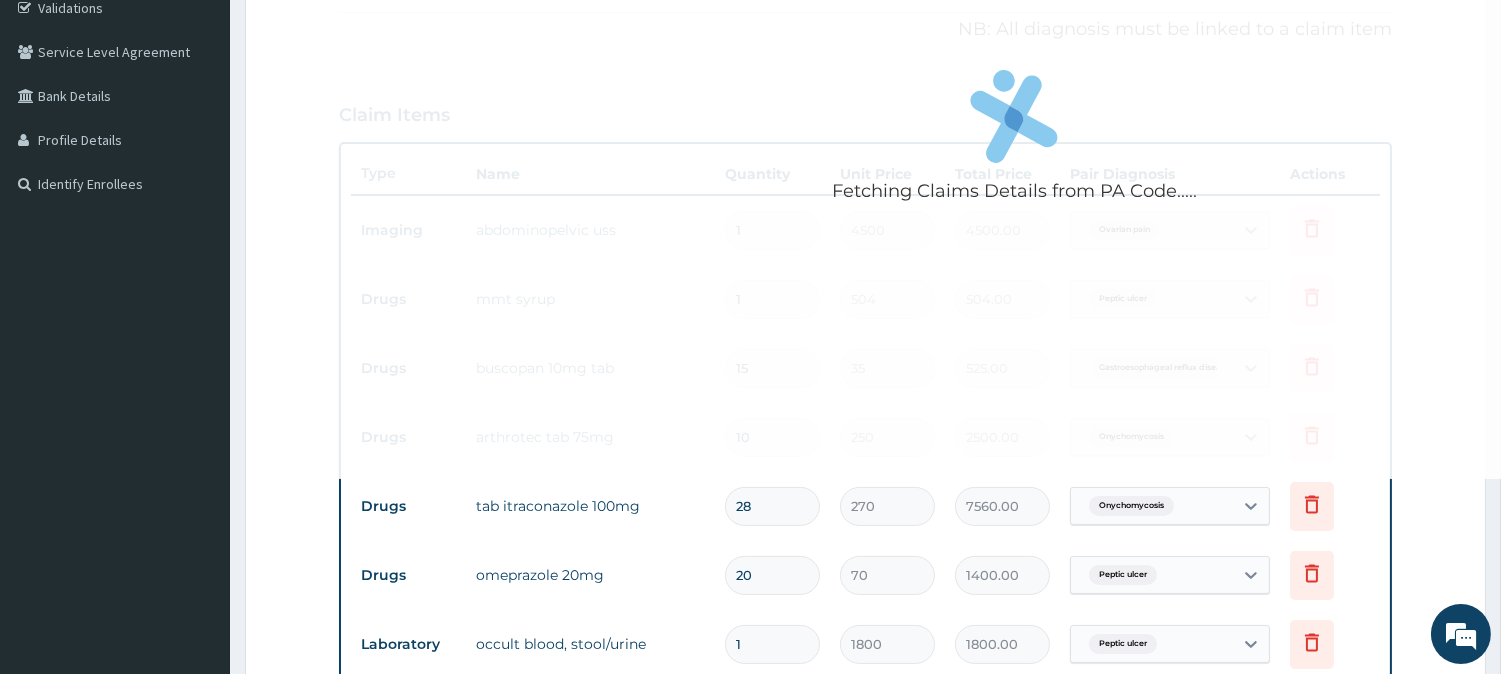 scroll, scrollTop: 0, scrollLeft: 0, axis: both 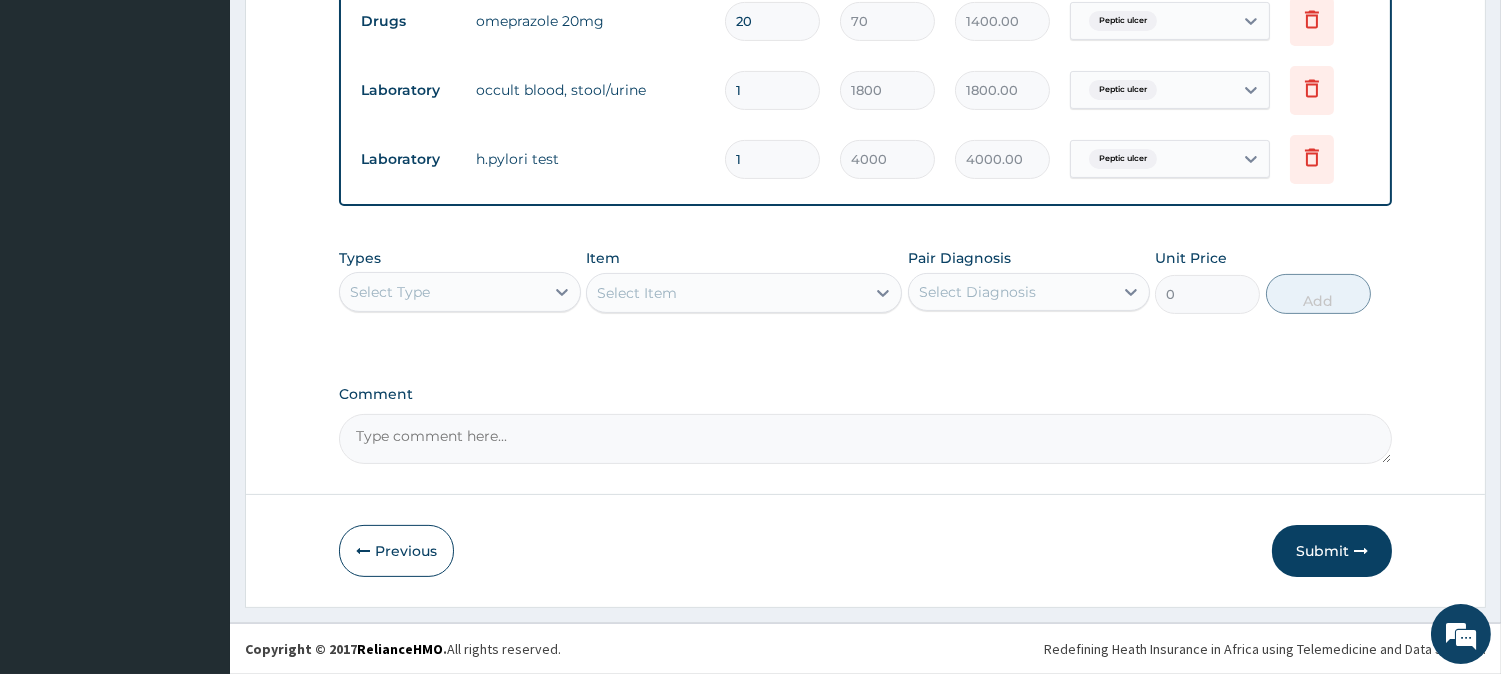 click on "Select Type" at bounding box center [442, 292] 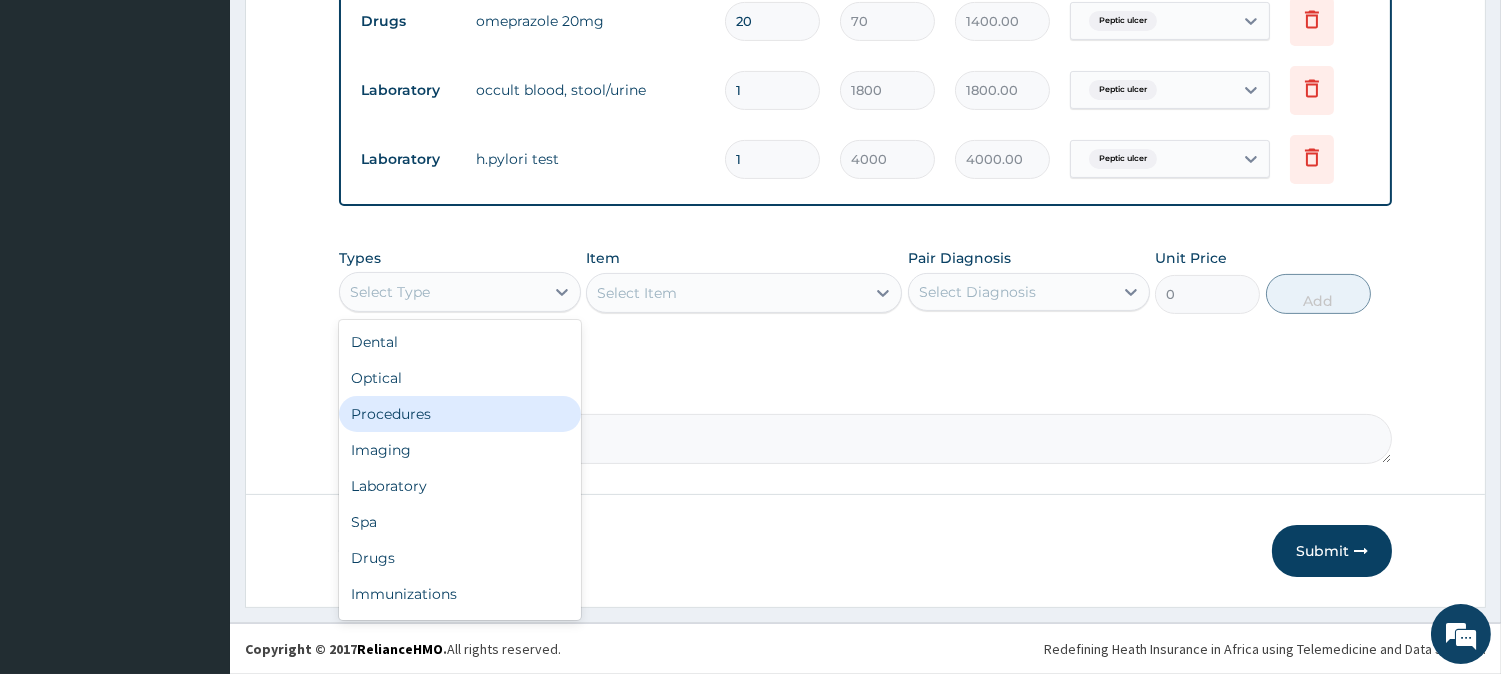 click on "Procedures" at bounding box center [460, 414] 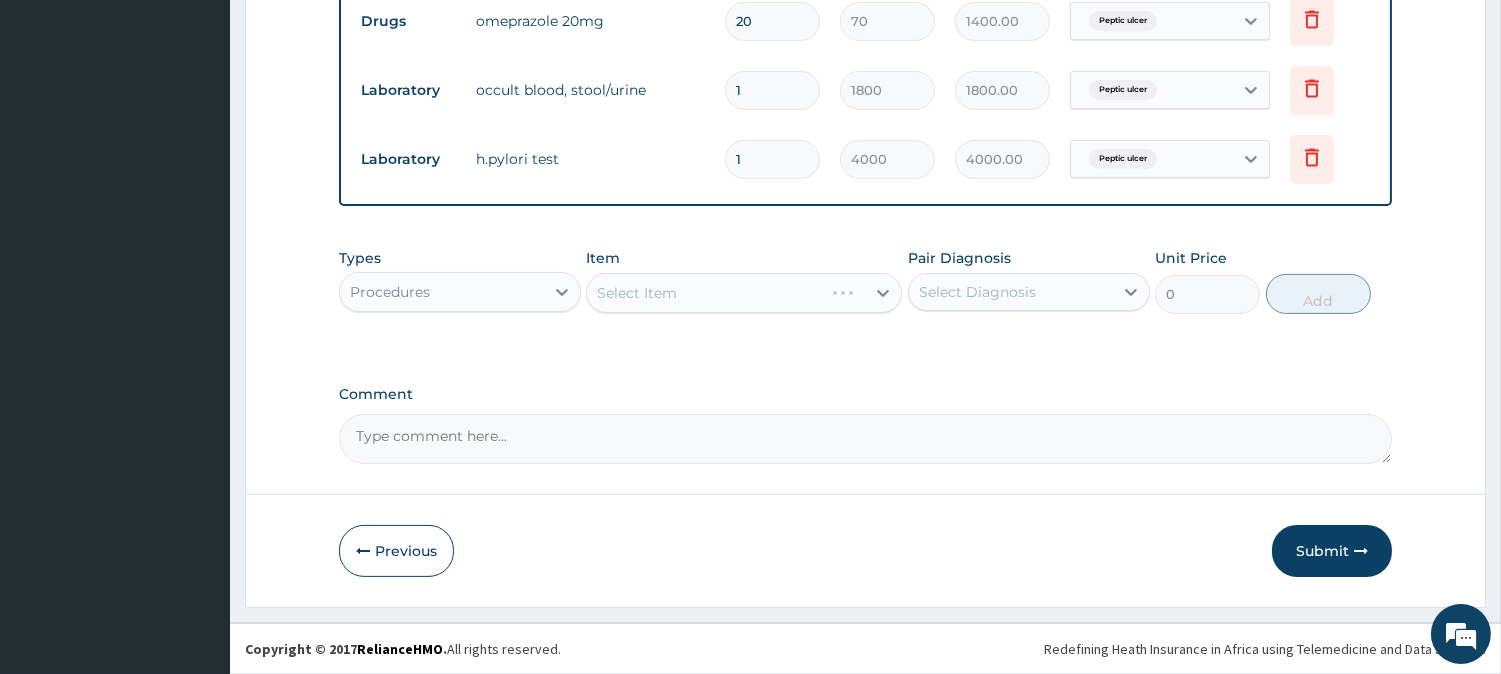 click on "Select Item" at bounding box center [744, 293] 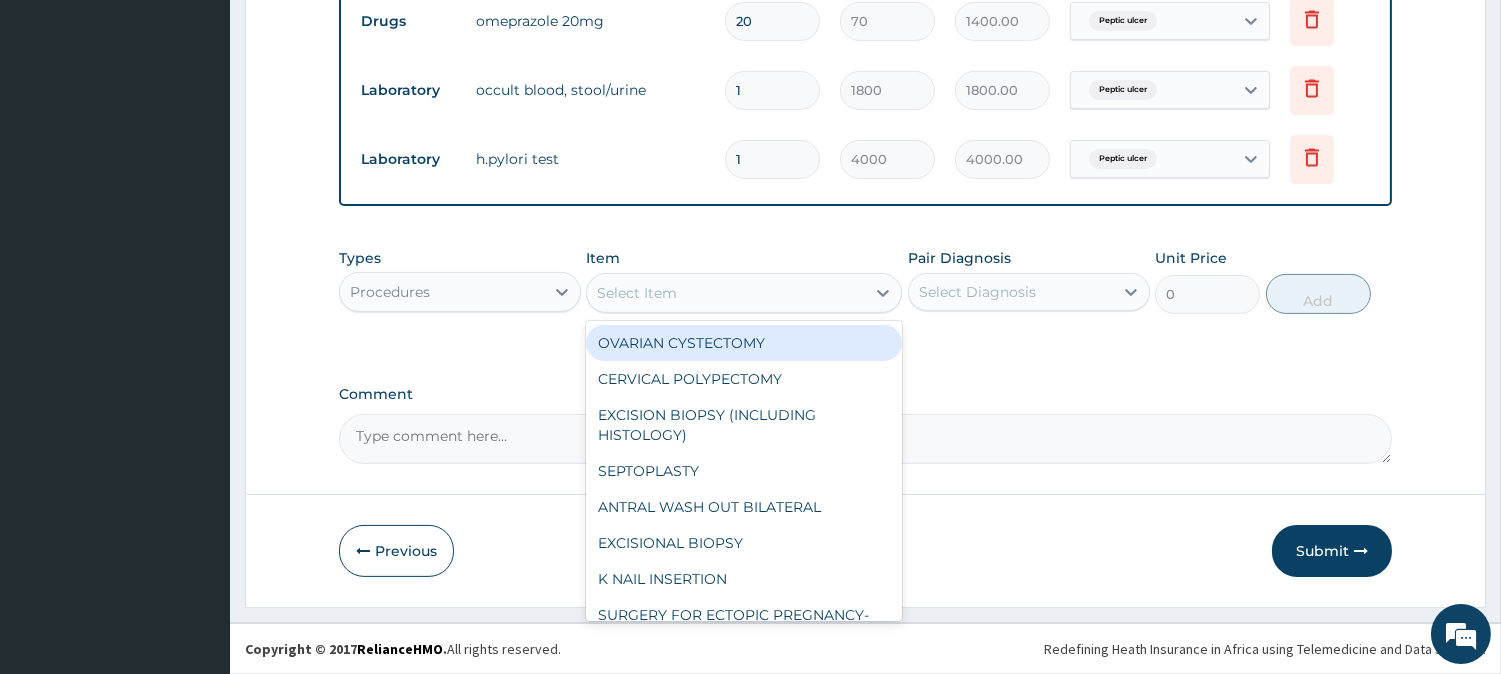 click on "Select Item" at bounding box center (726, 293) 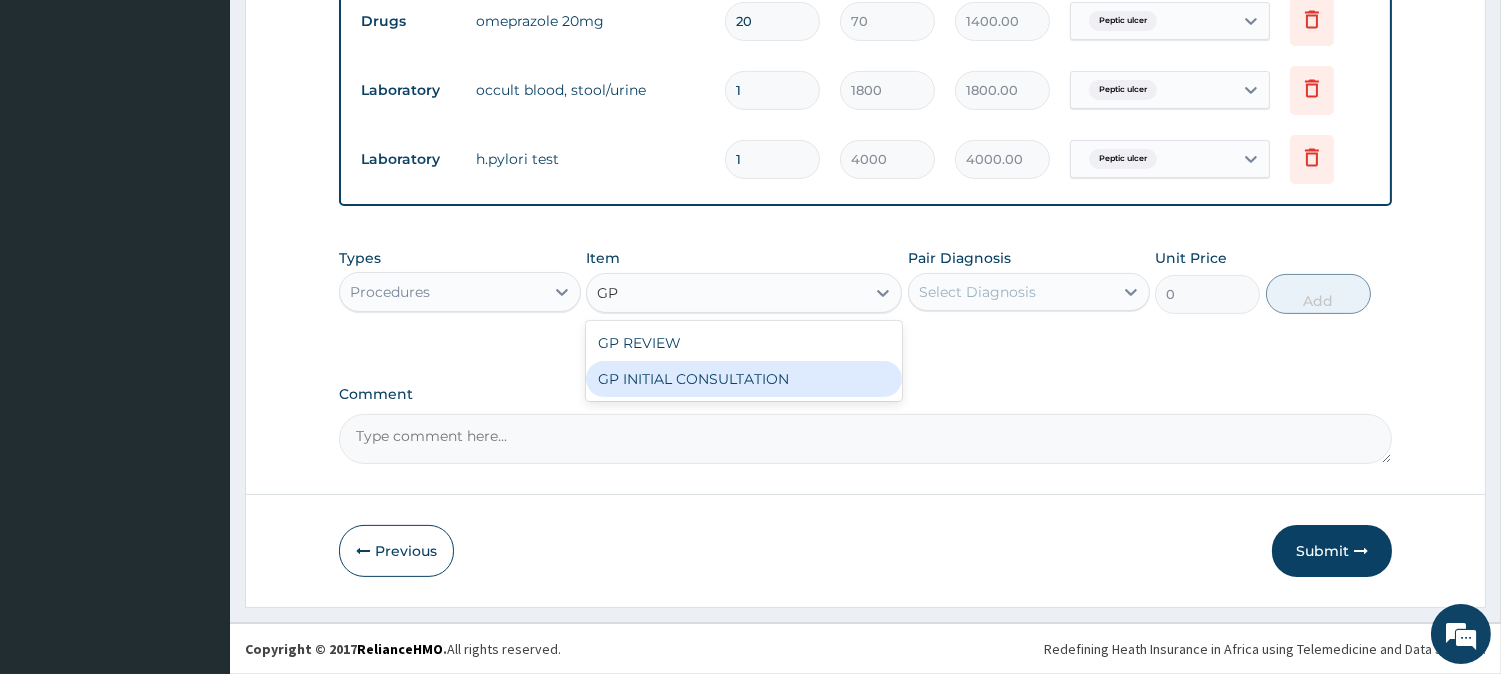 type on "GP" 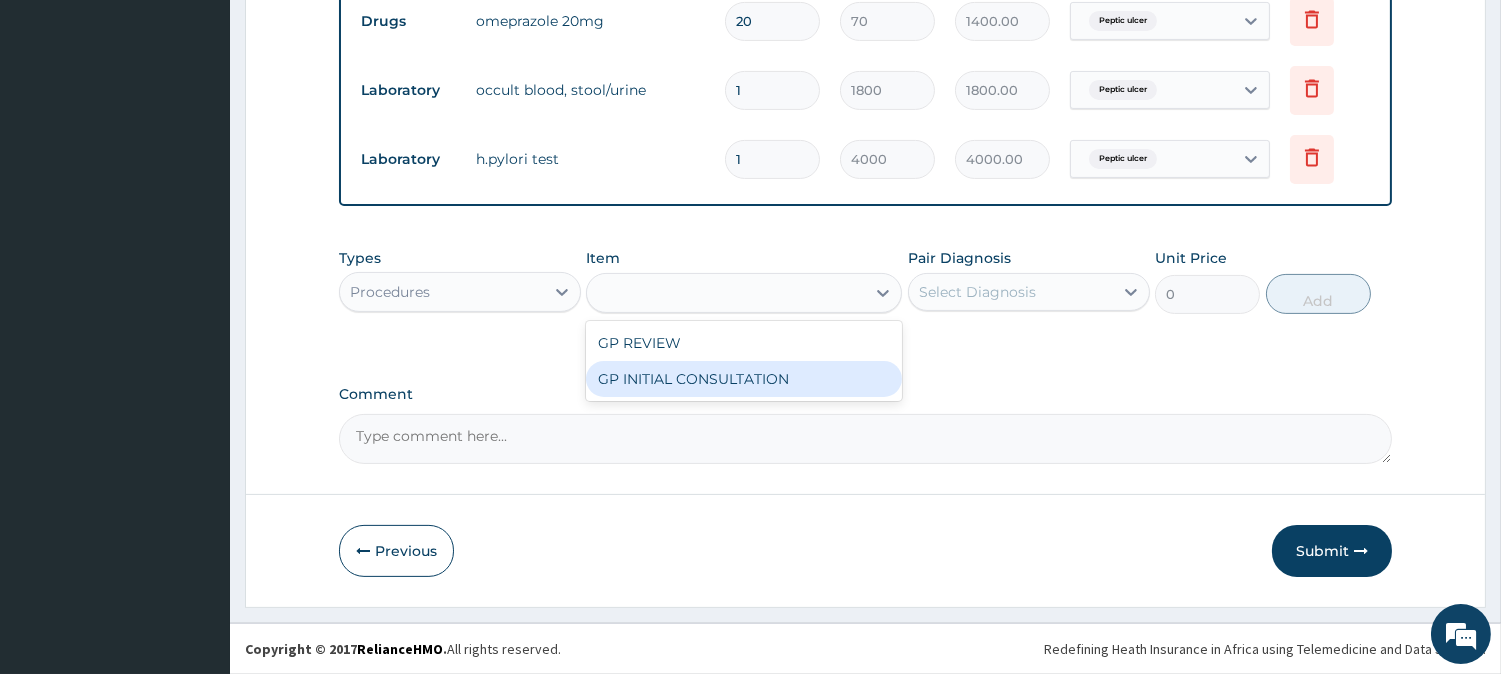 click on "Comment" 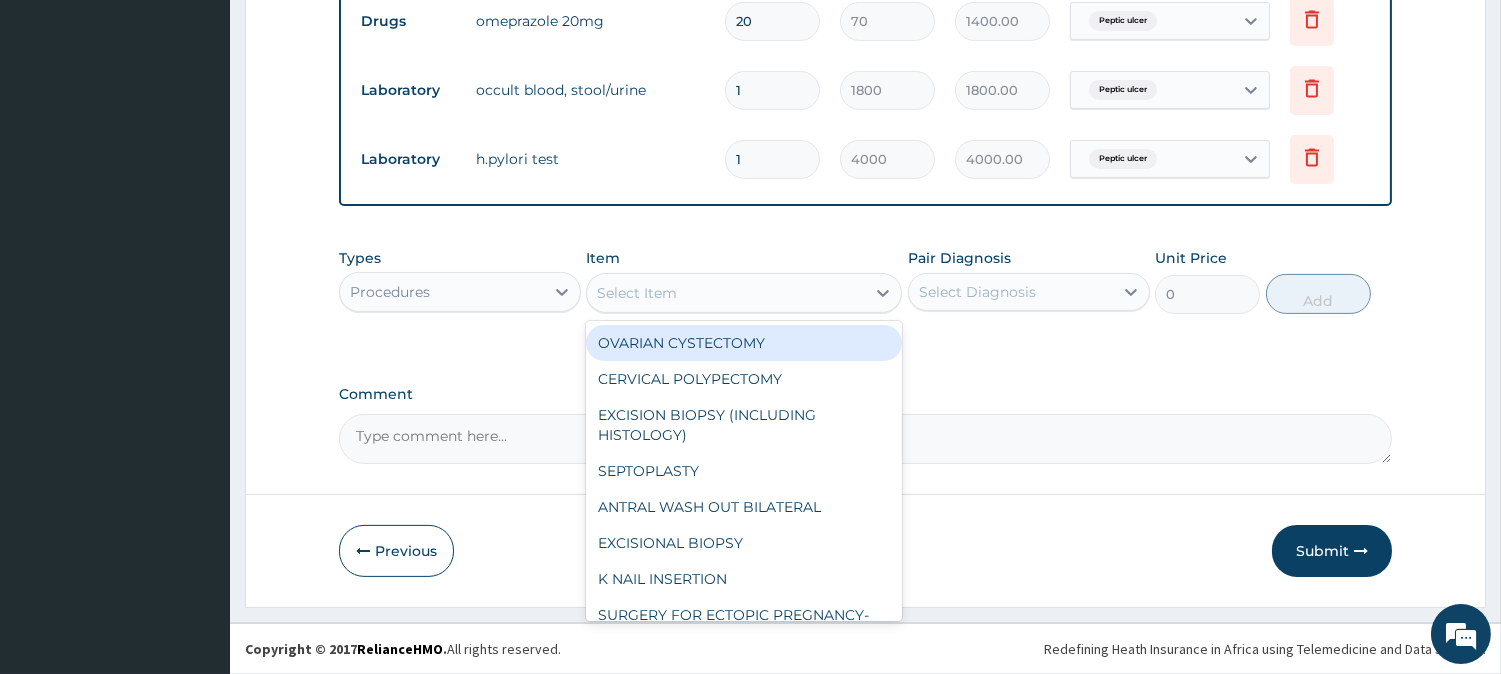 click on "Select Item" at bounding box center (726, 293) 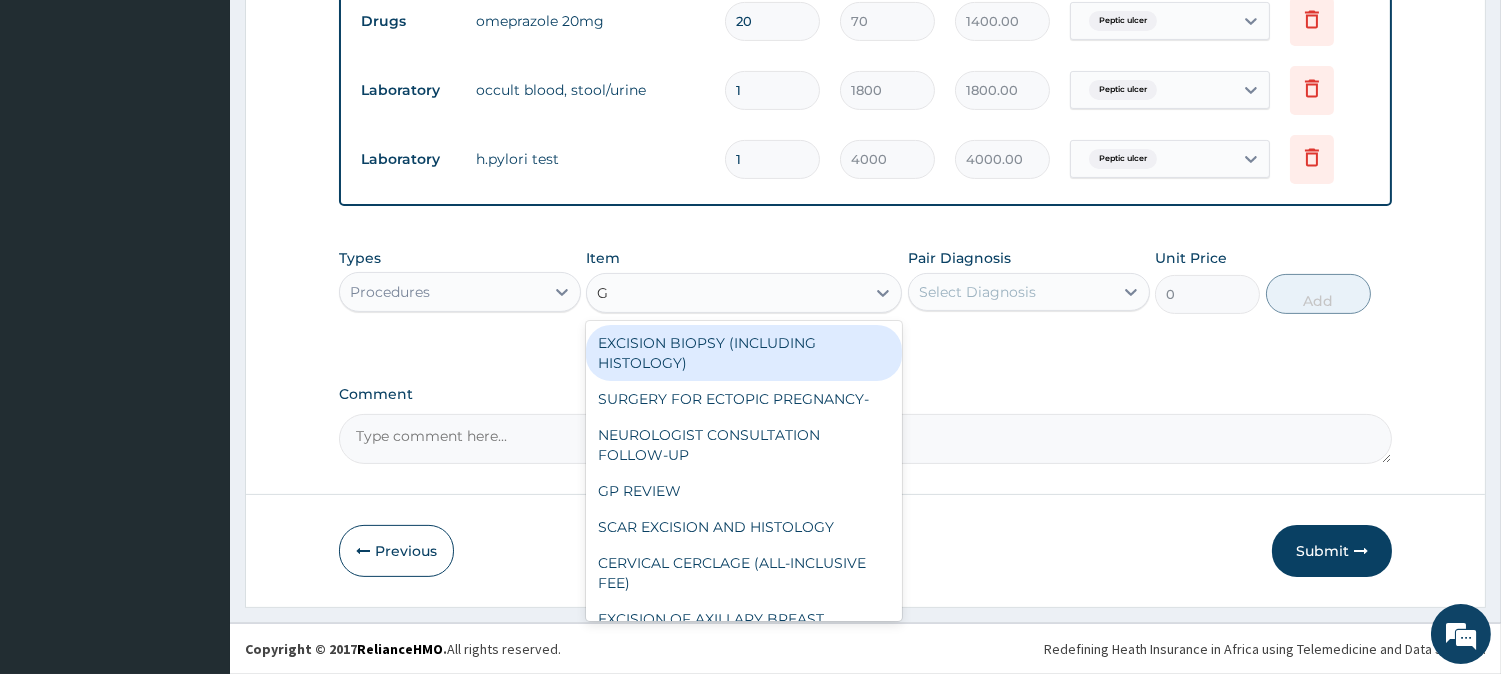 type on "GP" 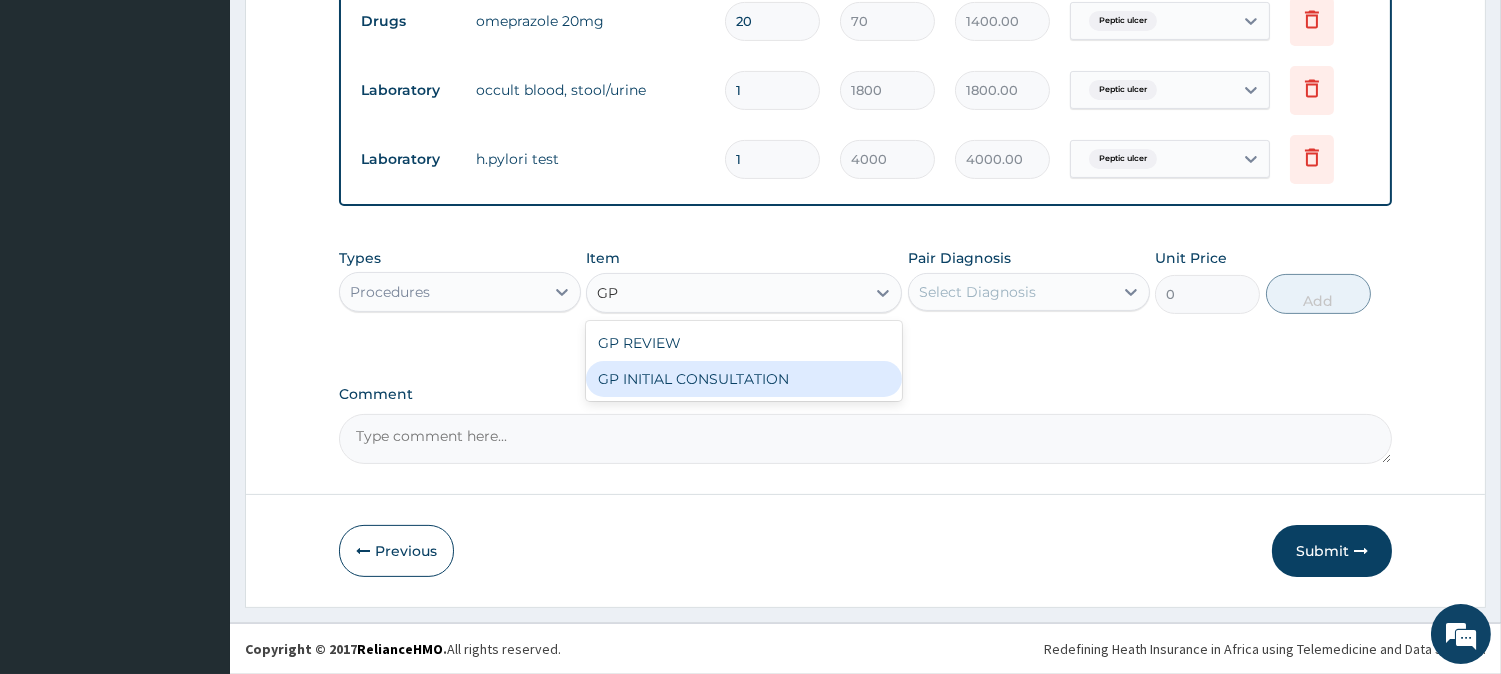 click on "GP INITIAL CONSULTATION" at bounding box center [744, 379] 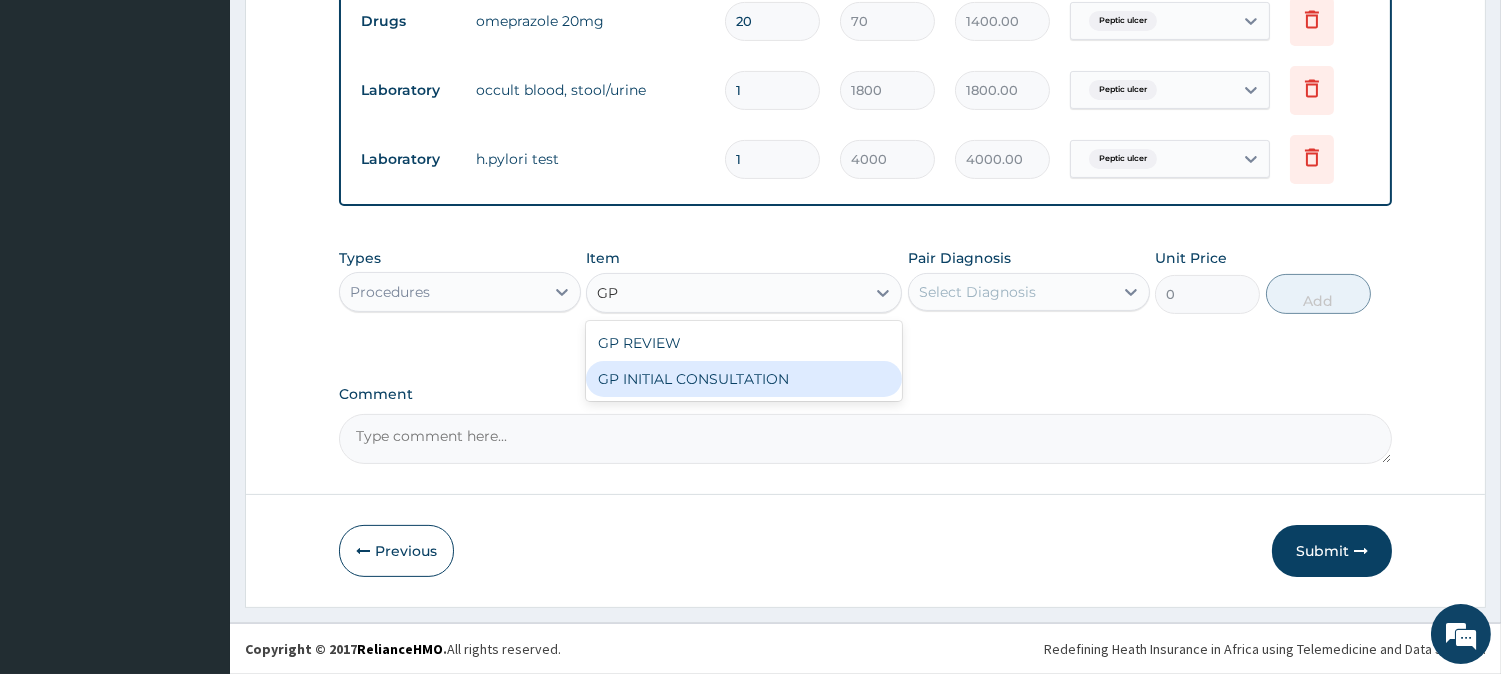 type 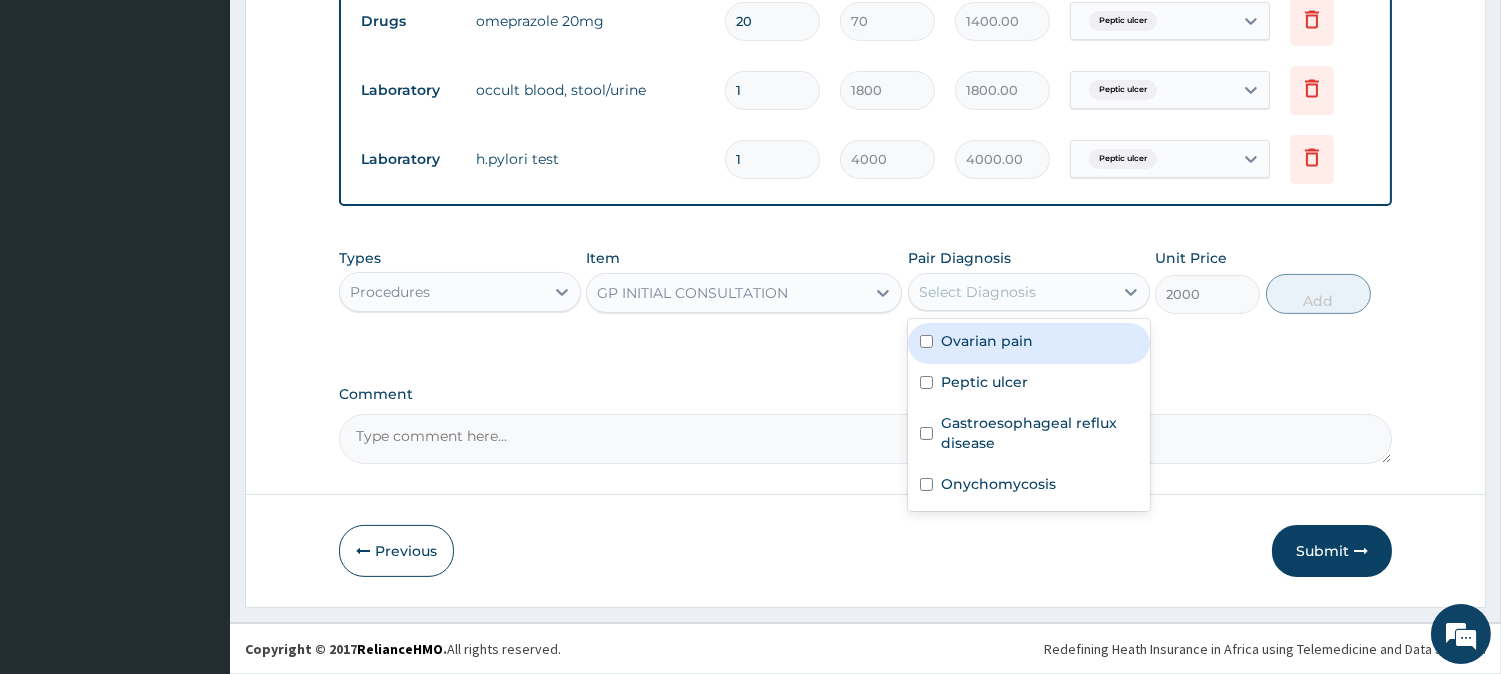click on "Select Diagnosis" at bounding box center [977, 292] 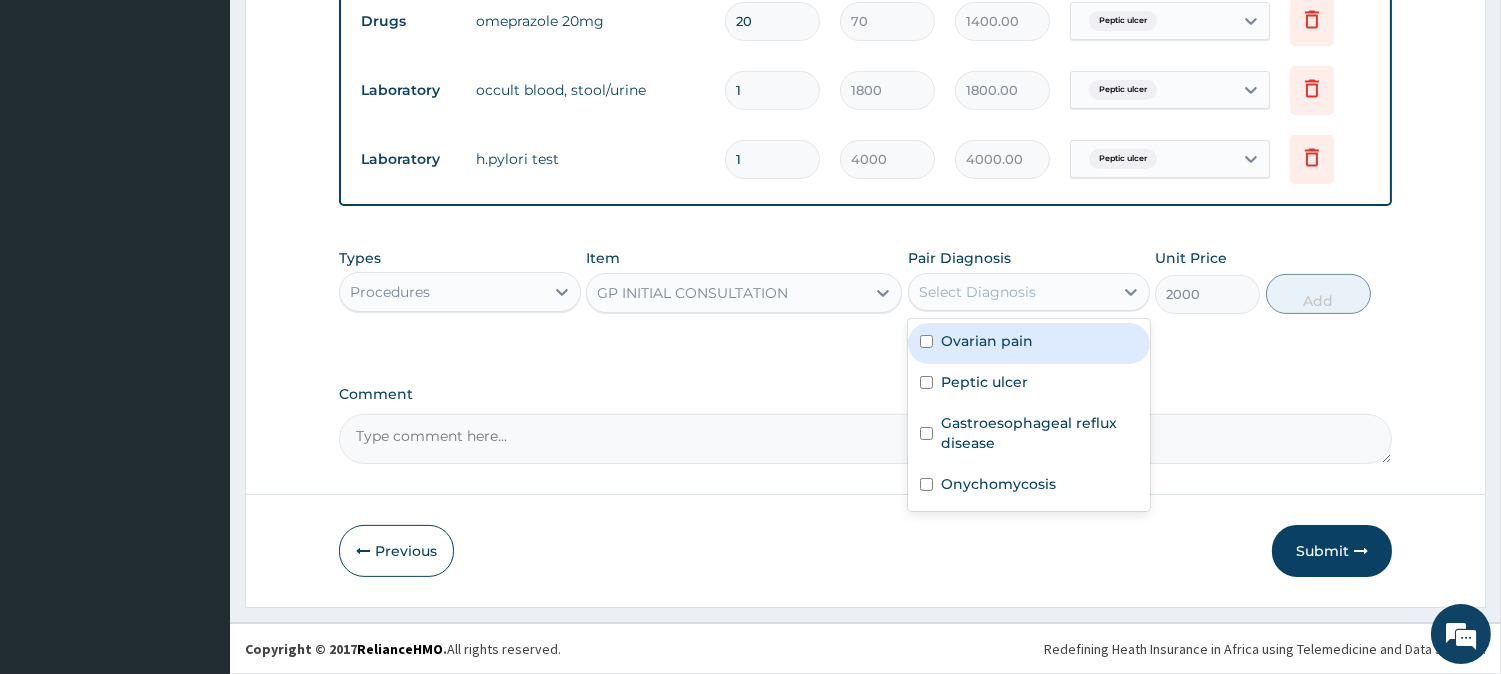 click on "Ovarian pain" at bounding box center (987, 341) 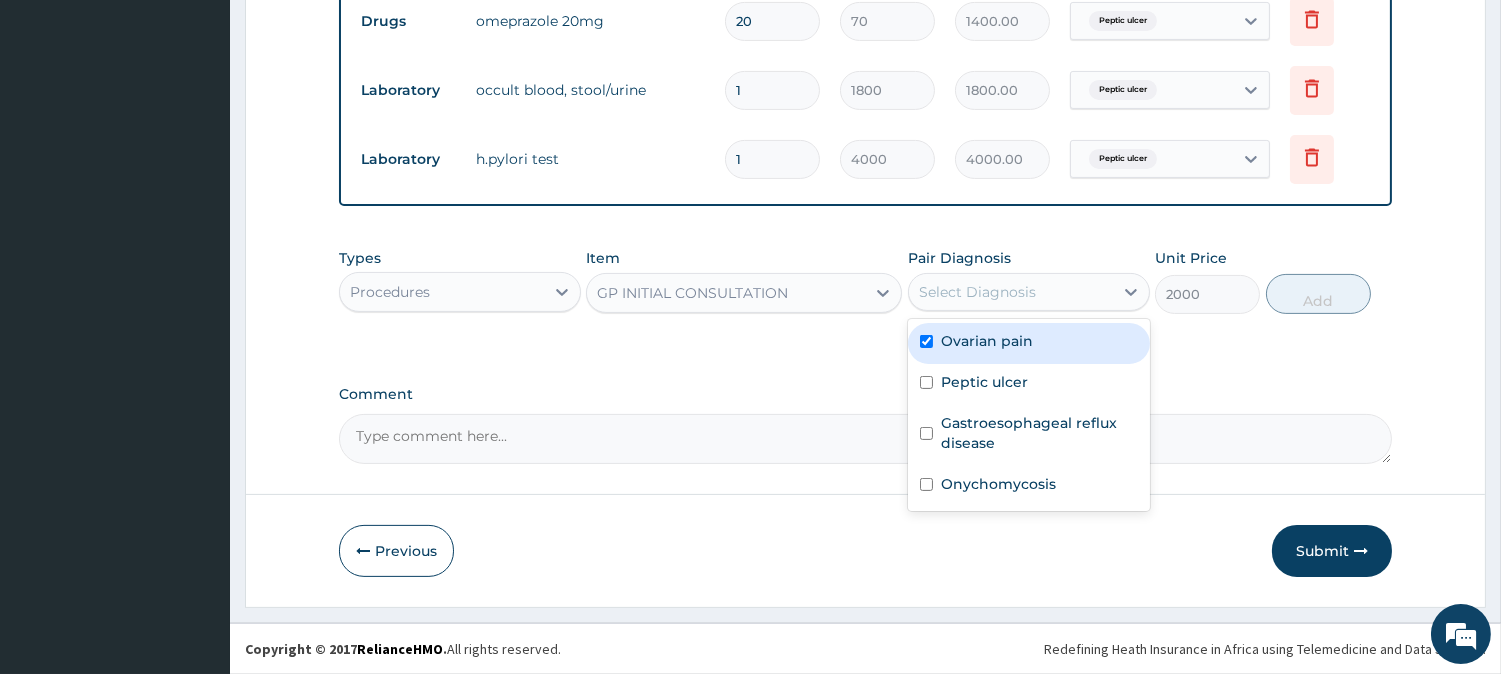 checkbox on "true" 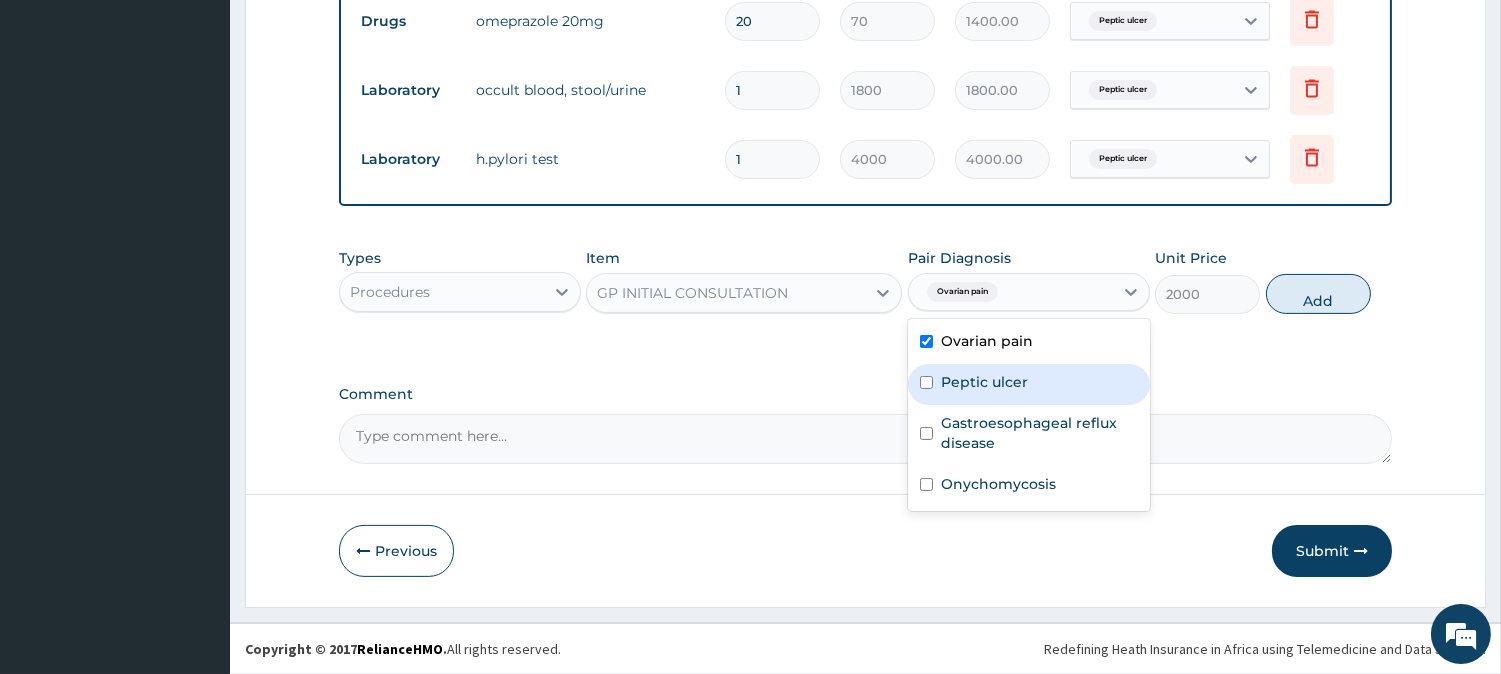 click on "Peptic ulcer" at bounding box center (984, 382) 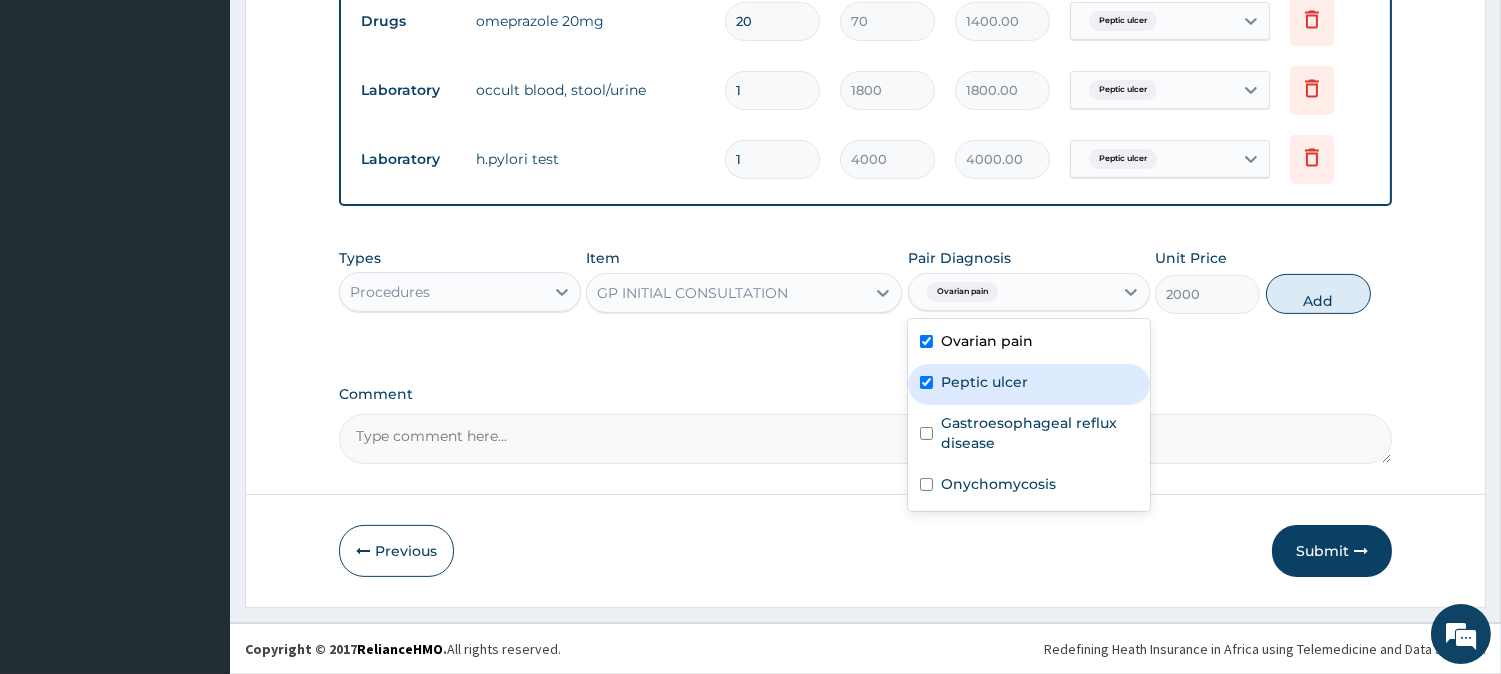 checkbox on "true" 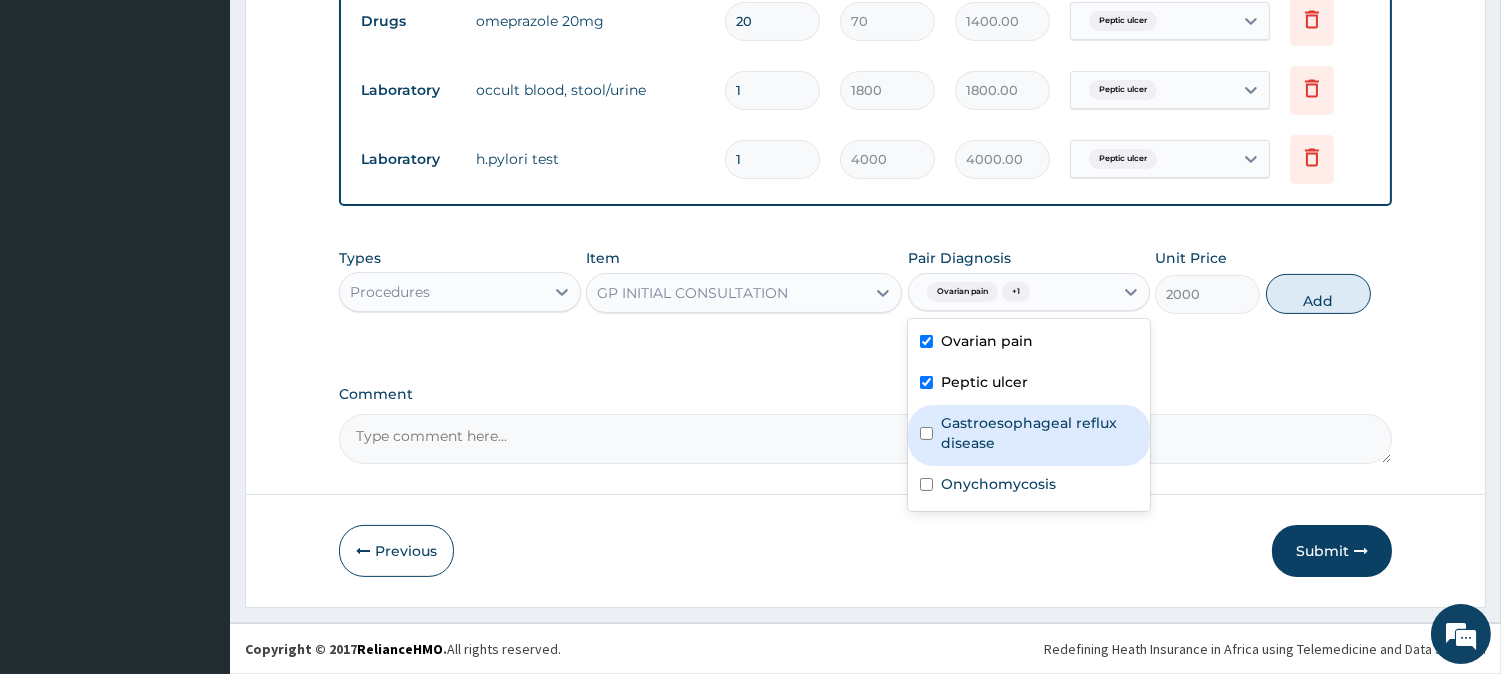 click on "Gastroesophageal reflux disease" at bounding box center (1039, 433) 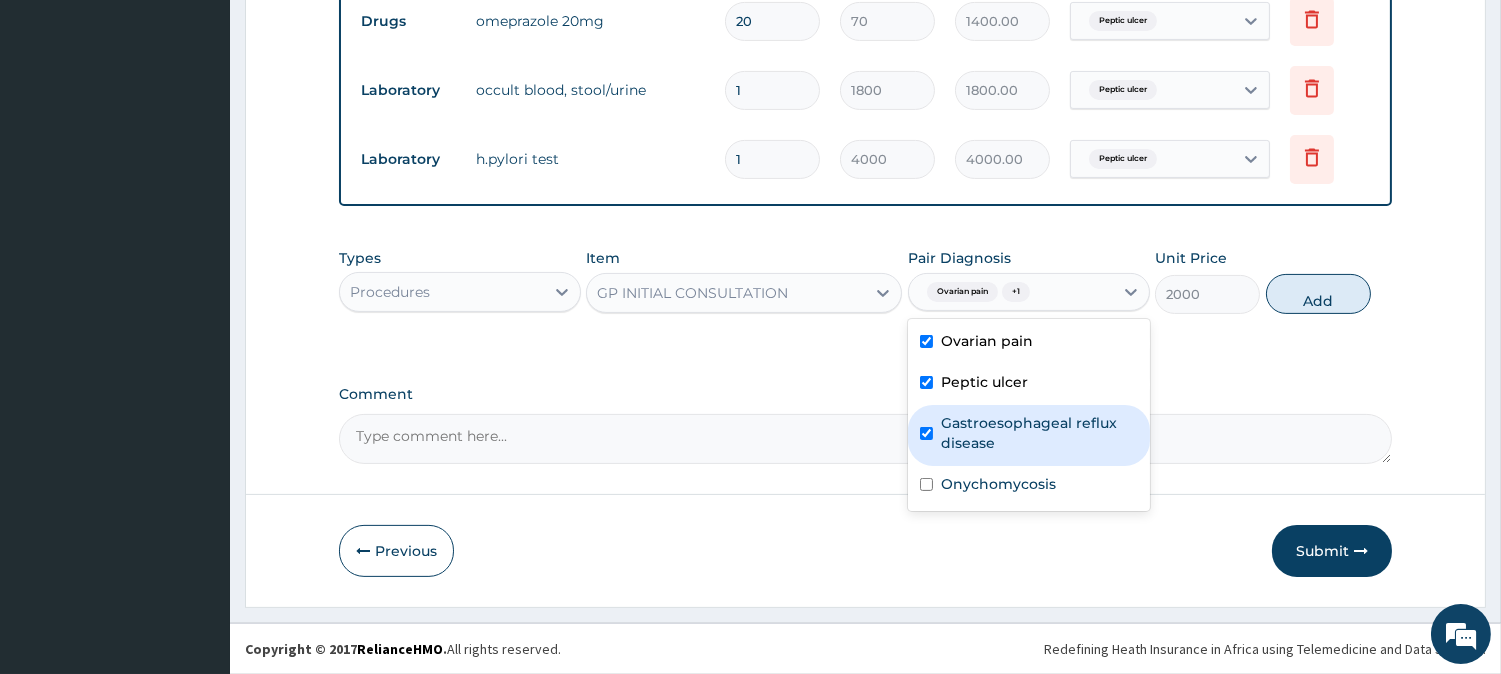 checkbox on "true" 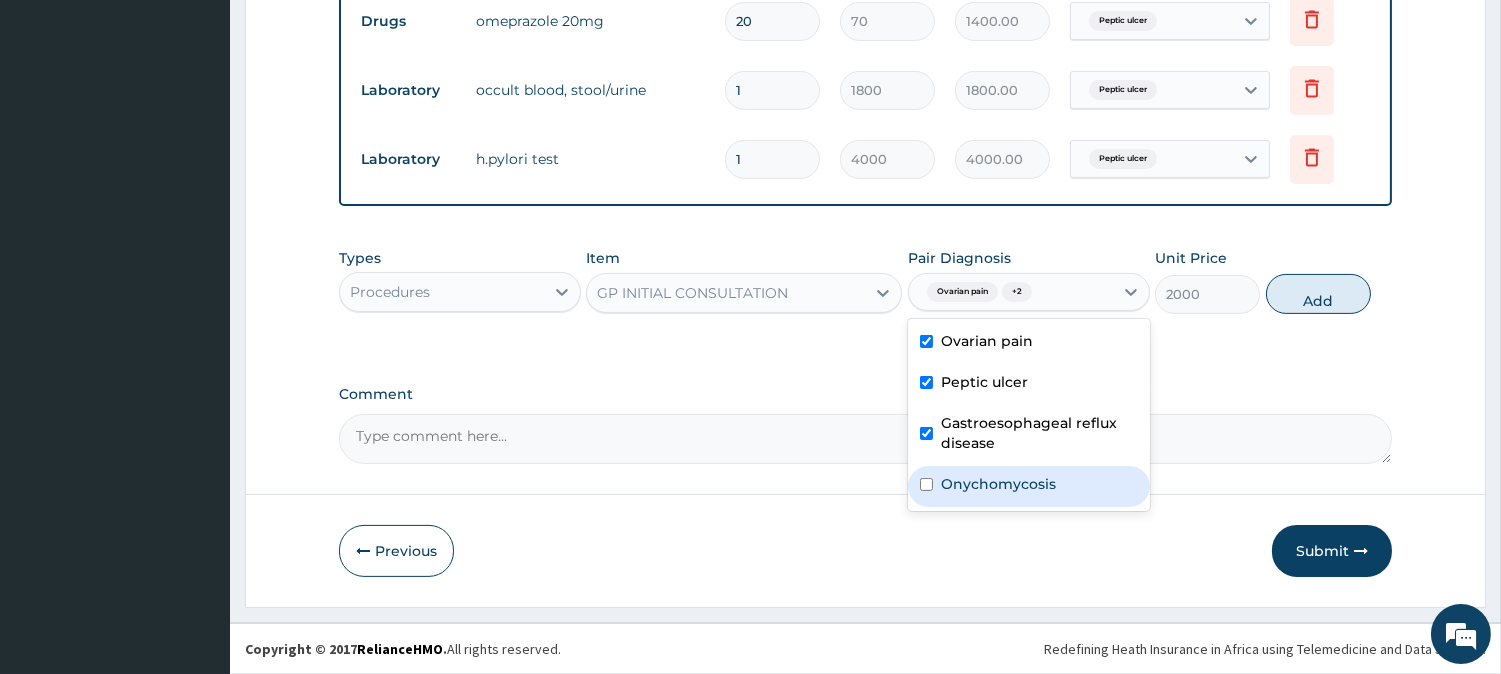 click on "Onychomycosis" at bounding box center (1029, 486) 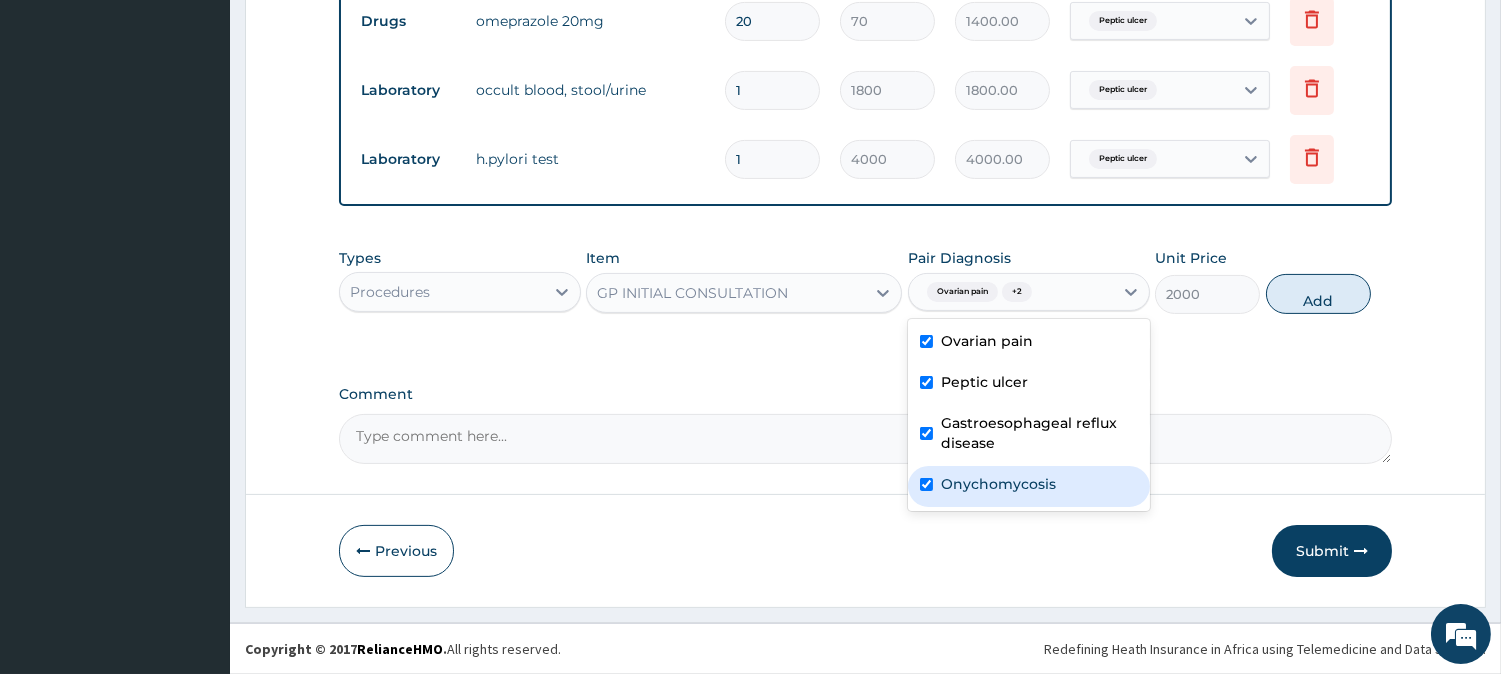 checkbox on "true" 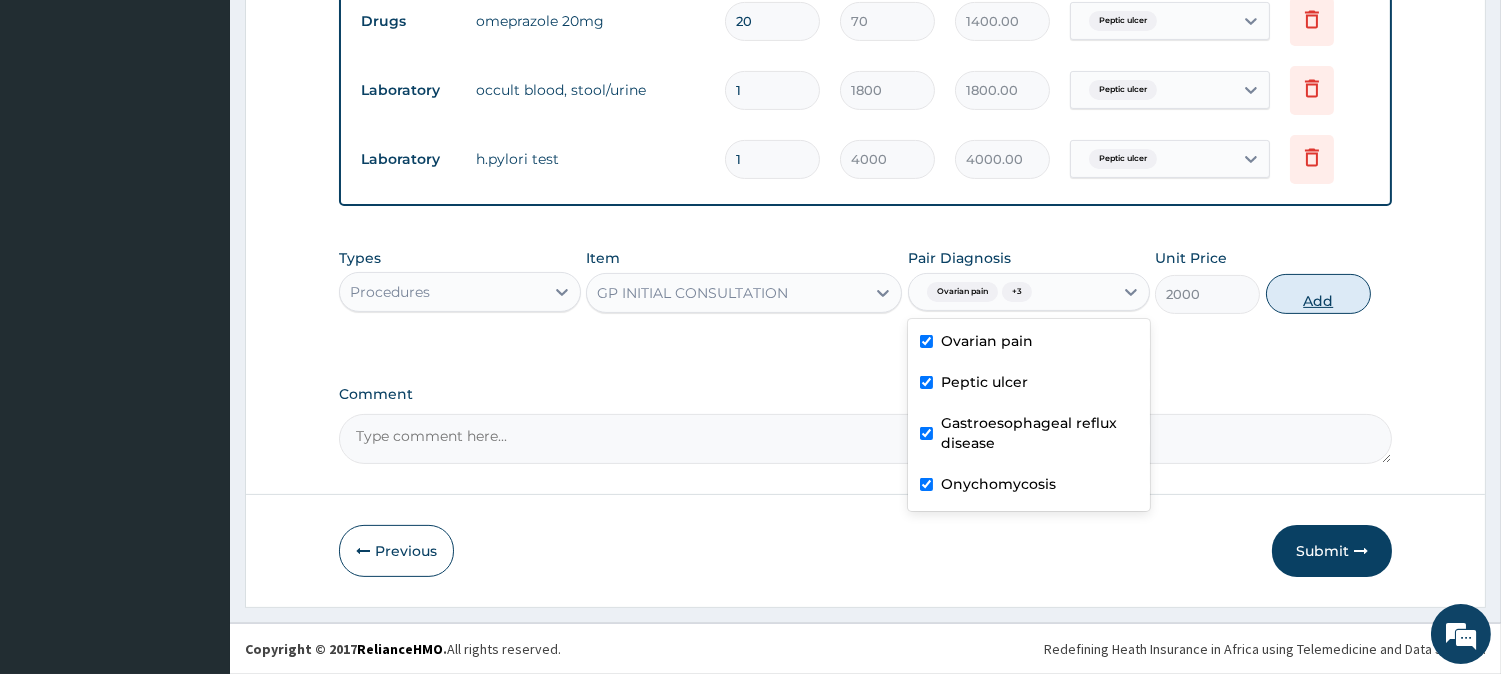 click on "Add" at bounding box center [1318, 294] 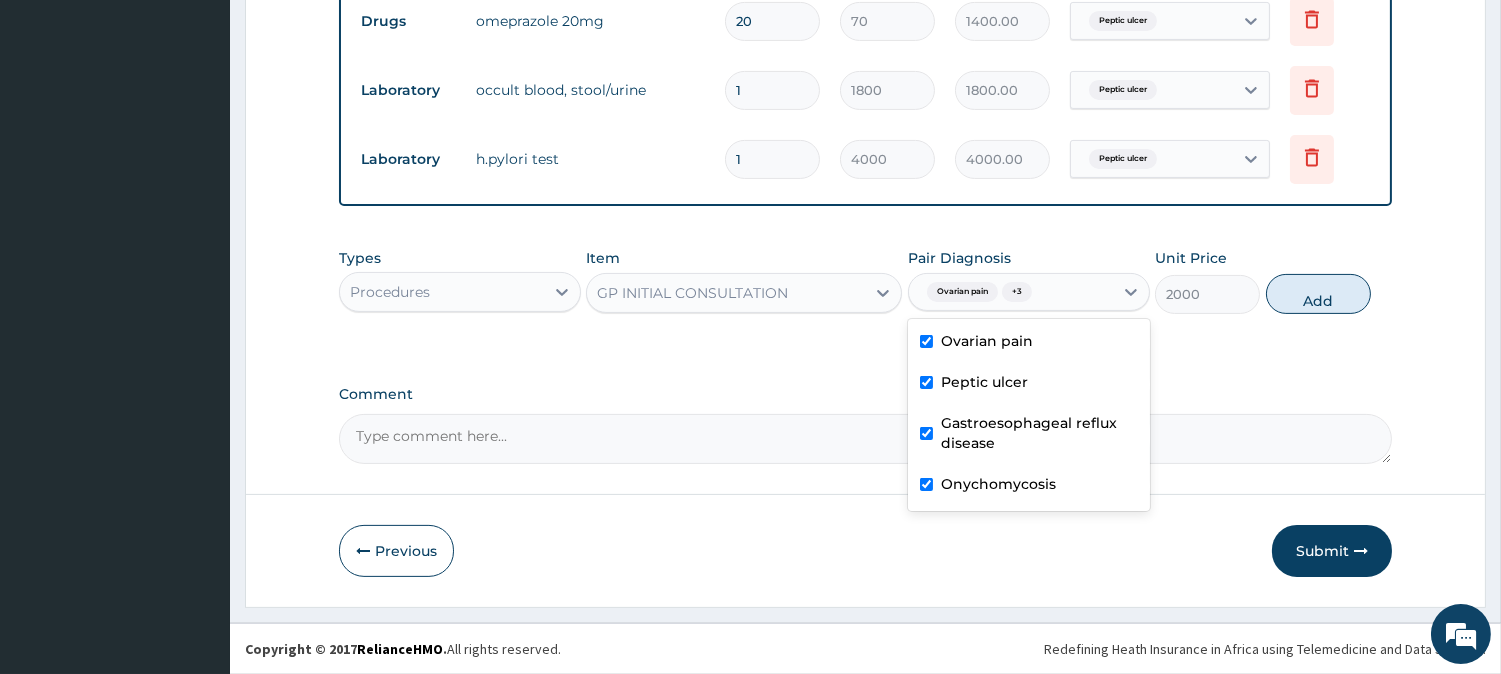 type on "0" 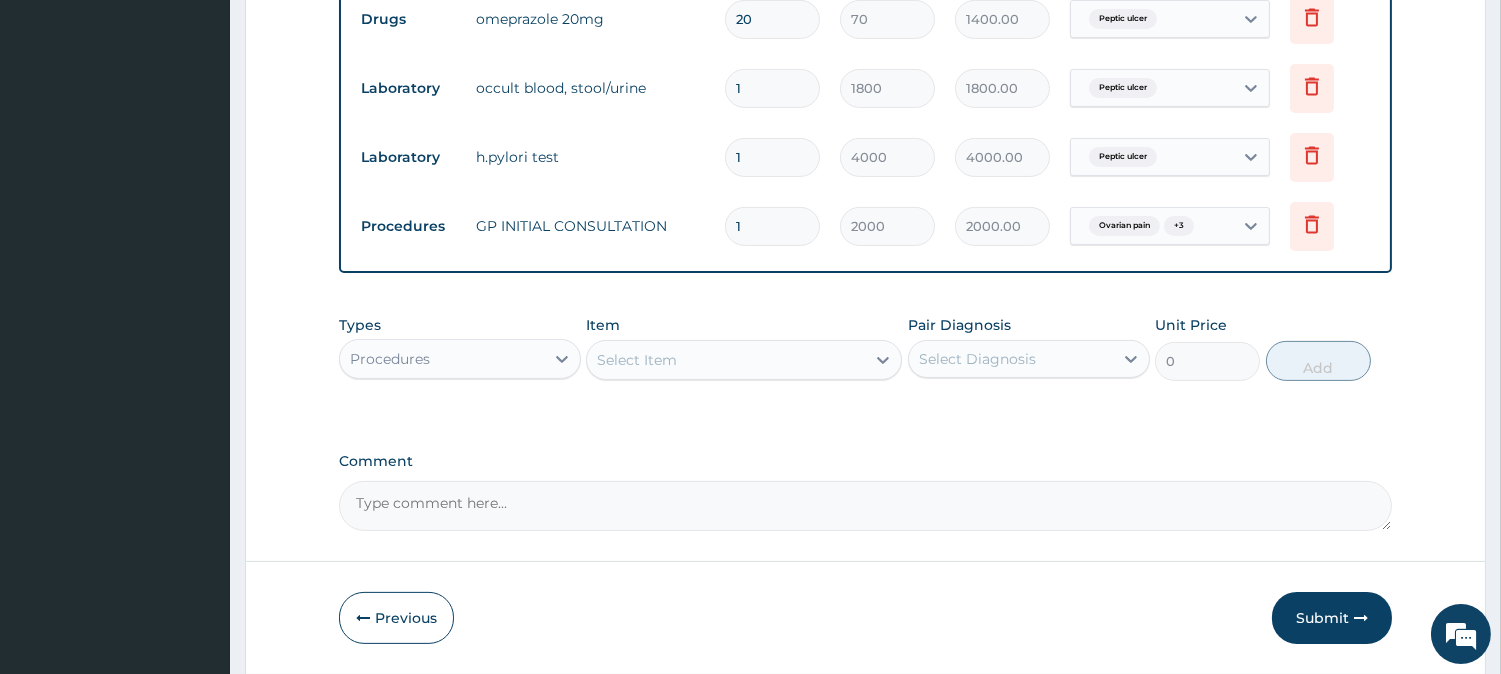 drag, startPoint x: 516, startPoint y: 353, endPoint x: 516, endPoint y: 370, distance: 17 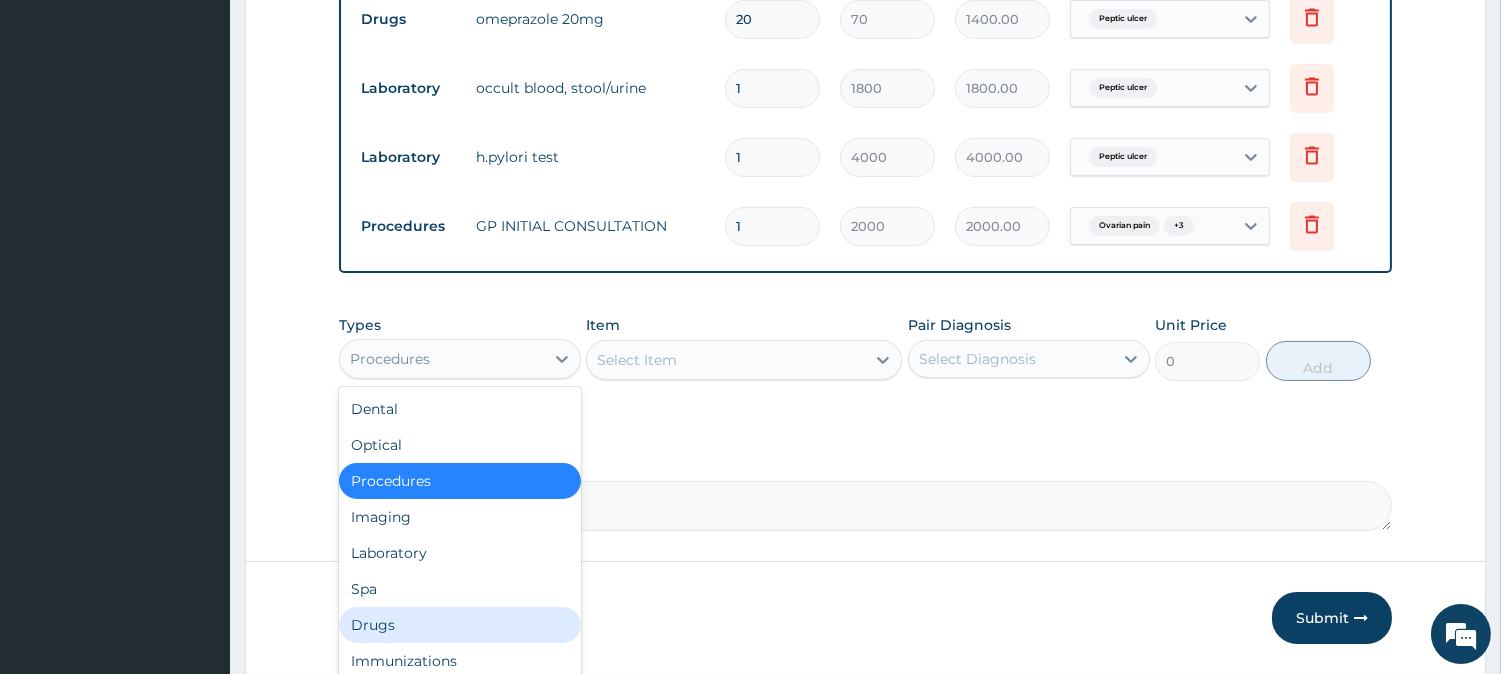 click on "Drugs" at bounding box center (460, 625) 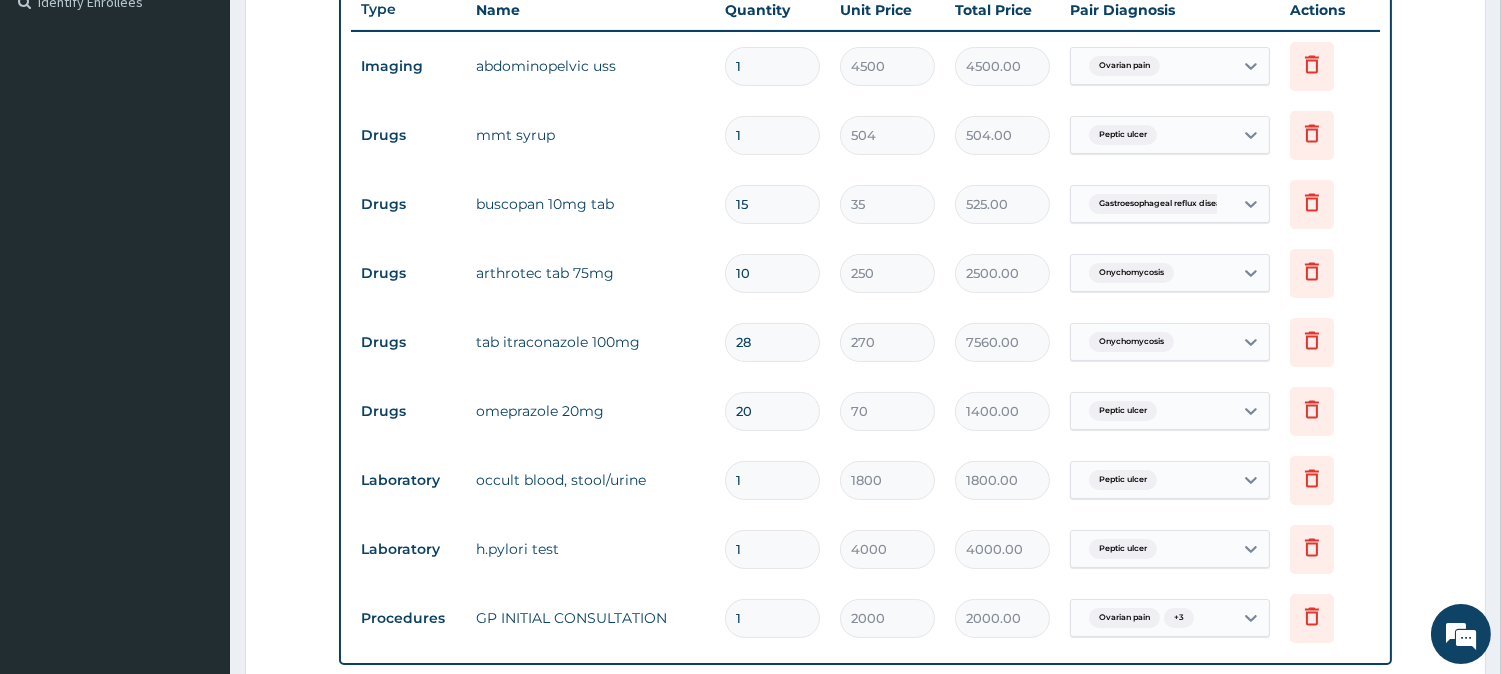 scroll, scrollTop: 551, scrollLeft: 0, axis: vertical 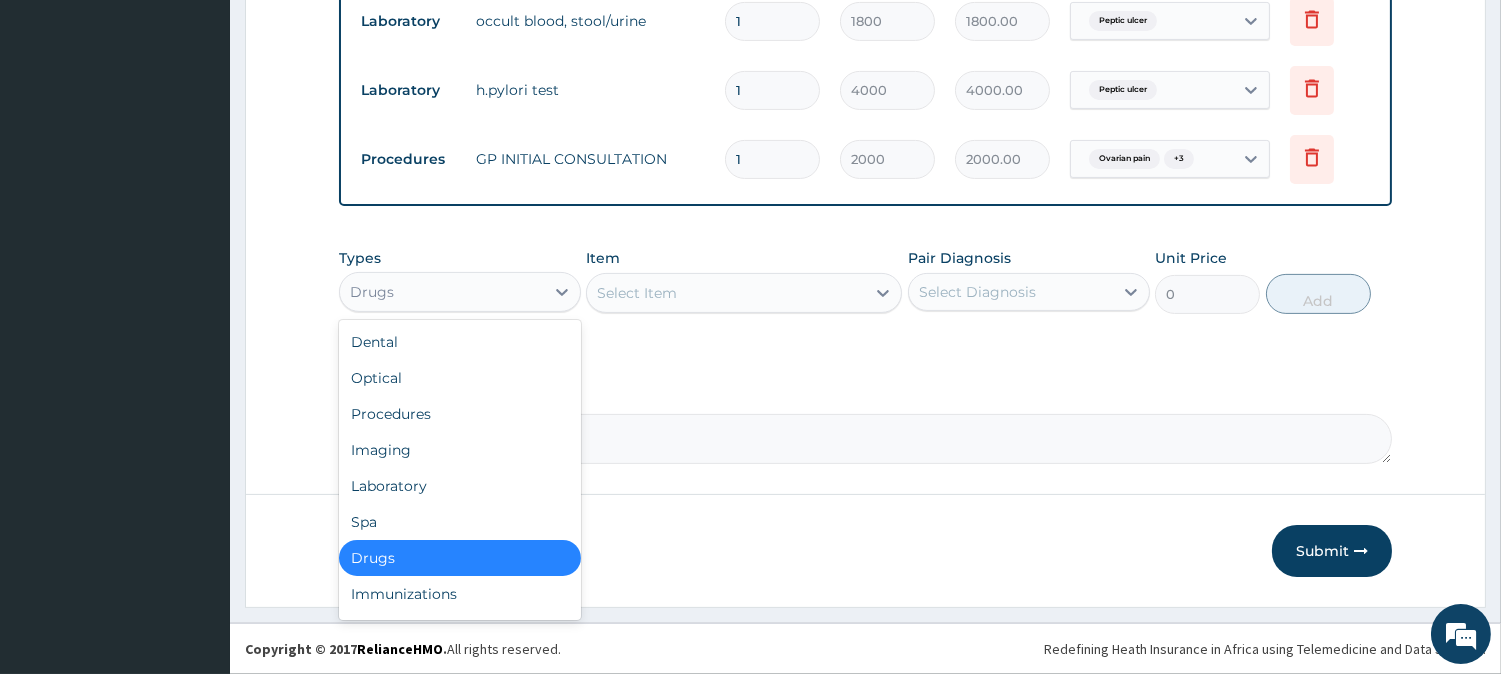 drag, startPoint x: 490, startPoint y: 273, endPoint x: 486, endPoint y: 313, distance: 40.1995 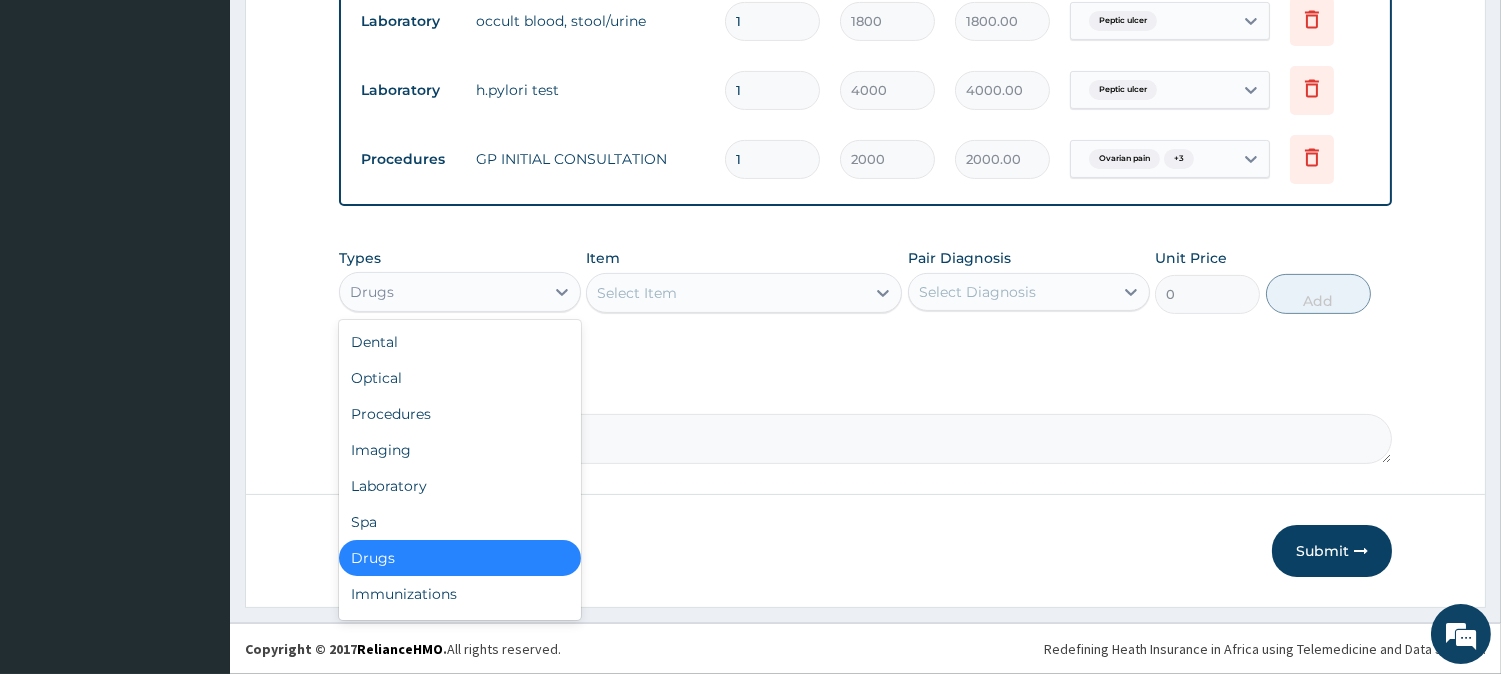 click on "Drugs" at bounding box center [460, 292] 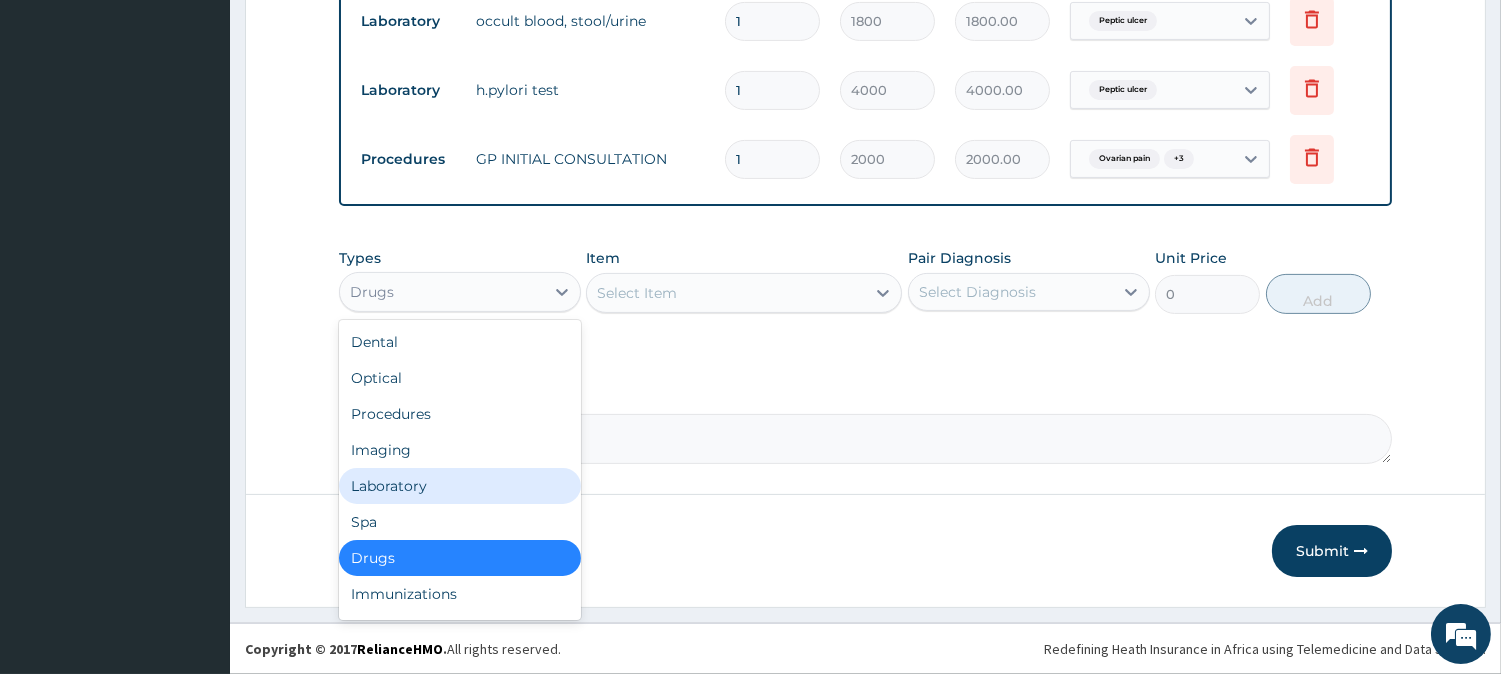 click on "Laboratory" at bounding box center [460, 486] 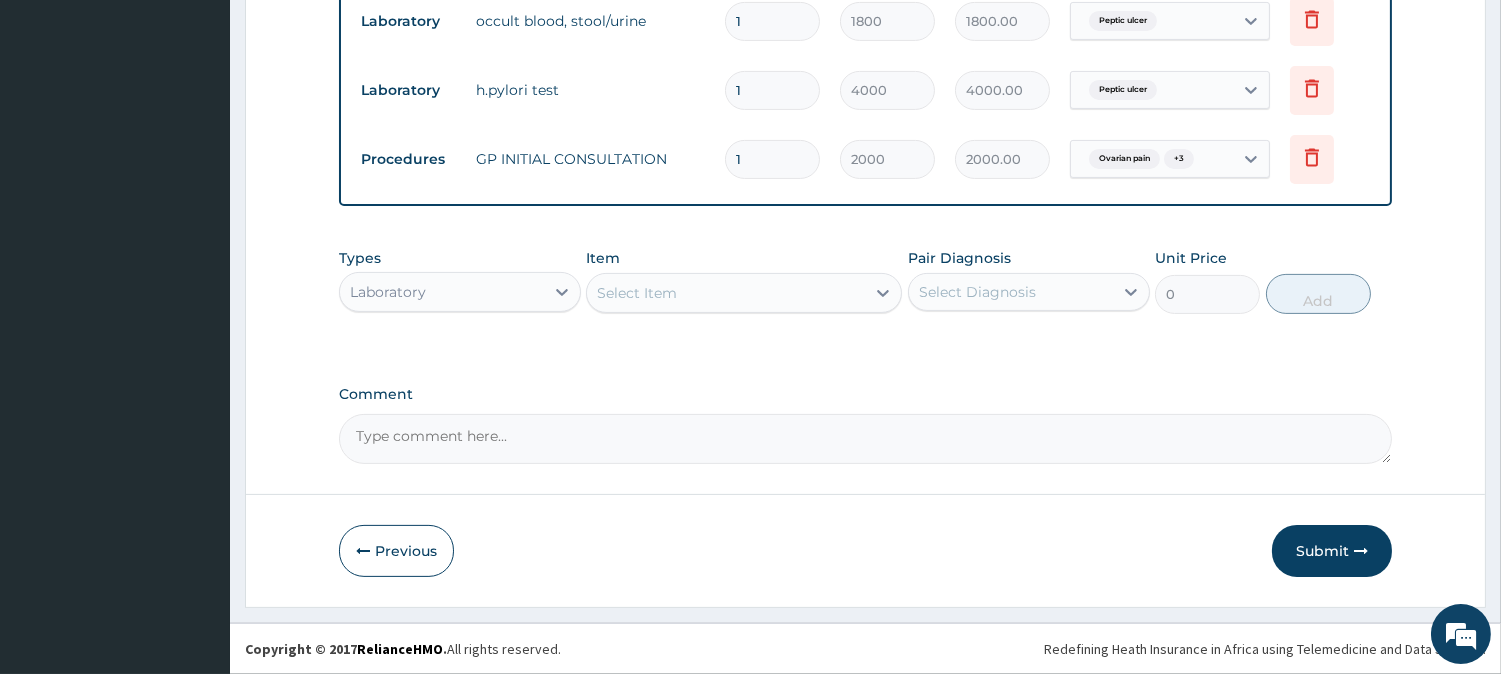 click on "Select Item" at bounding box center [726, 293] 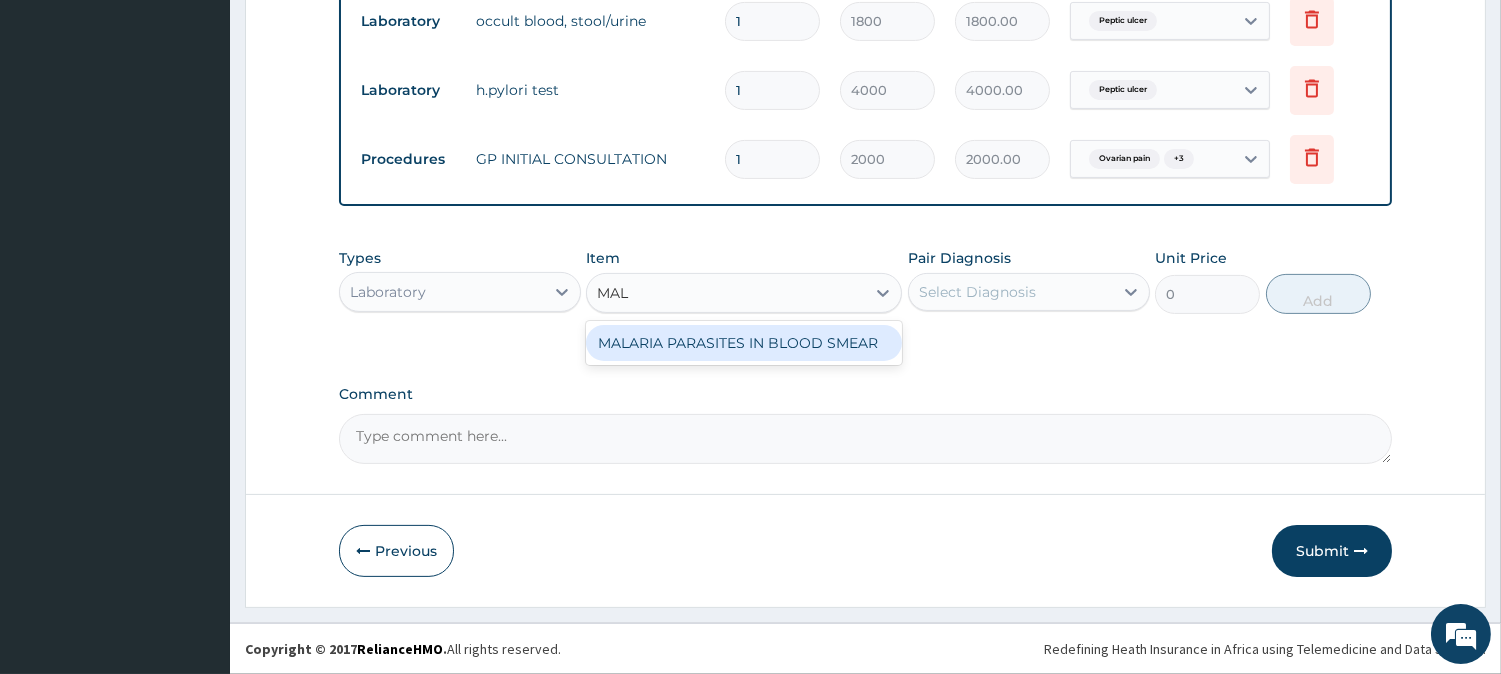 type on "MALA" 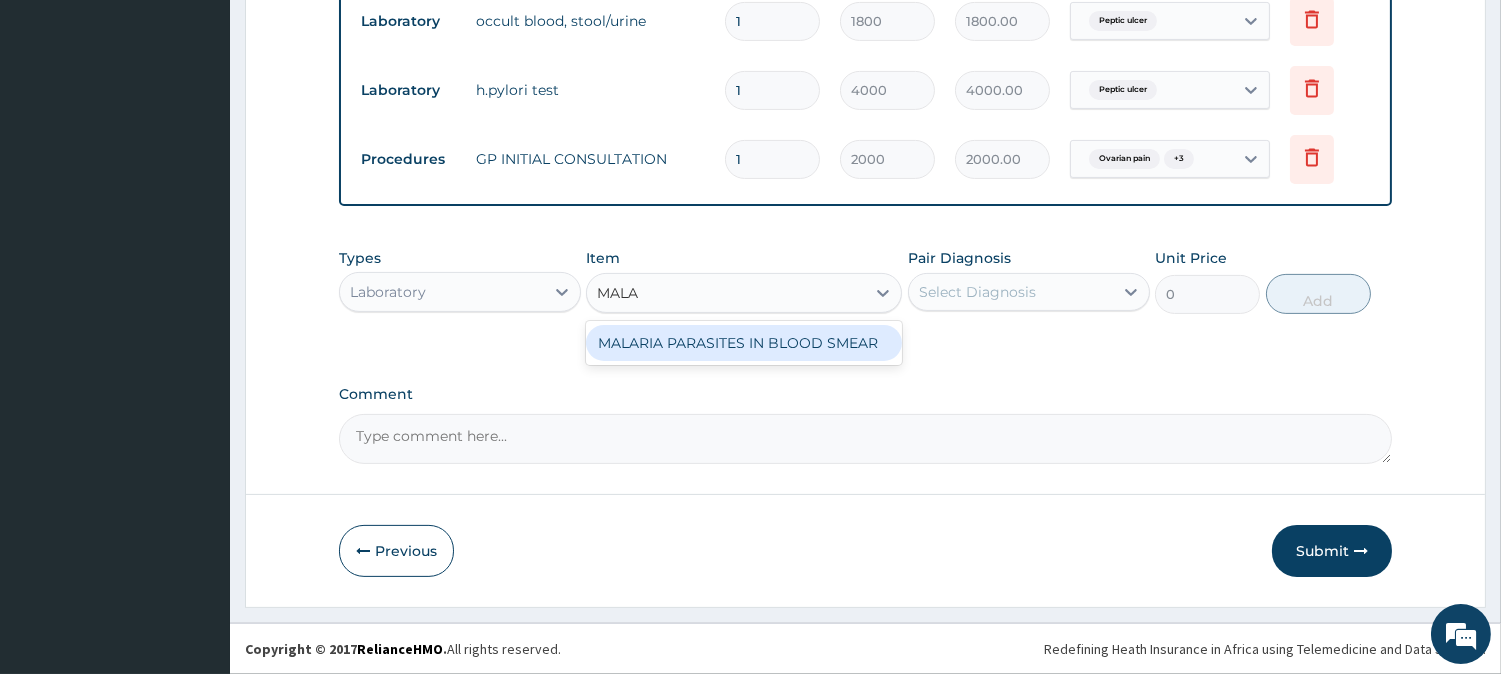 click on "MALARIA PARASITES IN BLOOD SMEAR" at bounding box center (744, 343) 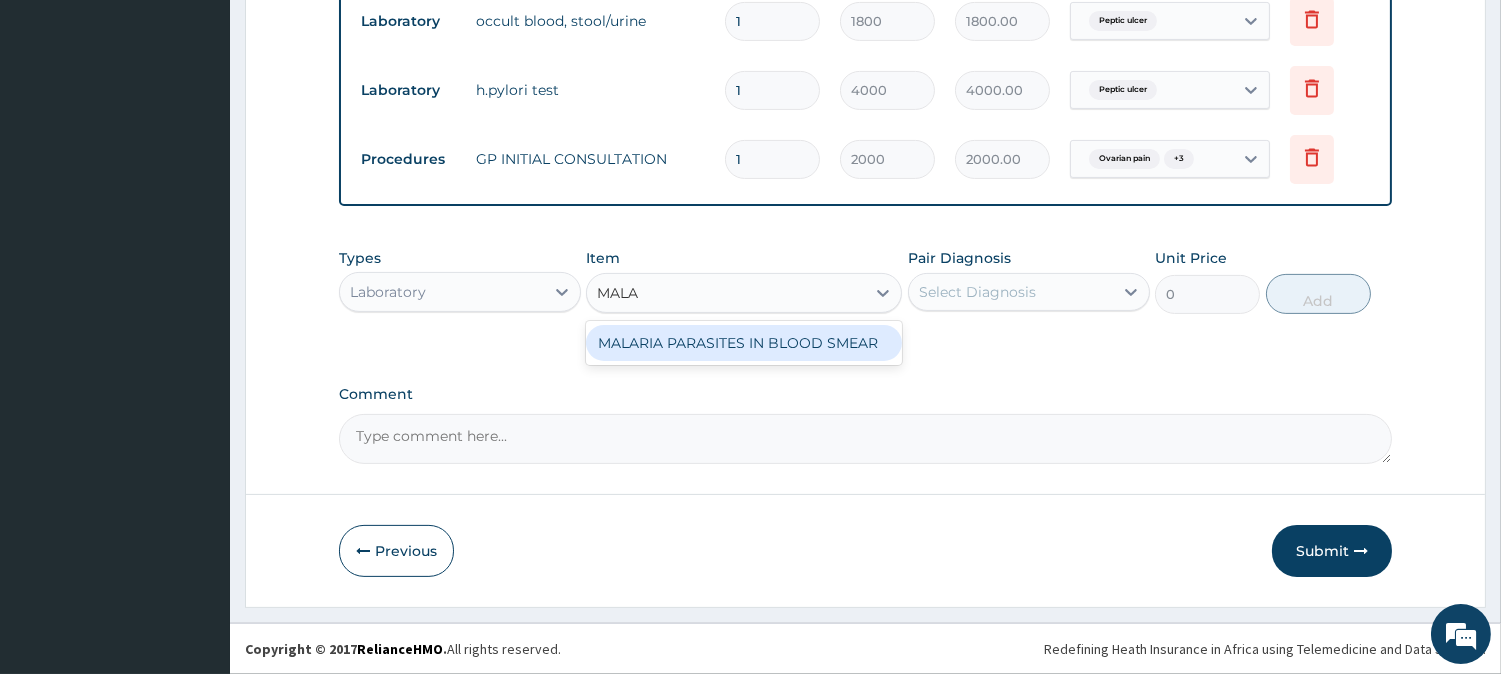 type 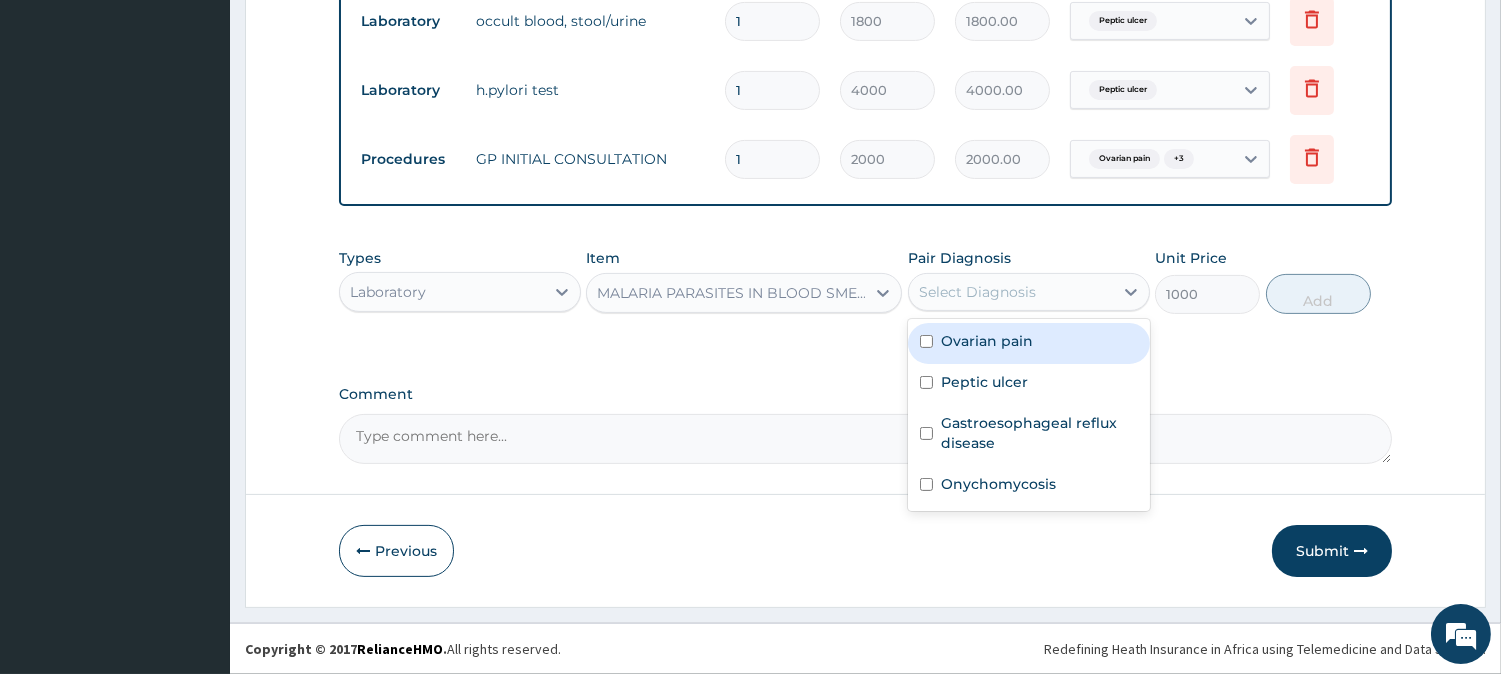 click on "Select Diagnosis" at bounding box center (977, 292) 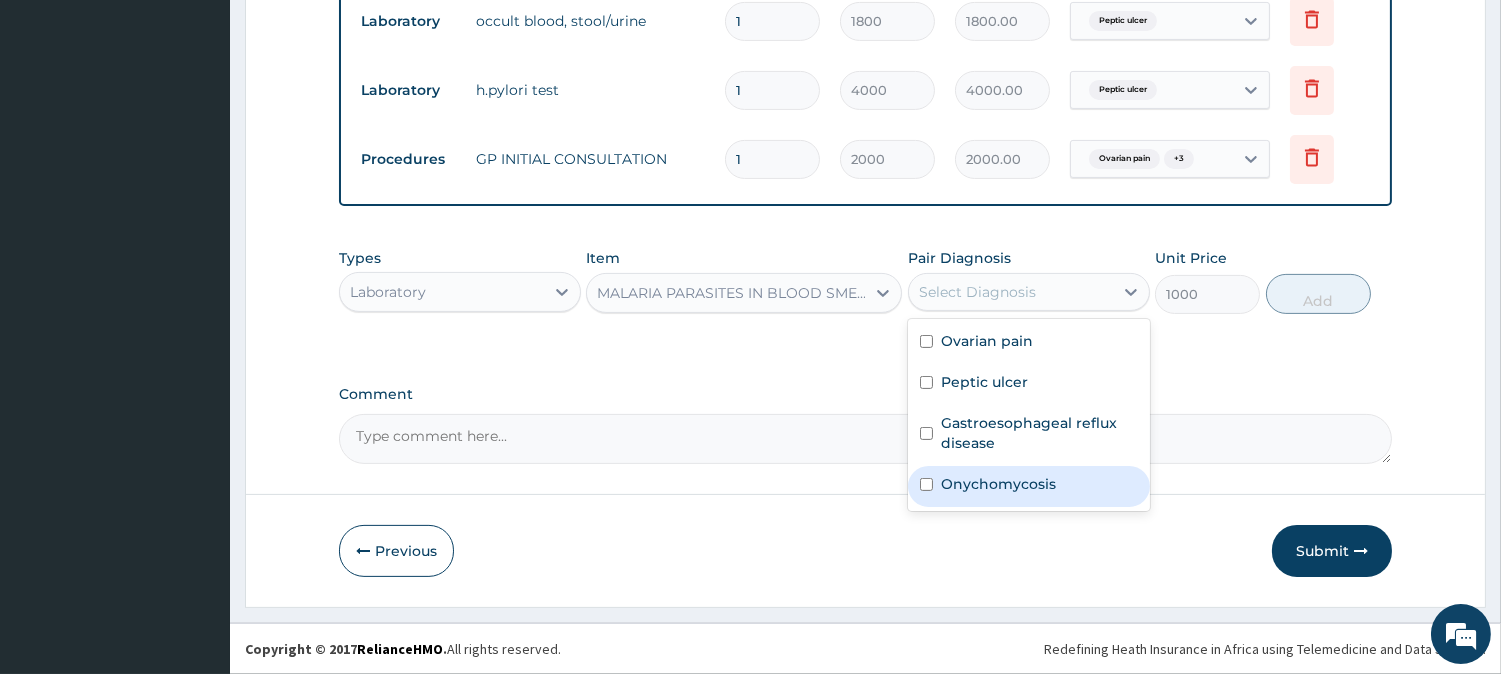 click on "Comment" at bounding box center [865, 439] 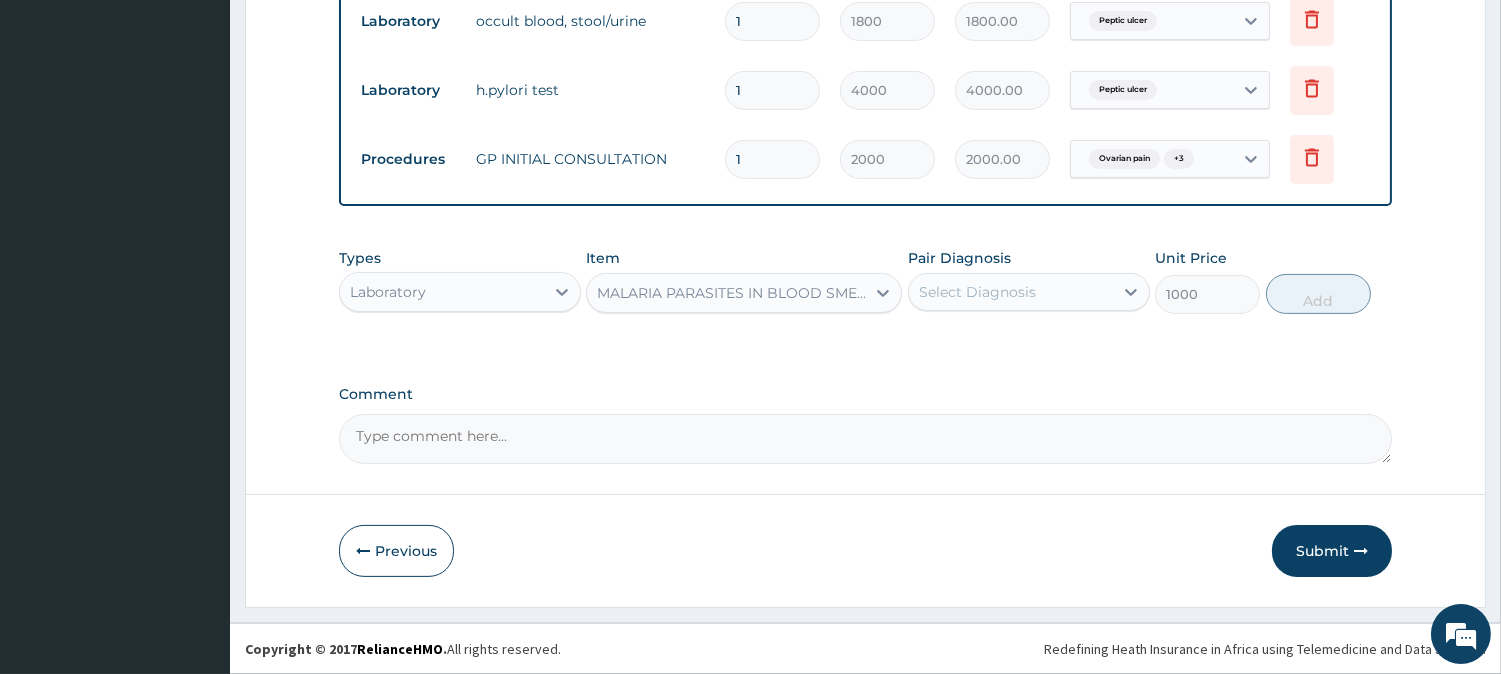 scroll, scrollTop: 0, scrollLeft: 0, axis: both 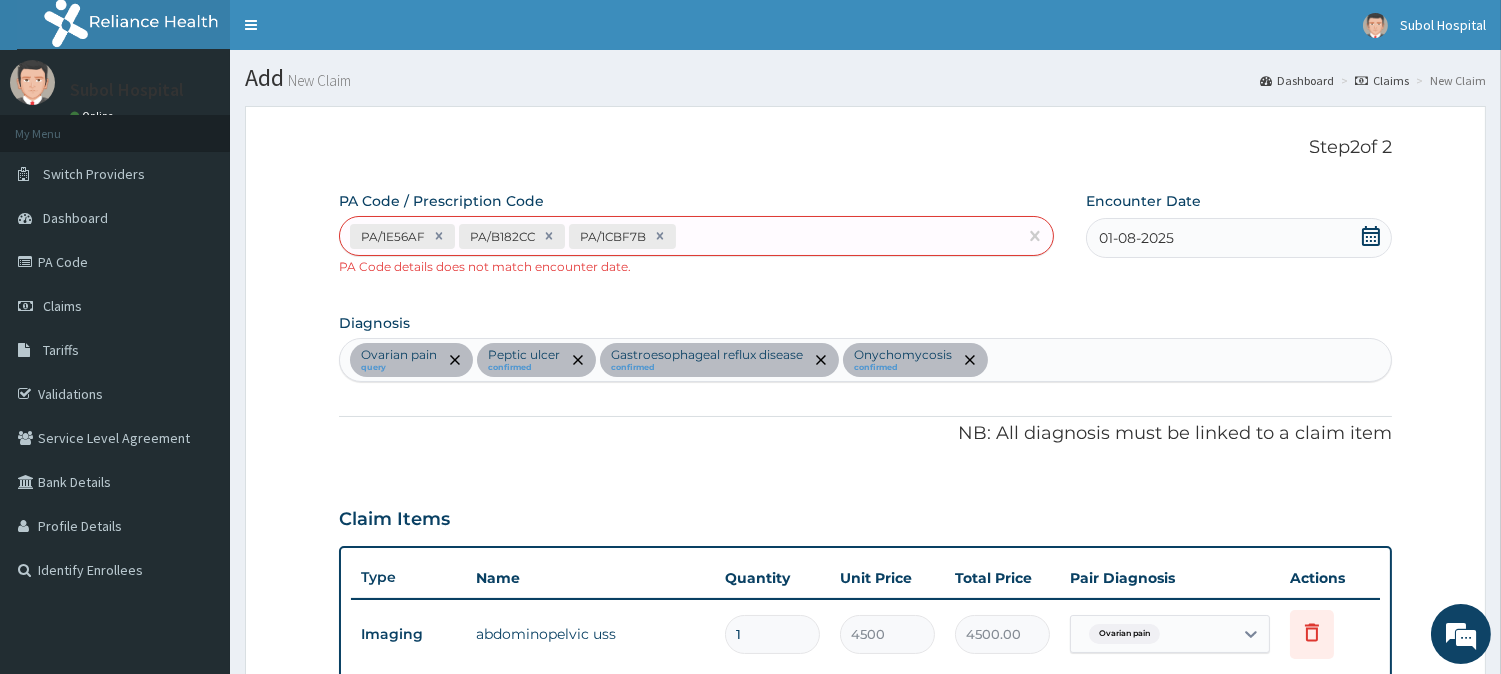 click on "Ovarian pain query Peptic ulcer confirmed Gastroesophageal reflux disease confirmed Onychomycosis confirmed" at bounding box center [865, 360] 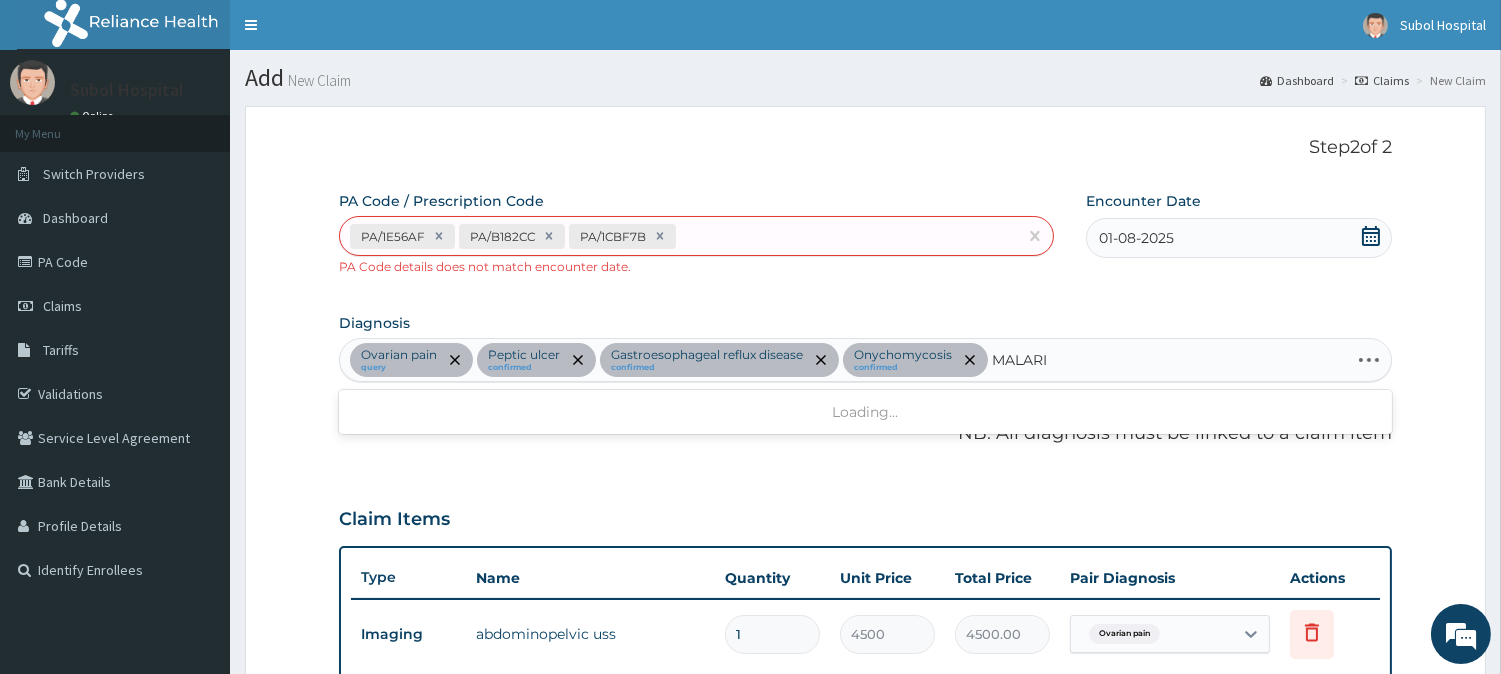 type on "MALARIA" 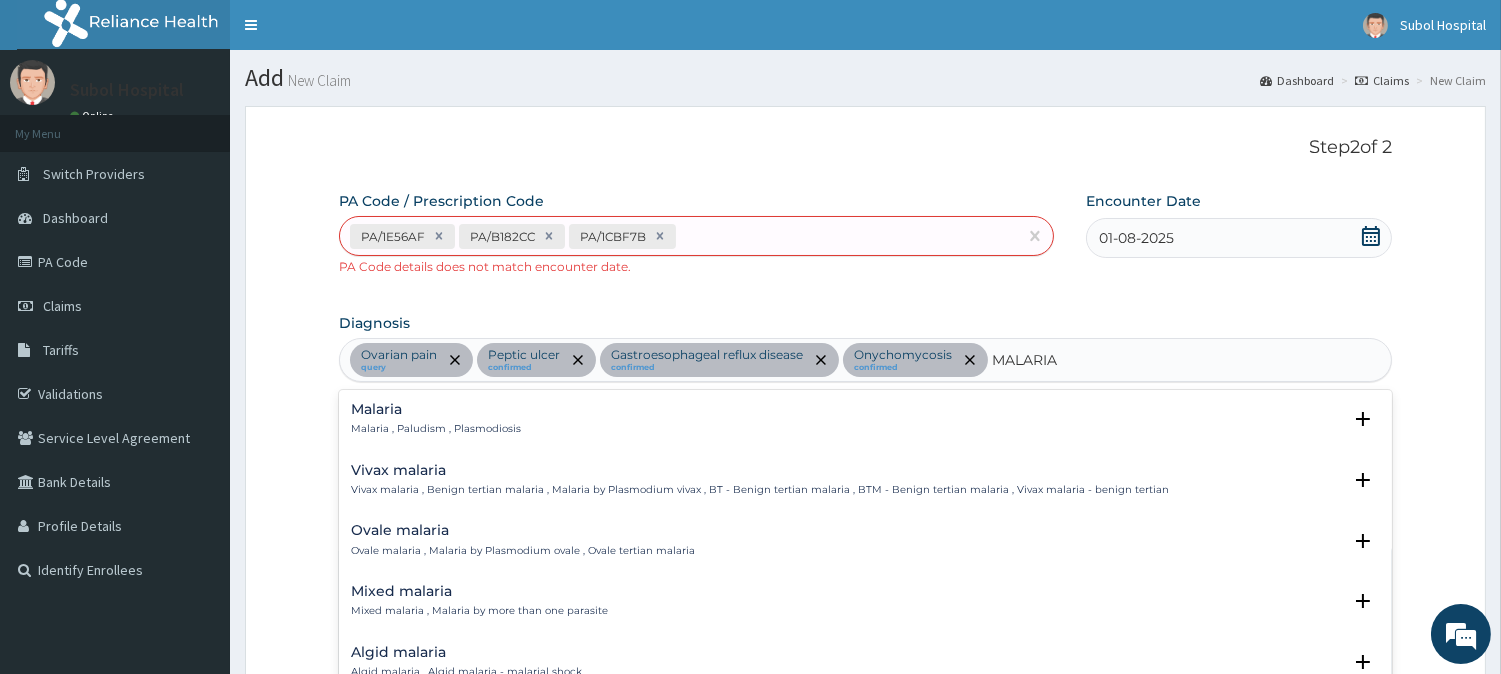 click on "Malaria Malaria , Paludism , Plasmodiosis" at bounding box center [865, 419] 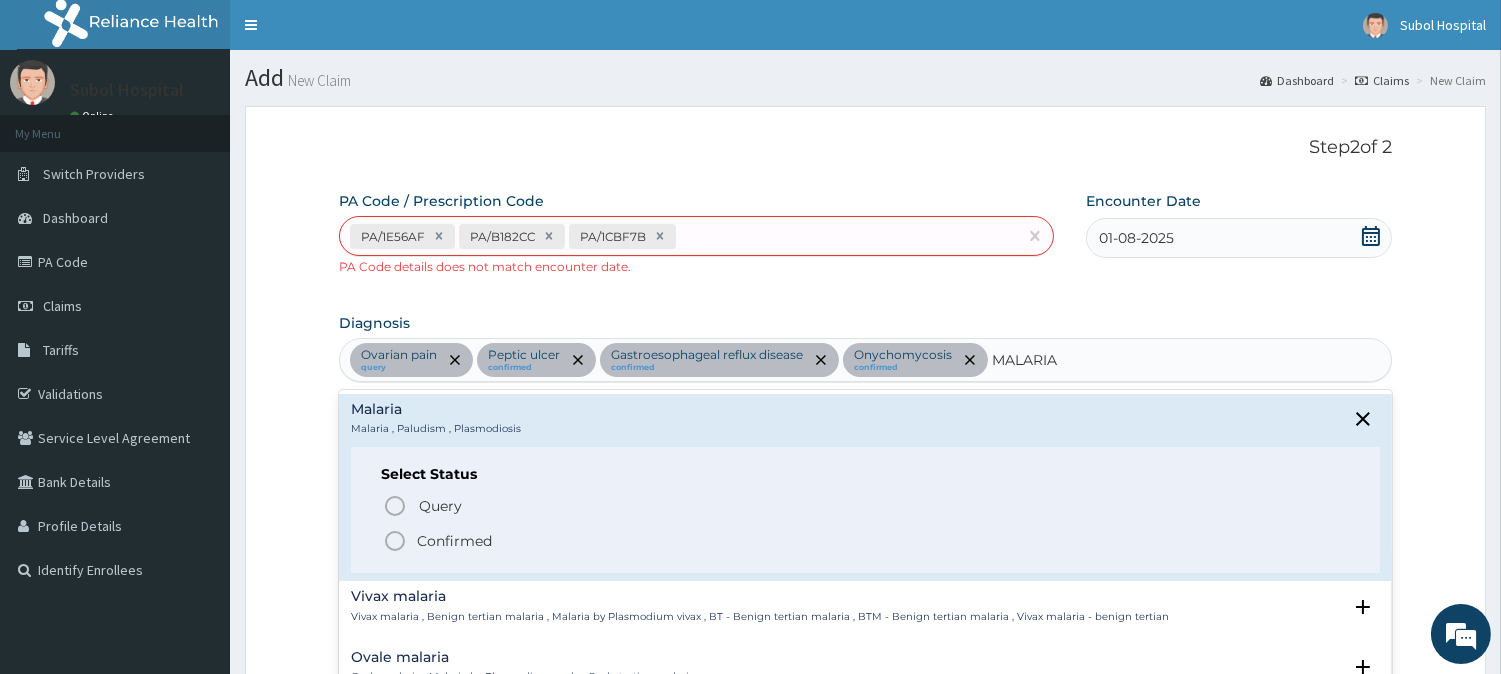 click on "Confirmed" at bounding box center (866, 541) 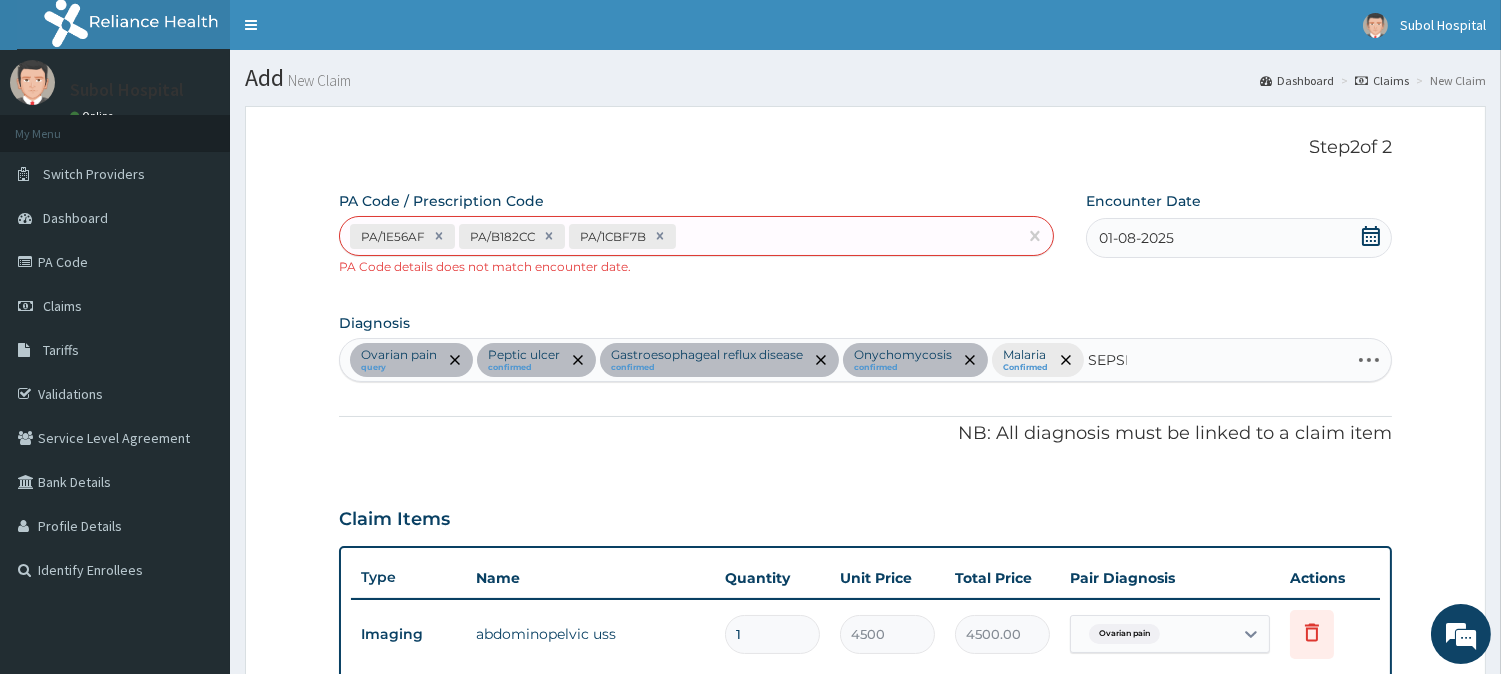 type on "SEPSIS" 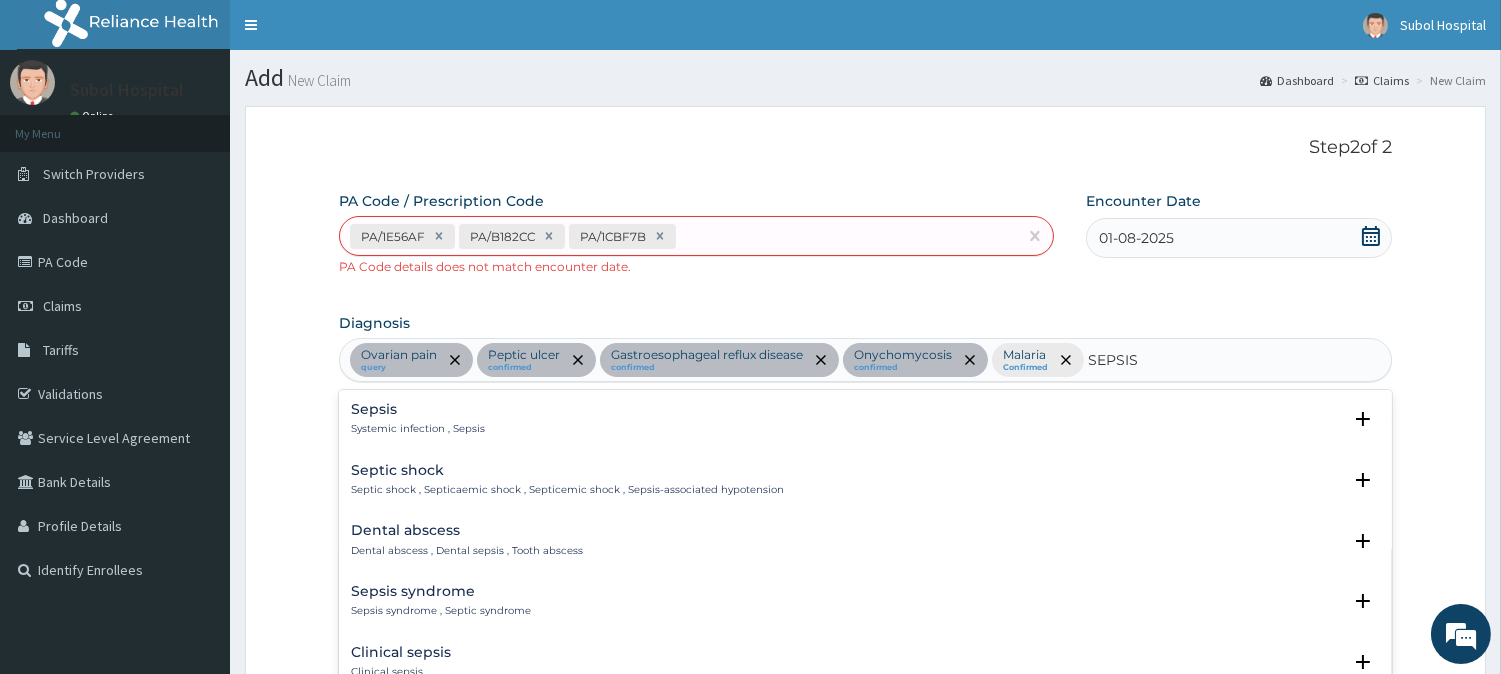 click on "Sepsis Systemic infection , Sepsis" at bounding box center [865, 419] 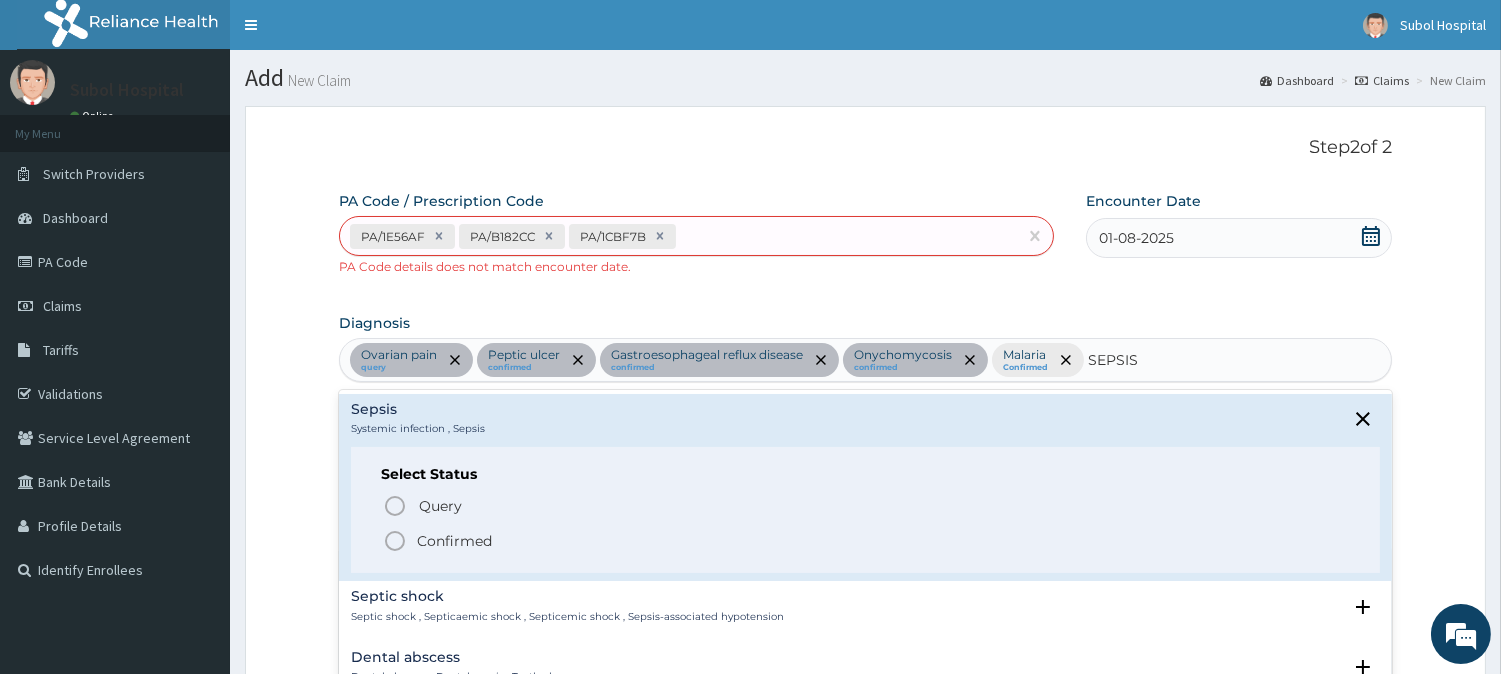 click on "Confirmed" at bounding box center (866, 541) 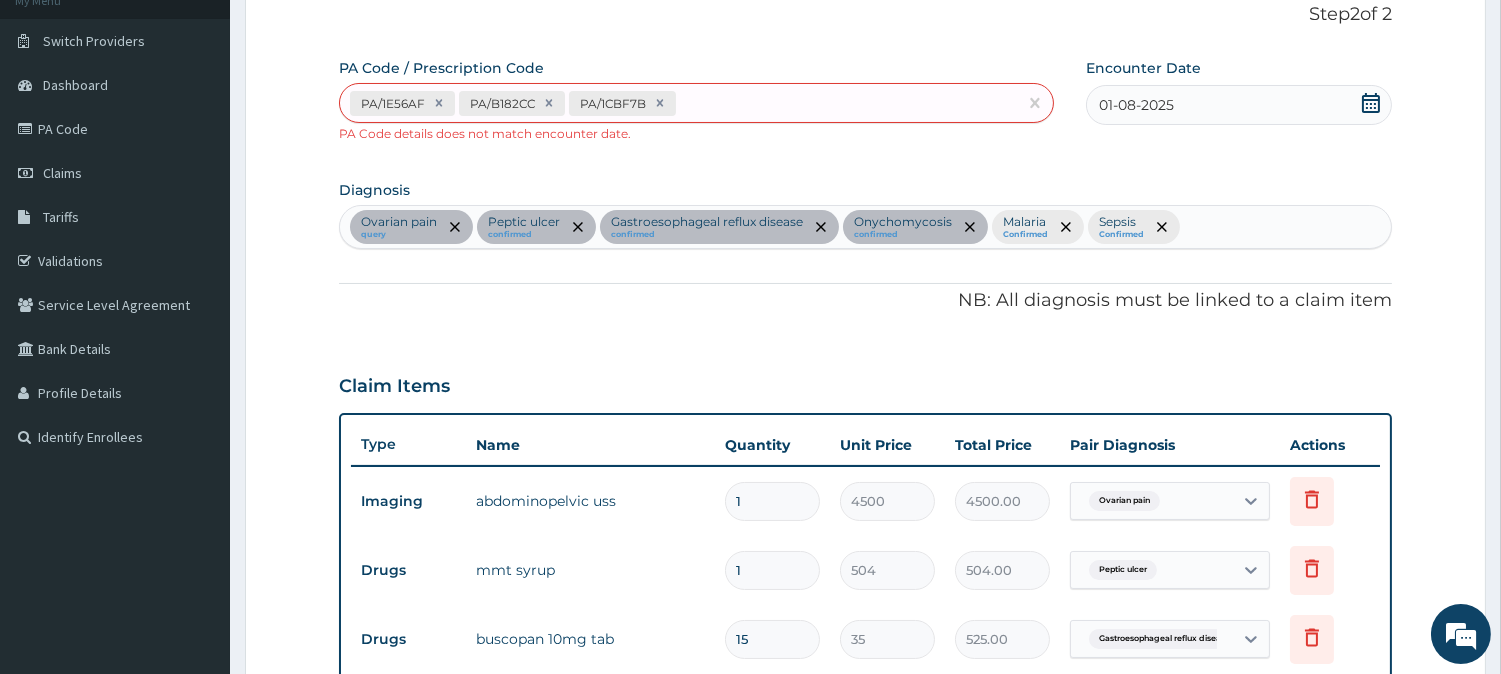 scroll, scrollTop: 1028, scrollLeft: 0, axis: vertical 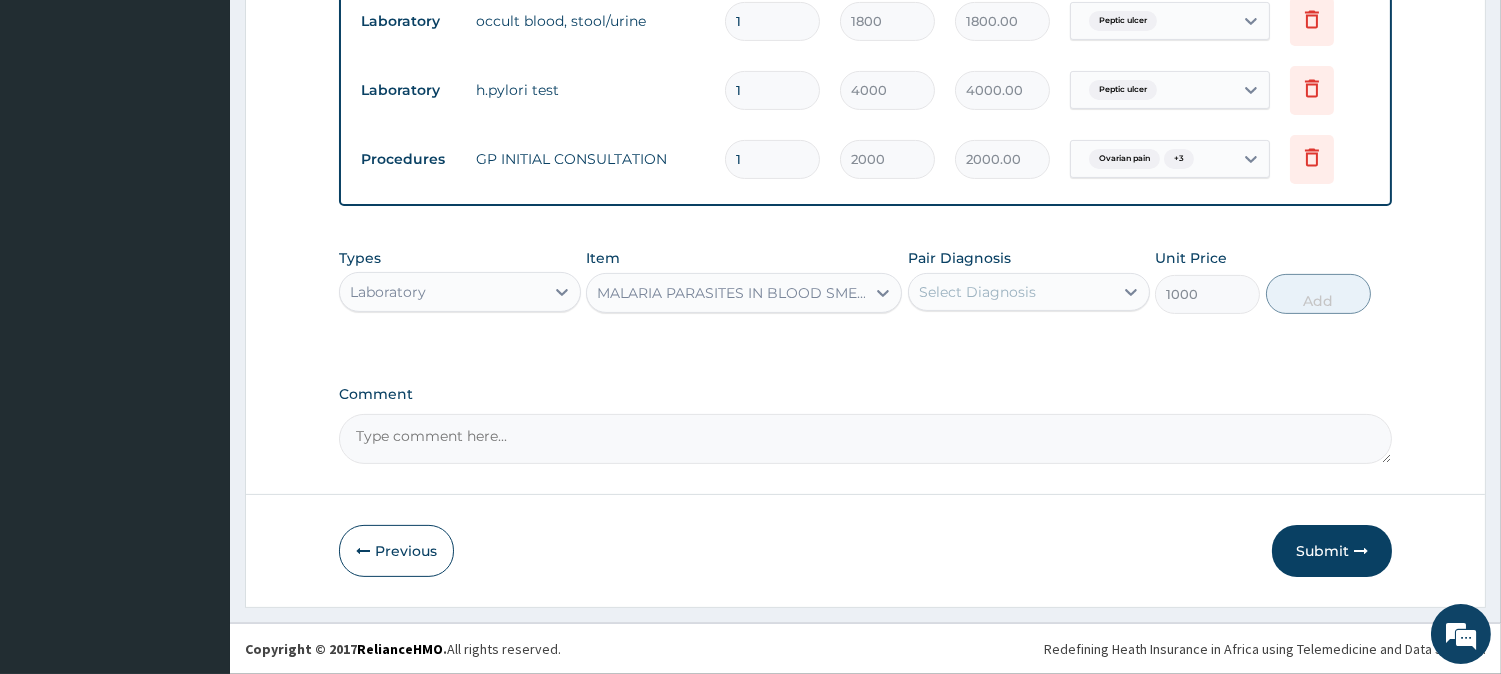 click on "Select Diagnosis" at bounding box center [977, 292] 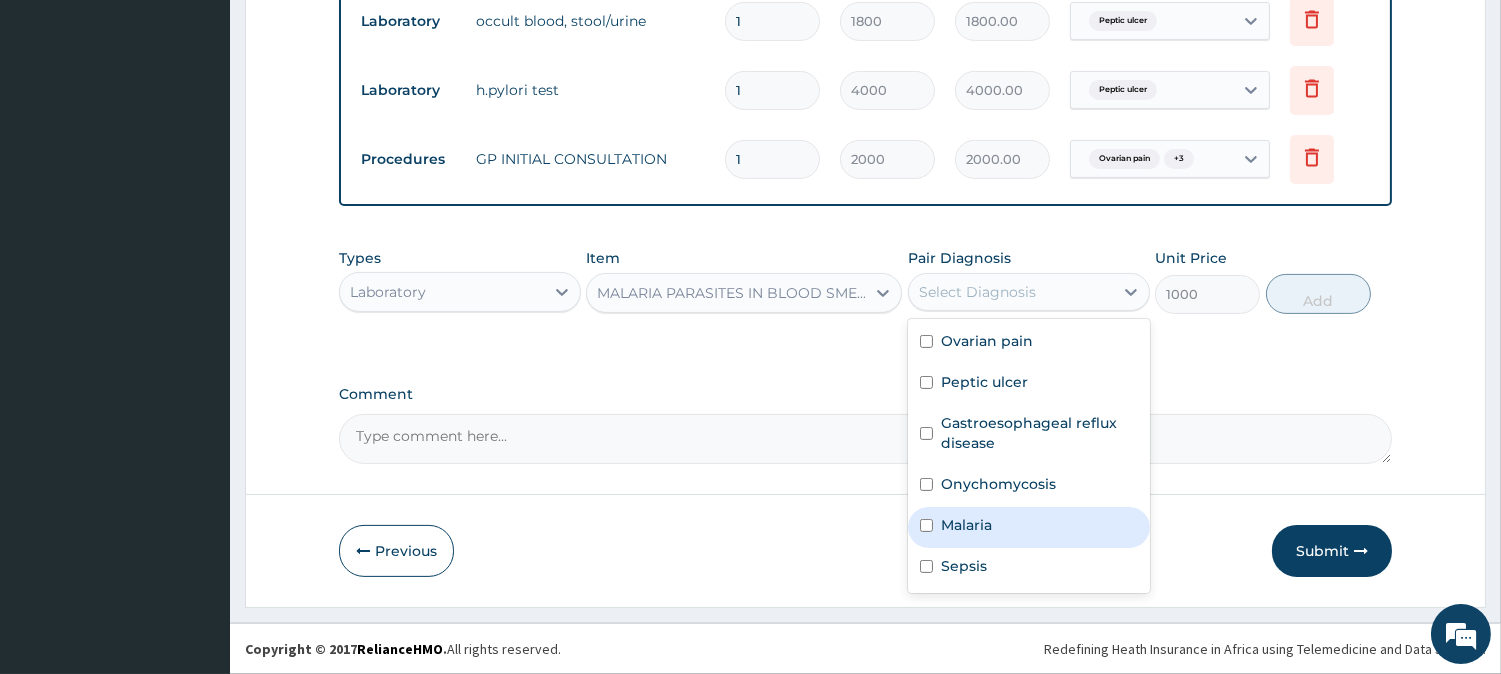 click on "Malaria" at bounding box center [1029, 527] 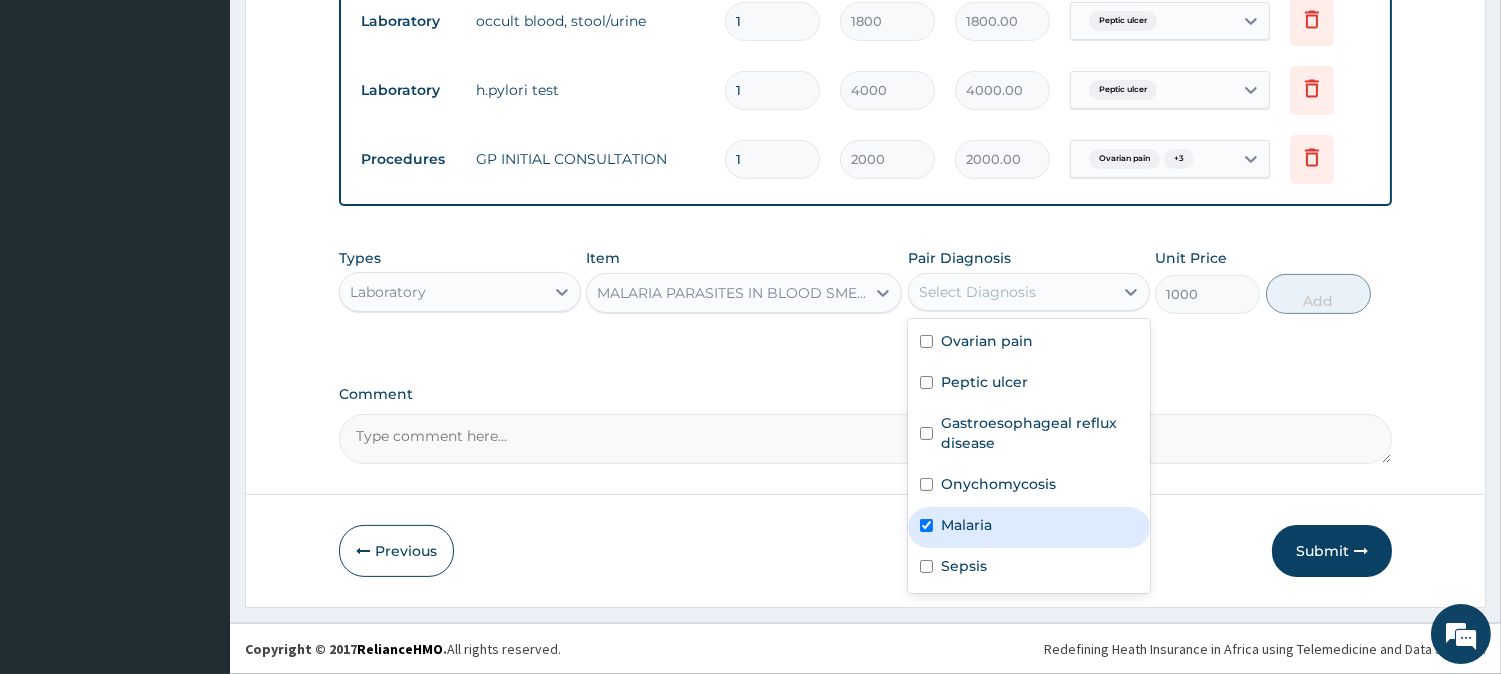 checkbox on "true" 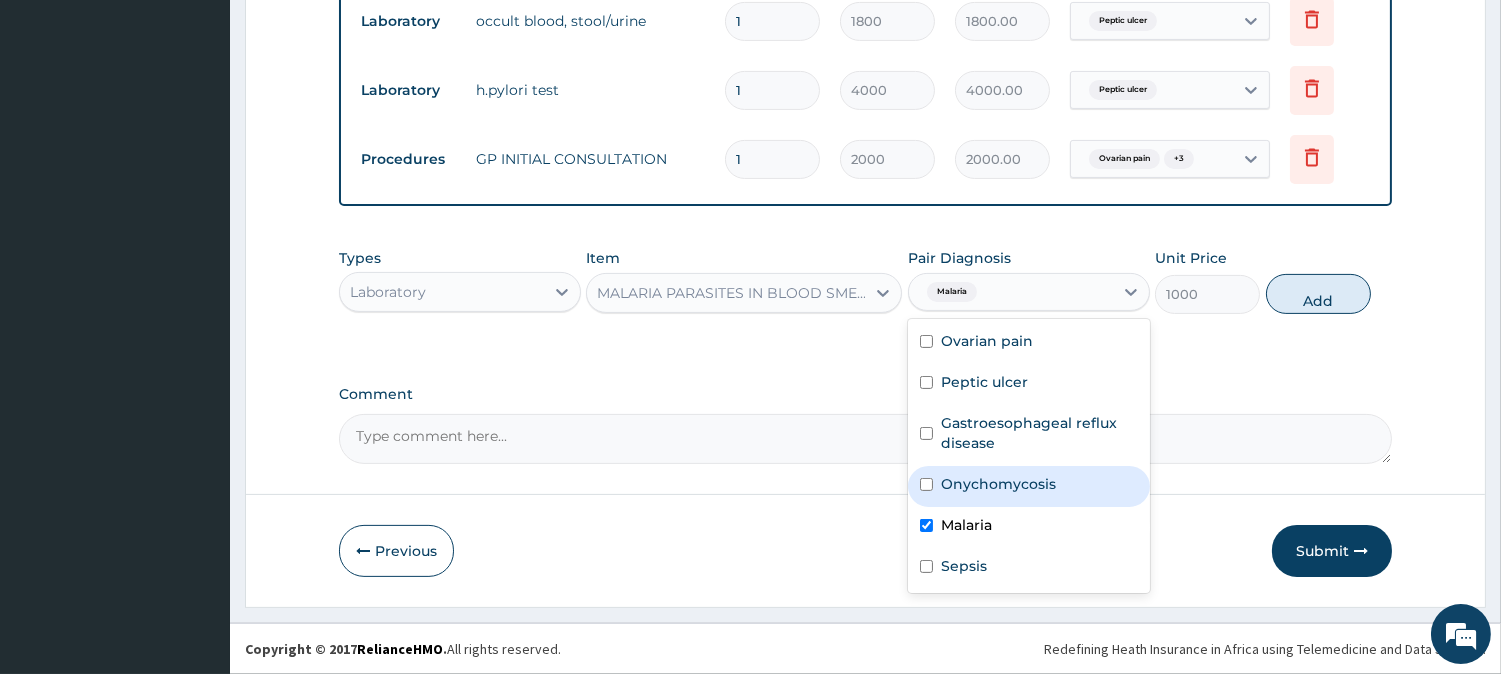 drag, startPoint x: 1323, startPoint y: 295, endPoint x: 1256, endPoint y: 297, distance: 67.02985 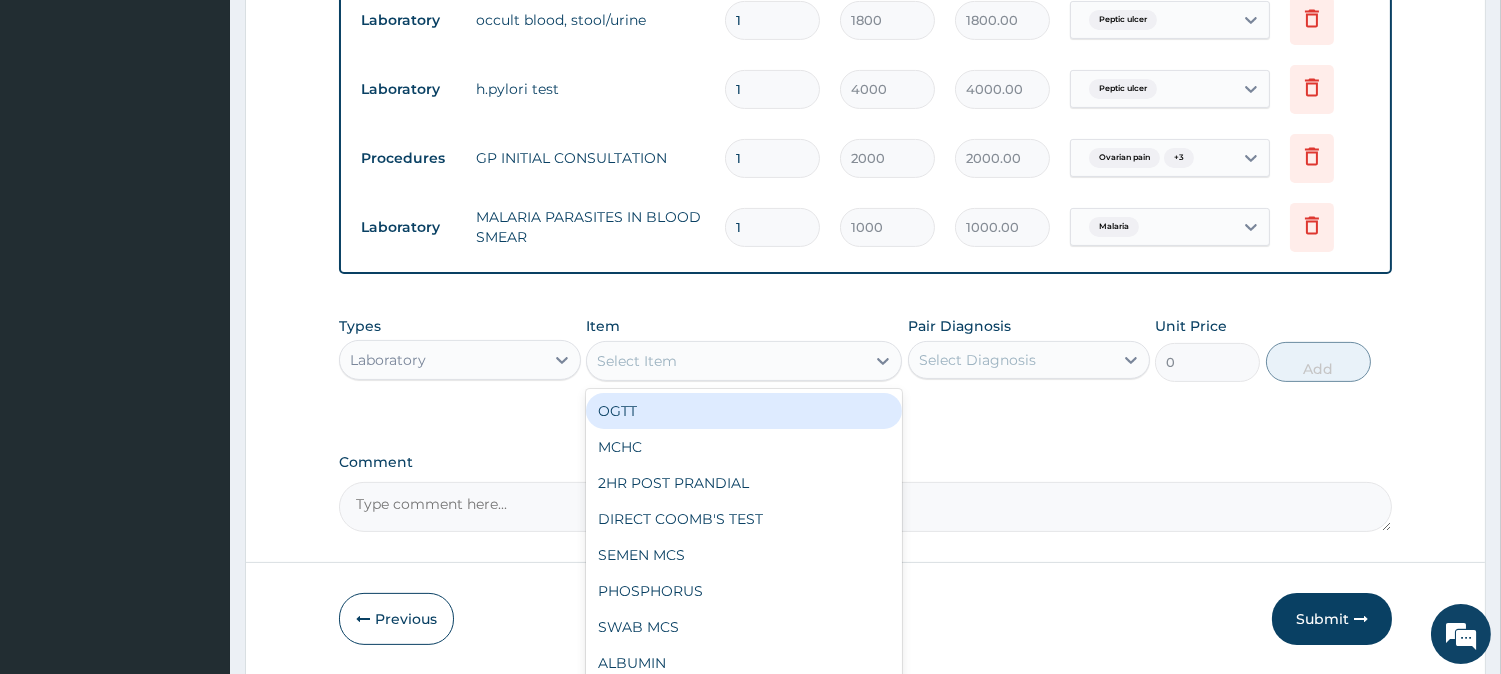 click on "Select Item" at bounding box center [726, 361] 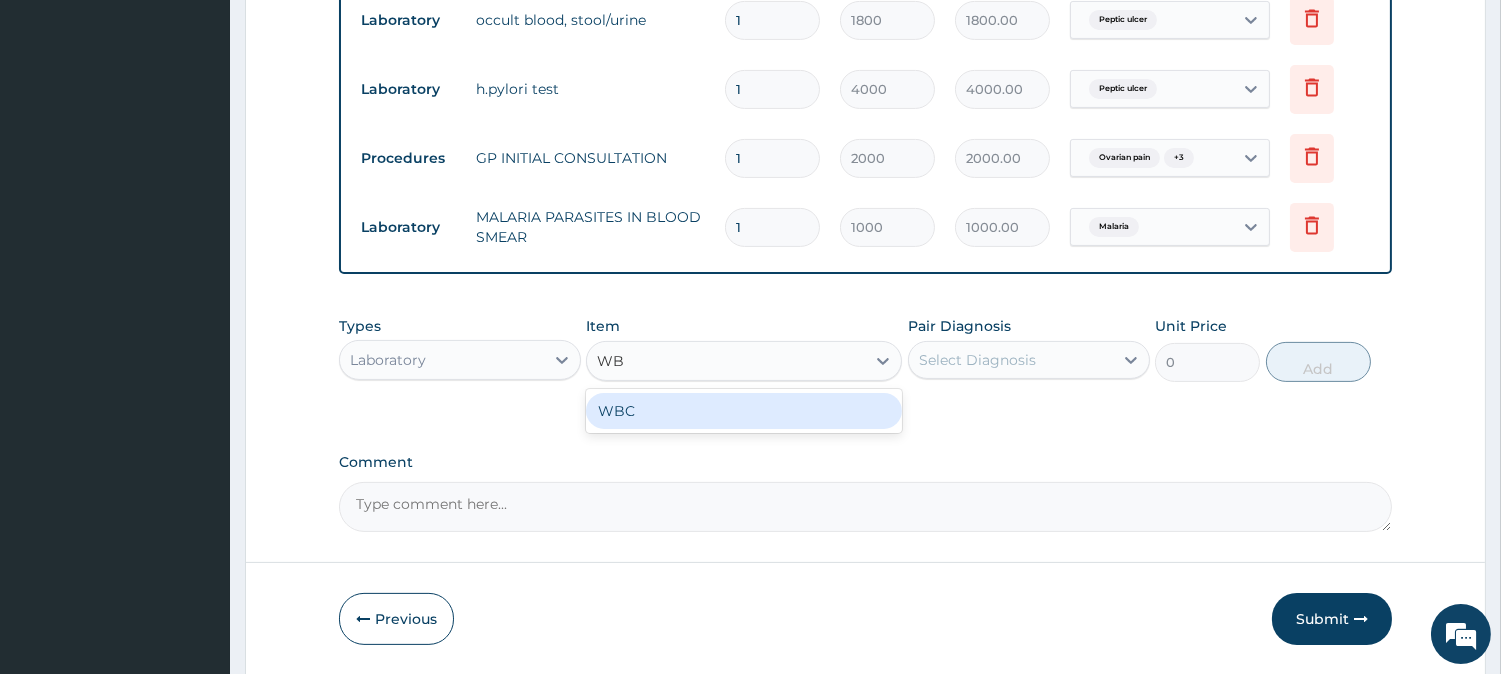 type on "WBC" 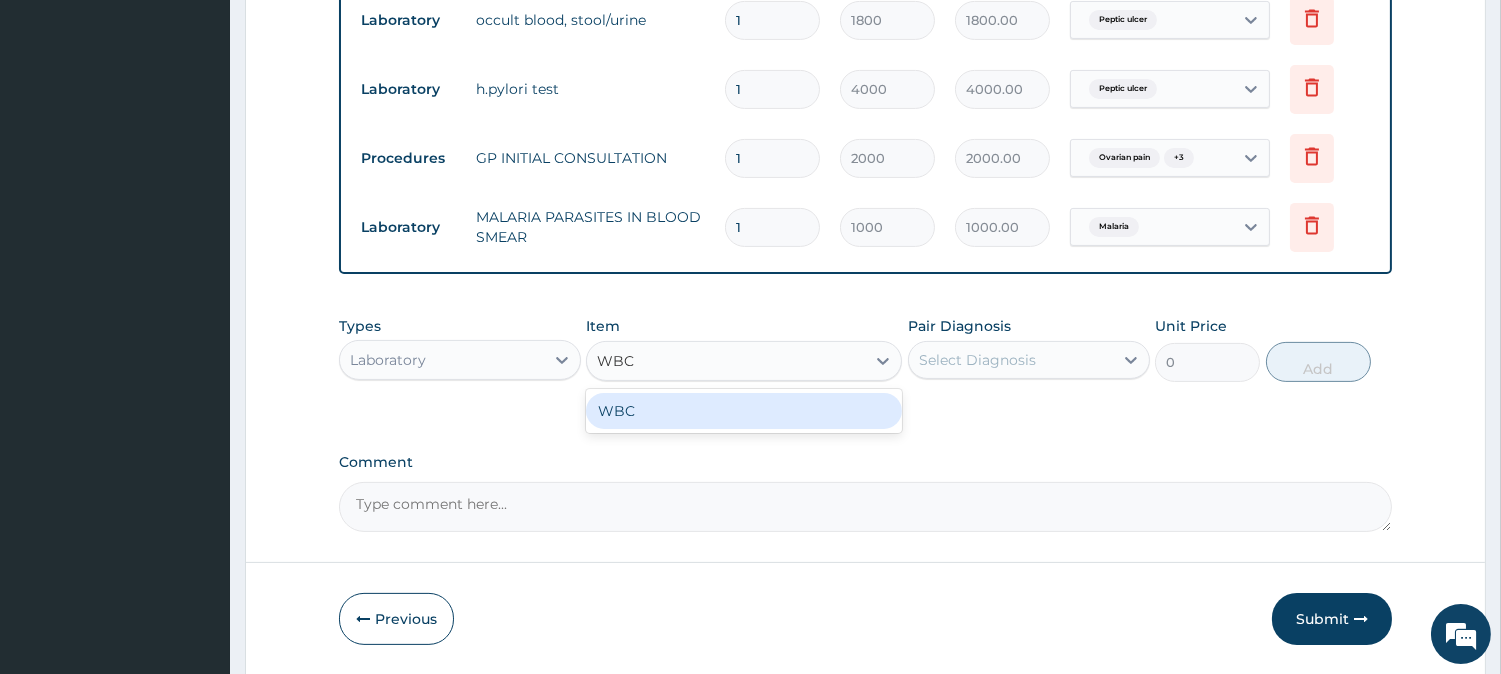 click on "WBC" at bounding box center [744, 411] 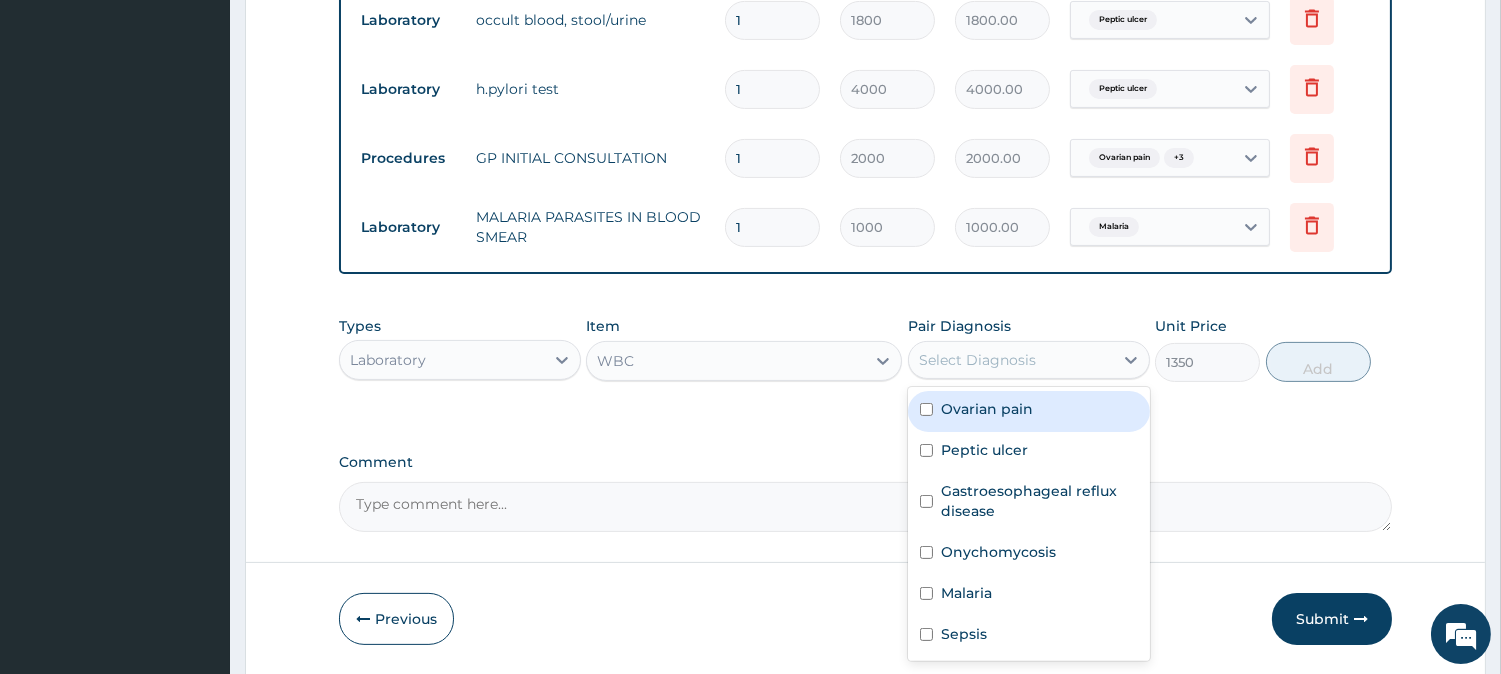 click on "Select Diagnosis" at bounding box center [977, 360] 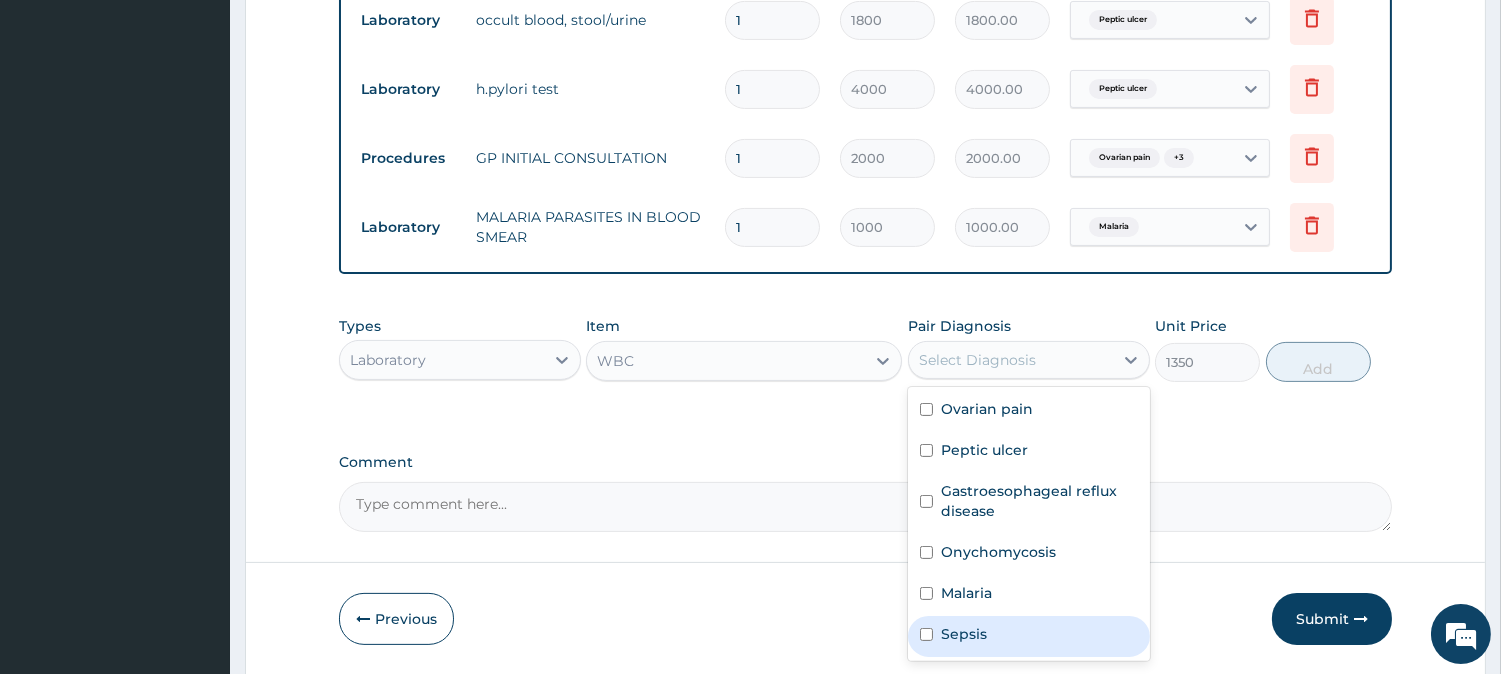 click on "Sepsis" at bounding box center (1029, 636) 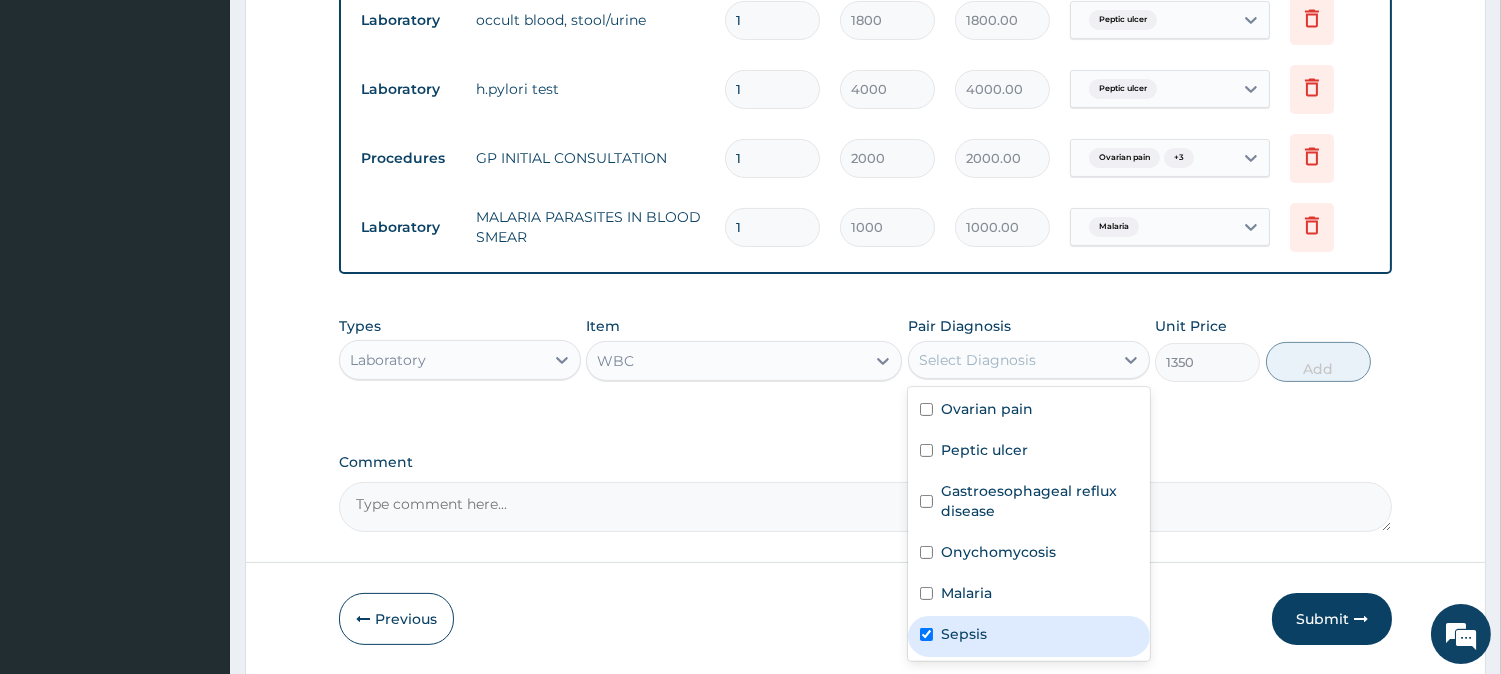 checkbox on "true" 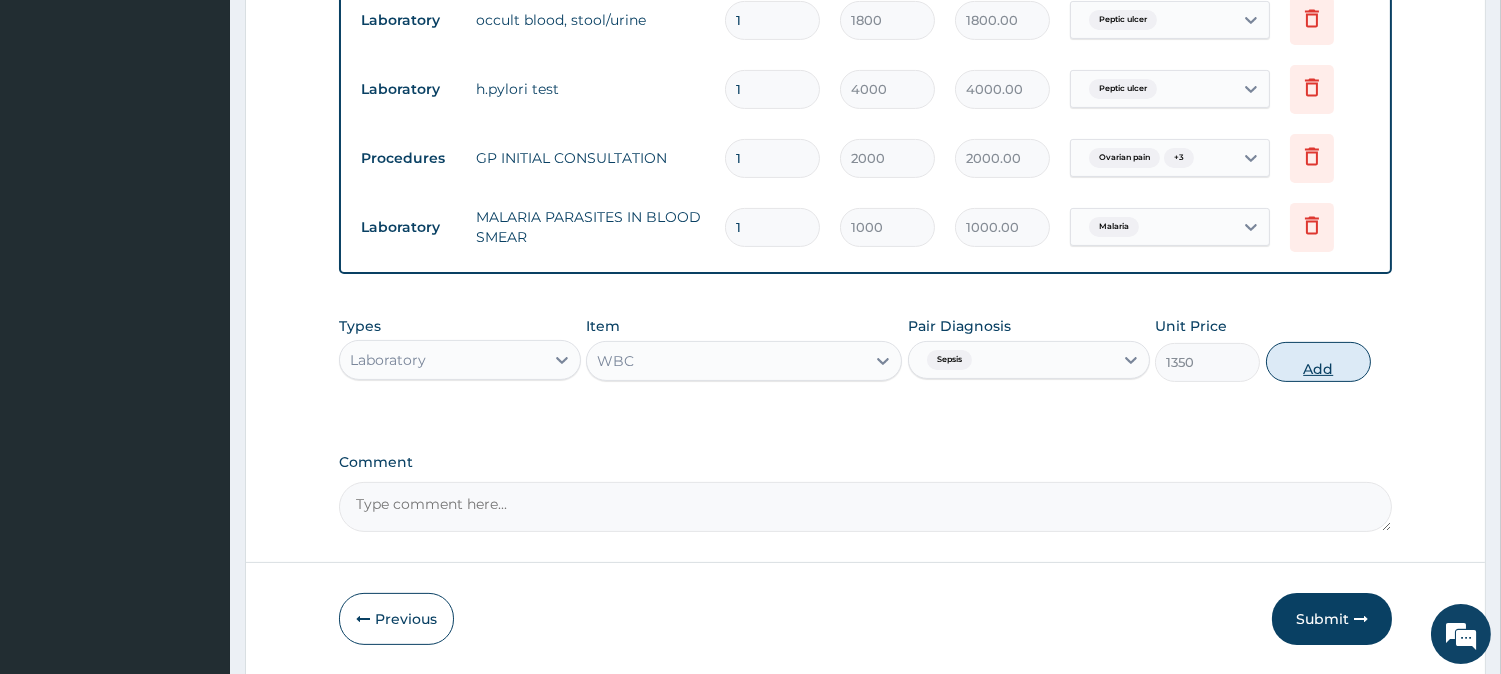 click on "Add" at bounding box center (1318, 362) 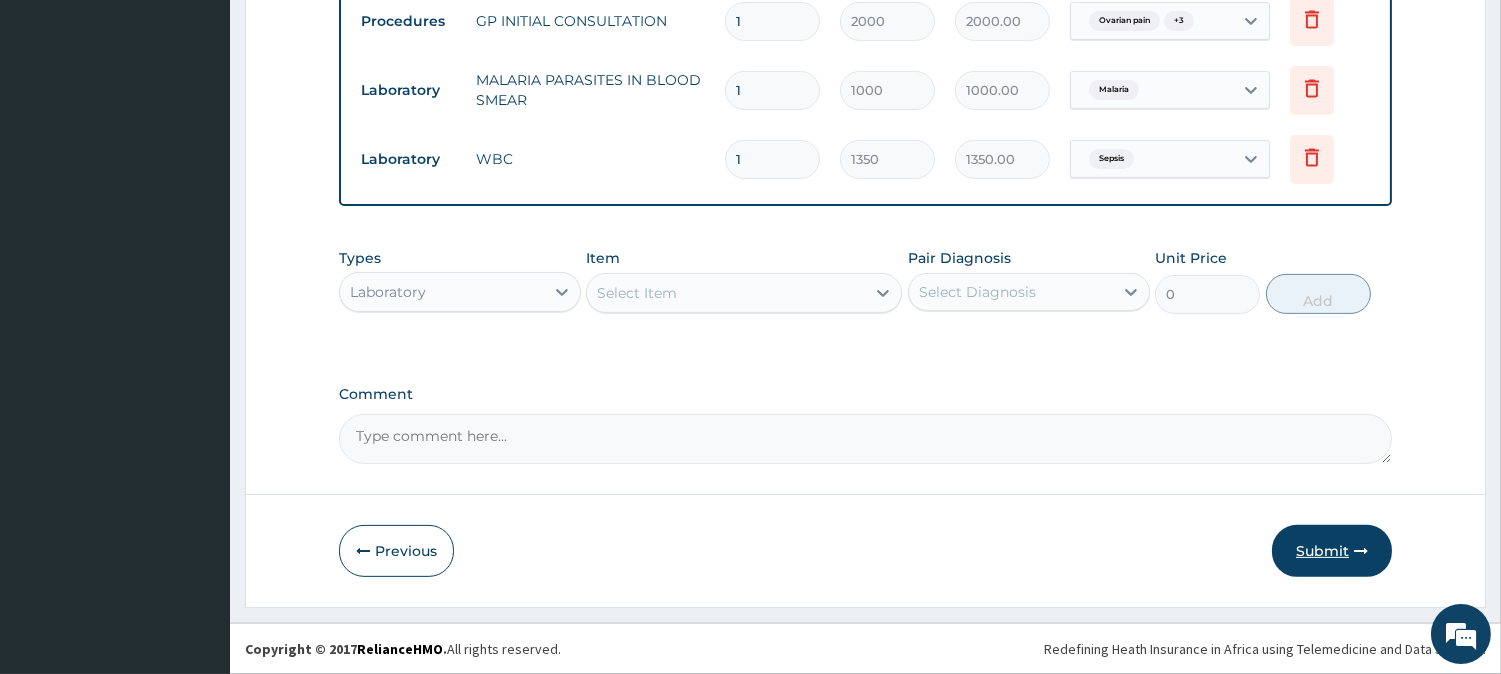 click on "Submit" at bounding box center (1332, 551) 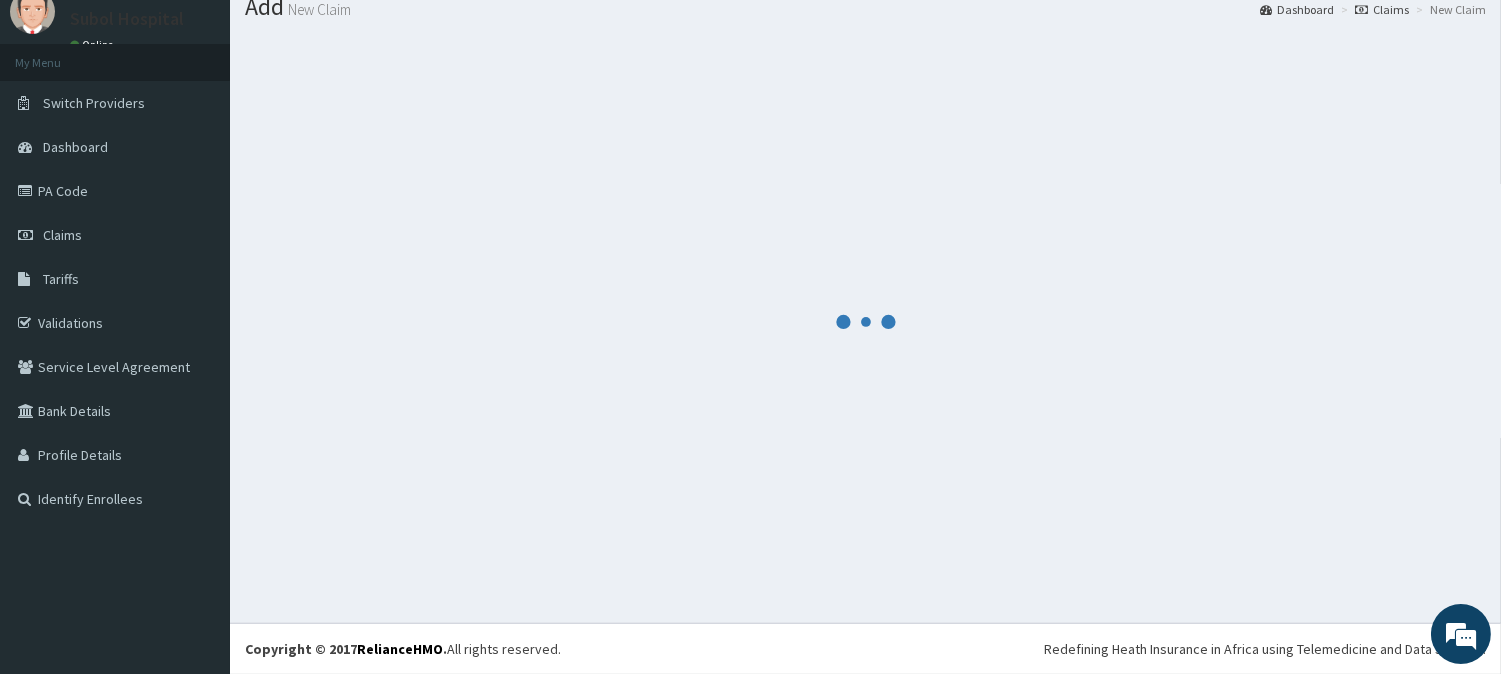 scroll, scrollTop: 71, scrollLeft: 0, axis: vertical 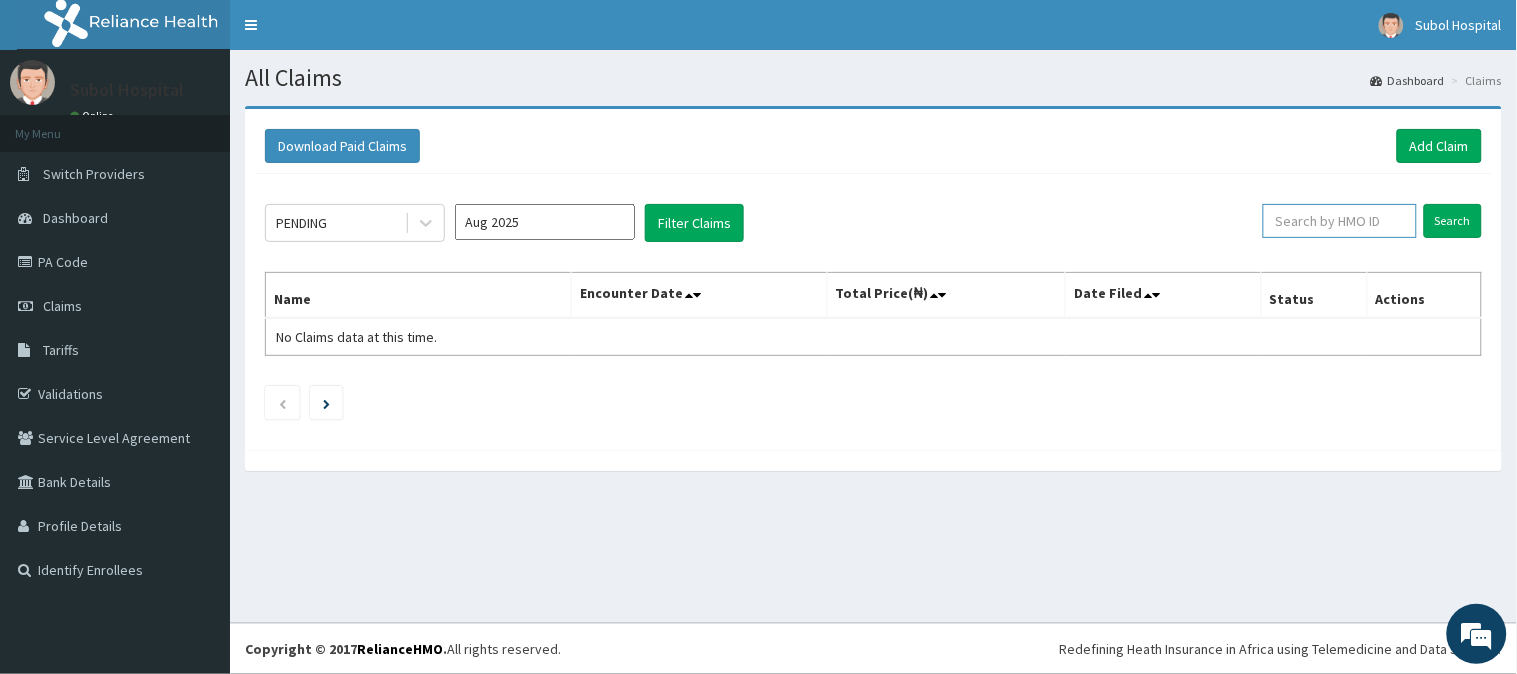 click at bounding box center [1340, 221] 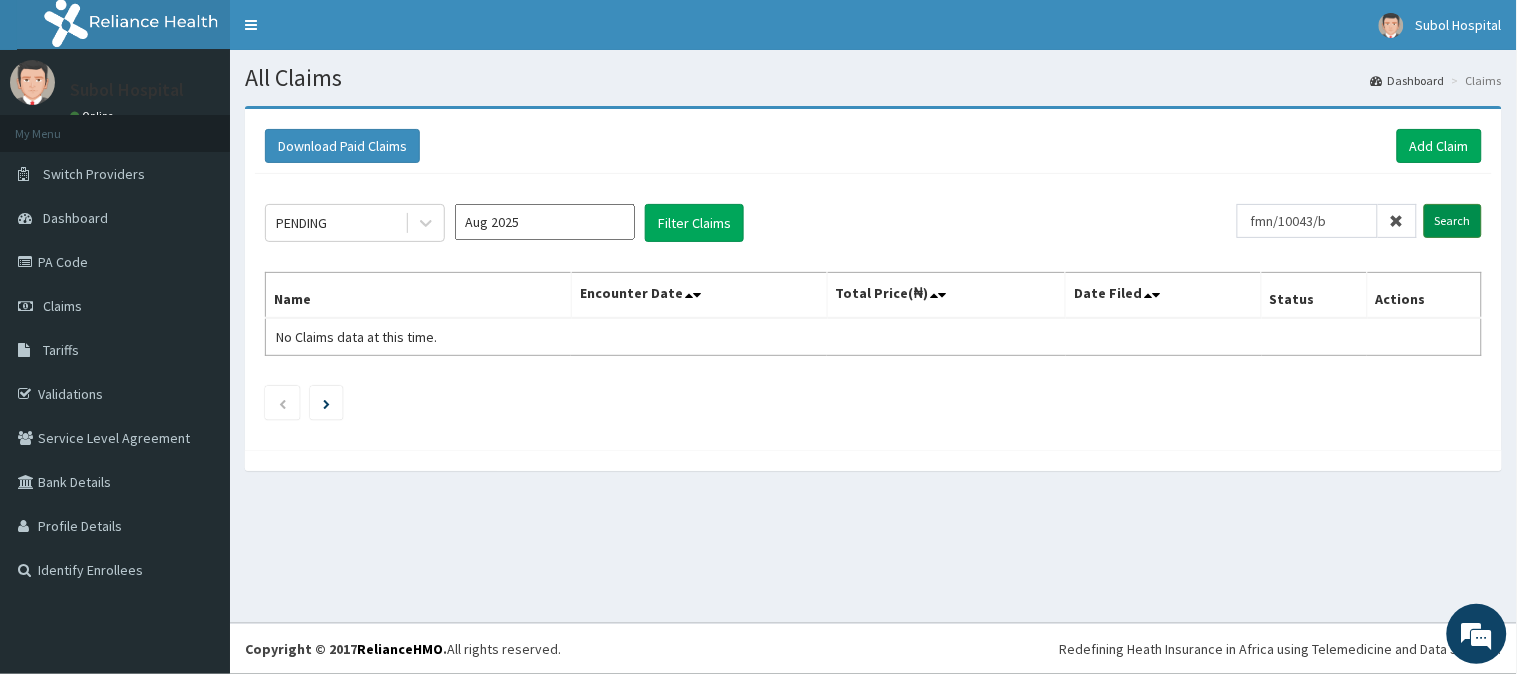 click on "Search" at bounding box center [1453, 221] 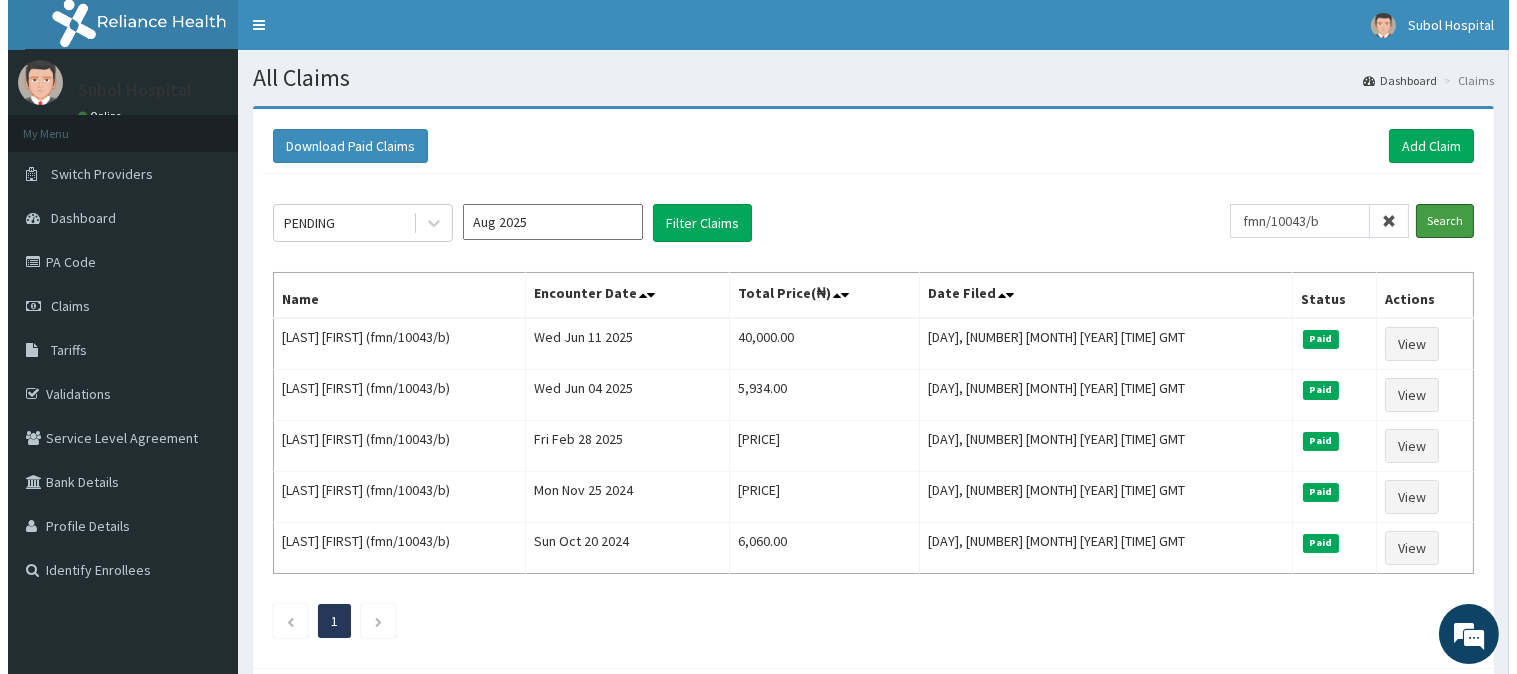 scroll, scrollTop: 0, scrollLeft: 0, axis: both 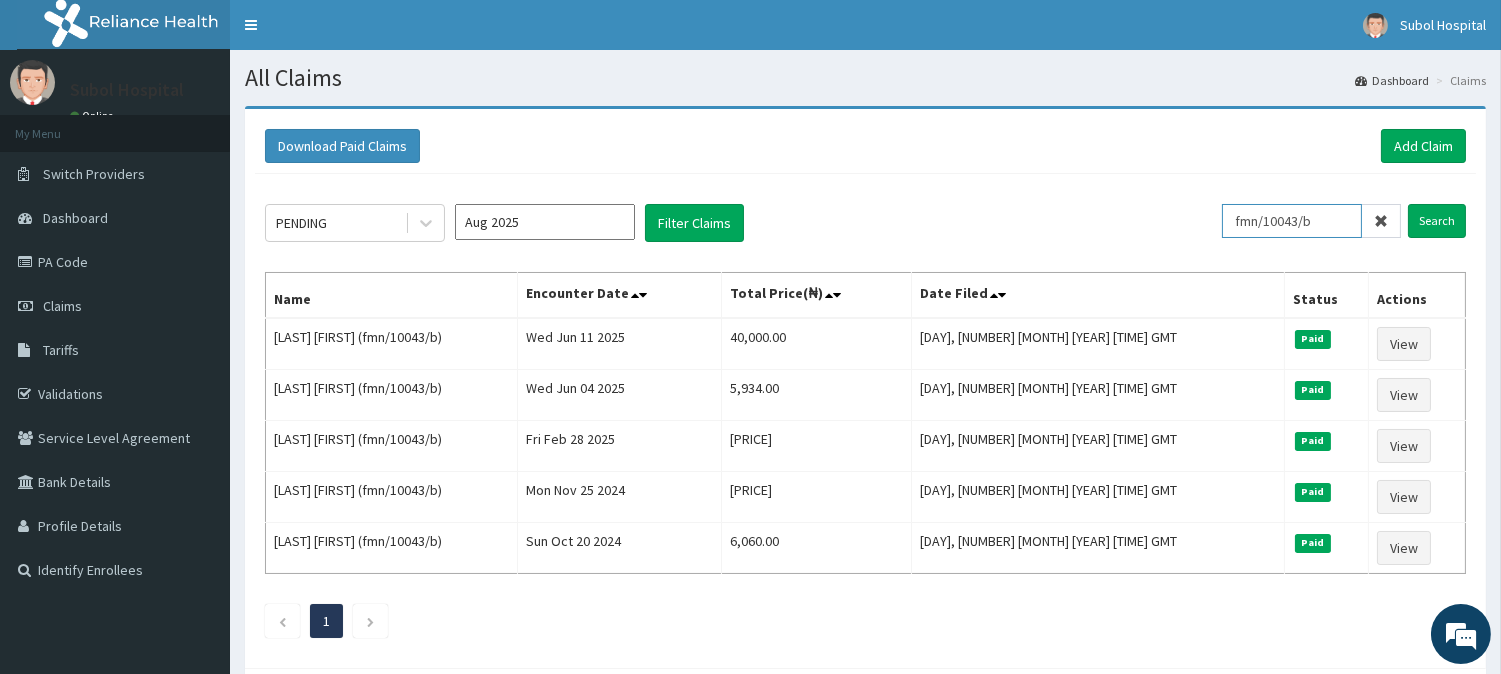 drag, startPoint x: 1227, startPoint y: 212, endPoint x: 1170, endPoint y: 204, distance: 57.558666 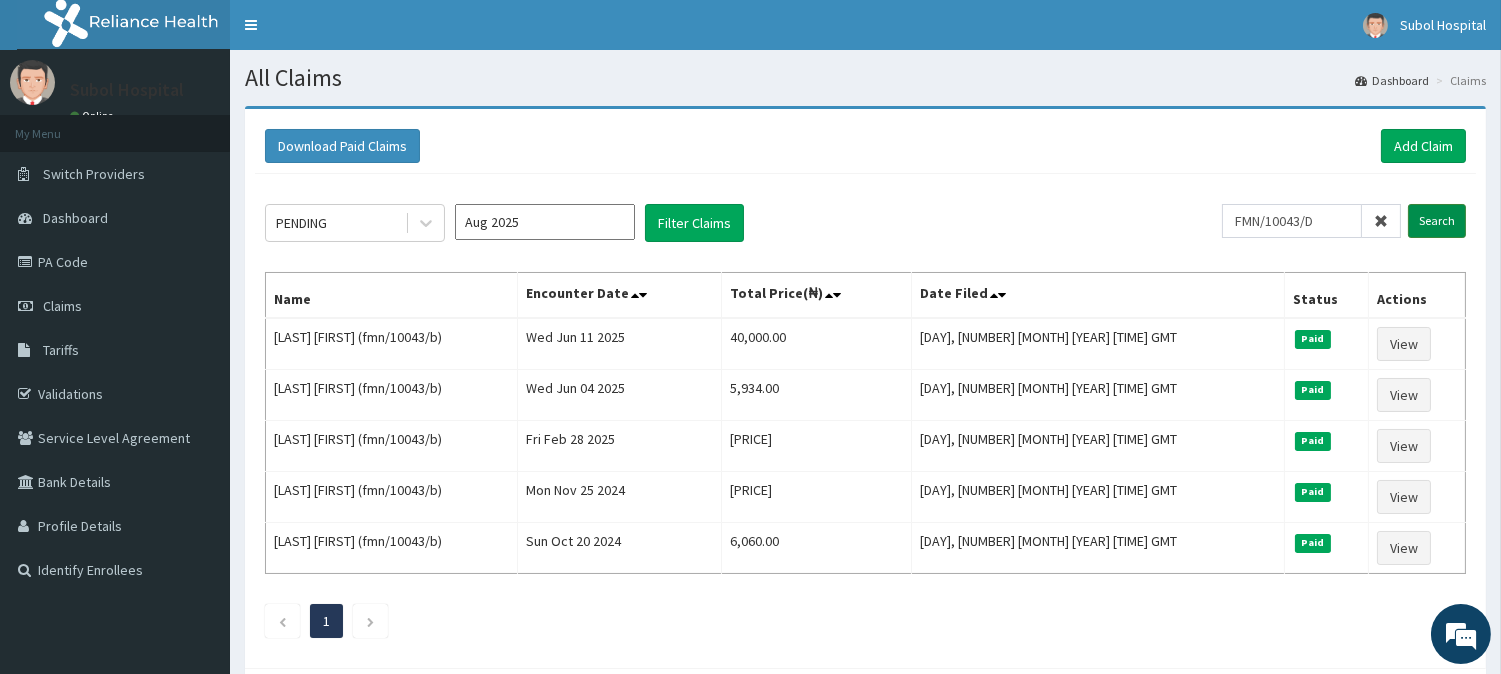 click on "Search" at bounding box center (1437, 221) 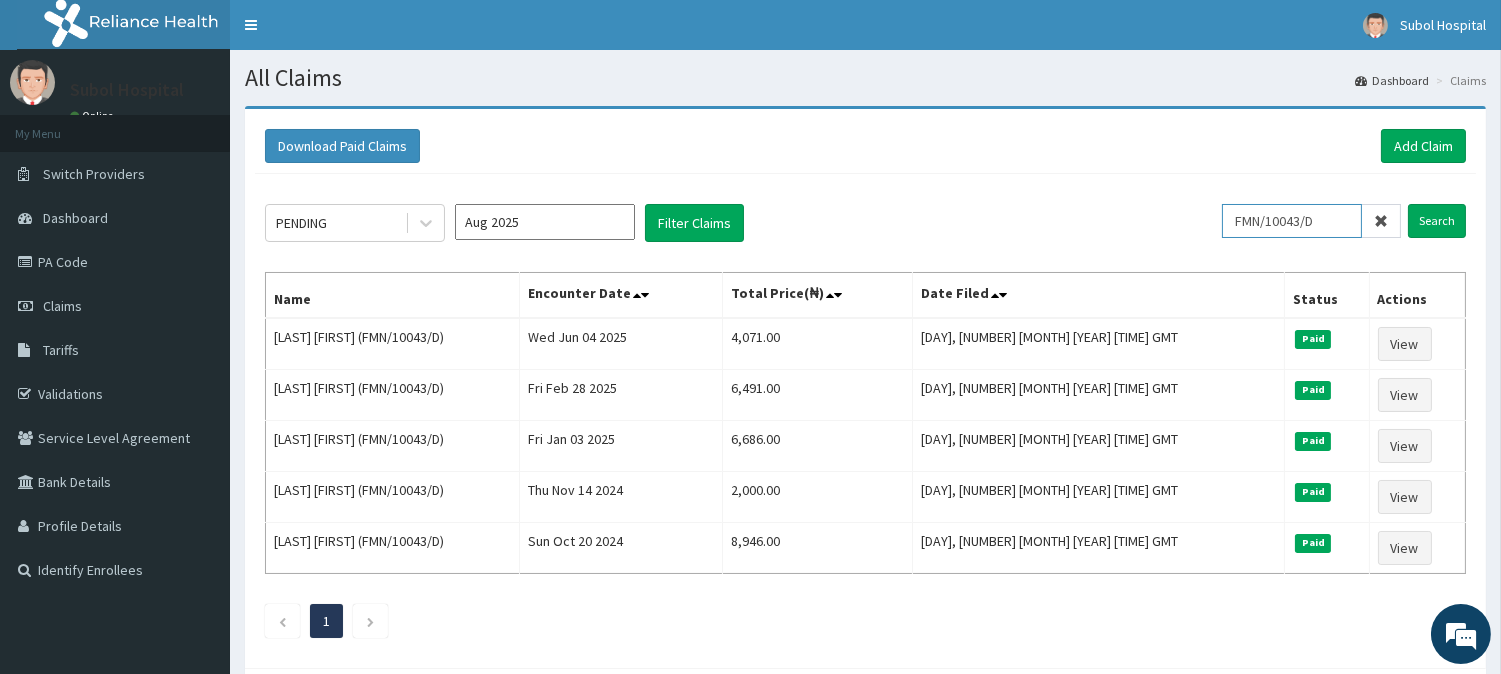drag, startPoint x: 1314, startPoint y: 216, endPoint x: 1153, endPoint y: 187, distance: 163.59096 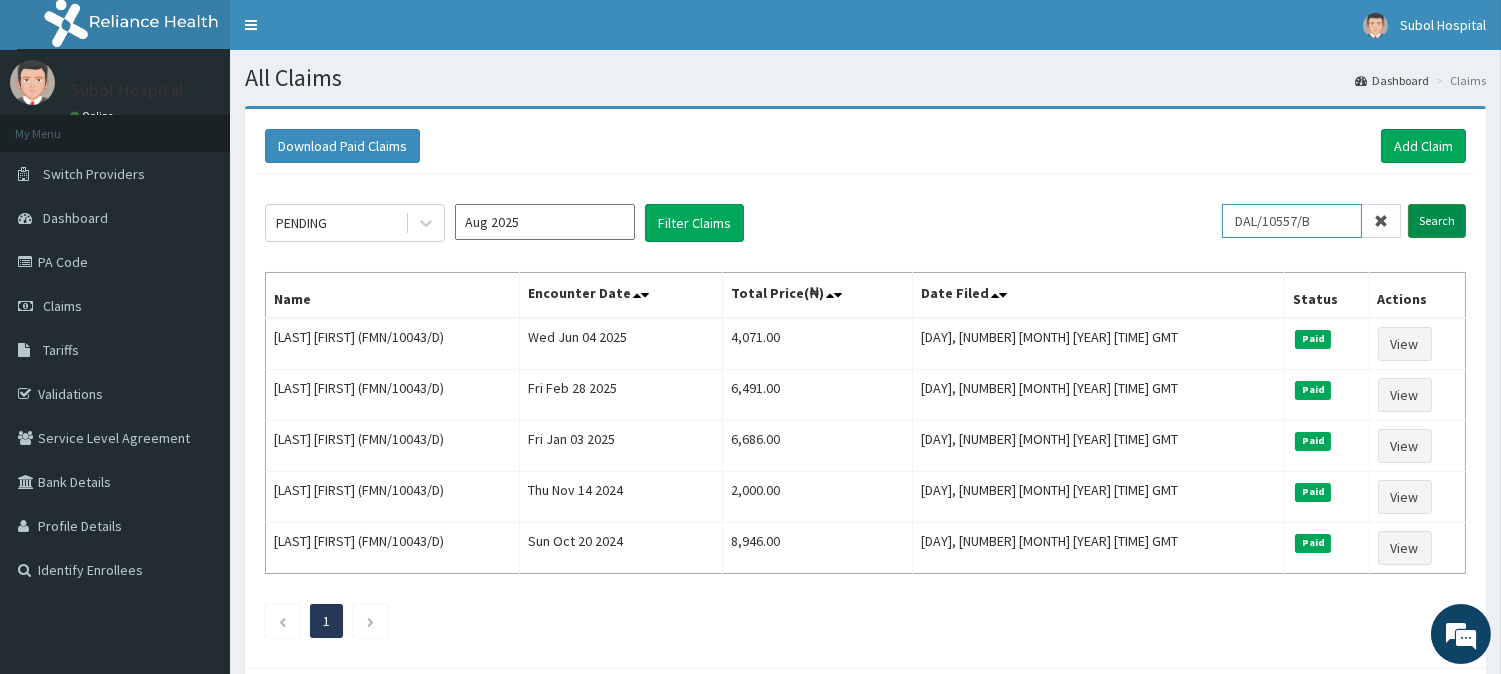 type on "DAL/10557/B" 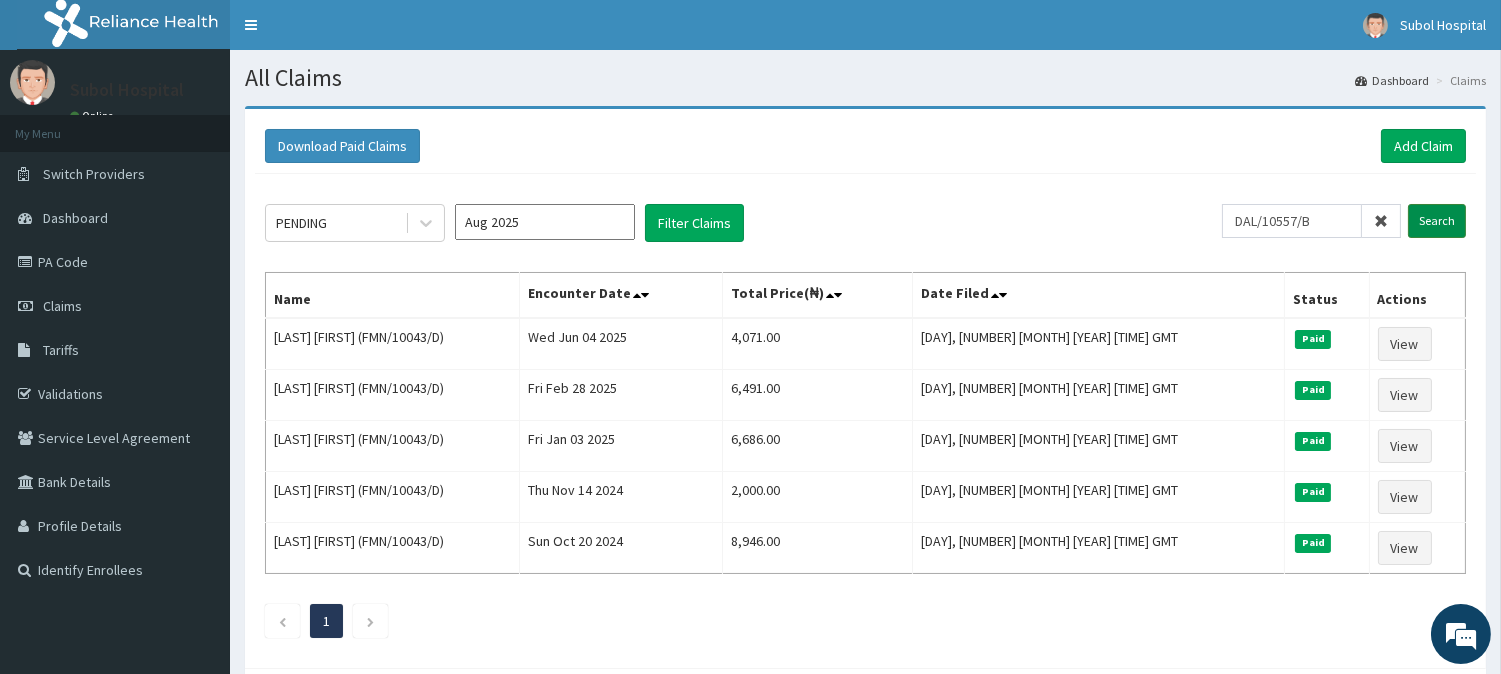 click on "Search" at bounding box center [1437, 221] 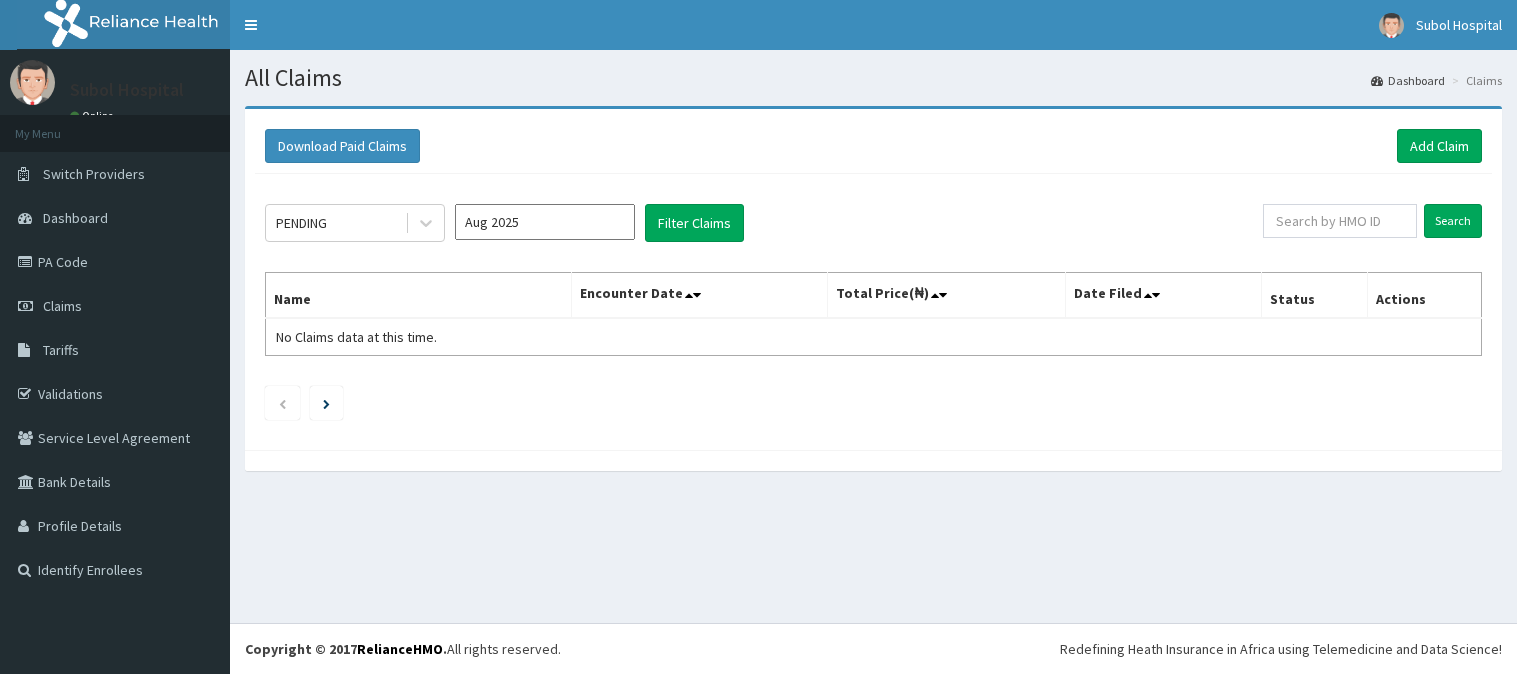 scroll, scrollTop: 0, scrollLeft: 0, axis: both 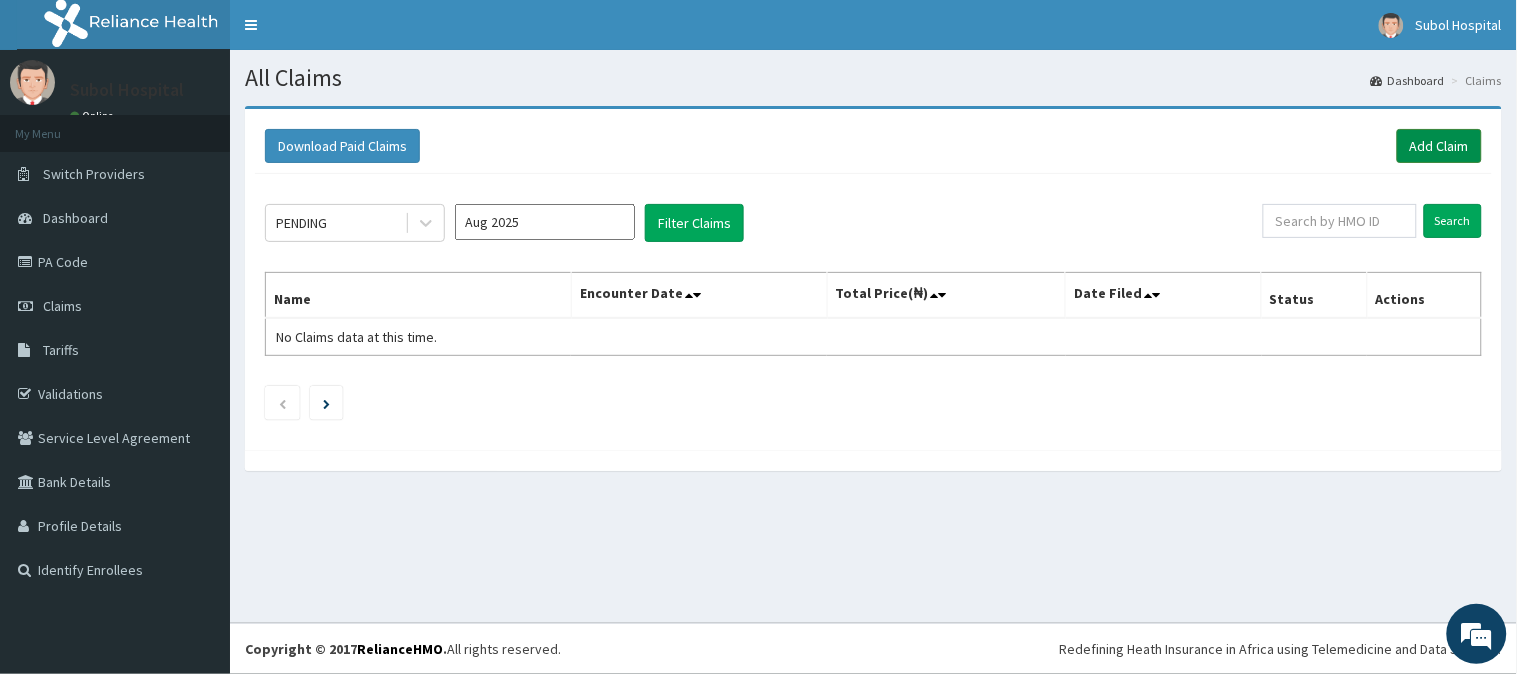 click on "Add Claim" at bounding box center [1439, 146] 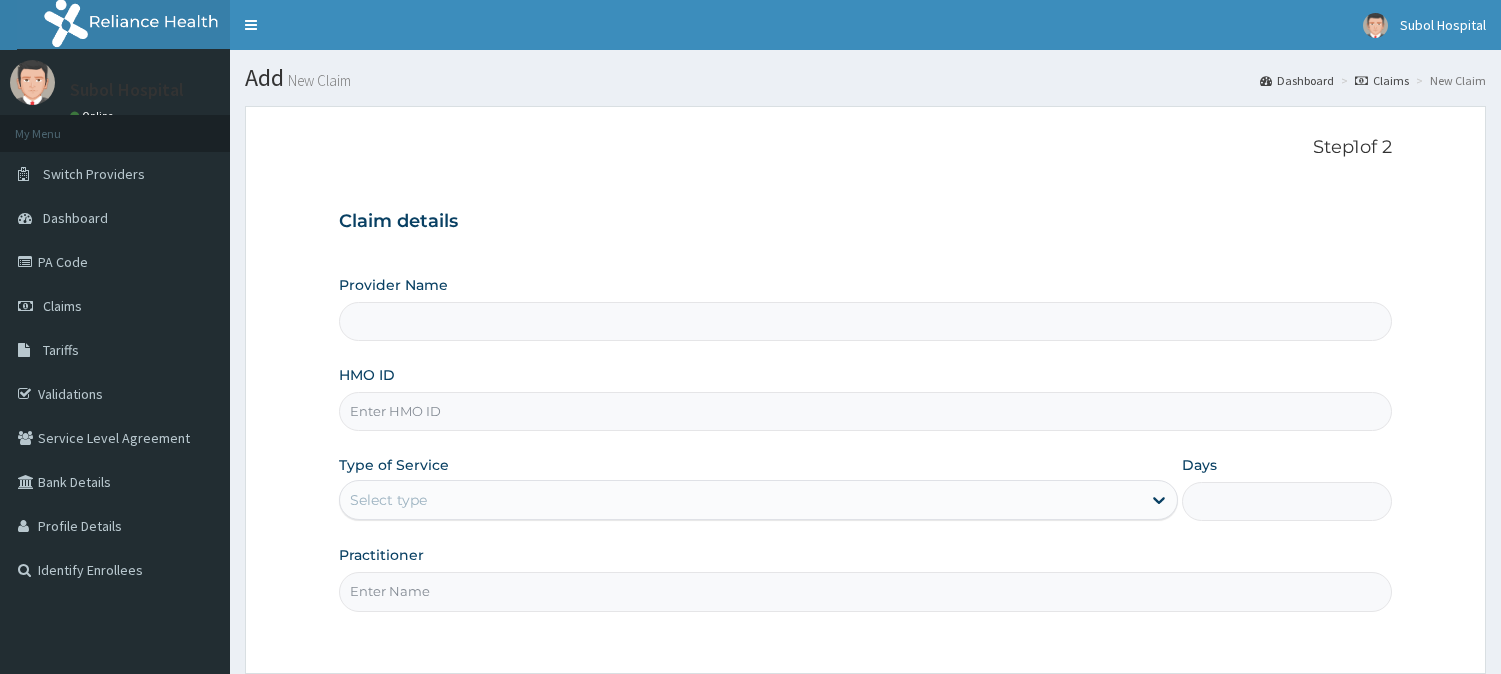 scroll, scrollTop: 0, scrollLeft: 0, axis: both 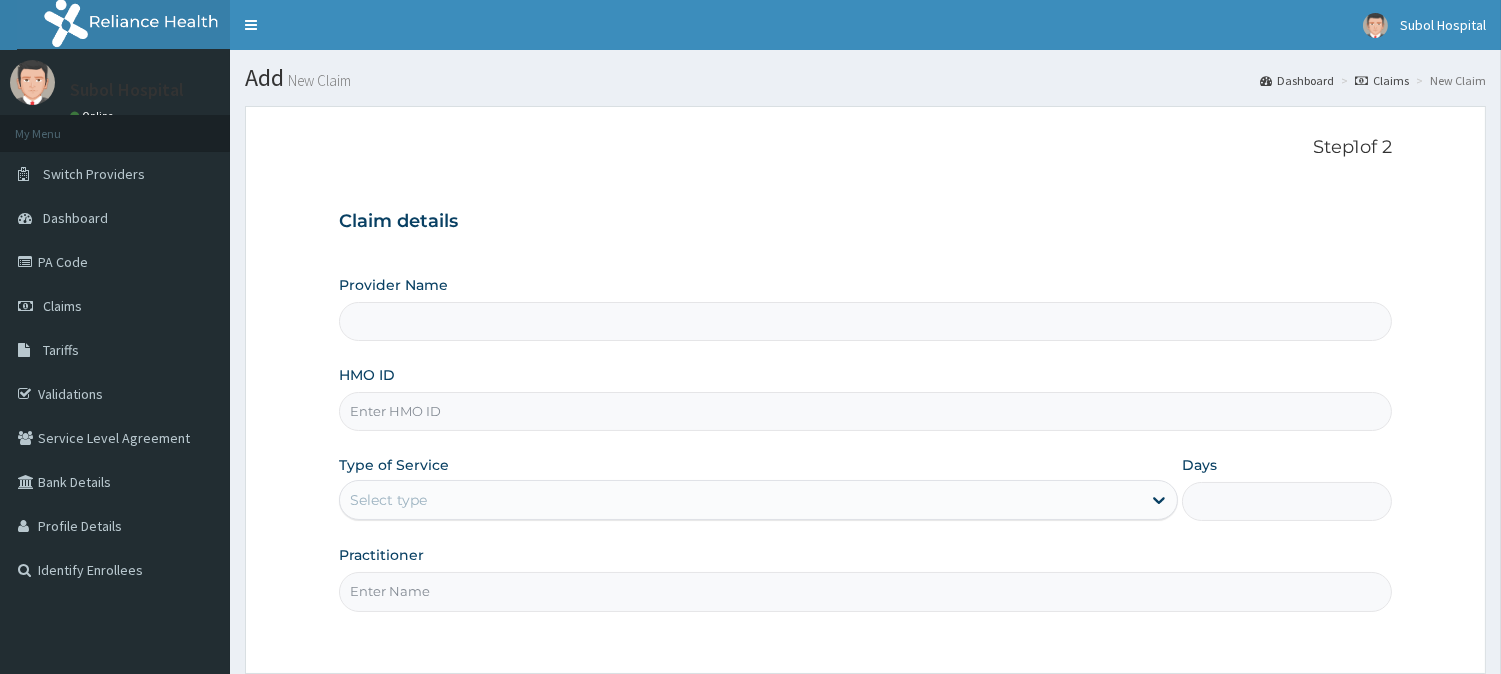 click on "HMO ID" at bounding box center (865, 411) 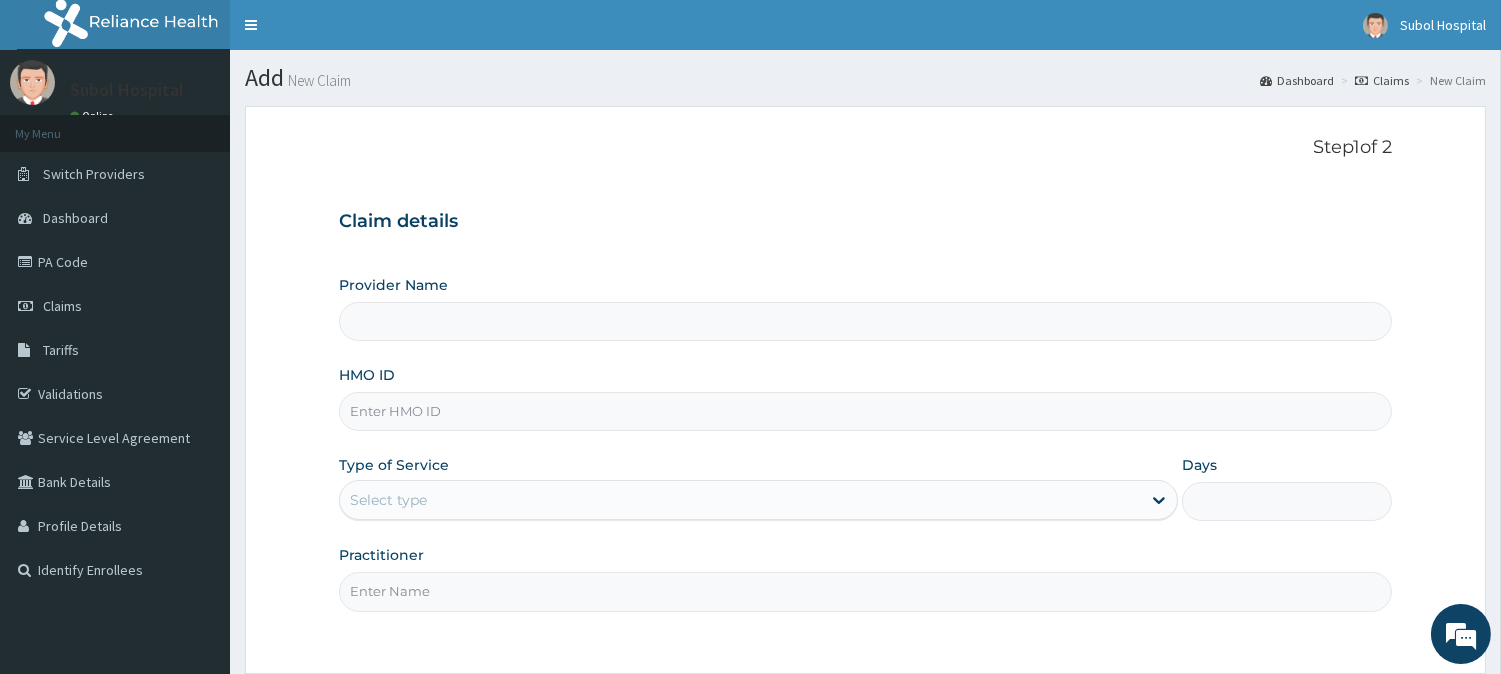 paste on "[DOCUMENT_ID]" 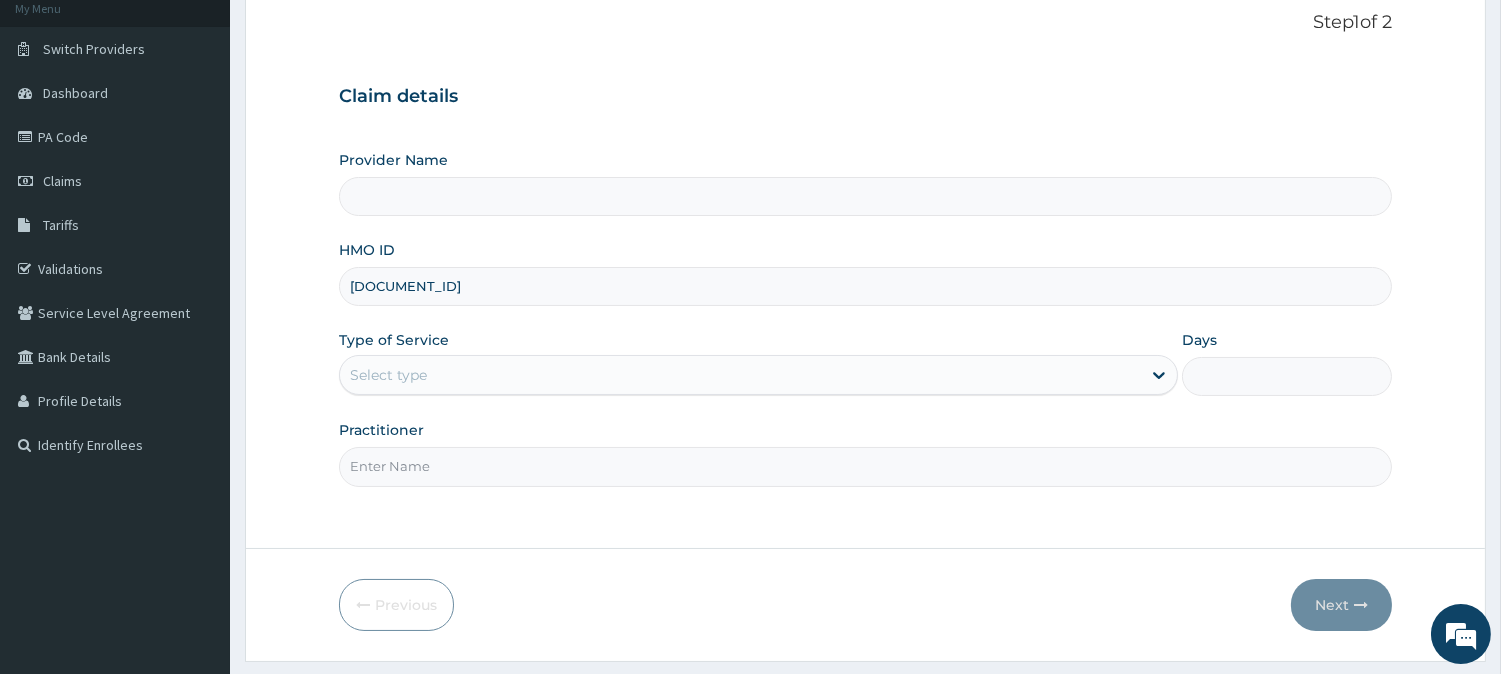 scroll, scrollTop: 178, scrollLeft: 0, axis: vertical 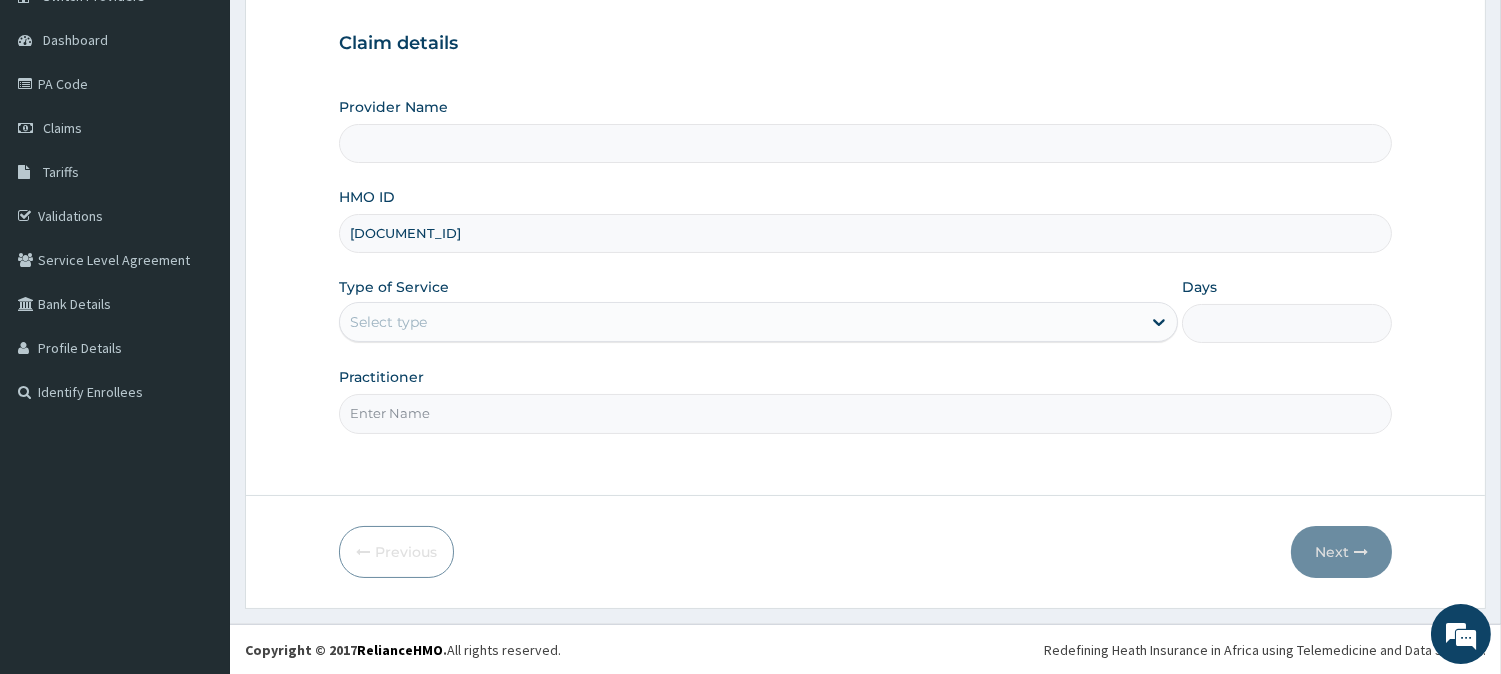 type on "[DOCUMENT_ID]" 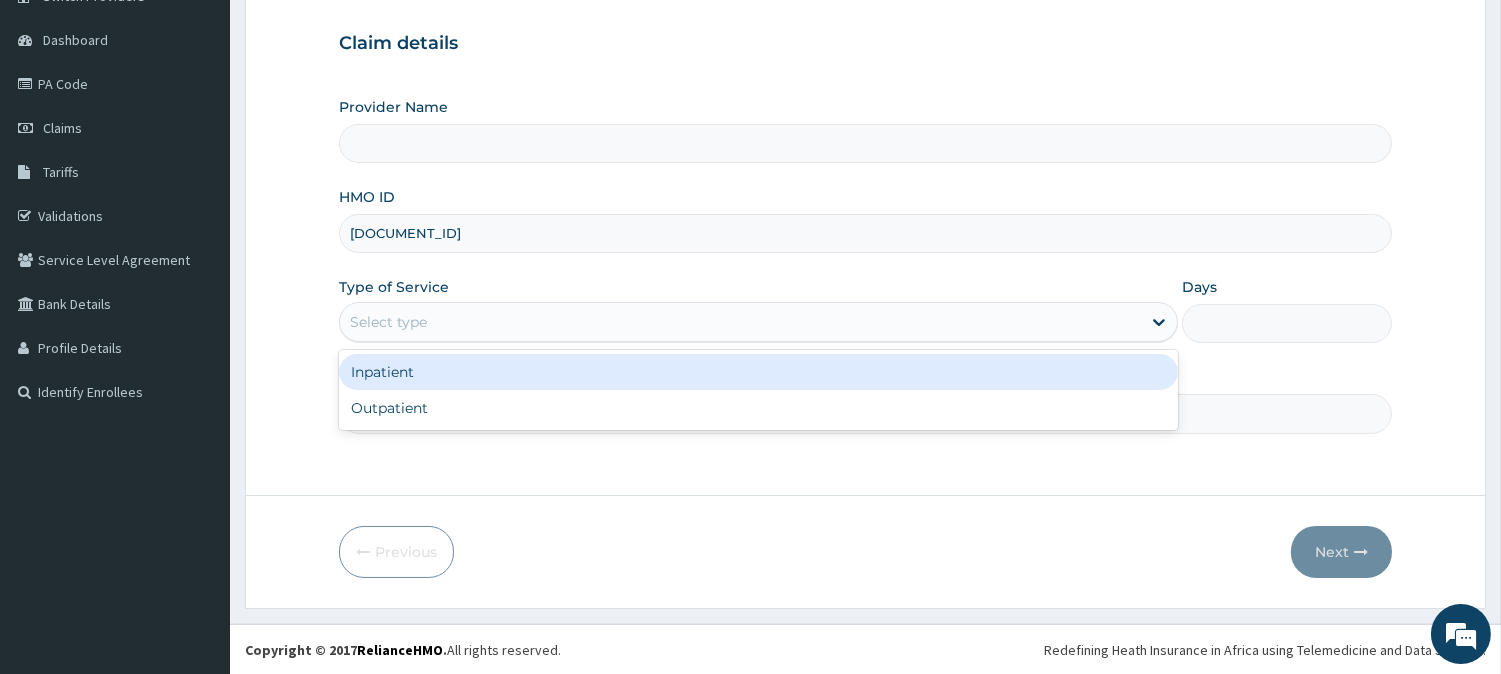 click on "Select type" at bounding box center (758, 322) 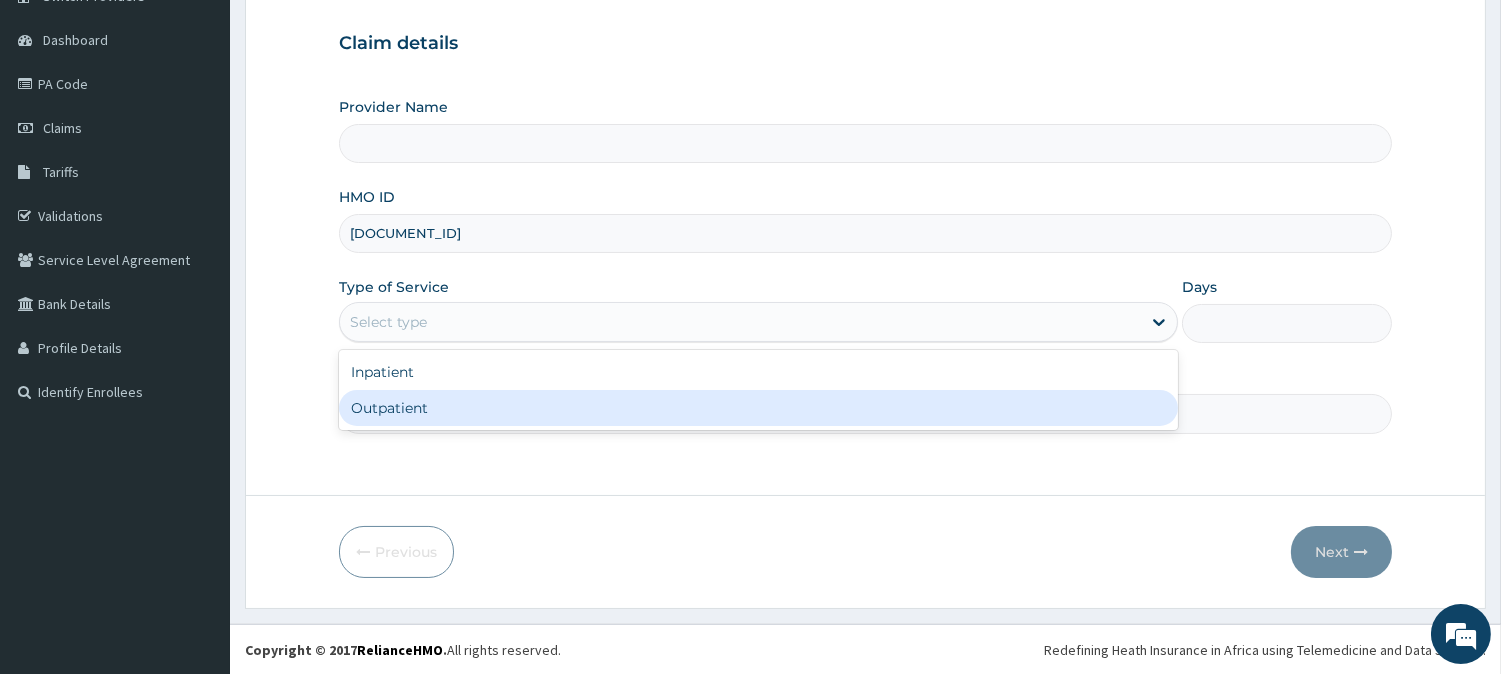 scroll, scrollTop: 0, scrollLeft: 0, axis: both 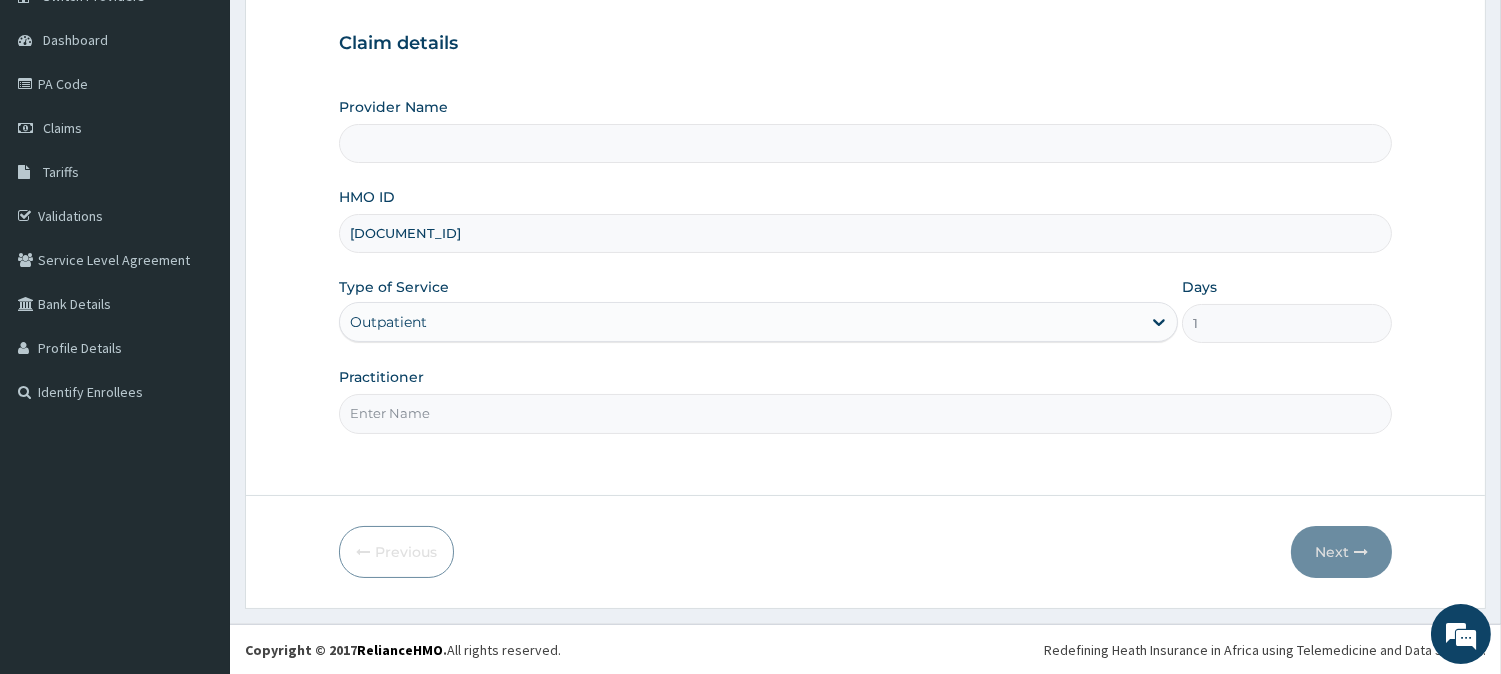click on "Practitioner" at bounding box center [865, 413] 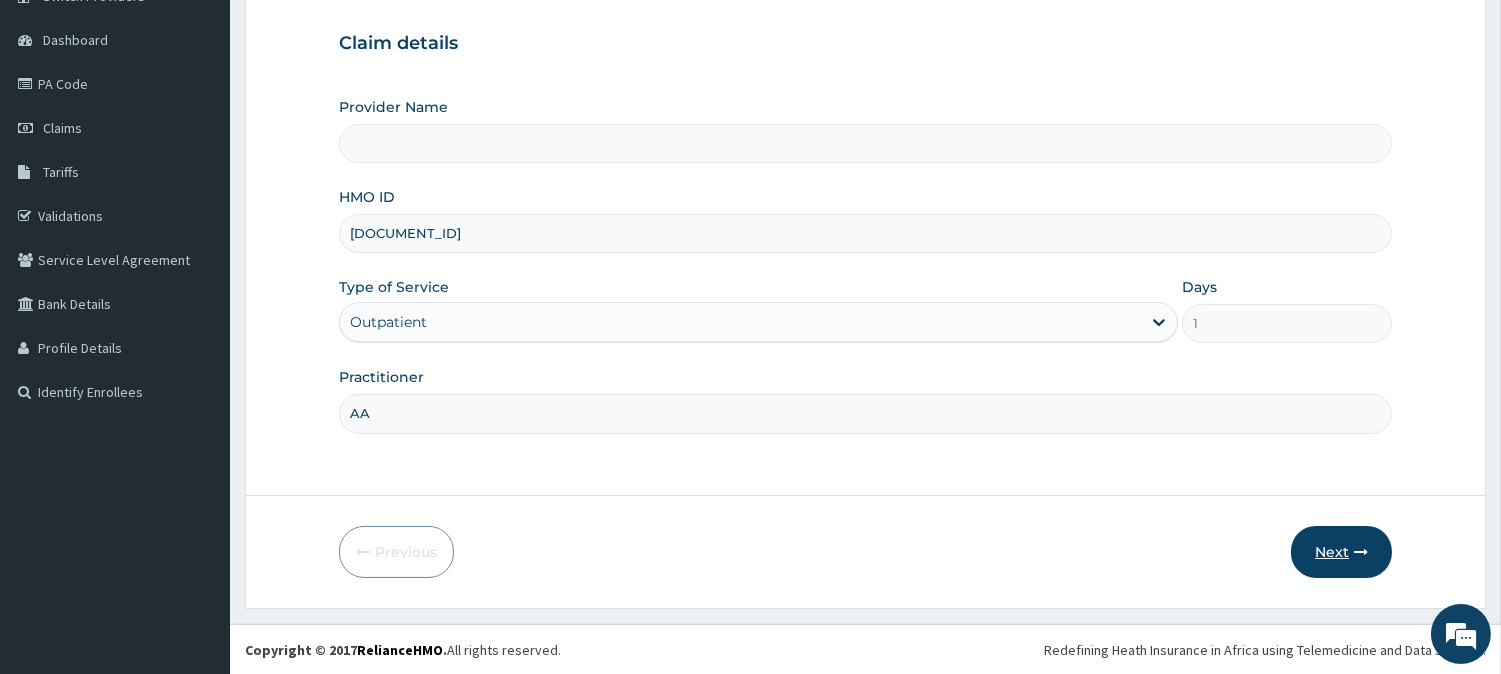 type on "AA" 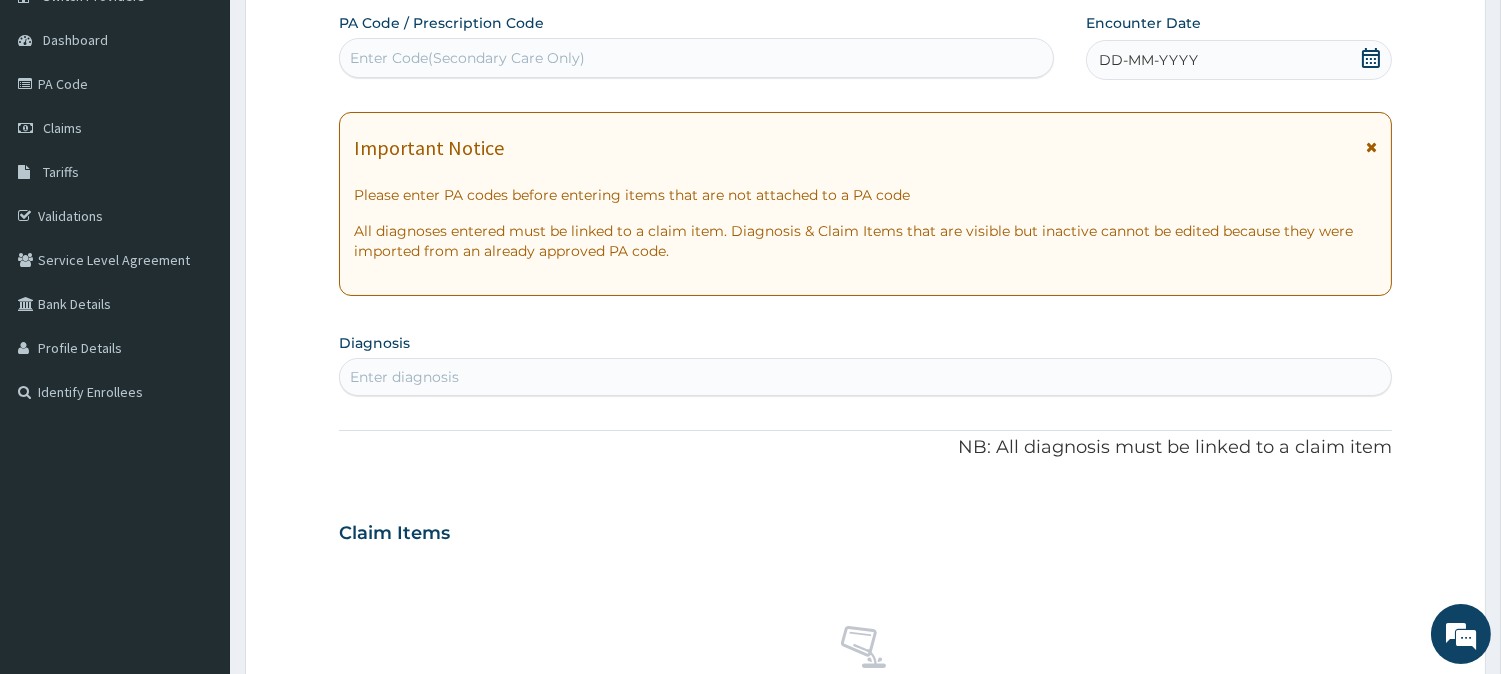 click at bounding box center (1371, 147) 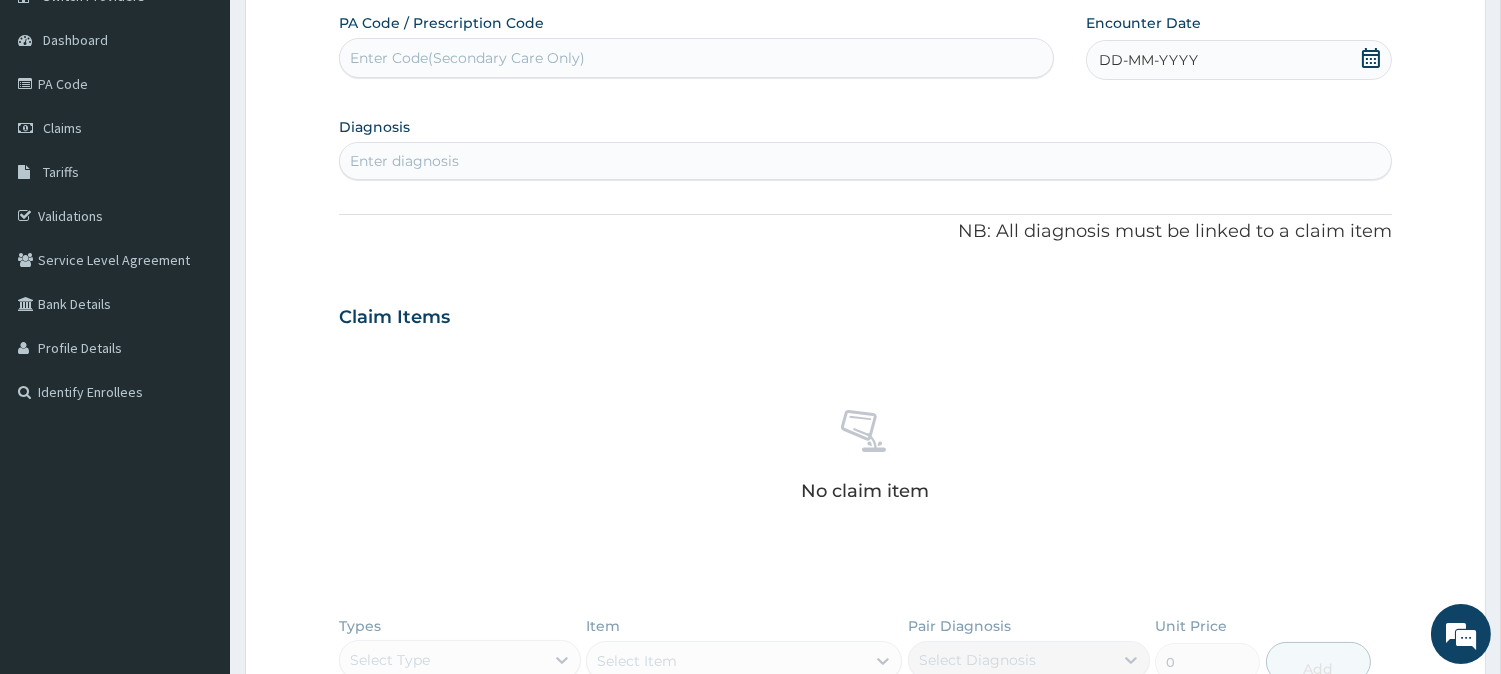 click on "Enter diagnosis" at bounding box center (865, 161) 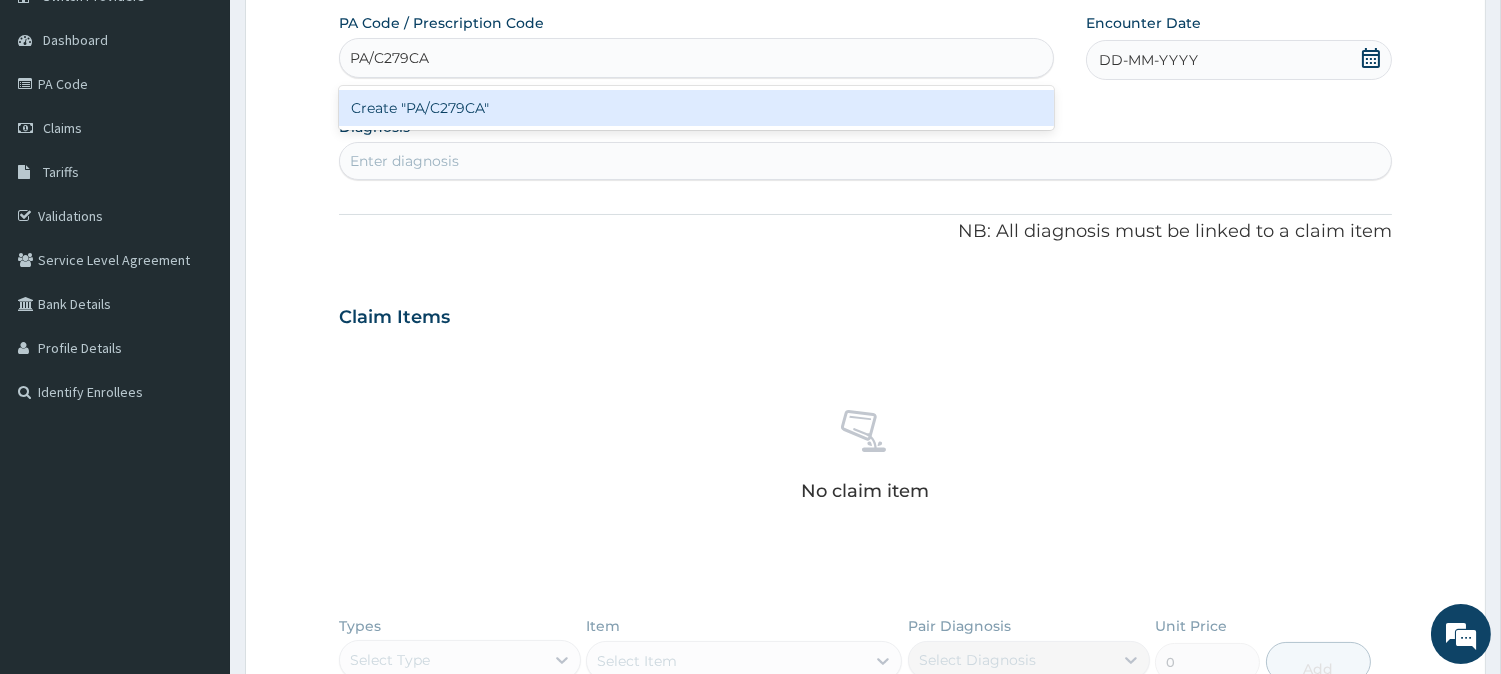 click on "Create "PA/C279CA"" at bounding box center [696, 108] 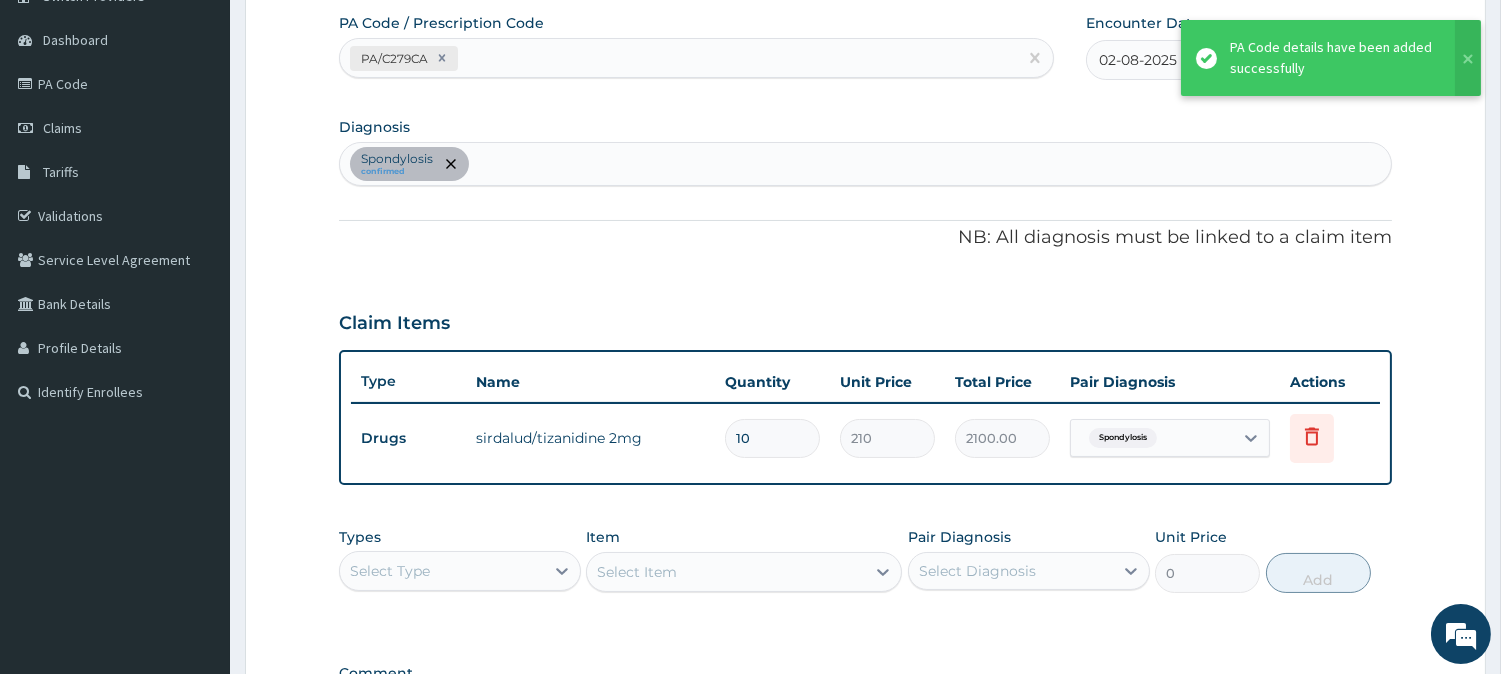 type on "9" 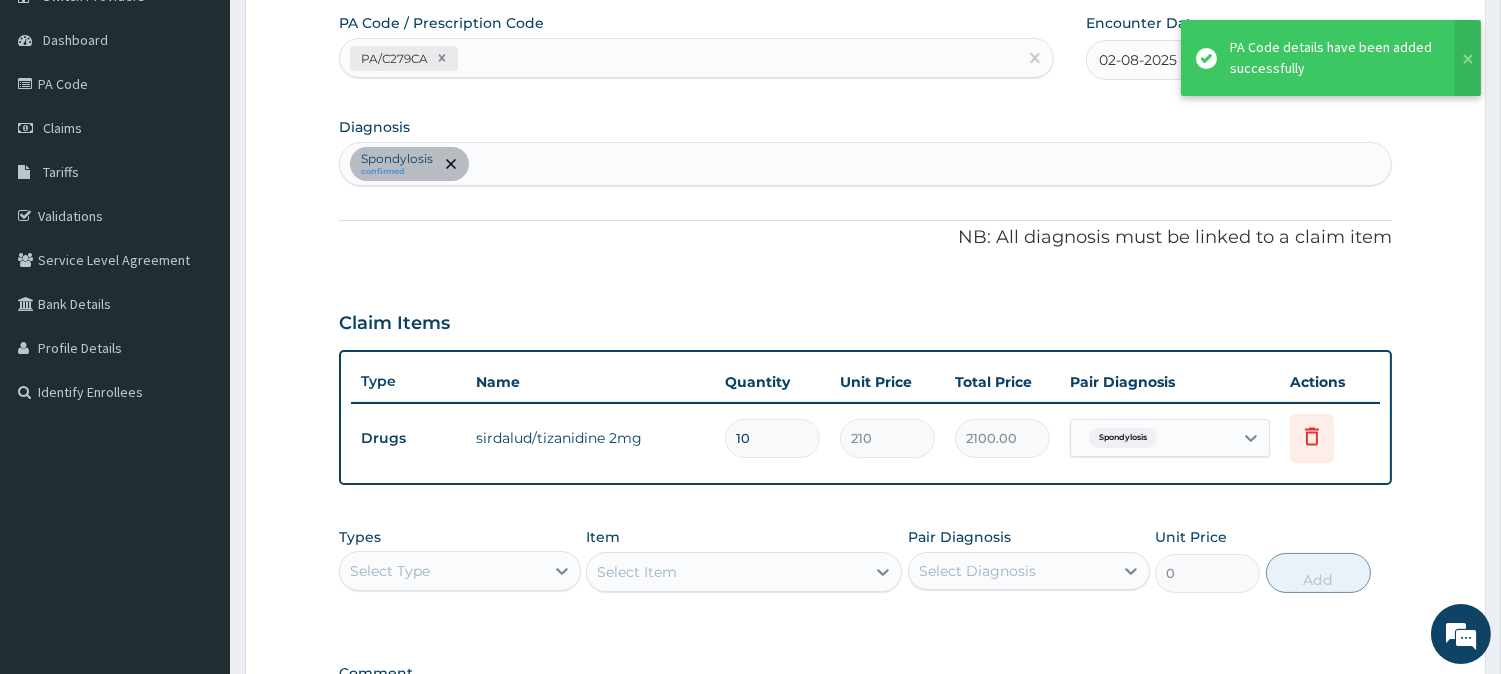 type on "1890.00" 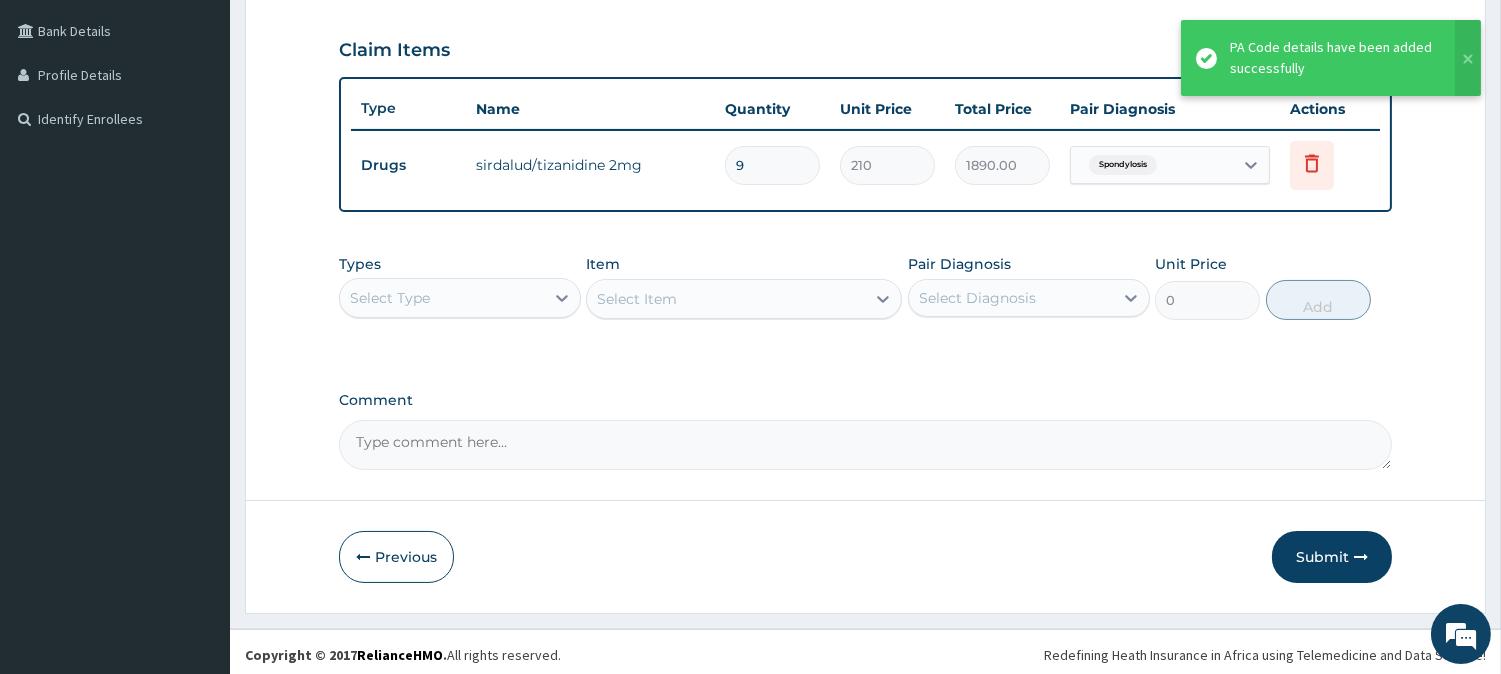 scroll, scrollTop: 454, scrollLeft: 0, axis: vertical 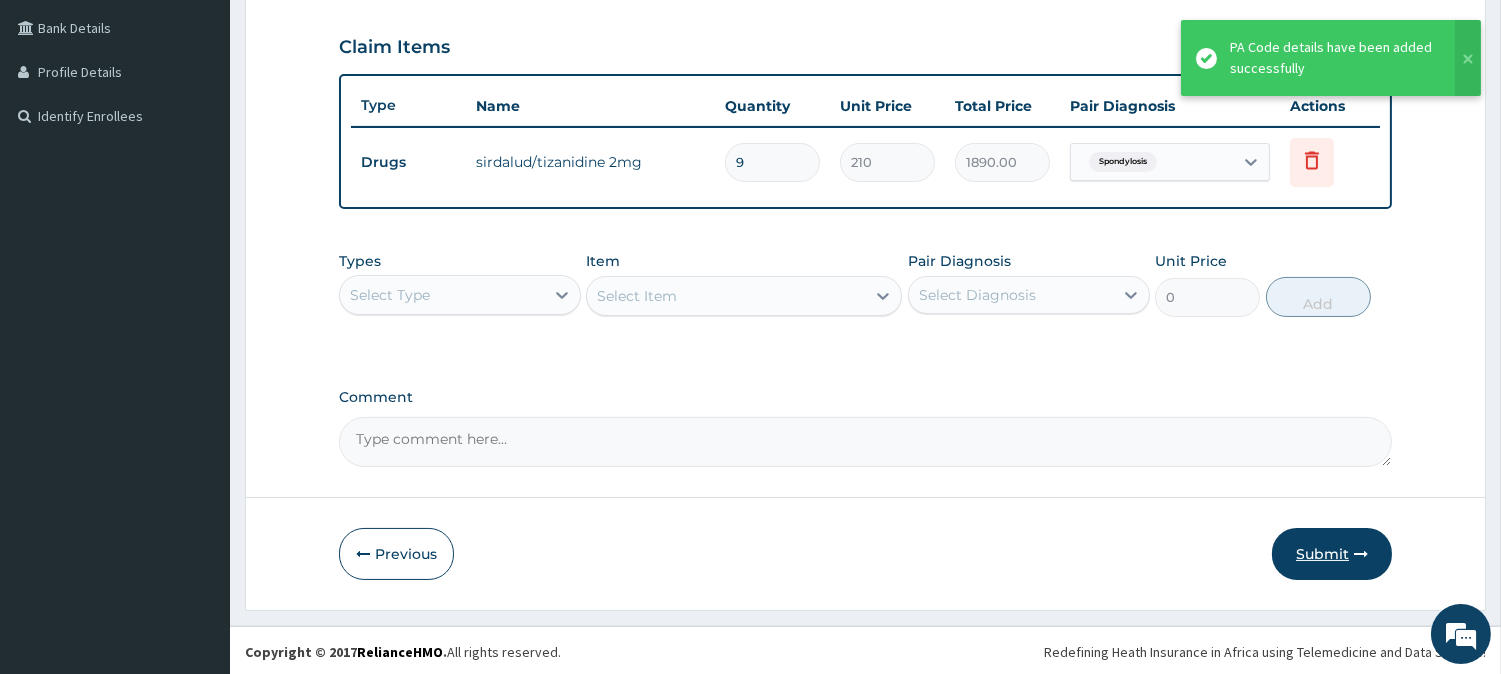 type on "9" 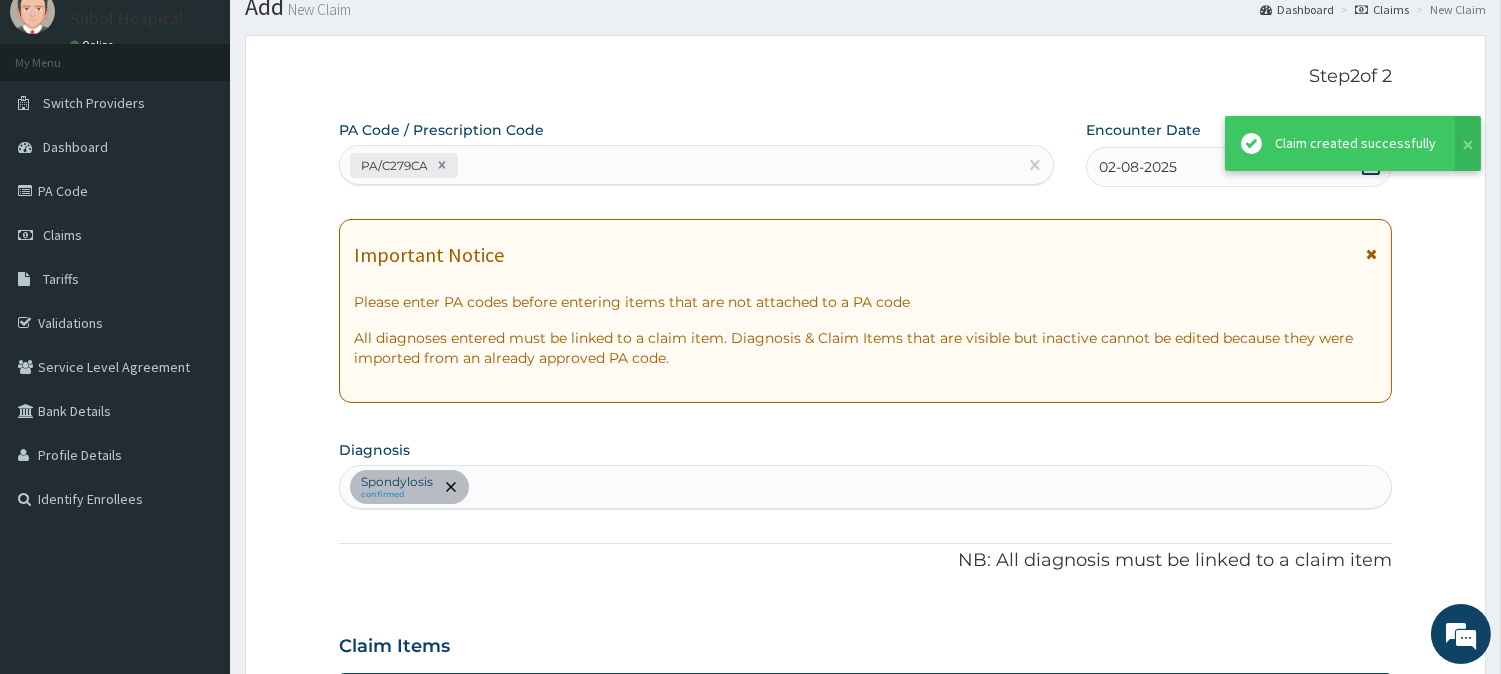 scroll, scrollTop: 454, scrollLeft: 0, axis: vertical 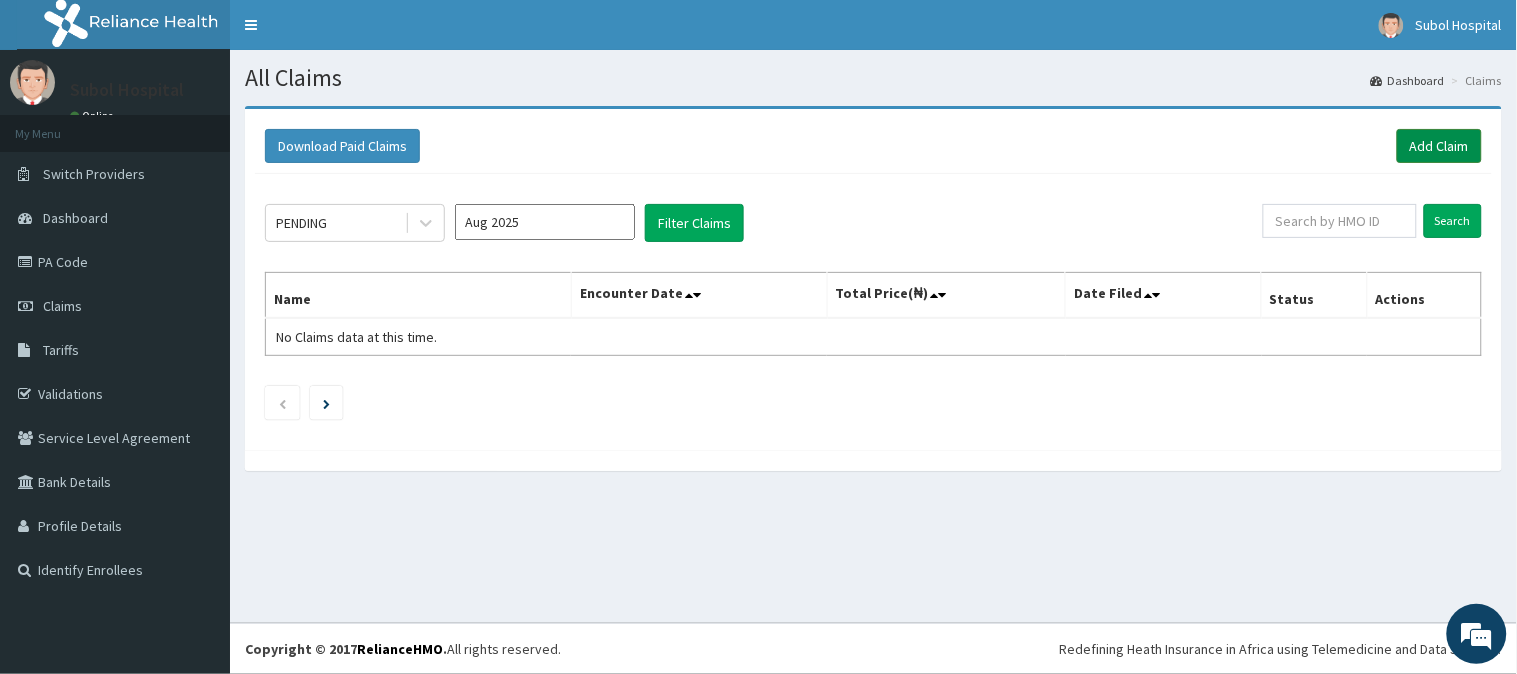 click on "Add Claim" at bounding box center (1439, 146) 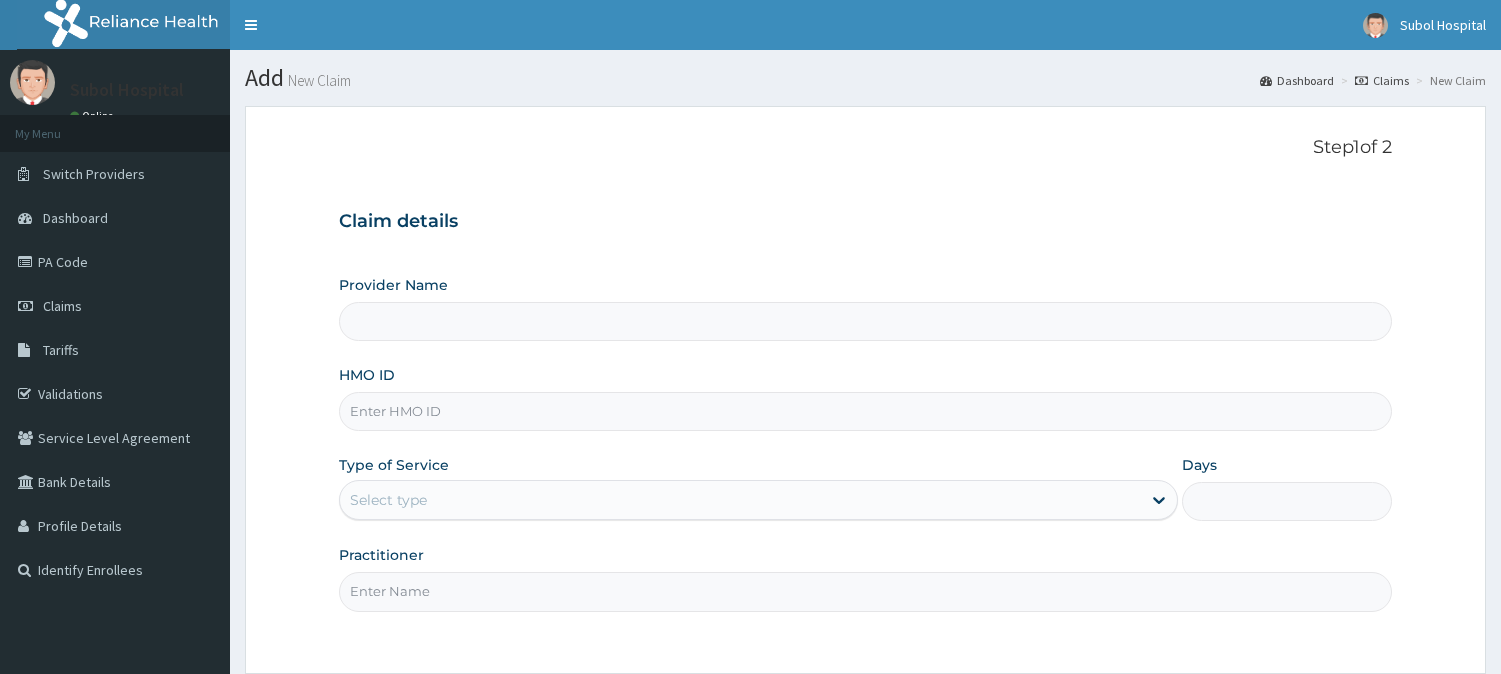 scroll, scrollTop: 0, scrollLeft: 0, axis: both 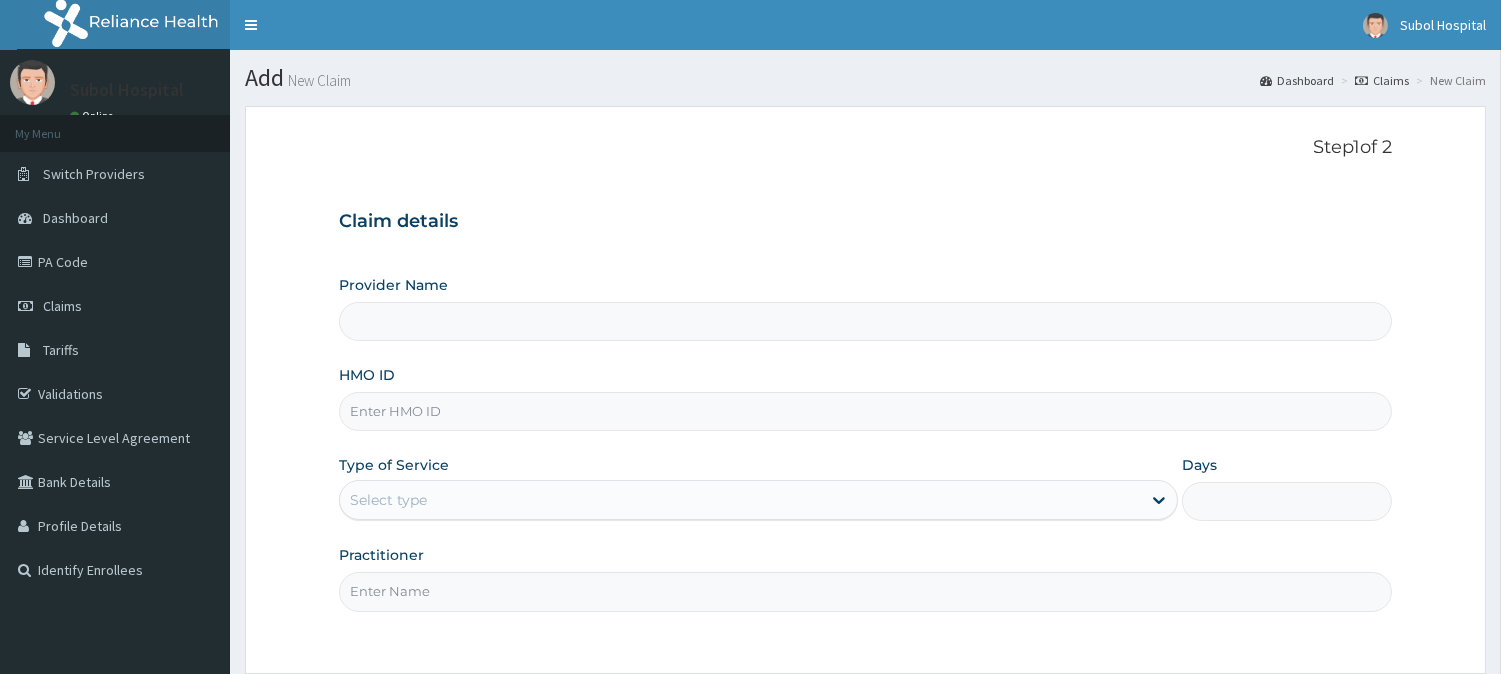 type on "Subol Hospital" 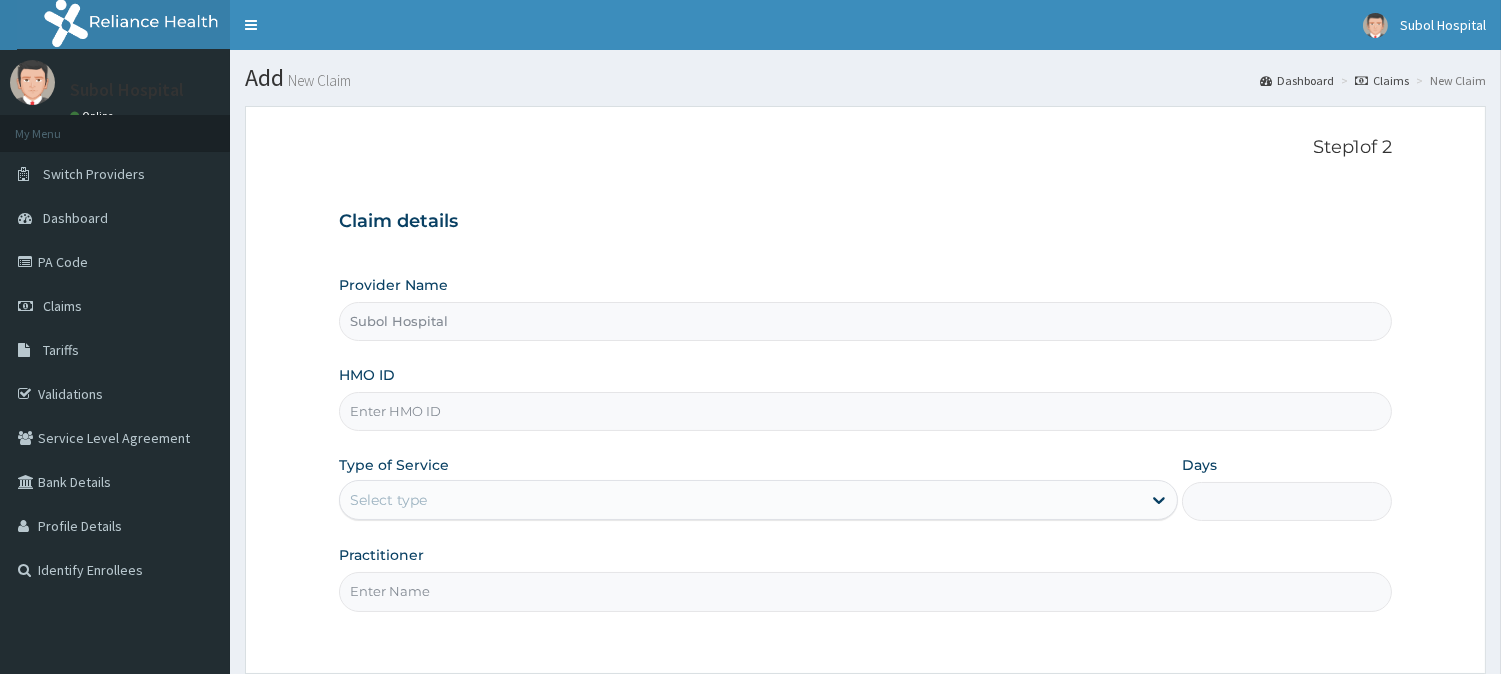 scroll, scrollTop: 0, scrollLeft: 0, axis: both 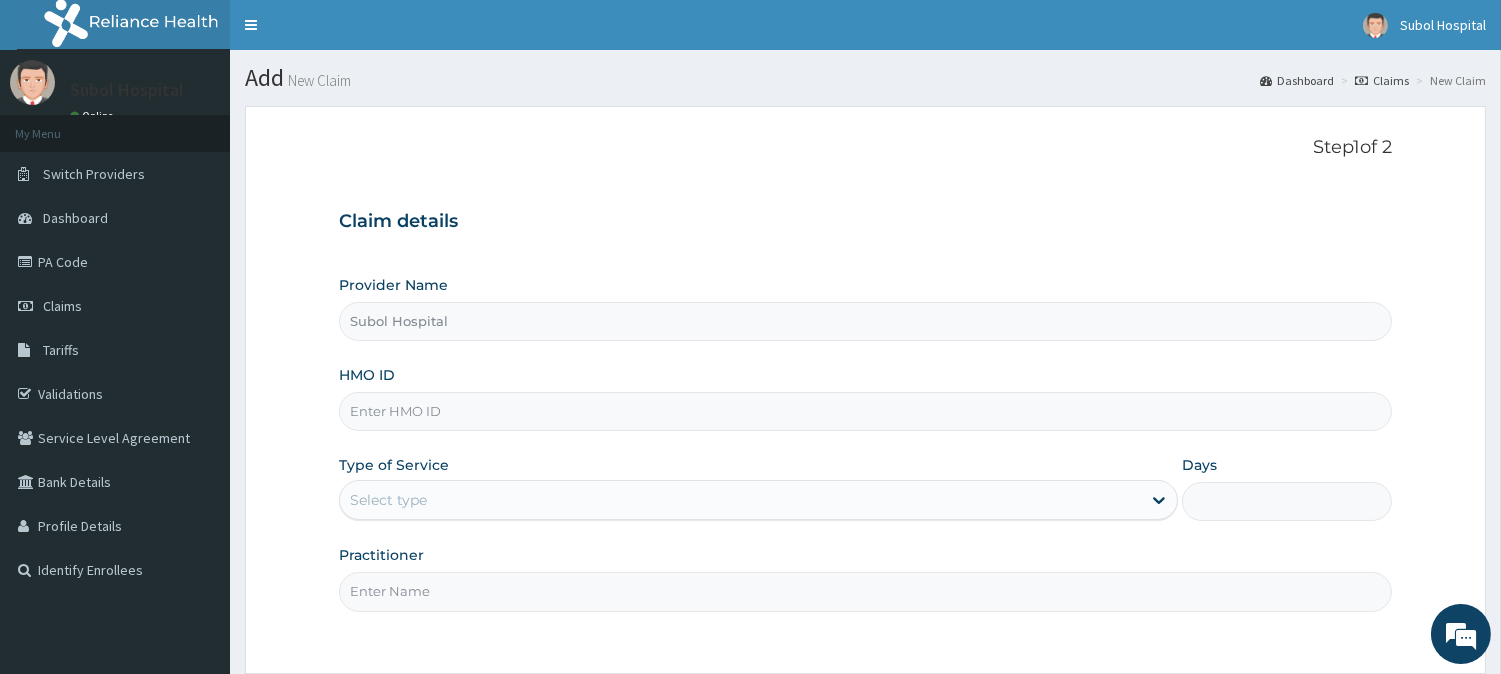 paste on "FMN/10043/C" 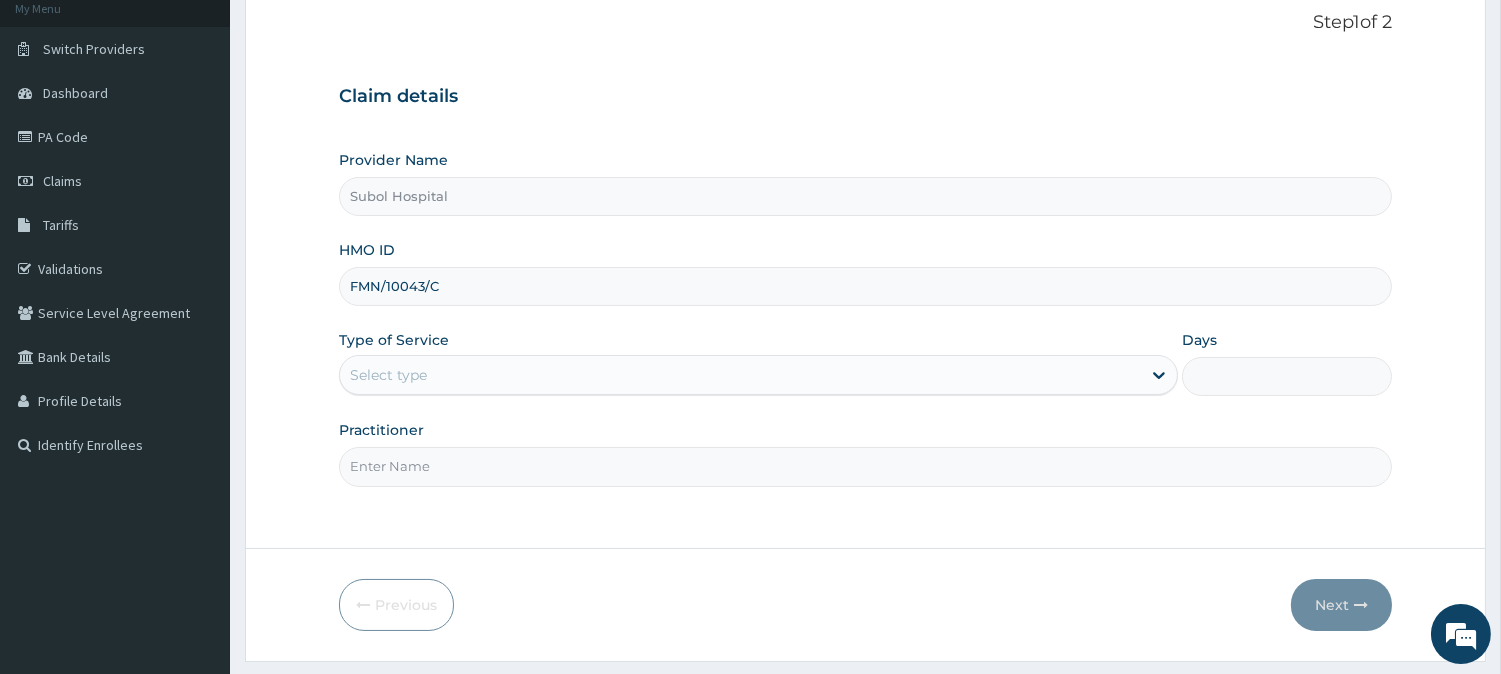 scroll, scrollTop: 178, scrollLeft: 0, axis: vertical 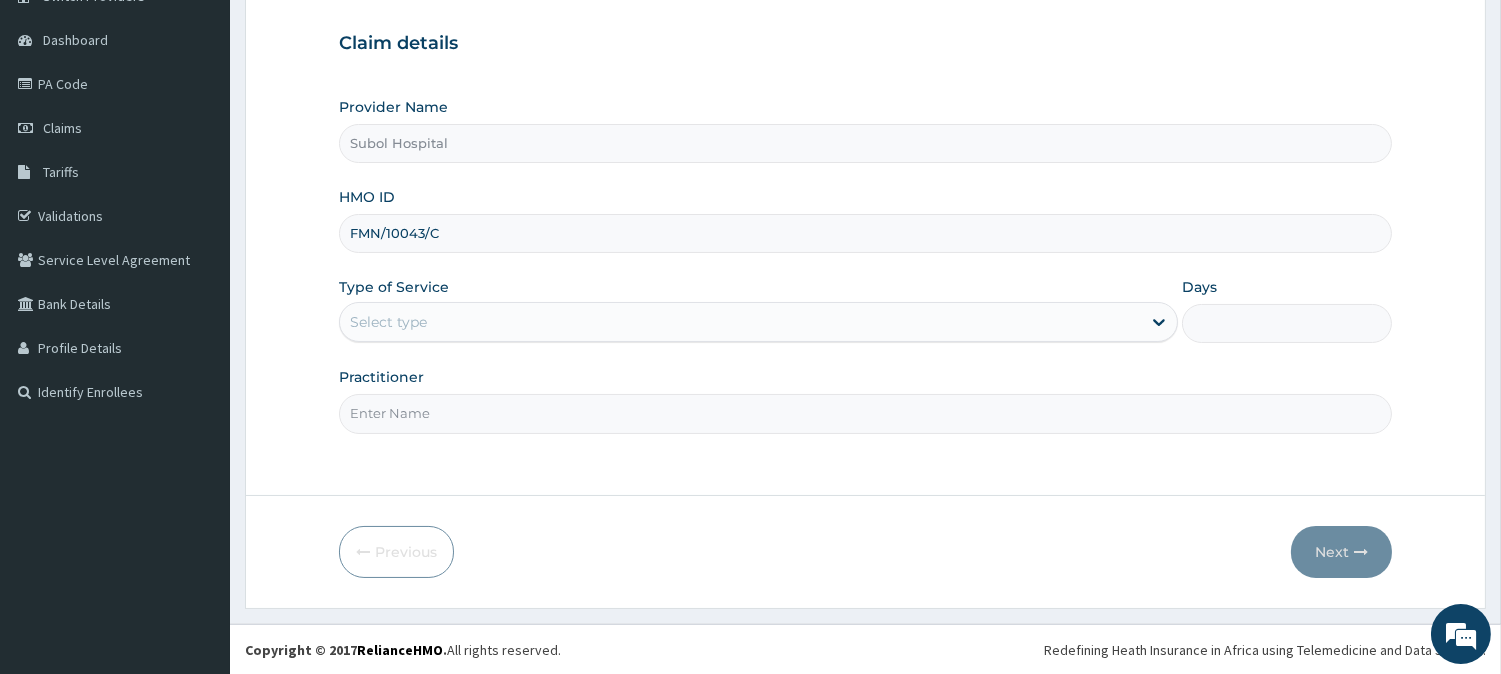 type on "FMN/10043/C" 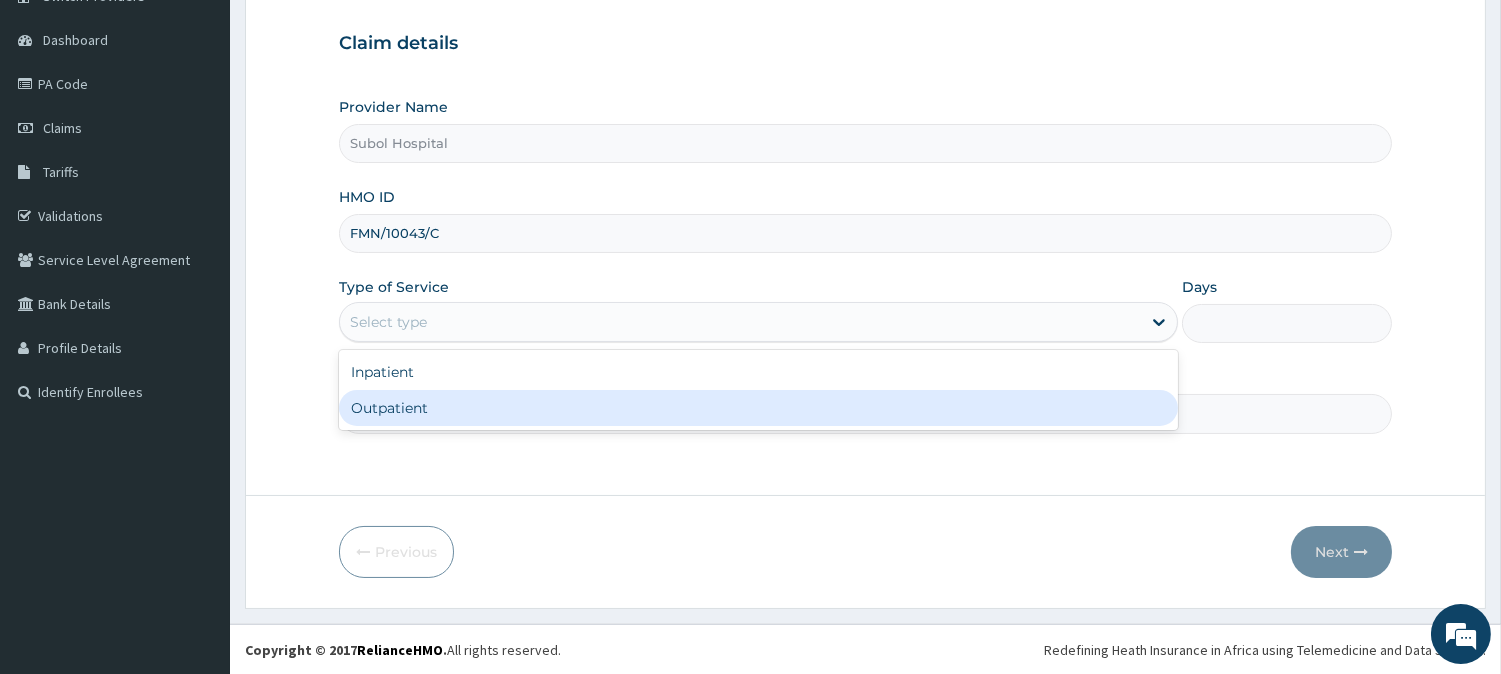 click on "Outpatient" at bounding box center (758, 408) 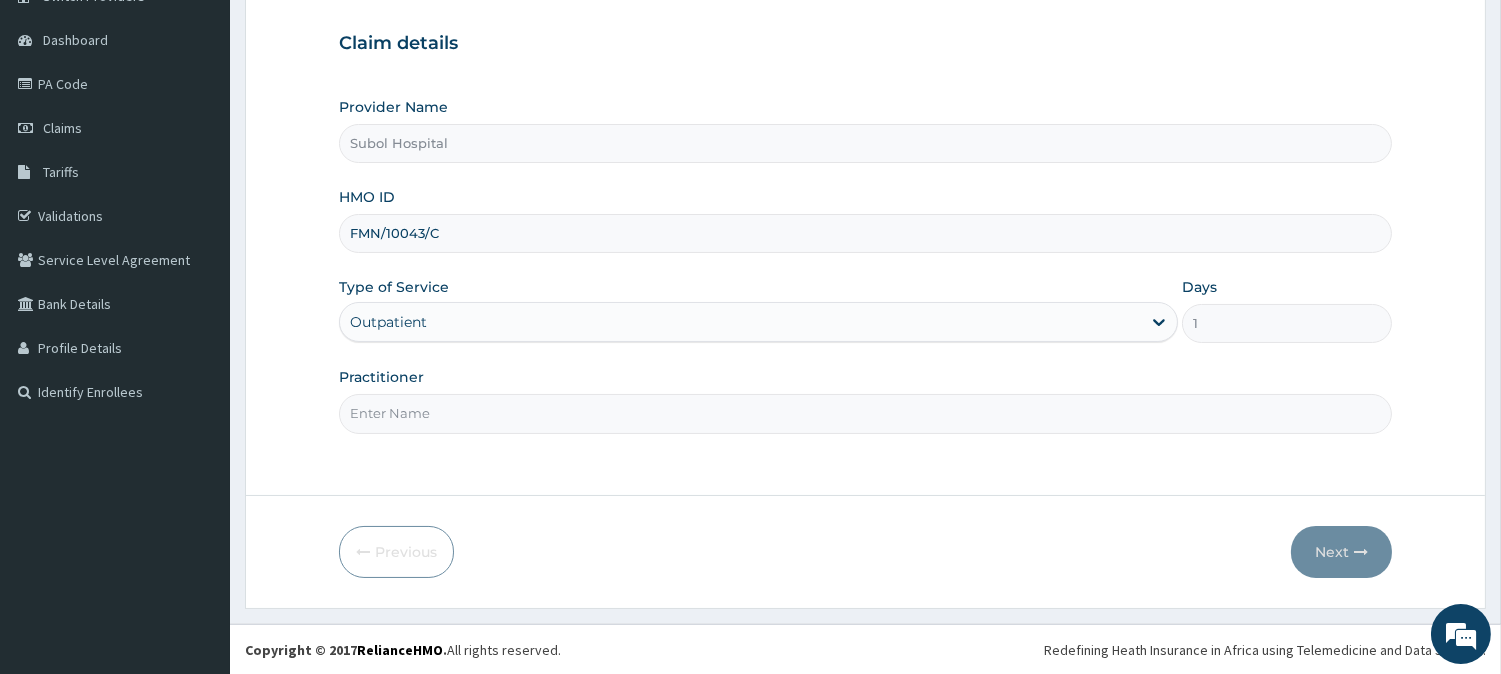 click on "Practitioner" at bounding box center [865, 413] 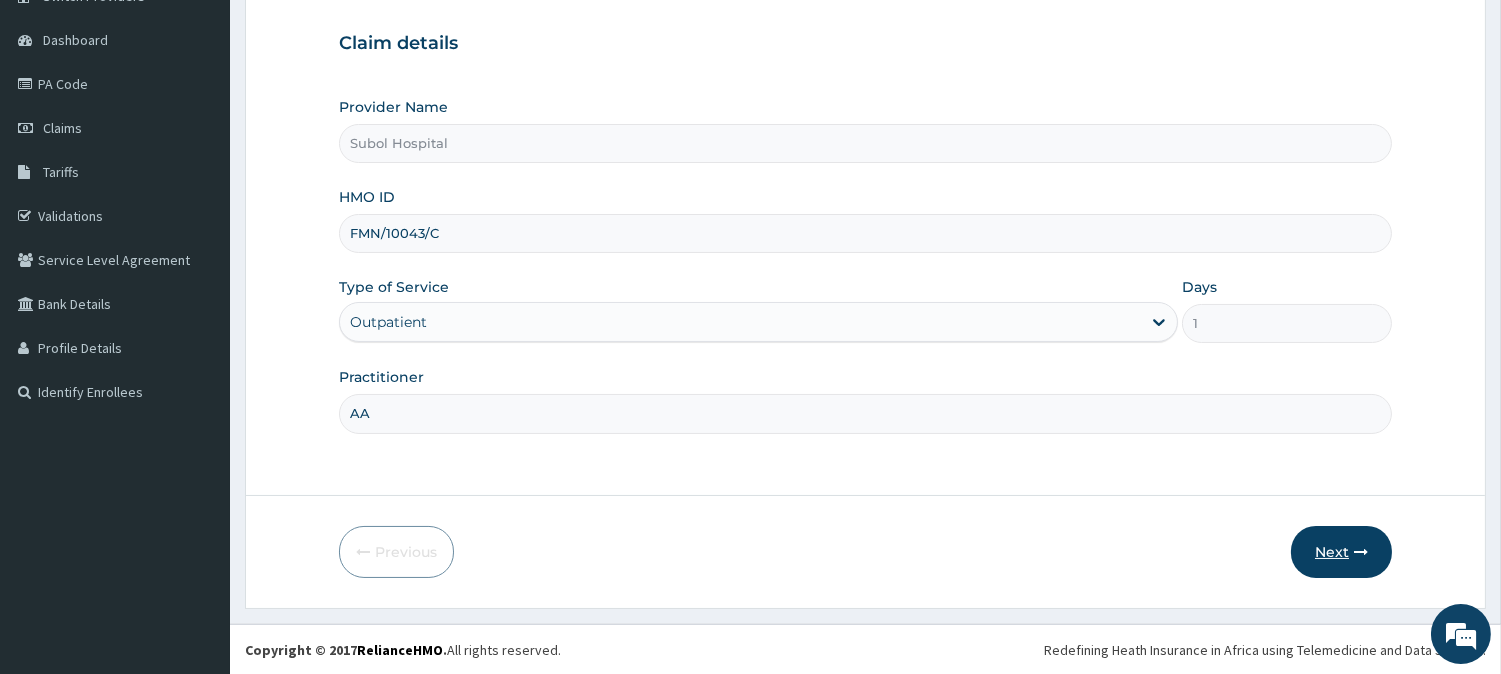 type on "AA" 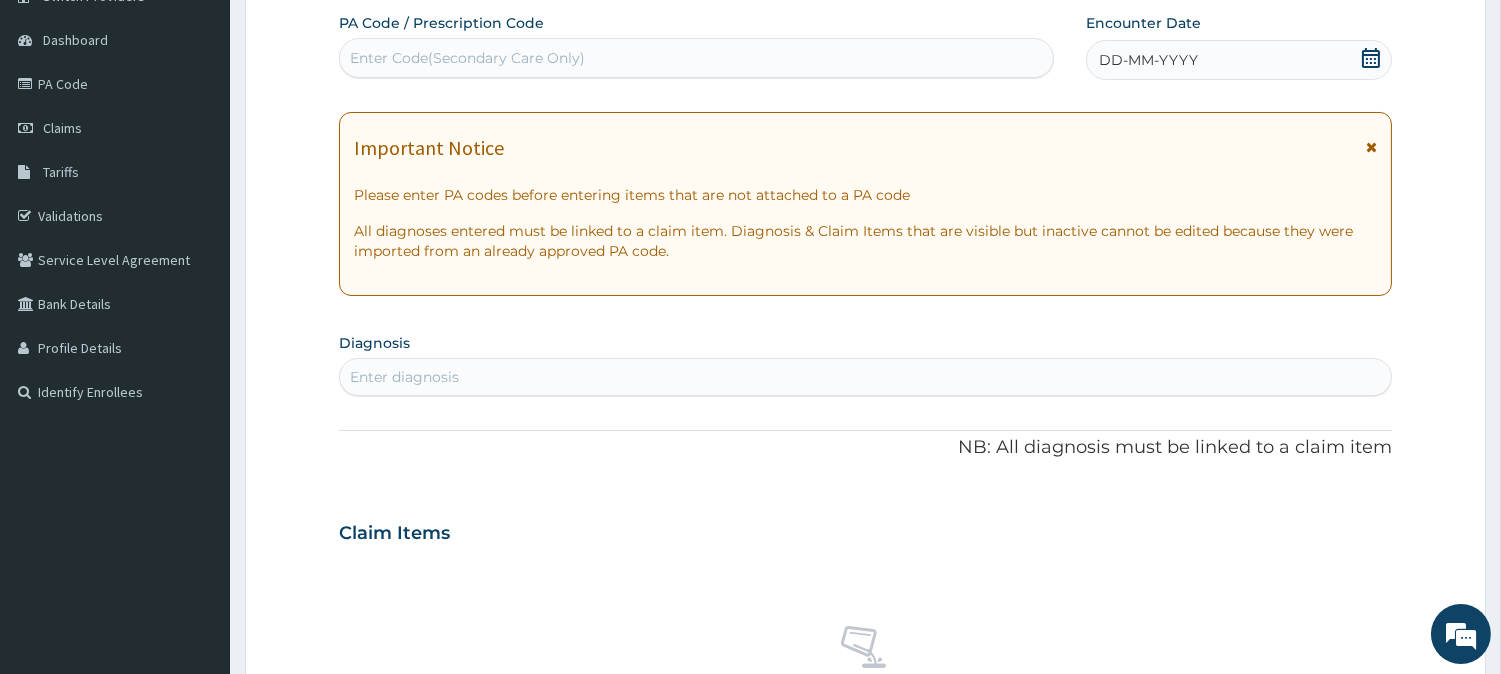 click at bounding box center (1371, 153) 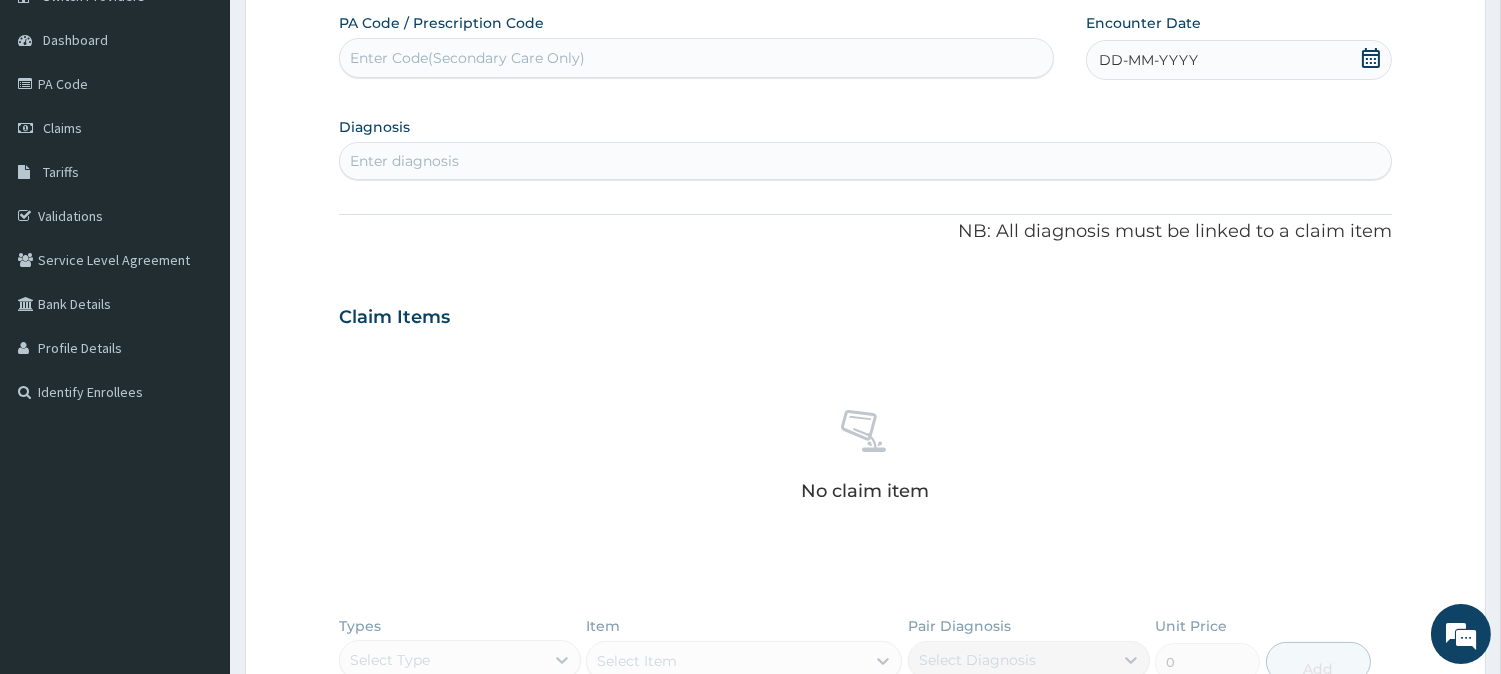 scroll, scrollTop: 0, scrollLeft: 0, axis: both 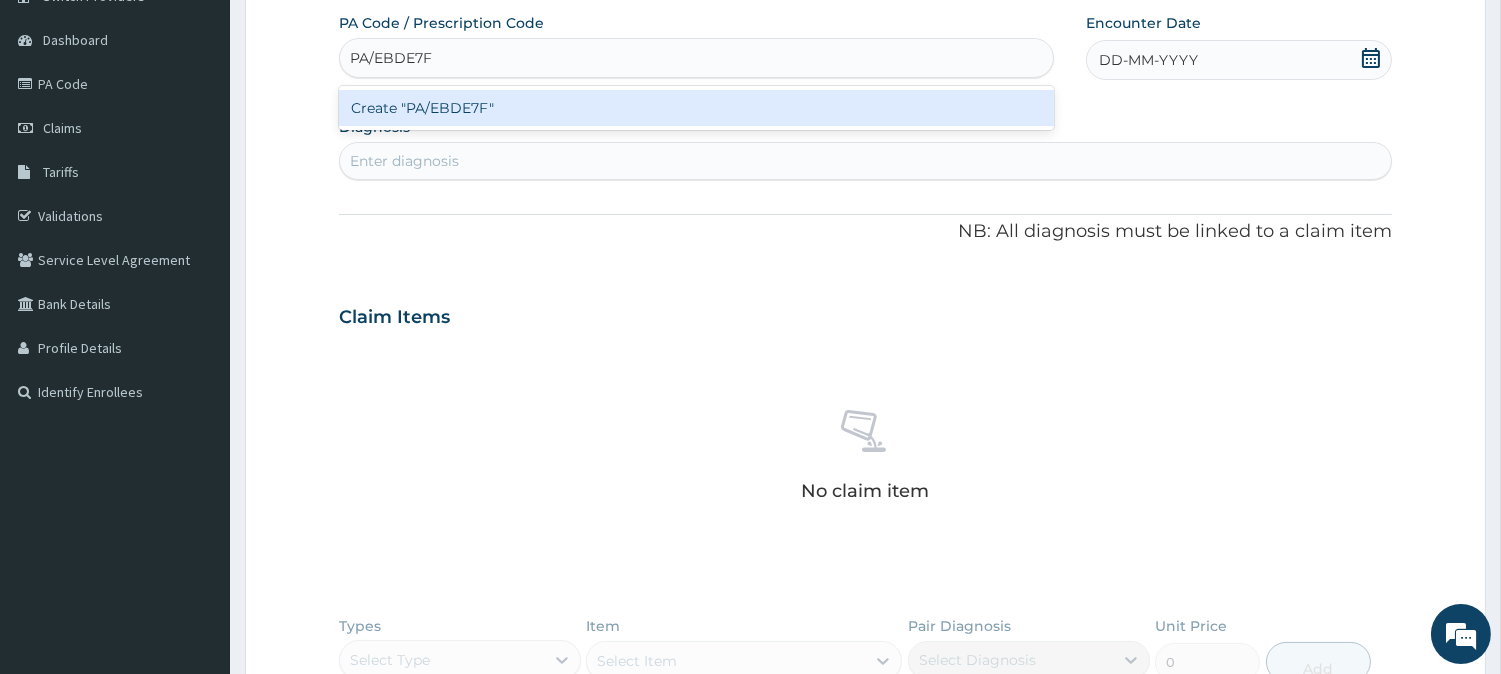 click on "Create "PA/EBDE7F"" at bounding box center [696, 108] 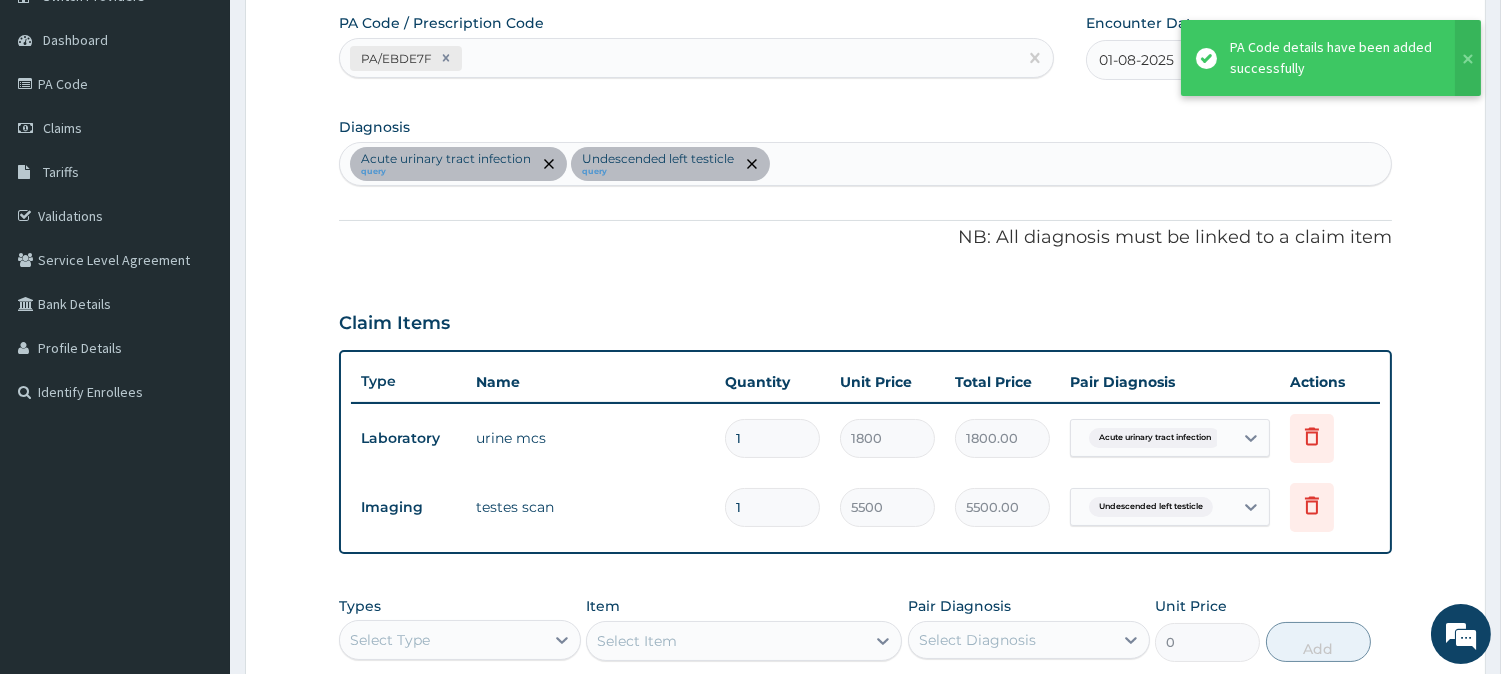 click on "PA/EBDE7F" at bounding box center [678, 58] 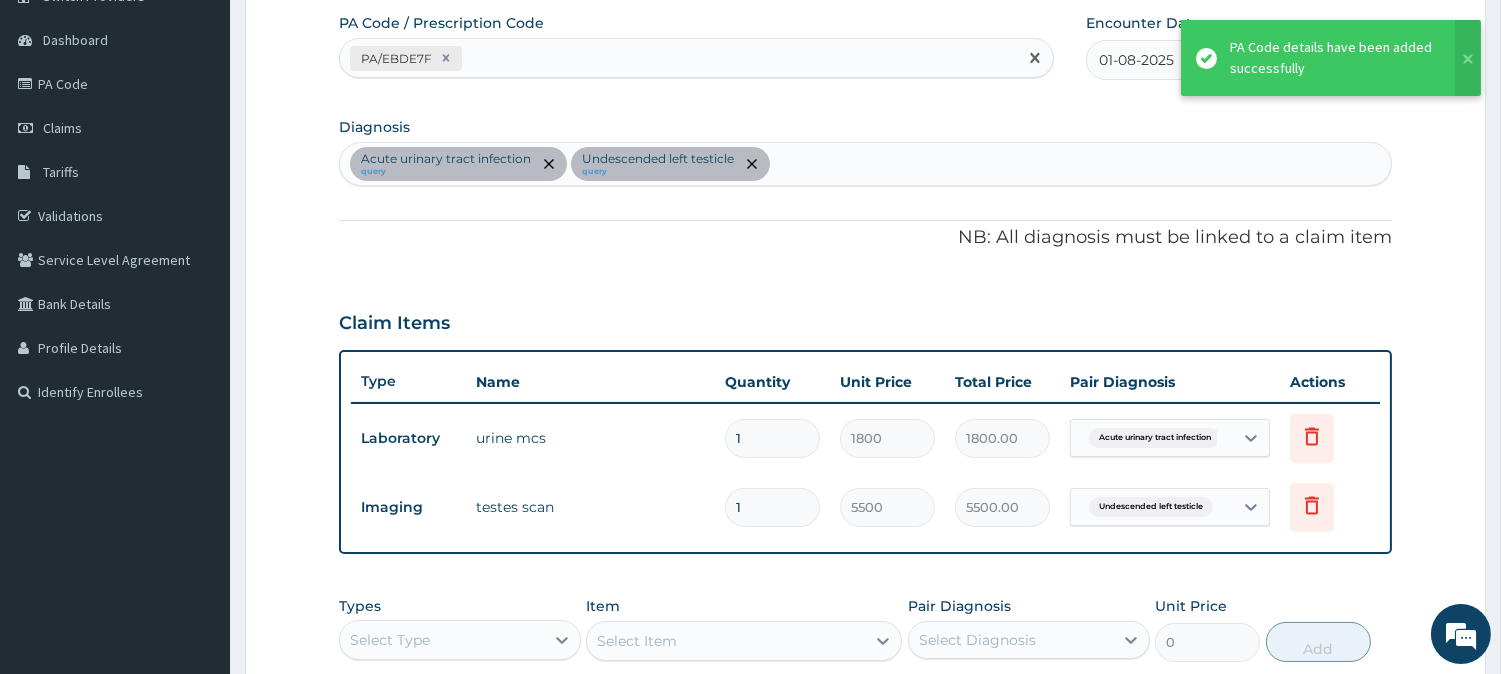 paste on "PA/0740E4" 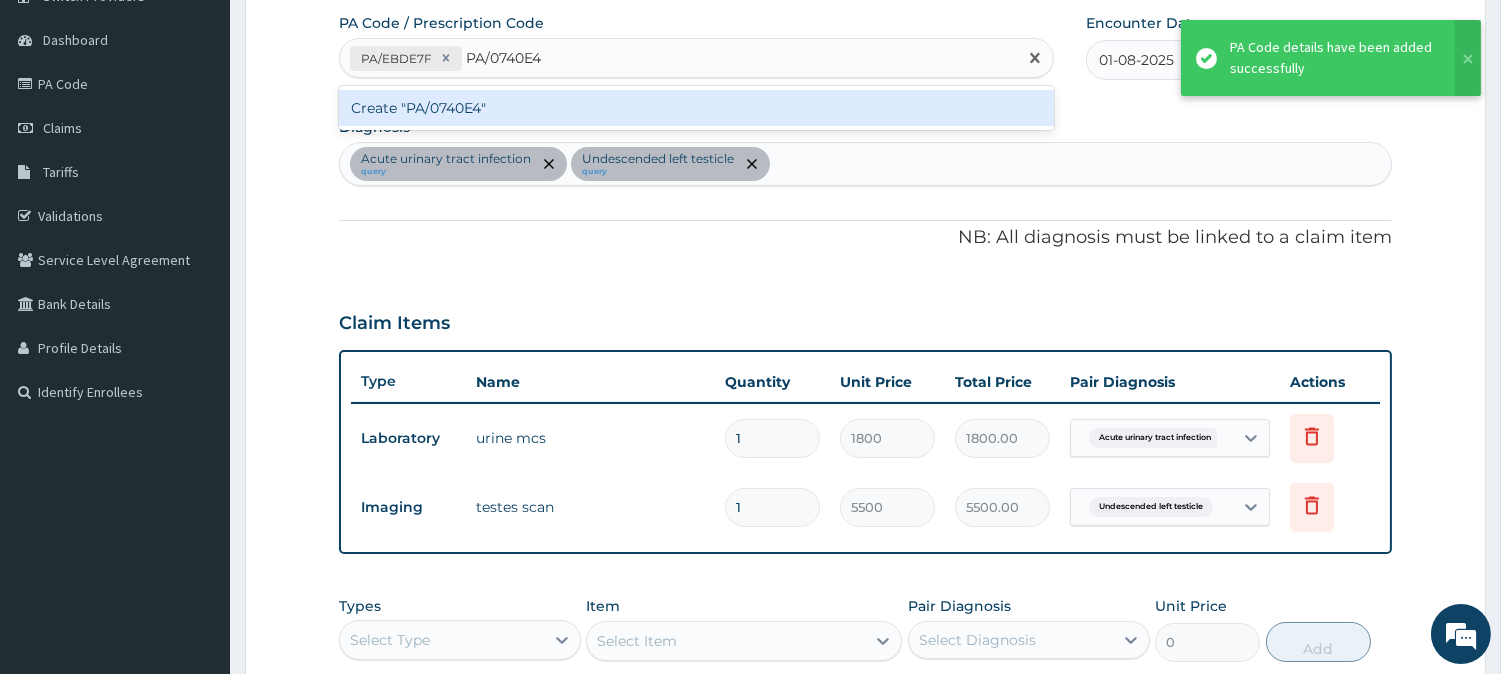 click on "Create "PA/0740E4"" at bounding box center (696, 108) 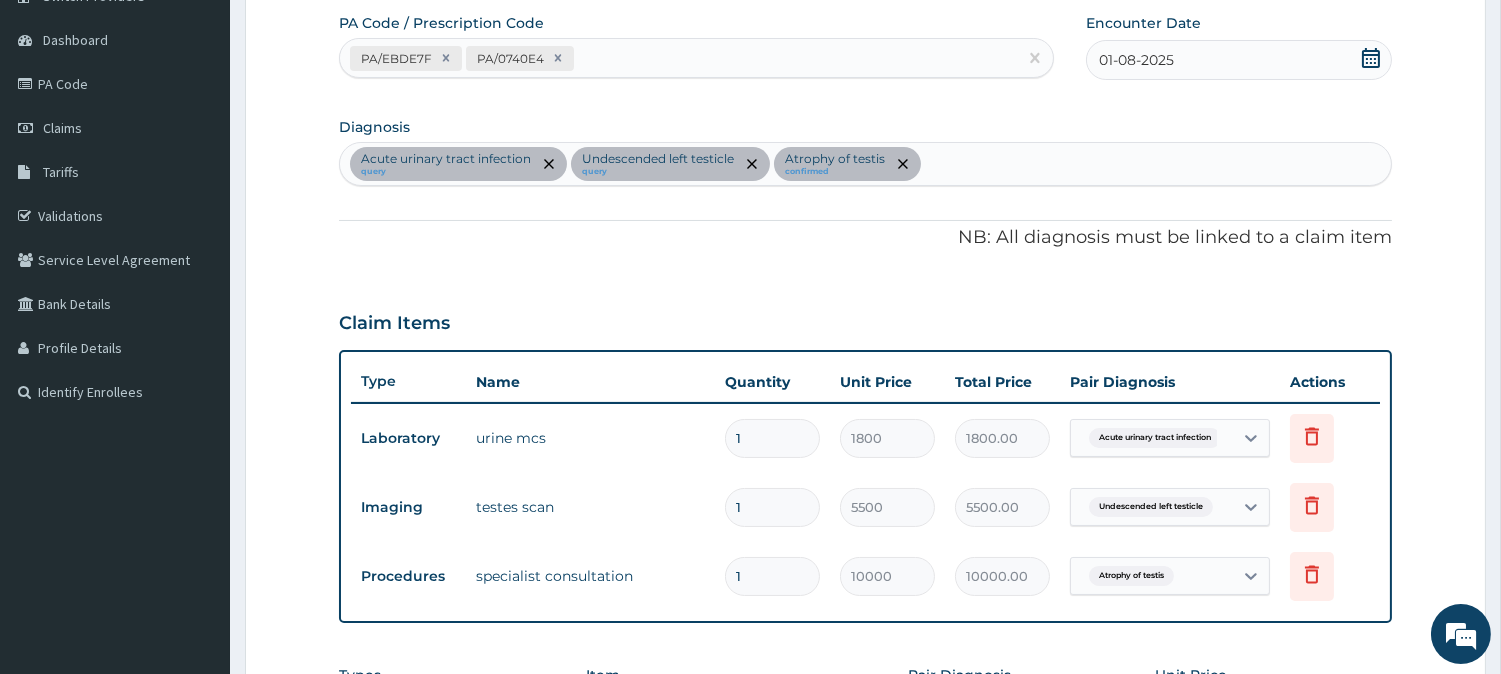 click on "Acute urinary tract infection query Undescended left testicle query Atrophy of testis confirmed" at bounding box center (865, 164) 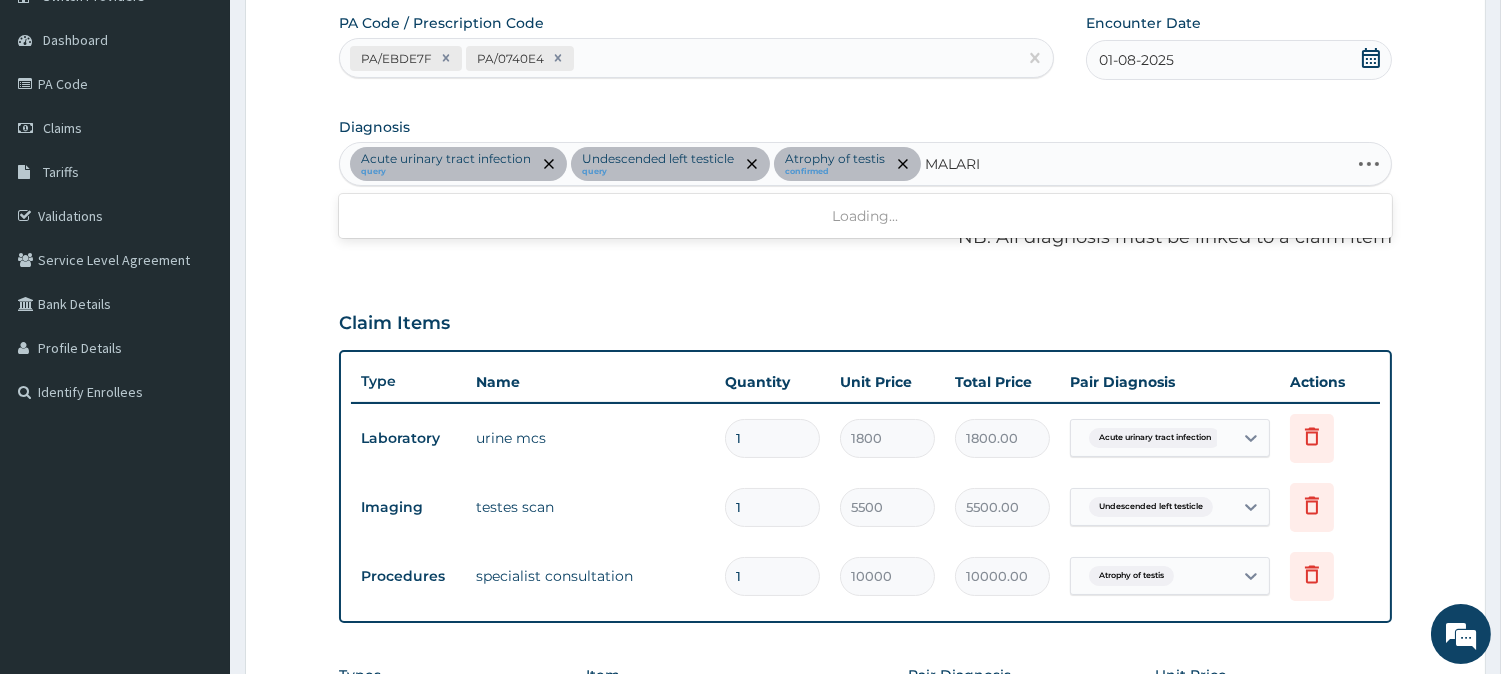 type on "MALARIA" 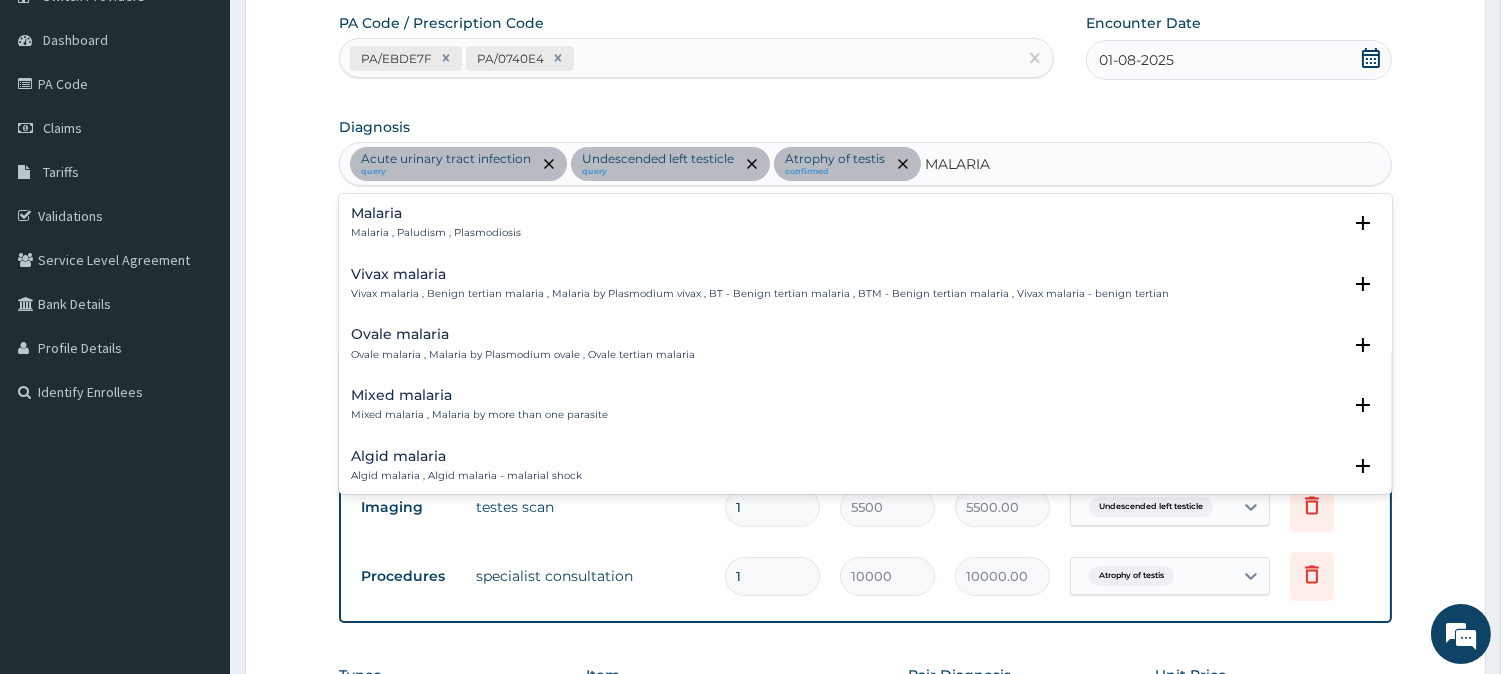 click on "Malaria Malaria , Paludism , Plasmodiosis" at bounding box center [865, 223] 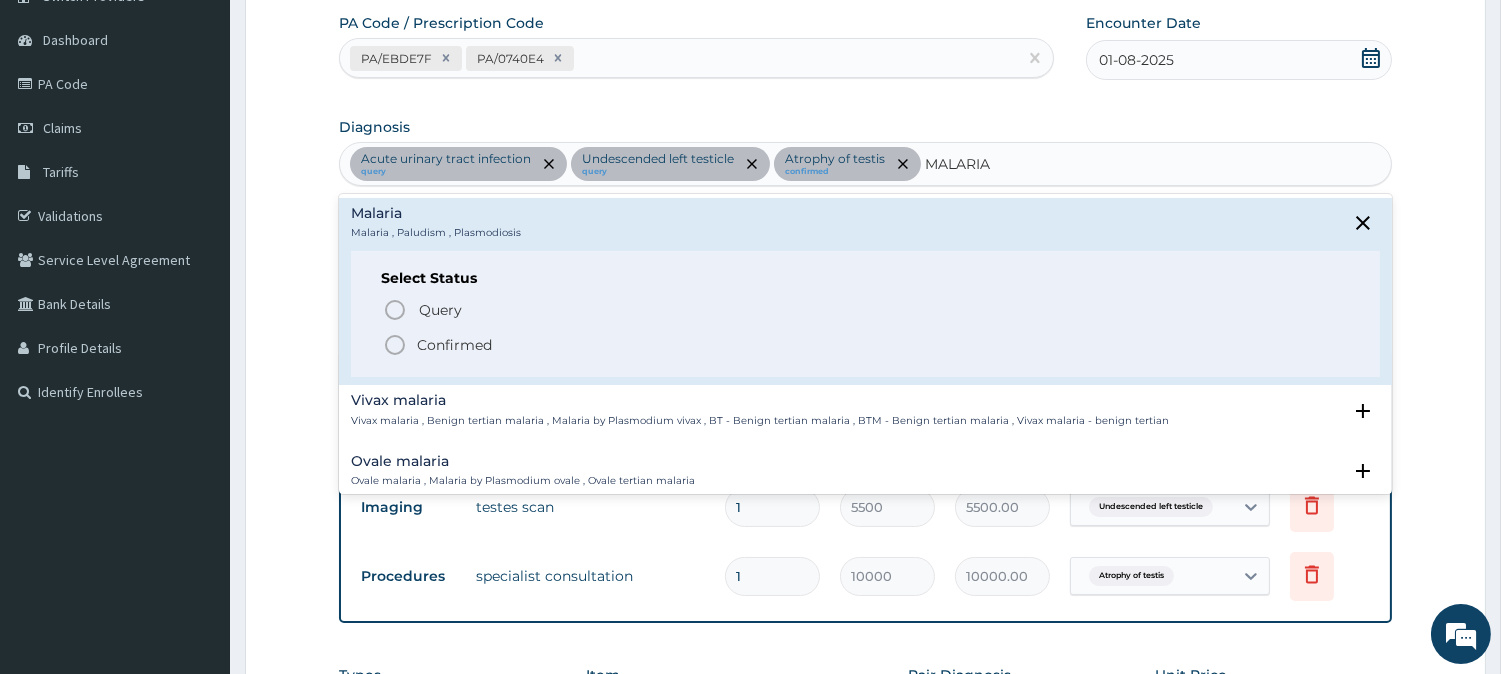 click on "Confirmed" at bounding box center [866, 345] 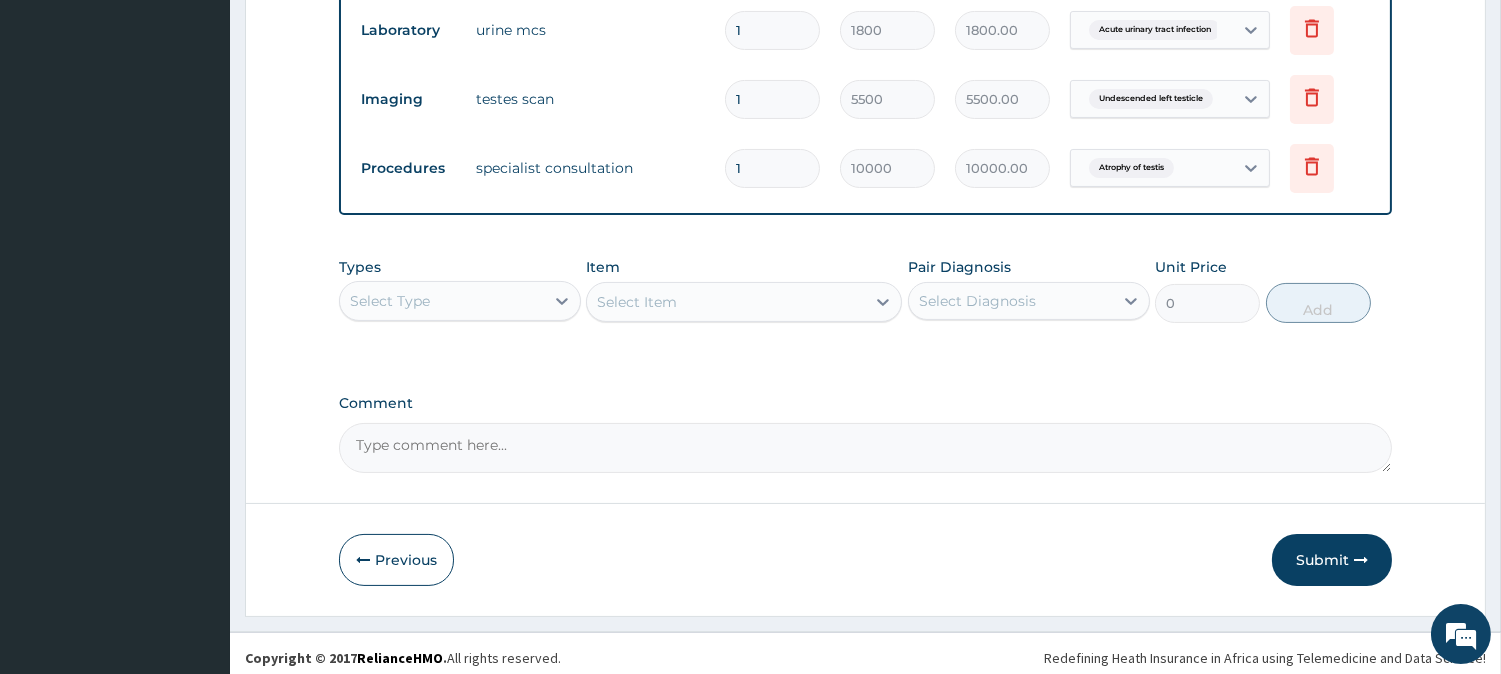 scroll, scrollTop: 594, scrollLeft: 0, axis: vertical 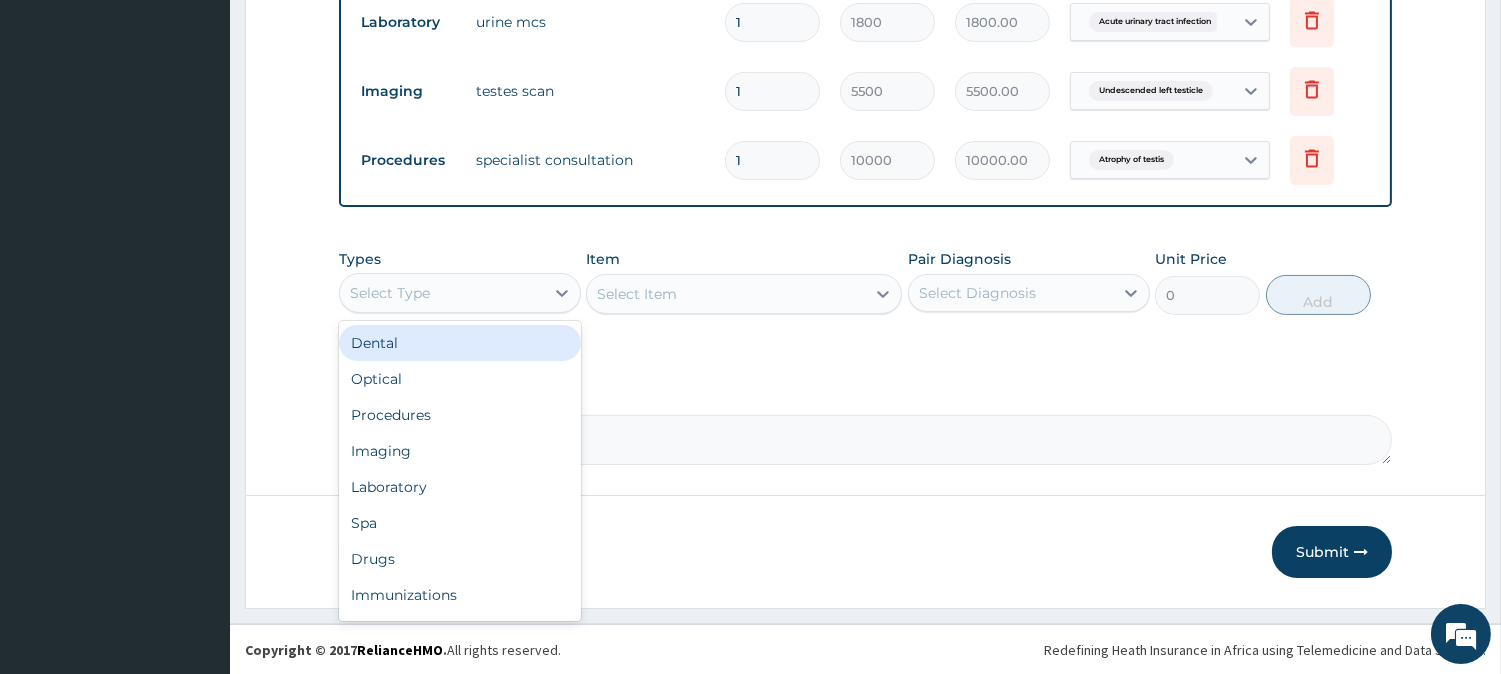 drag, startPoint x: 541, startPoint y: 298, endPoint x: 511, endPoint y: 368, distance: 76.15773 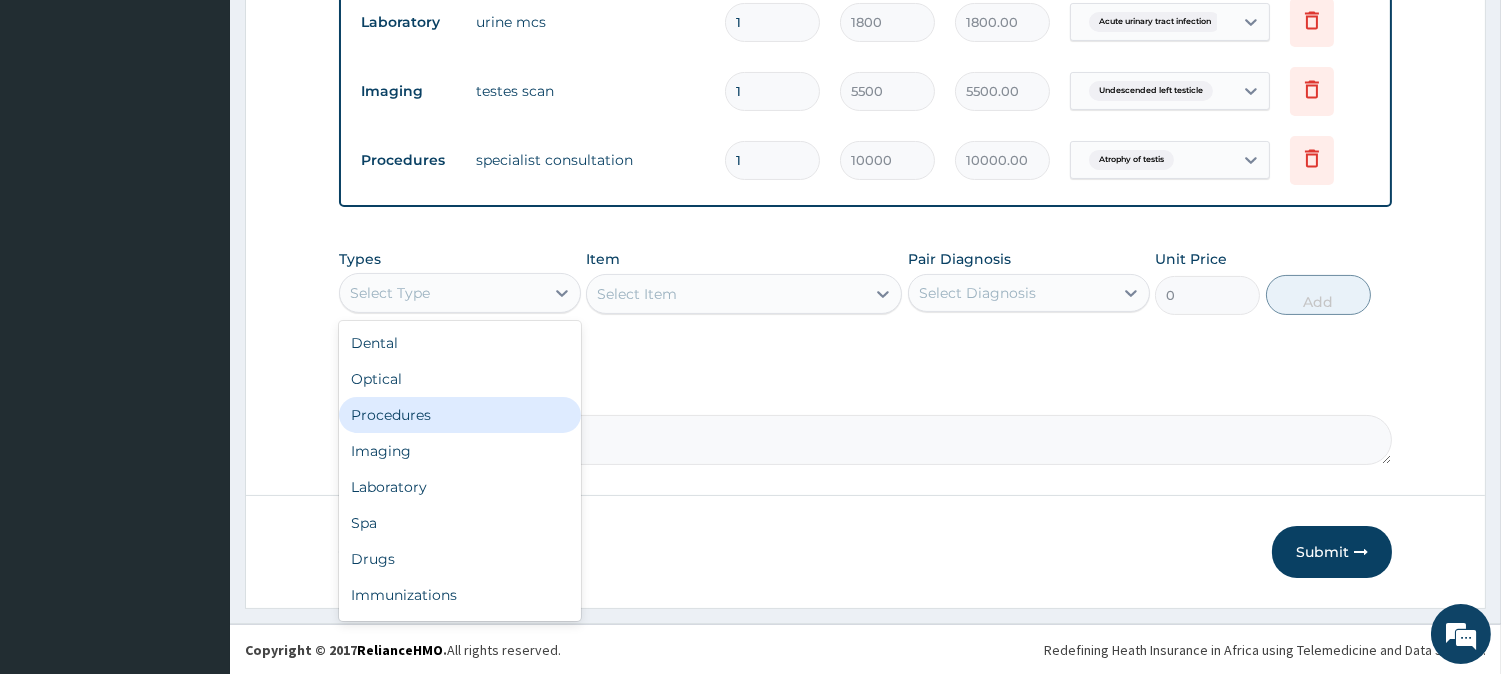 click on "Procedures" at bounding box center (460, 415) 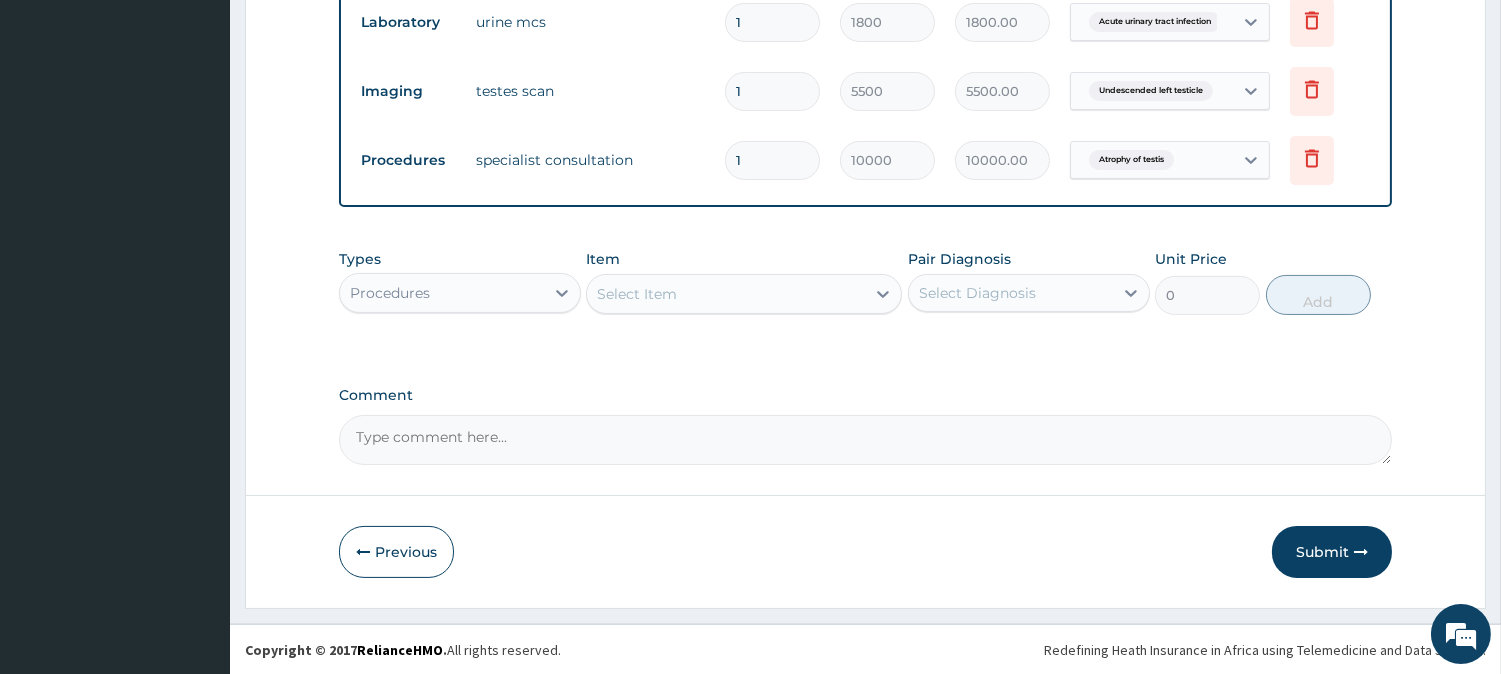 click on "Select Item" at bounding box center (726, 294) 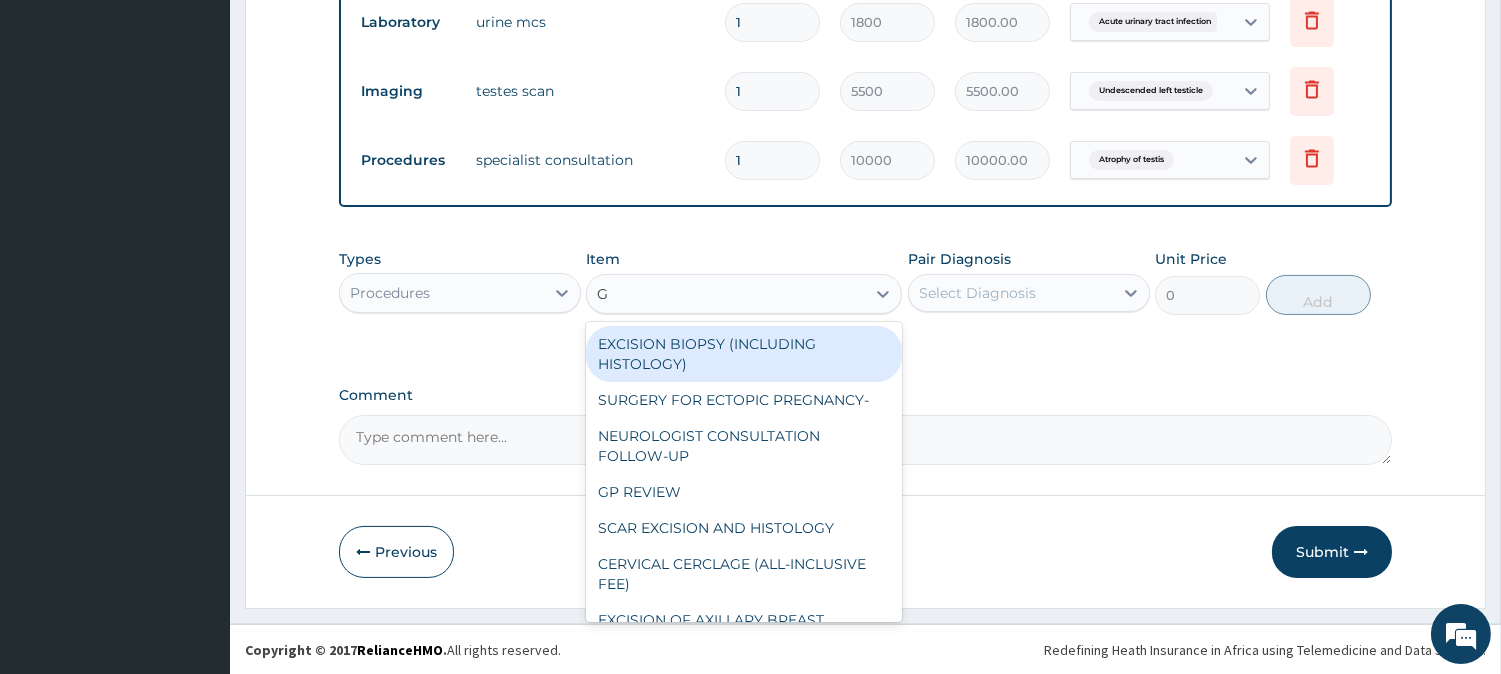 type on "GP" 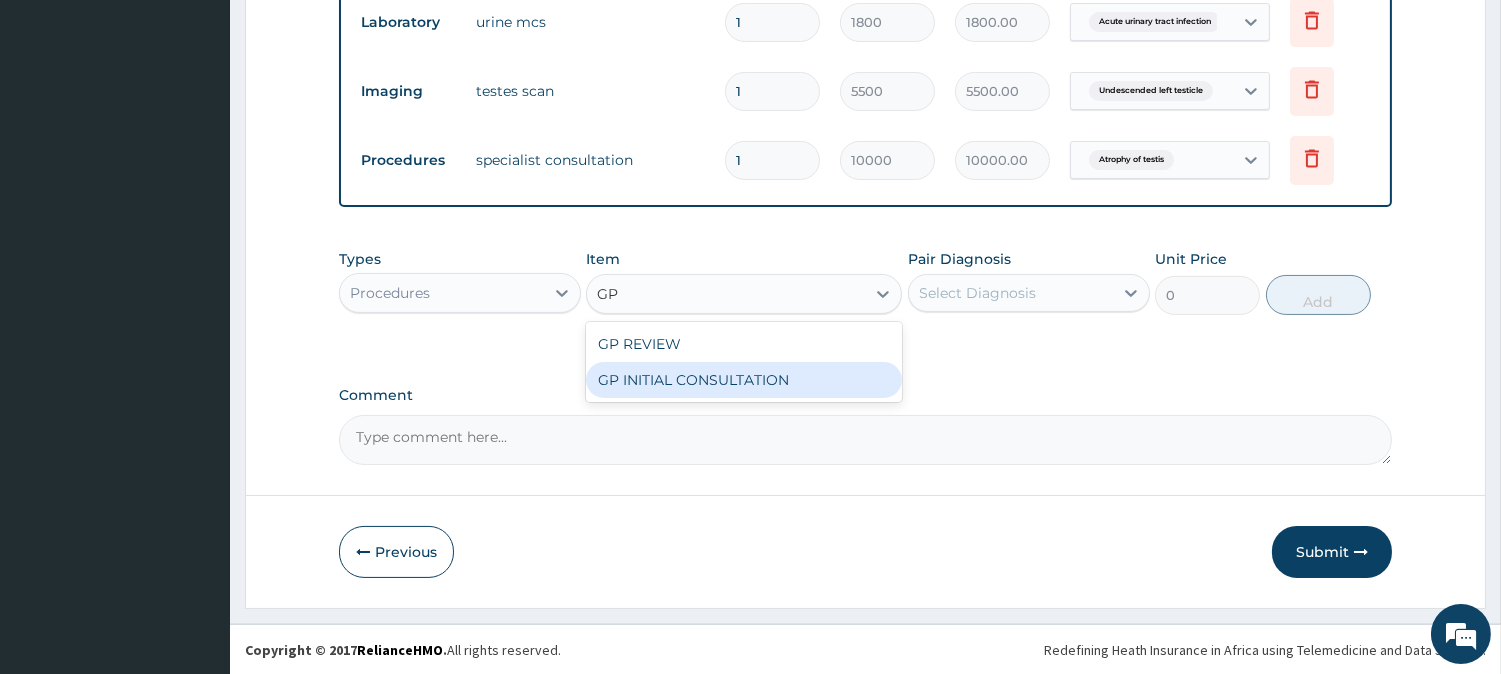 click on "GP INITIAL CONSULTATION" at bounding box center [744, 380] 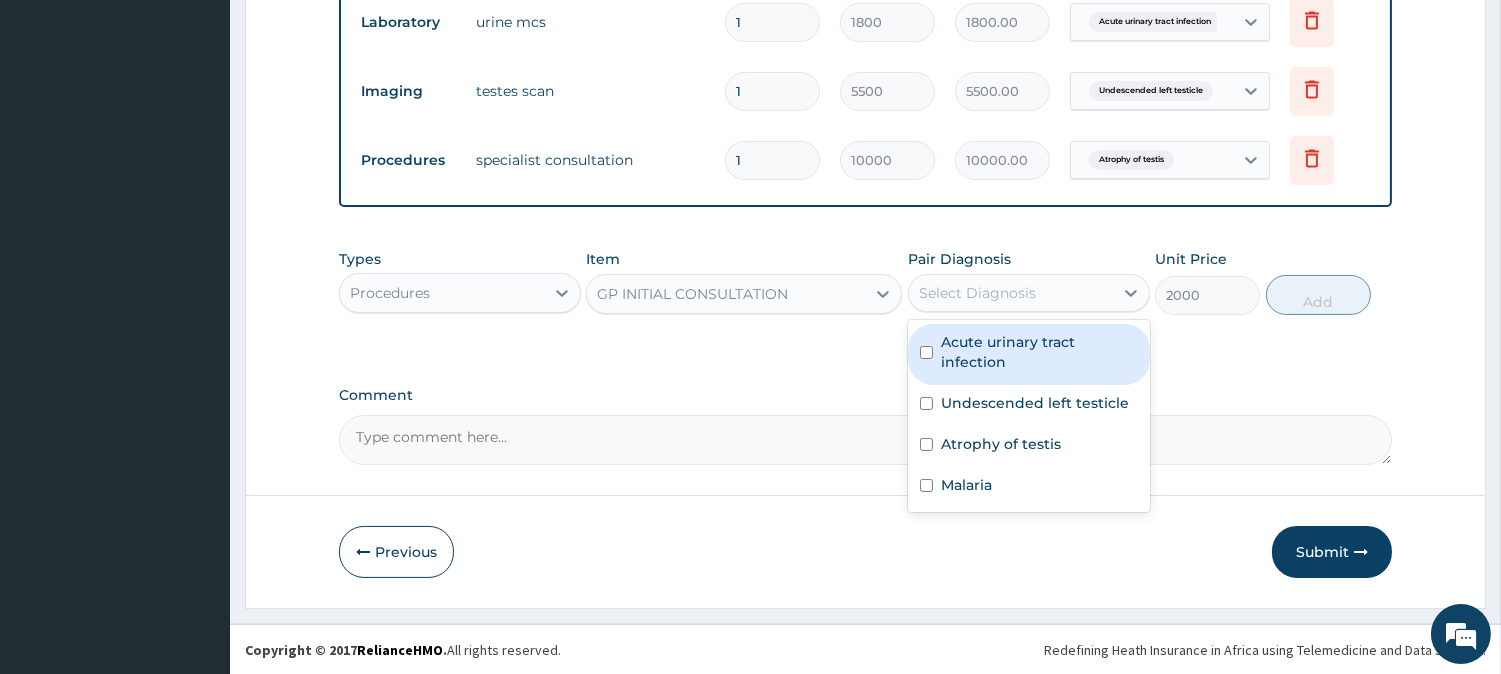 click on "Select Diagnosis" at bounding box center (977, 293) 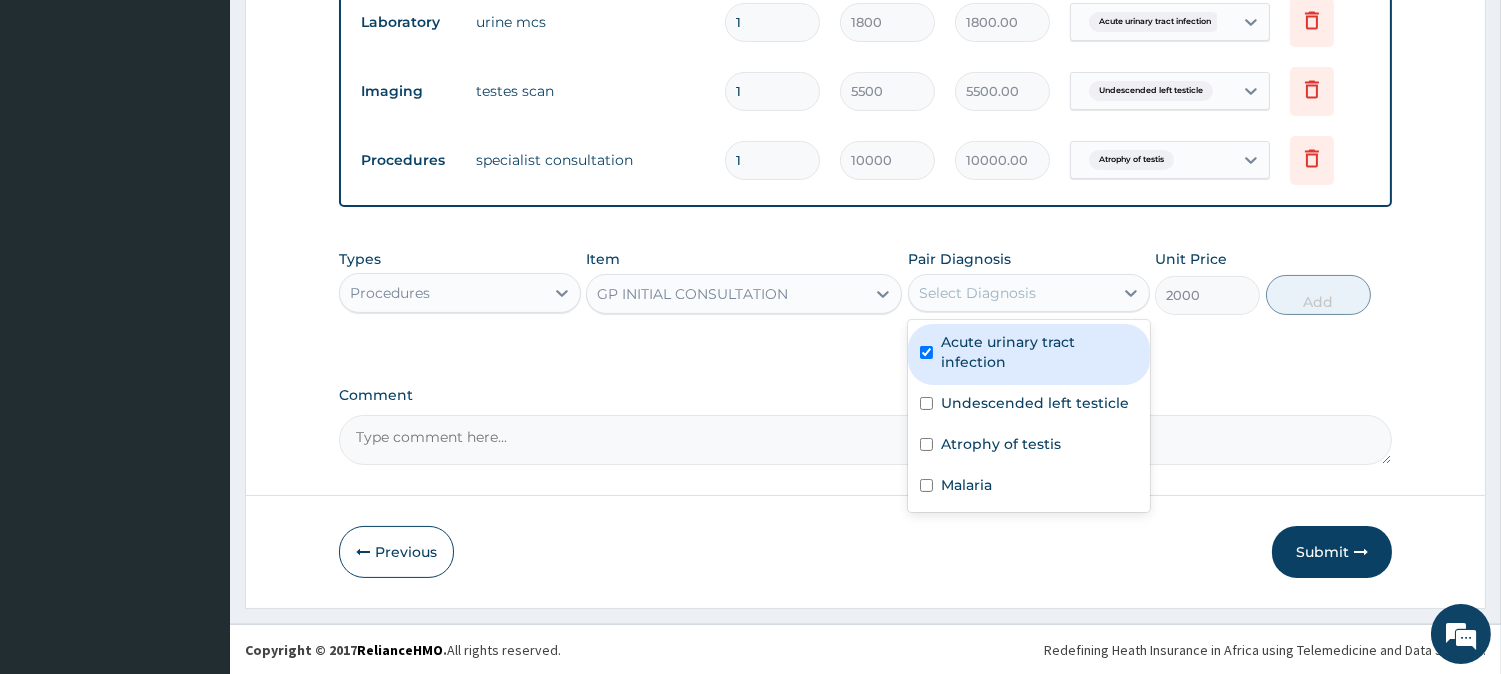 checkbox on "true" 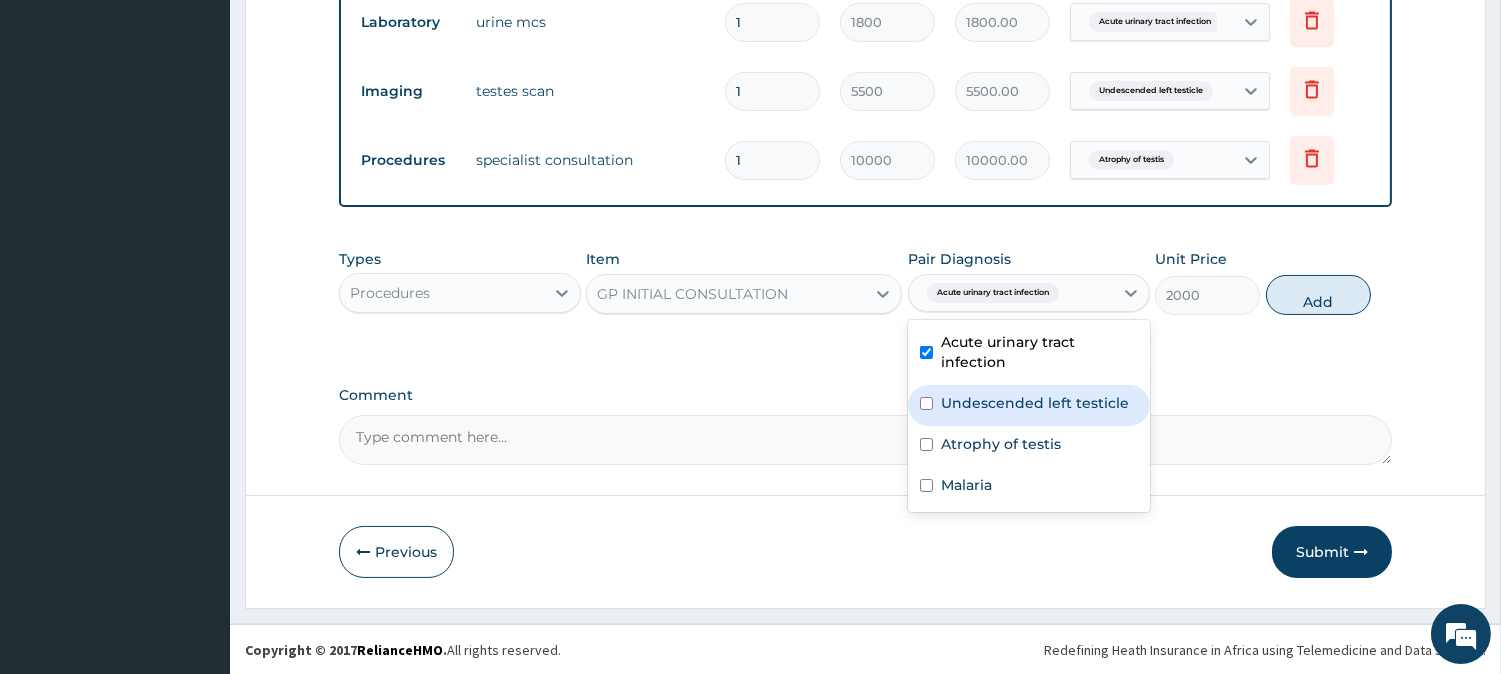 drag, startPoint x: 1023, startPoint y: 396, endPoint x: 1024, endPoint y: 433, distance: 37.01351 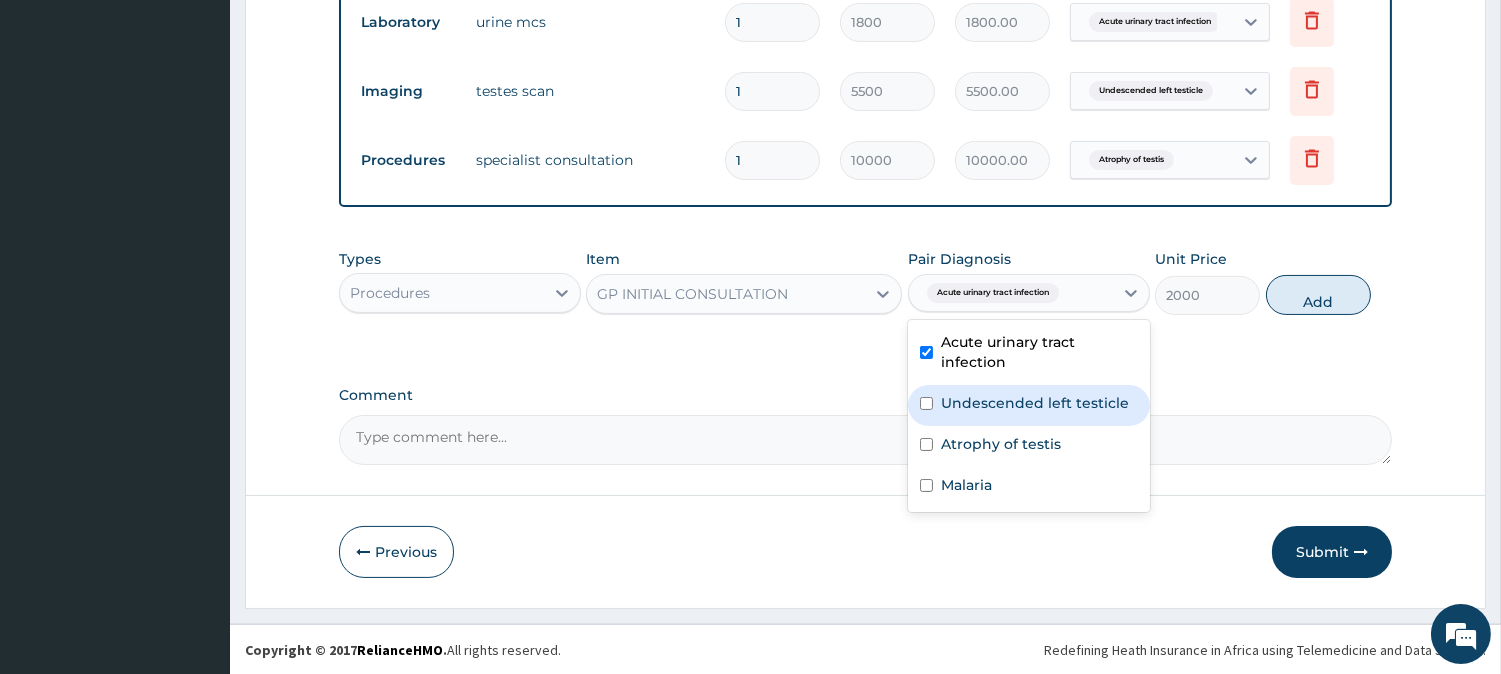 click on "Undescended left testicle" at bounding box center [1035, 403] 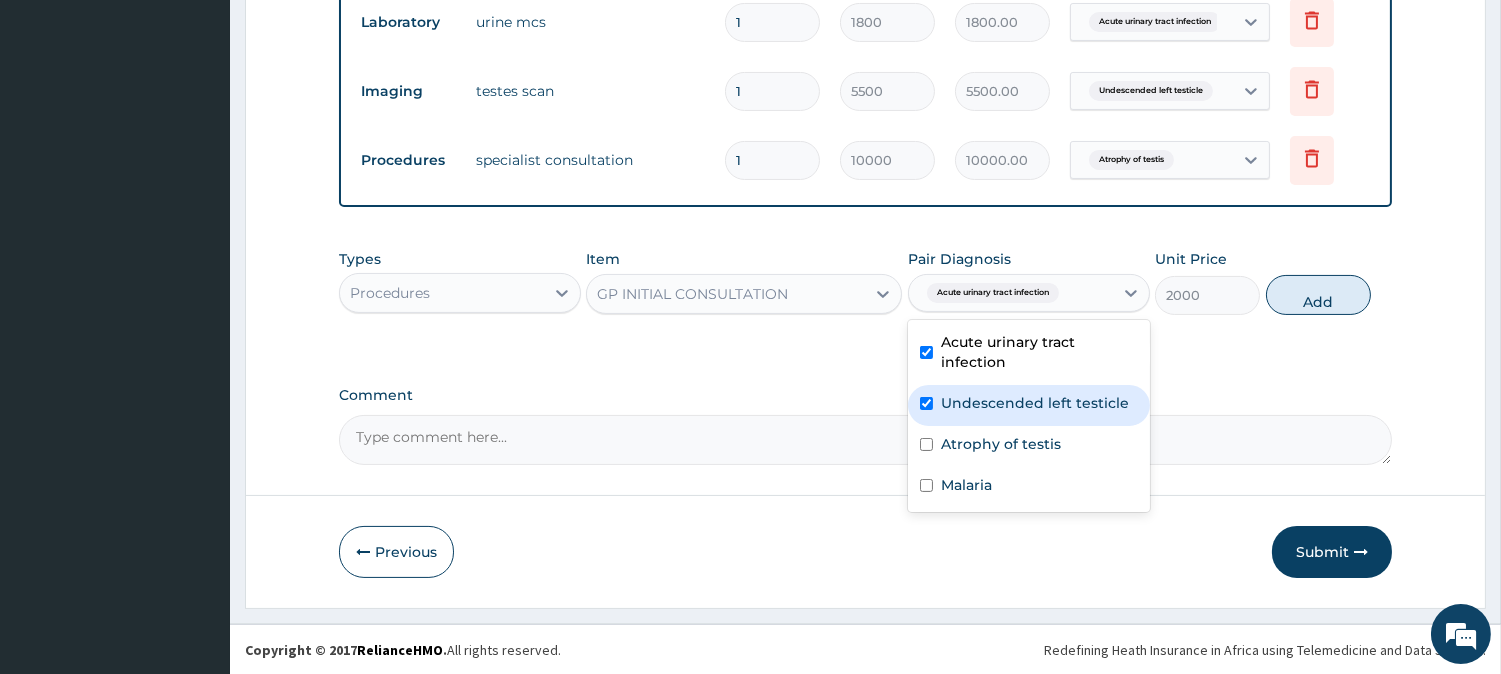 checkbox on "true" 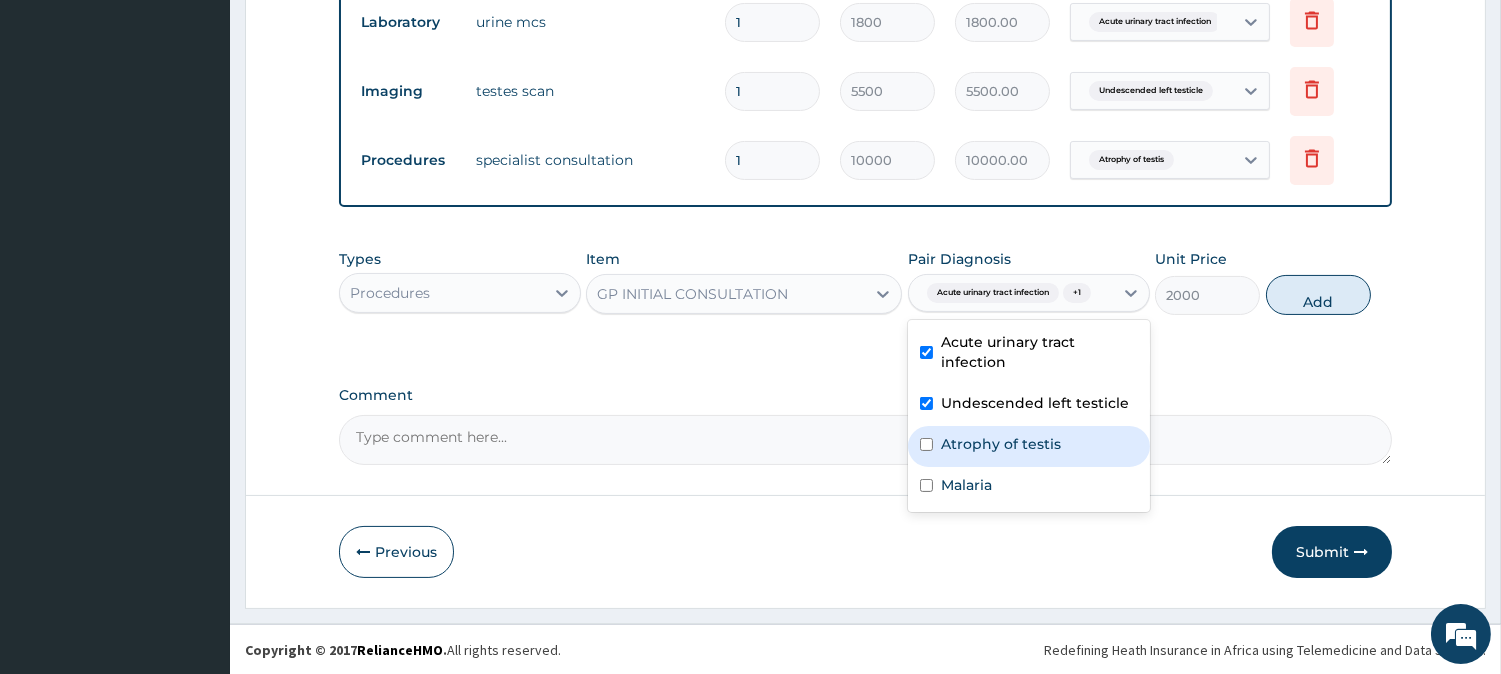 click on "Atrophy of testis" at bounding box center (1001, 444) 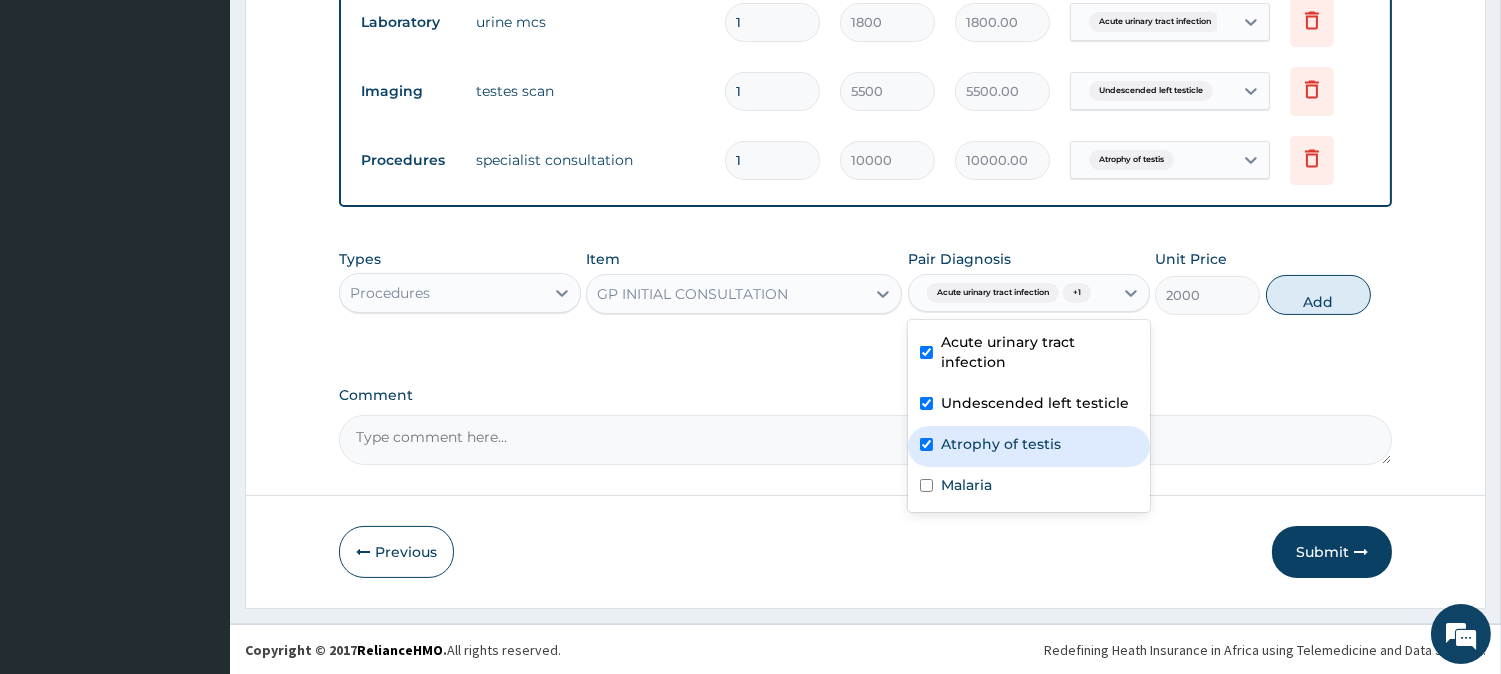 checkbox on "true" 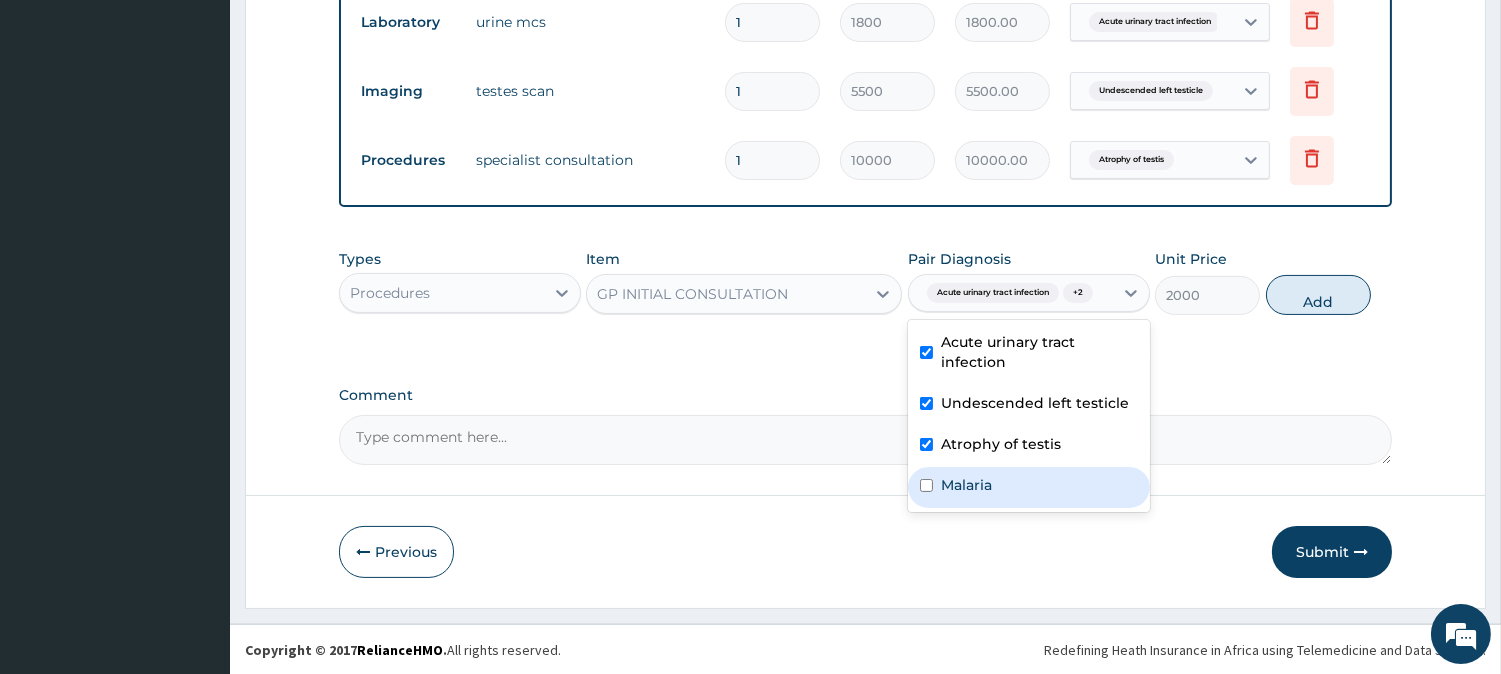 click on "Malaria" at bounding box center [1029, 487] 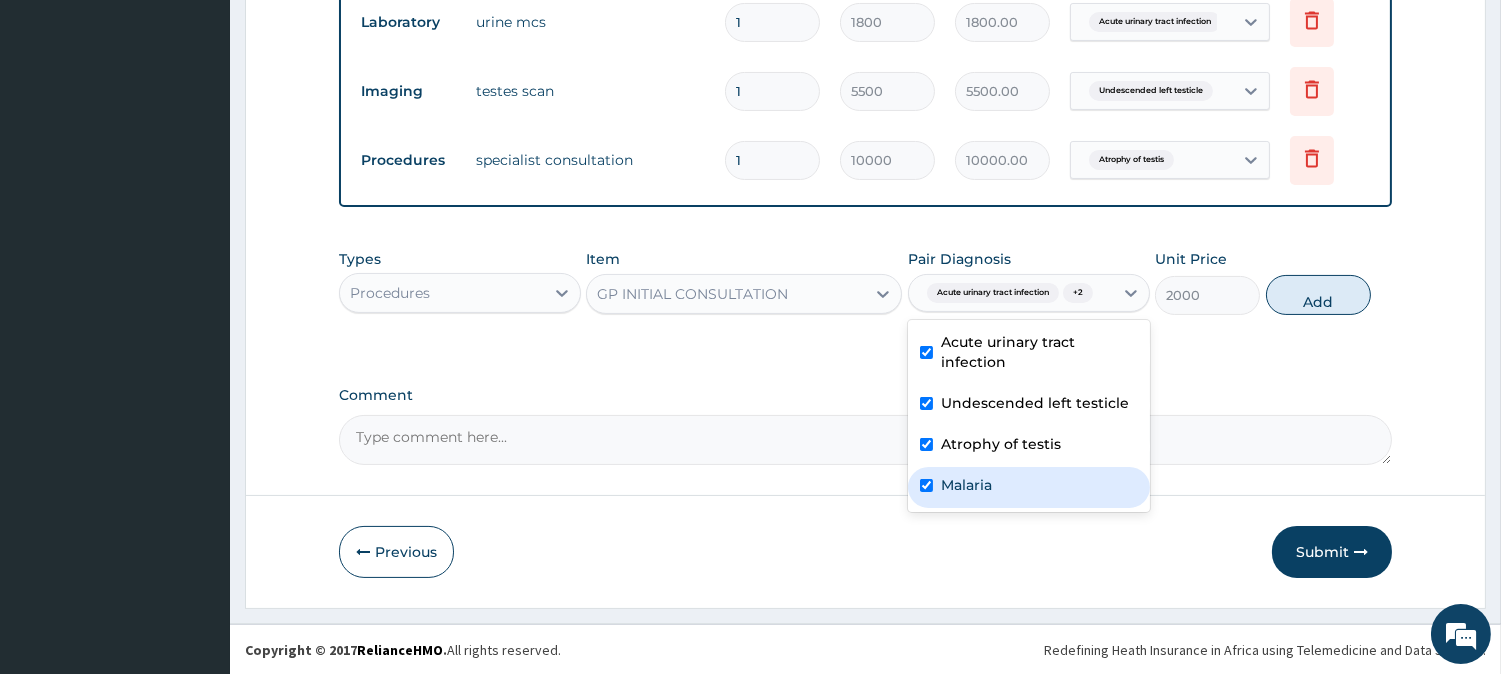 checkbox on "true" 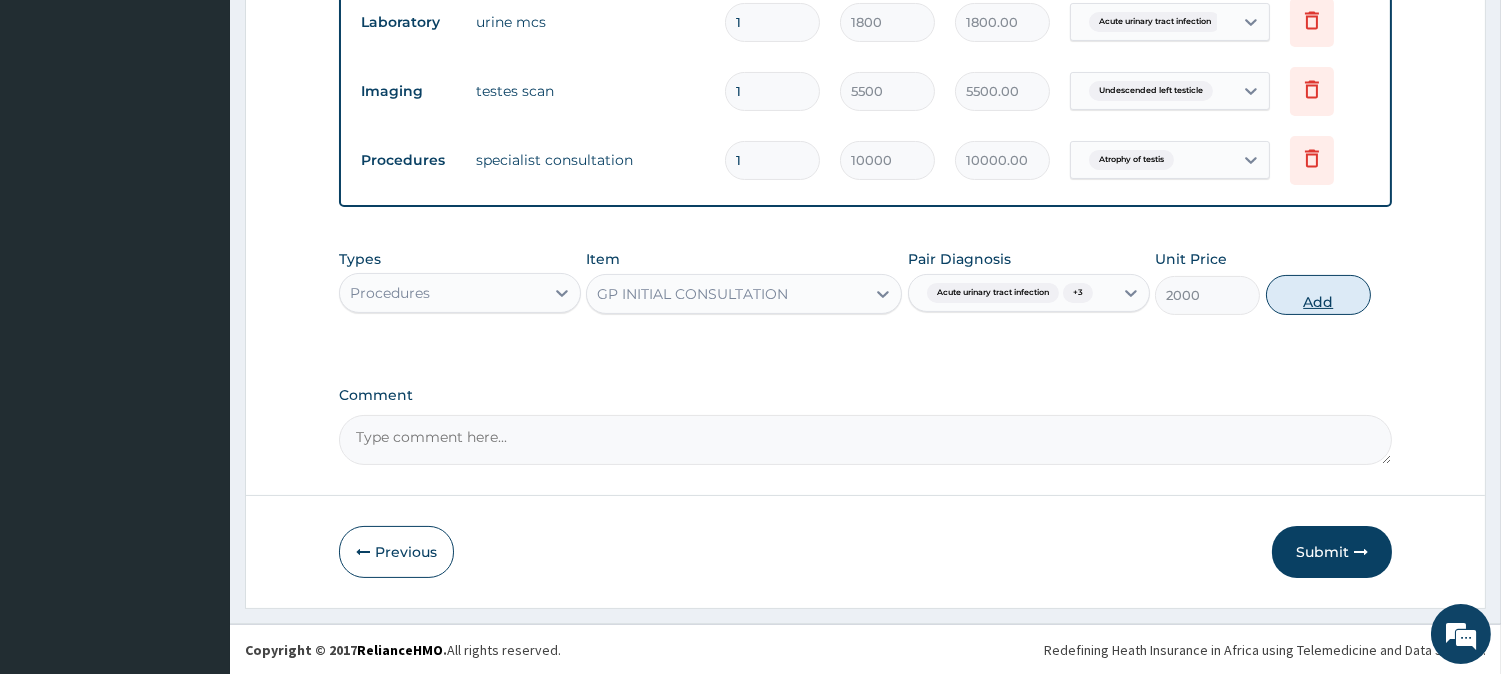 click on "Add" at bounding box center [1318, 295] 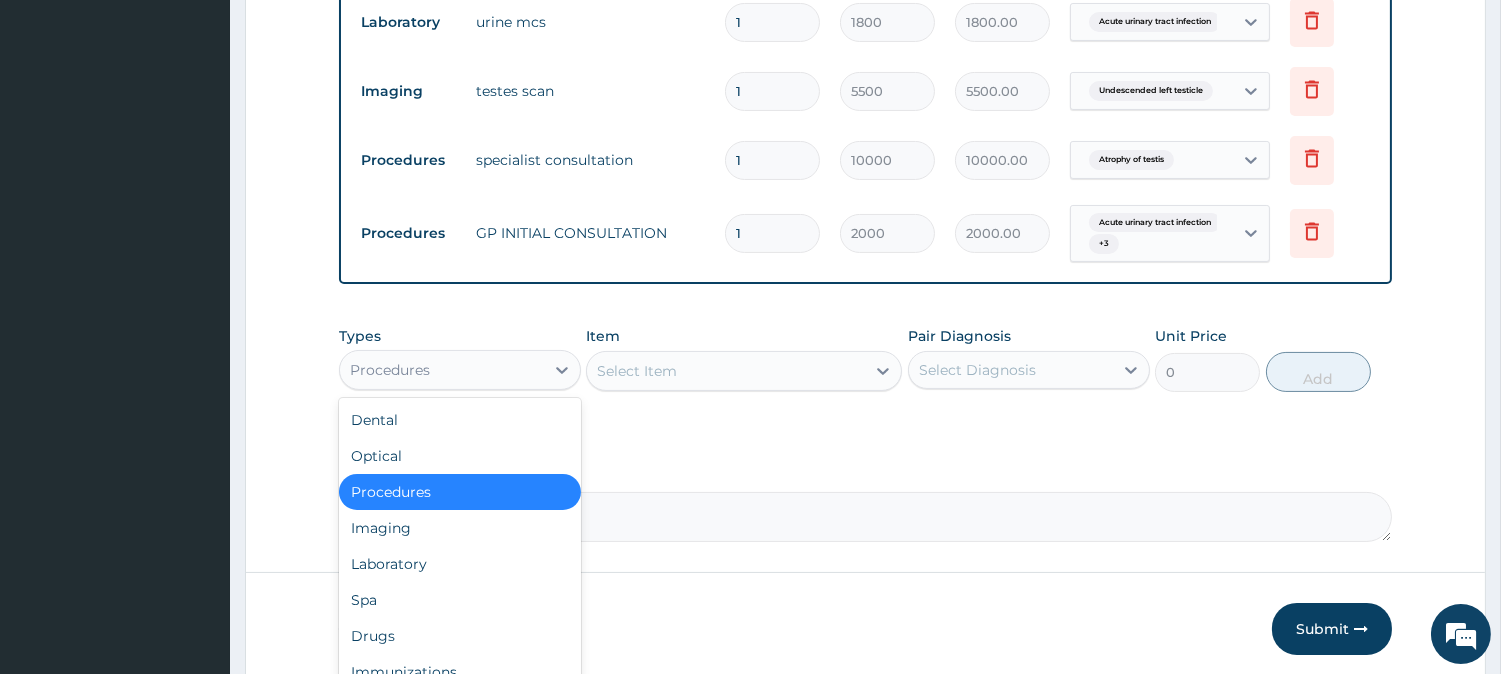 drag, startPoint x: 471, startPoint y: 383, endPoint x: 468, endPoint y: 457, distance: 74.06078 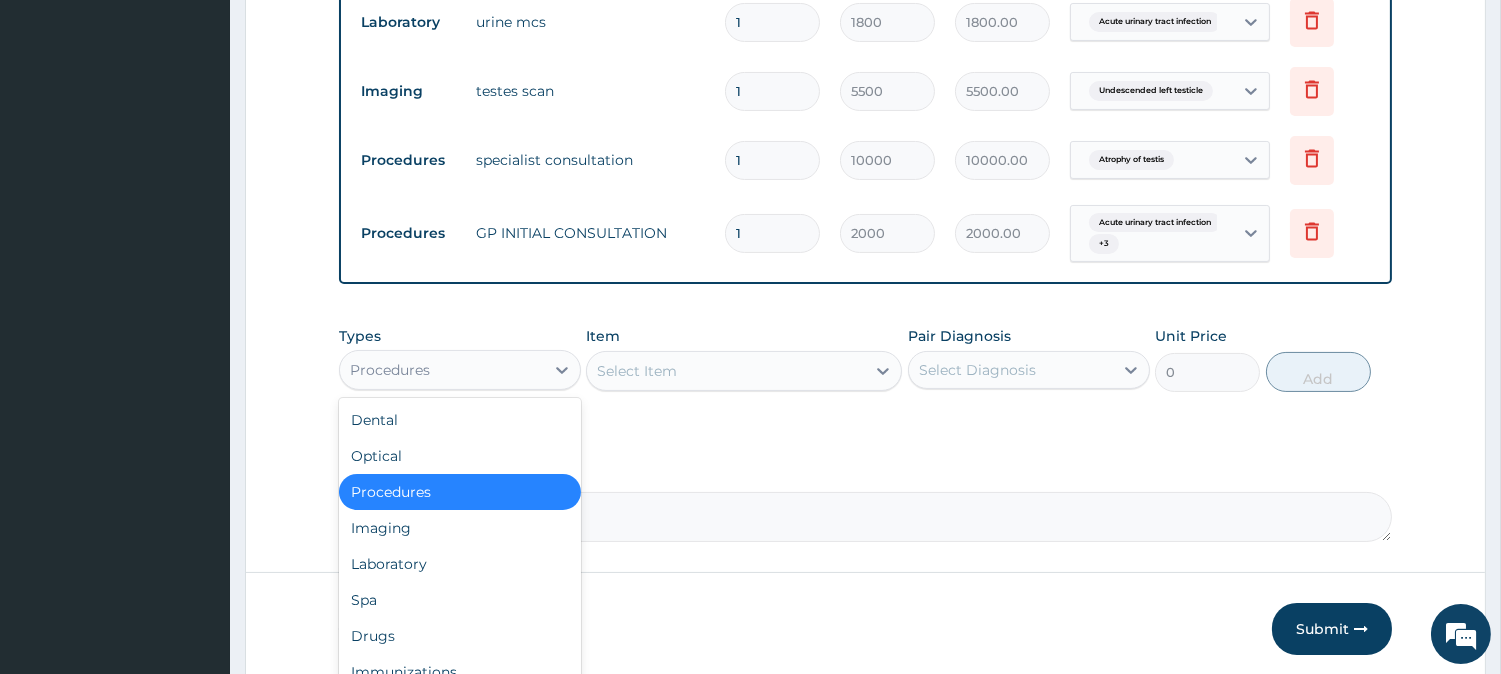 click on "Procedures" at bounding box center (442, 370) 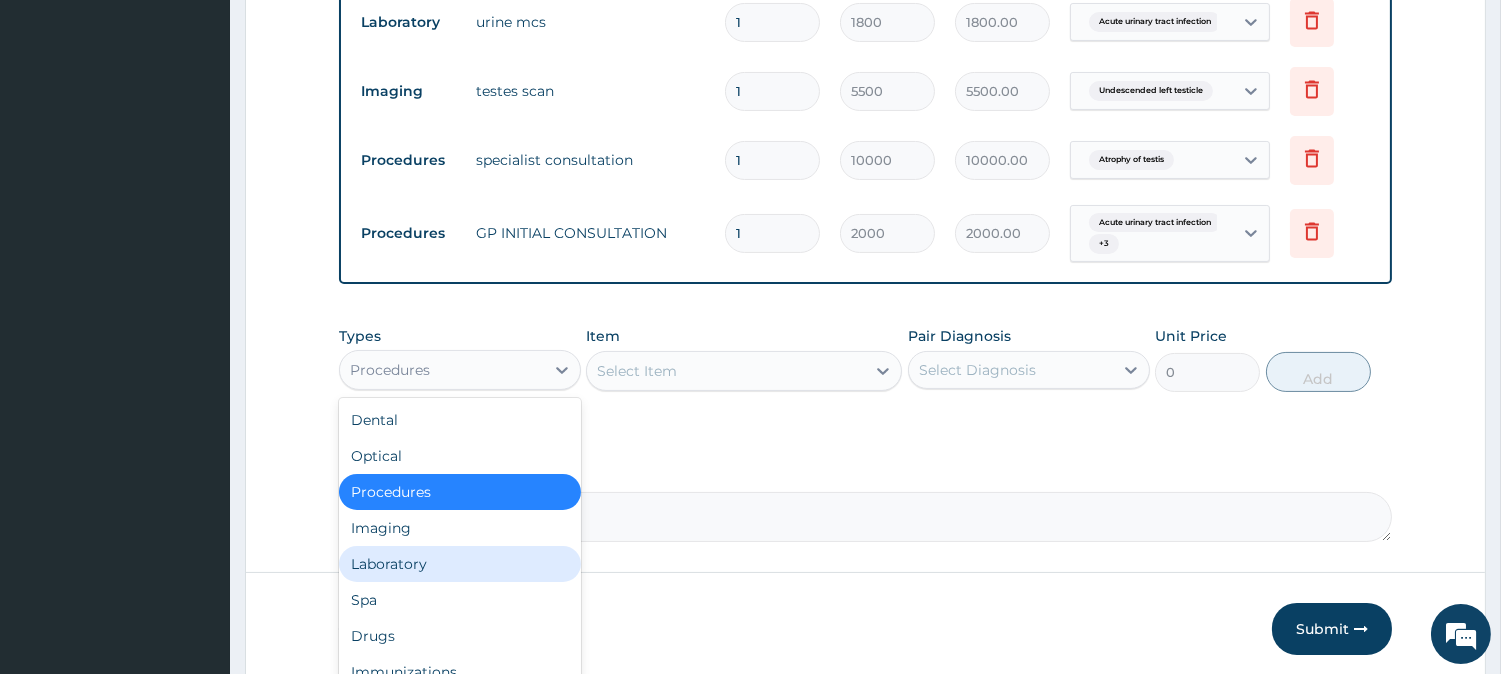 click on "Laboratory" at bounding box center (460, 564) 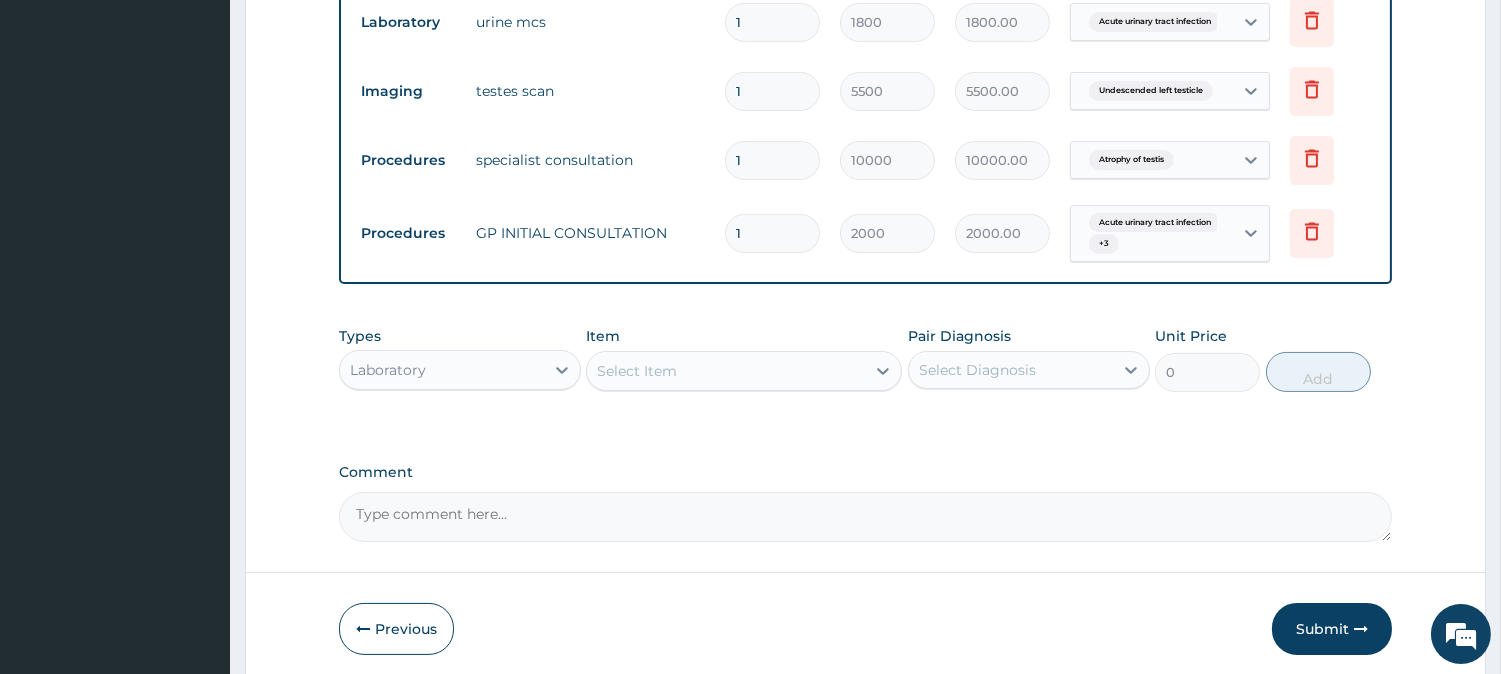 click on "Select Item" at bounding box center [726, 371] 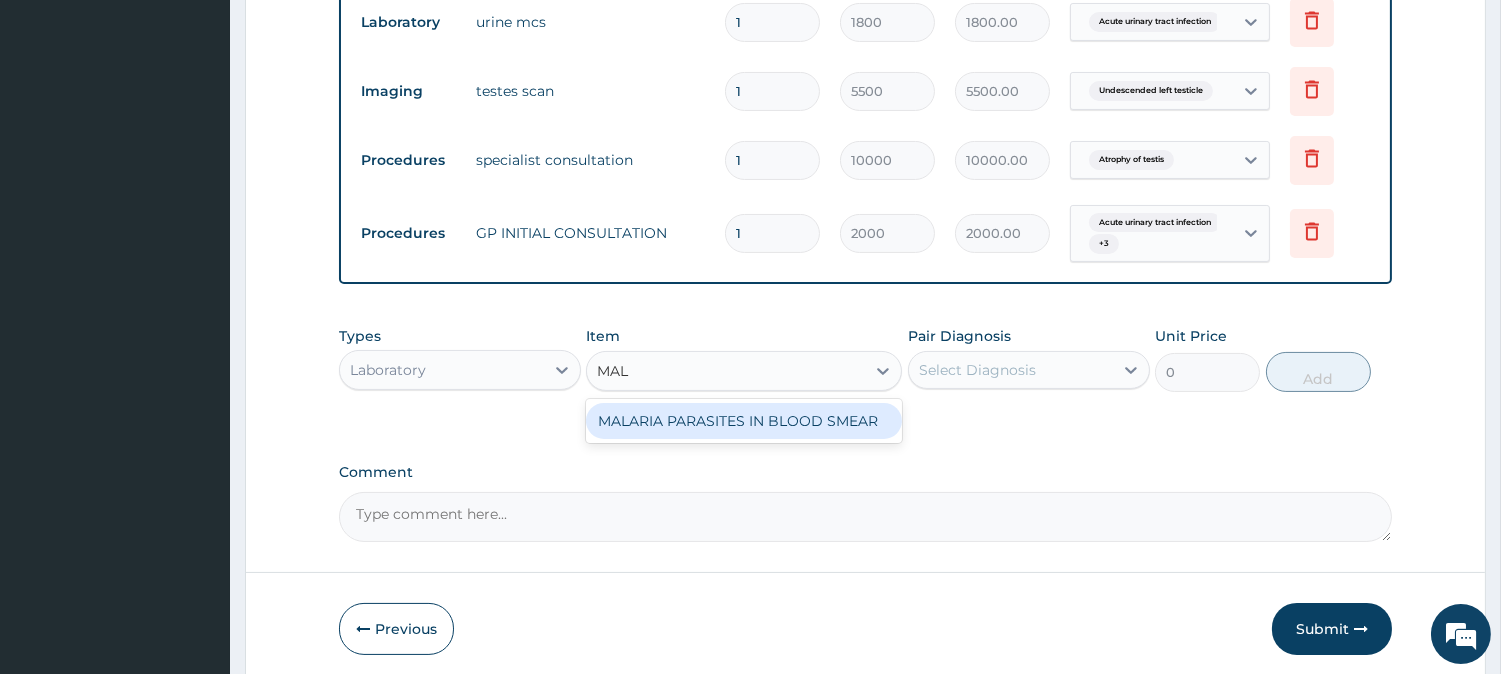 type on "MALA" 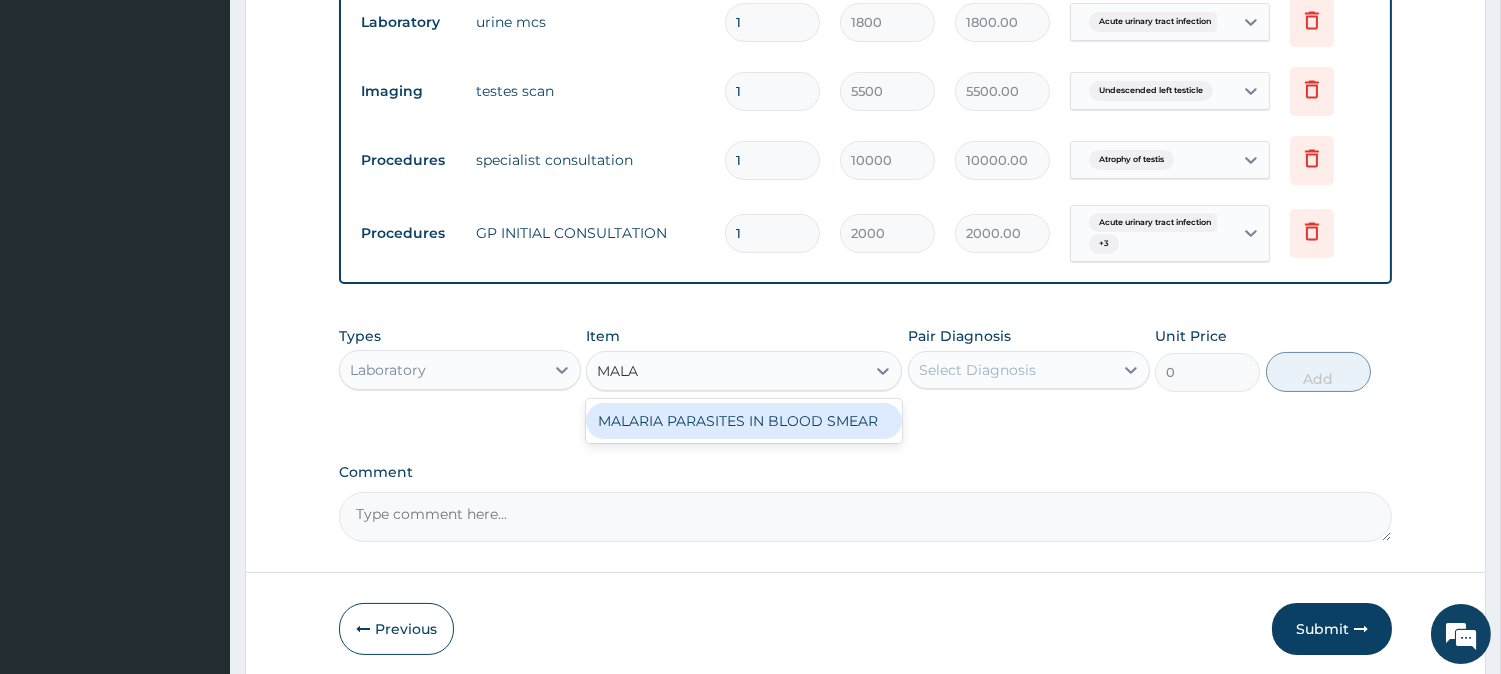 click on "MALARIA PARASITES IN BLOOD SMEAR" at bounding box center (744, 421) 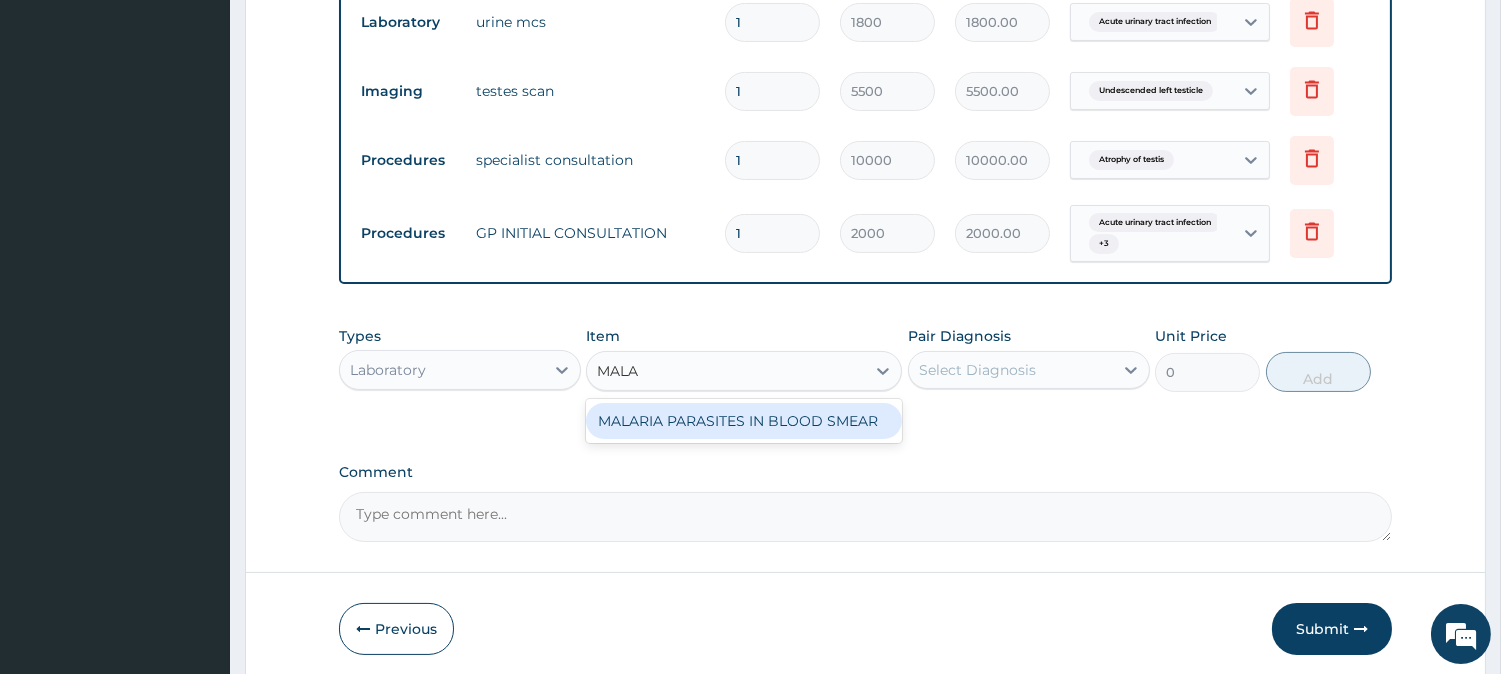 type 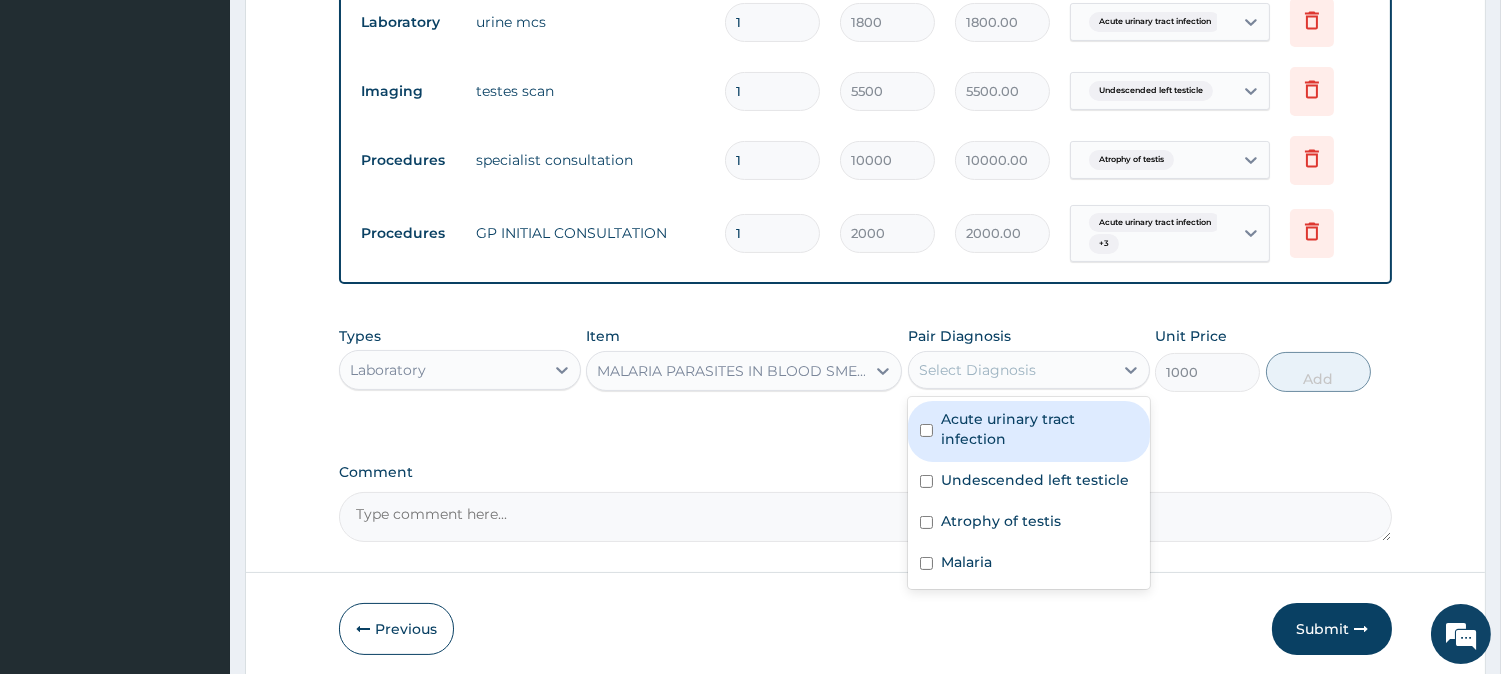 click on "Select Diagnosis" at bounding box center [977, 370] 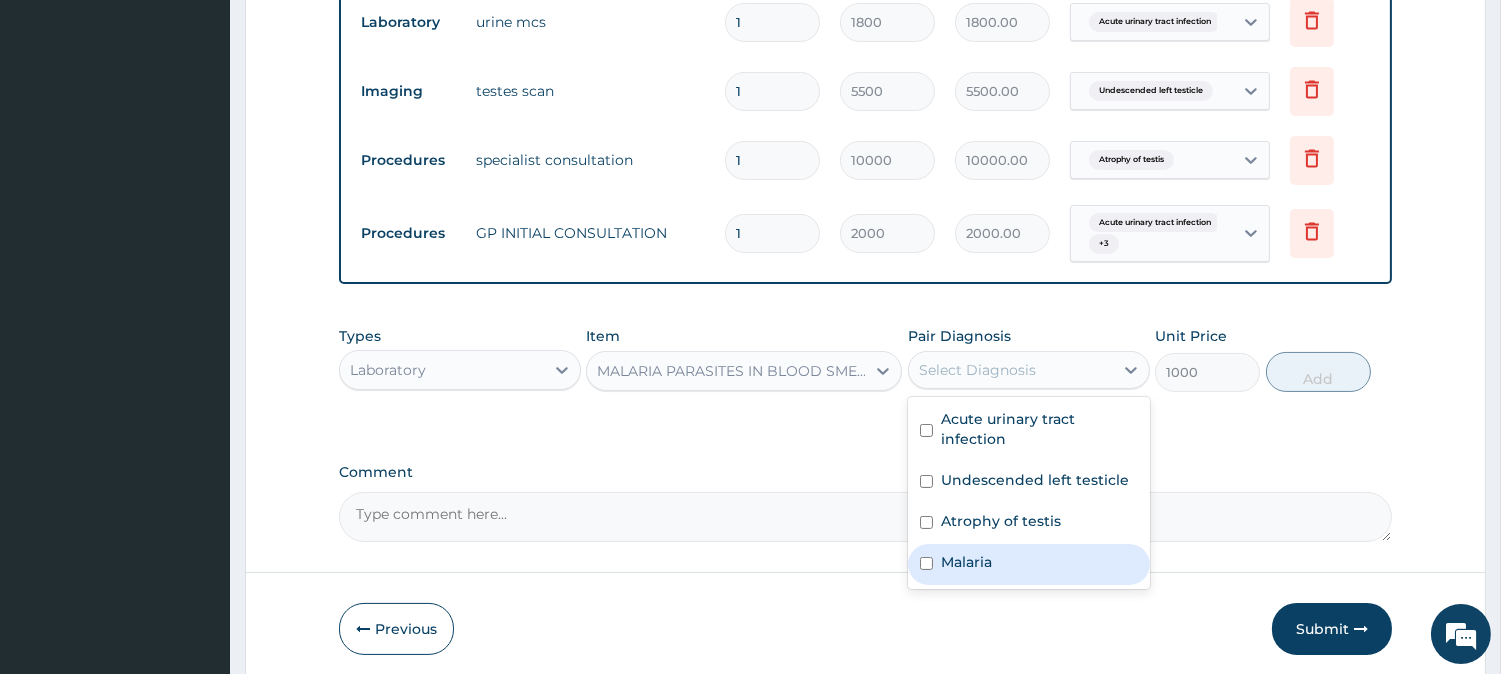 drag, startPoint x: 993, startPoint y: 561, endPoint x: 1210, endPoint y: 506, distance: 223.86156 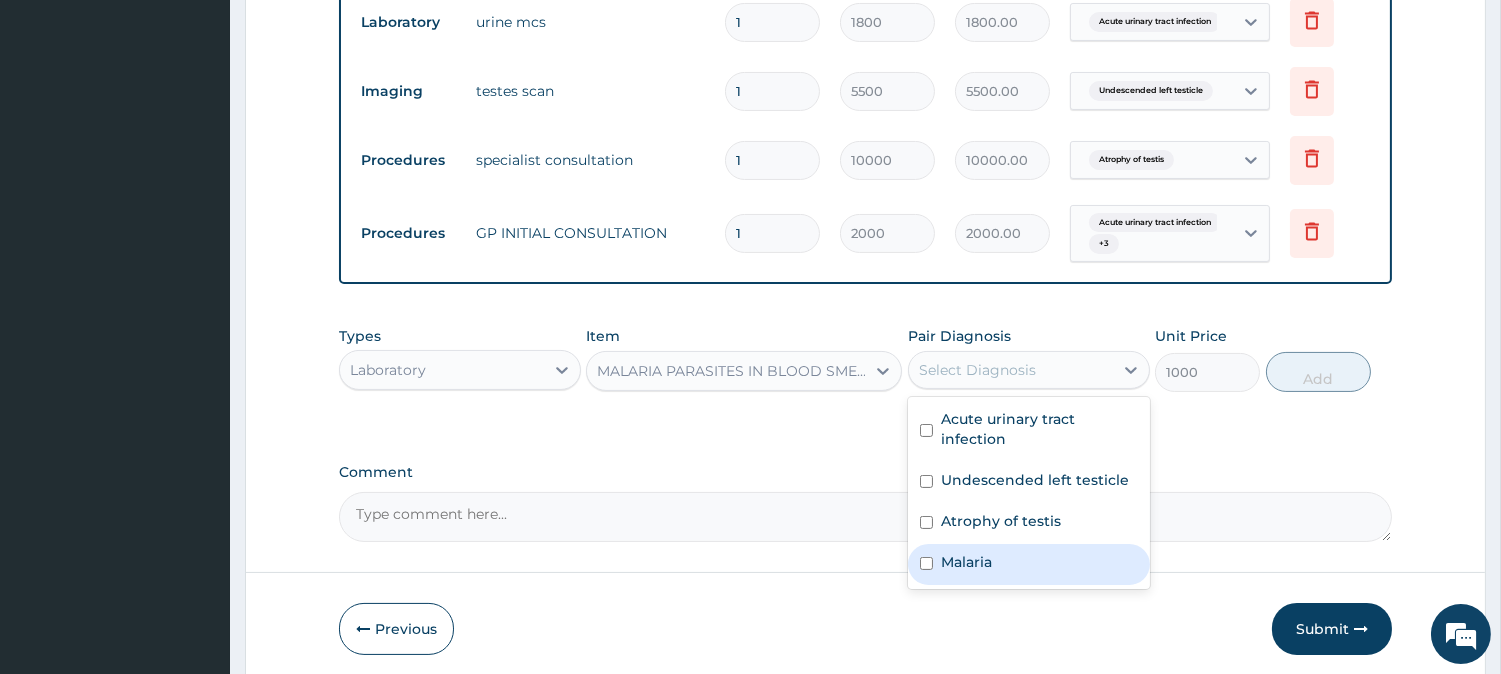 click on "Malaria" at bounding box center [1029, 564] 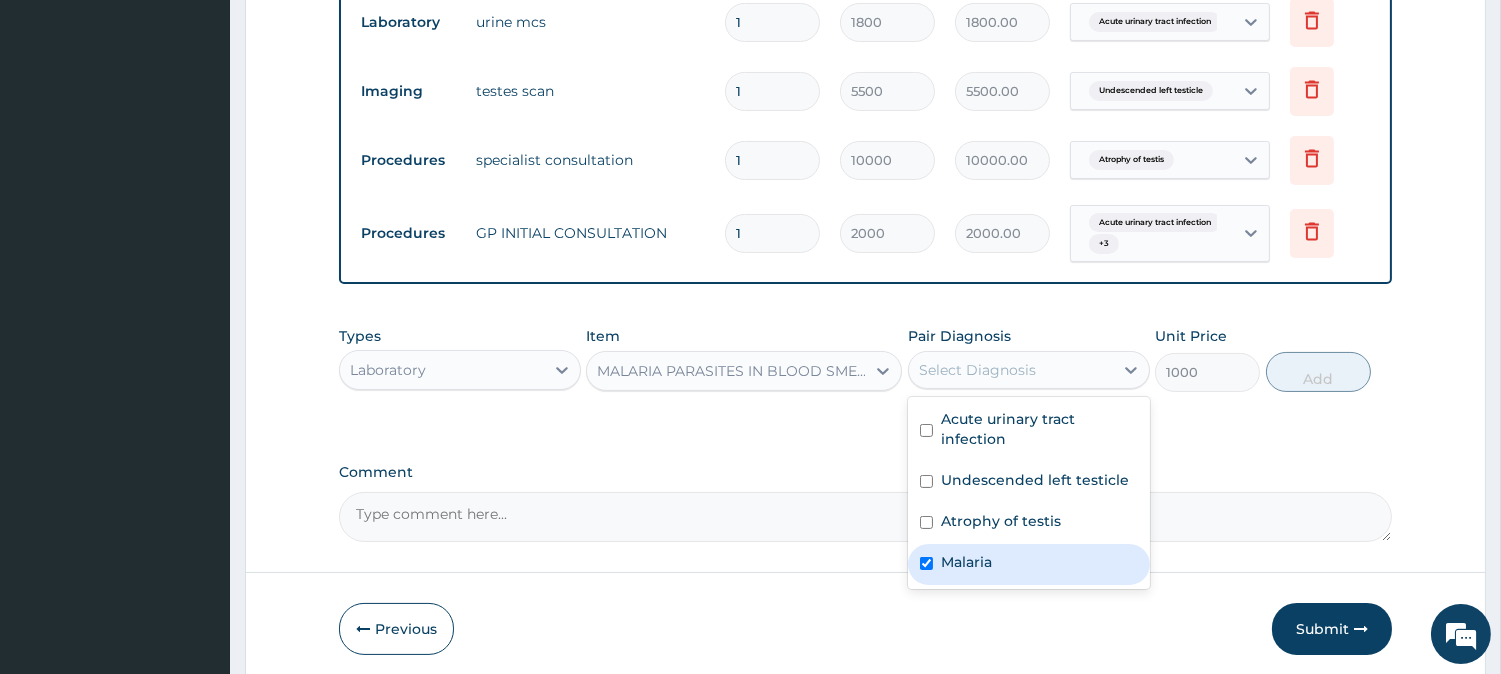 checkbox on "true" 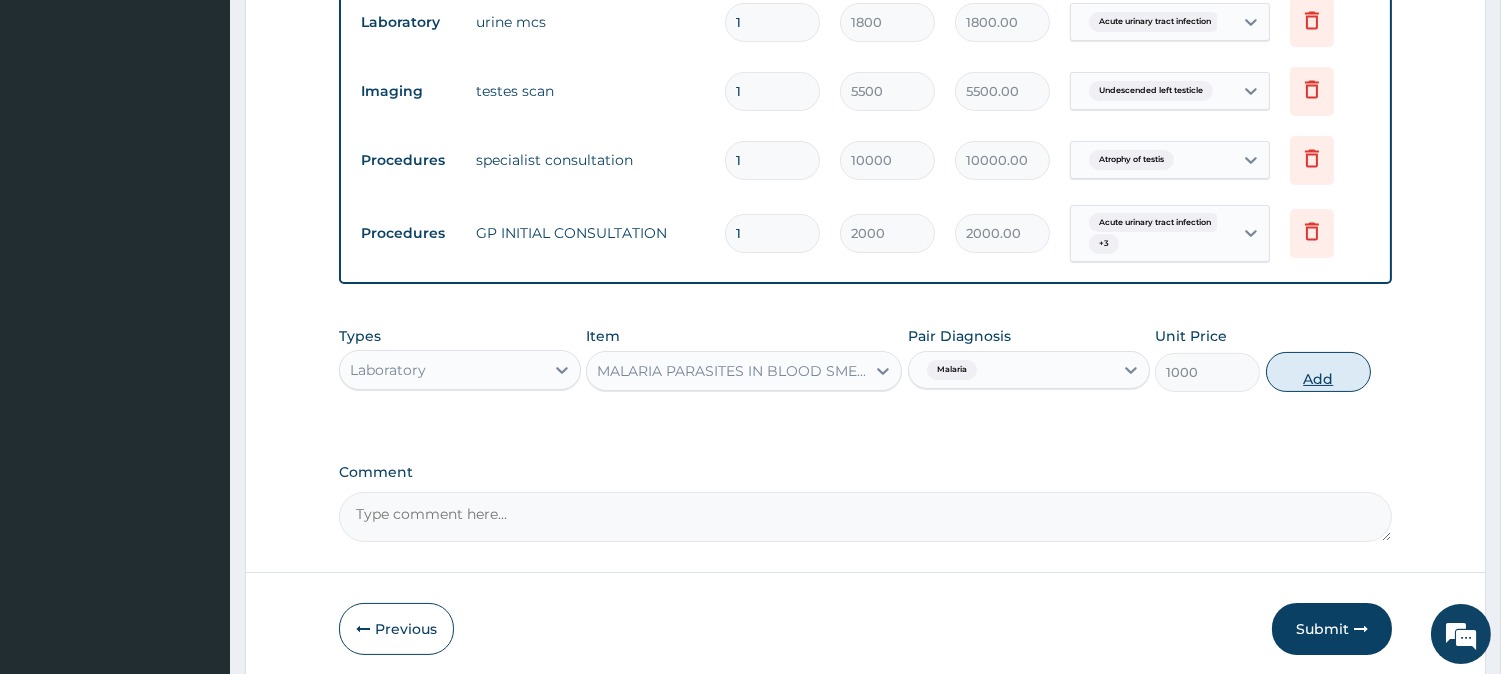 click on "Add" at bounding box center [1318, 372] 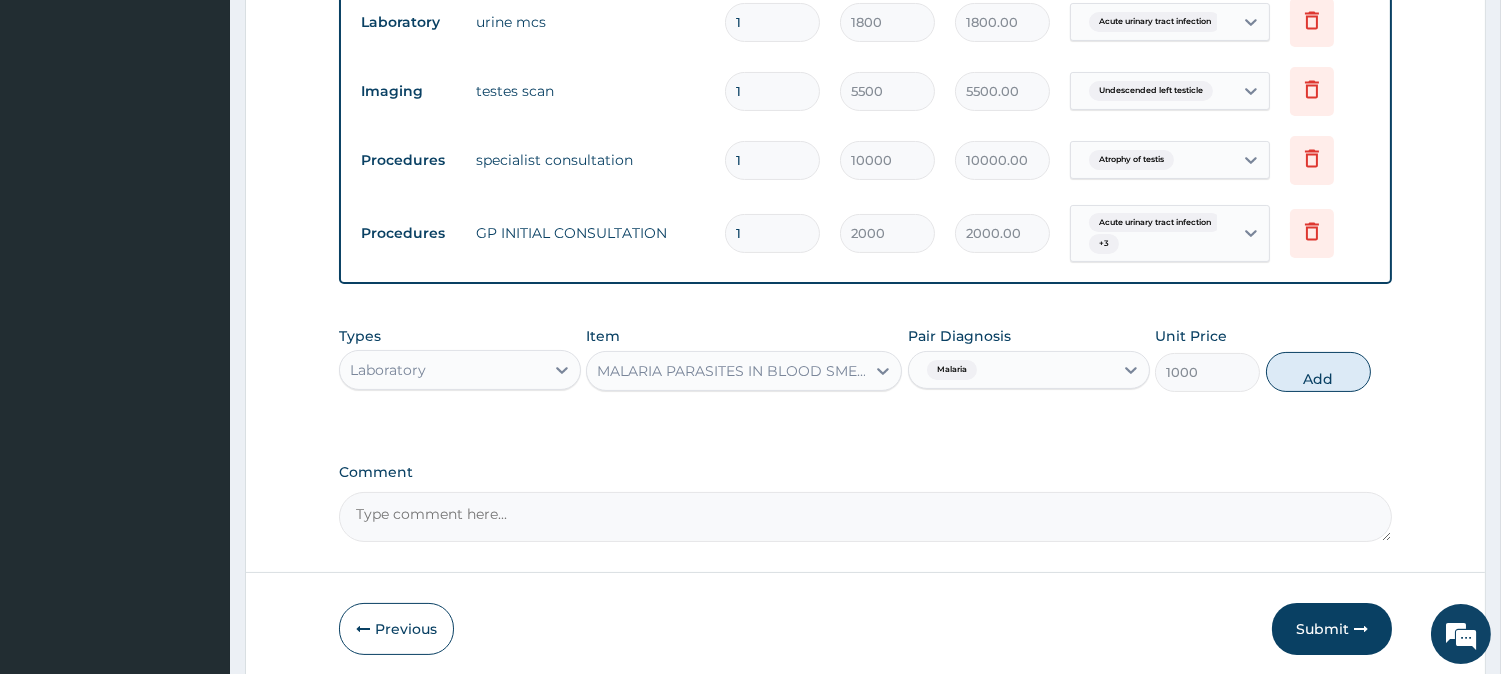 type on "0" 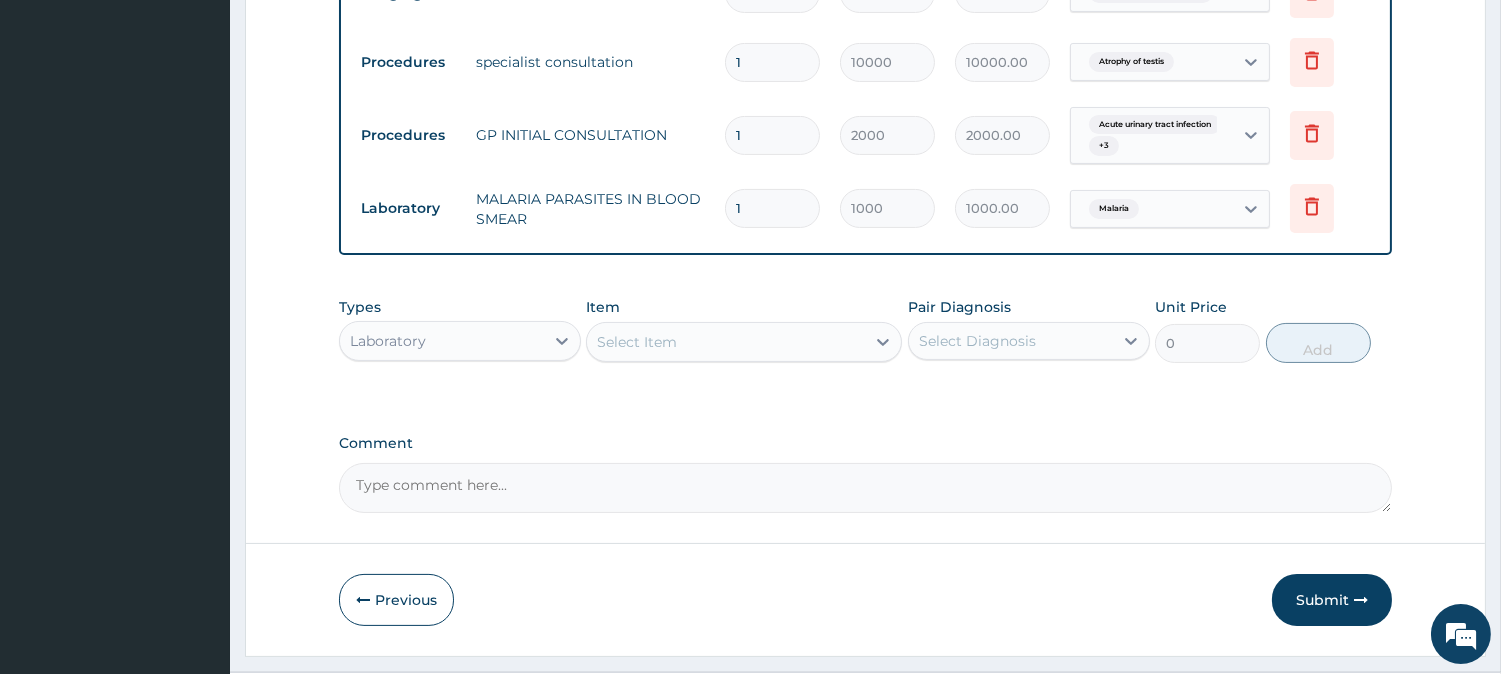 scroll, scrollTop: 741, scrollLeft: 0, axis: vertical 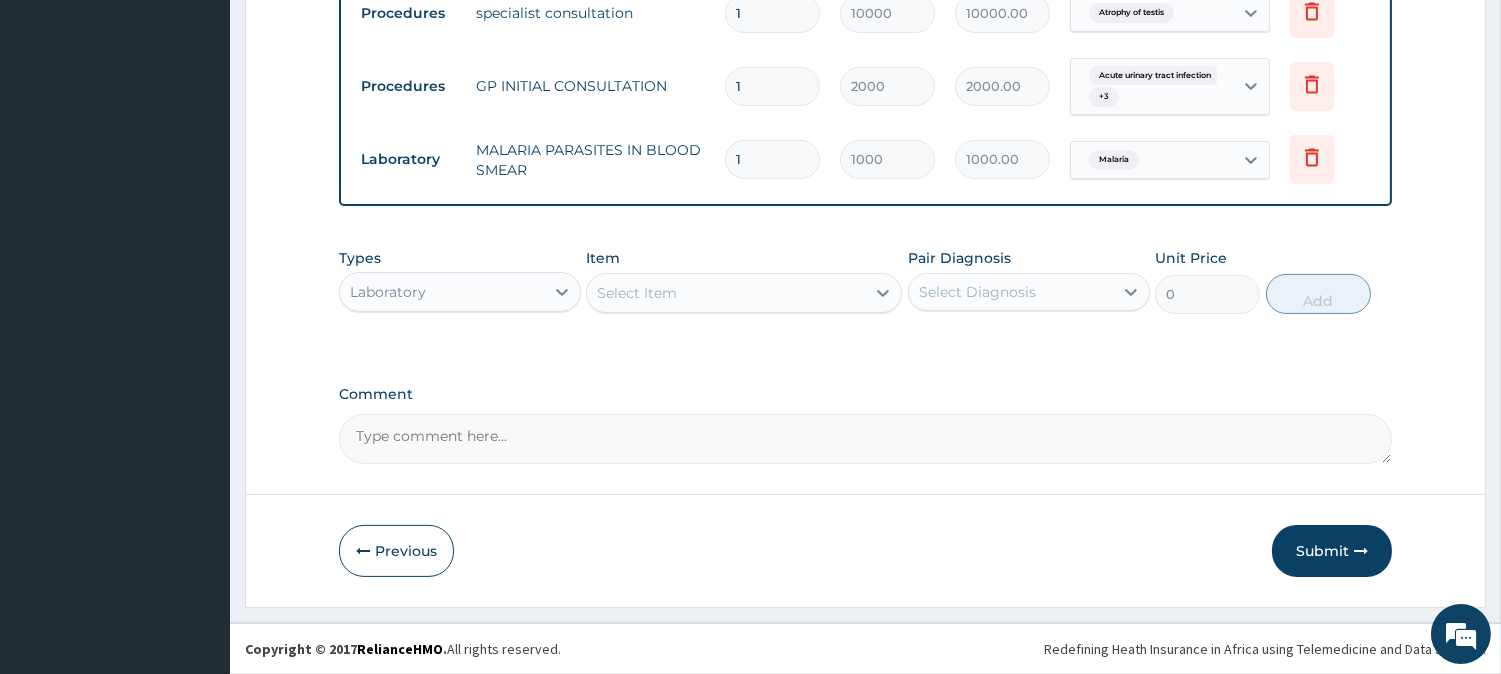 click on "Laboratory" at bounding box center (442, 292) 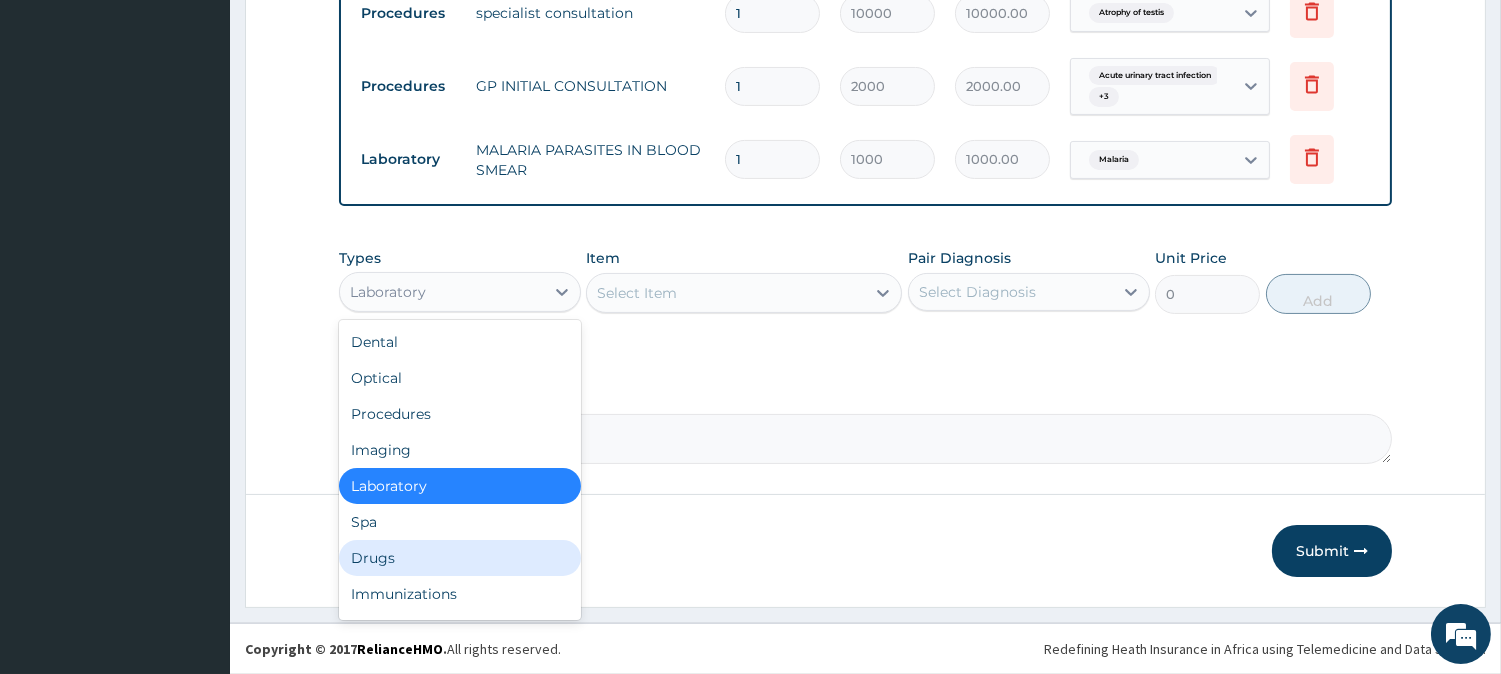 click on "Drugs" at bounding box center [460, 558] 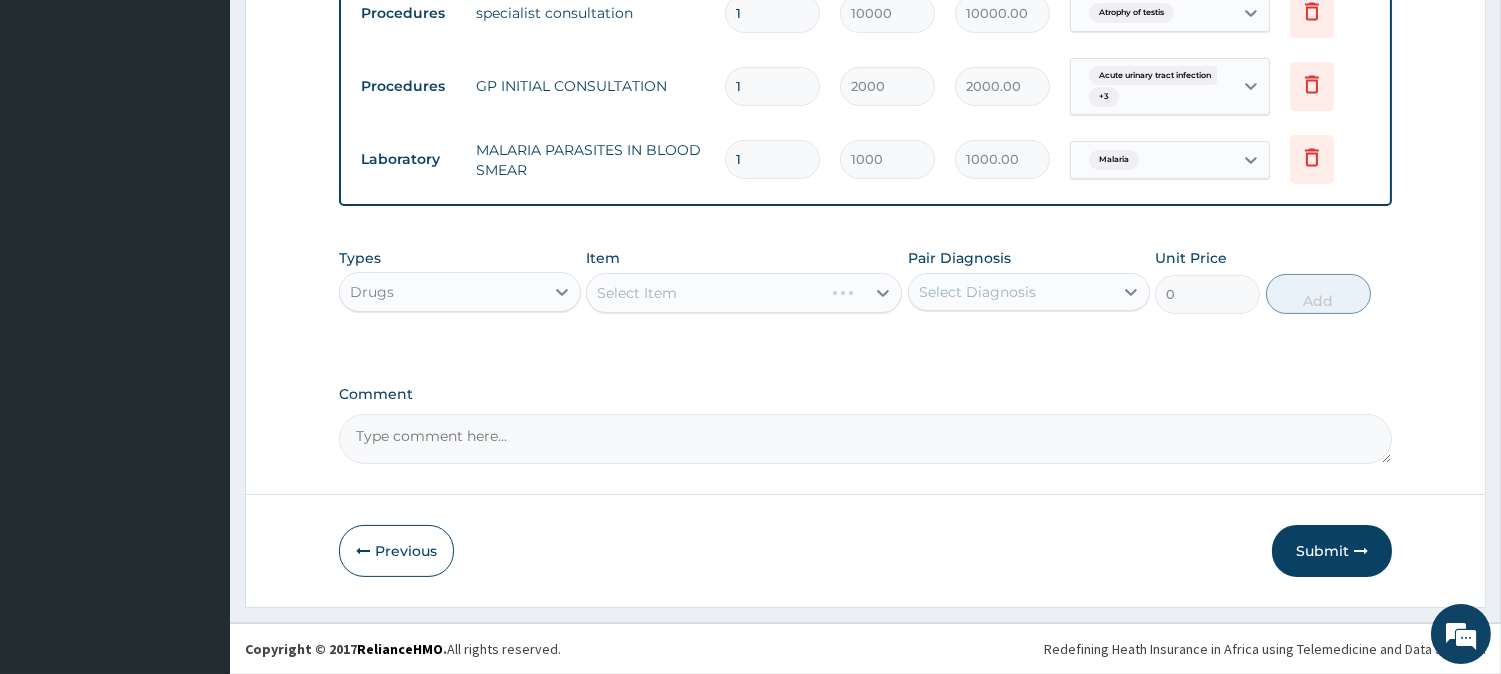 click on "Select Item" at bounding box center [744, 293] 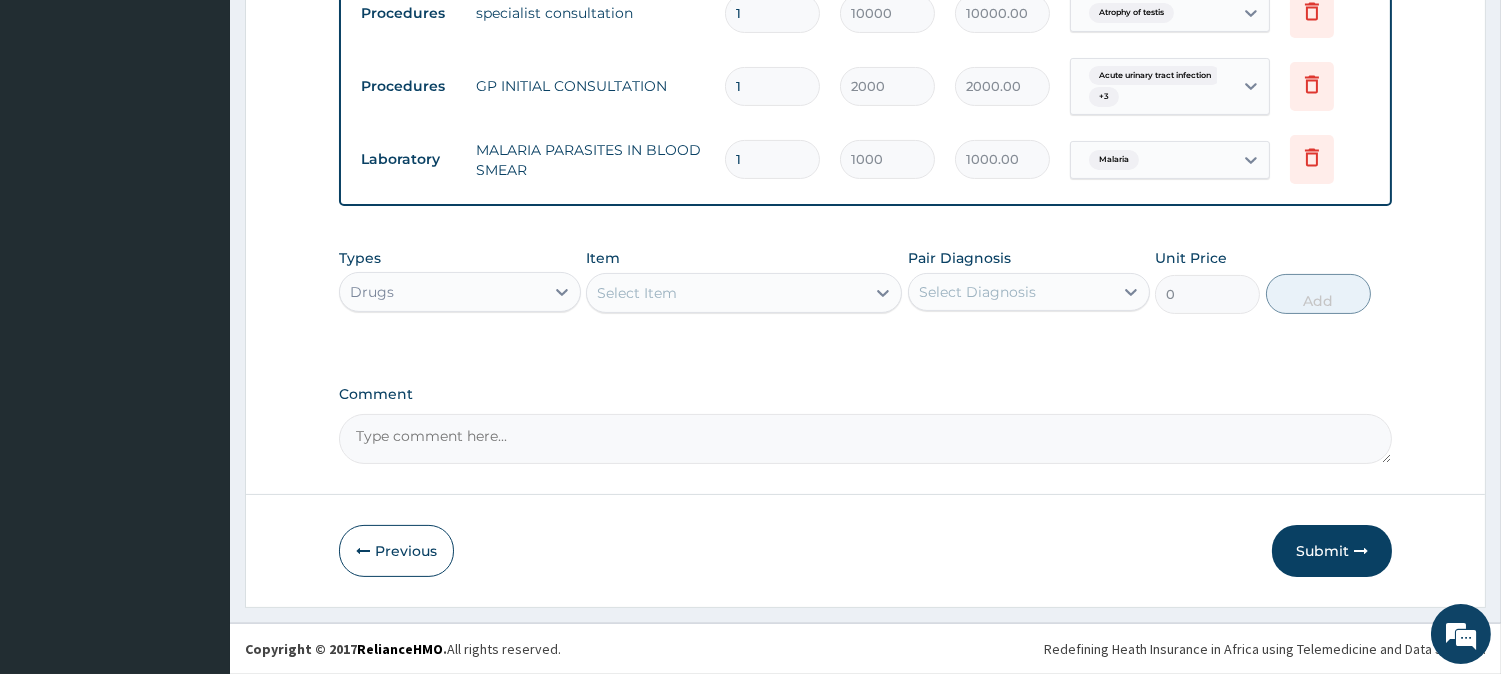 click on "Select Item" at bounding box center [726, 293] 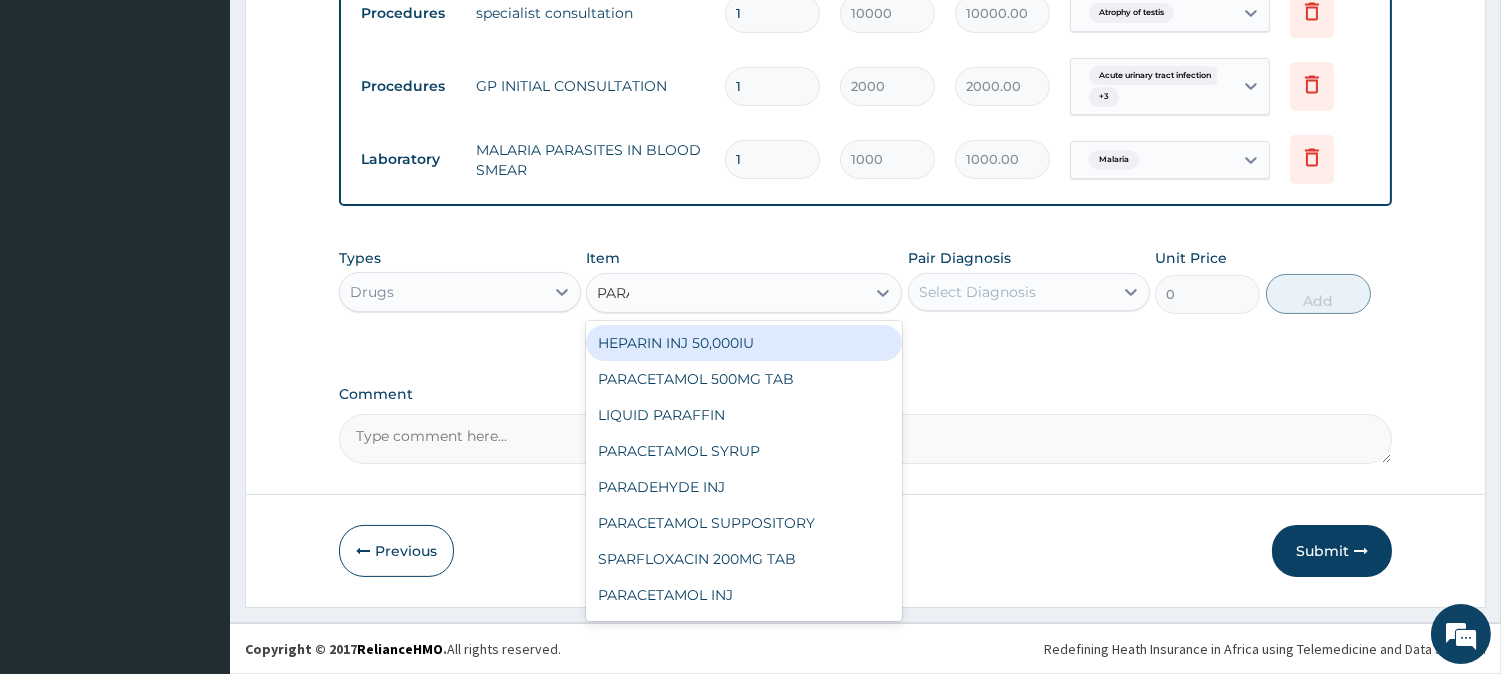 type on "PARAC" 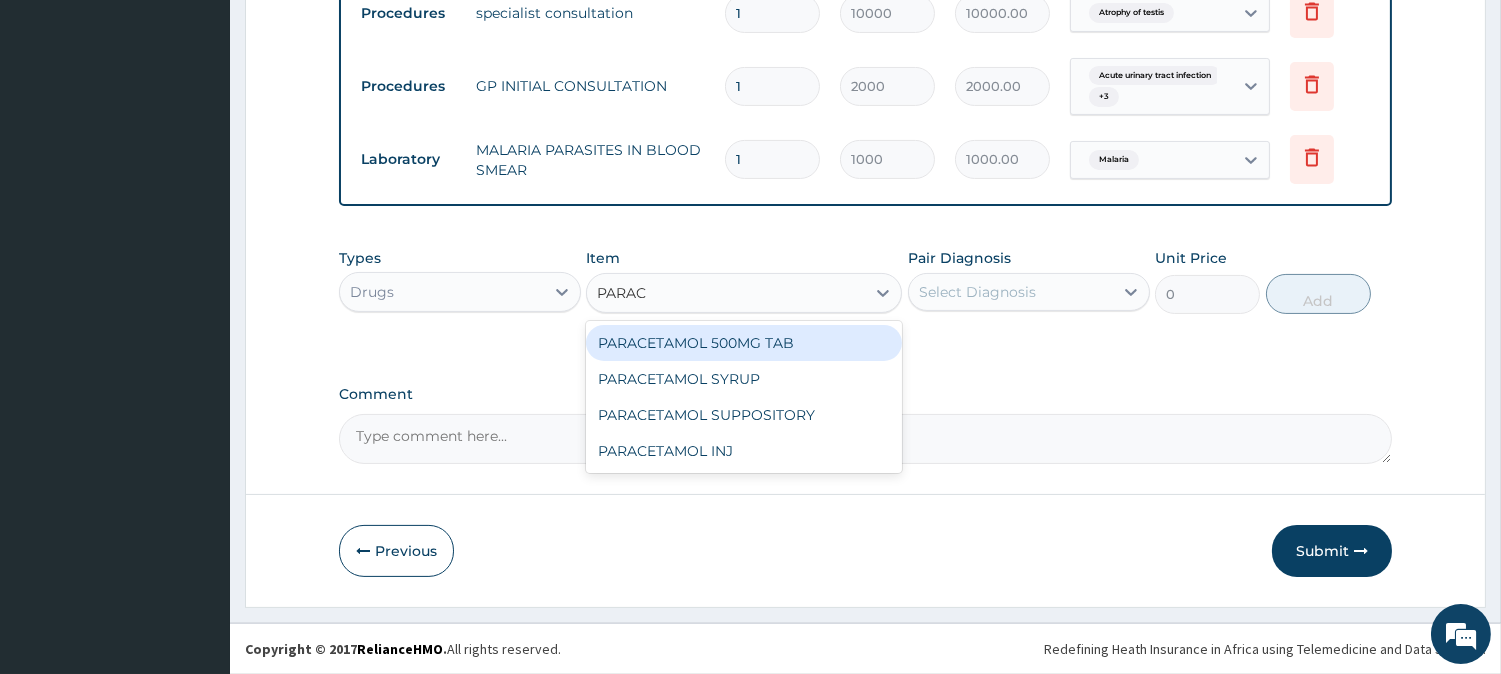 click on "PARACETAMOL 500MG TAB" at bounding box center [744, 343] 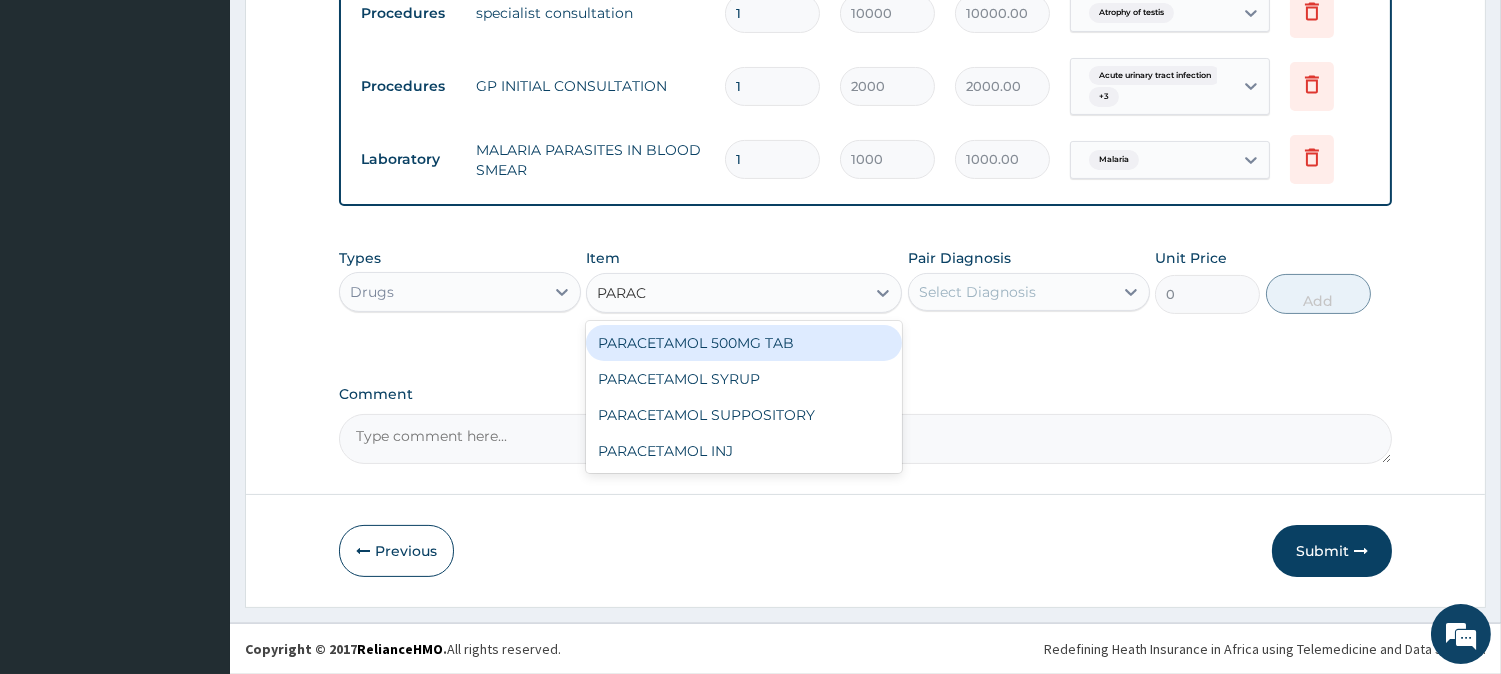 type 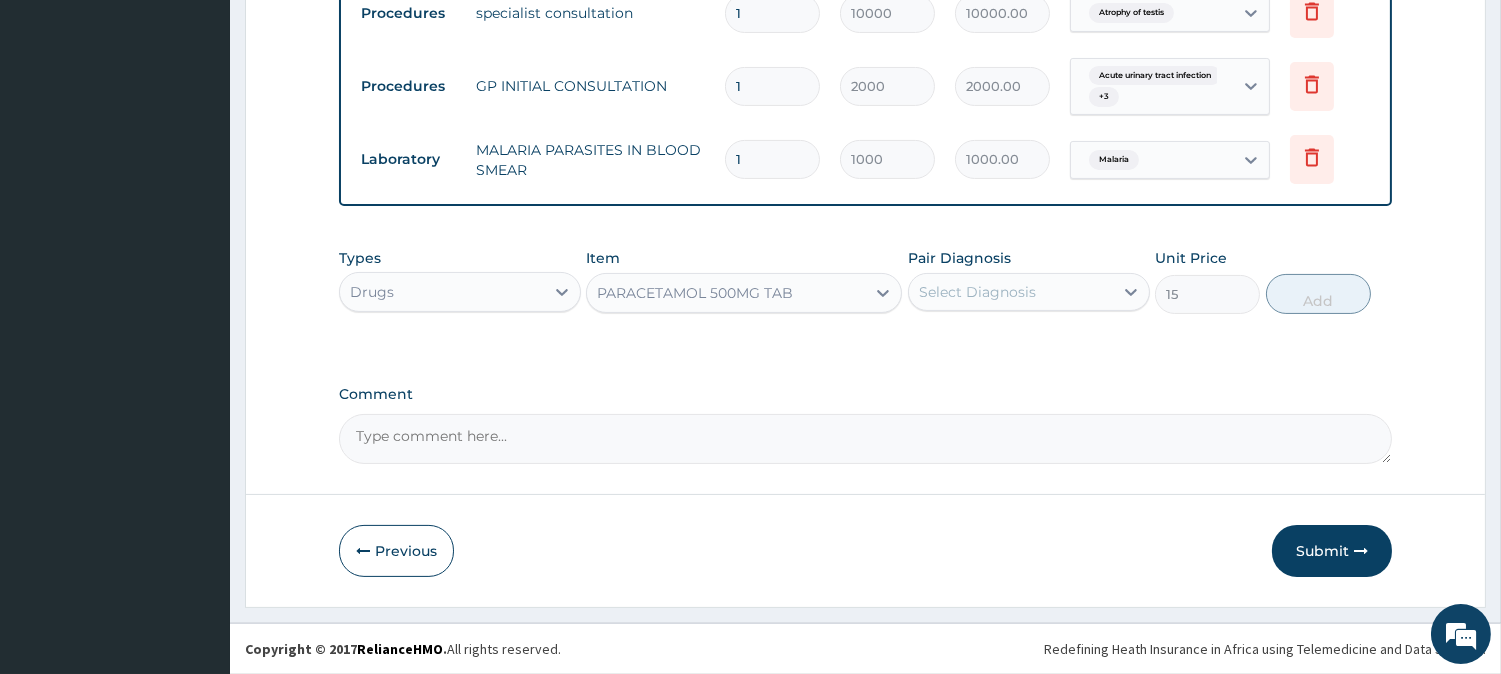 click on "Select Diagnosis" at bounding box center [977, 292] 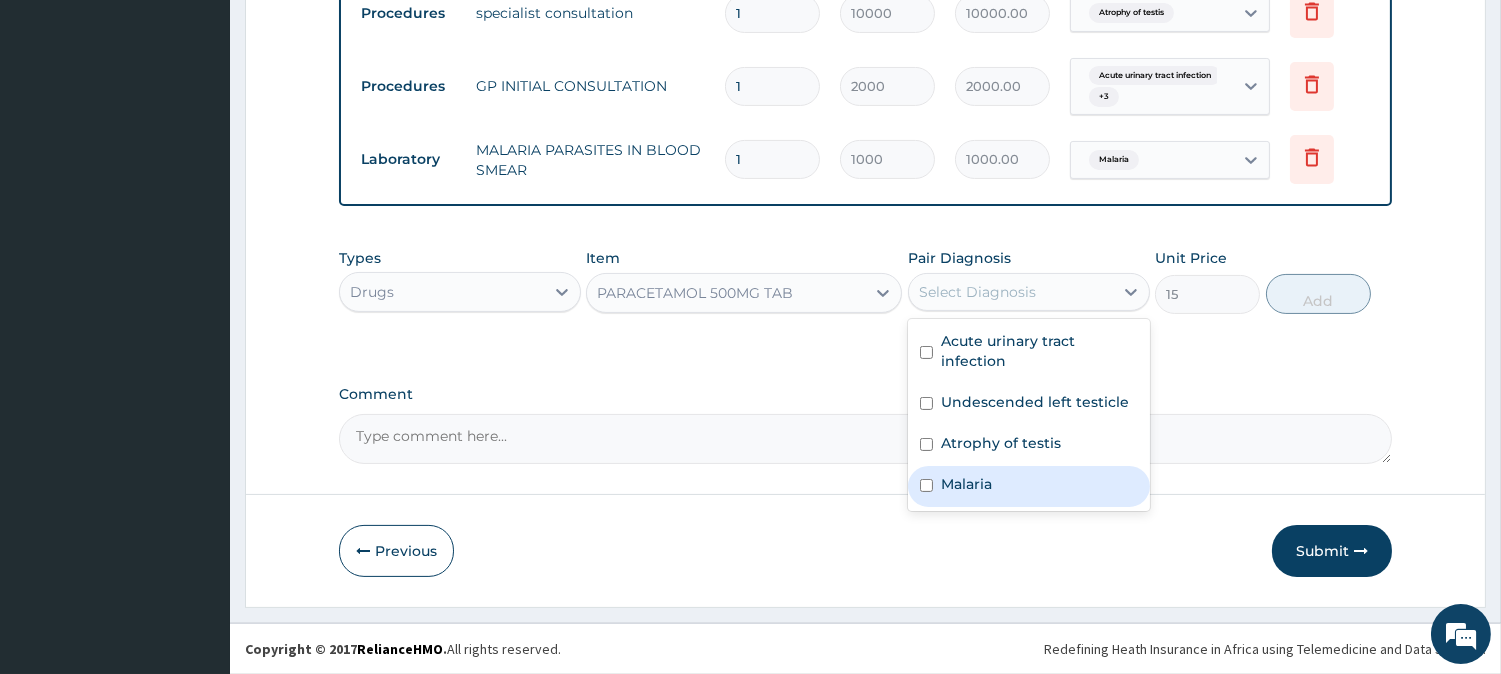 click on "Malaria" at bounding box center [1029, 486] 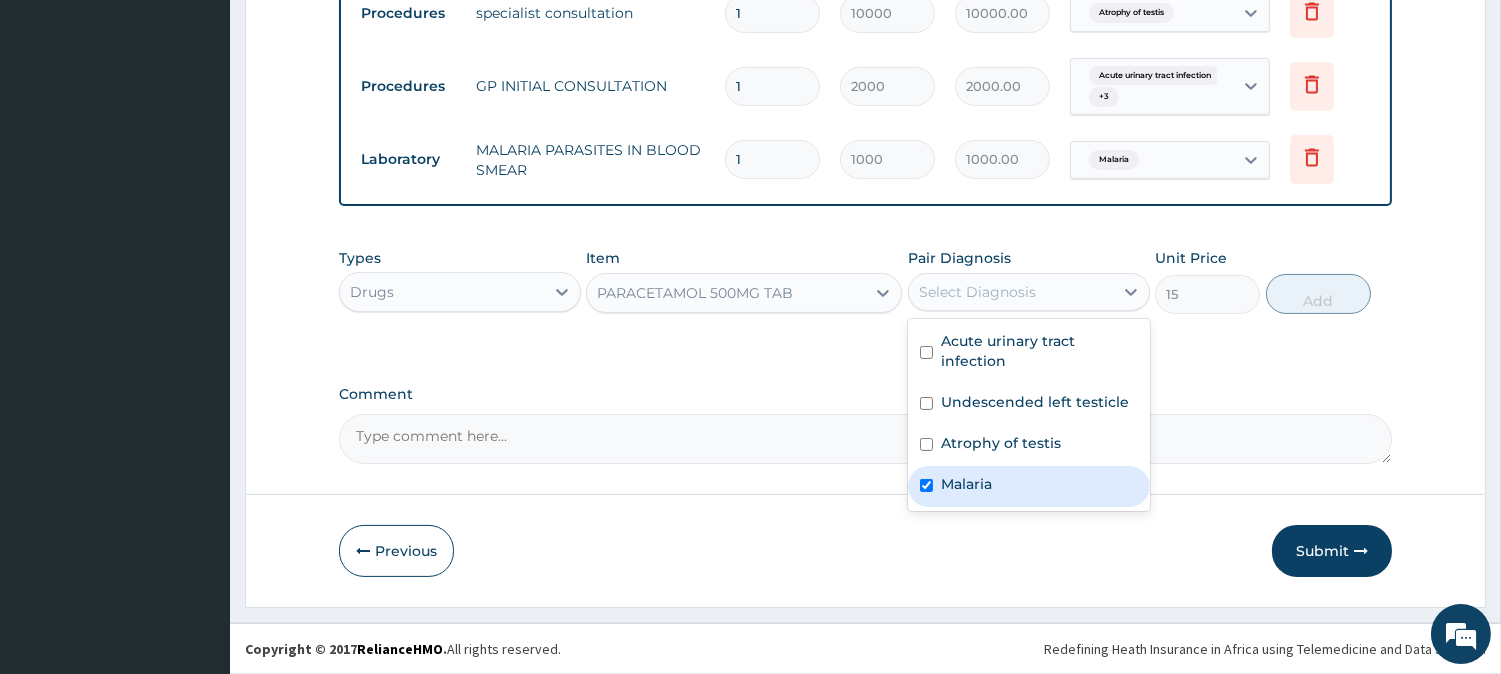 checkbox on "true" 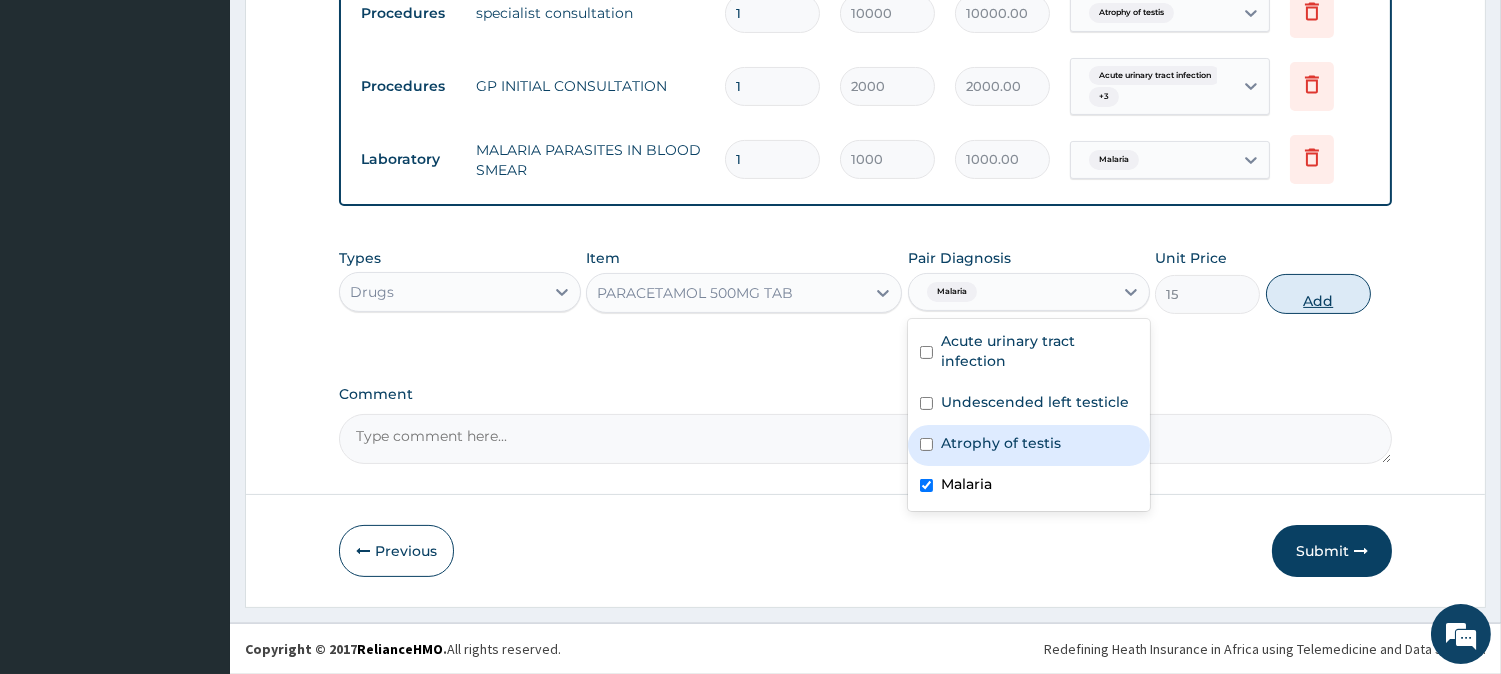 click on "Add" at bounding box center [1318, 294] 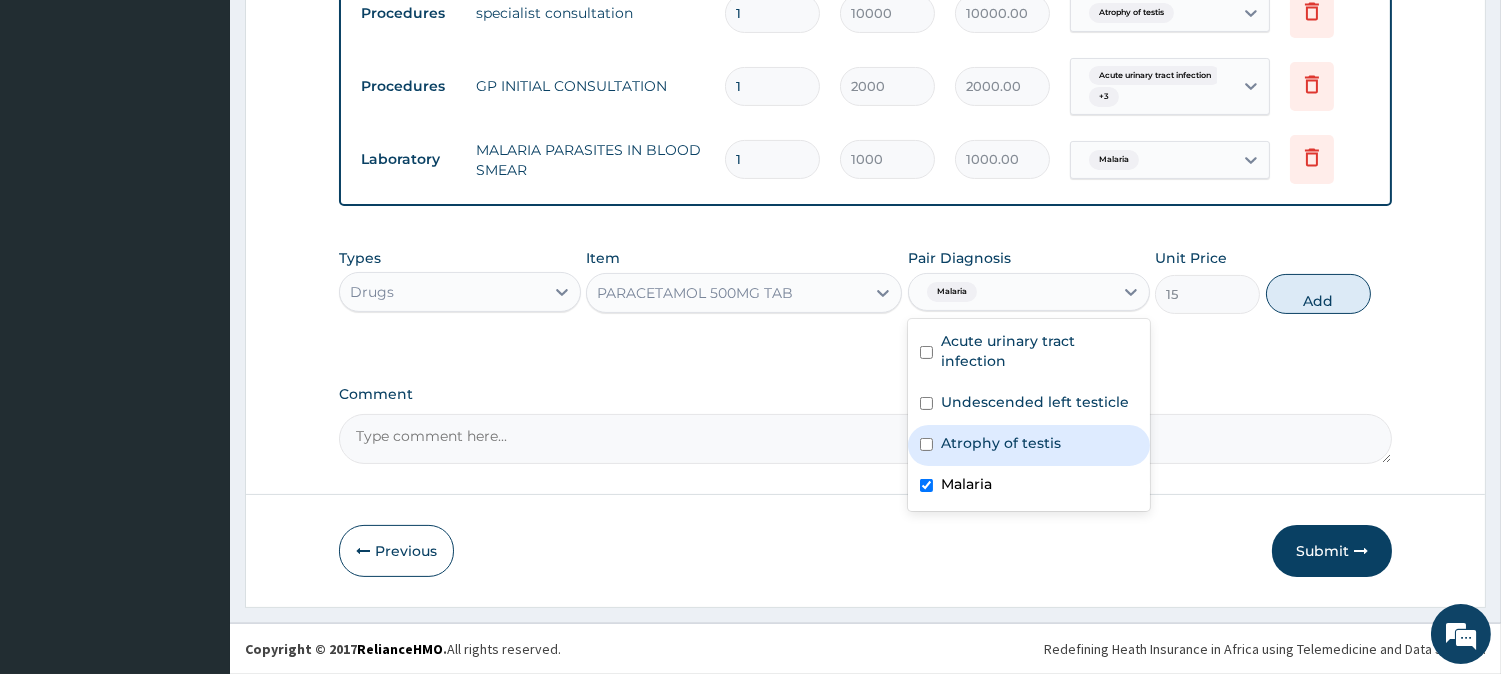 type on "0" 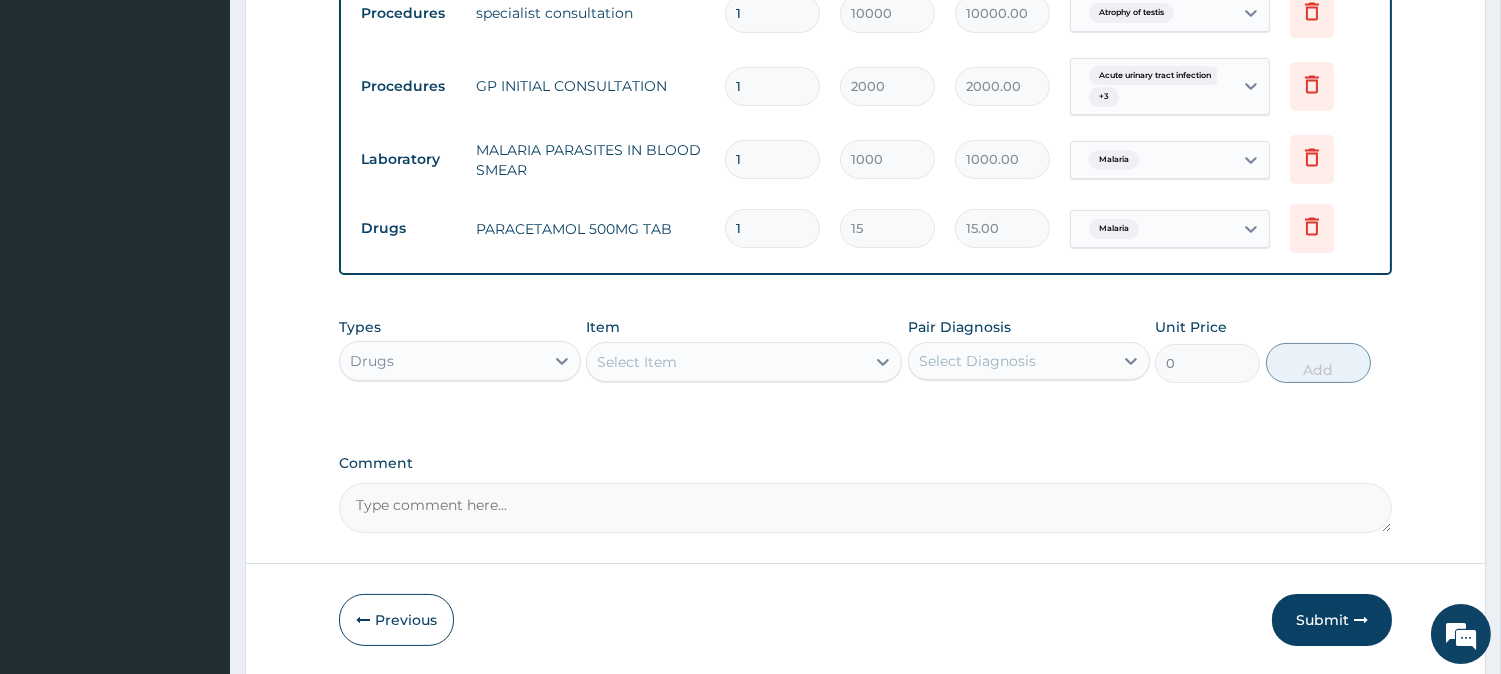 type on "14" 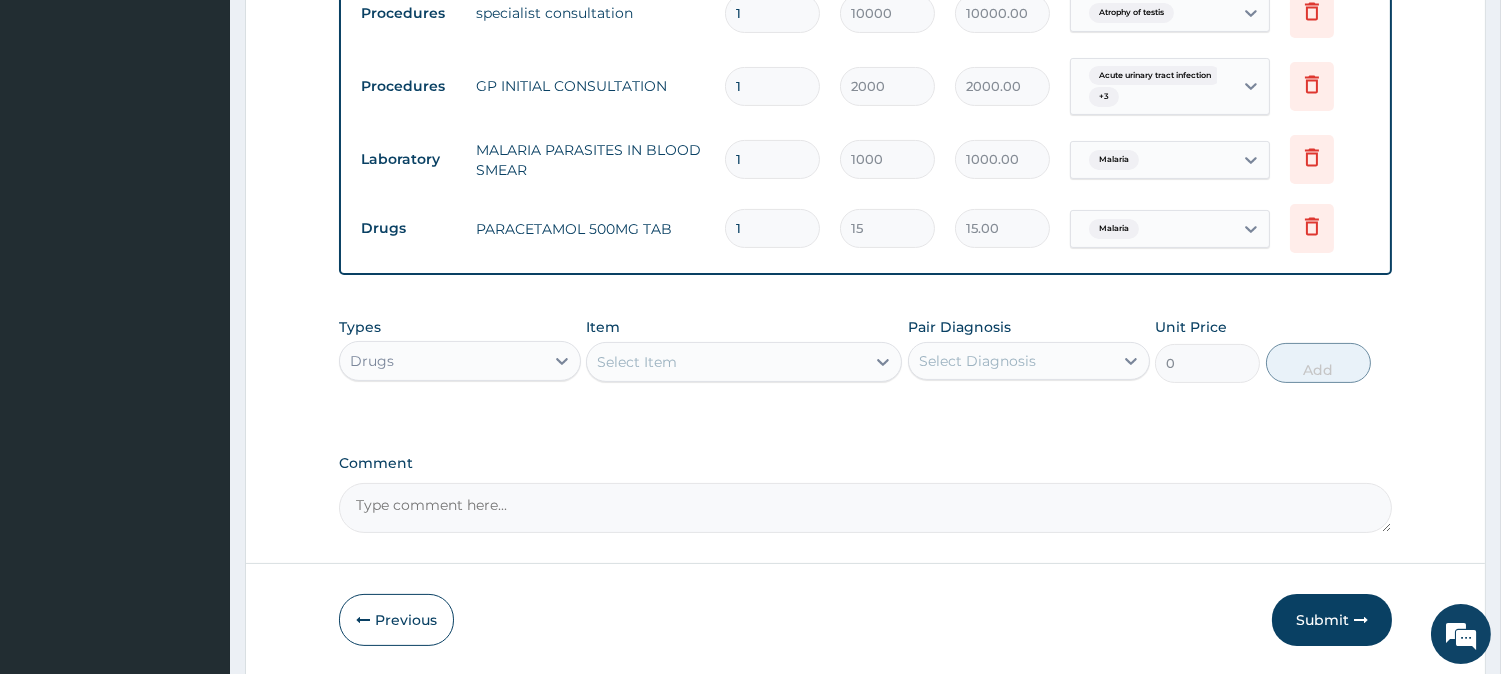 type on "210.00" 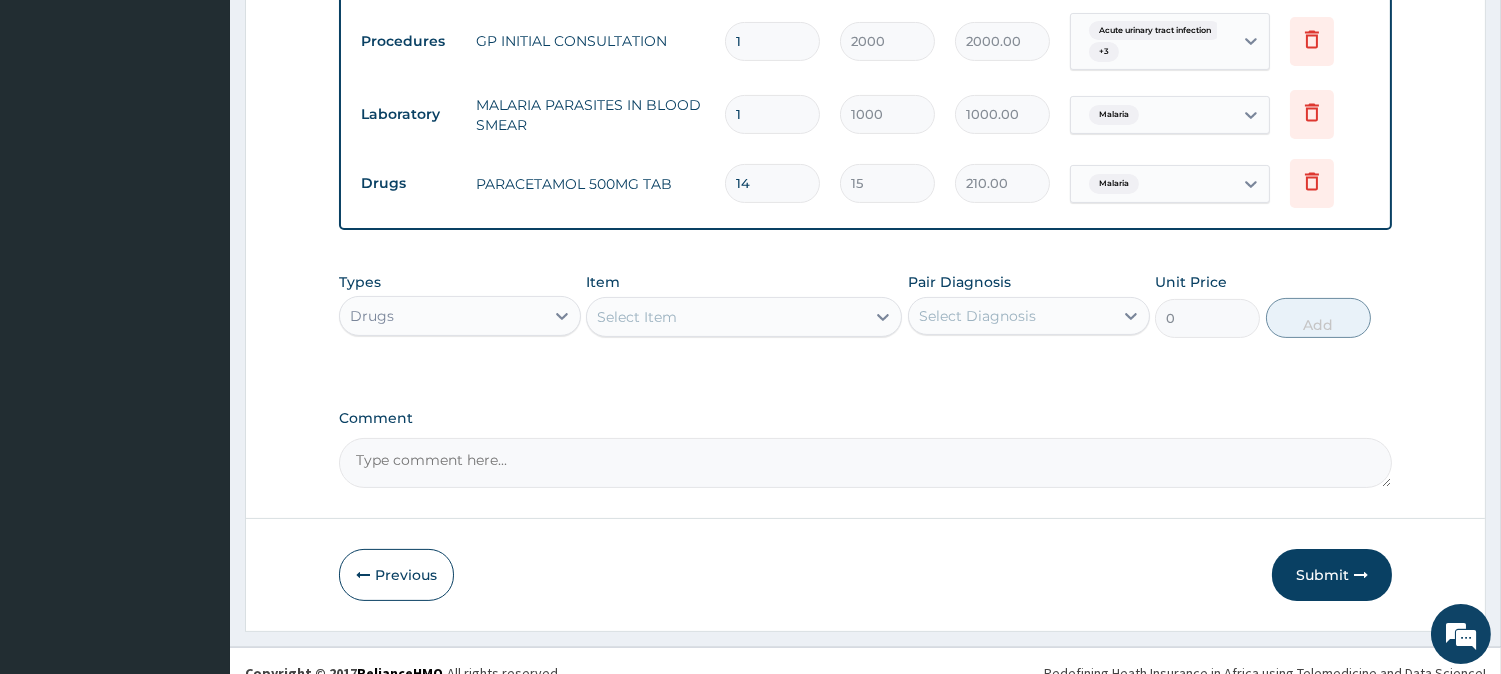 scroll, scrollTop: 811, scrollLeft: 0, axis: vertical 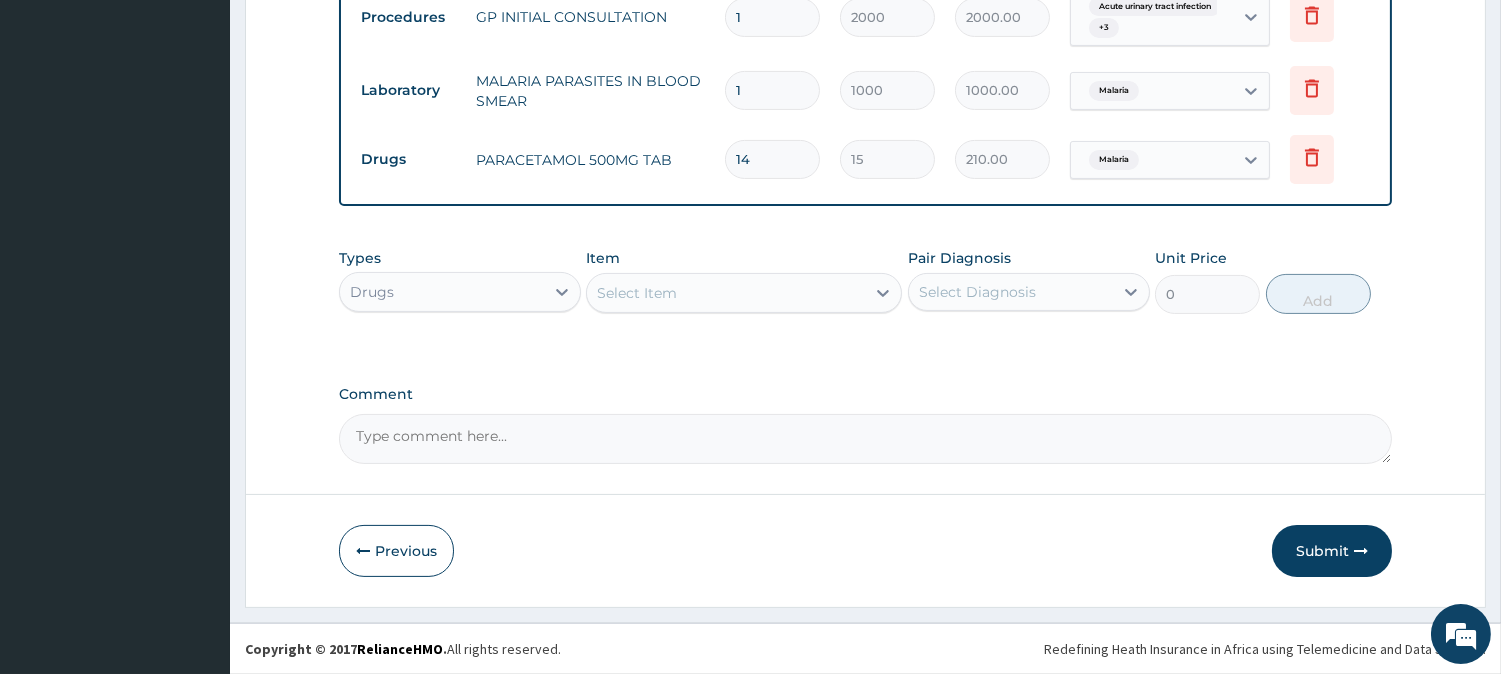 type on "14" 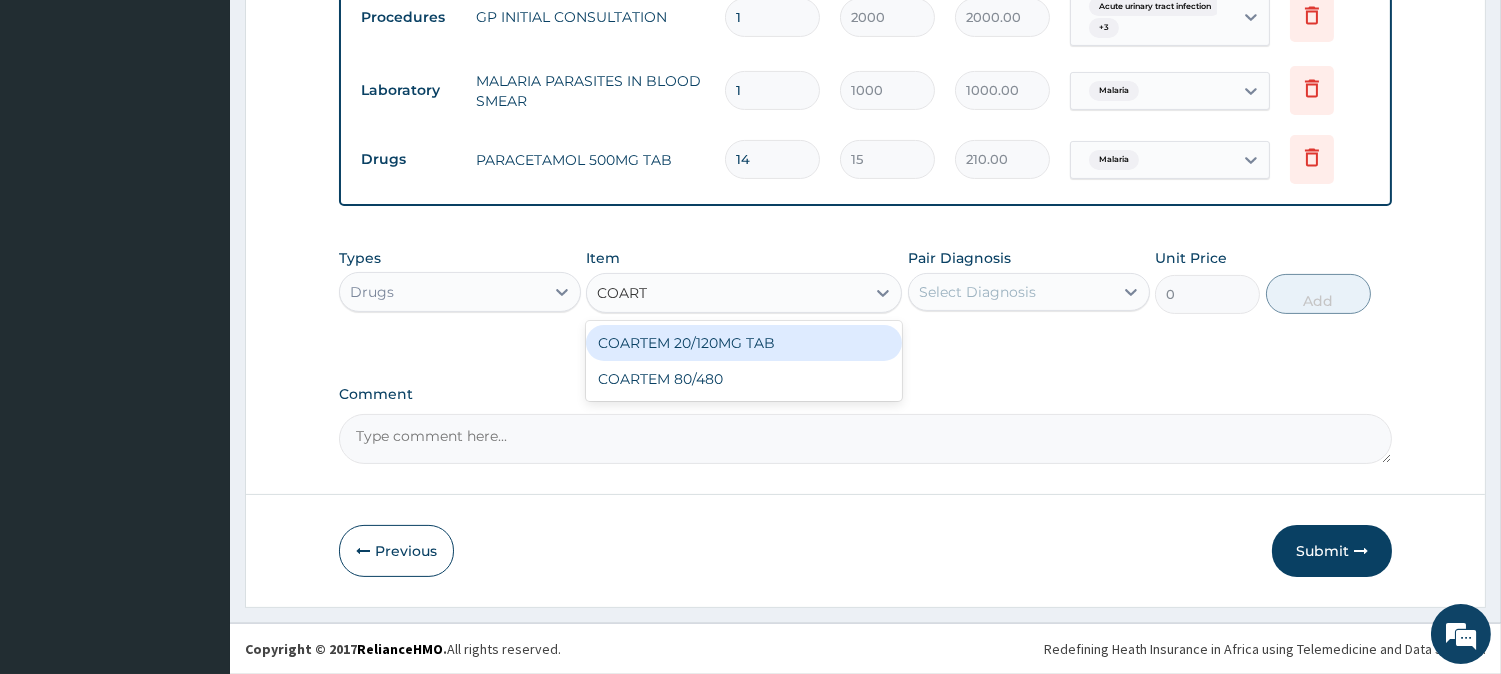 type on "COARTE" 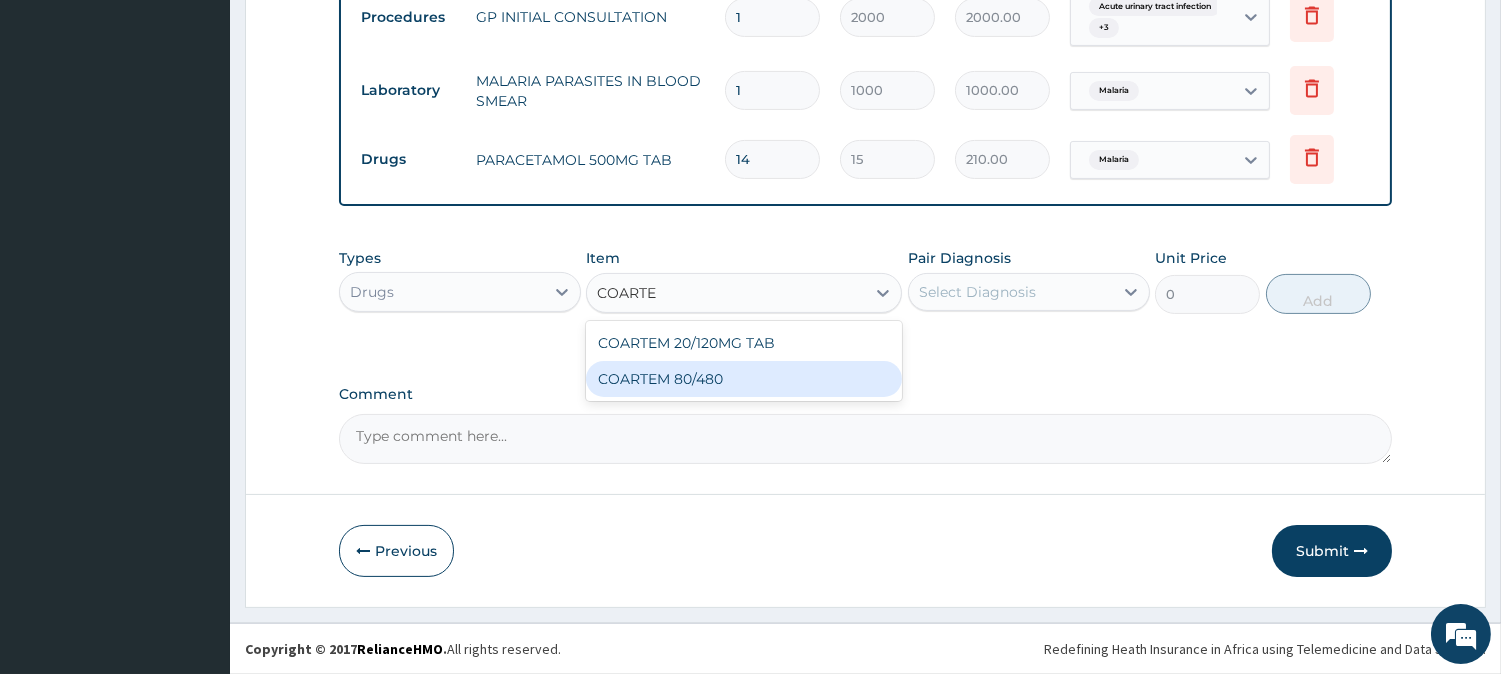 click on "COARTEM 80/480" at bounding box center (744, 379) 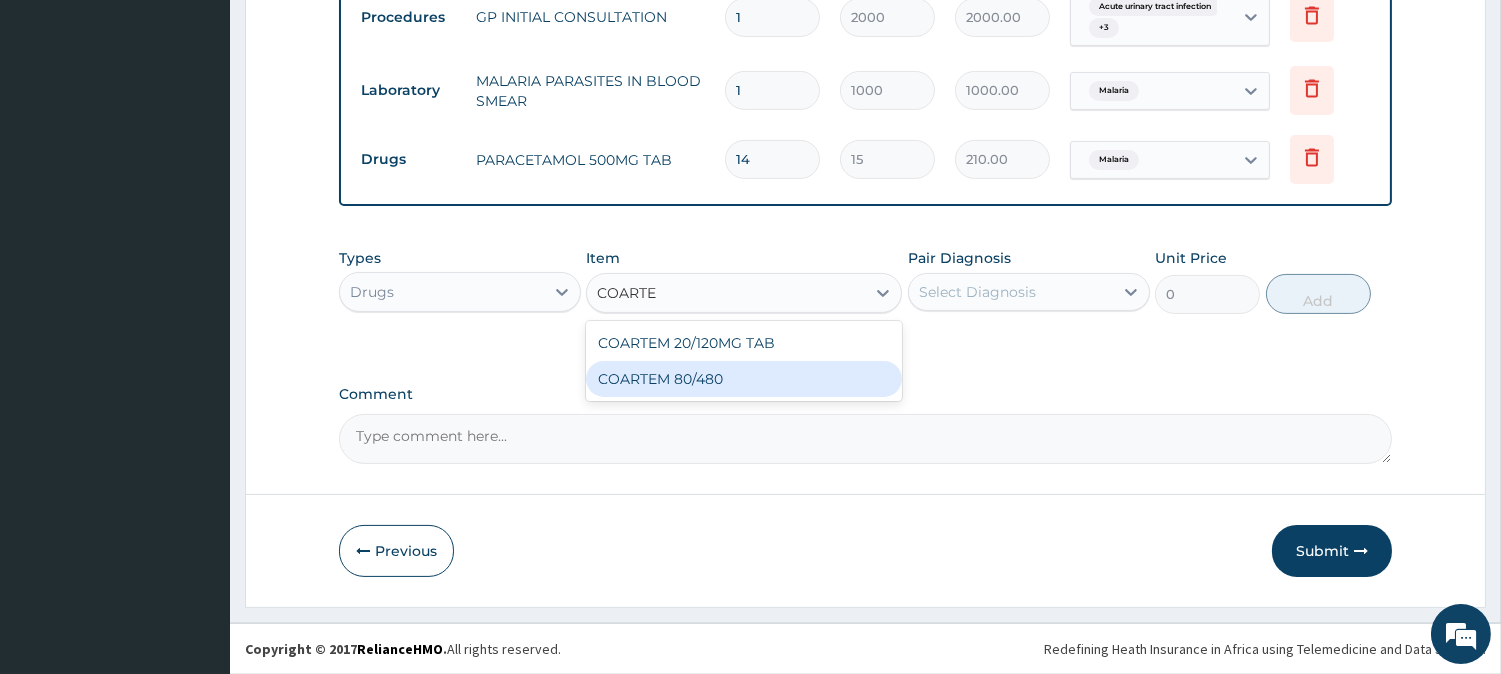 type 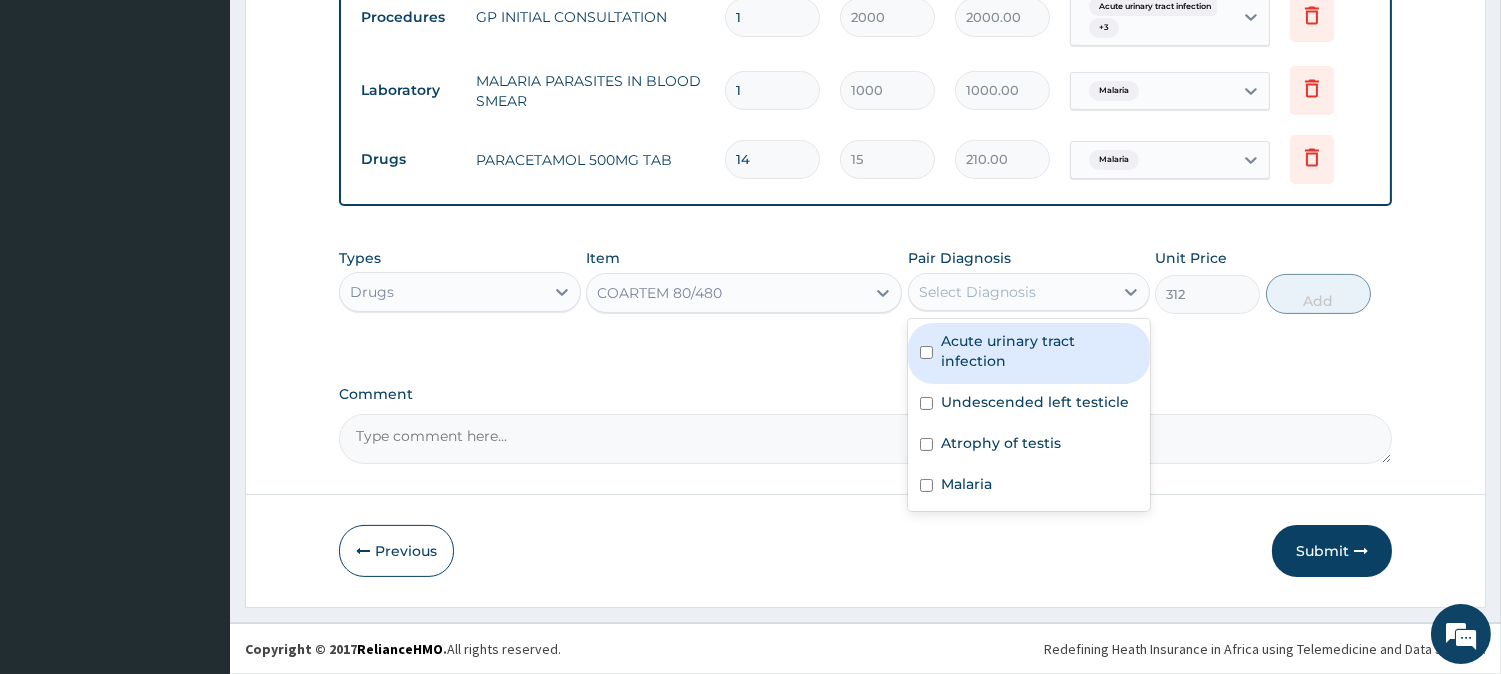 click on "Select Diagnosis" at bounding box center (977, 292) 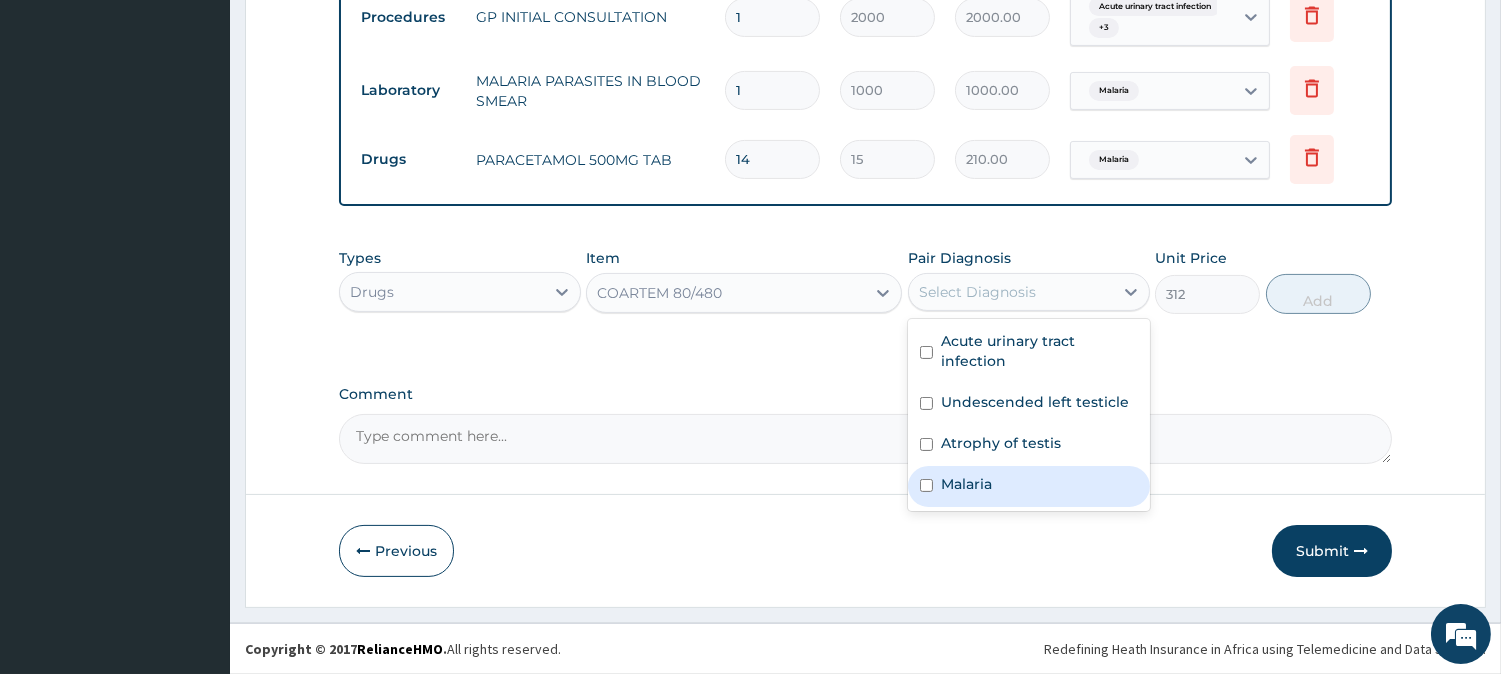 click on "Malaria" at bounding box center (1029, 486) 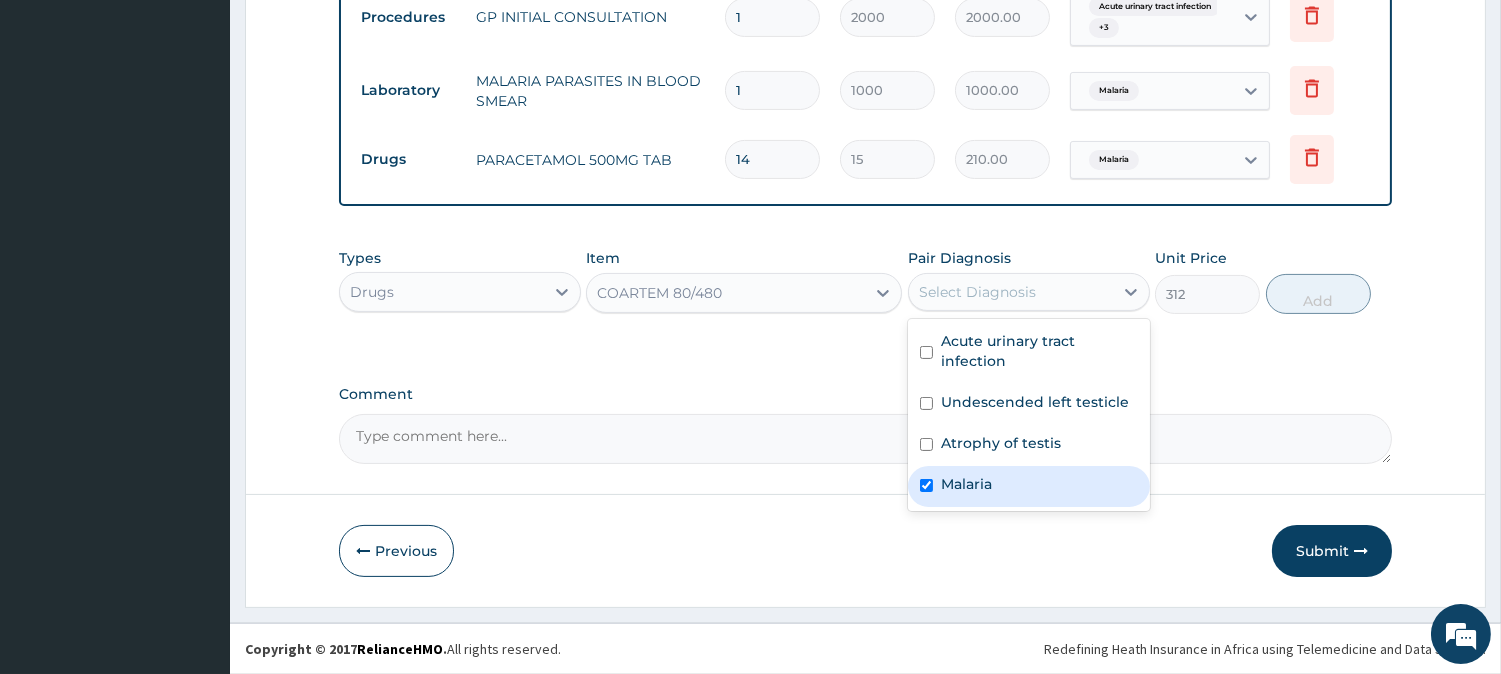 checkbox on "true" 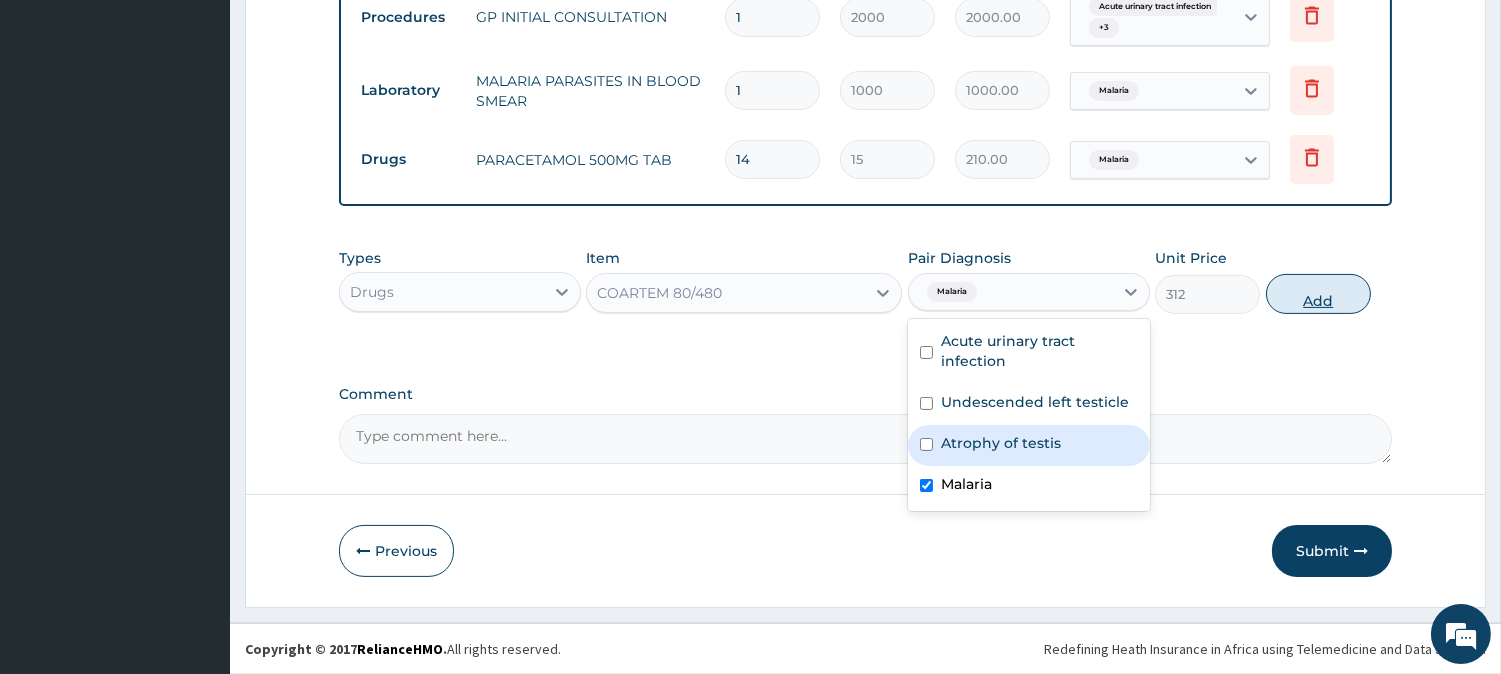 click on "Add" at bounding box center [1318, 294] 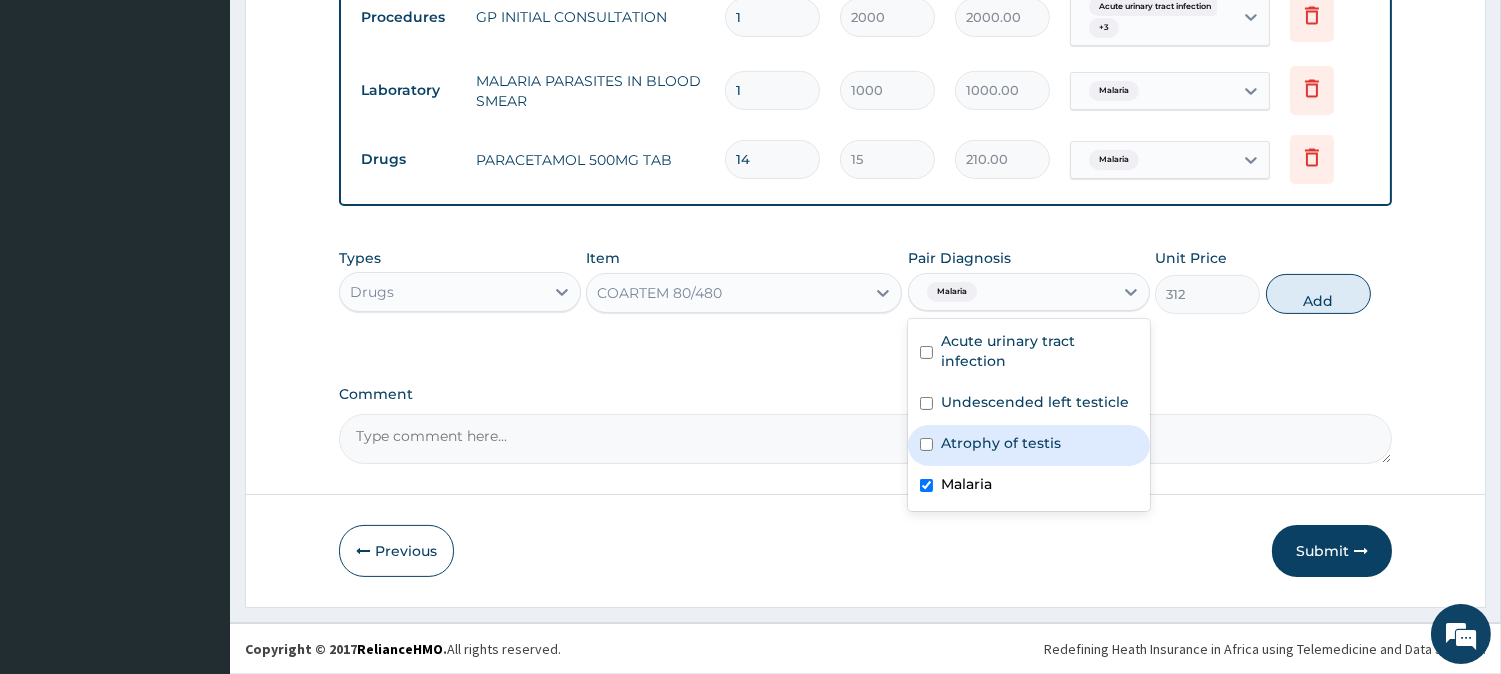 type on "0" 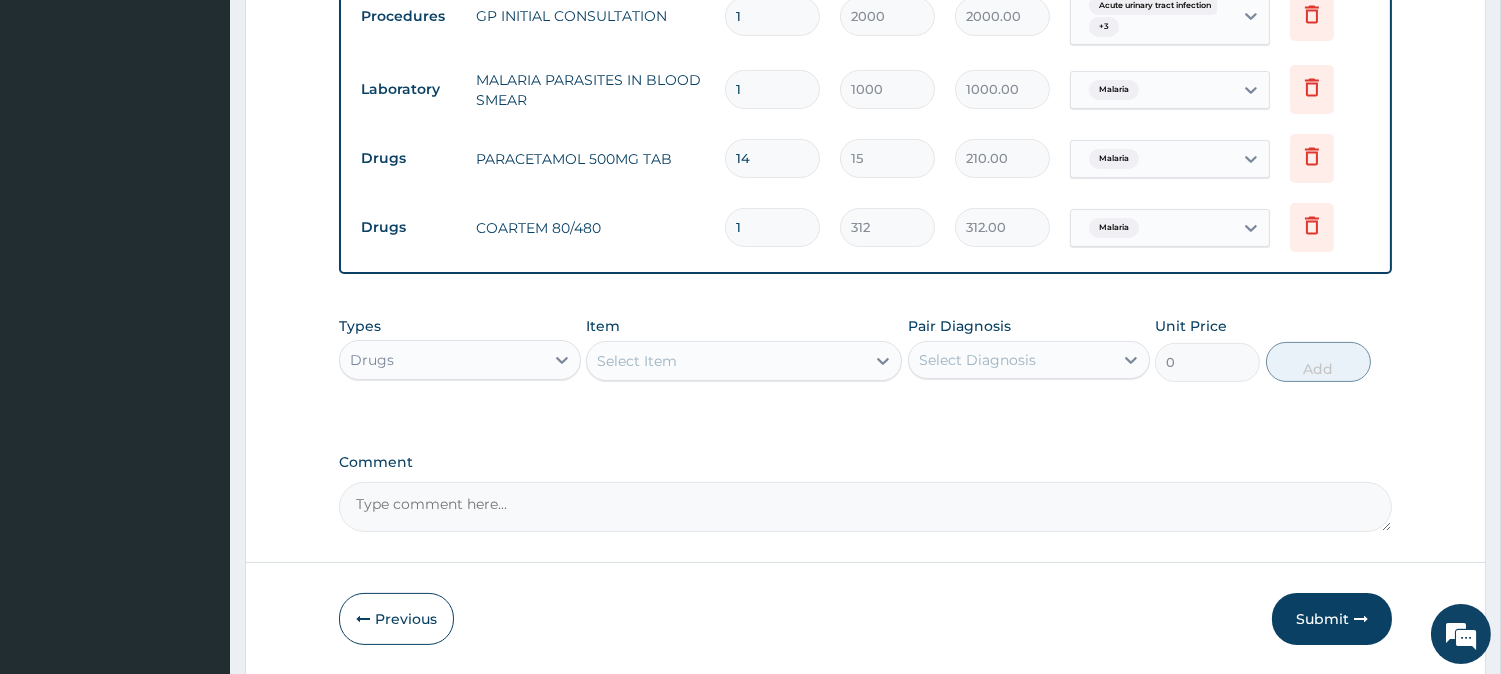 drag, startPoint x: 782, startPoint y: 230, endPoint x: 641, endPoint y: 206, distance: 143.02797 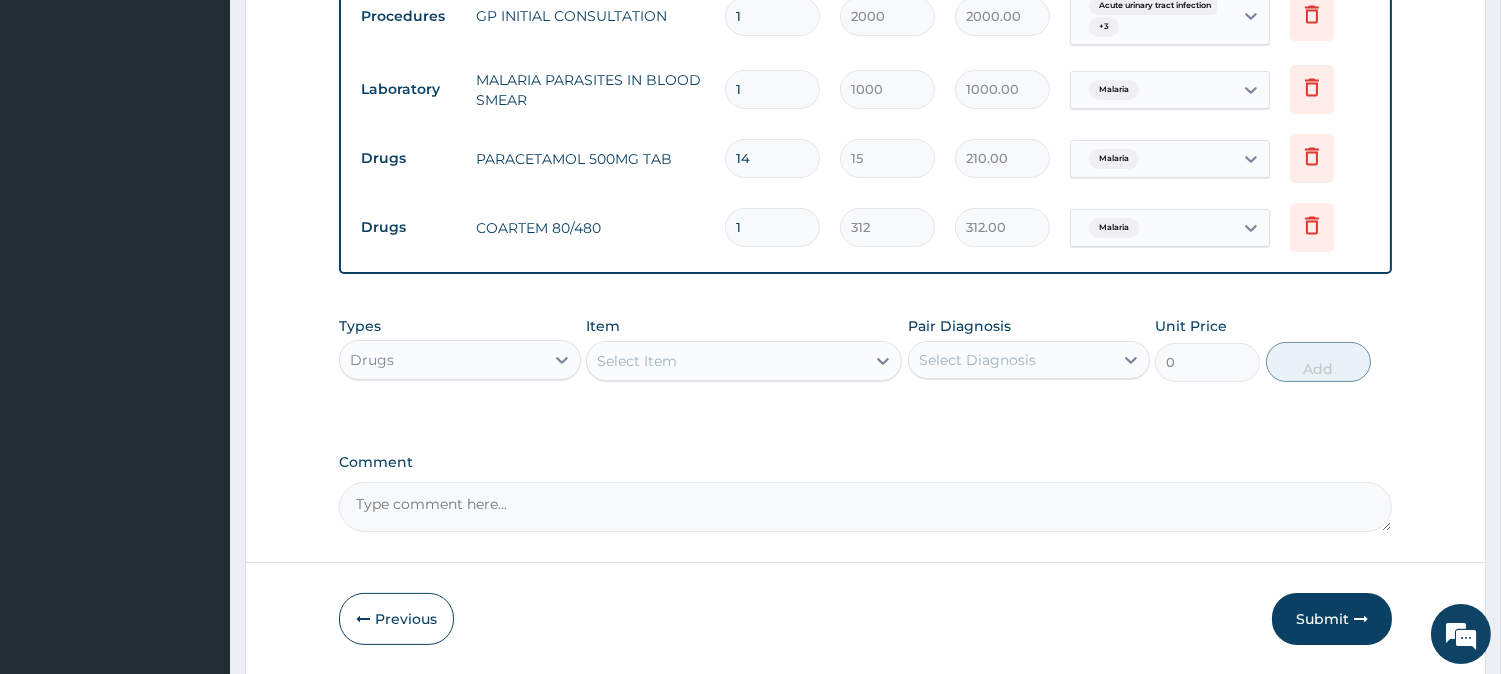click on "Drugs COARTEM 80/480 1 312 312.00 Malaria Delete" at bounding box center [865, 227] 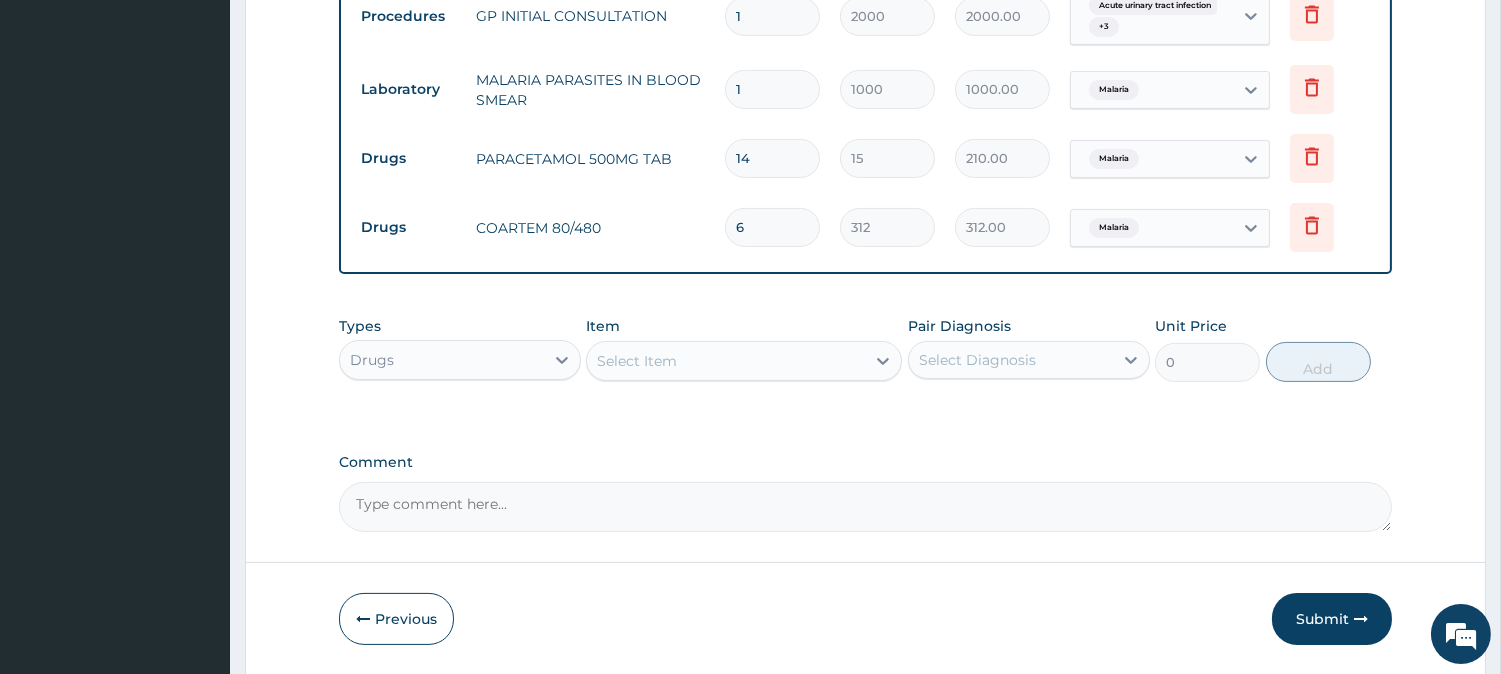 type on "1872.00" 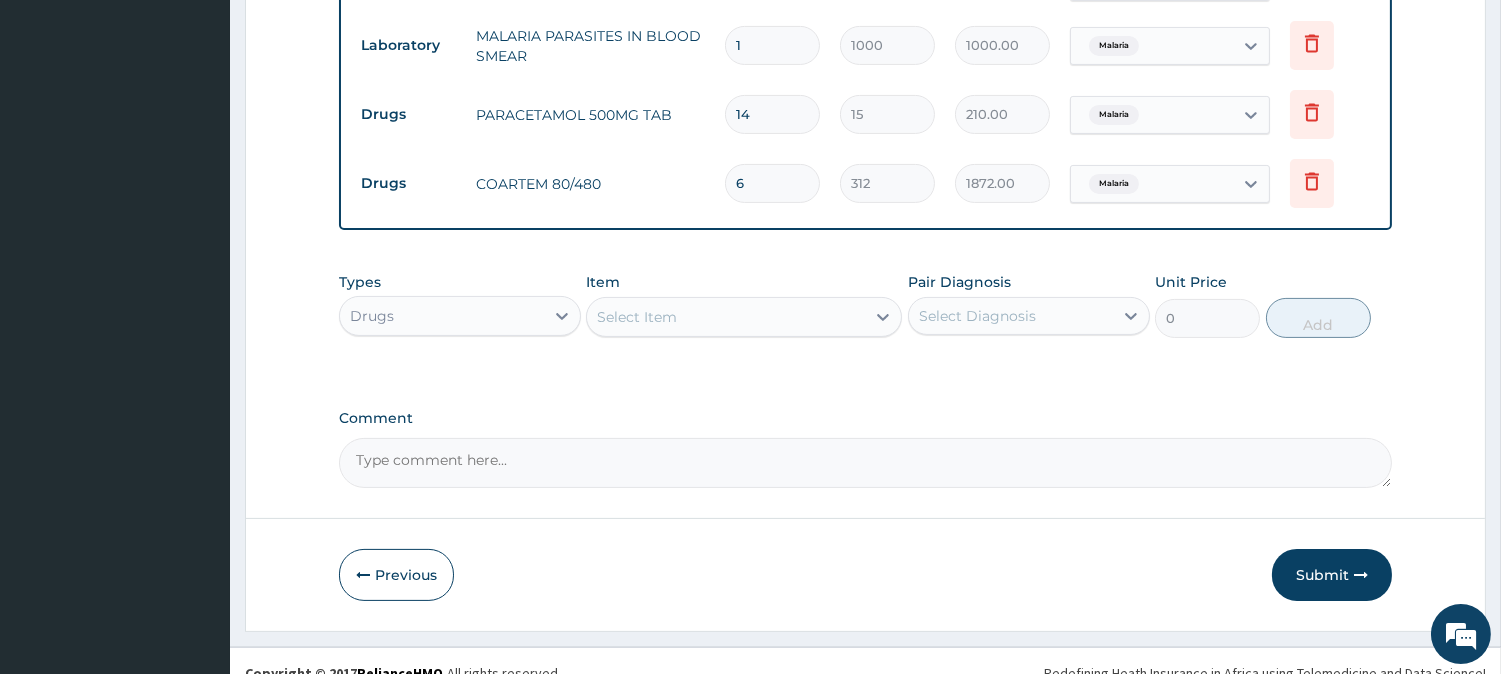 scroll, scrollTop: 880, scrollLeft: 0, axis: vertical 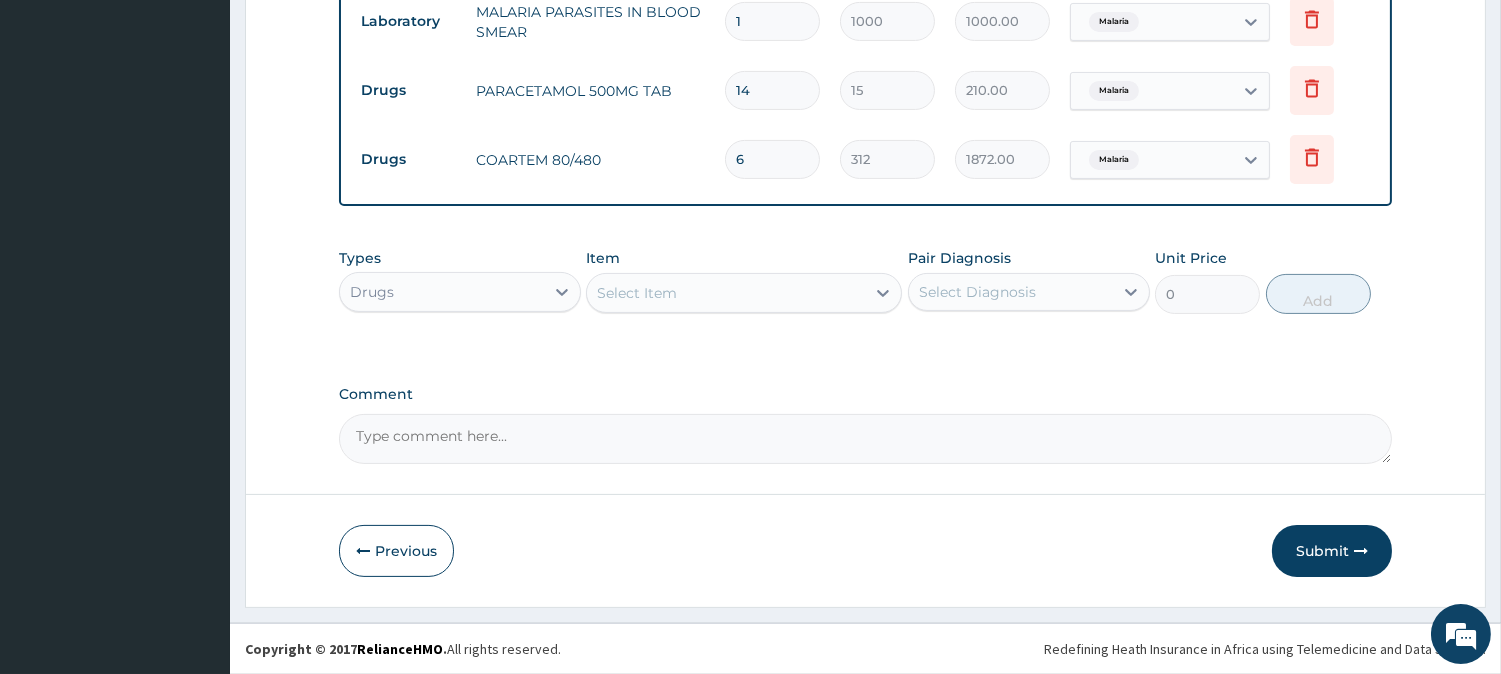 type on "6" 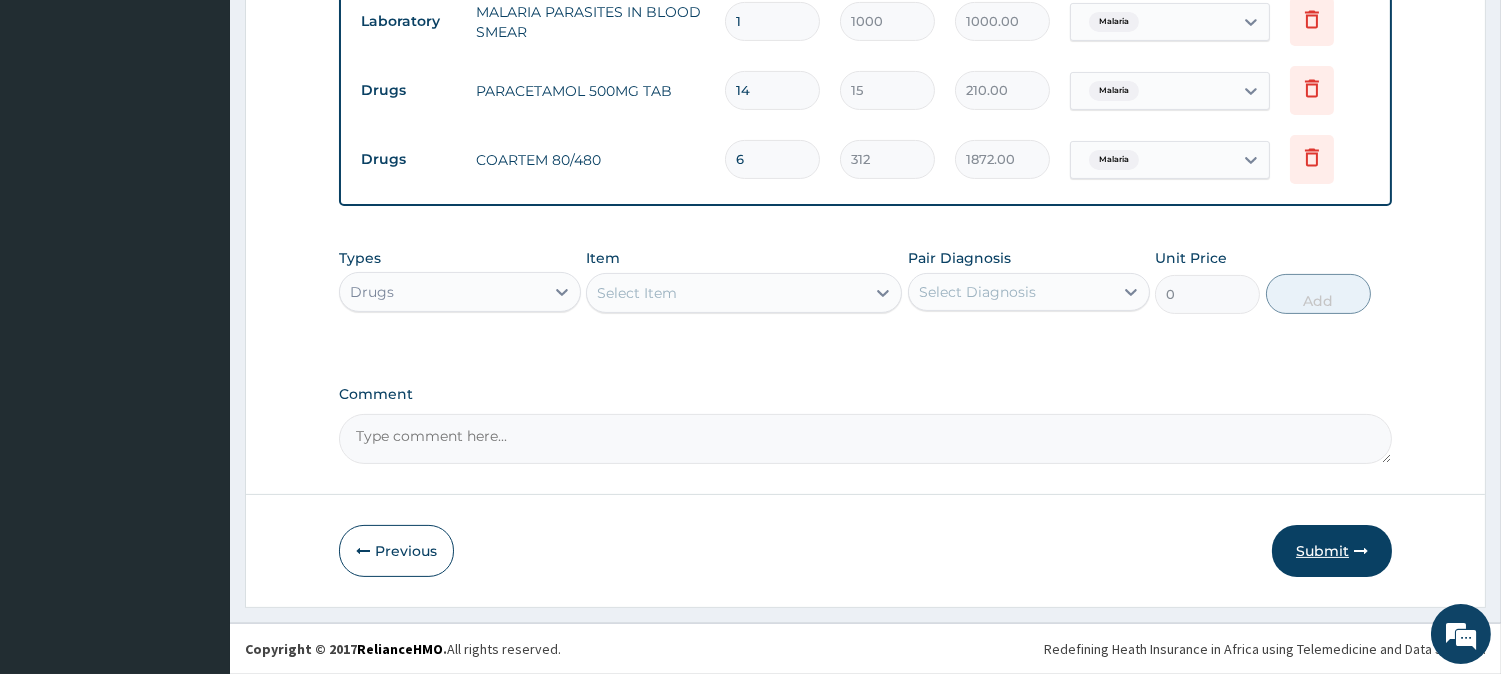 click on "Submit" at bounding box center (1332, 551) 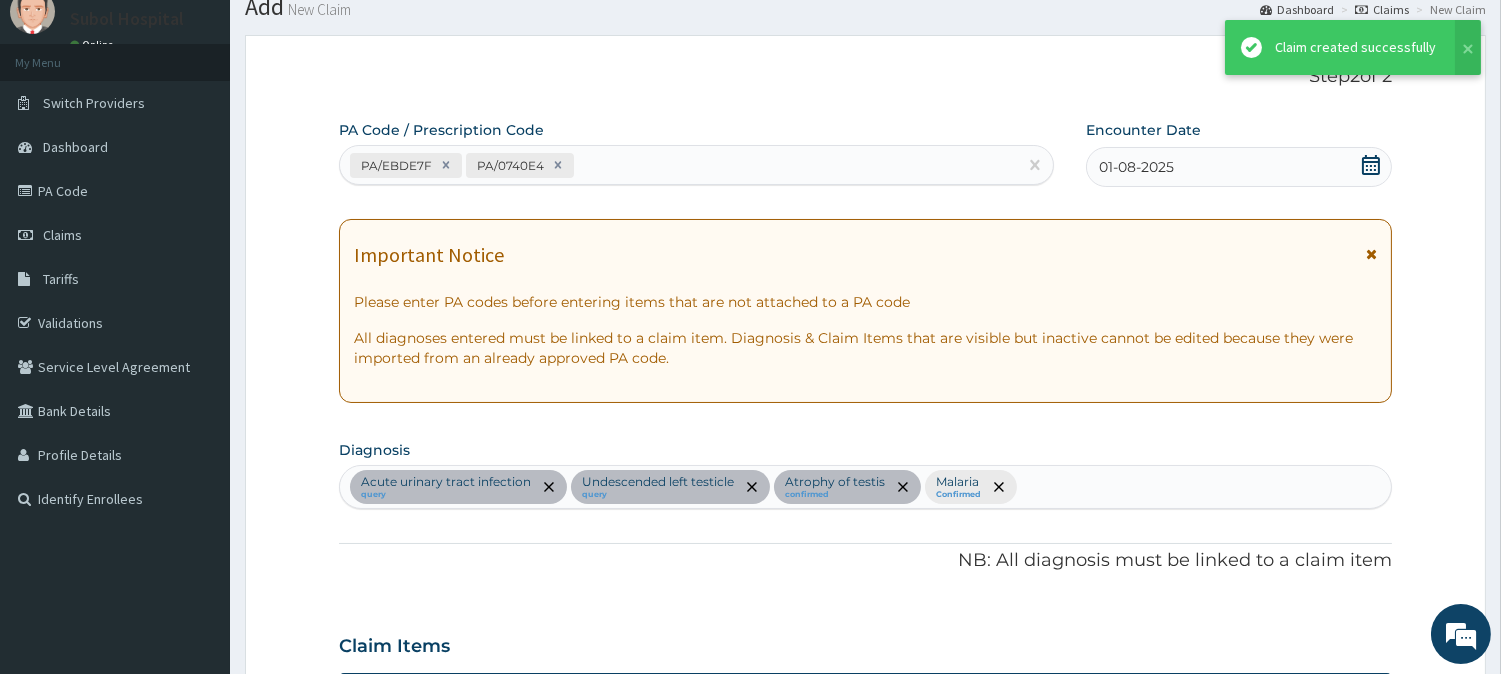 scroll, scrollTop: 880, scrollLeft: 0, axis: vertical 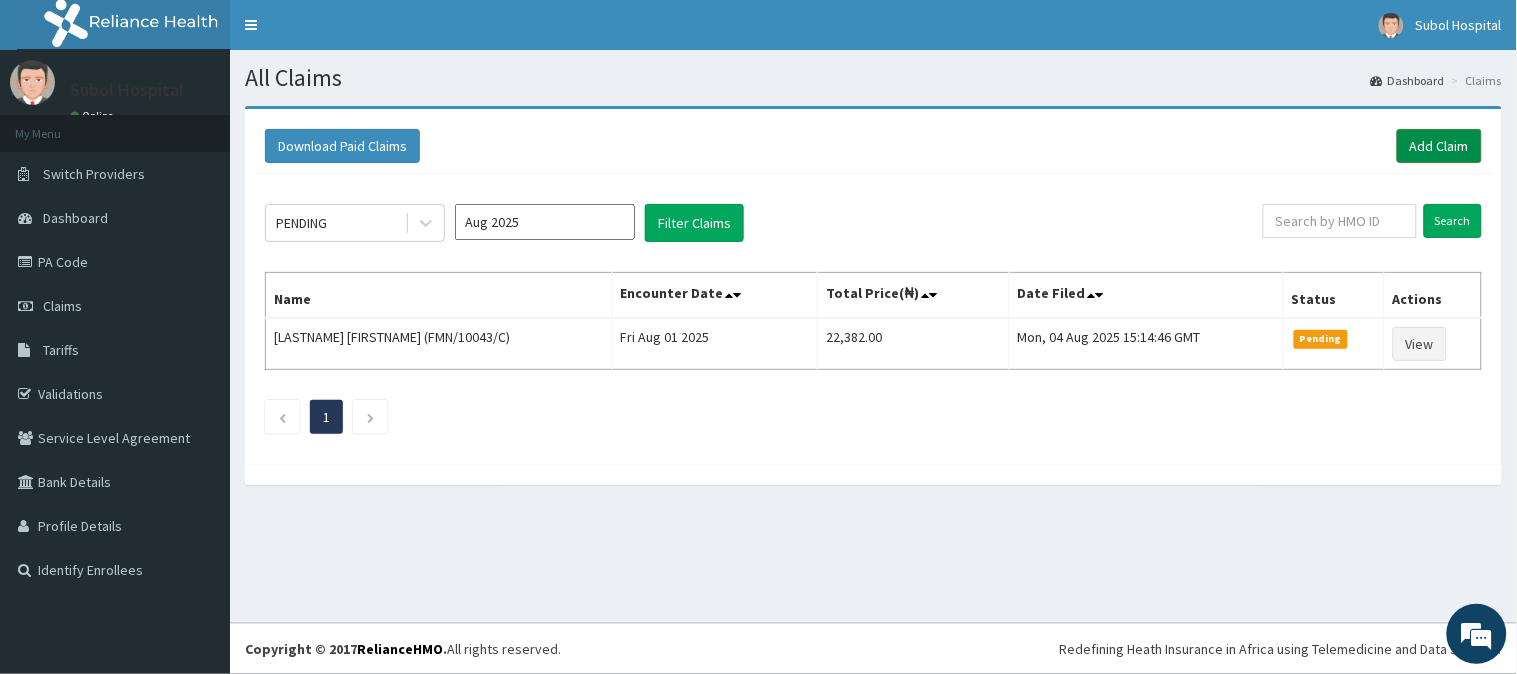 click on "Add Claim" at bounding box center [1439, 146] 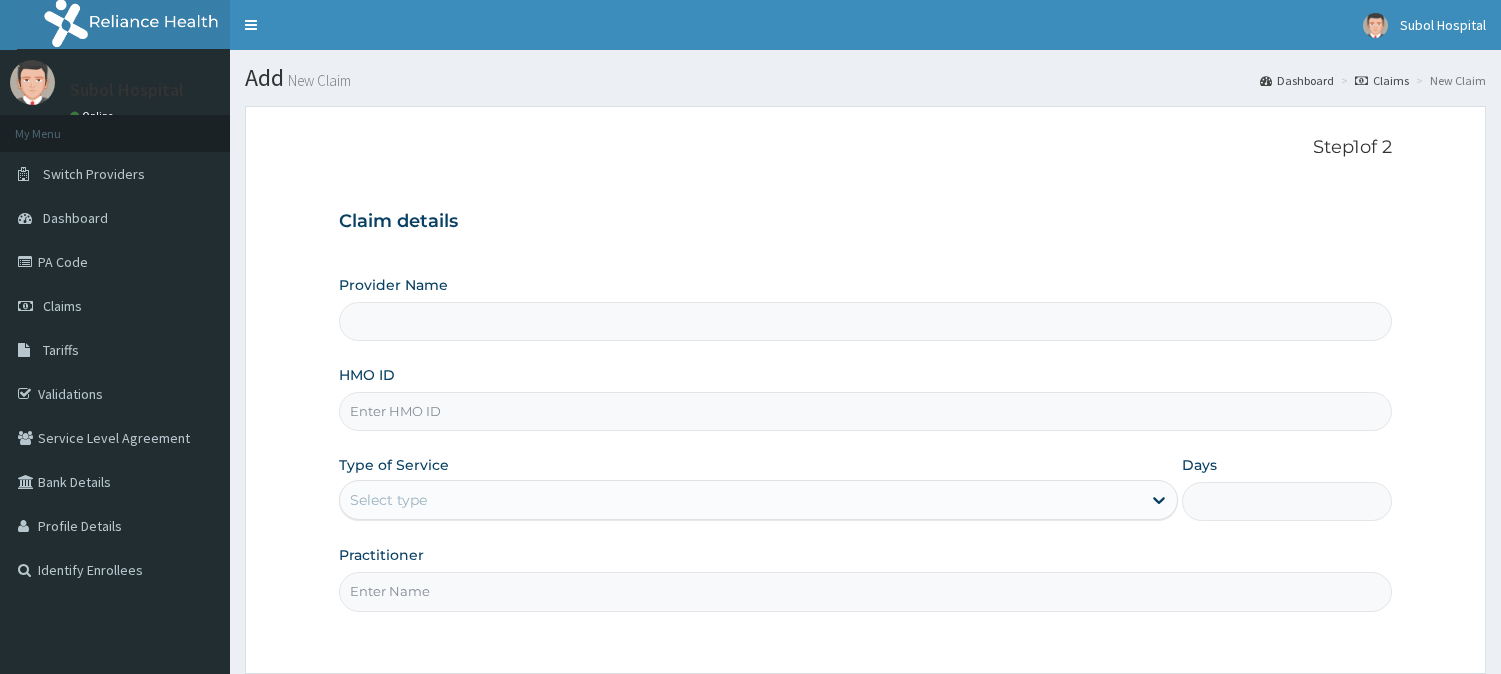 scroll, scrollTop: 0, scrollLeft: 0, axis: both 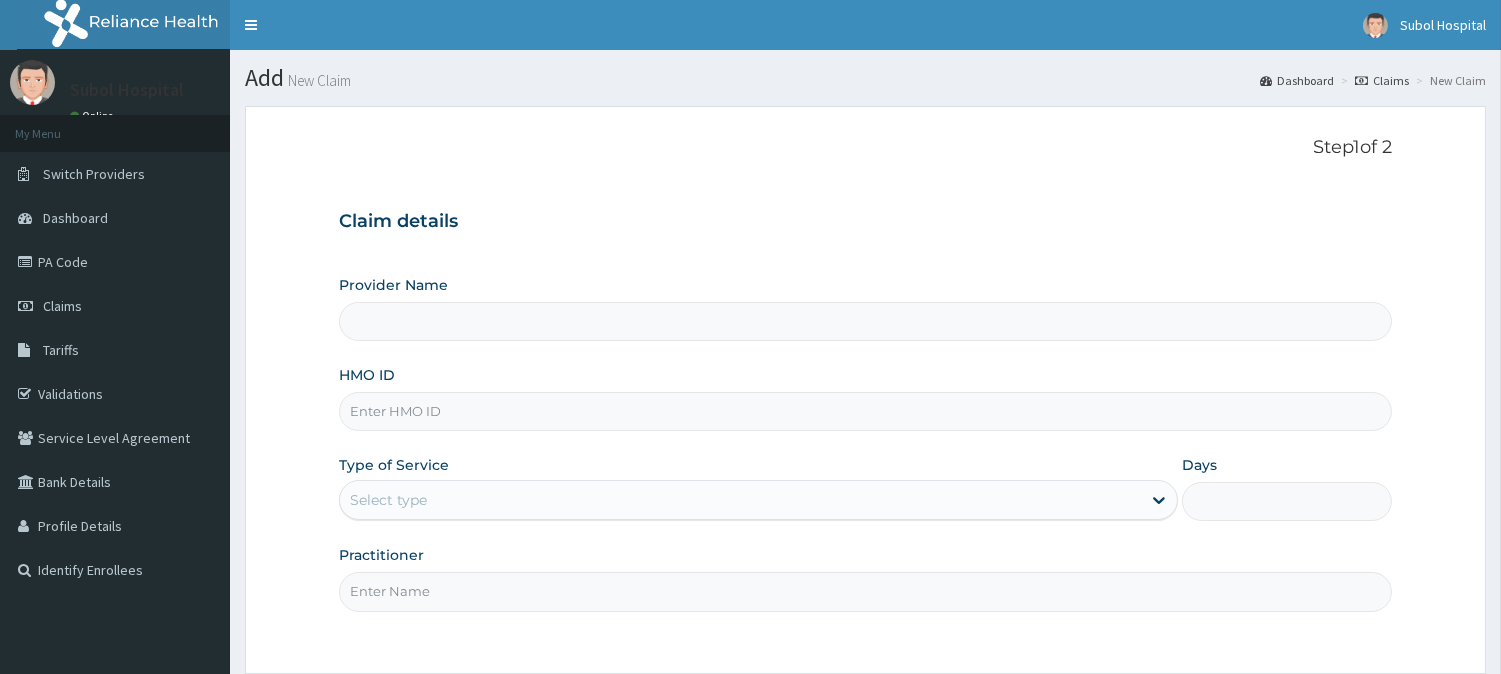 click on "HMO ID" at bounding box center [865, 411] 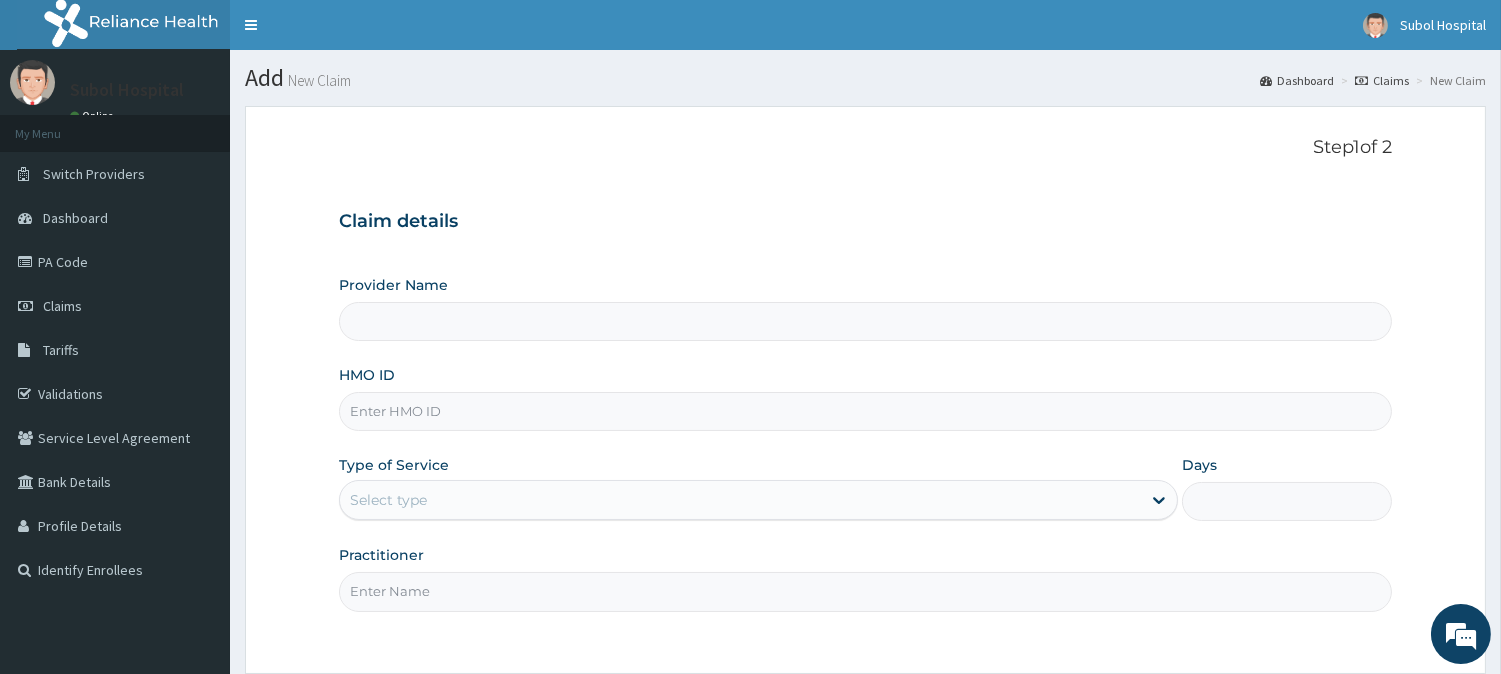 paste on "FMN/10043/D" 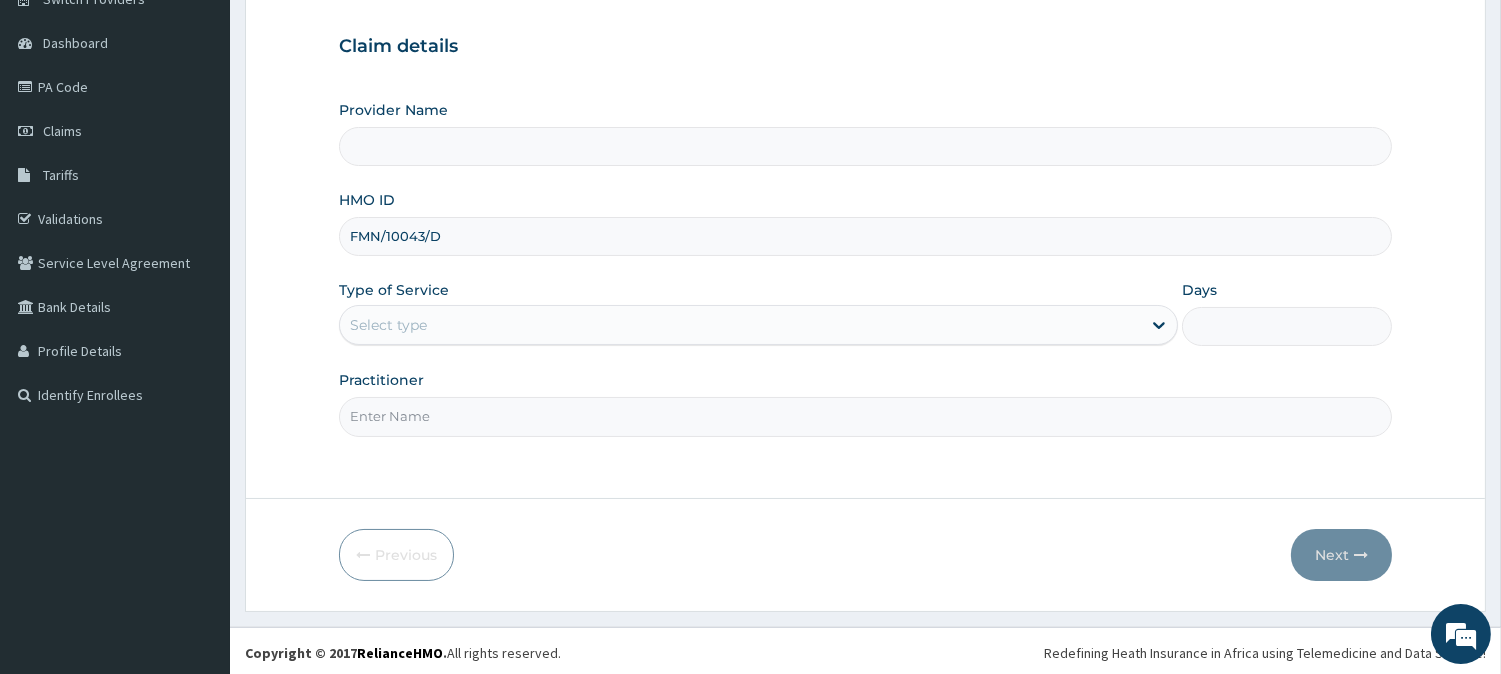 scroll, scrollTop: 178, scrollLeft: 0, axis: vertical 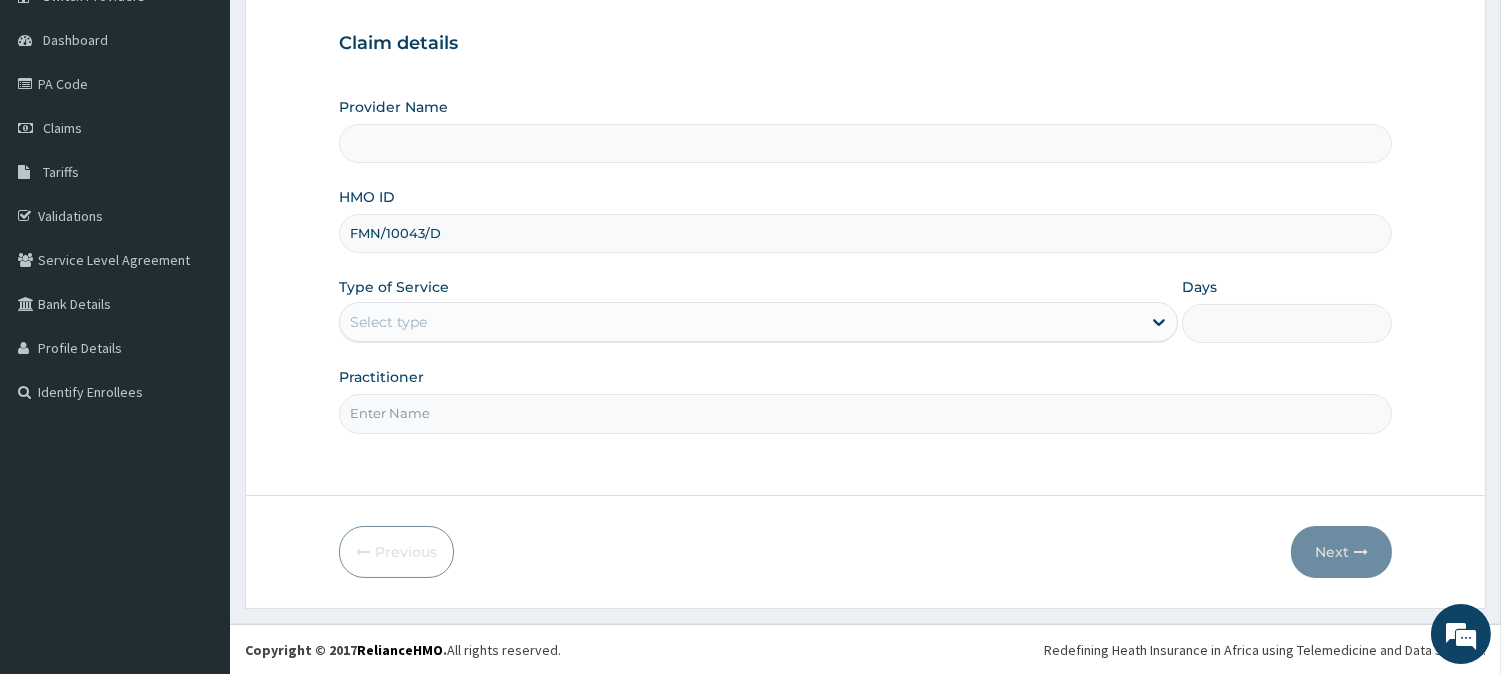 type on "FMN/10043/D" 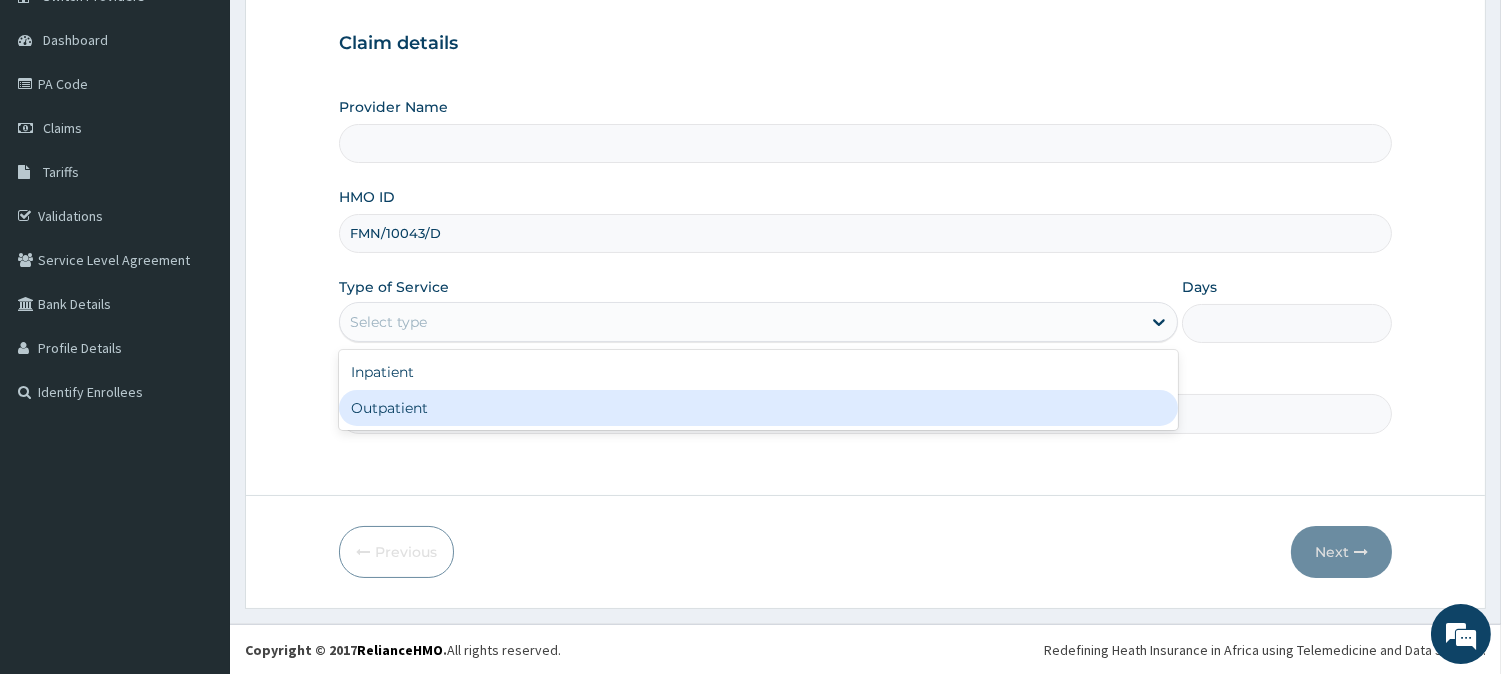 click on "Outpatient" at bounding box center [758, 408] 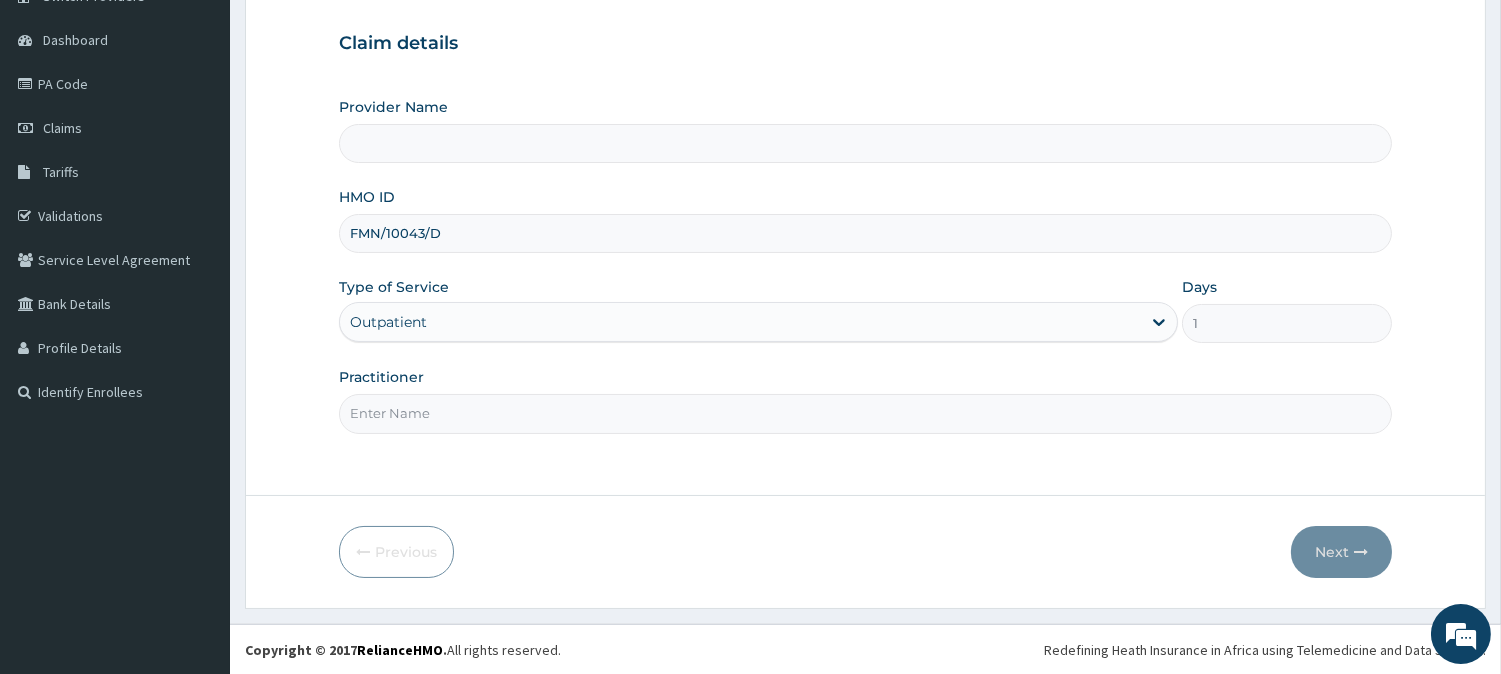 click on "Practitioner" at bounding box center (865, 413) 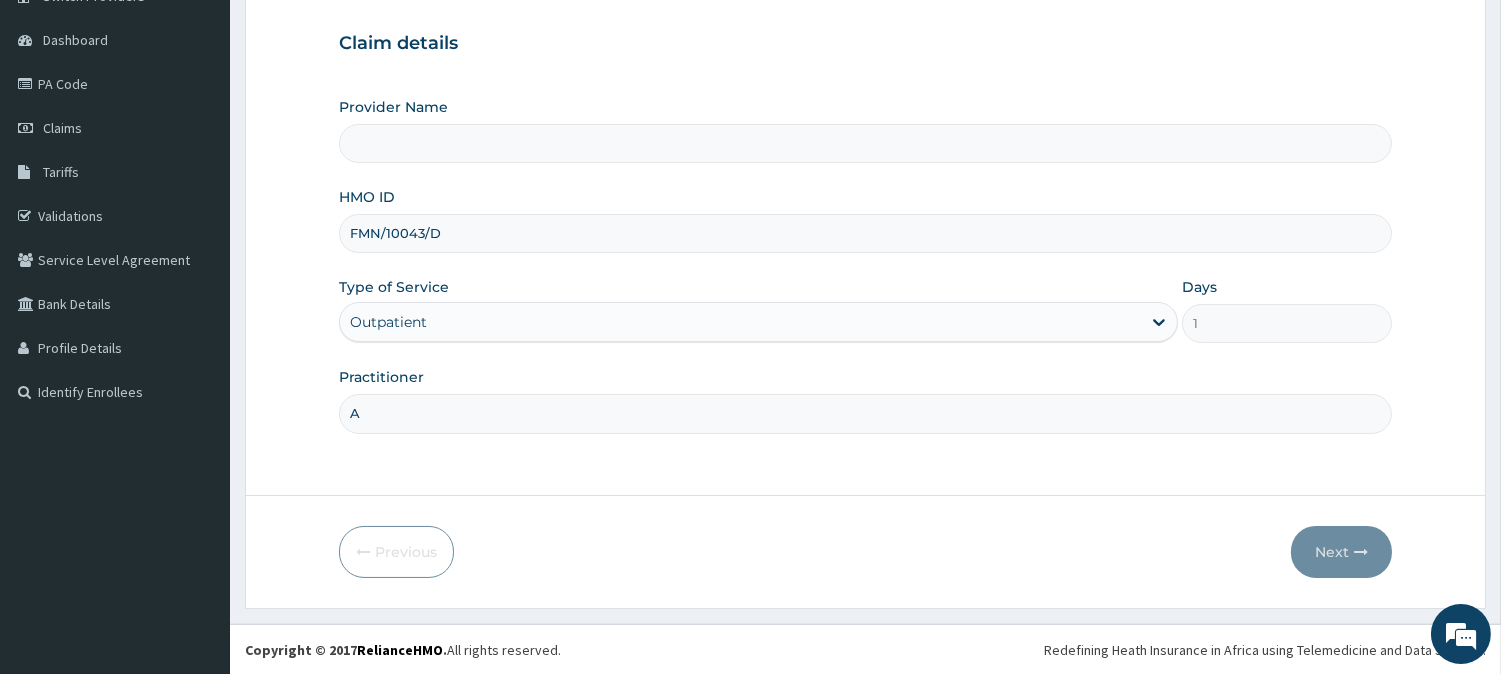 type on "Subol Hospital" 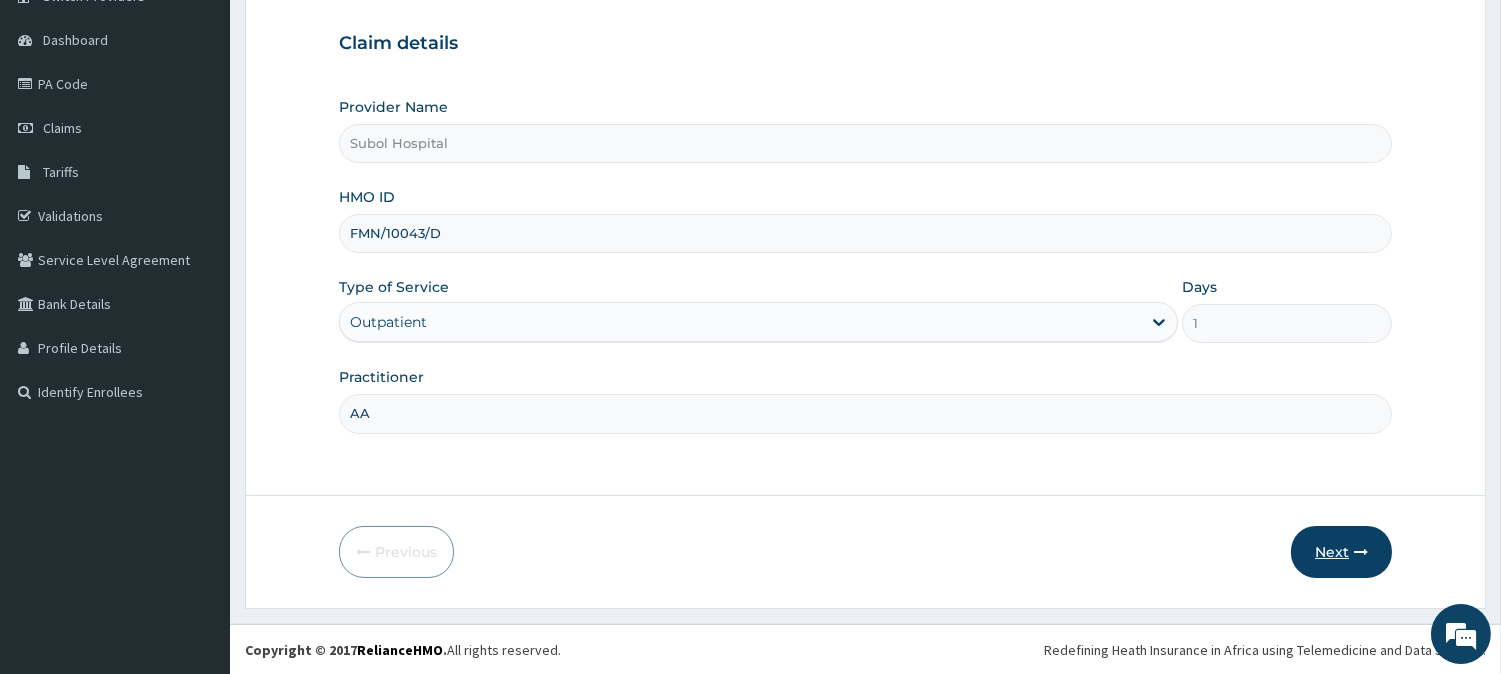 type on "AA" 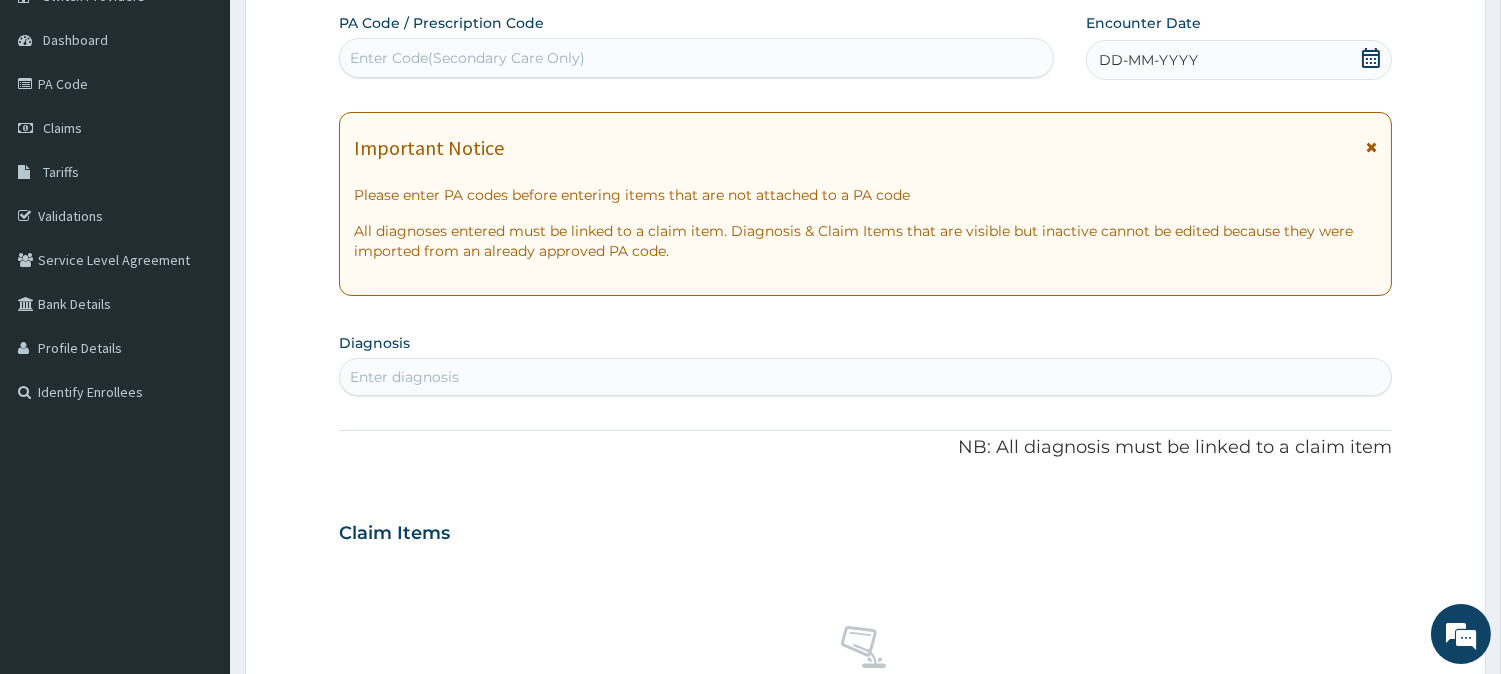click at bounding box center [1371, 147] 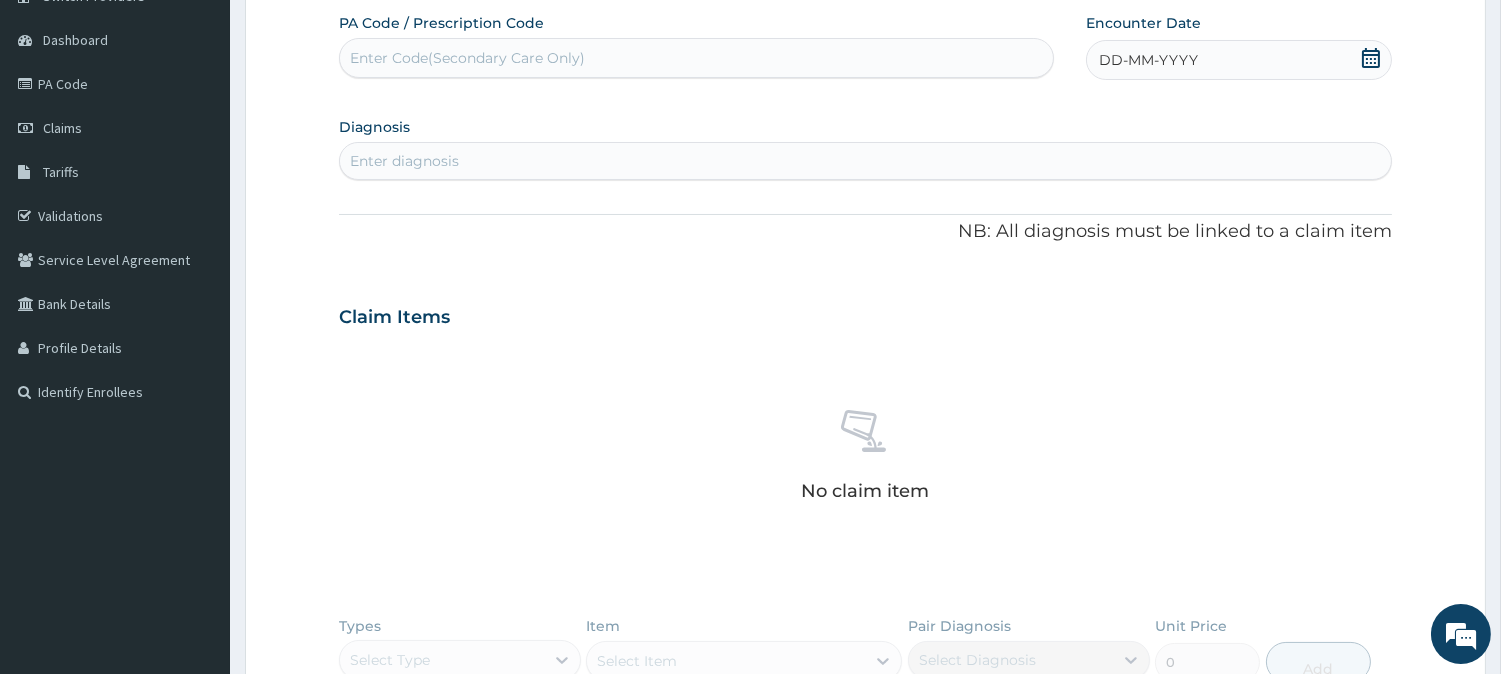 click 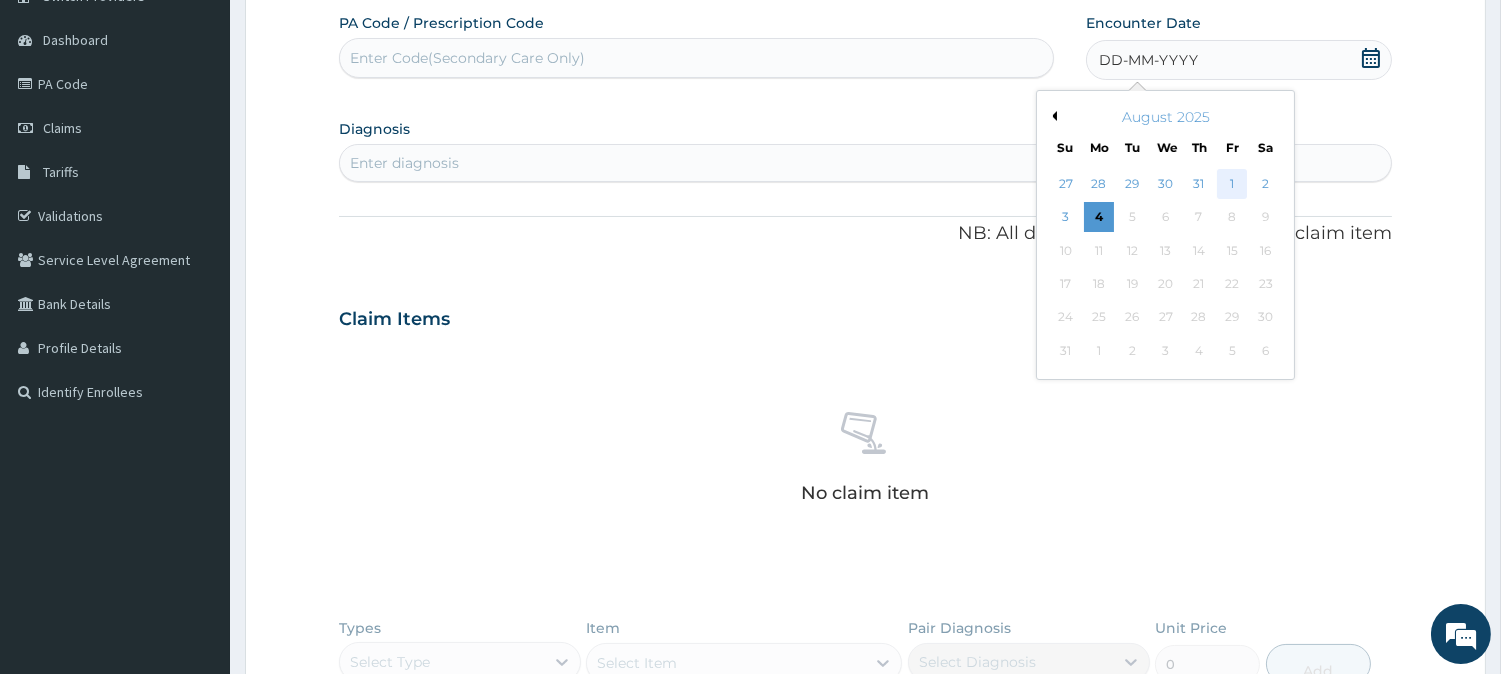 click on "1" at bounding box center [1232, 184] 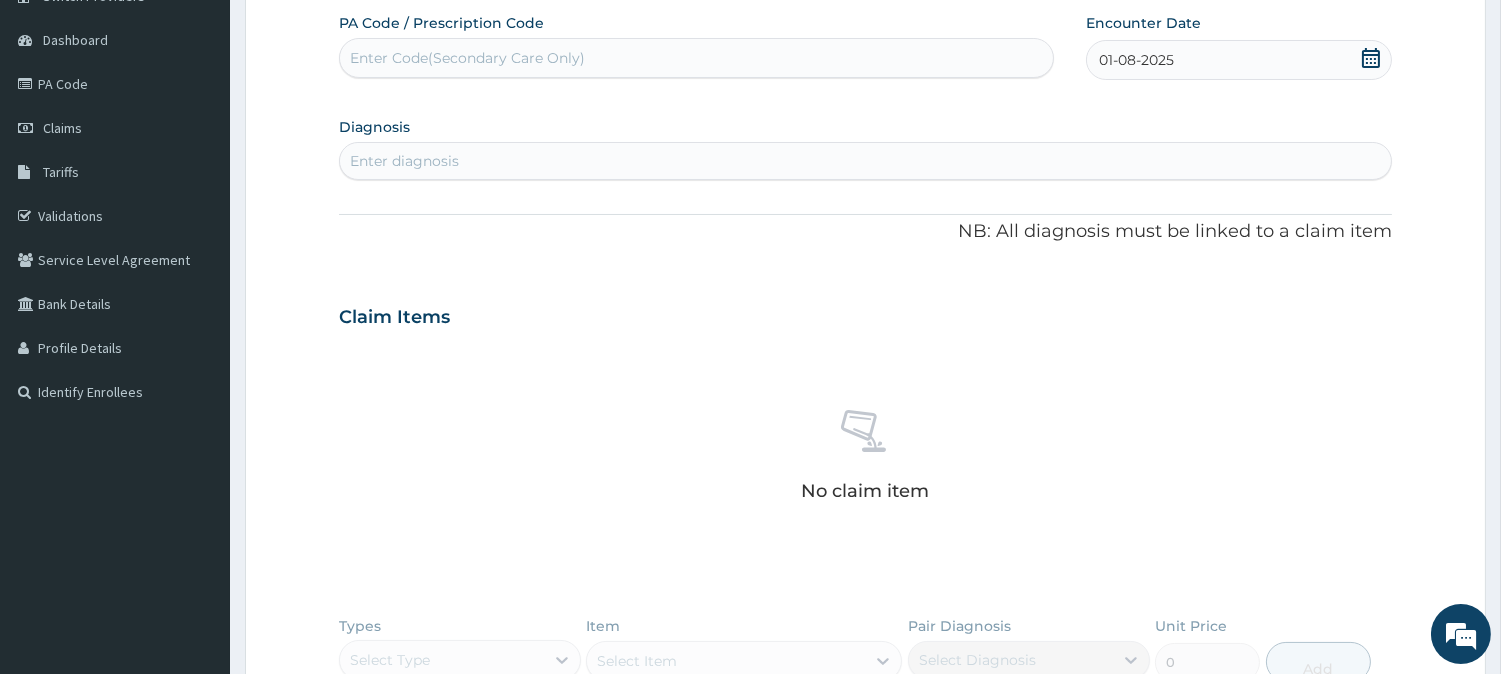 scroll, scrollTop: 0, scrollLeft: 0, axis: both 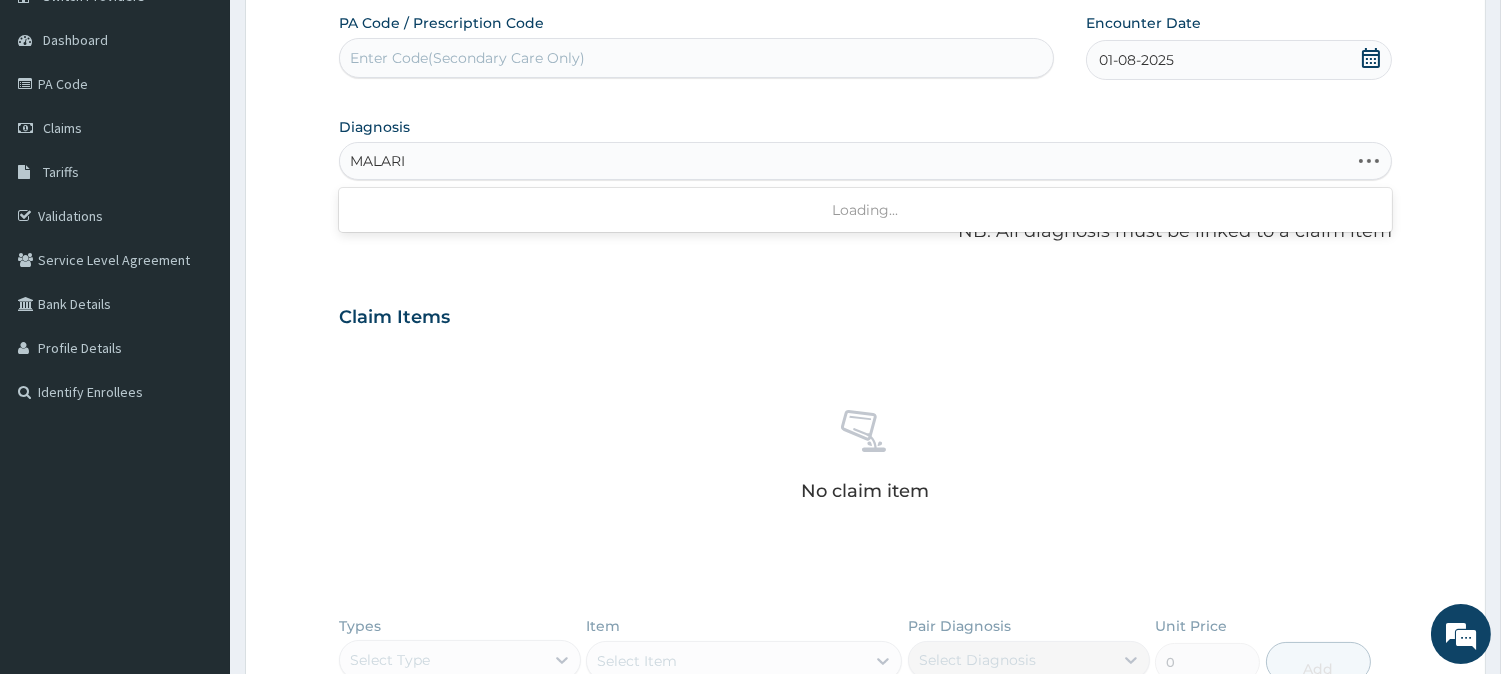 type on "MALARIA" 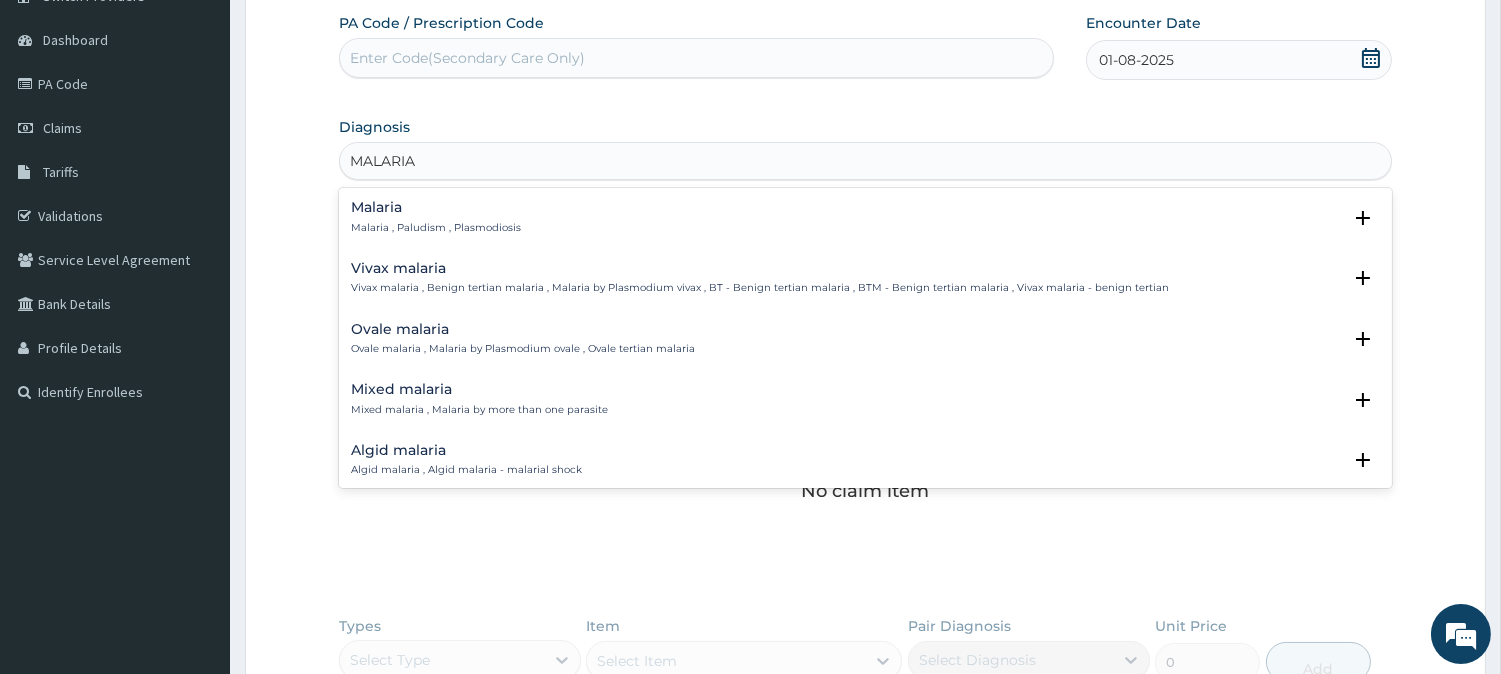 click on "Malaria" at bounding box center [436, 207] 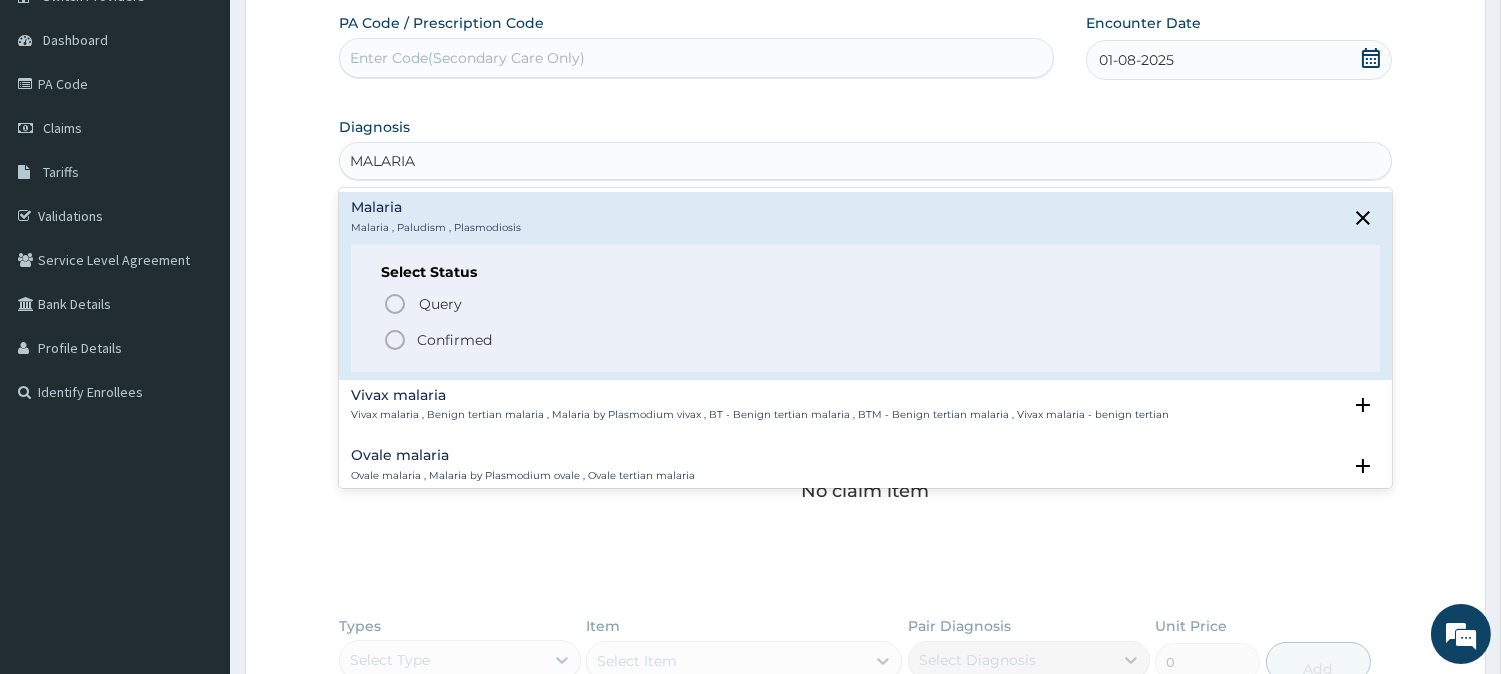 click on "Confirmed" at bounding box center (454, 340) 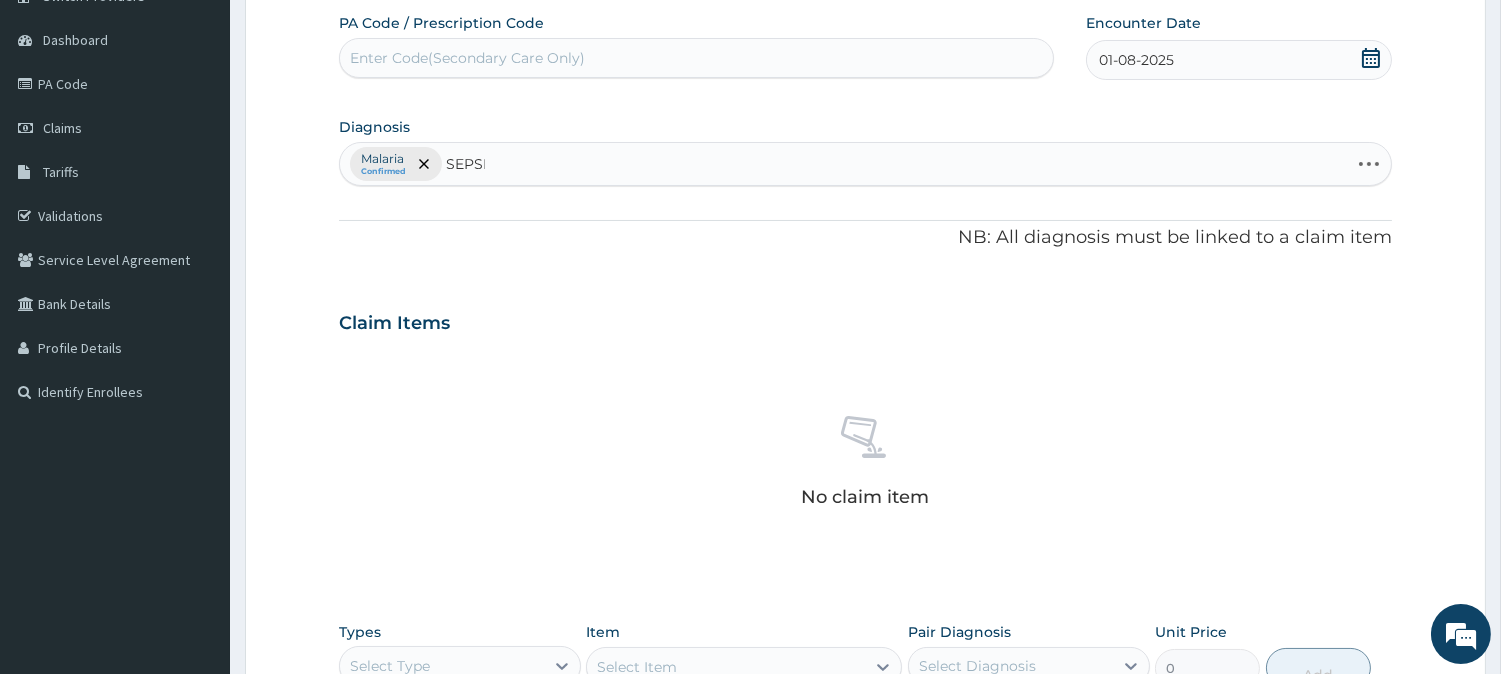 type on "SEPSIS" 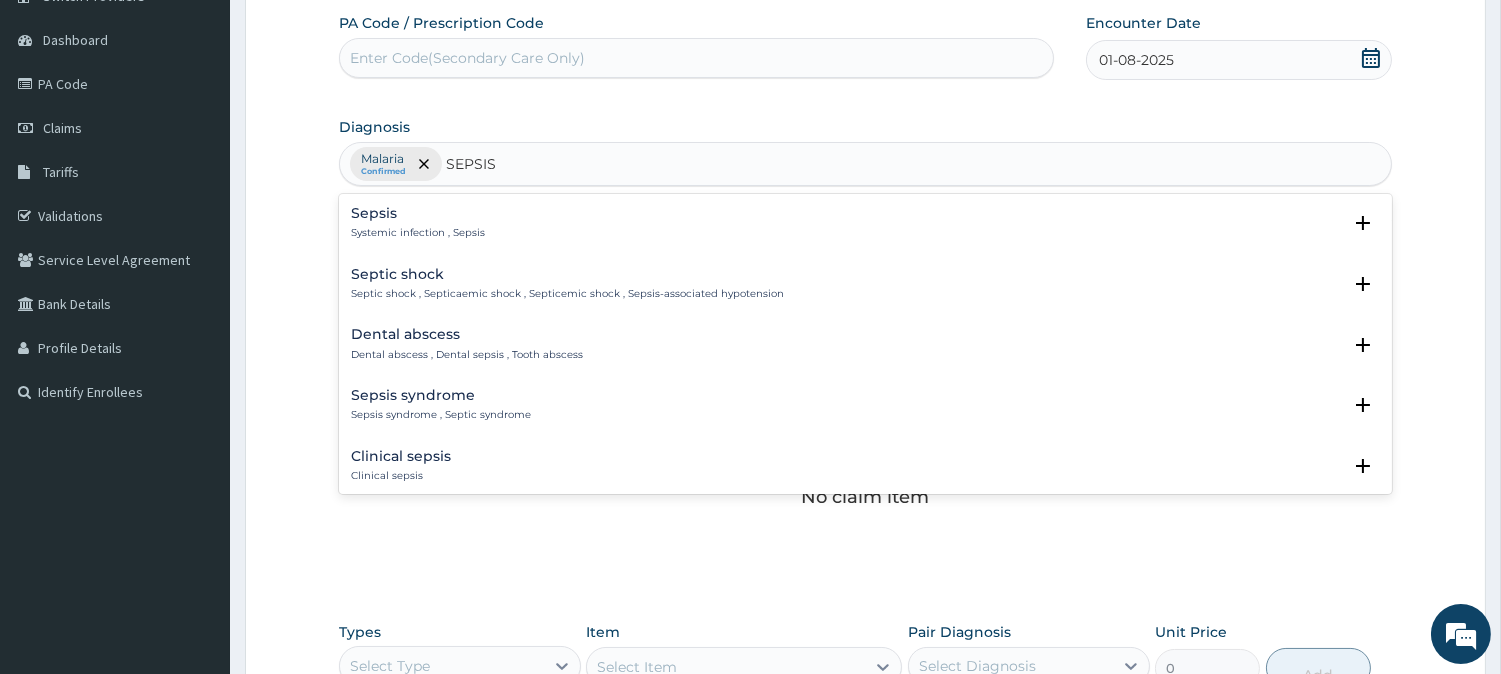 click on "Sepsis Systemic infection , Sepsis" at bounding box center (865, 223) 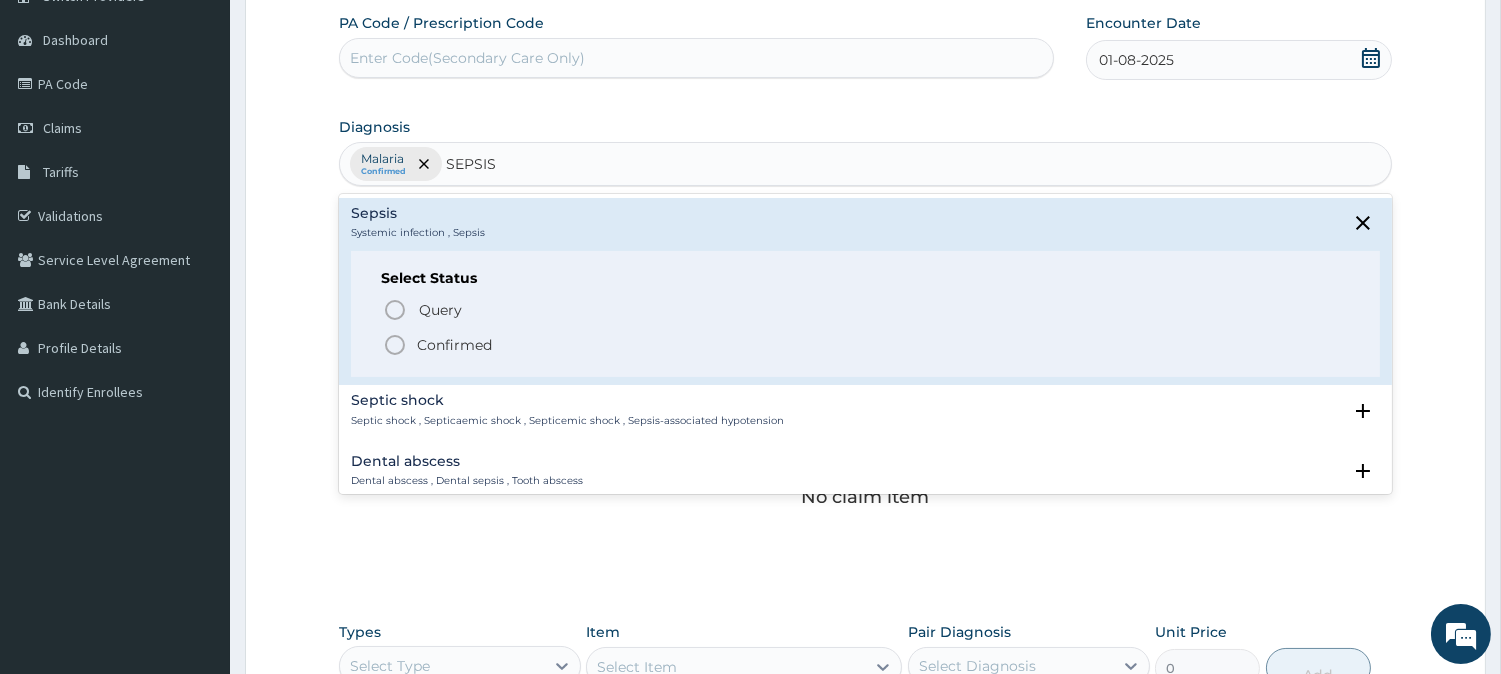 click on "Confirmed" at bounding box center [866, 345] 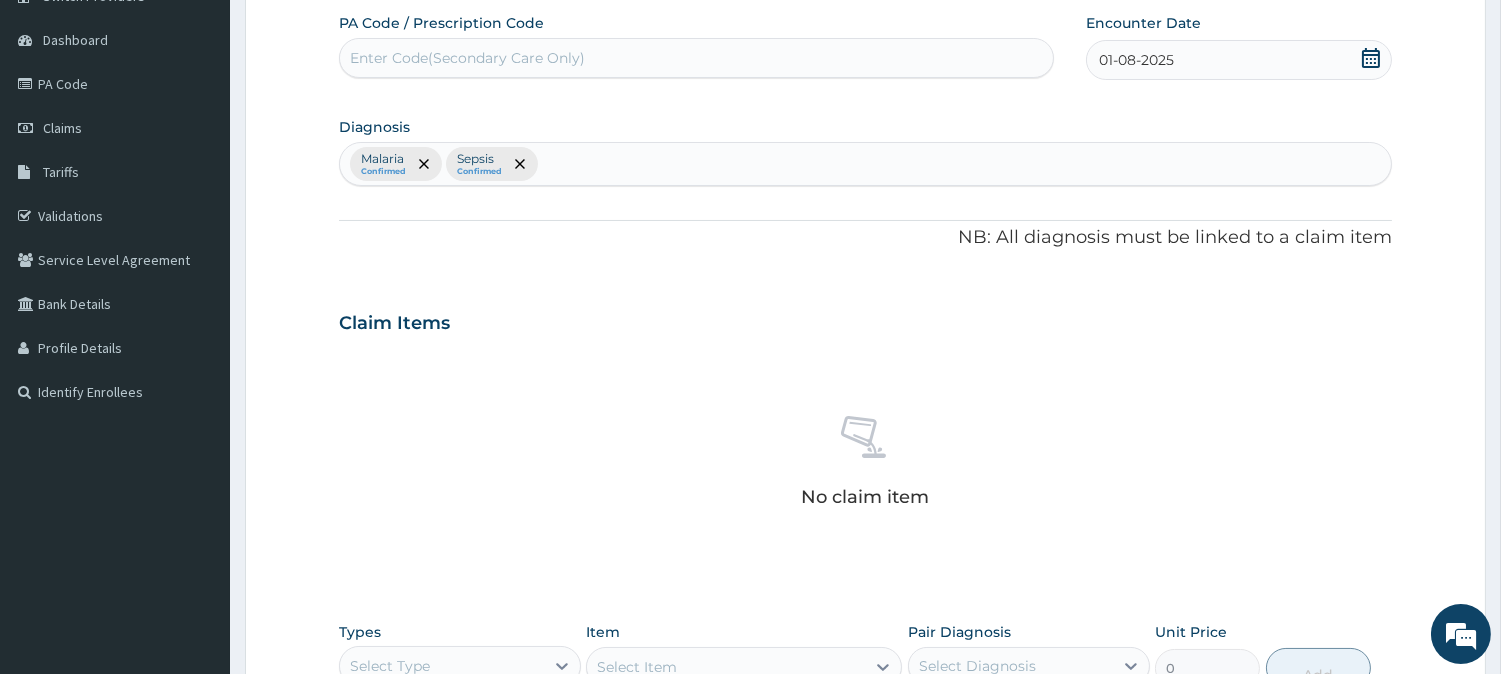 scroll, scrollTop: 552, scrollLeft: 0, axis: vertical 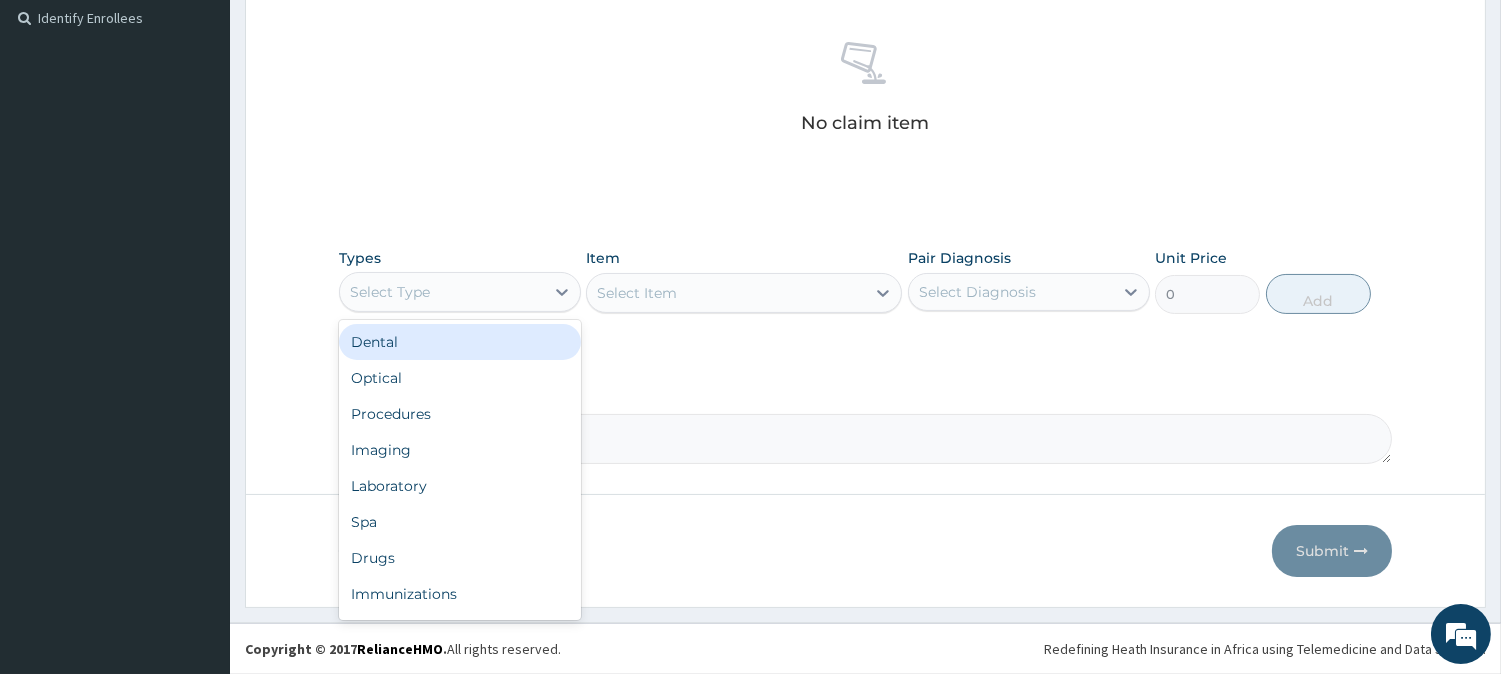 click on "Select Type" at bounding box center [460, 292] 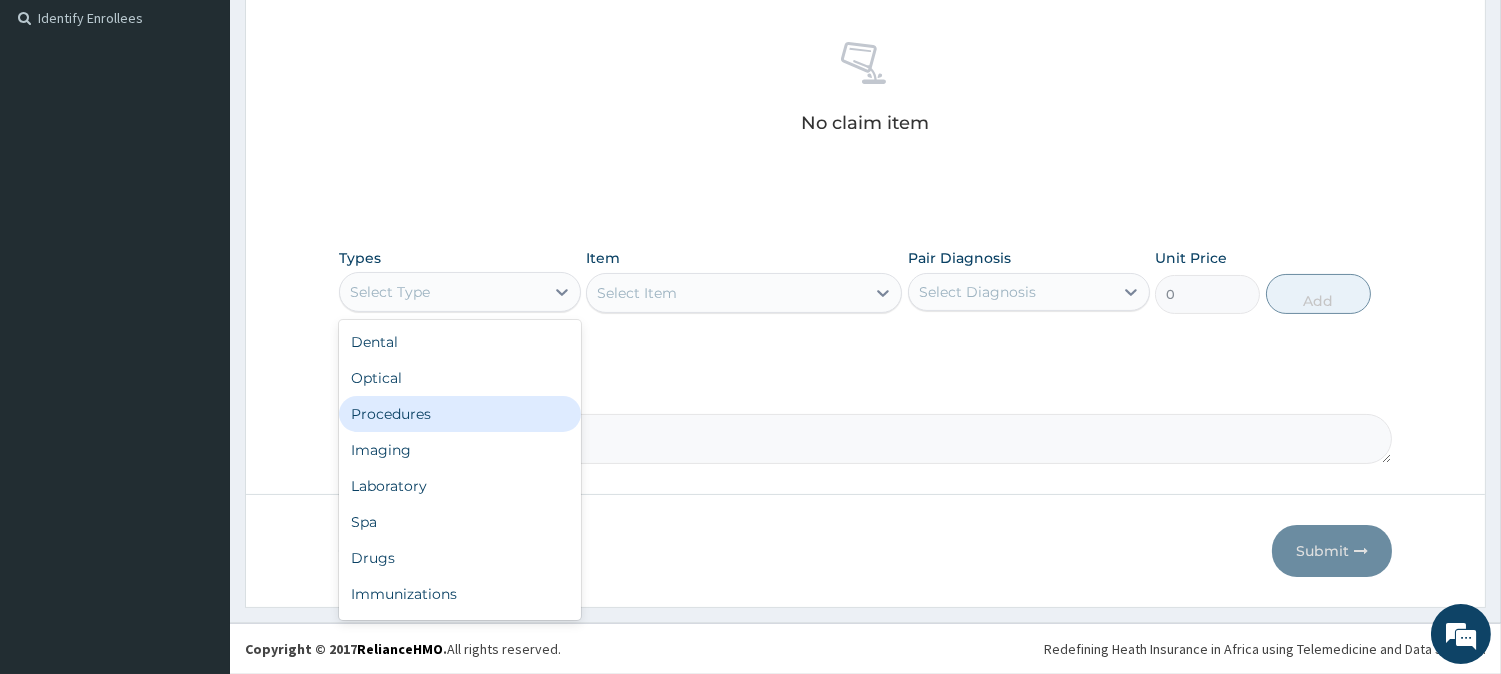 click on "Procedures" at bounding box center [460, 414] 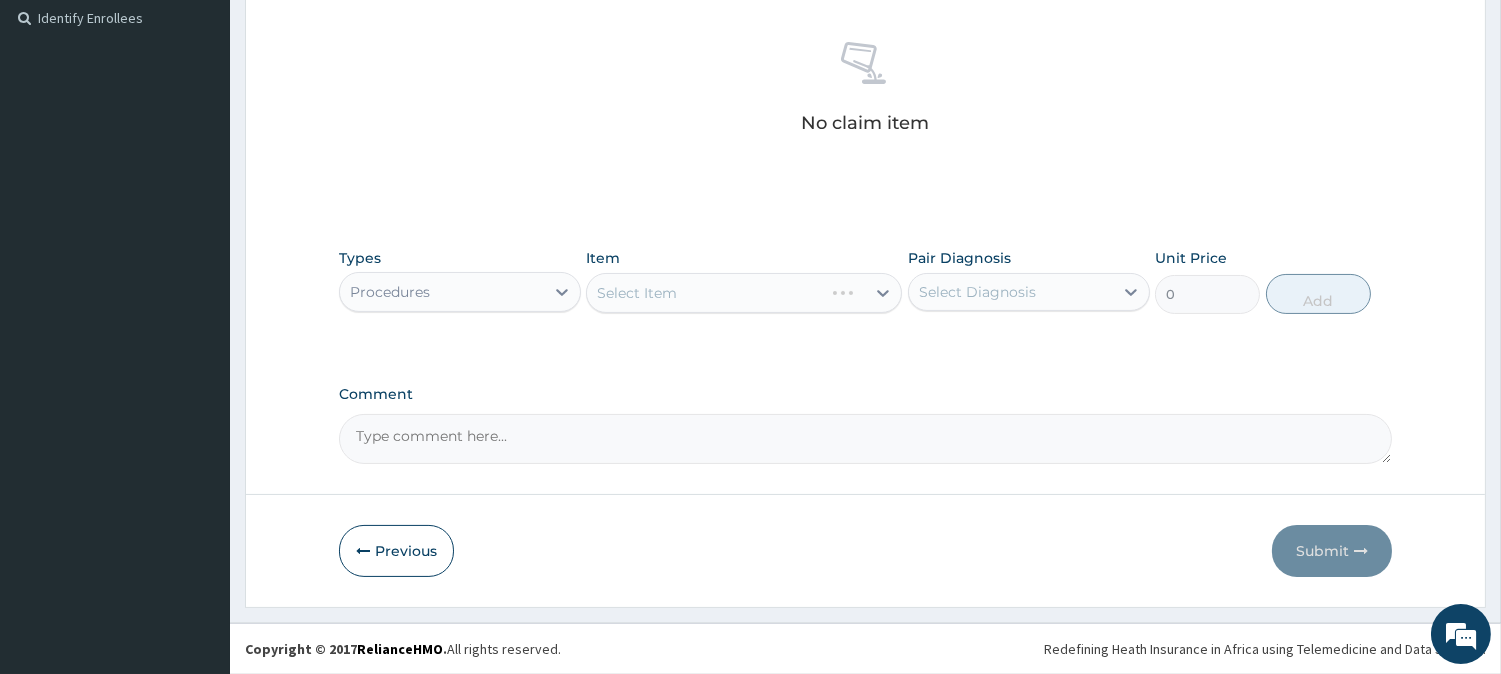 click on "Select Item" at bounding box center [744, 293] 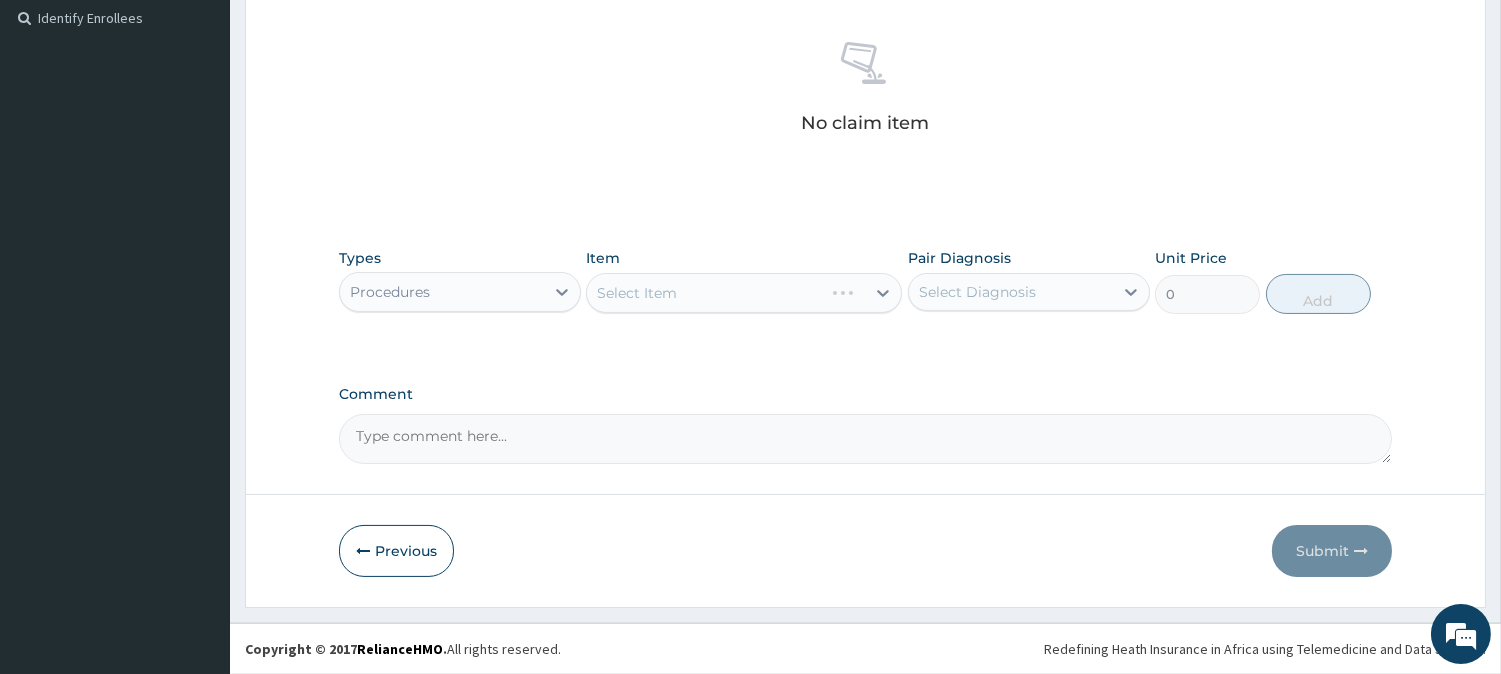 click on "Select Item" at bounding box center (744, 293) 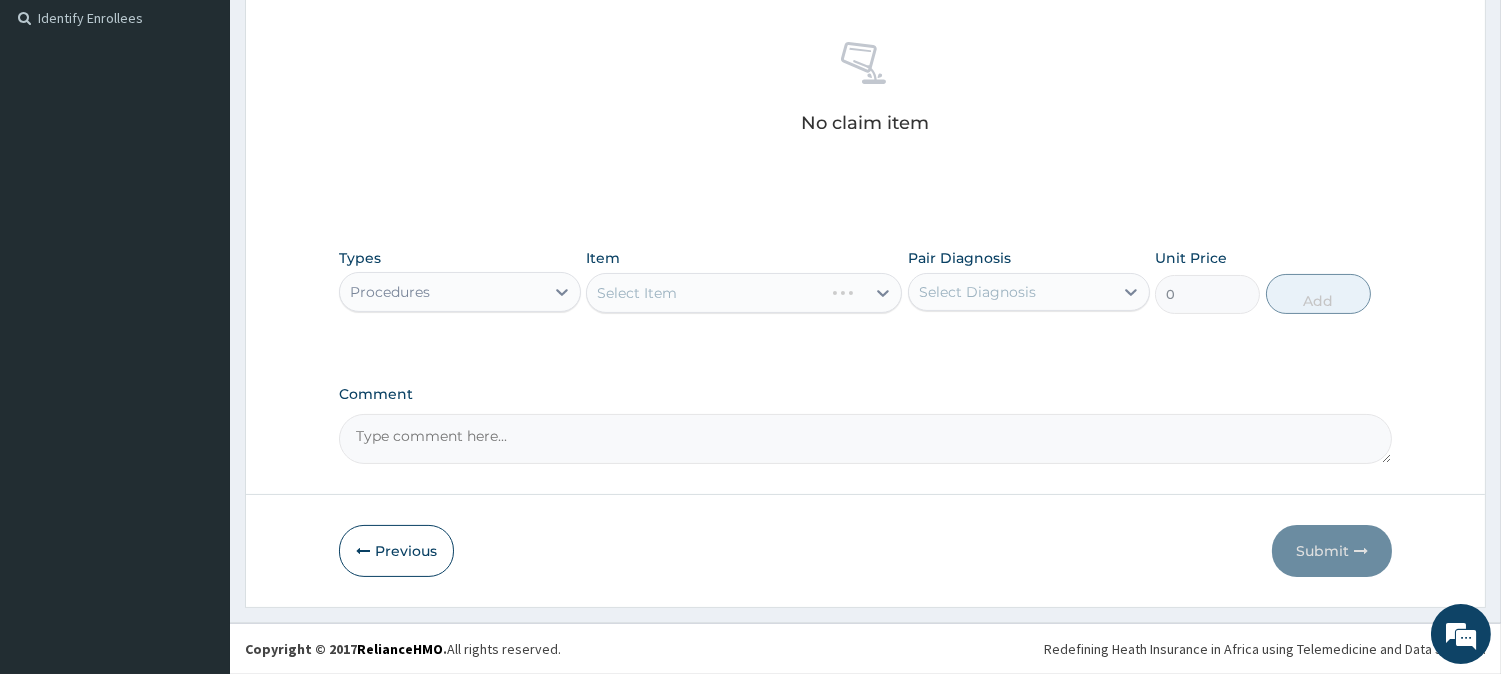 click on "Select Item" at bounding box center [744, 293] 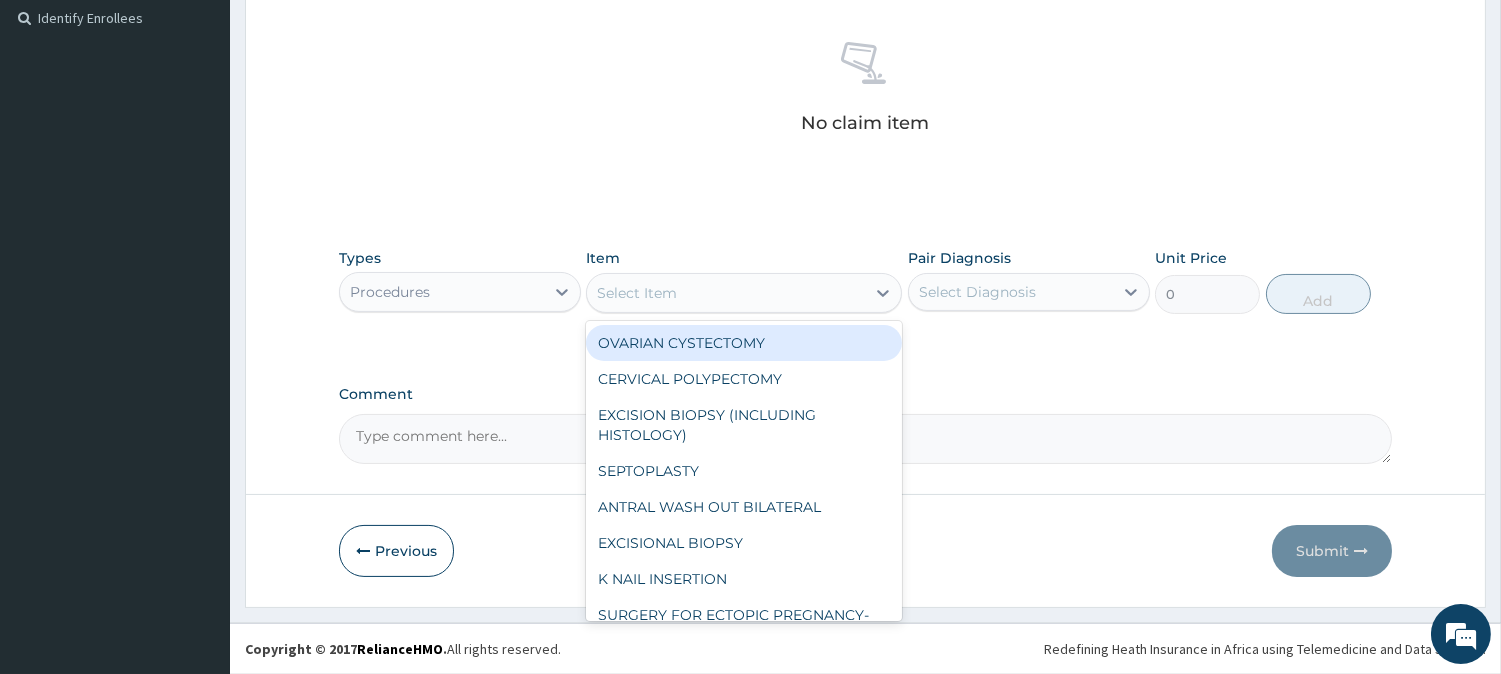 click on "Select Item" at bounding box center [637, 293] 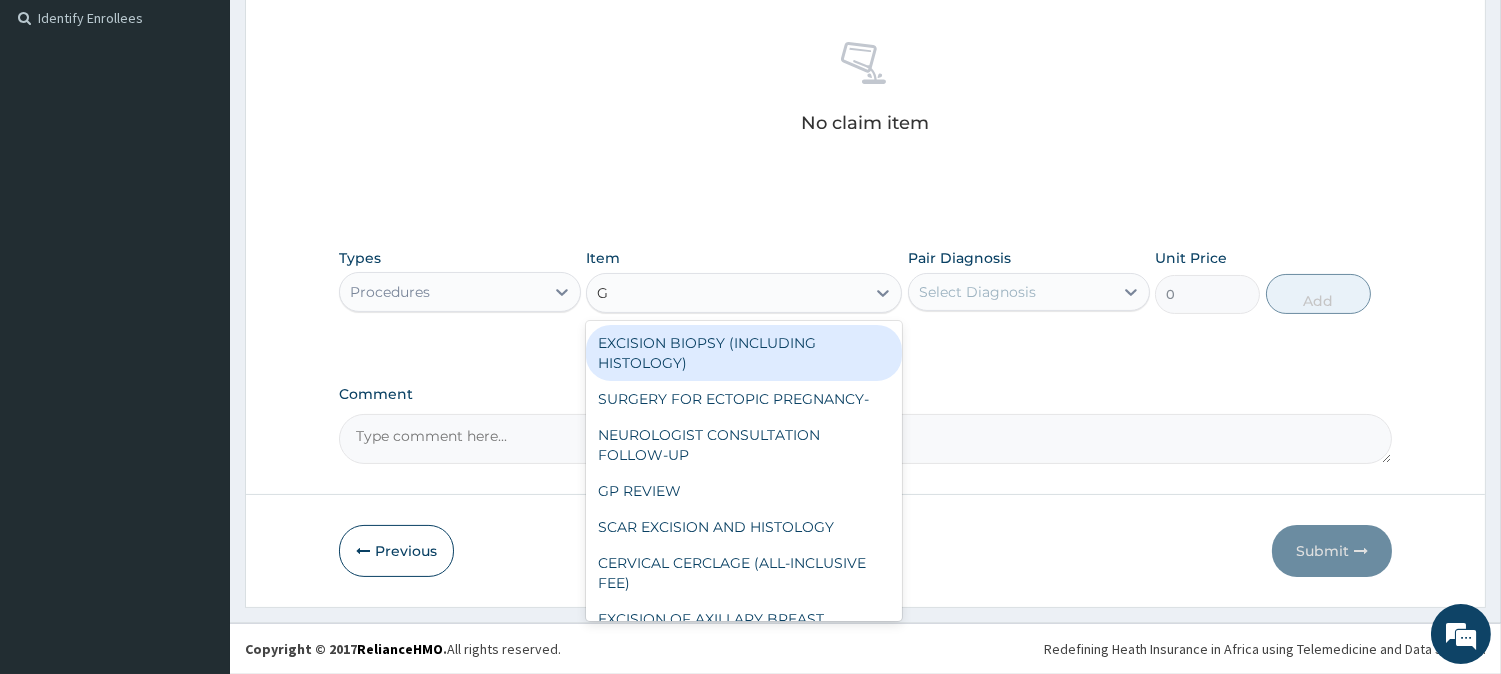 type on "GP" 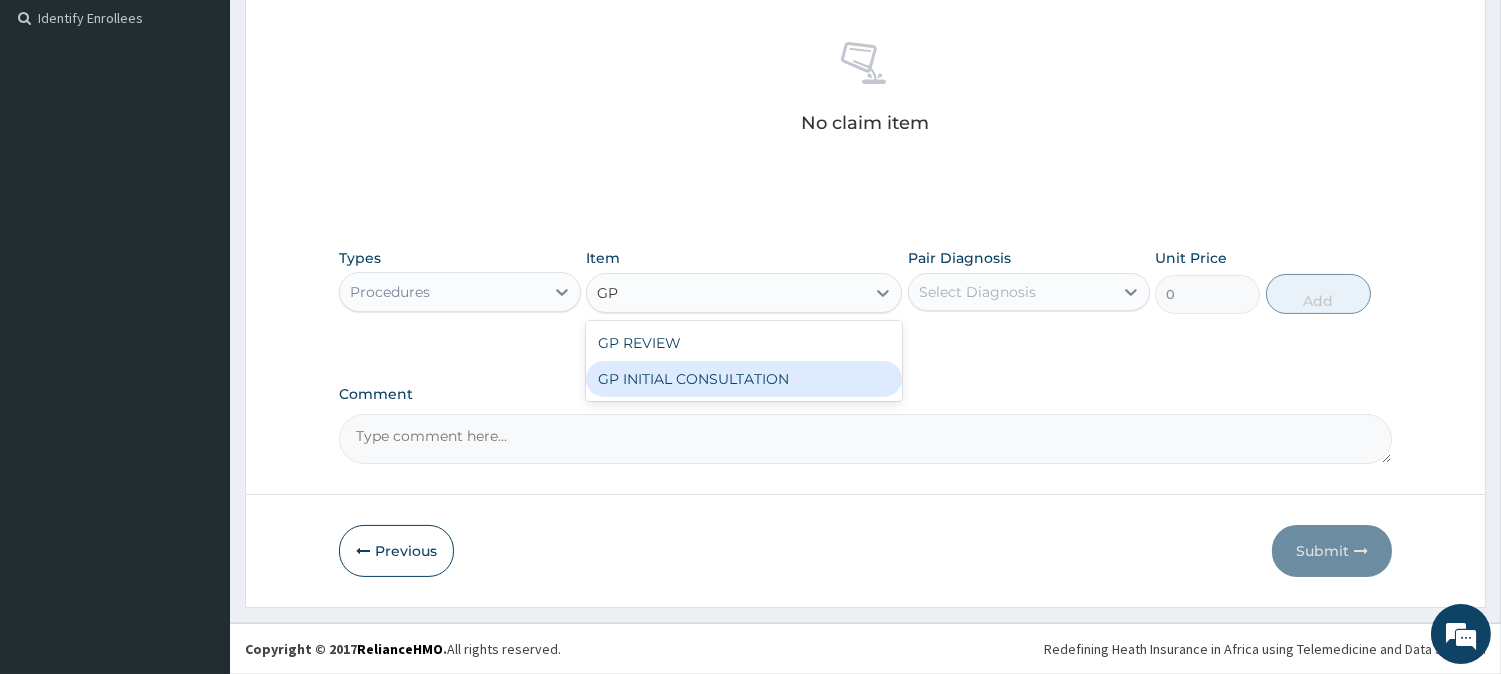 click on "GP INITIAL CONSULTATION" at bounding box center [744, 379] 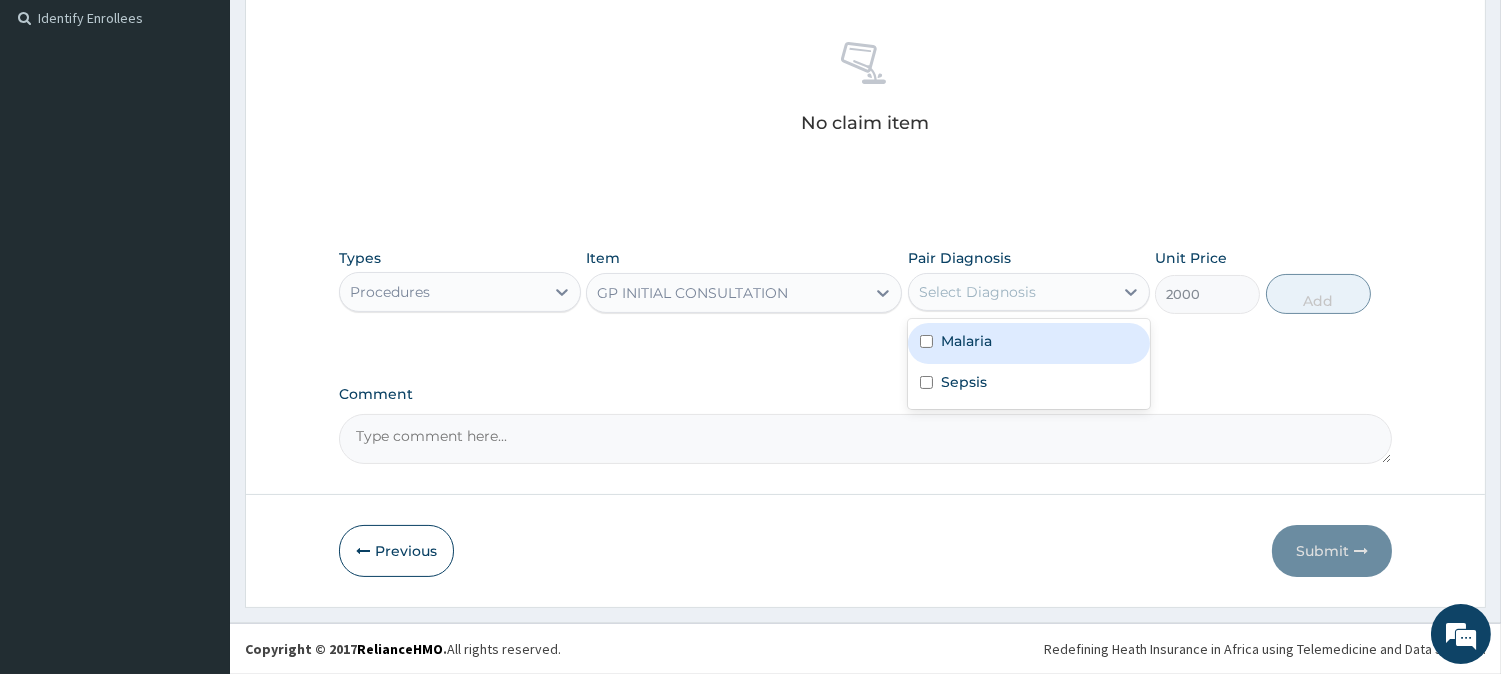 click on "Select Diagnosis" at bounding box center [1011, 292] 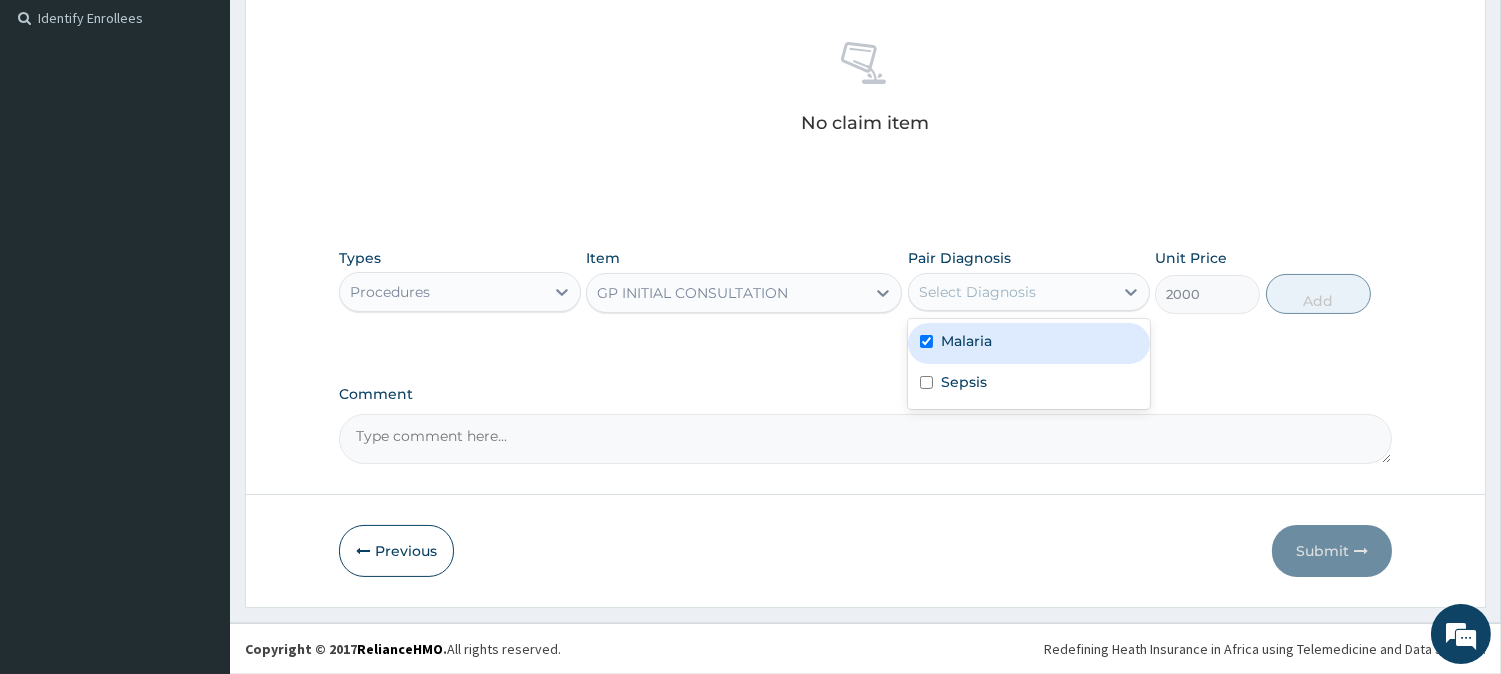 checkbox on "true" 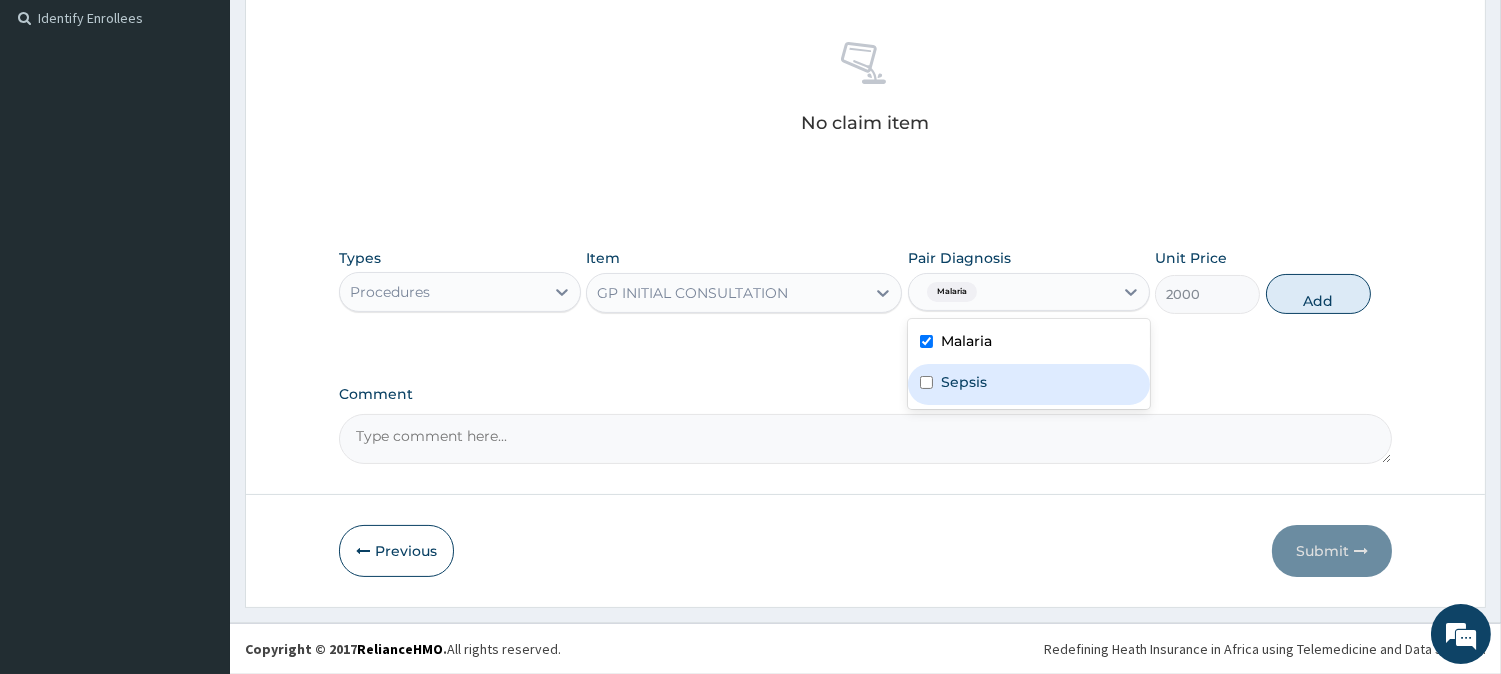 click on "Sepsis" at bounding box center (1029, 384) 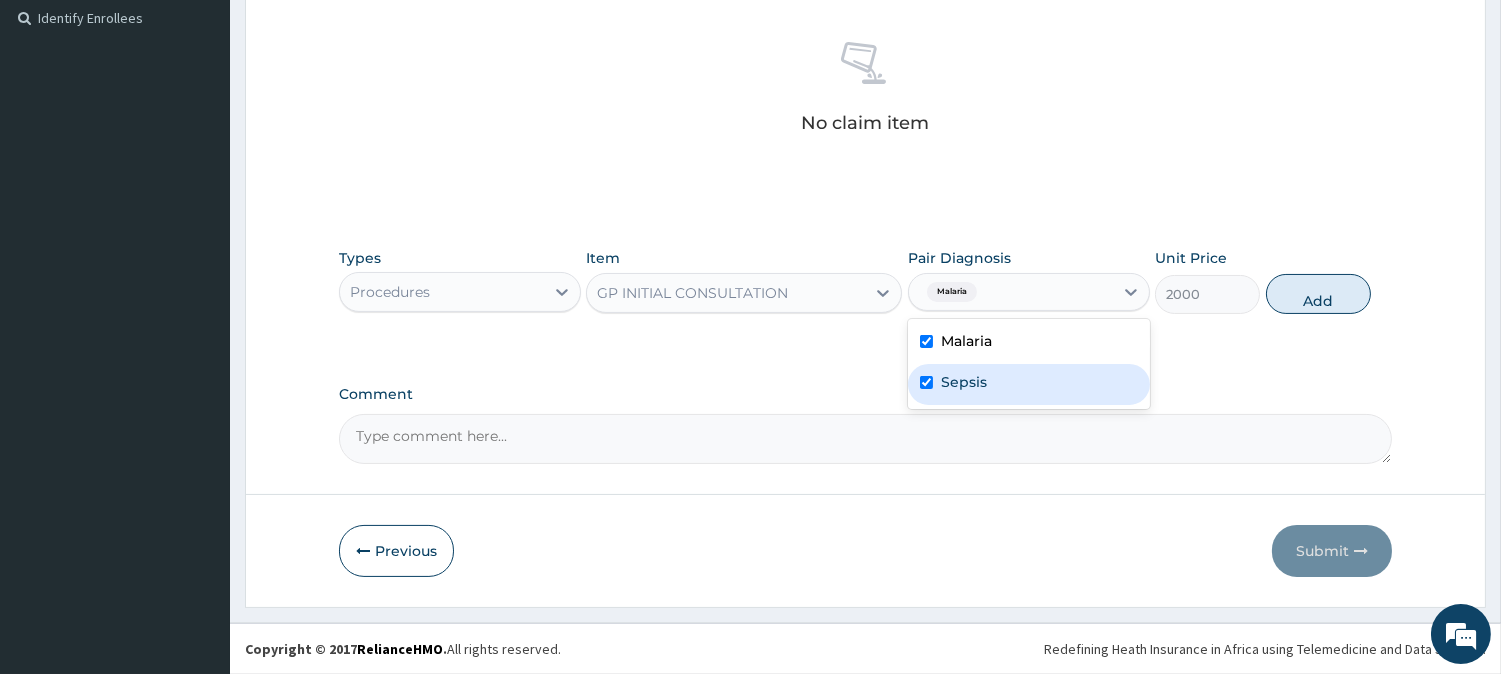 checkbox on "true" 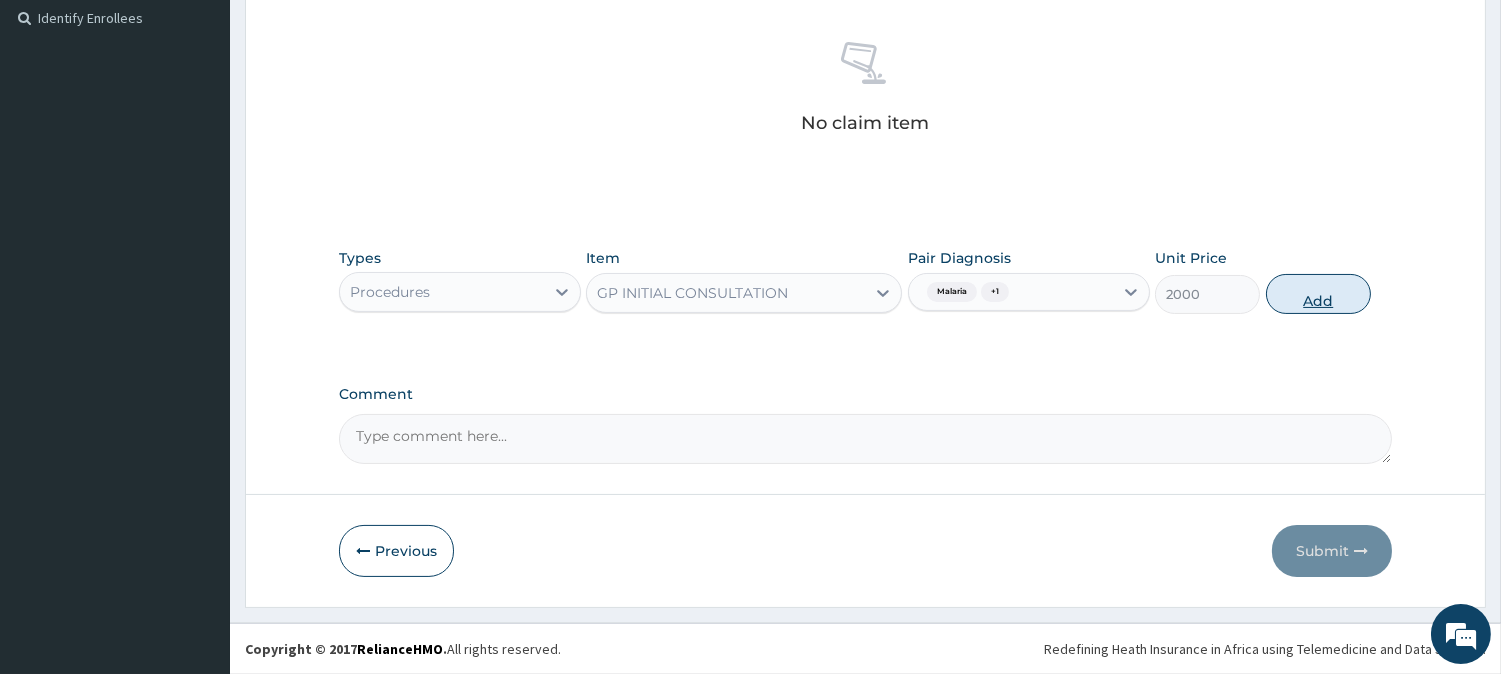 click on "Add" at bounding box center [1318, 294] 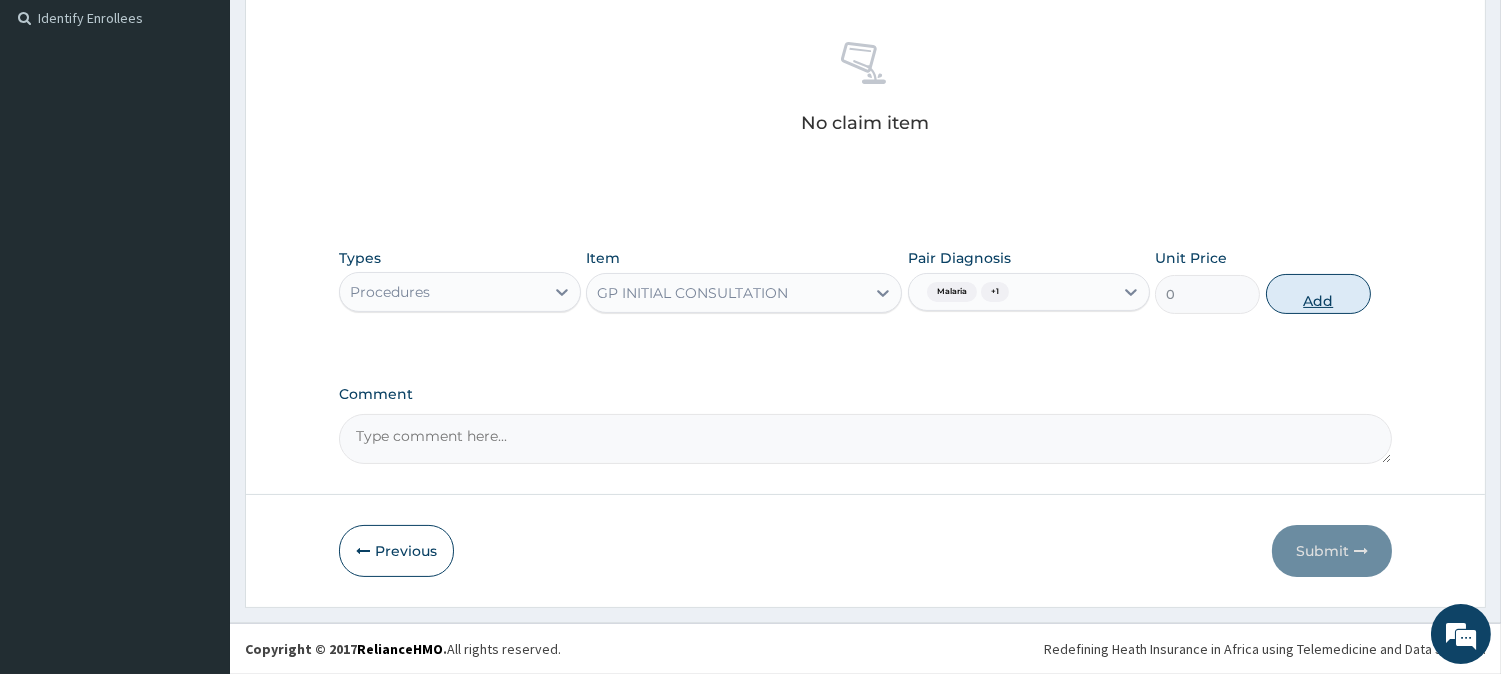 scroll, scrollTop: 454, scrollLeft: 0, axis: vertical 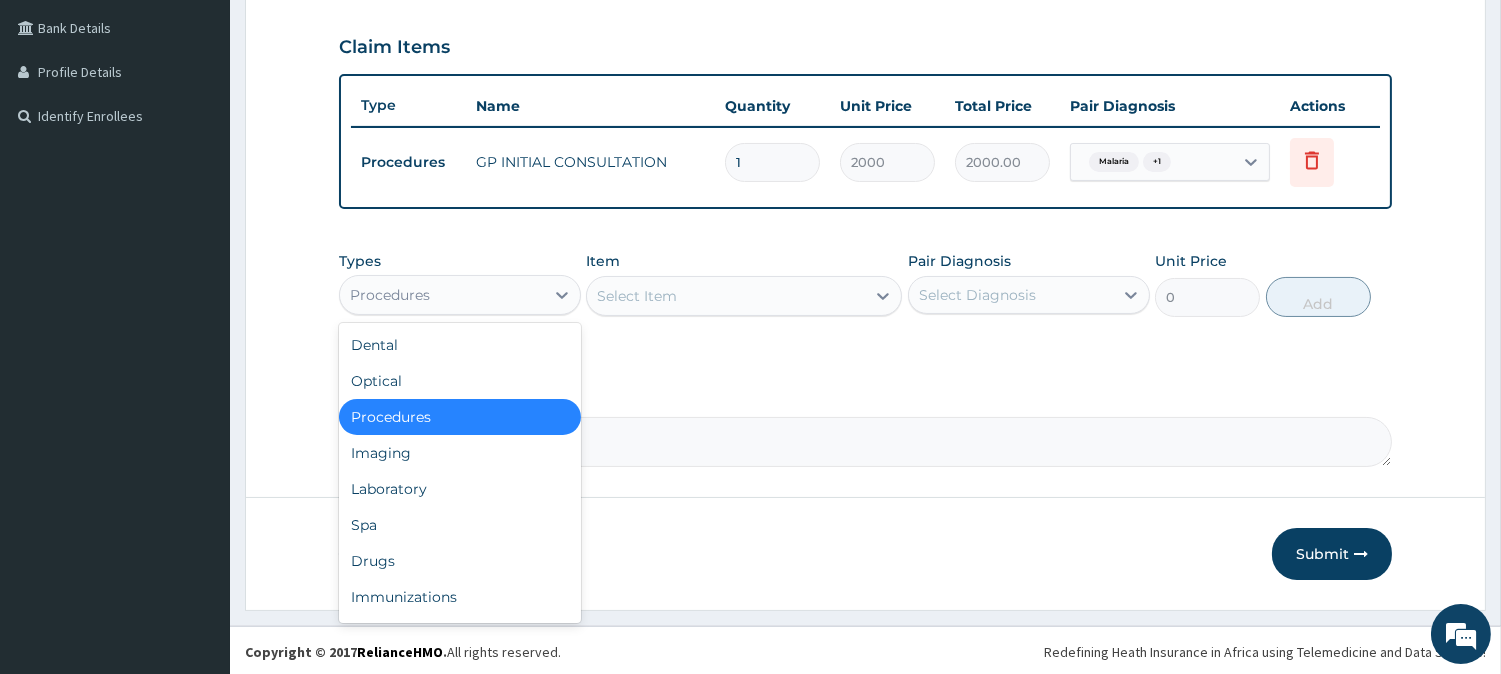 drag, startPoint x: 524, startPoint y: 291, endPoint x: 510, endPoint y: 442, distance: 151.64761 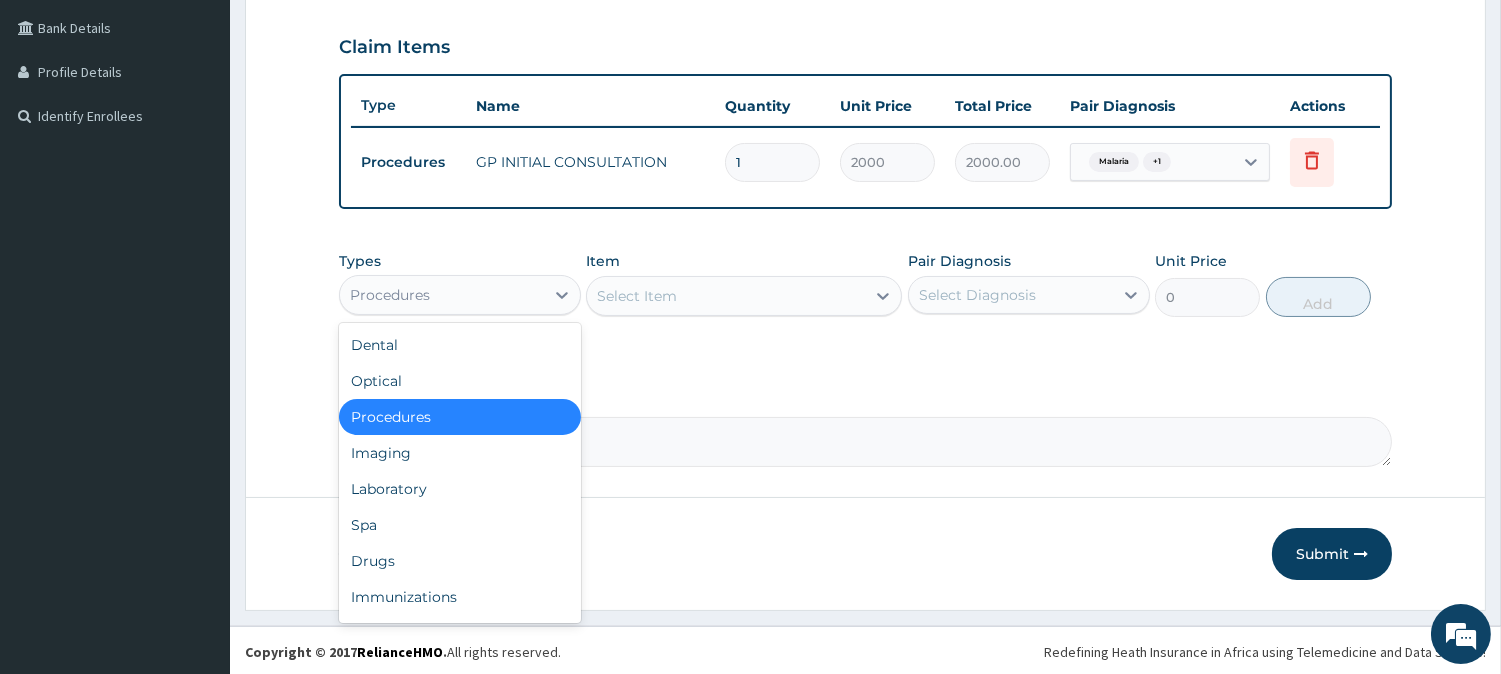 click on "Procedures" at bounding box center (442, 295) 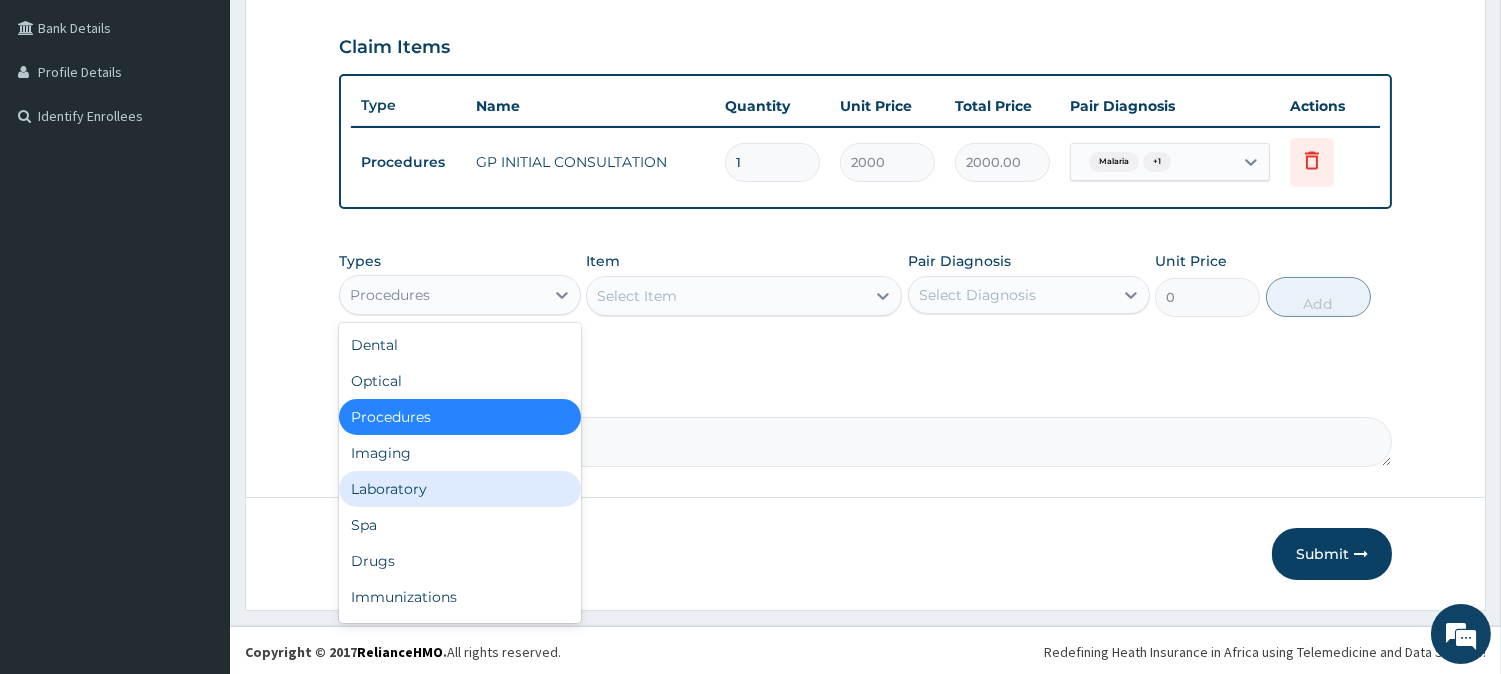 click on "Laboratory" at bounding box center (460, 489) 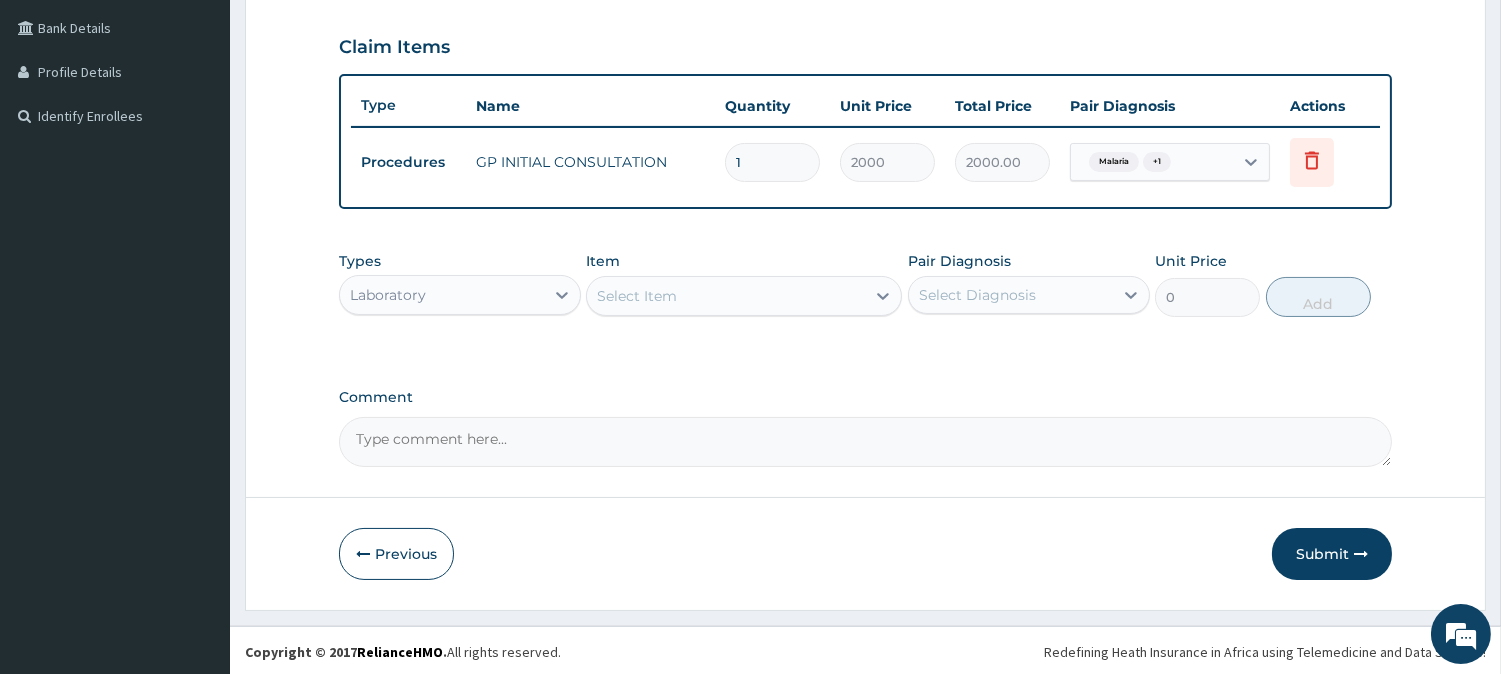 click on "Select Item" at bounding box center [726, 296] 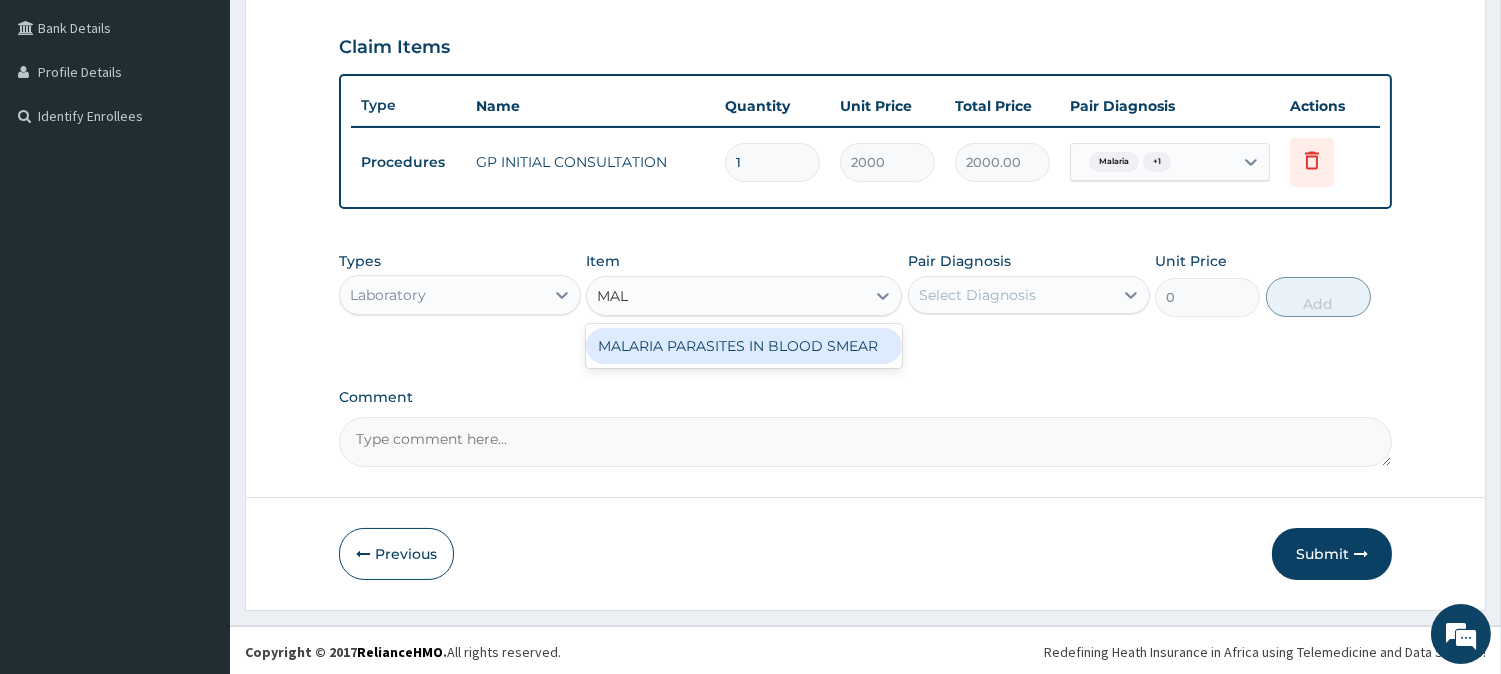 type on "MALA" 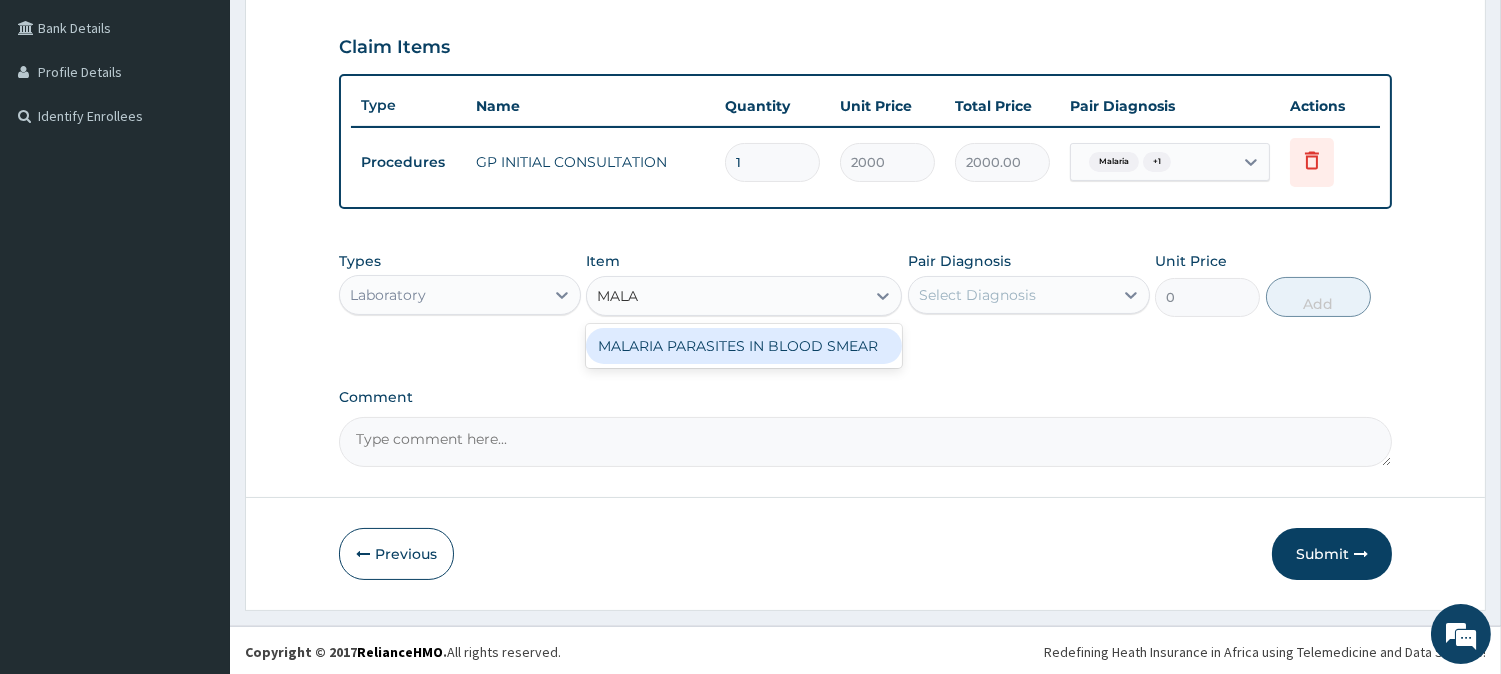 click on "MALARIA PARASITES IN BLOOD SMEAR" at bounding box center (744, 346) 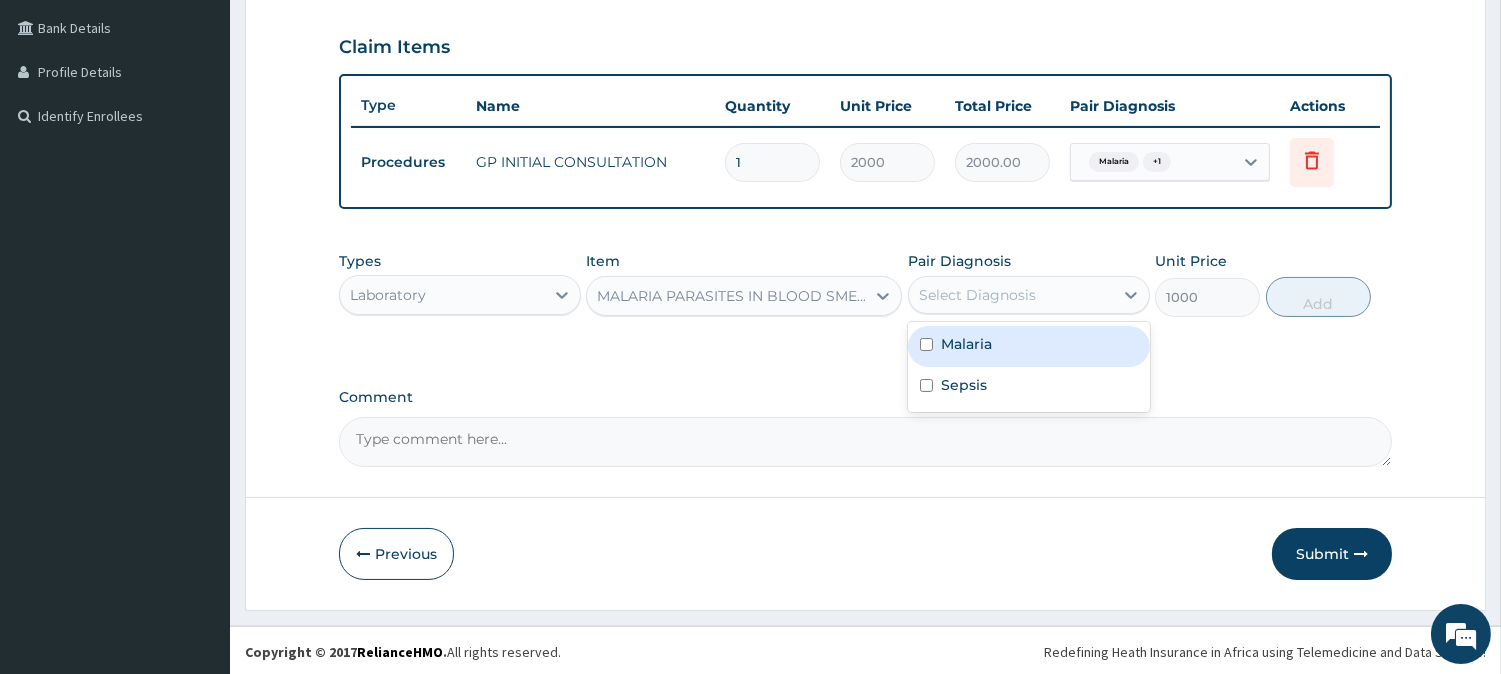 click on "Select Diagnosis" at bounding box center [977, 295] 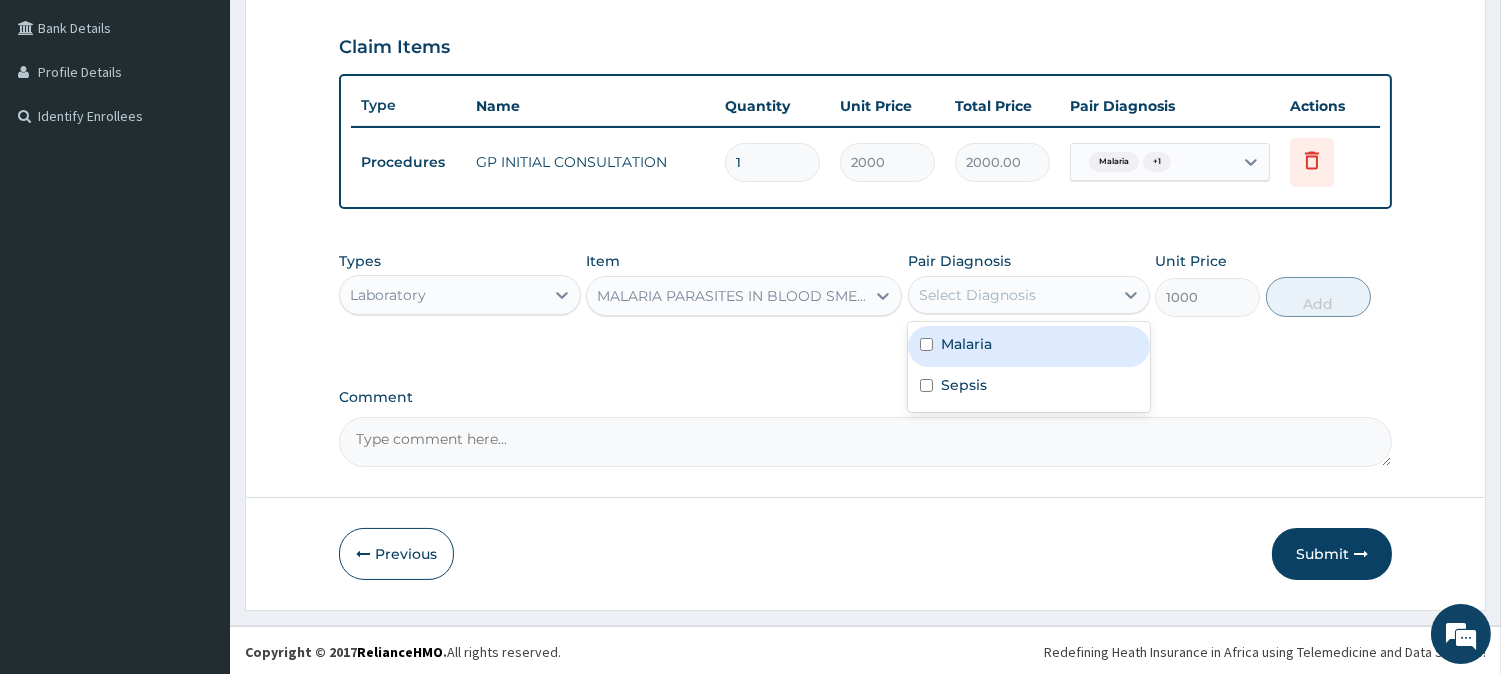 drag, startPoint x: 977, startPoint y: 345, endPoint x: 1196, endPoint y: 341, distance: 219.03653 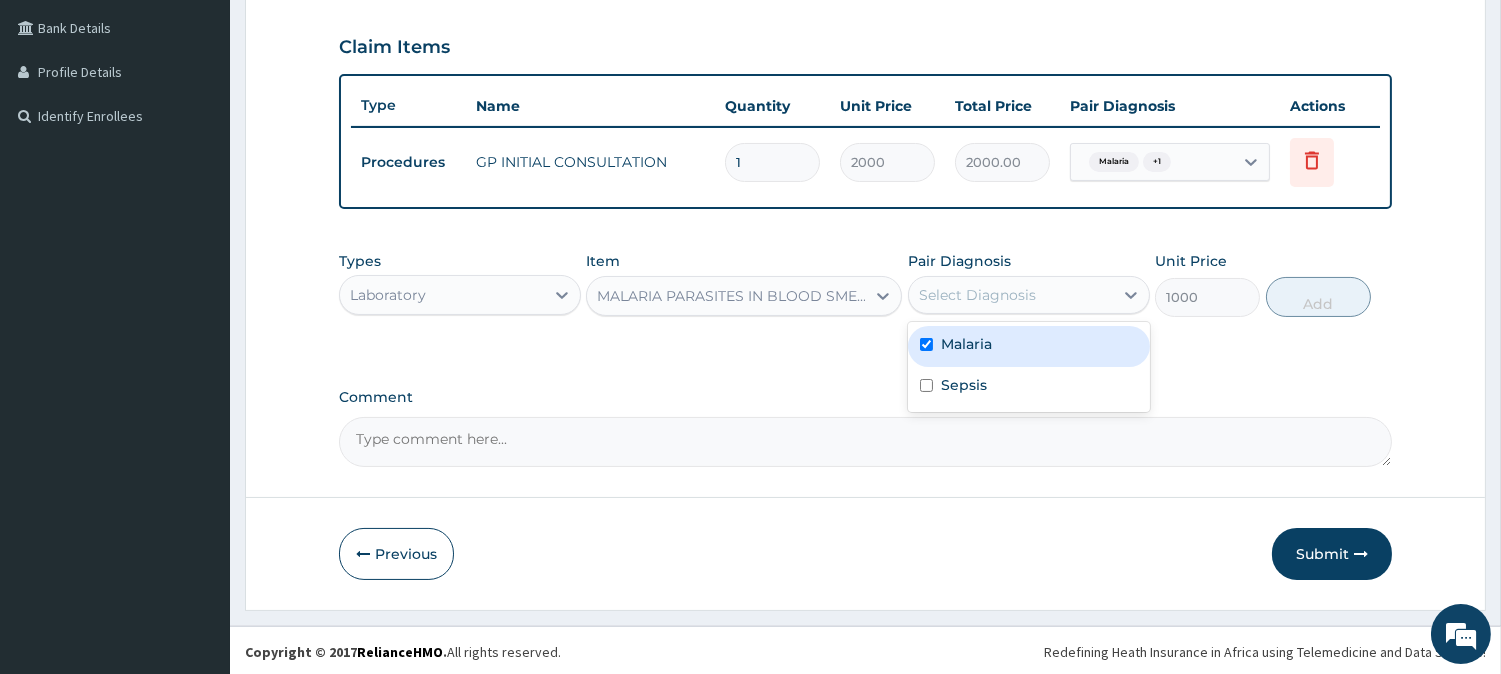 checkbox on "true" 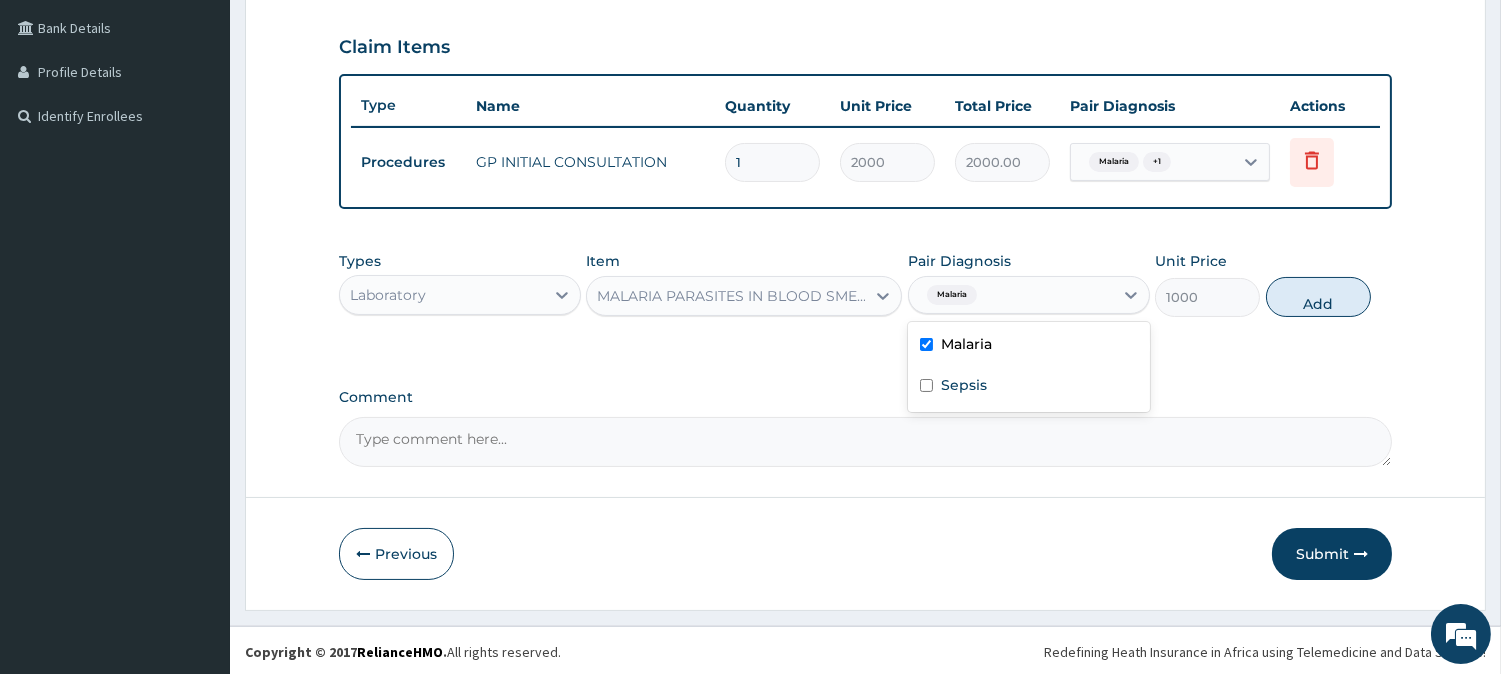 drag, startPoint x: 1303, startPoint y: 305, endPoint x: 1281, endPoint y: 305, distance: 22 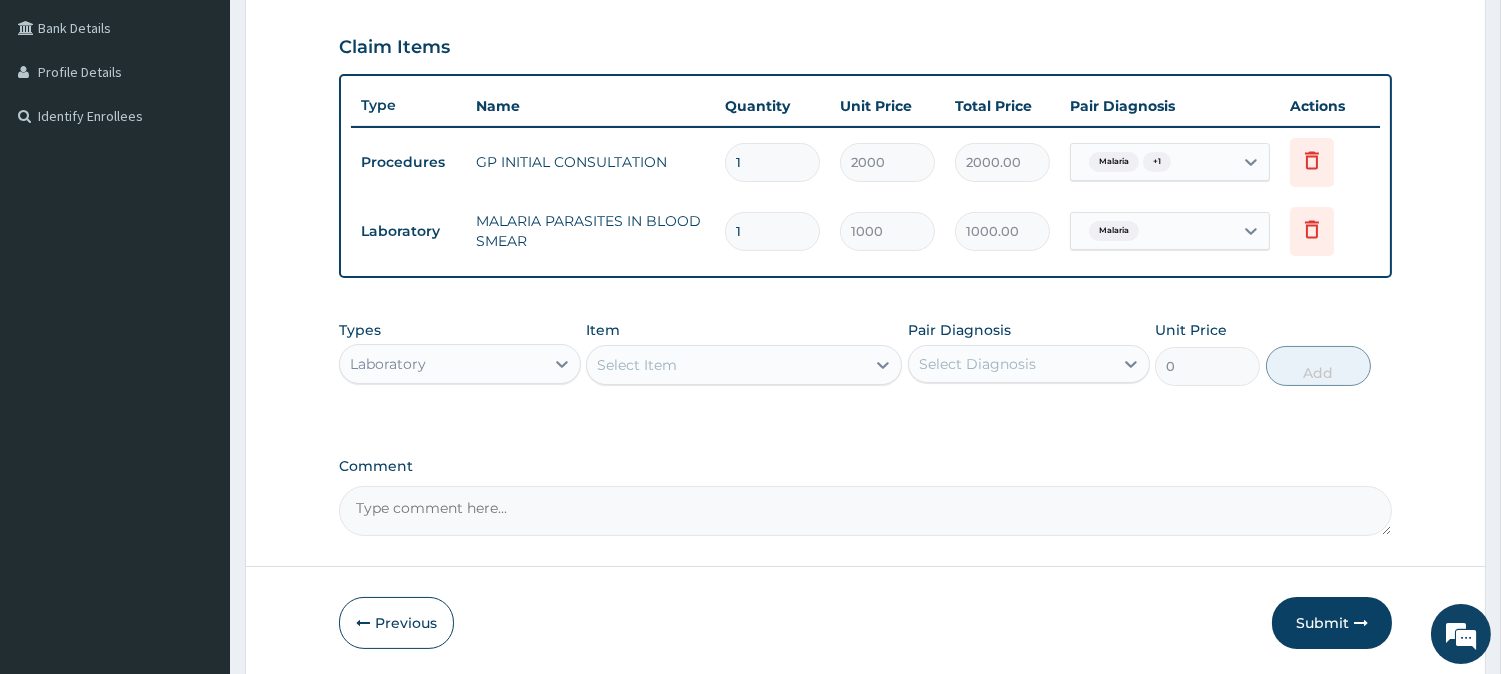 click on "Select Item" at bounding box center [744, 365] 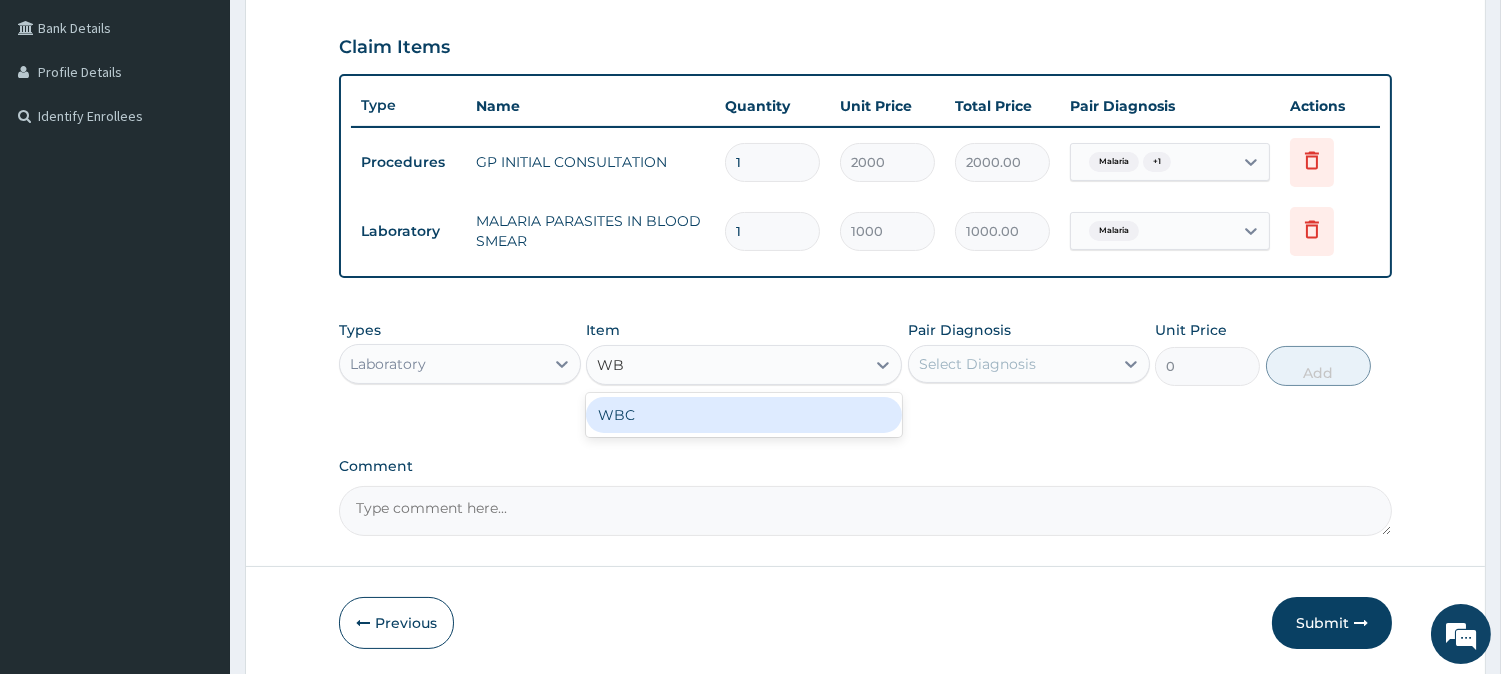type on "WBC" 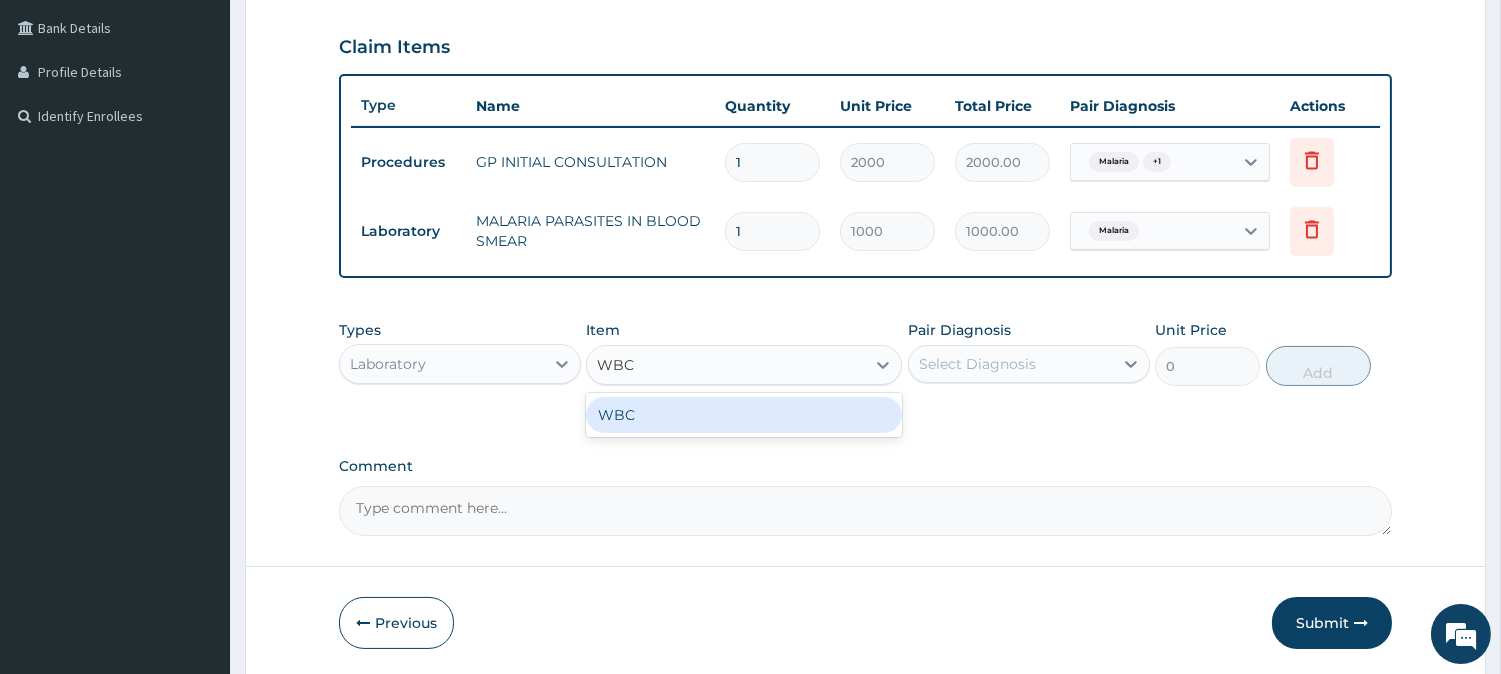 click on "WBC" at bounding box center (744, 415) 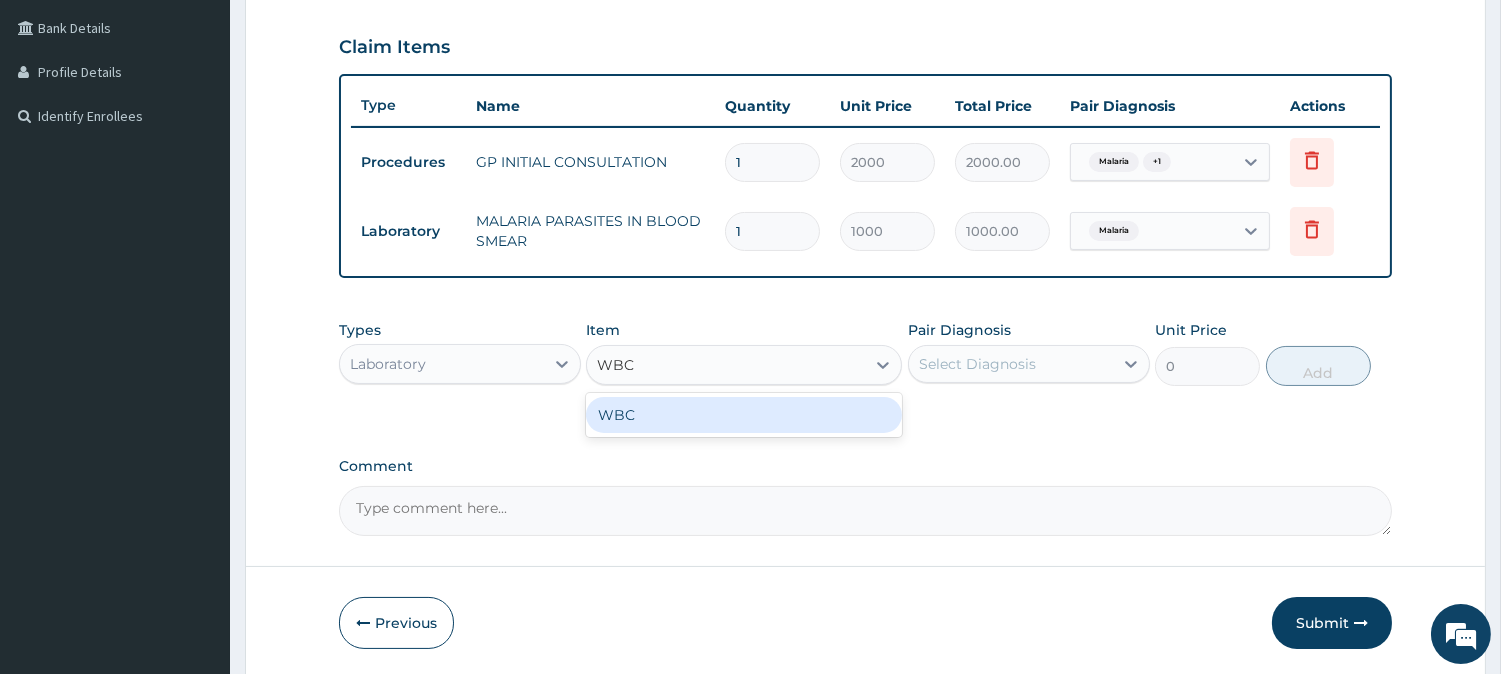 type 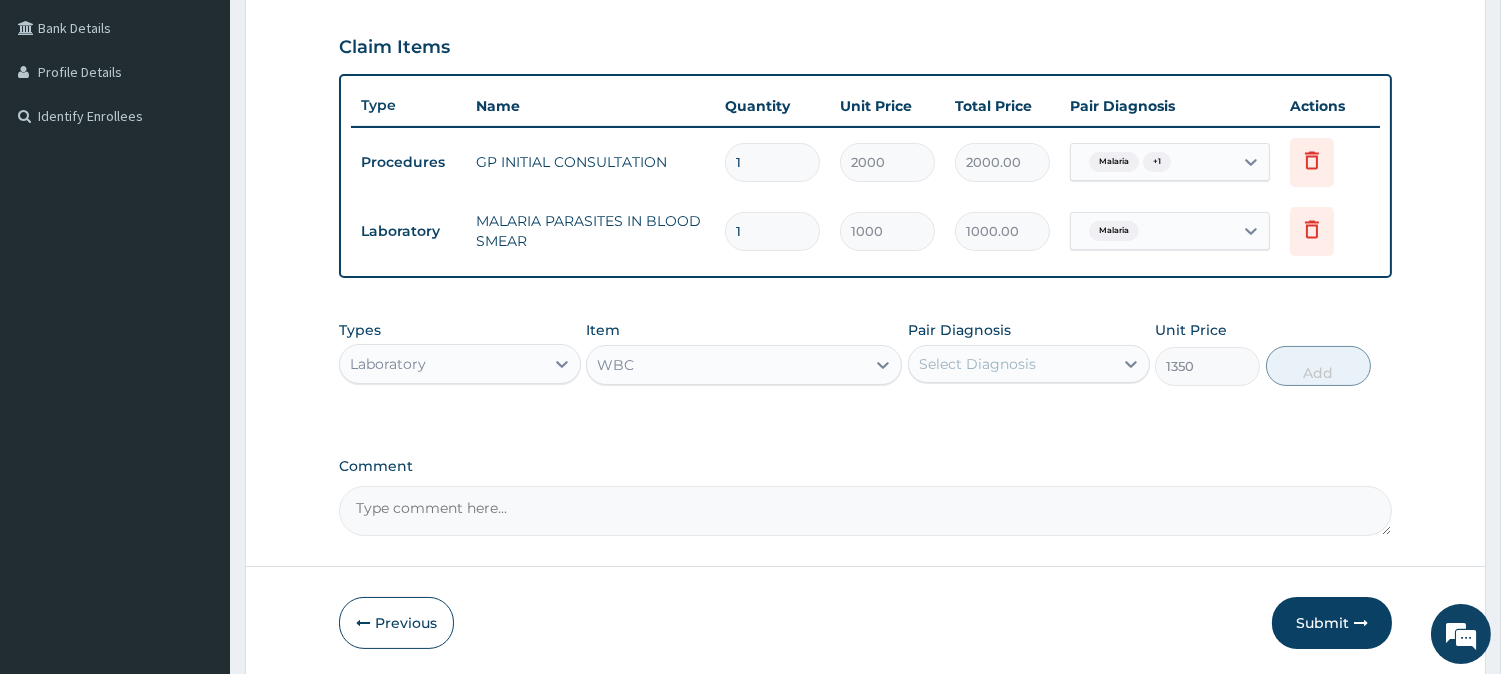 click on "Select Diagnosis" at bounding box center [977, 364] 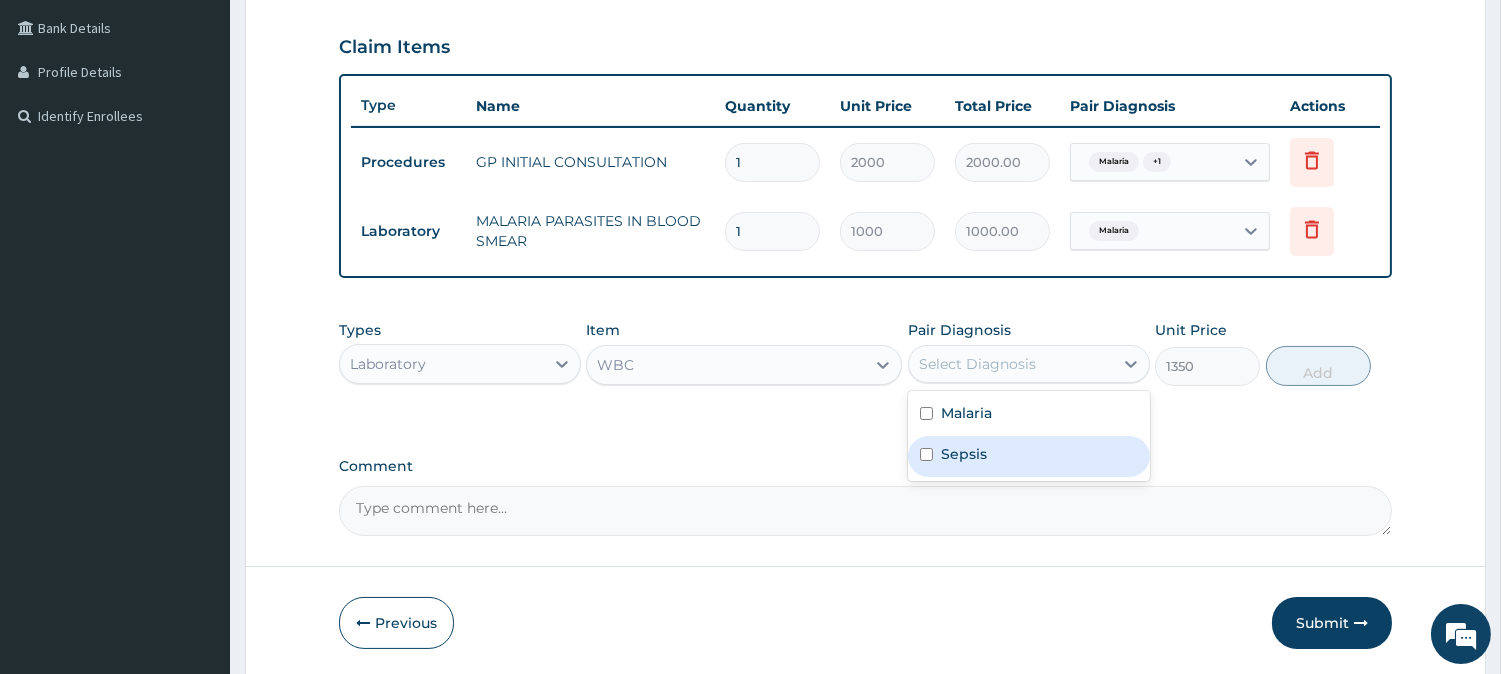 click on "Sepsis" at bounding box center (1029, 456) 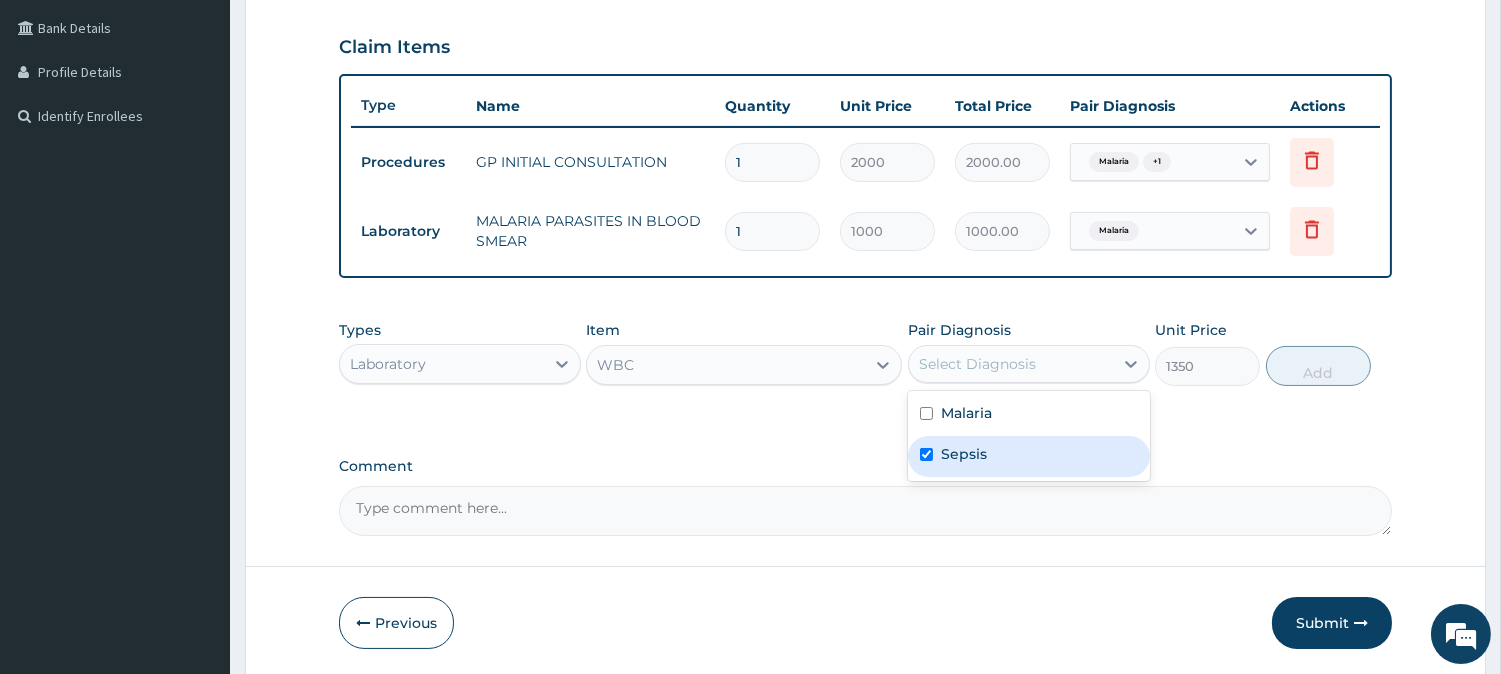 checkbox on "true" 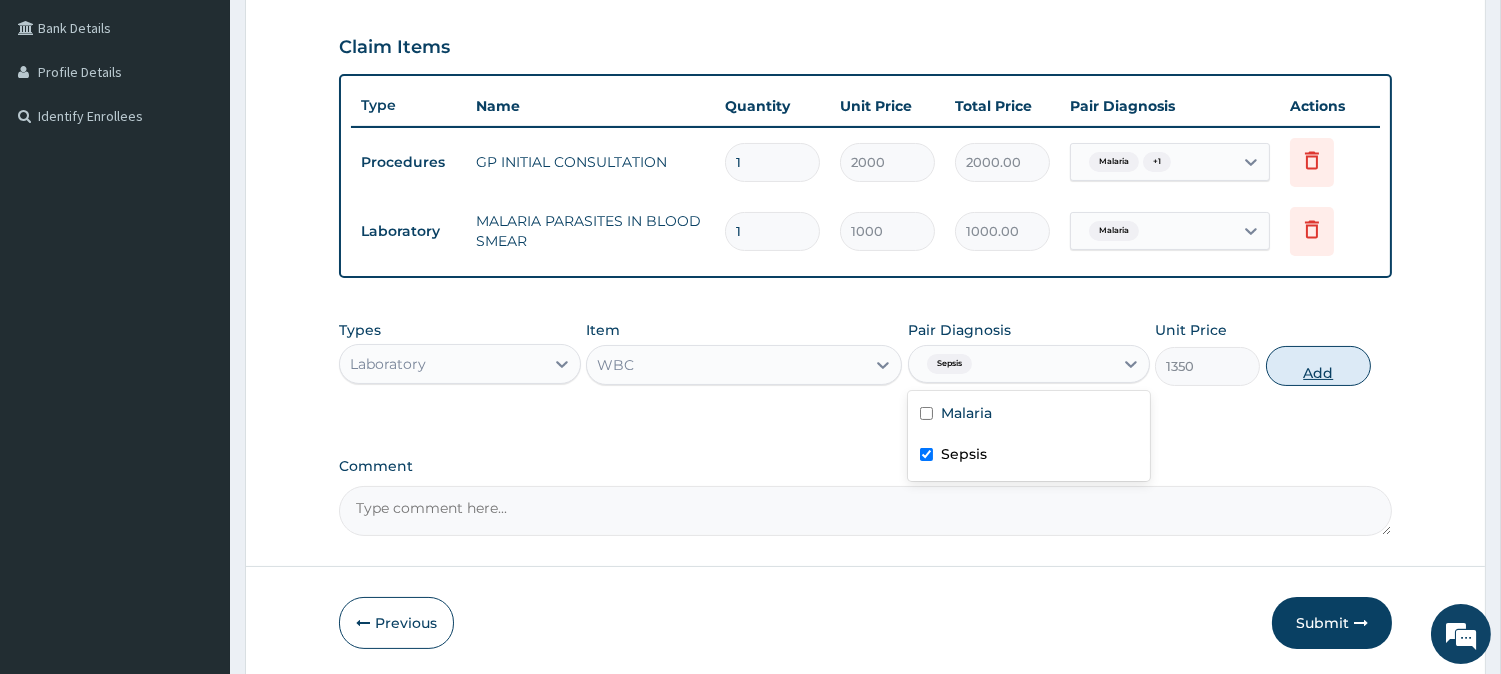 click on "Add" at bounding box center [1318, 366] 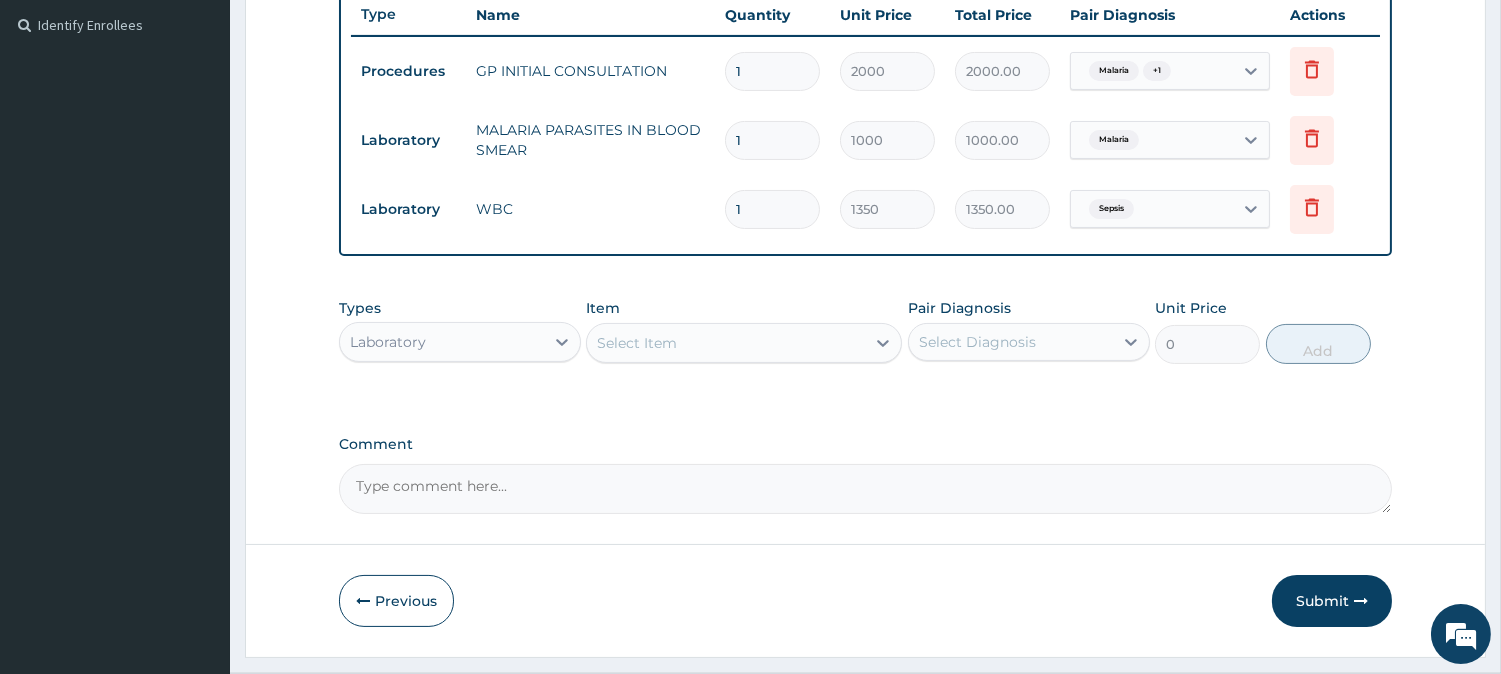 scroll, scrollTop: 594, scrollLeft: 0, axis: vertical 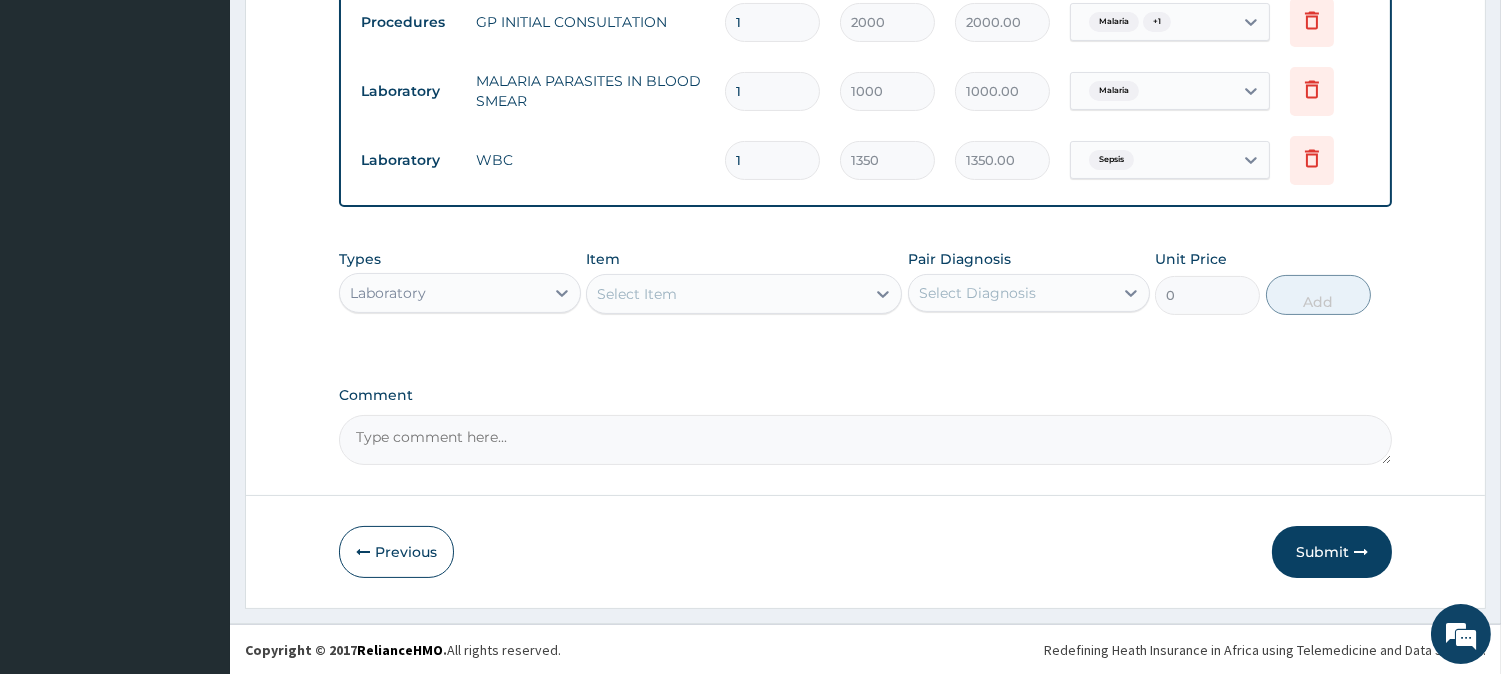 drag, startPoint x: 525, startPoint y: 286, endPoint x: 518, endPoint y: 310, distance: 25 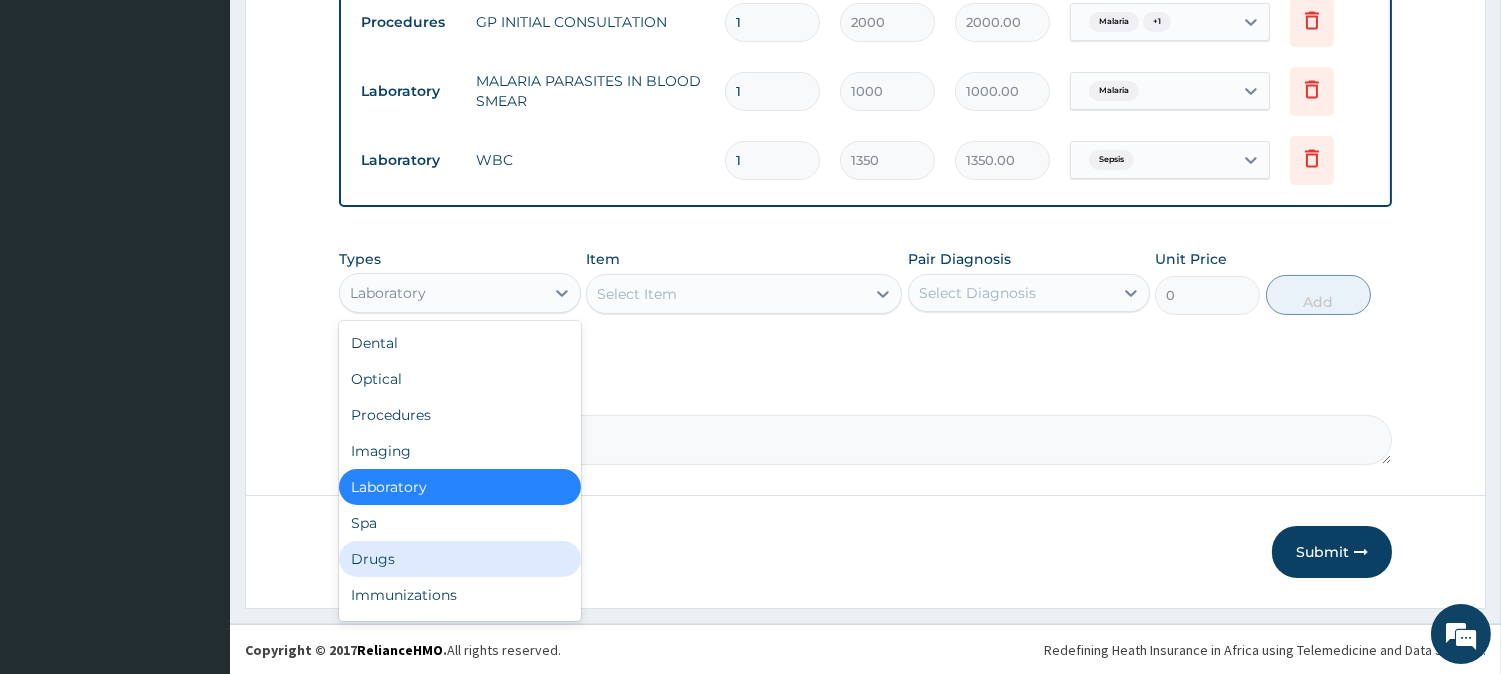 click on "Drugs" at bounding box center [460, 559] 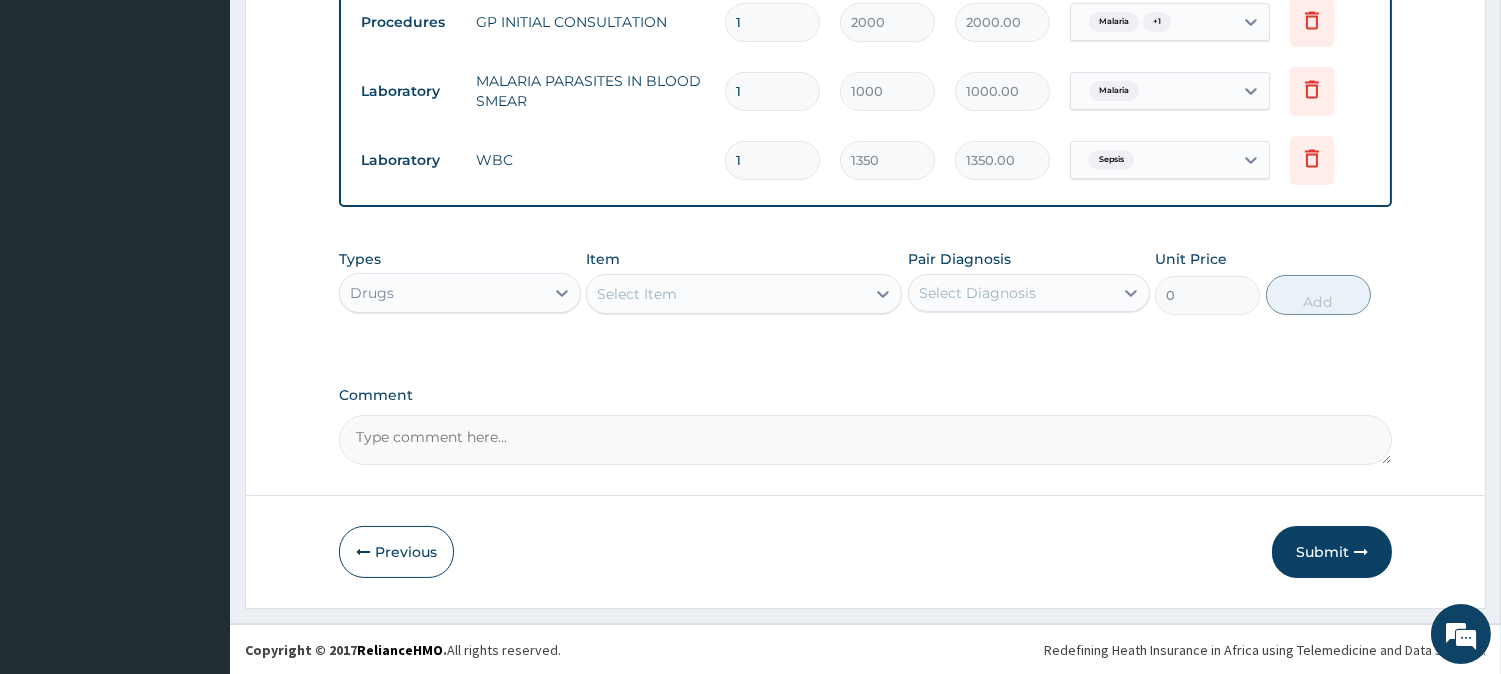 click on "Select Item" at bounding box center (637, 294) 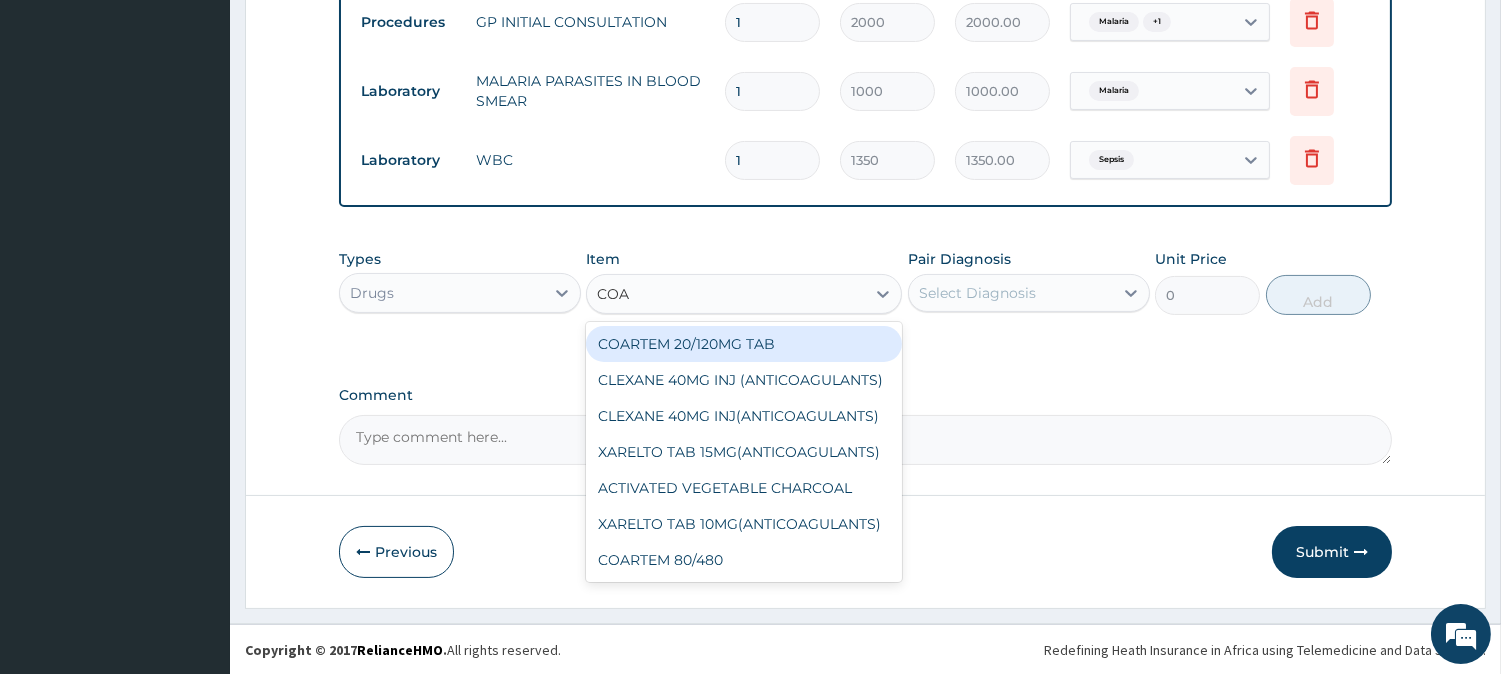 type on "COART" 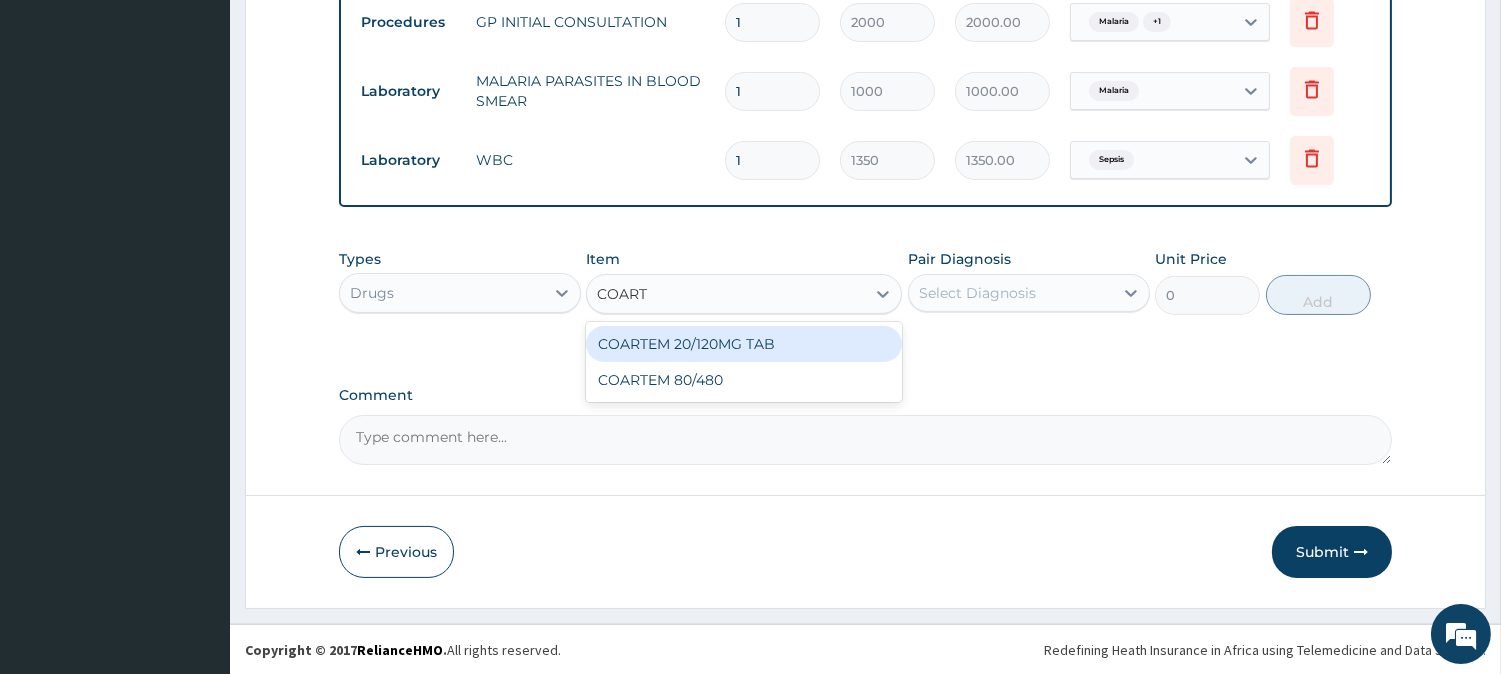 click on "COARTEM 20/120MG TAB" at bounding box center [744, 344] 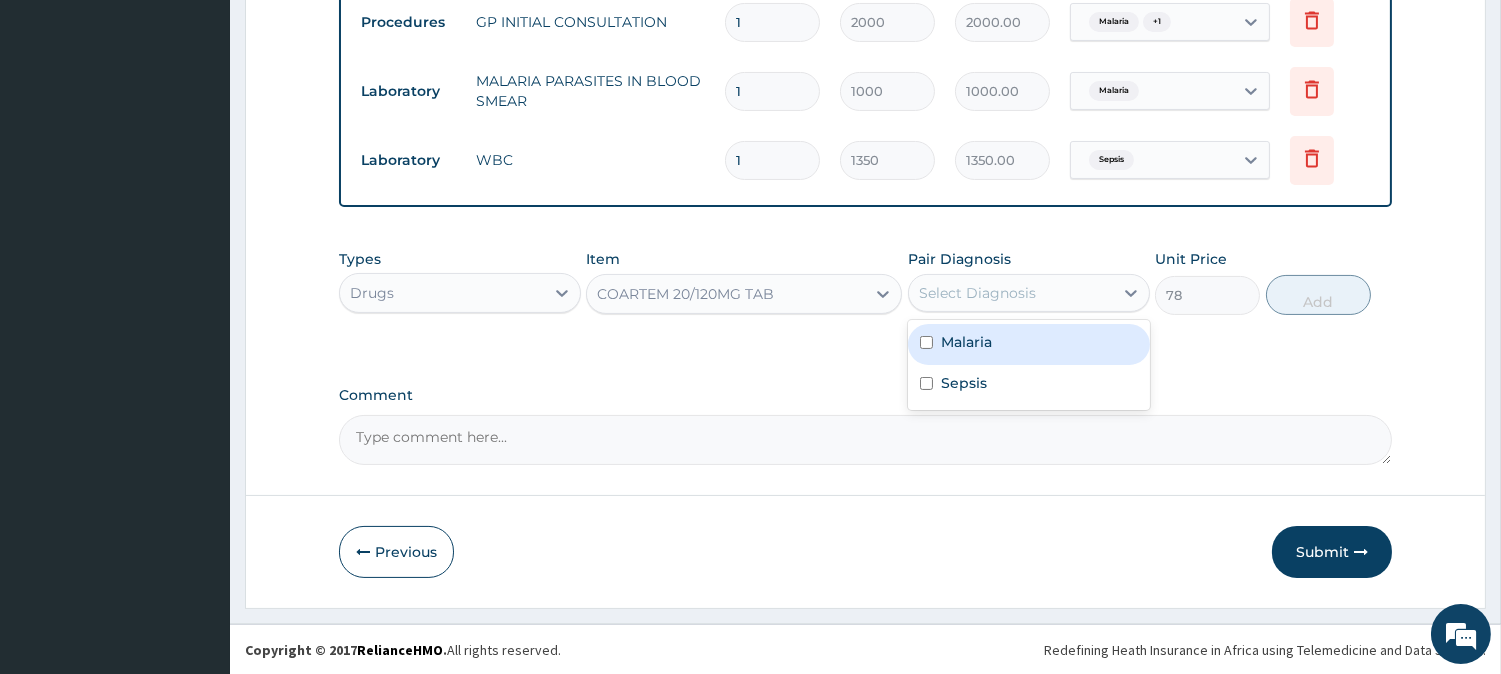 click on "Select Diagnosis" at bounding box center (977, 293) 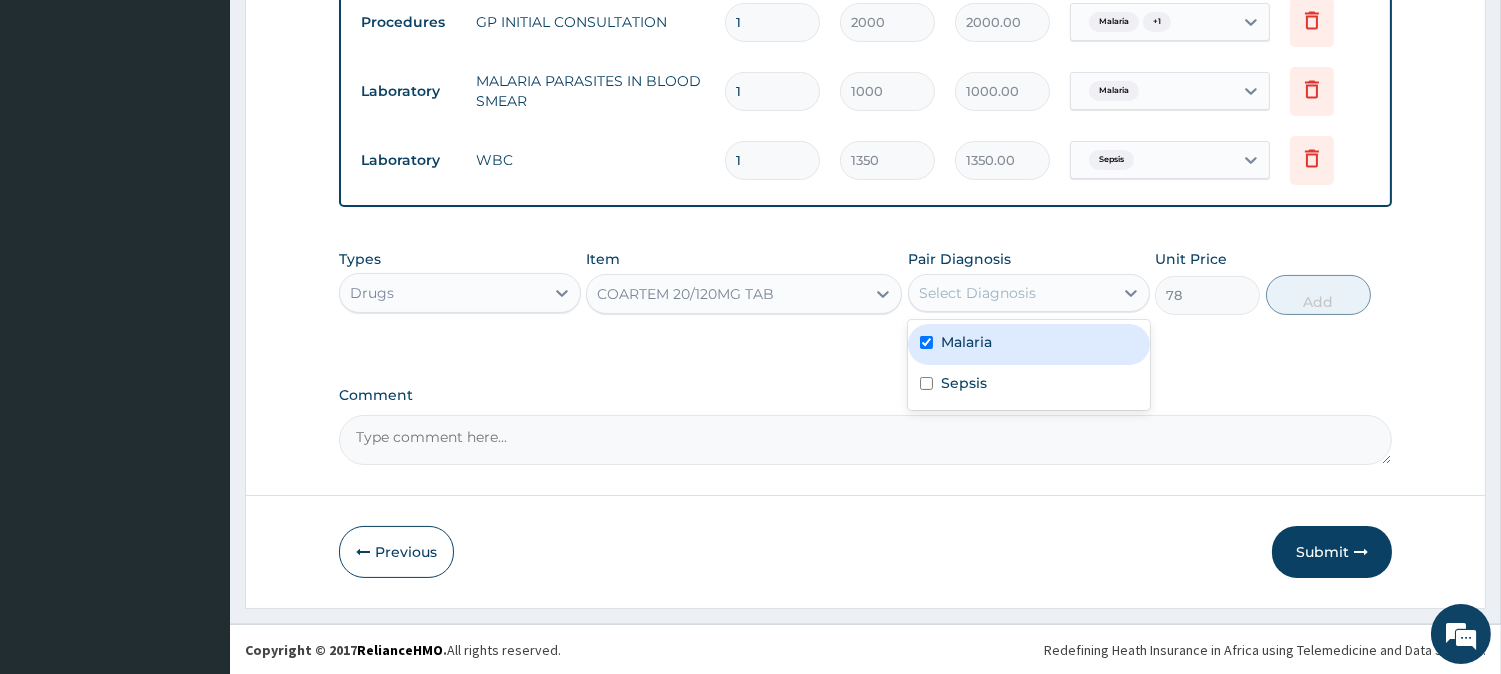 checkbox on "true" 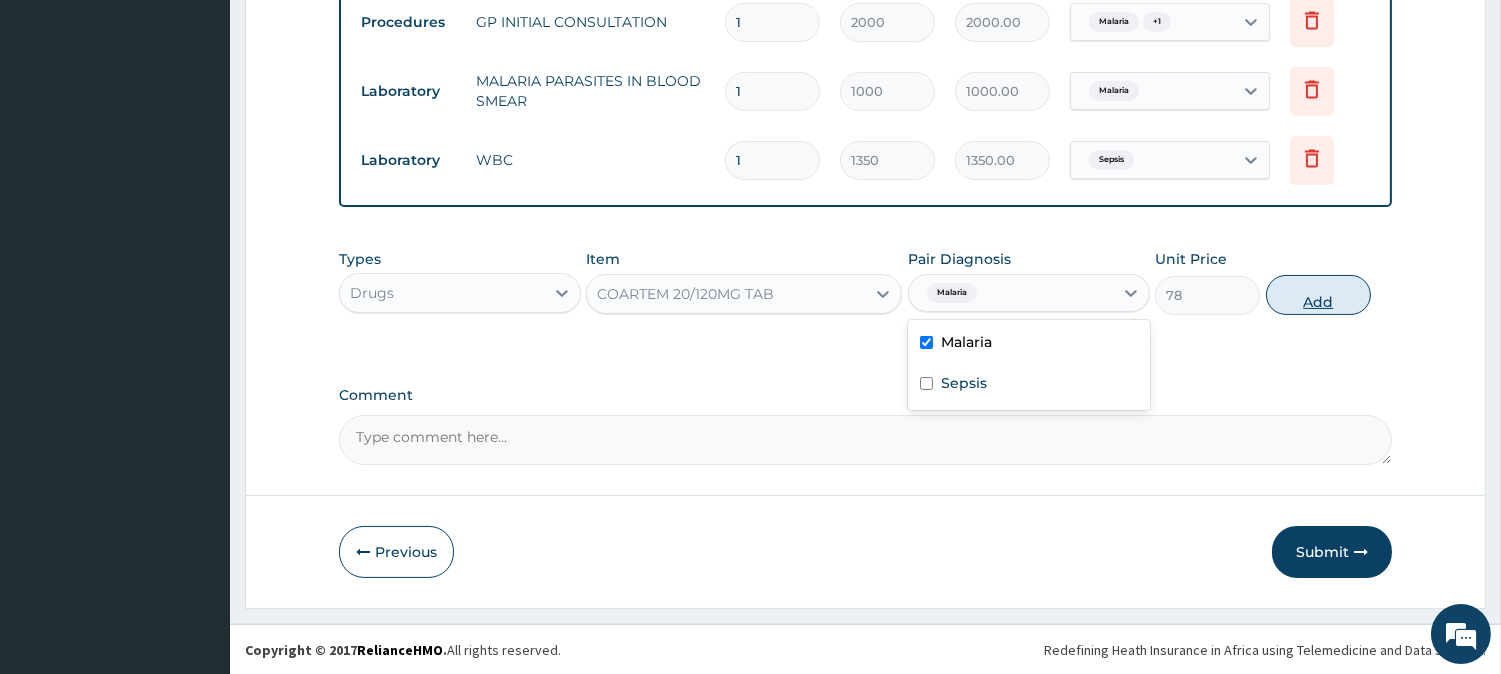 click on "Add" at bounding box center (1318, 295) 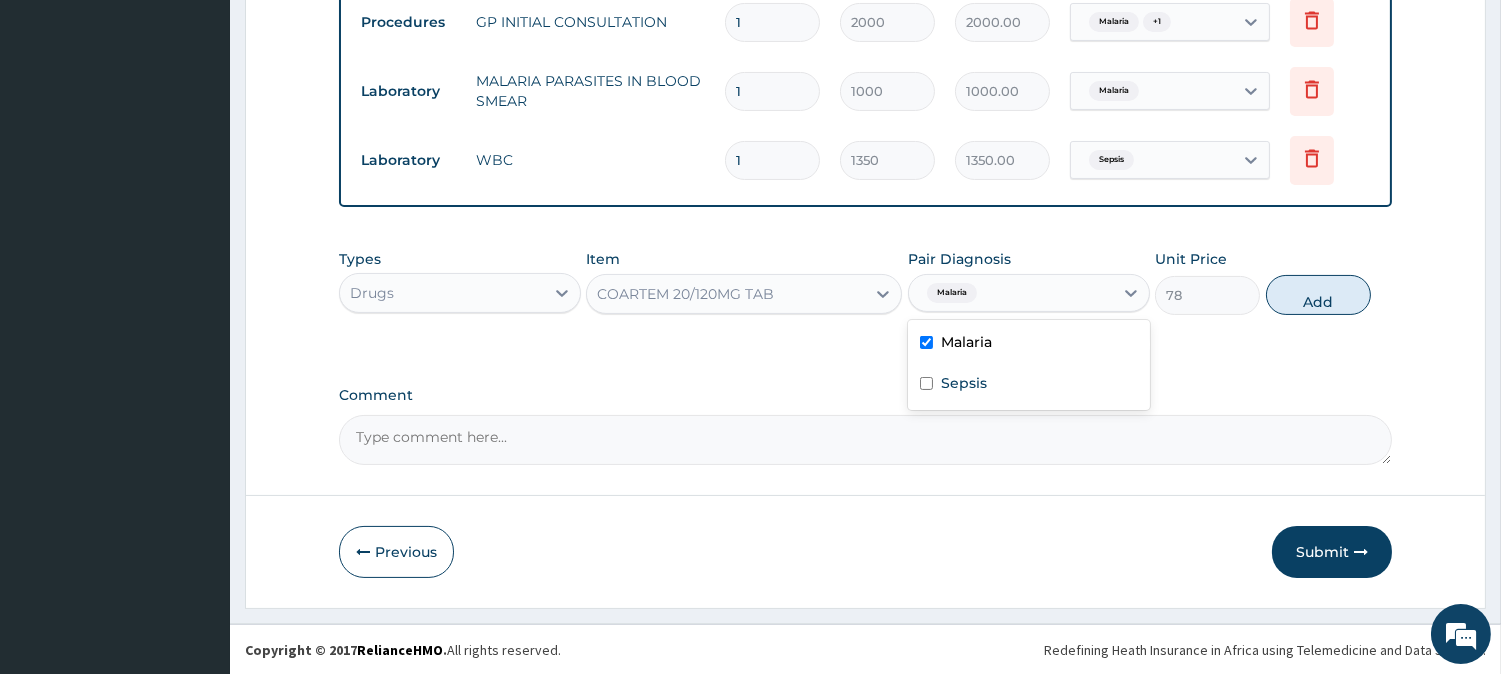 type on "0" 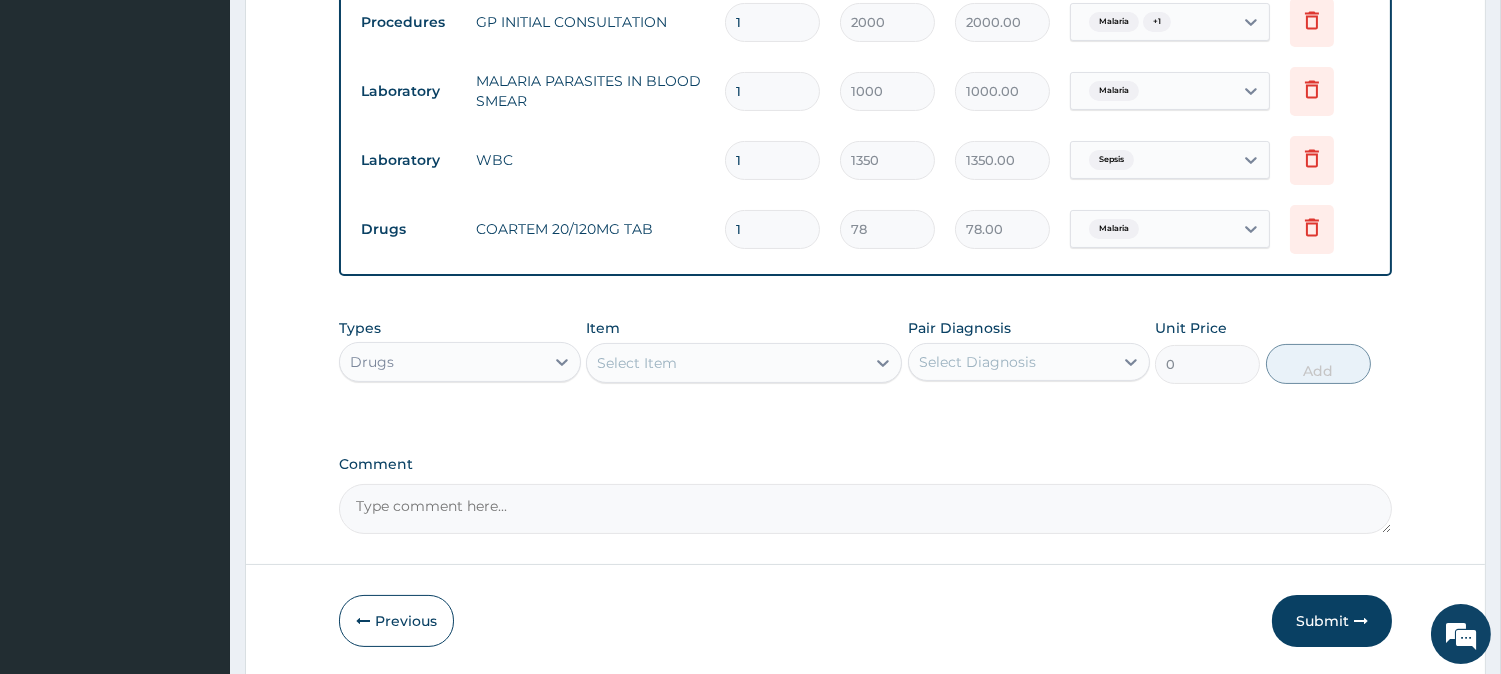 type on "12" 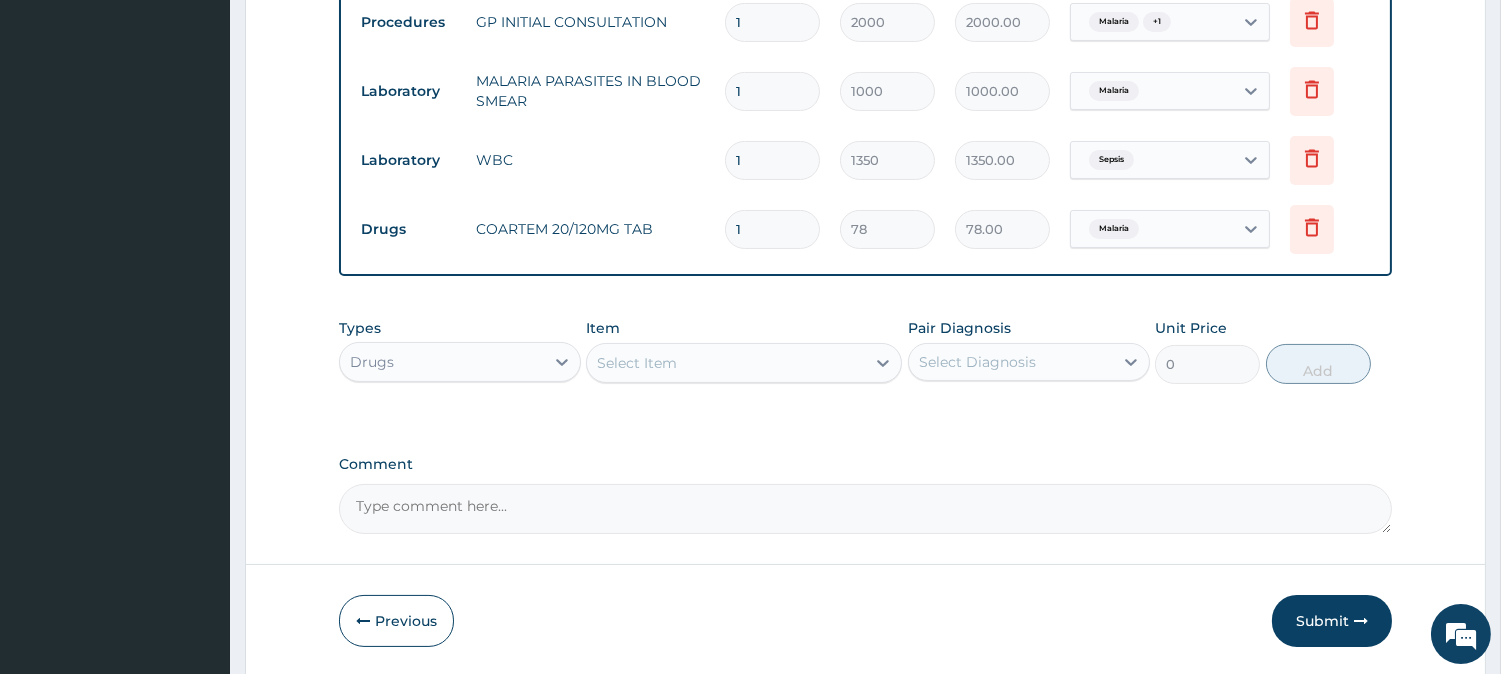 type on "936.00" 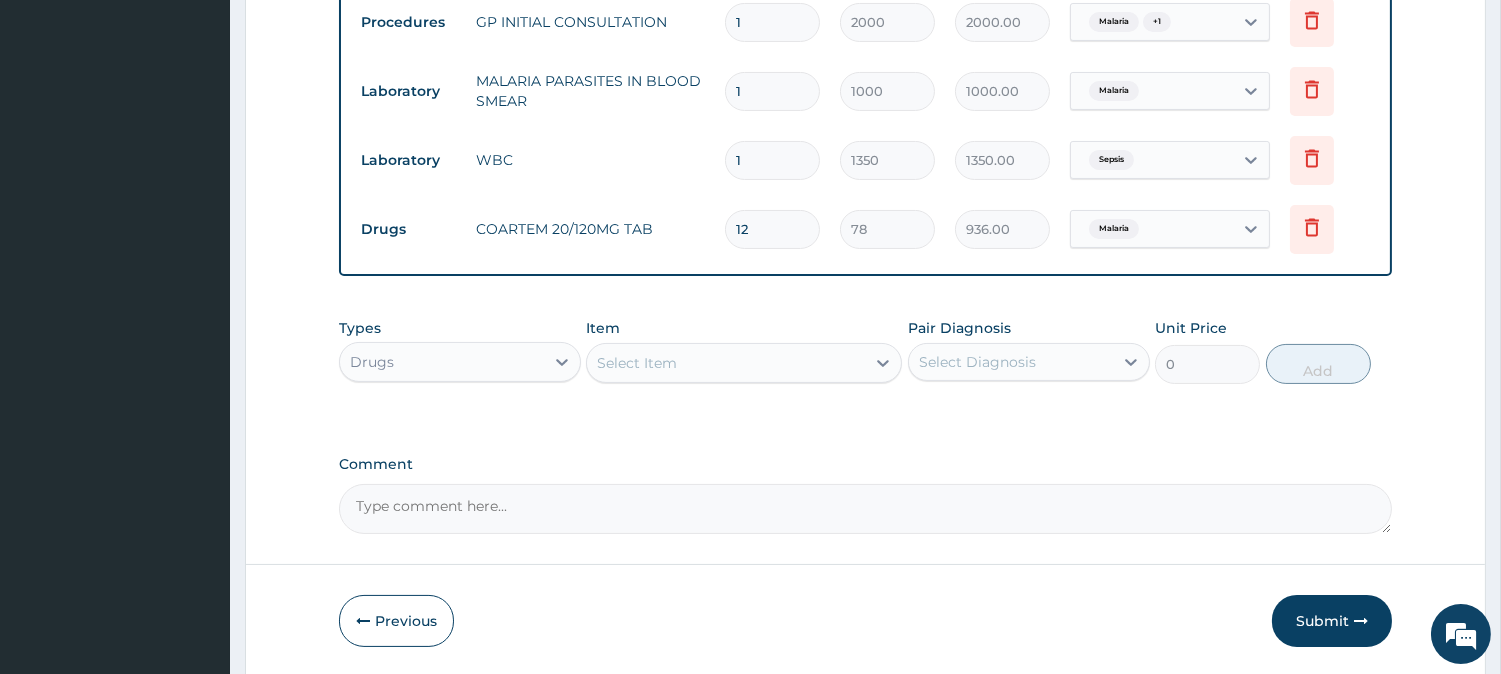 type on "12" 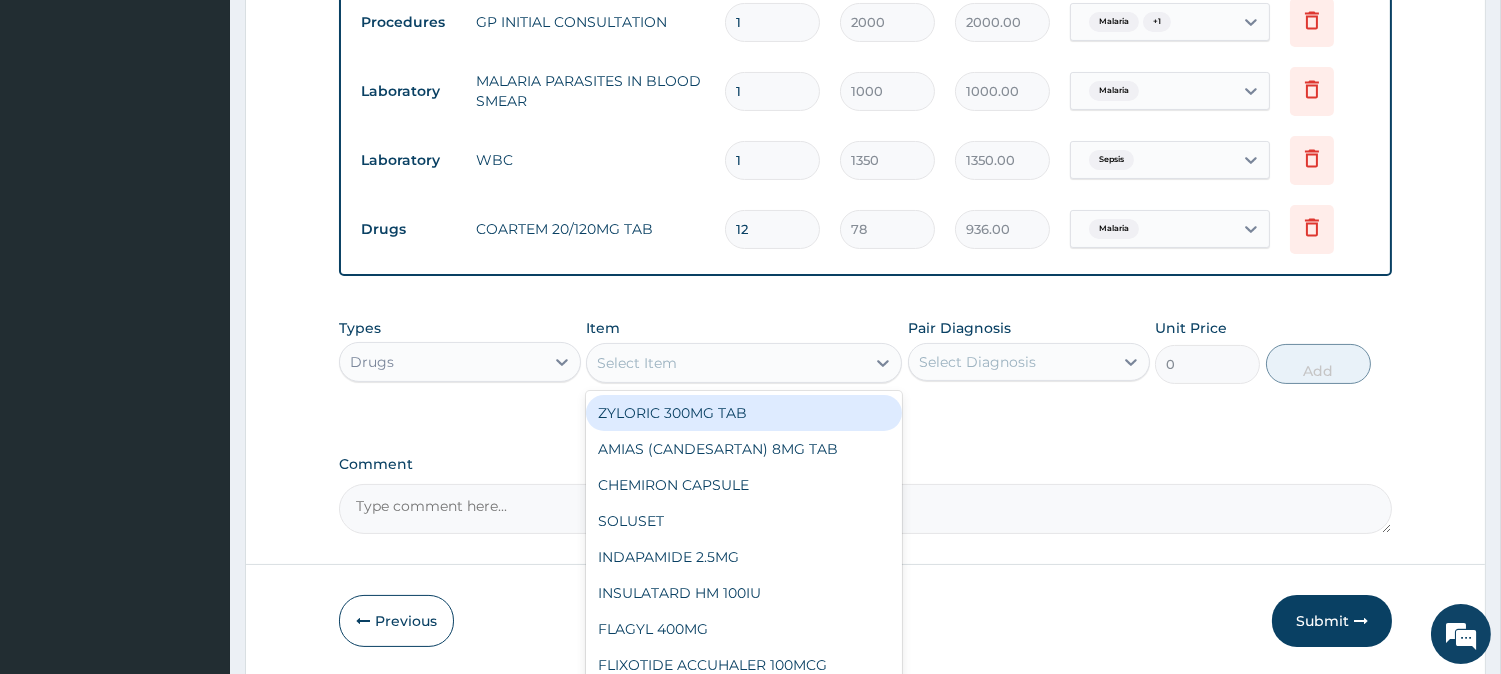 click on "Select Item" at bounding box center (726, 363) 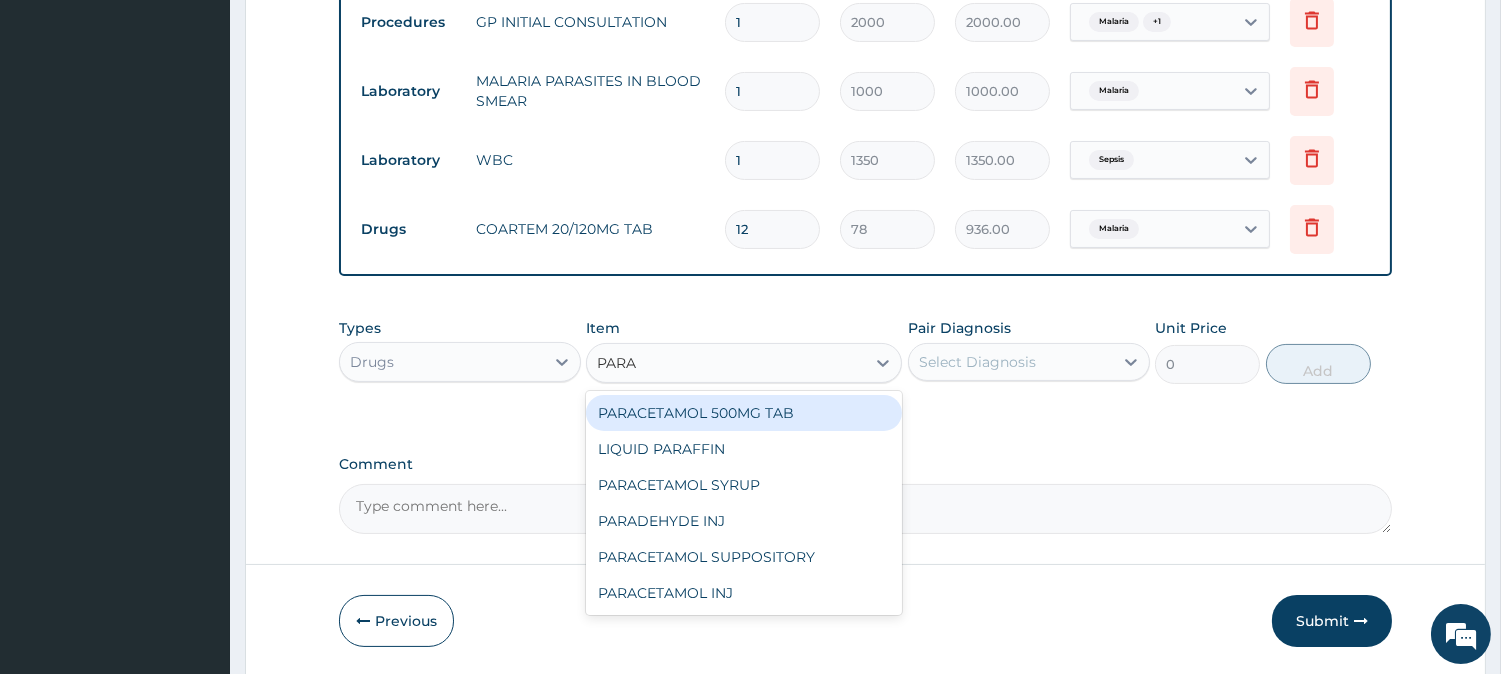 type on "PARAC" 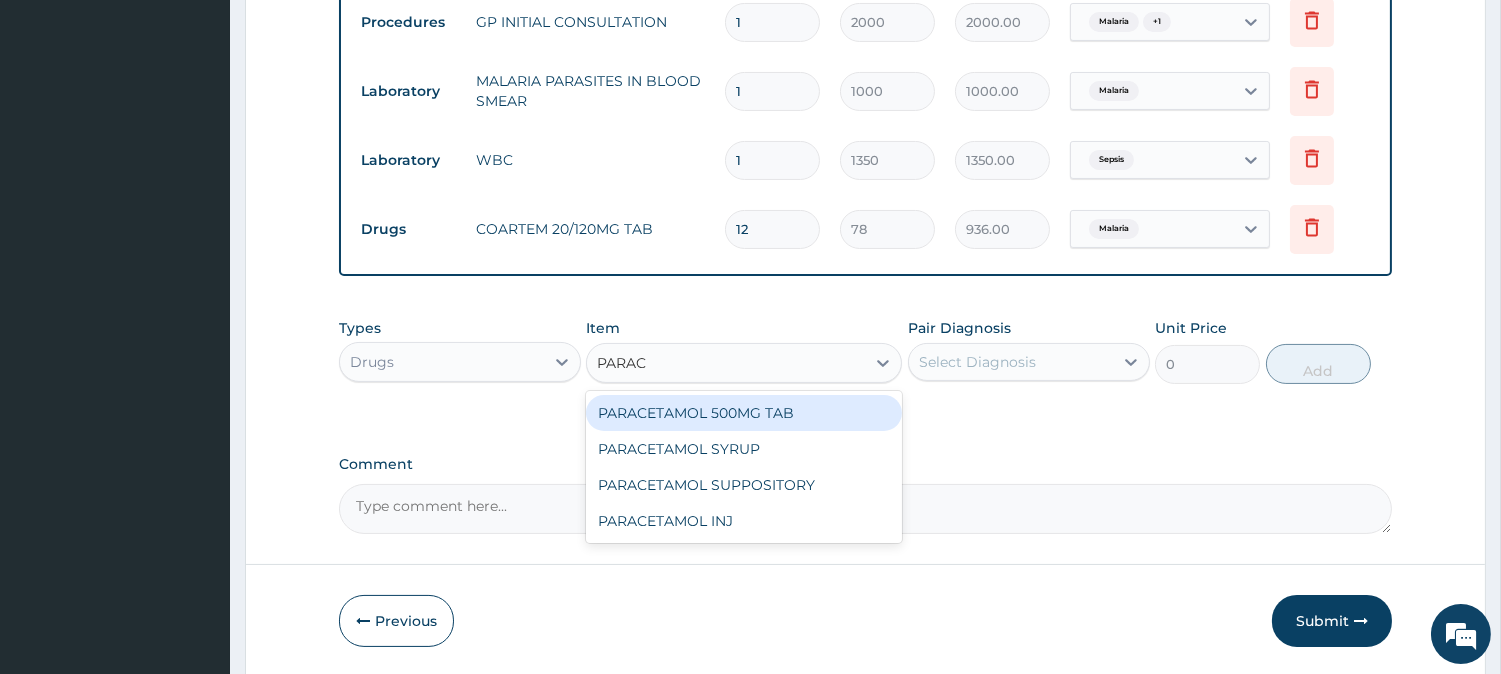 click on "PARACETAMOL 500MG TAB" at bounding box center [744, 413] 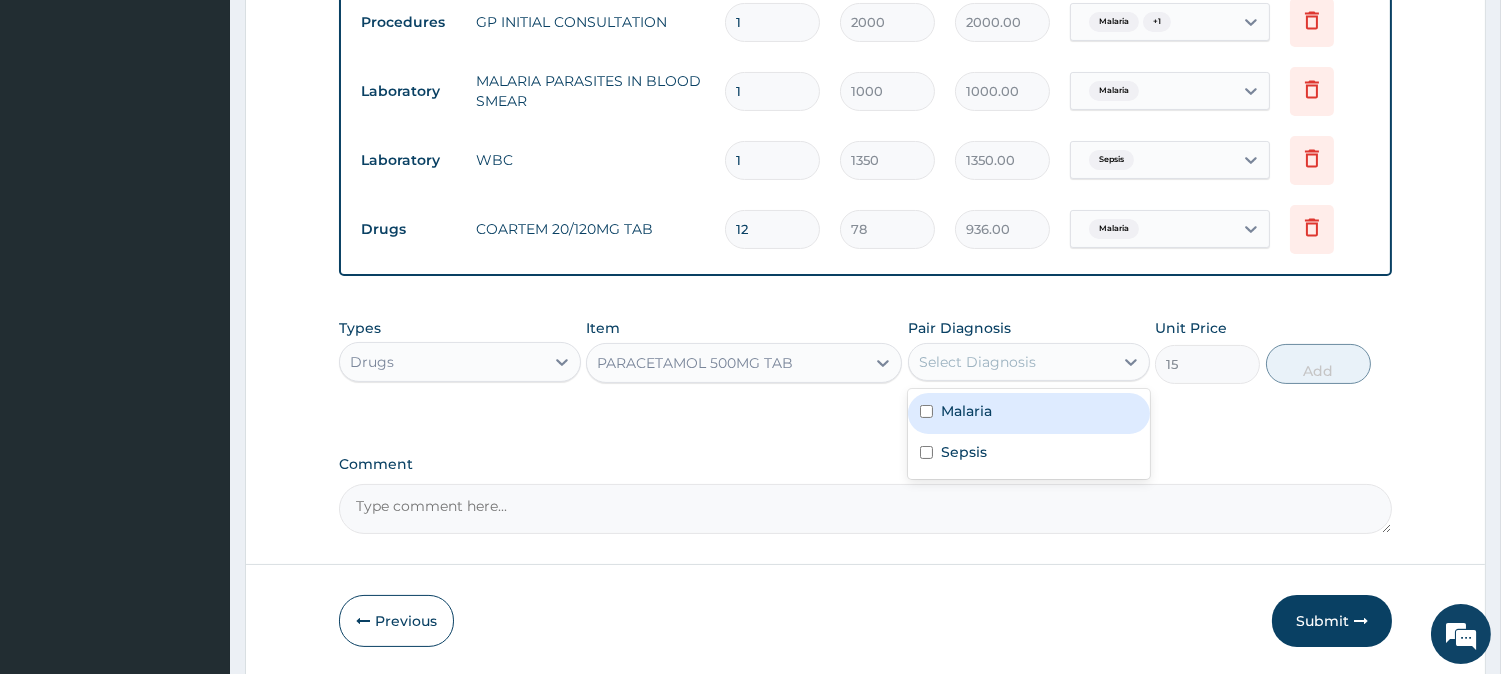click on "Select Diagnosis" at bounding box center [977, 362] 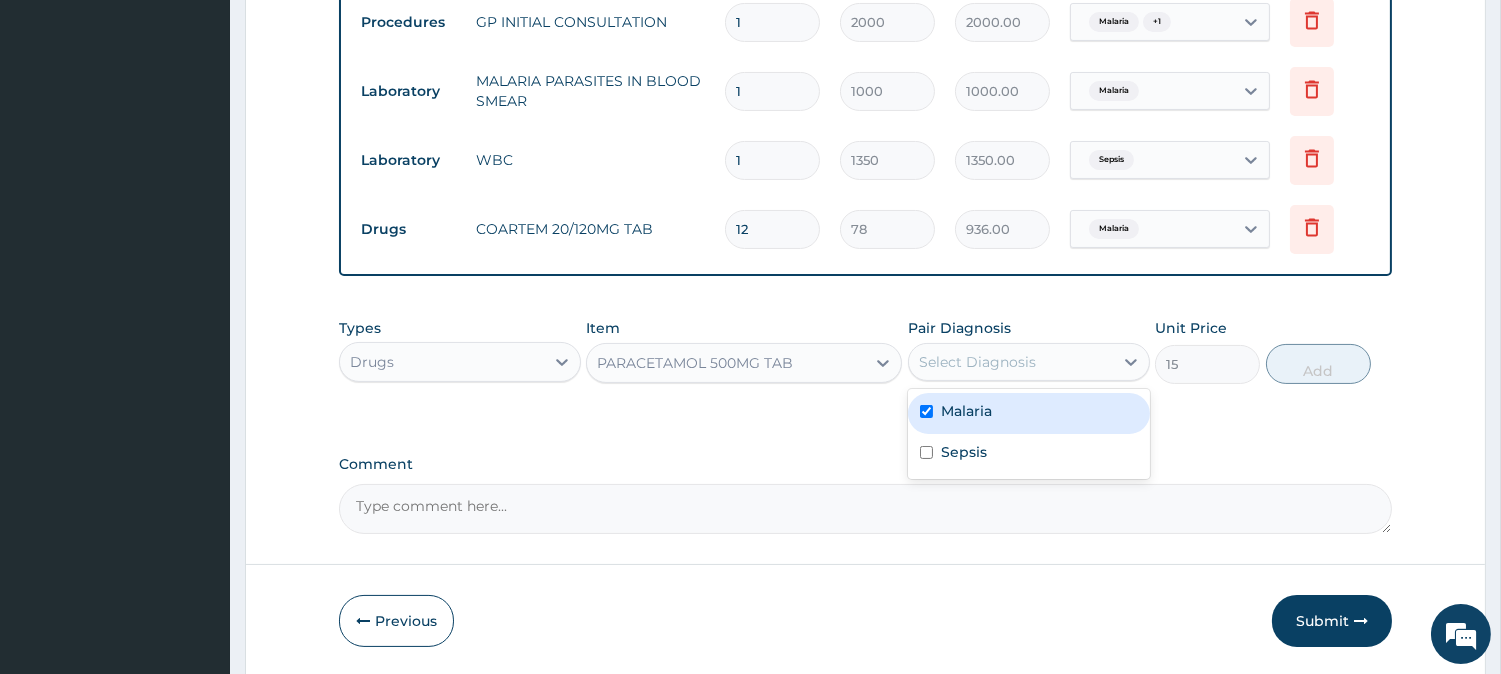 checkbox on "true" 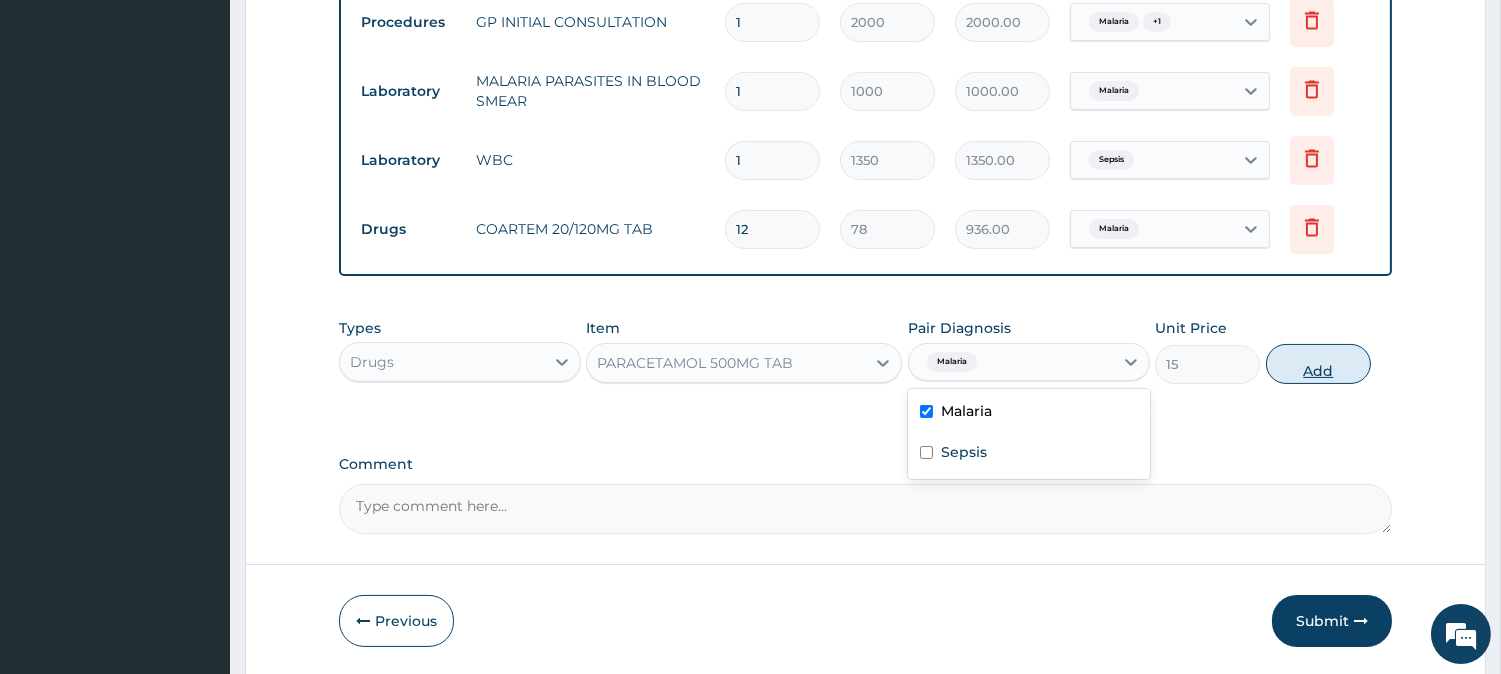 click on "Add" at bounding box center [1318, 364] 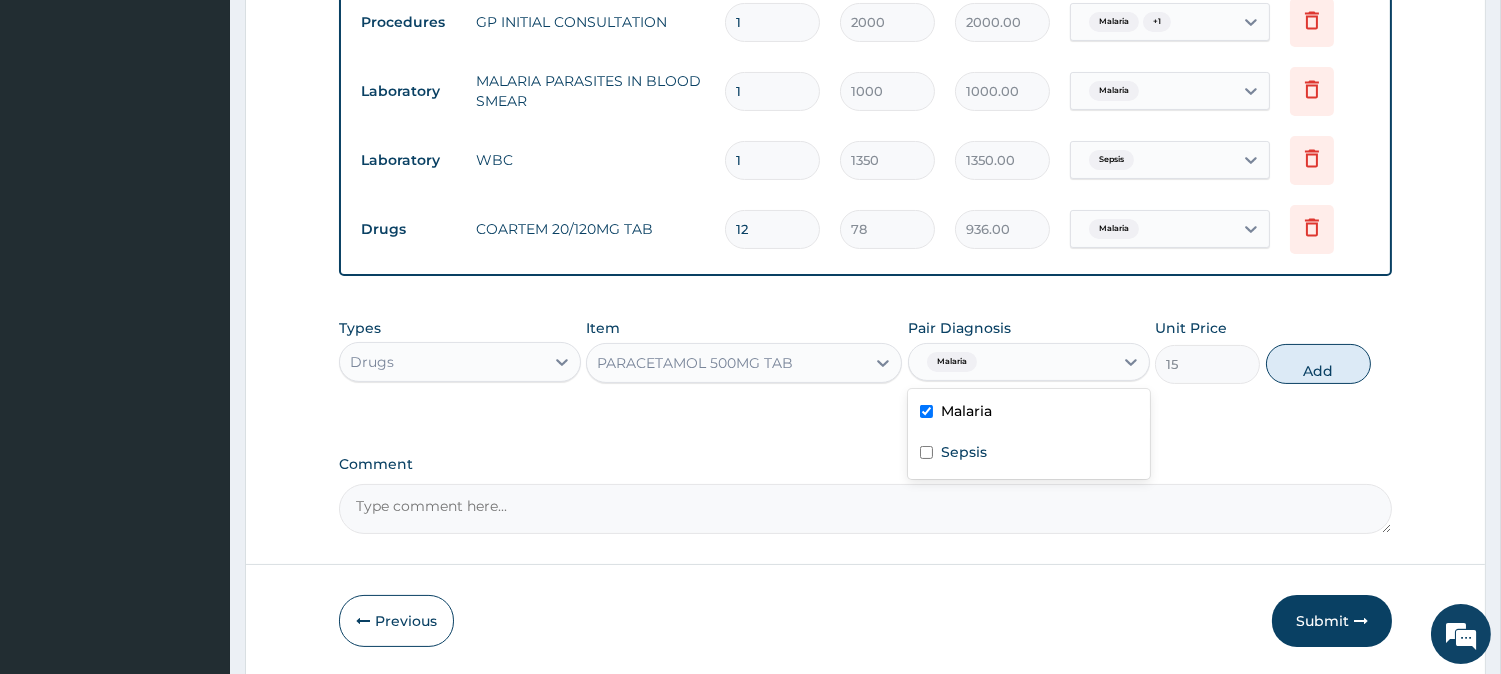 type on "0" 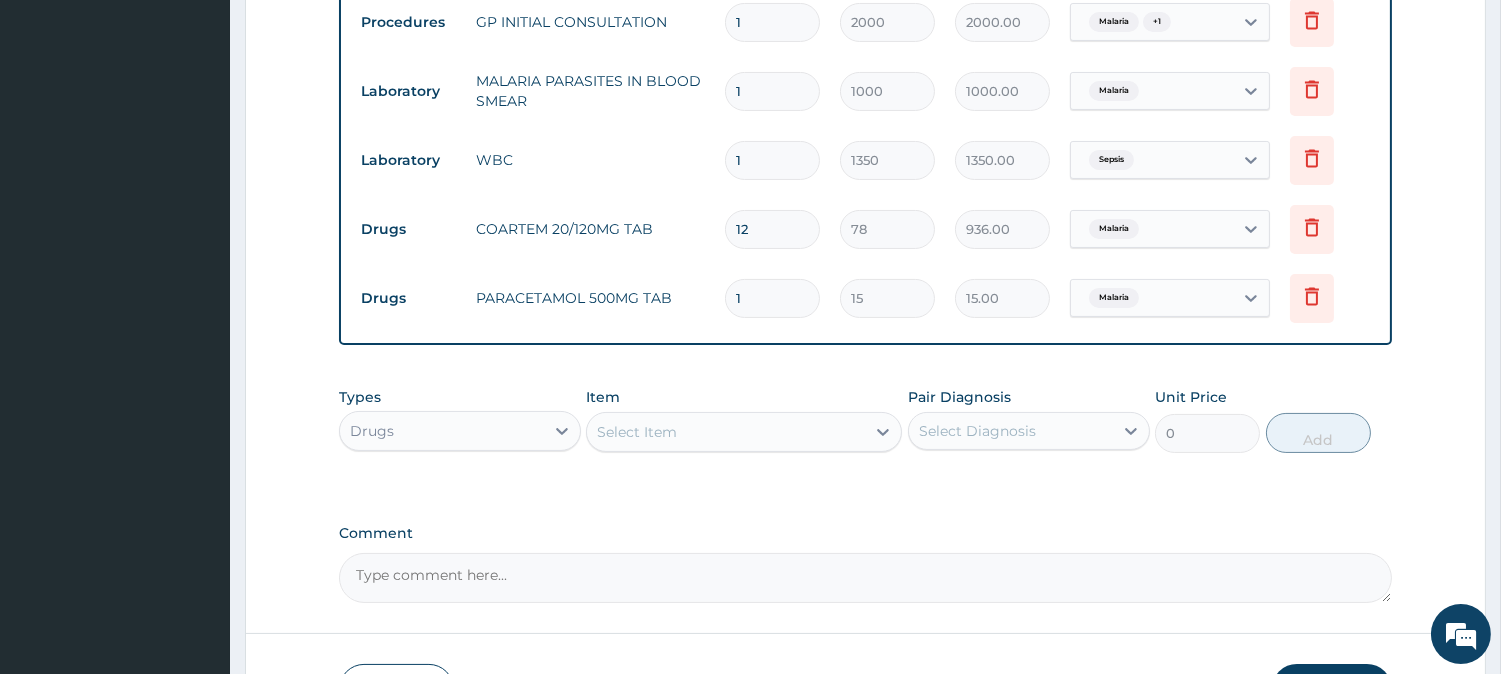 drag, startPoint x: 741, startPoint y: 288, endPoint x: 705, endPoint y: 285, distance: 36.124783 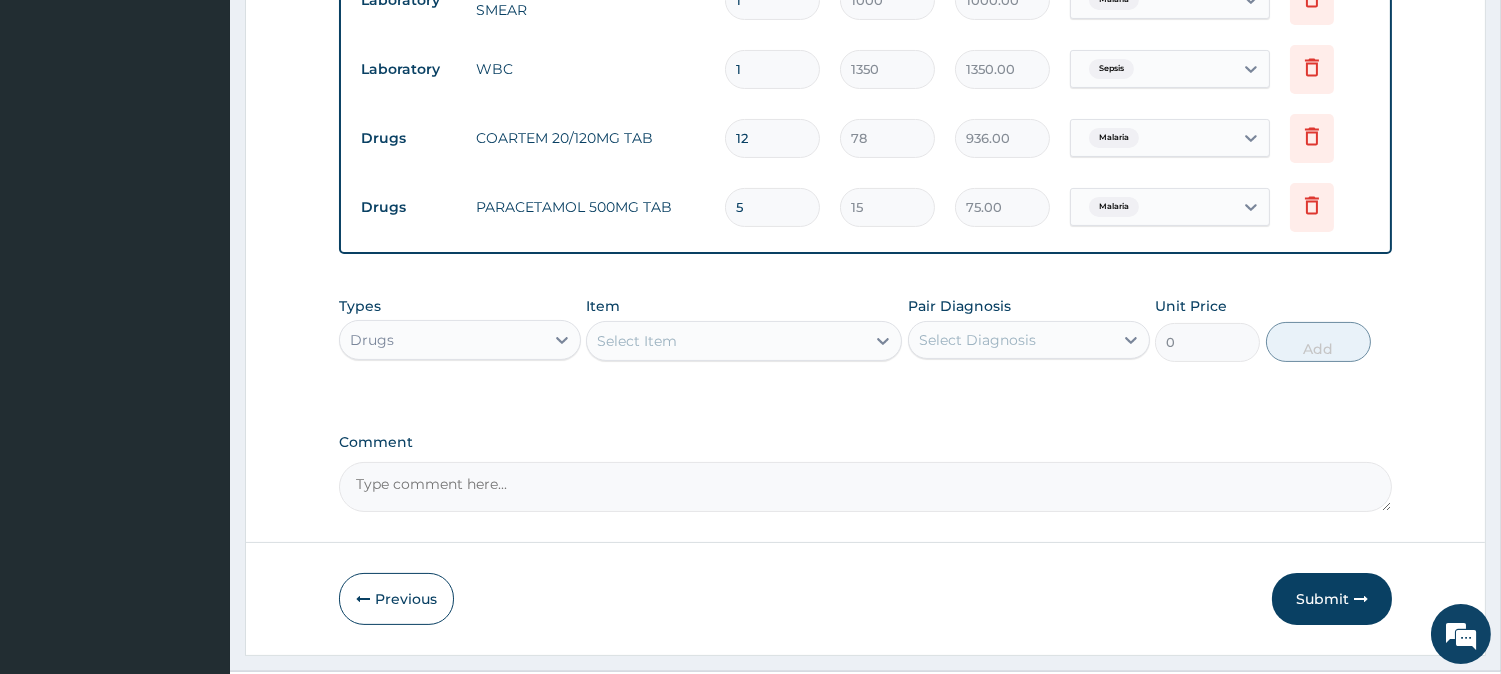 scroll, scrollTop: 733, scrollLeft: 0, axis: vertical 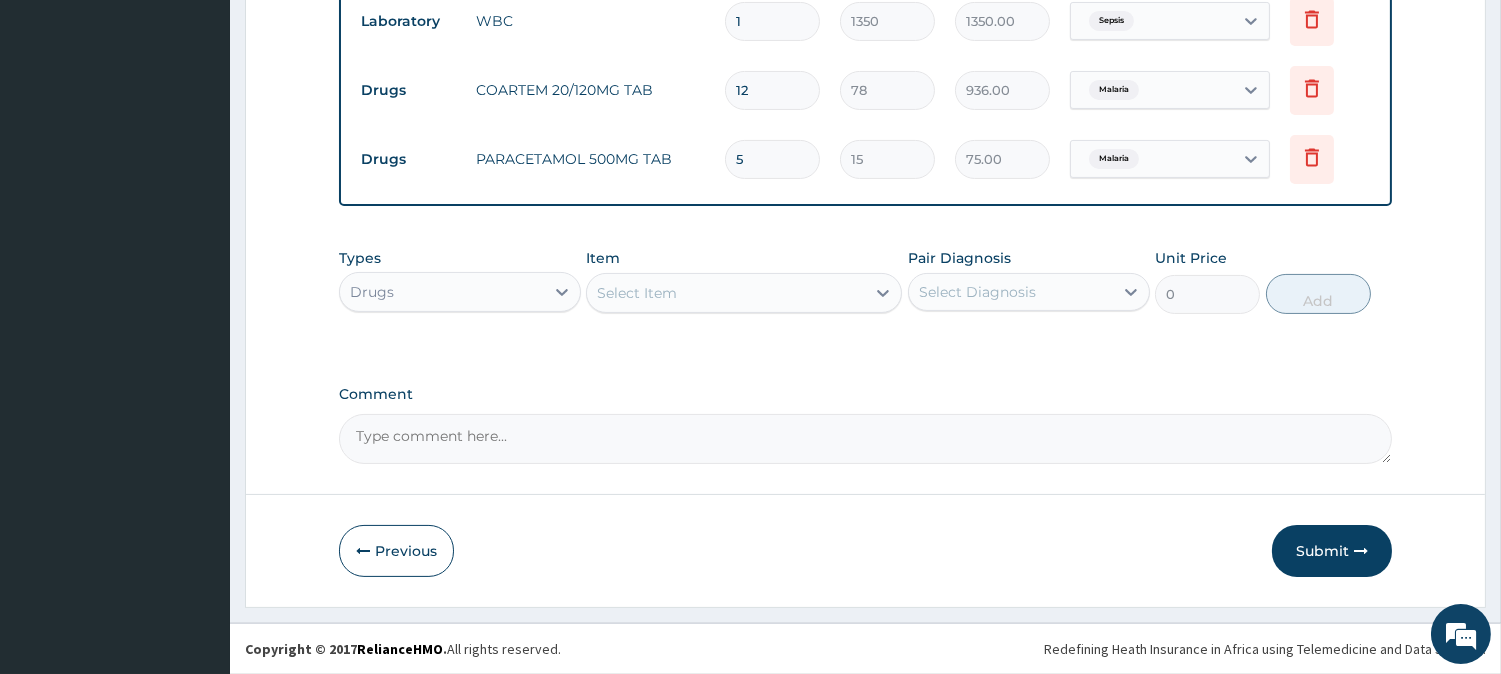 type on "5" 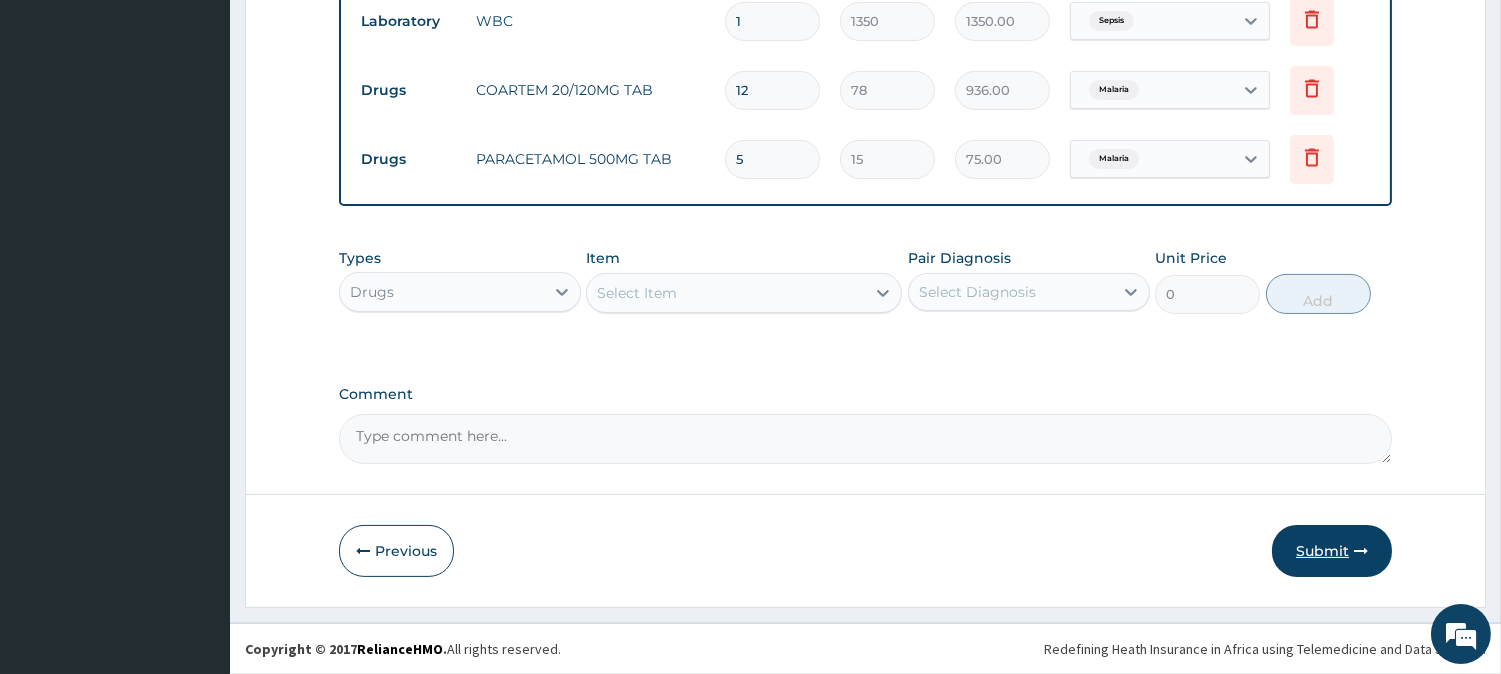 click on "Submit" at bounding box center (1332, 551) 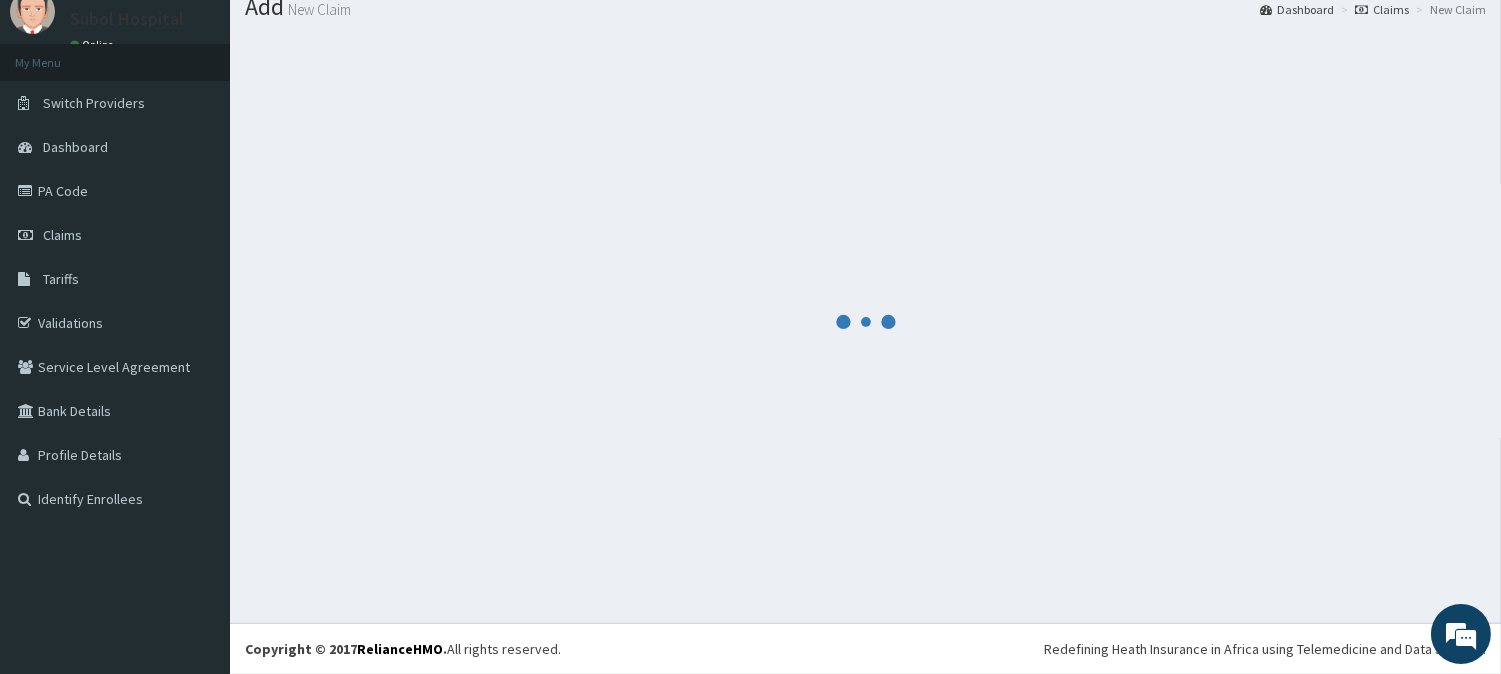 scroll, scrollTop: 733, scrollLeft: 0, axis: vertical 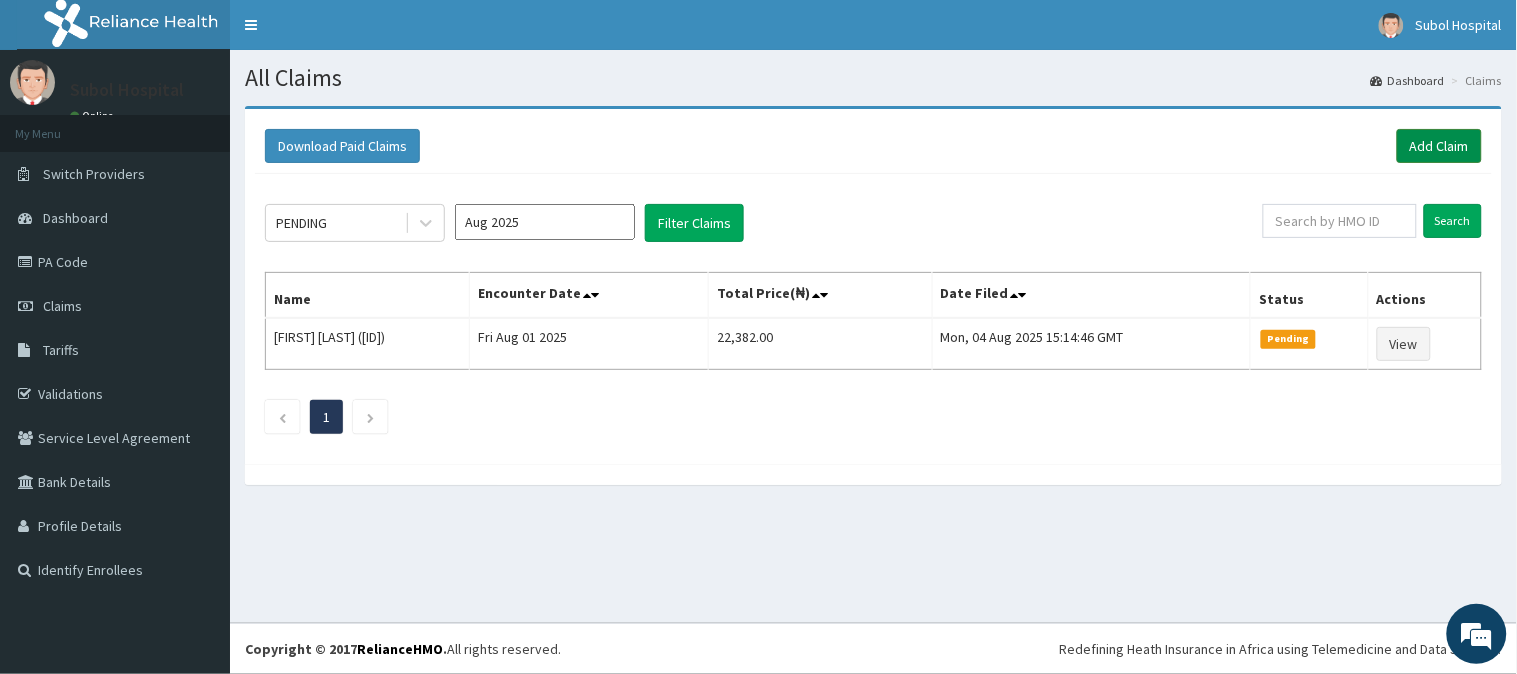 click on "Add Claim" at bounding box center [1439, 146] 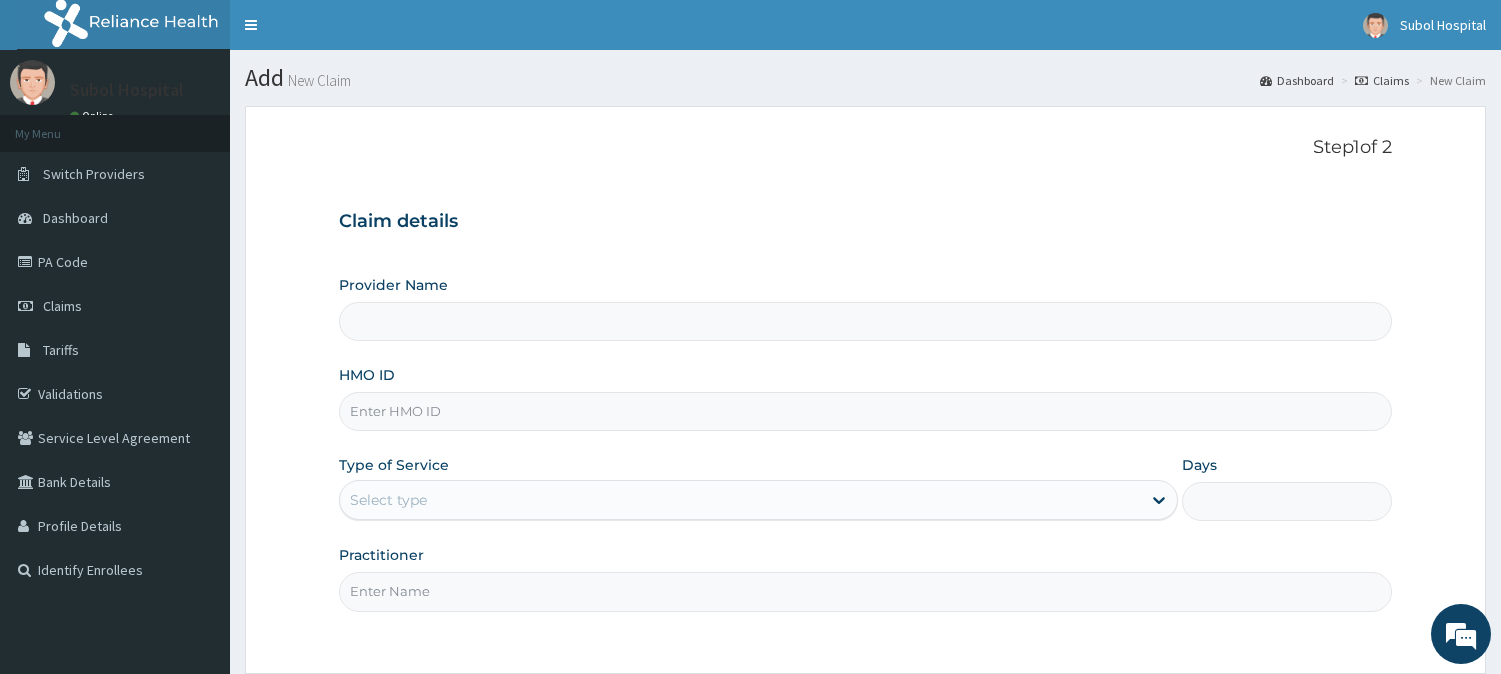 type on "Subol Hospital" 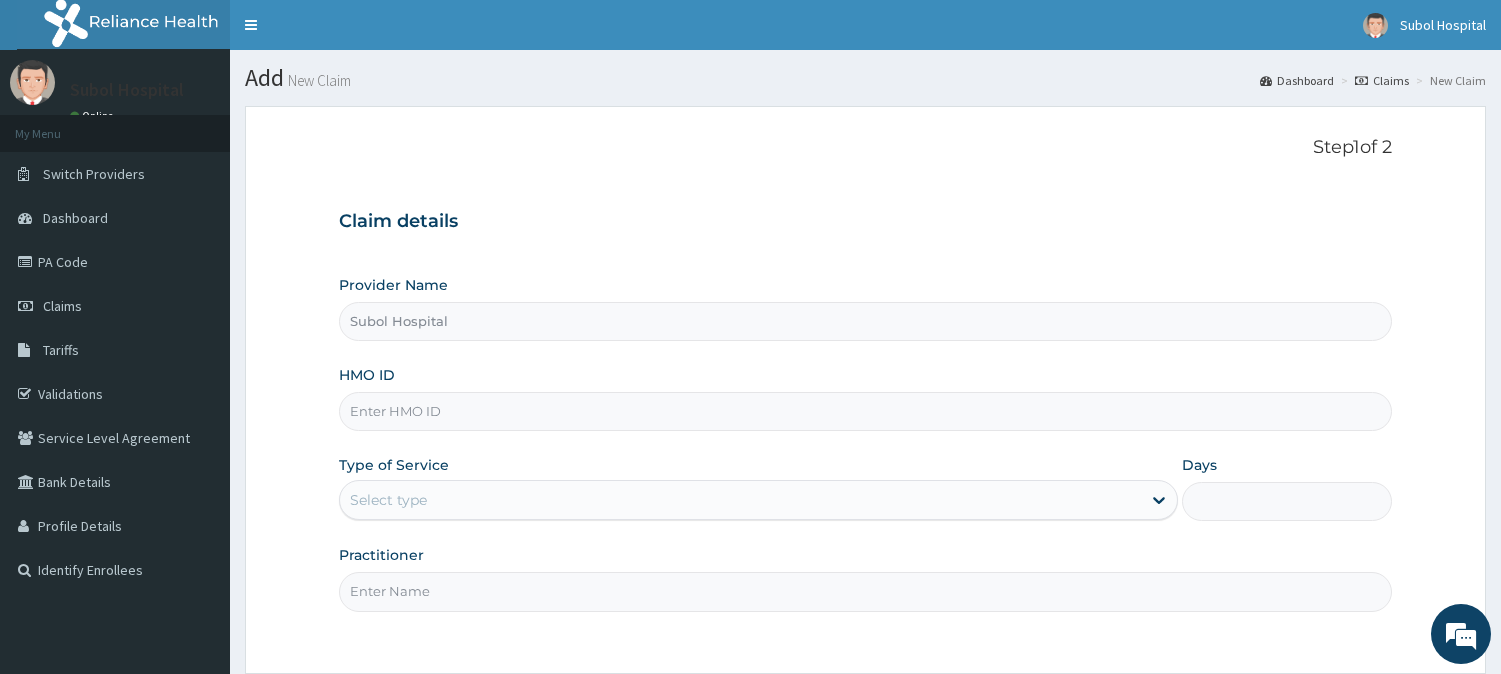 scroll, scrollTop: 0, scrollLeft: 0, axis: both 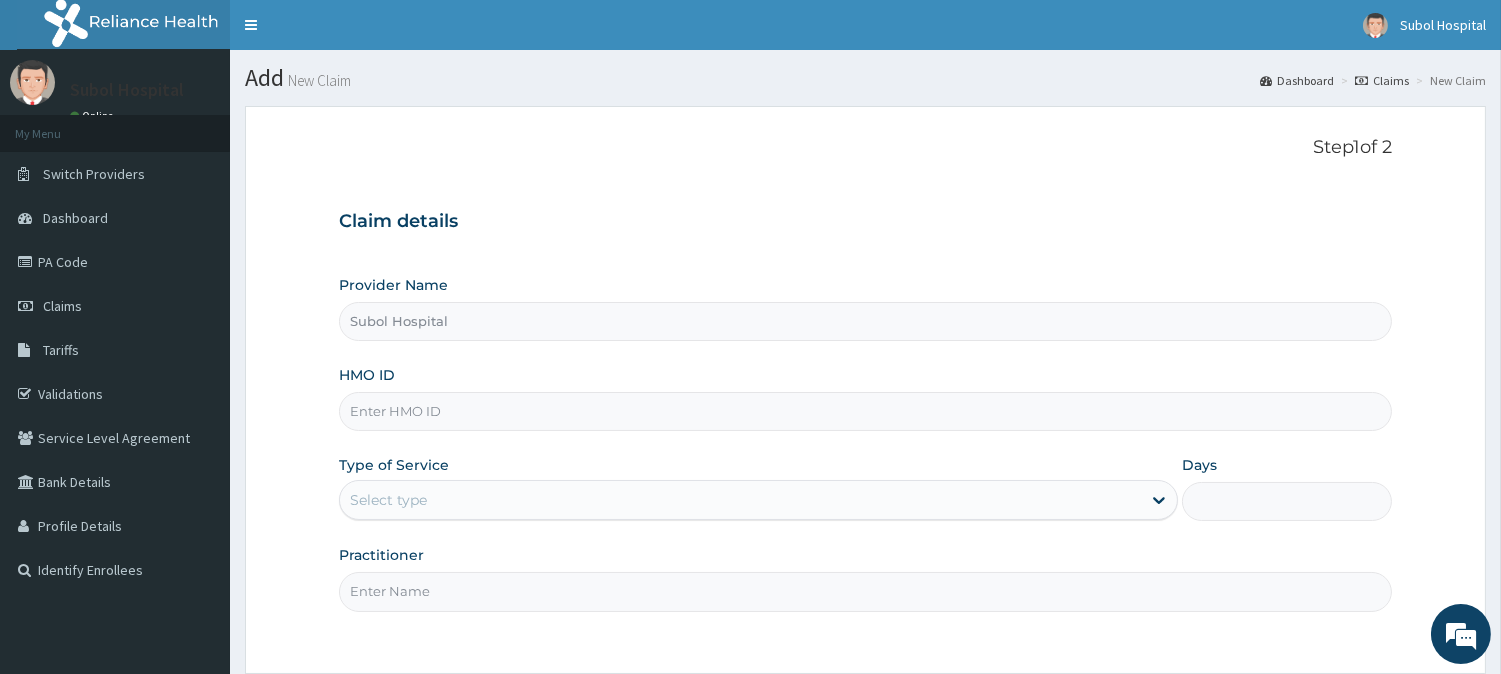click on "HMO ID" at bounding box center [865, 411] 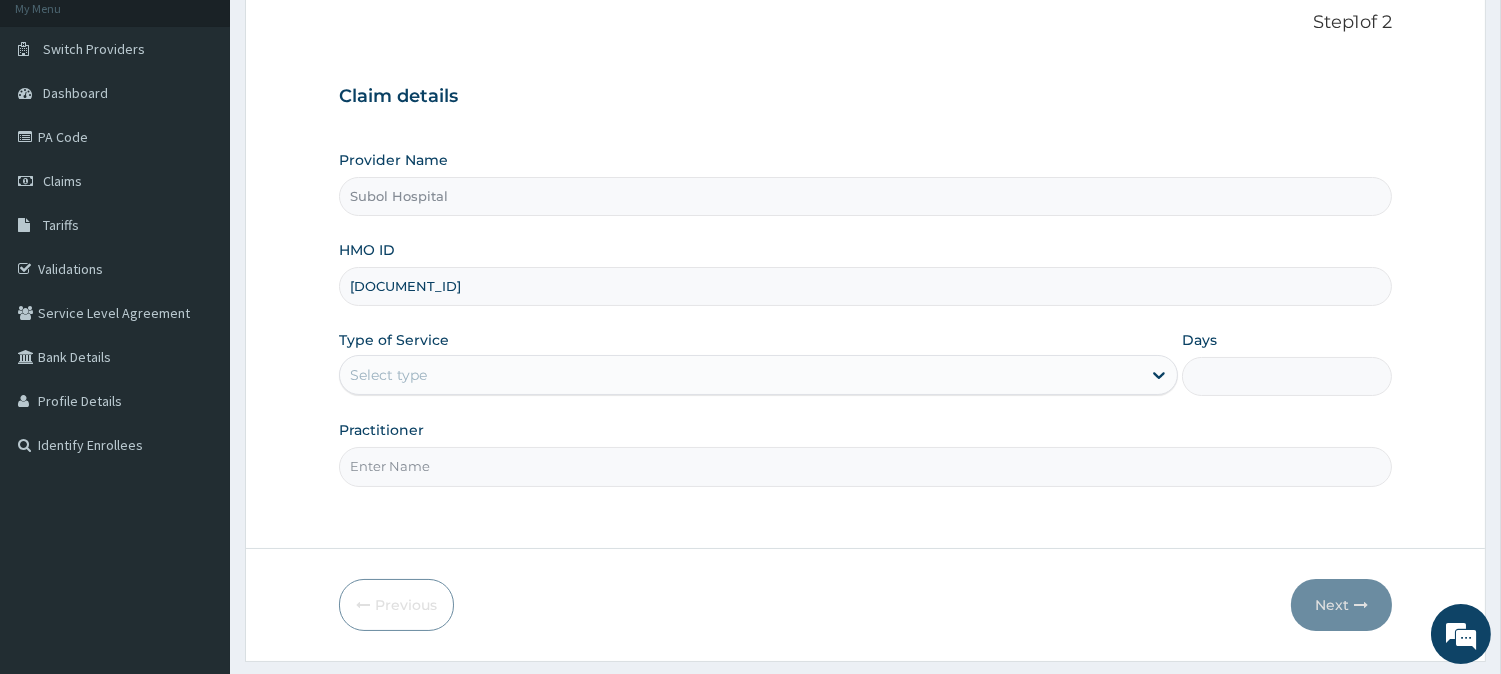 scroll, scrollTop: 178, scrollLeft: 0, axis: vertical 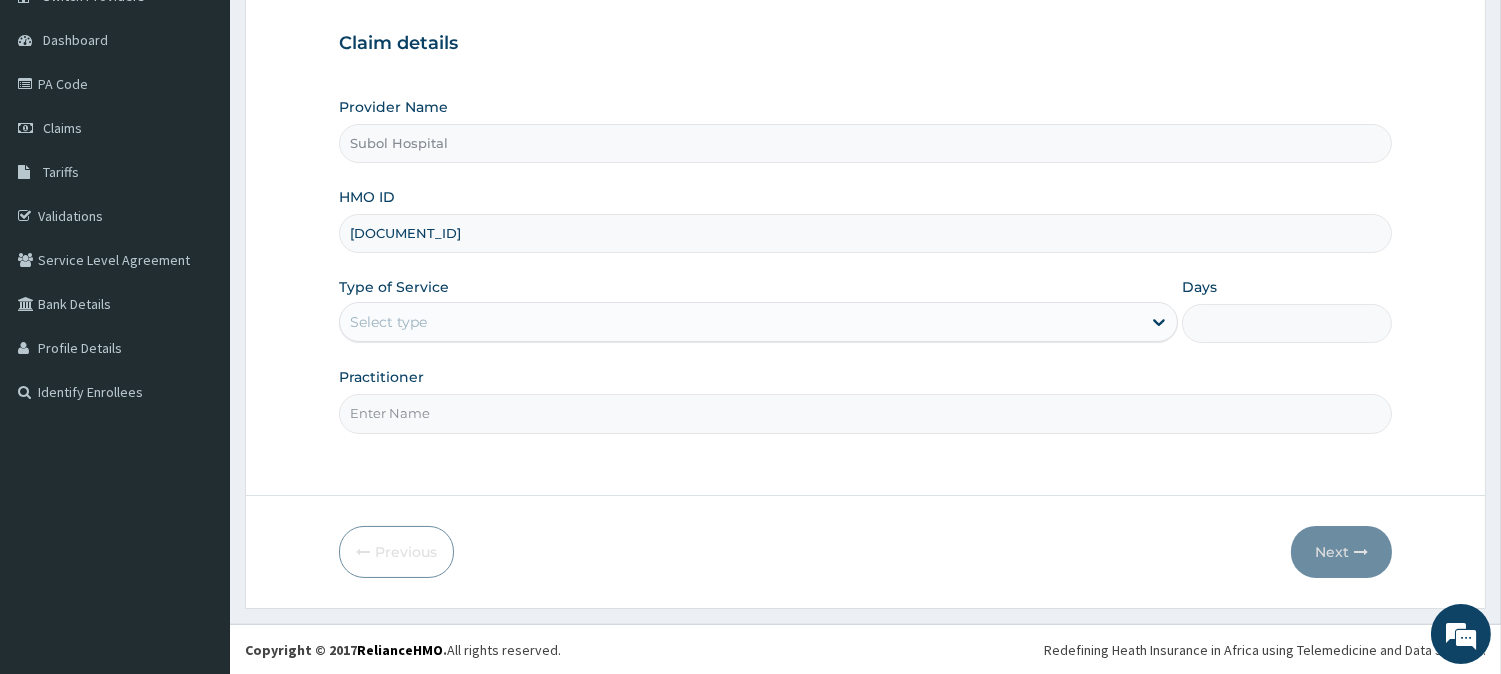 type on "[DOCUMENT_ID]" 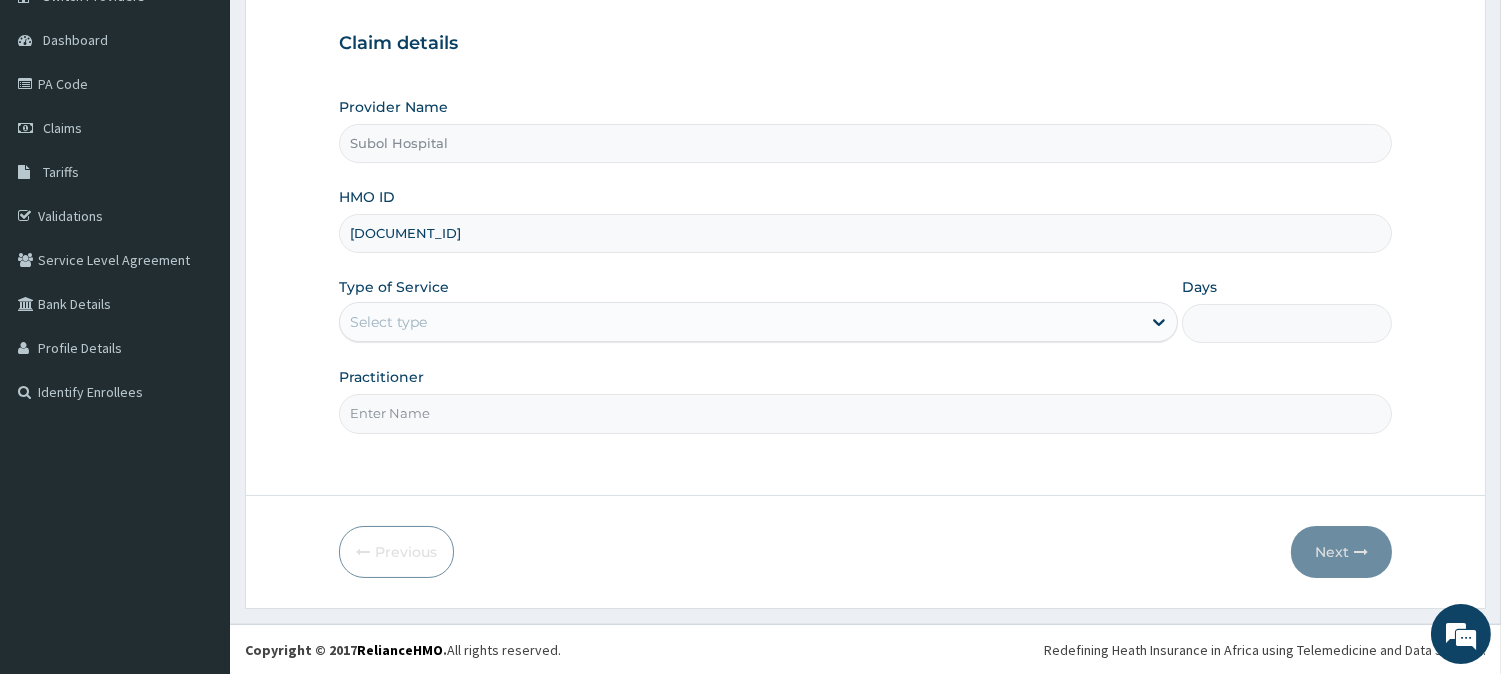 click on "Select type" at bounding box center (740, 322) 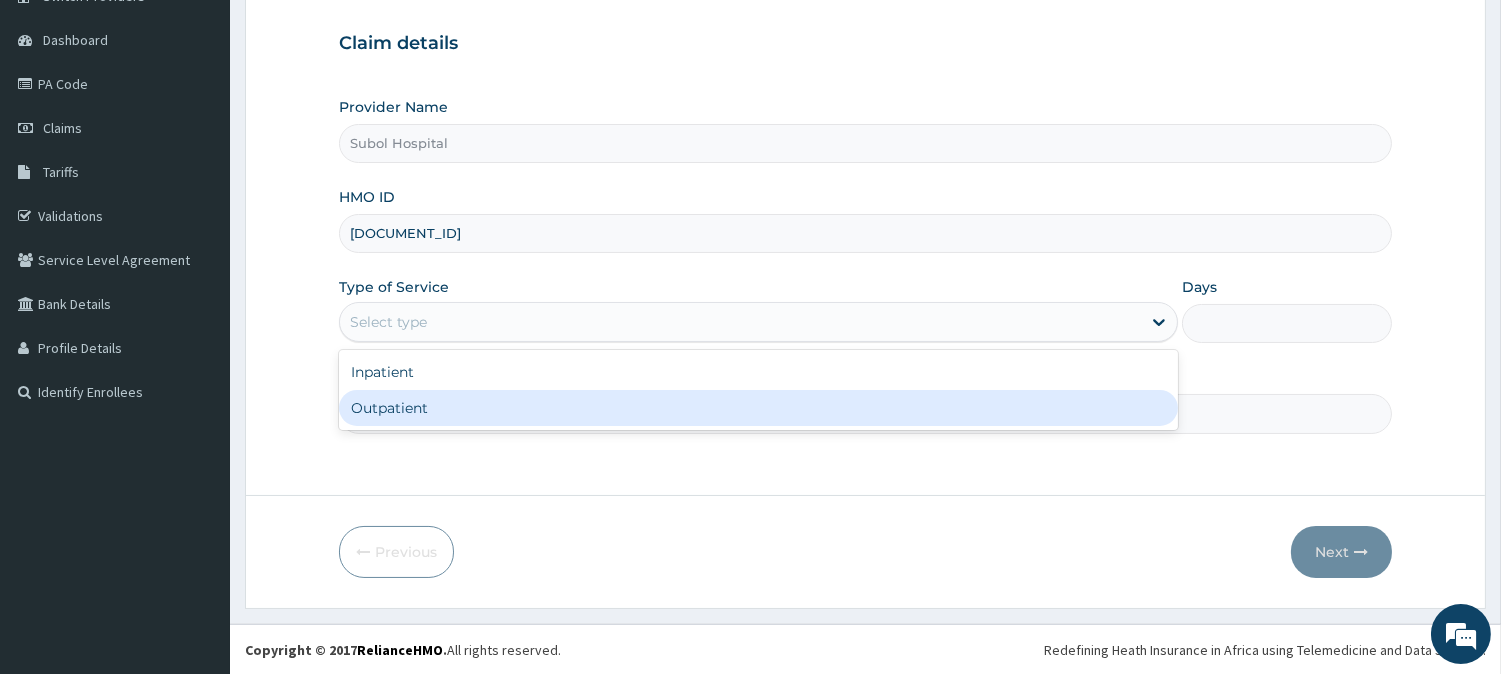 click on "Outpatient" at bounding box center (758, 408) 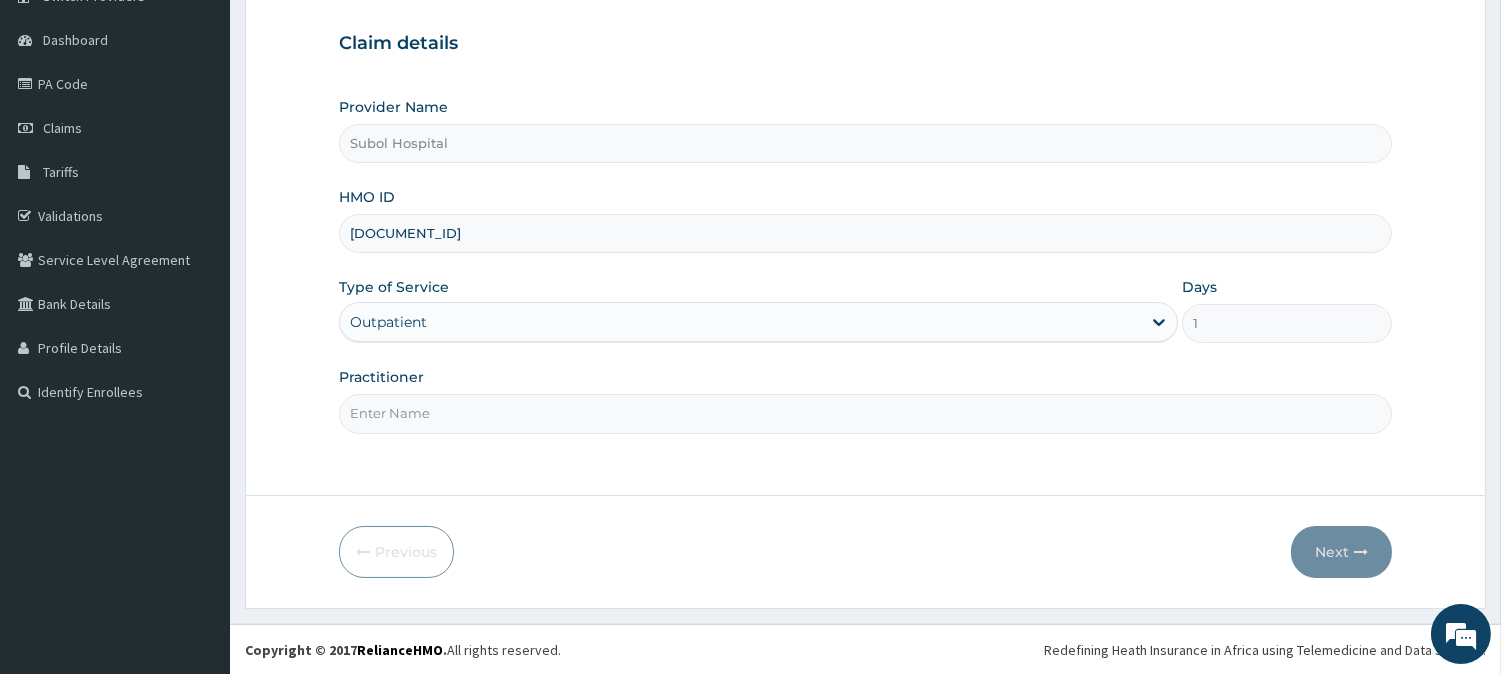 click on "Practitioner" at bounding box center [865, 413] 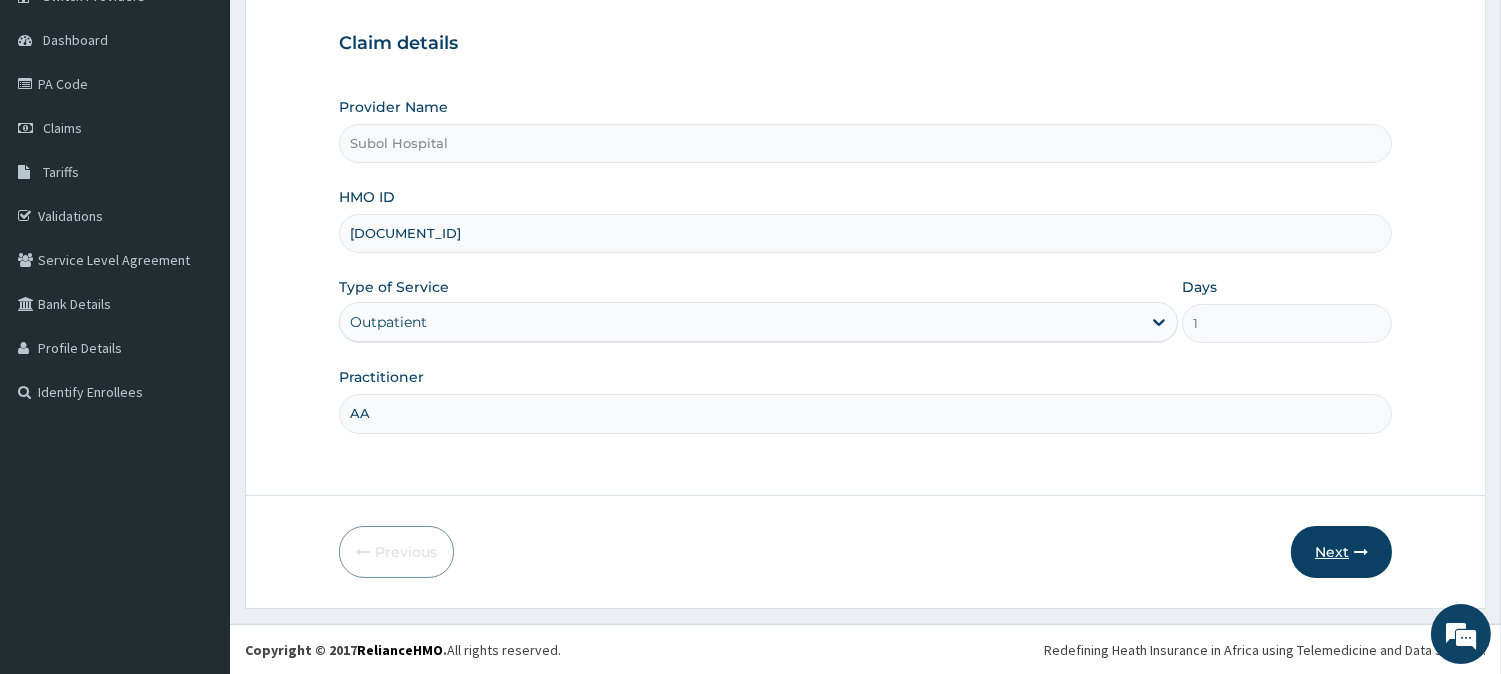 type on "AA" 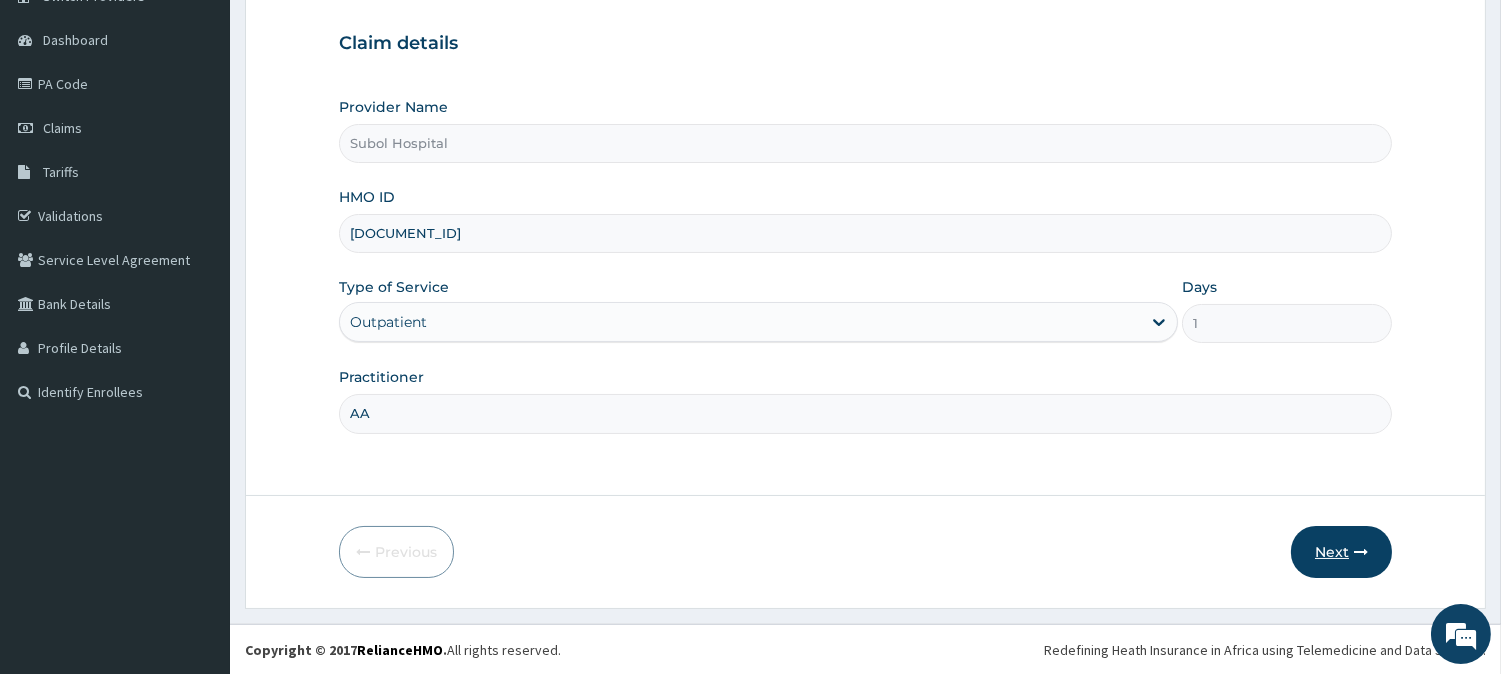 click on "Next" at bounding box center (1341, 552) 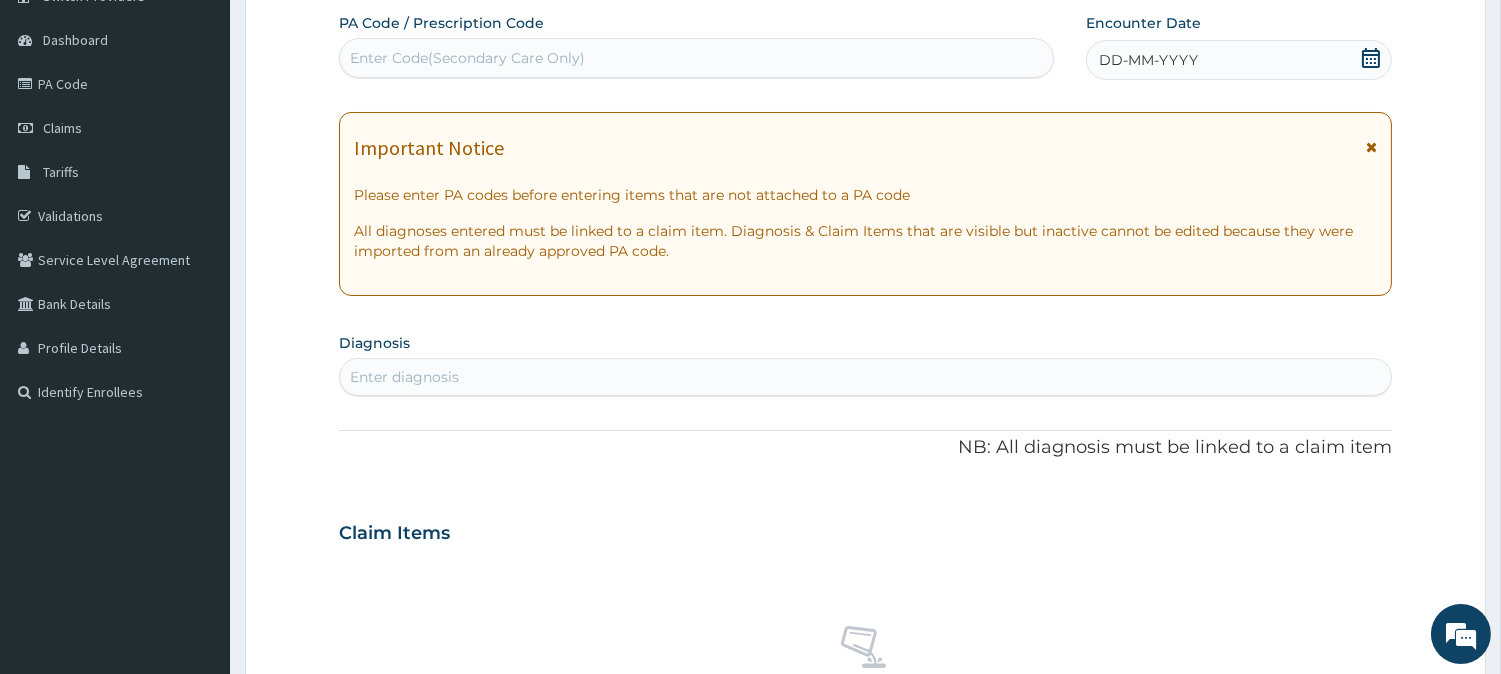 click at bounding box center (1371, 147) 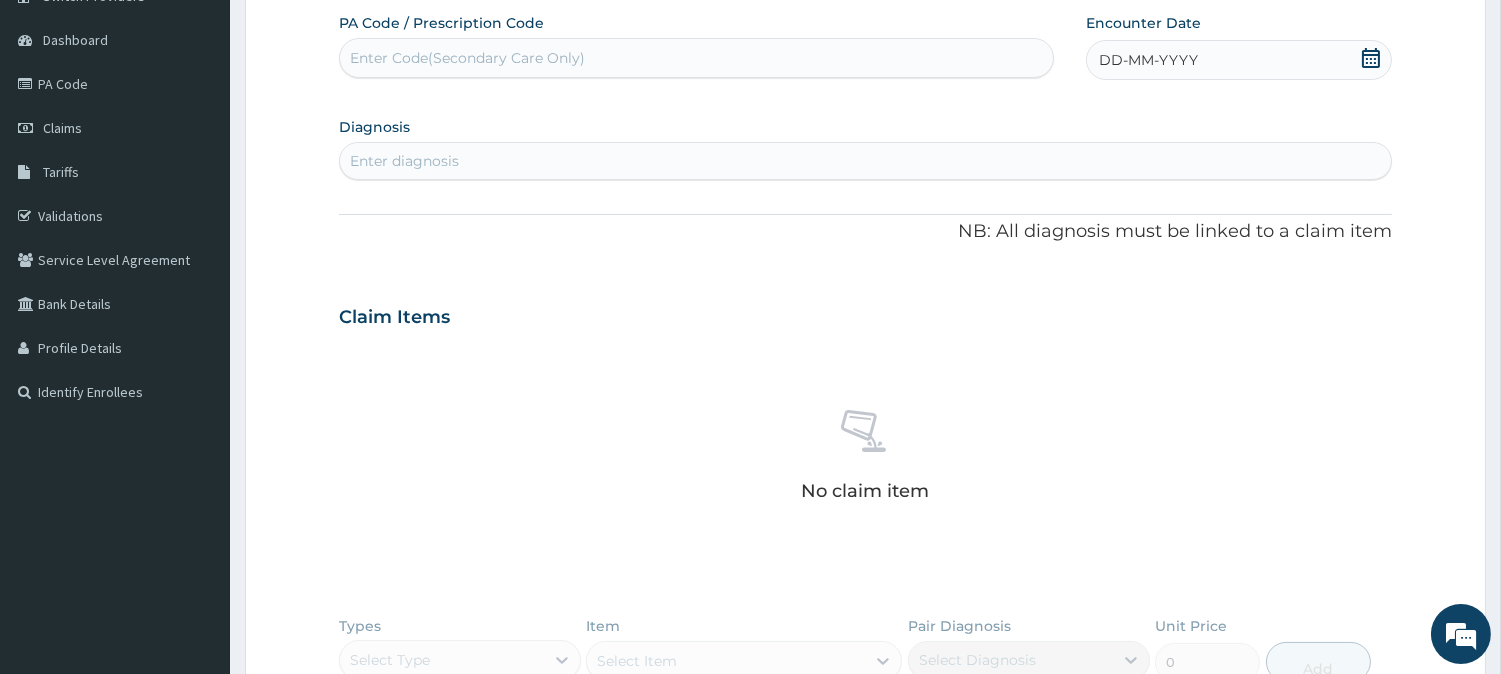 click on "Enter diagnosis" at bounding box center [865, 161] 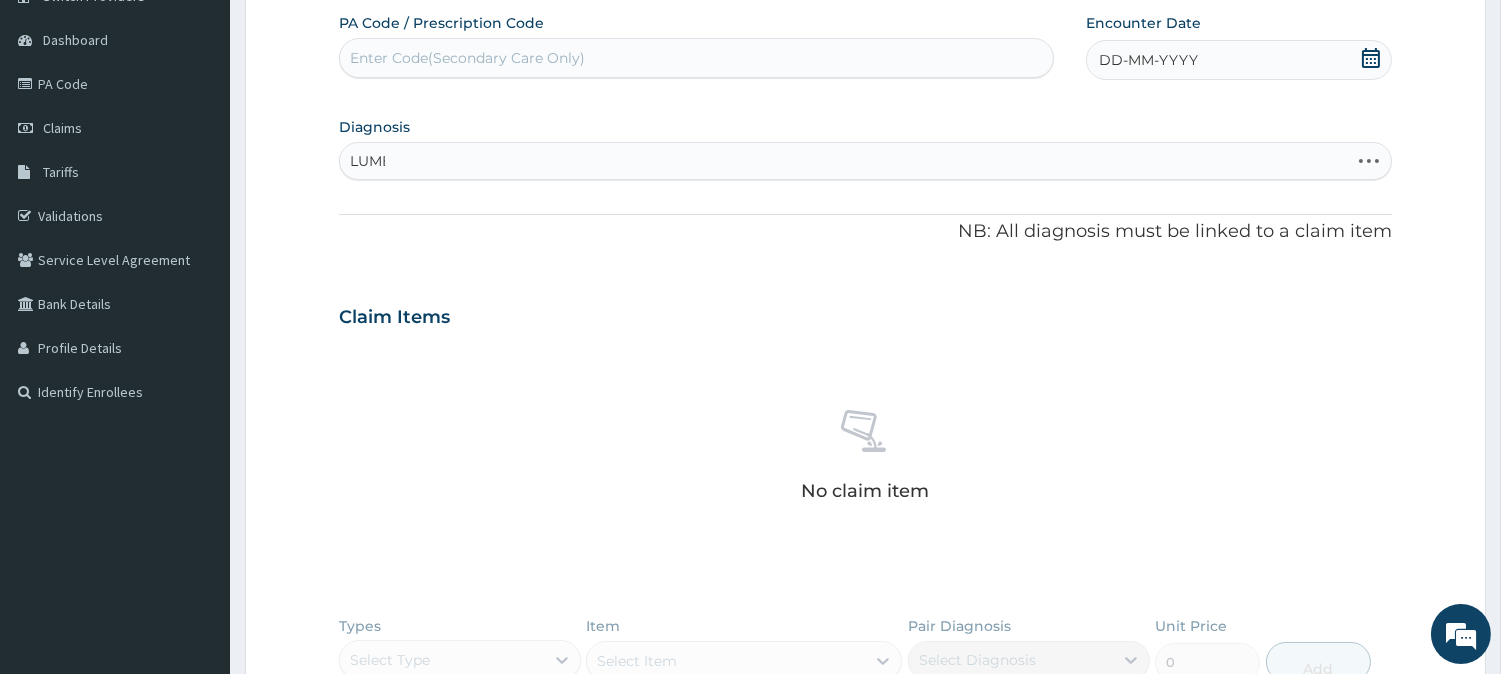 type on "LUMBA" 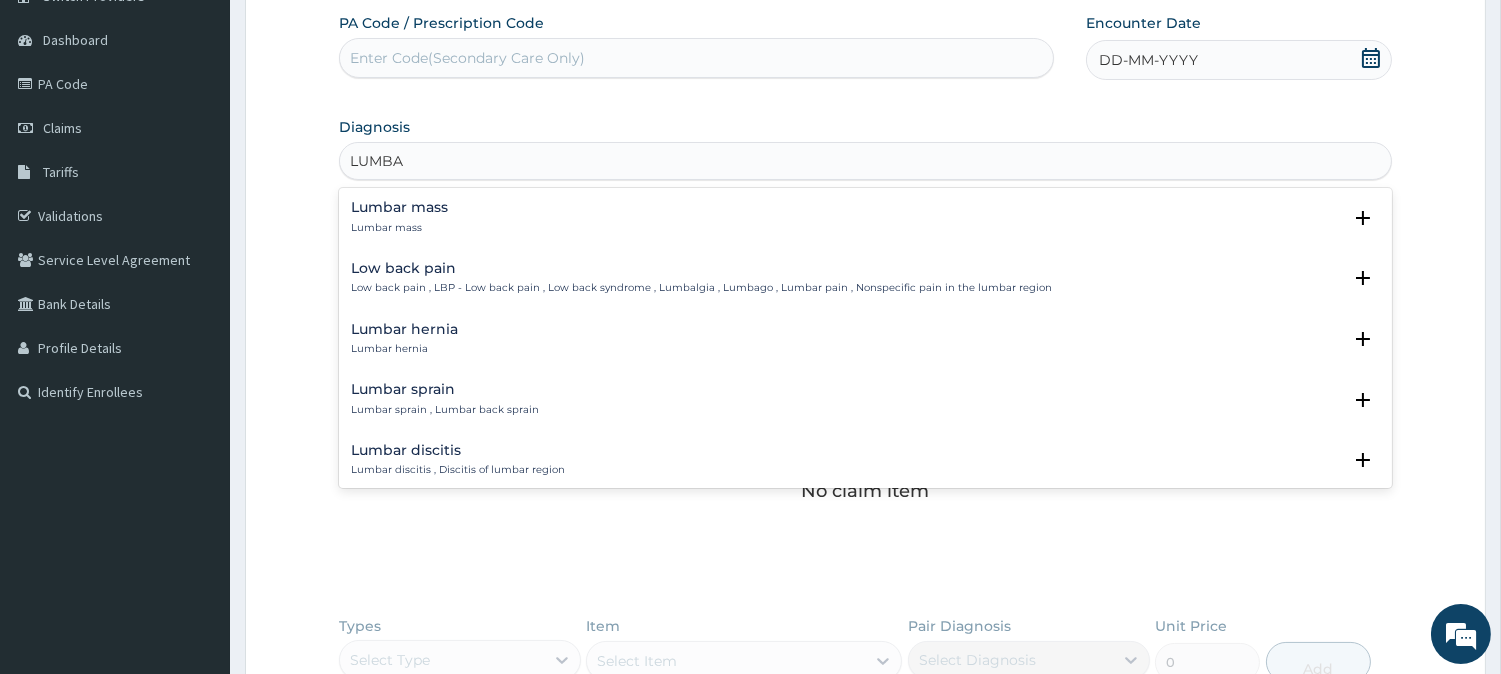 click on "Low back pain , LBP - Low back pain , Low back syndrome , Lumbalgia , Lumbago , Lumbar pain , Nonspecific pain in the lumbar region" at bounding box center (701, 288) 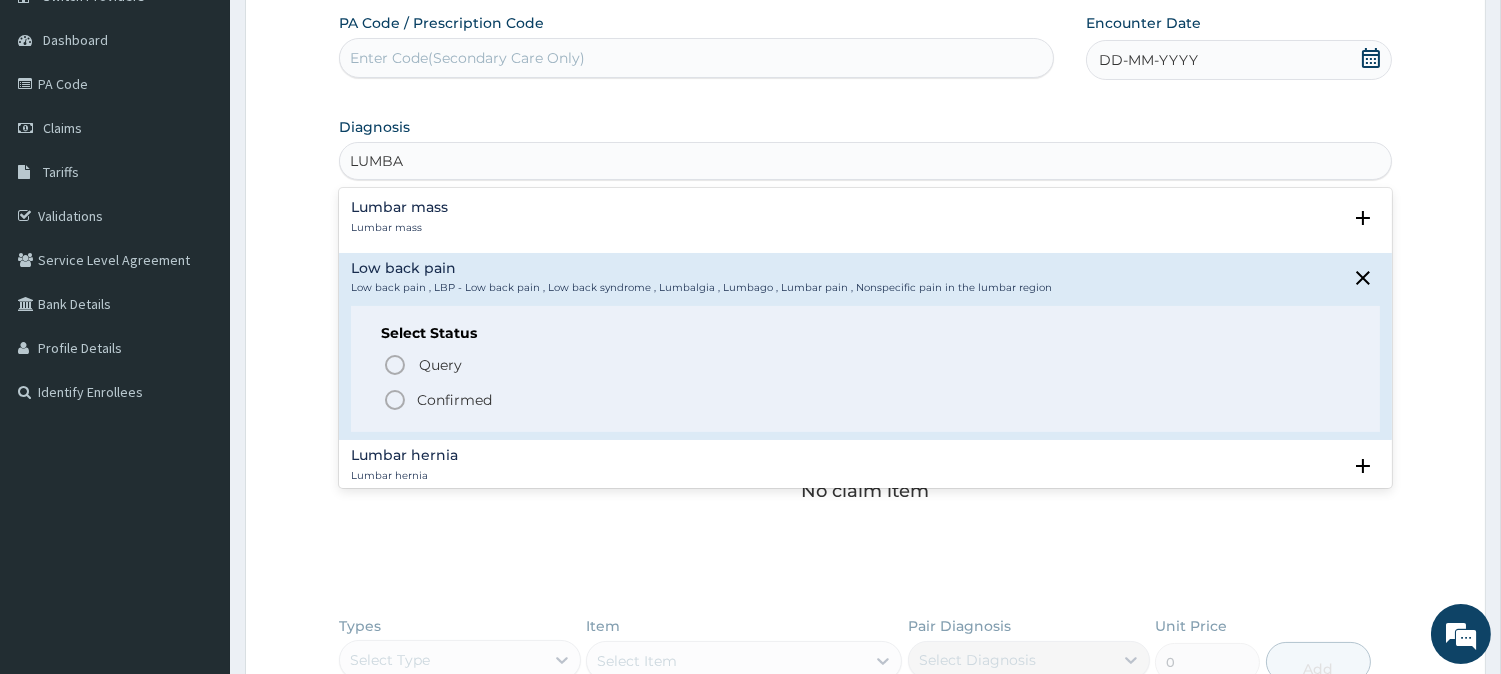 click on "Confirmed" at bounding box center (454, 400) 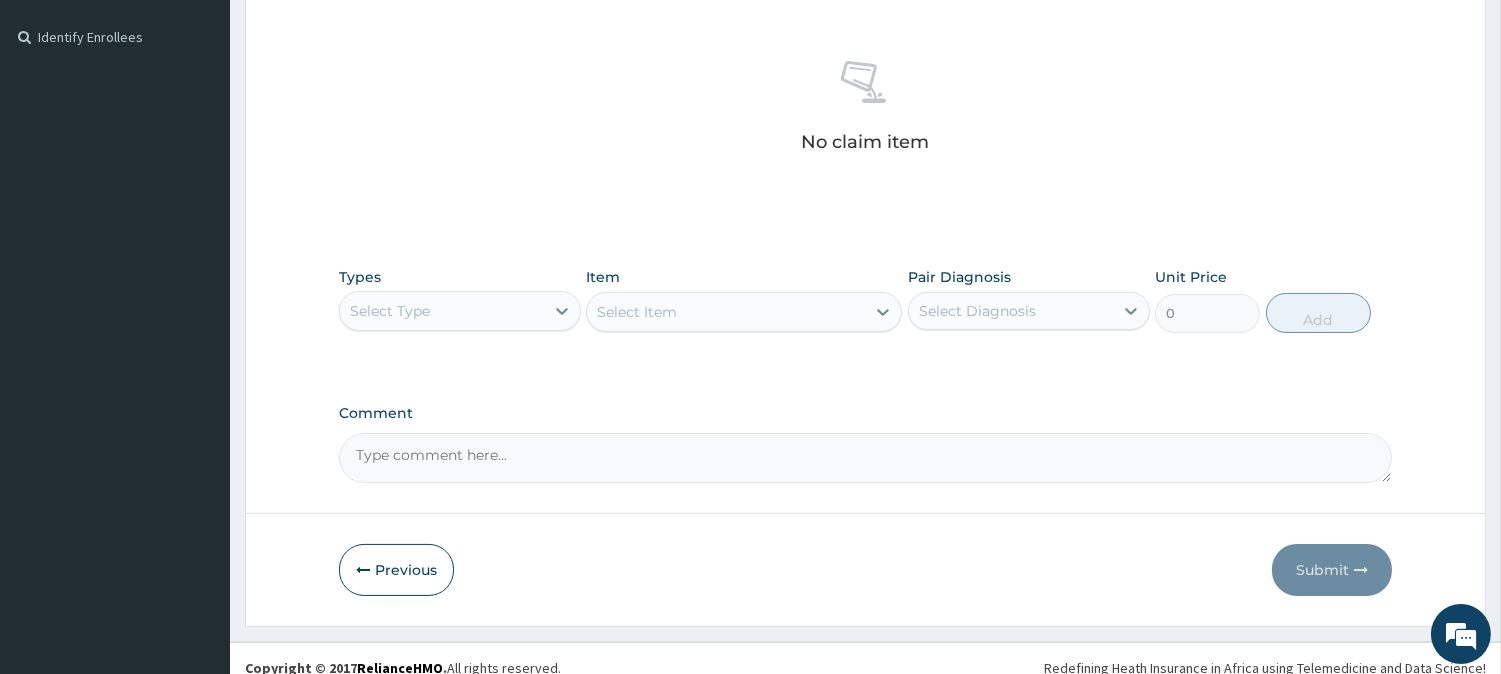 scroll, scrollTop: 552, scrollLeft: 0, axis: vertical 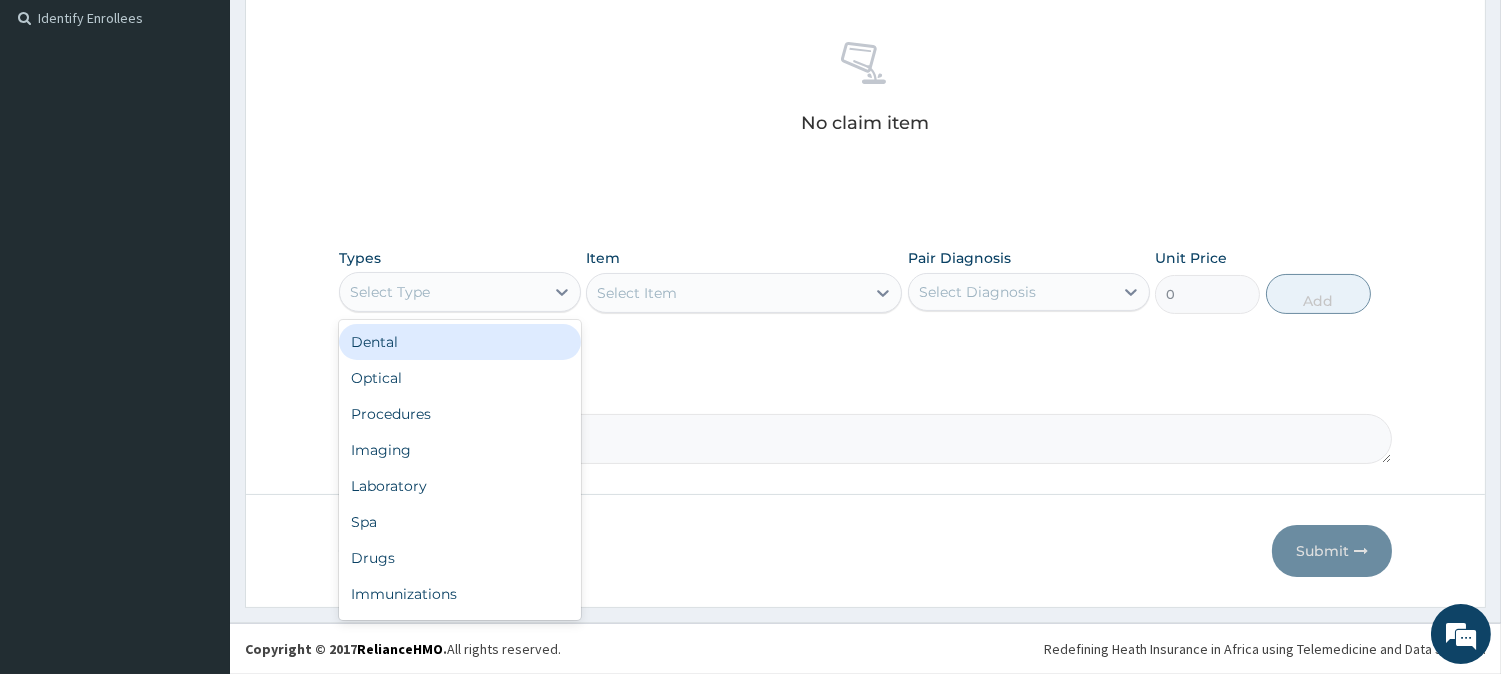 click on "Select Type" at bounding box center [442, 292] 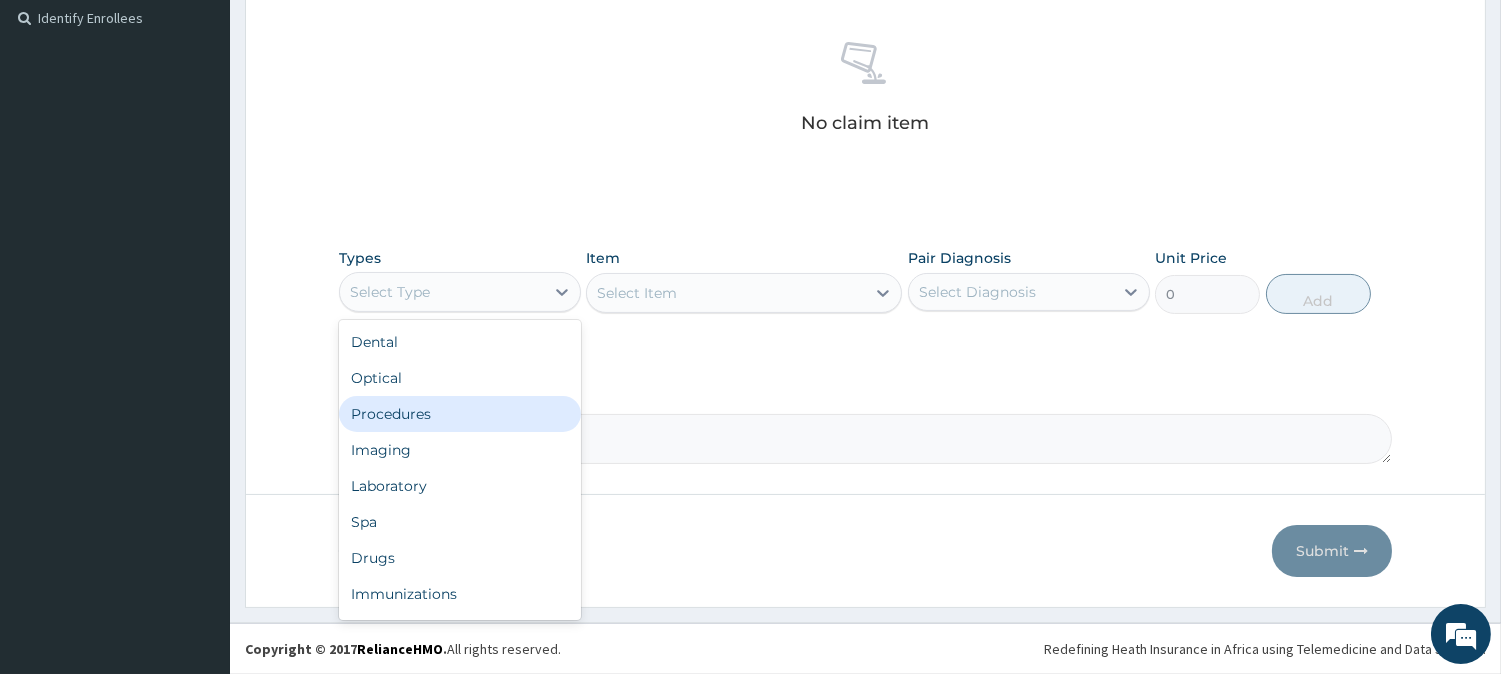 click on "Procedures" at bounding box center [460, 414] 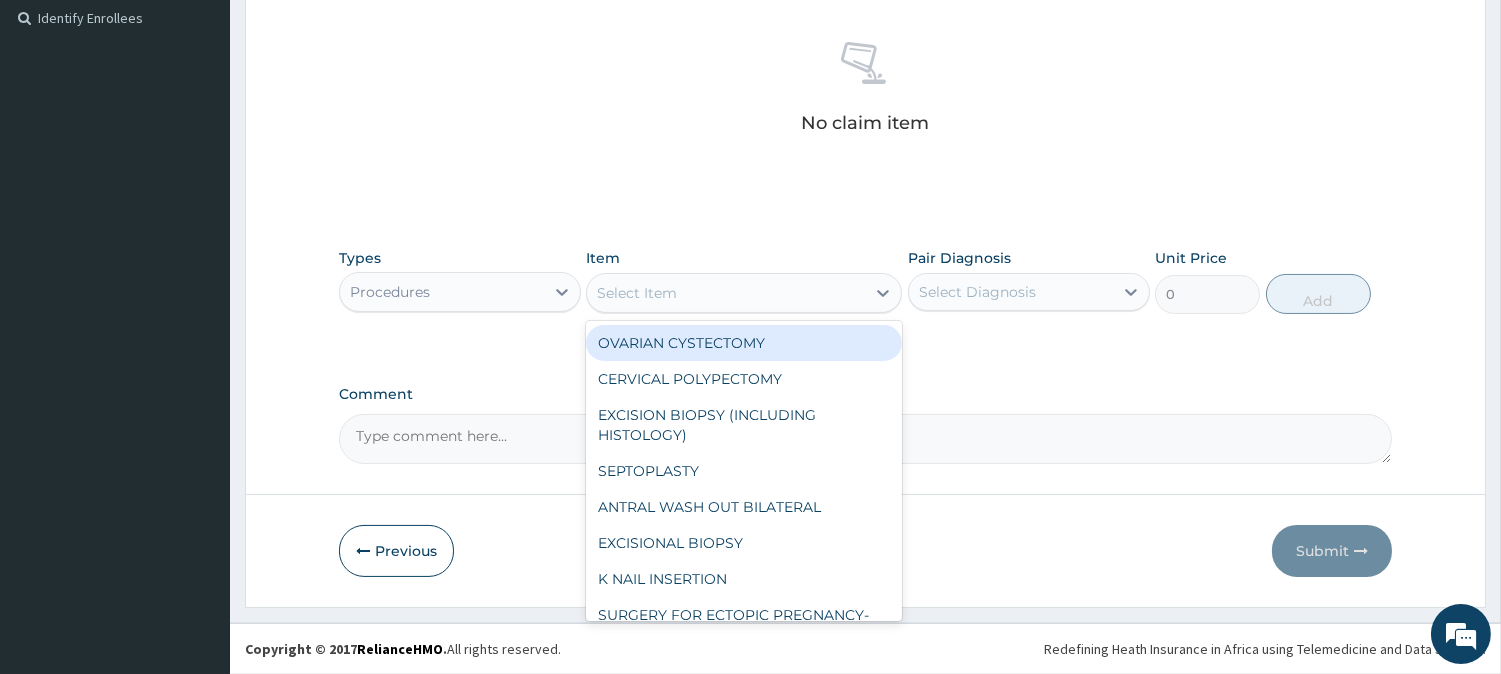 click on "Select Item" at bounding box center [726, 293] 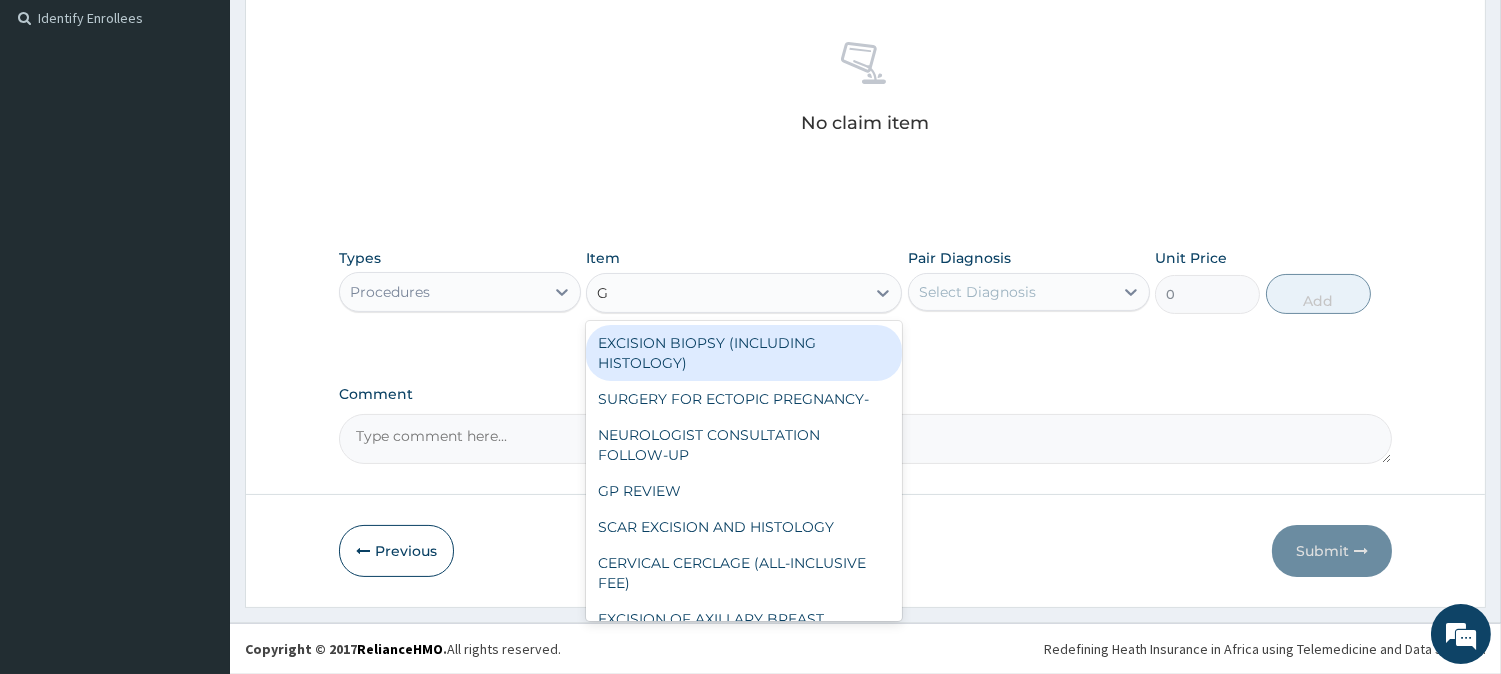 type on "GP" 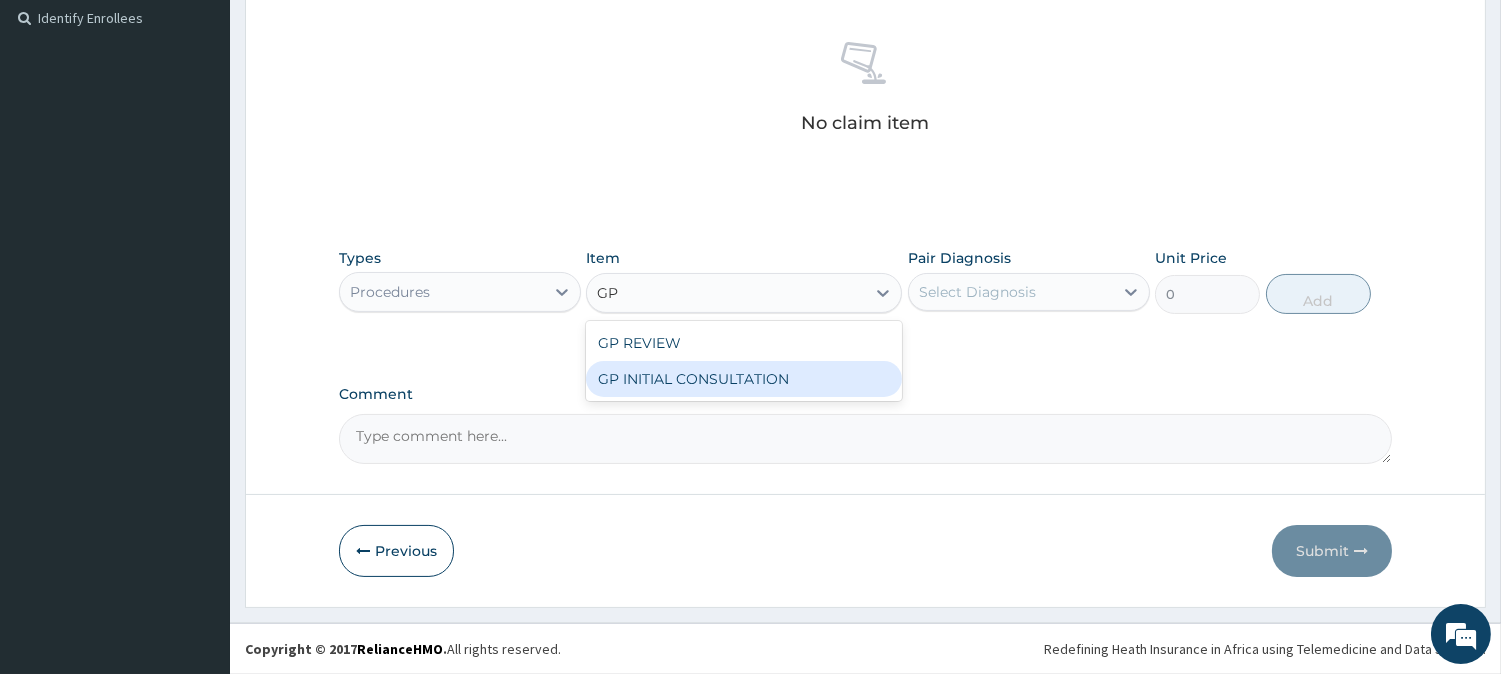 click on "GP INITIAL CONSULTATION" at bounding box center [744, 379] 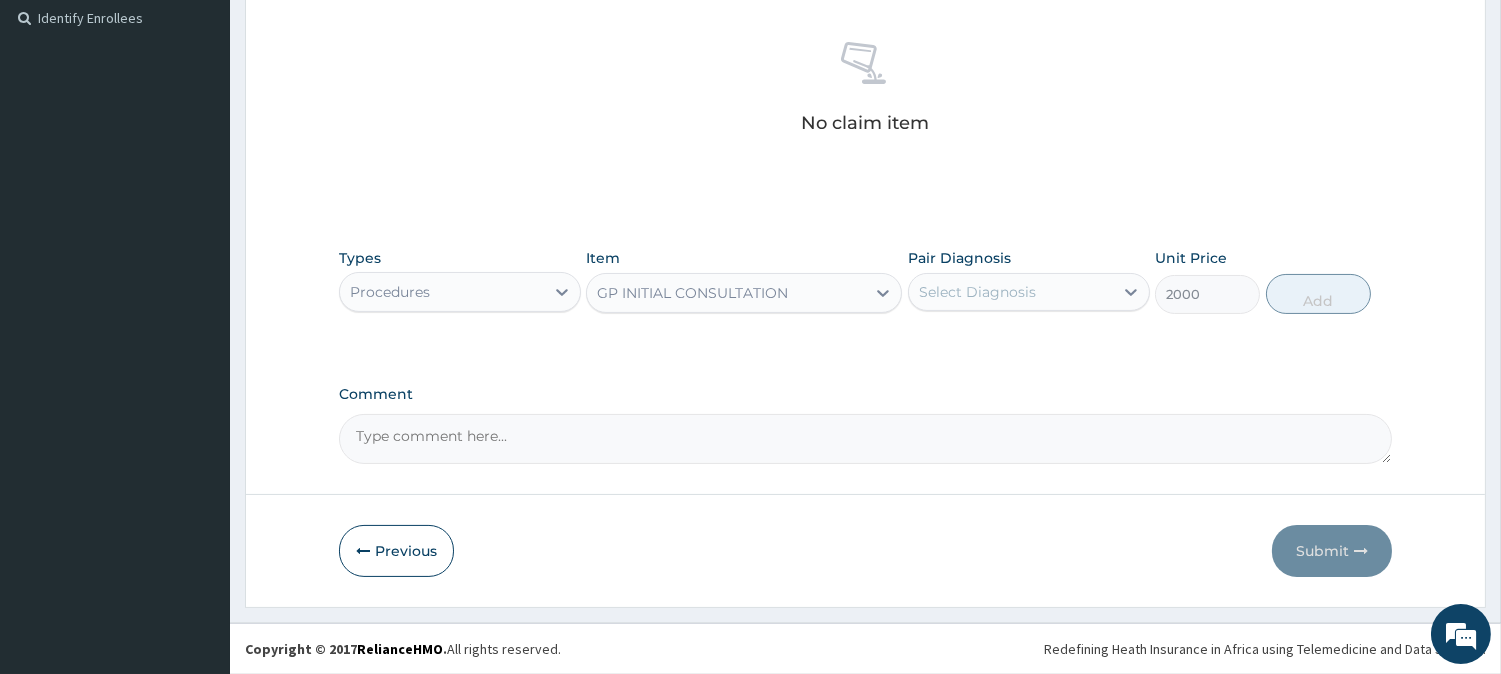 click on "Select Diagnosis" at bounding box center (1011, 292) 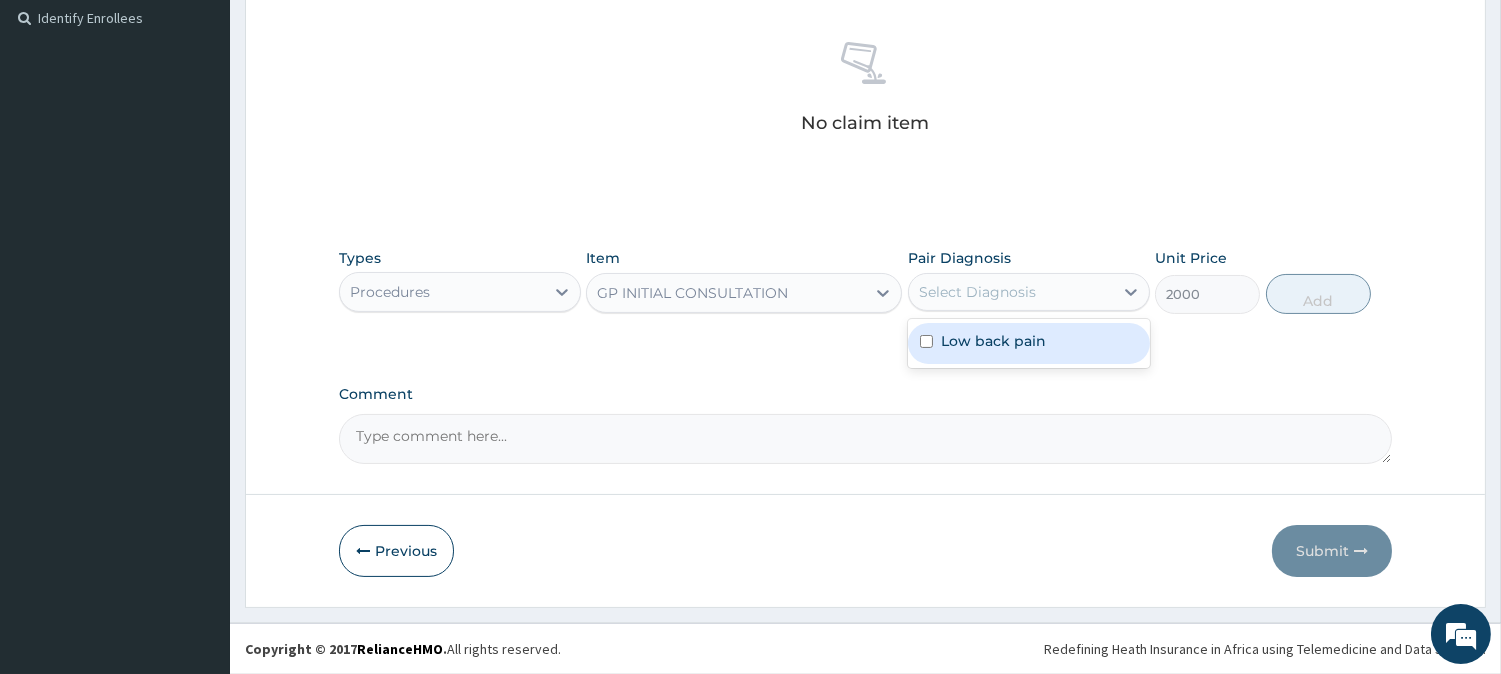 click on "Low back pain" at bounding box center (1029, 343) 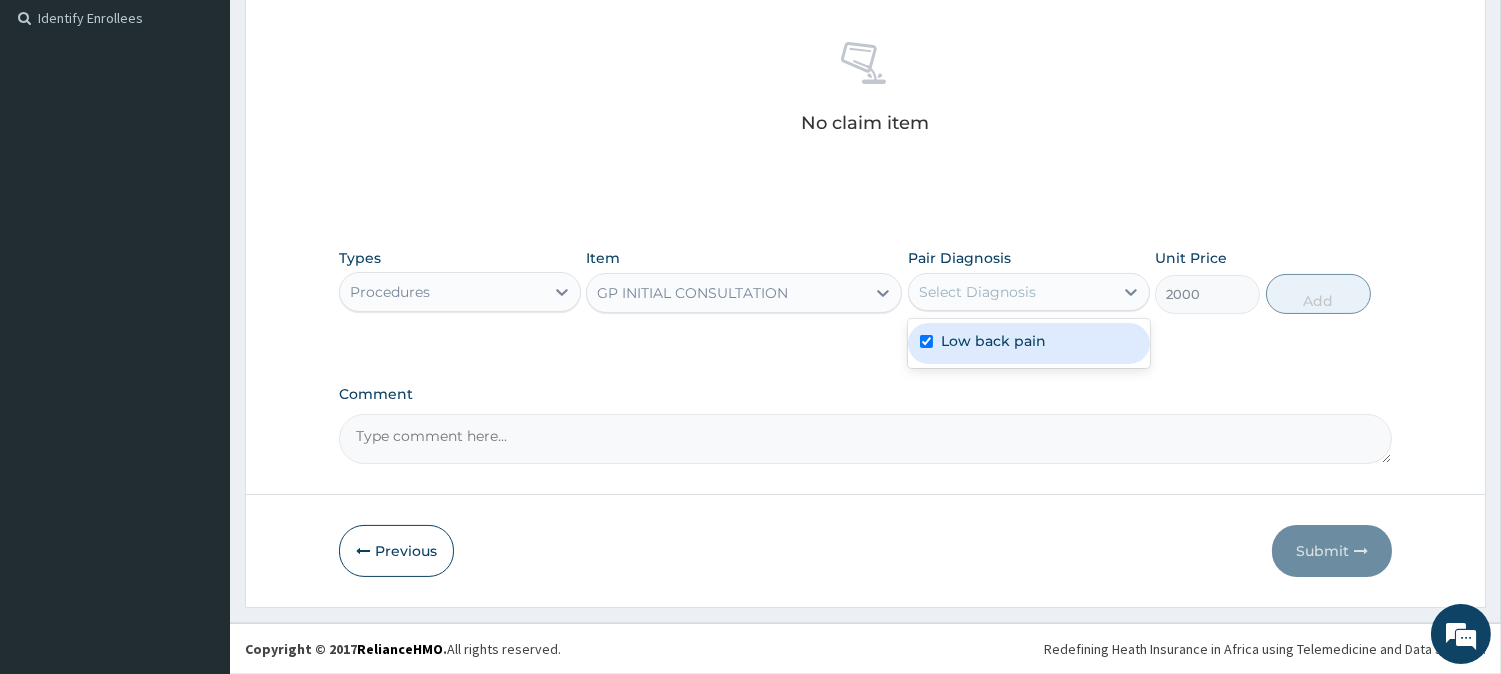 checkbox on "true" 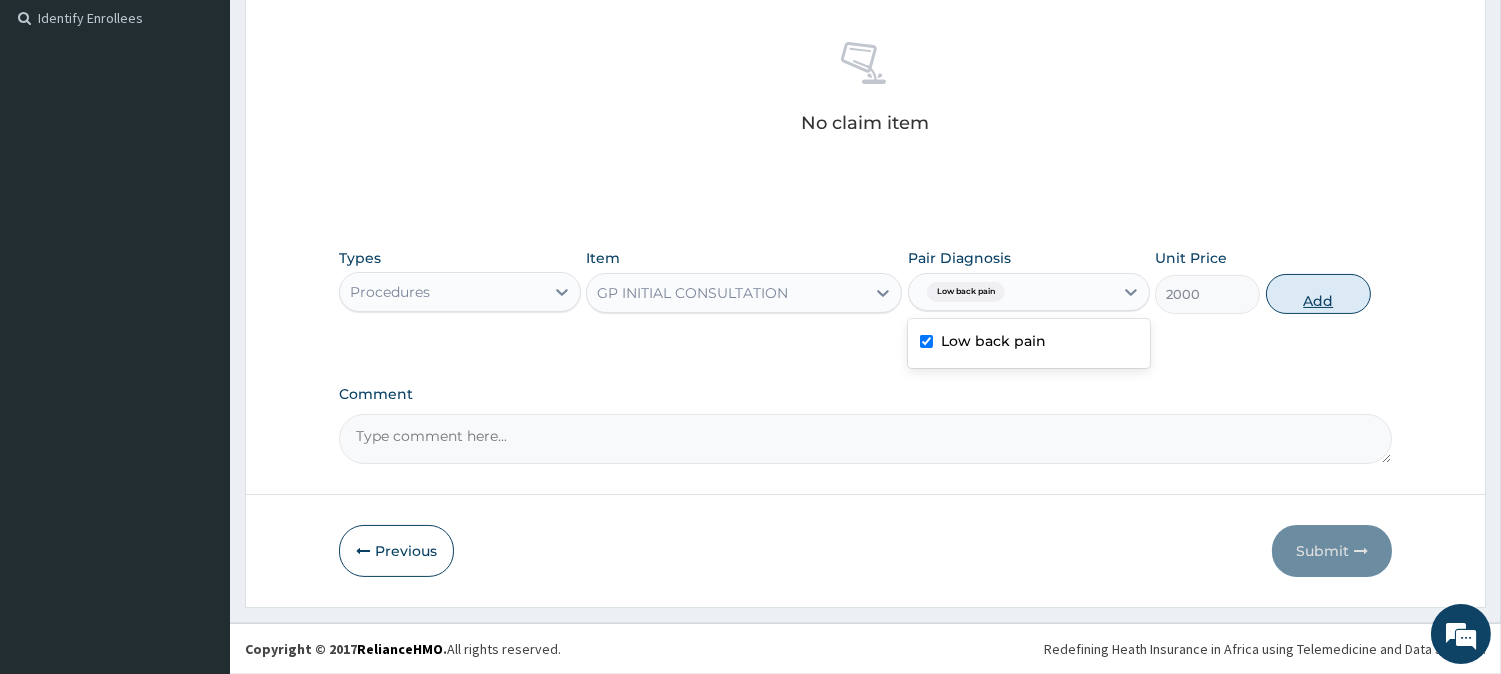 click on "Add" at bounding box center [1318, 294] 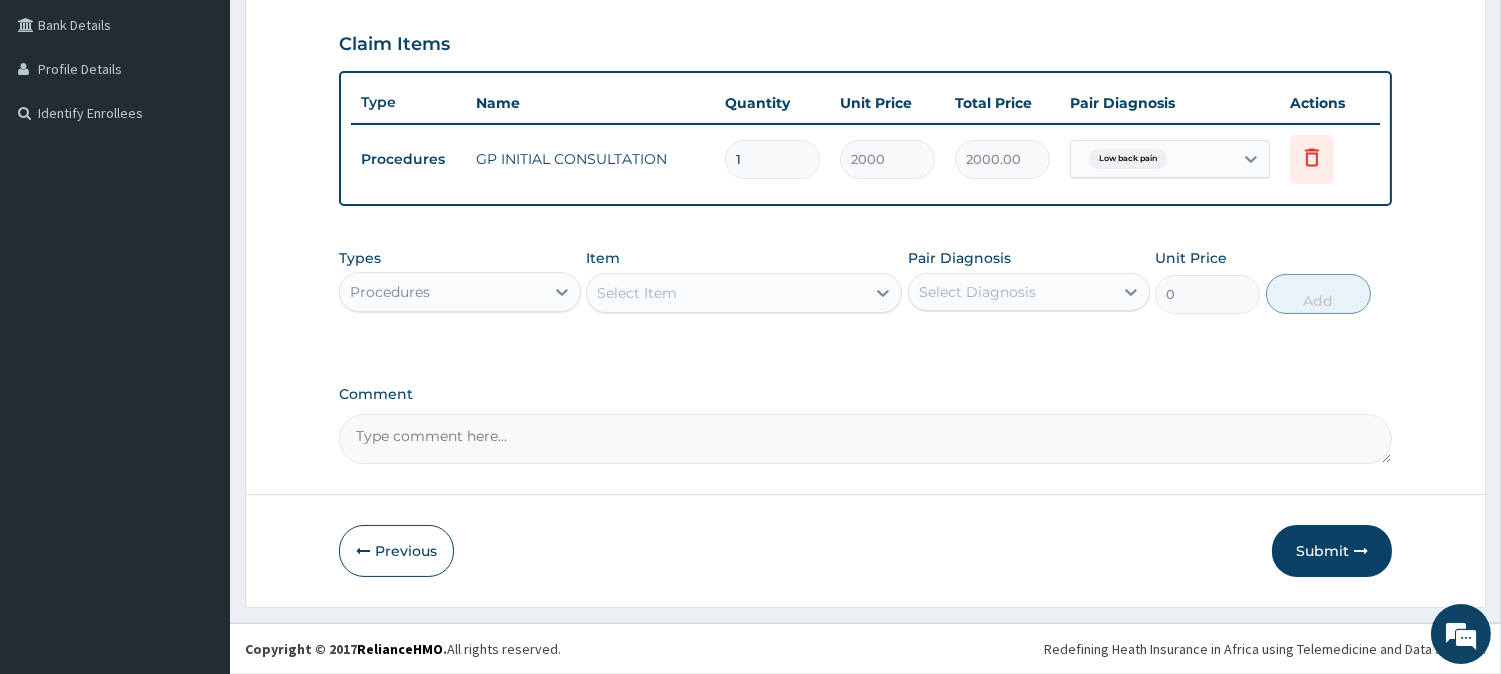 scroll, scrollTop: 454, scrollLeft: 0, axis: vertical 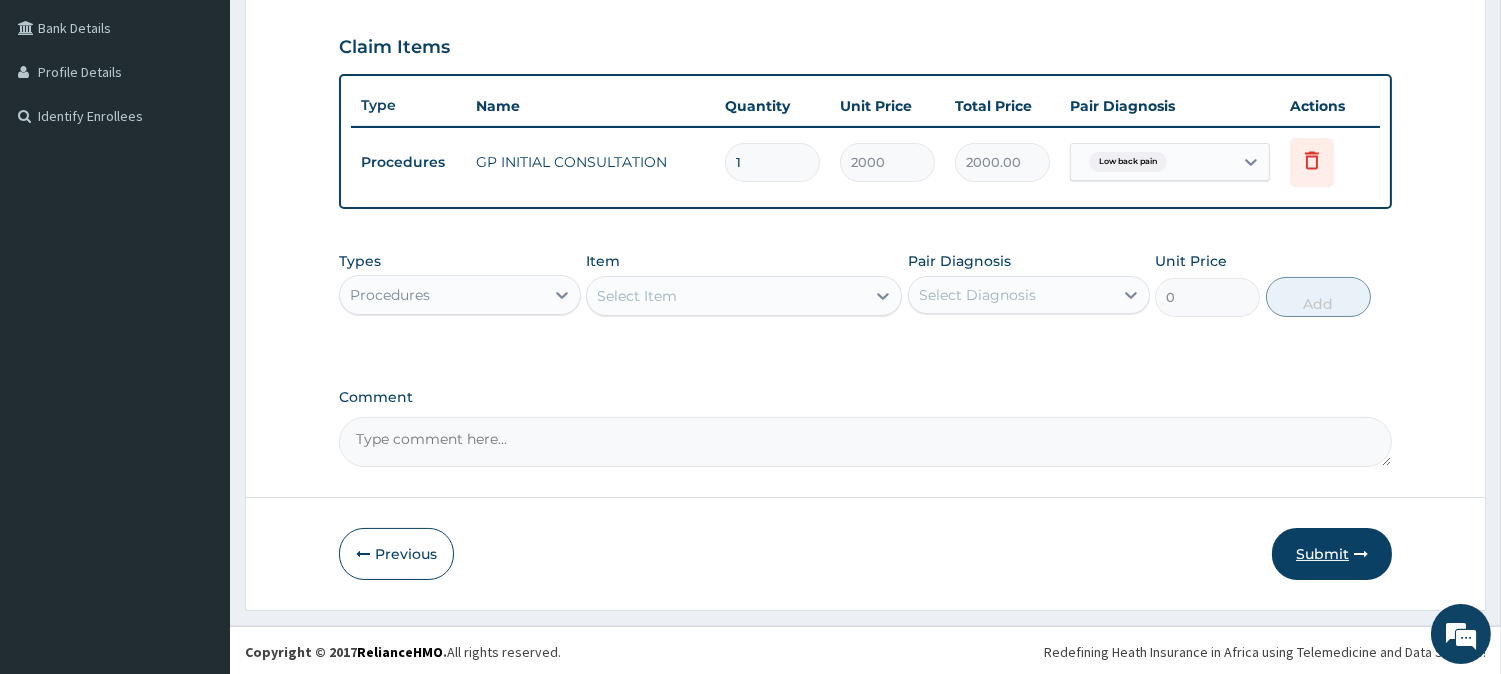 click on "Submit" at bounding box center [1332, 554] 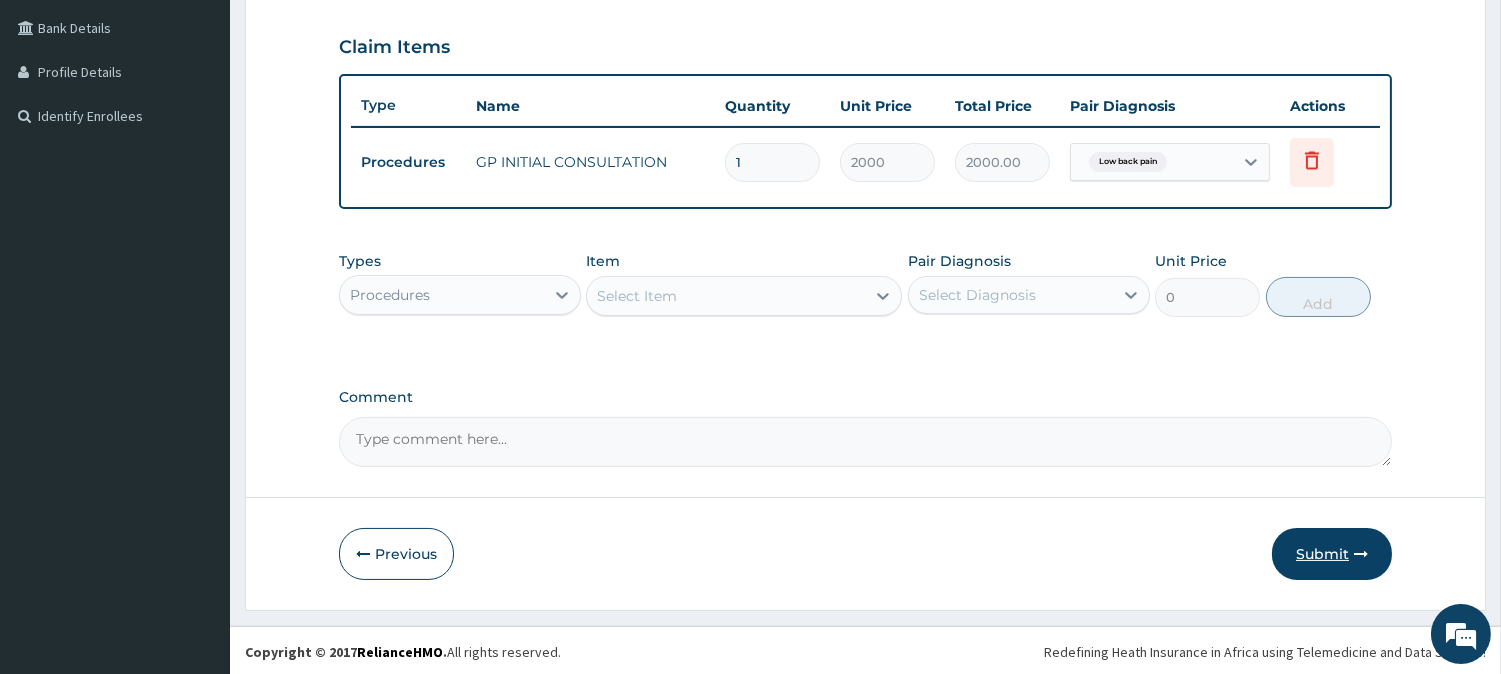 click on "Submit" at bounding box center [1332, 554] 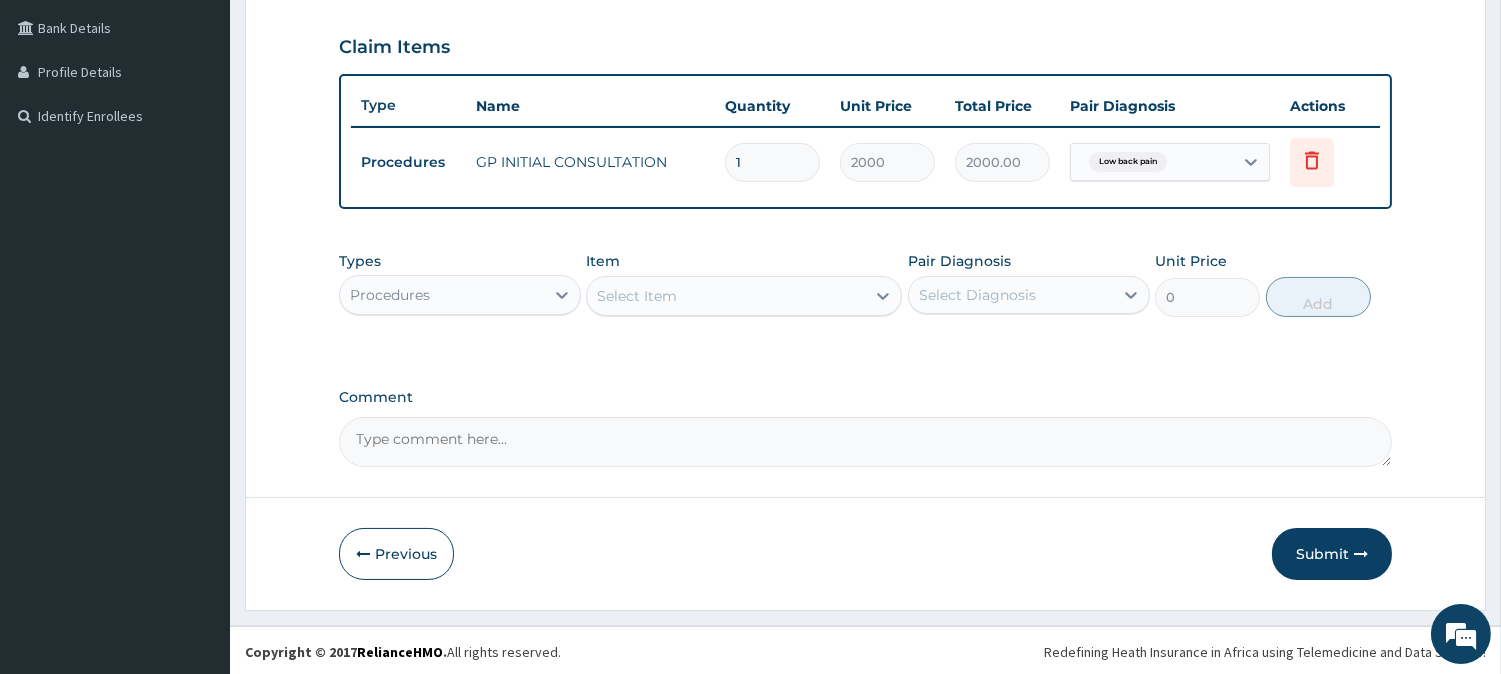 scroll, scrollTop: 0, scrollLeft: 0, axis: both 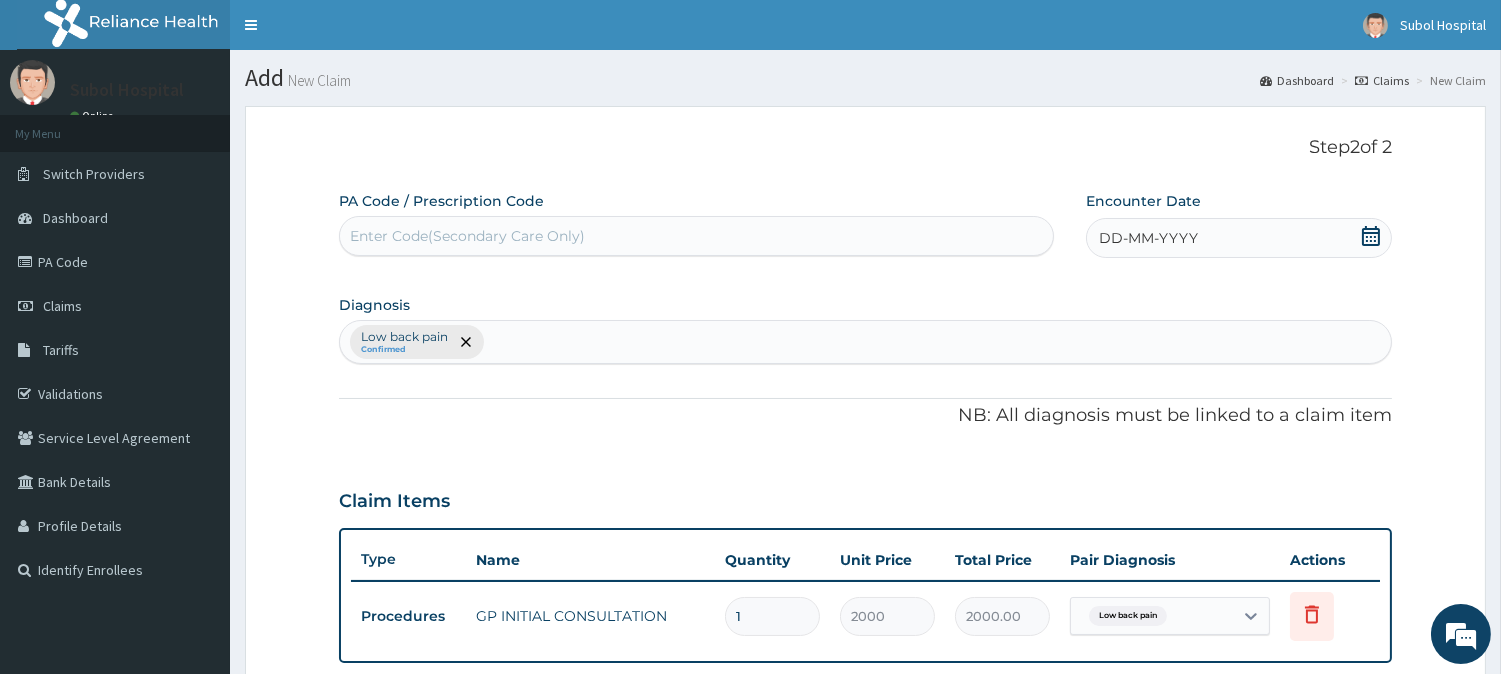 click 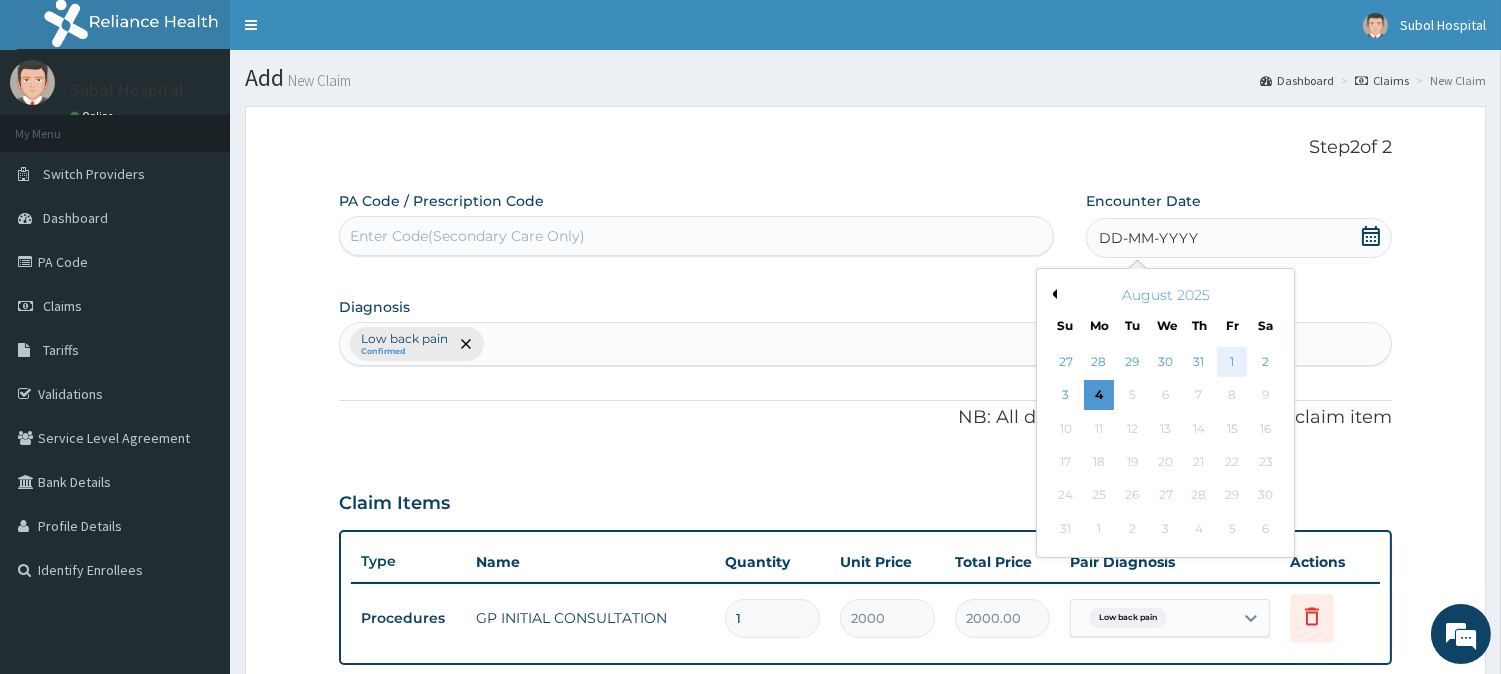 click on "1" at bounding box center [1232, 362] 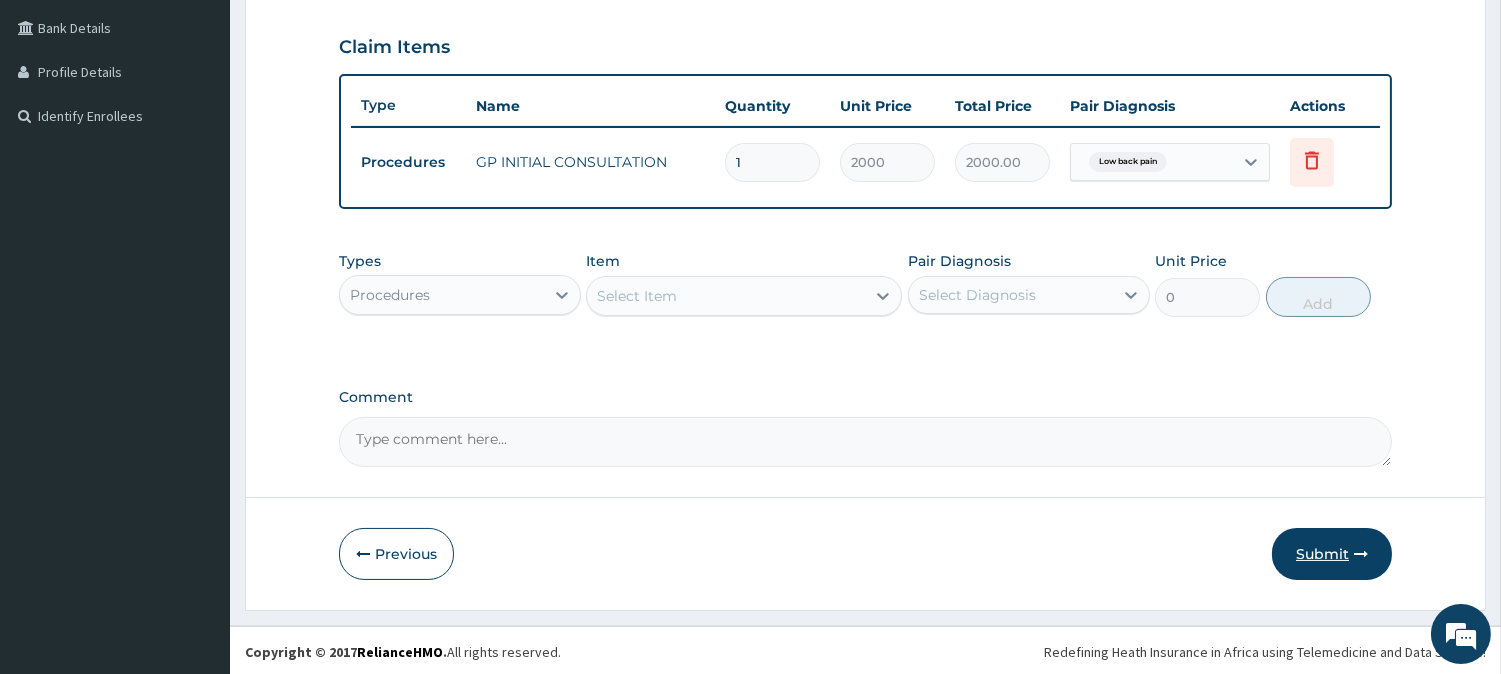 click on "Submit" at bounding box center (1332, 554) 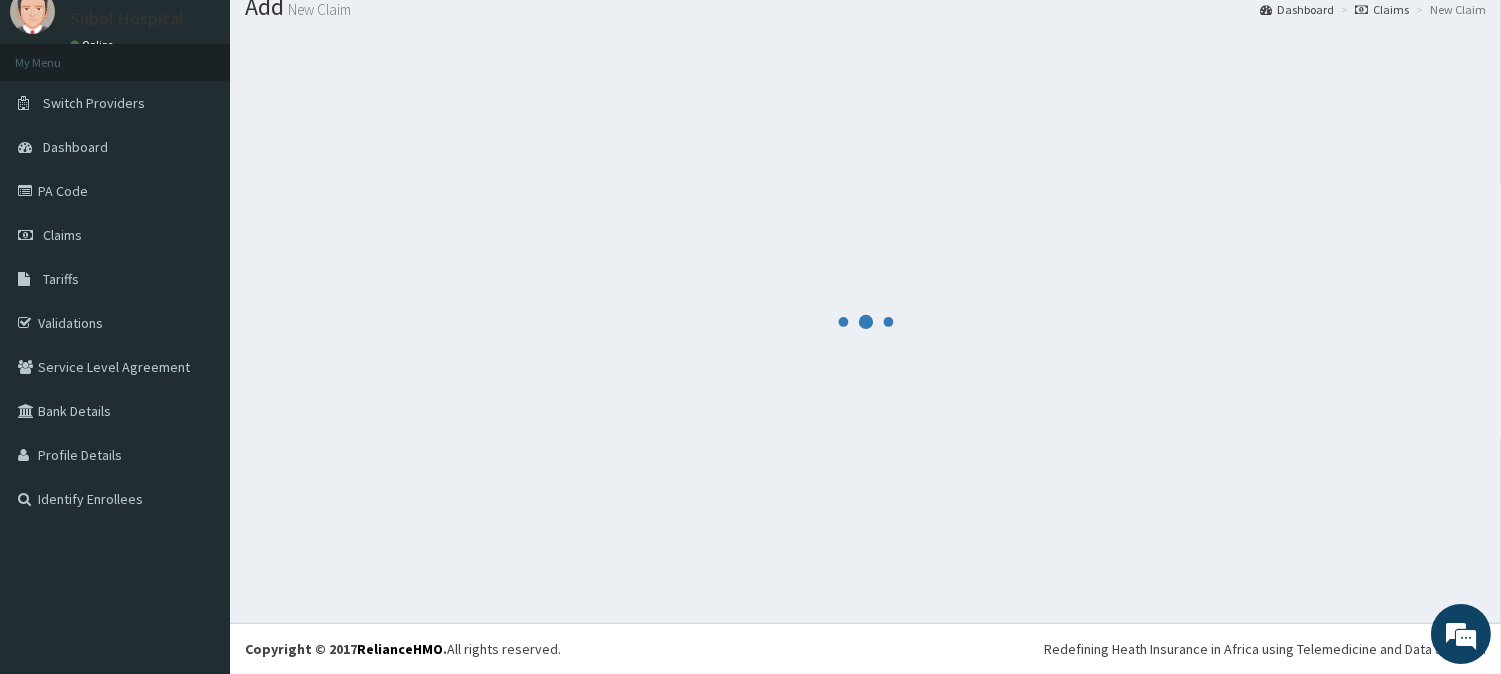 scroll, scrollTop: 71, scrollLeft: 0, axis: vertical 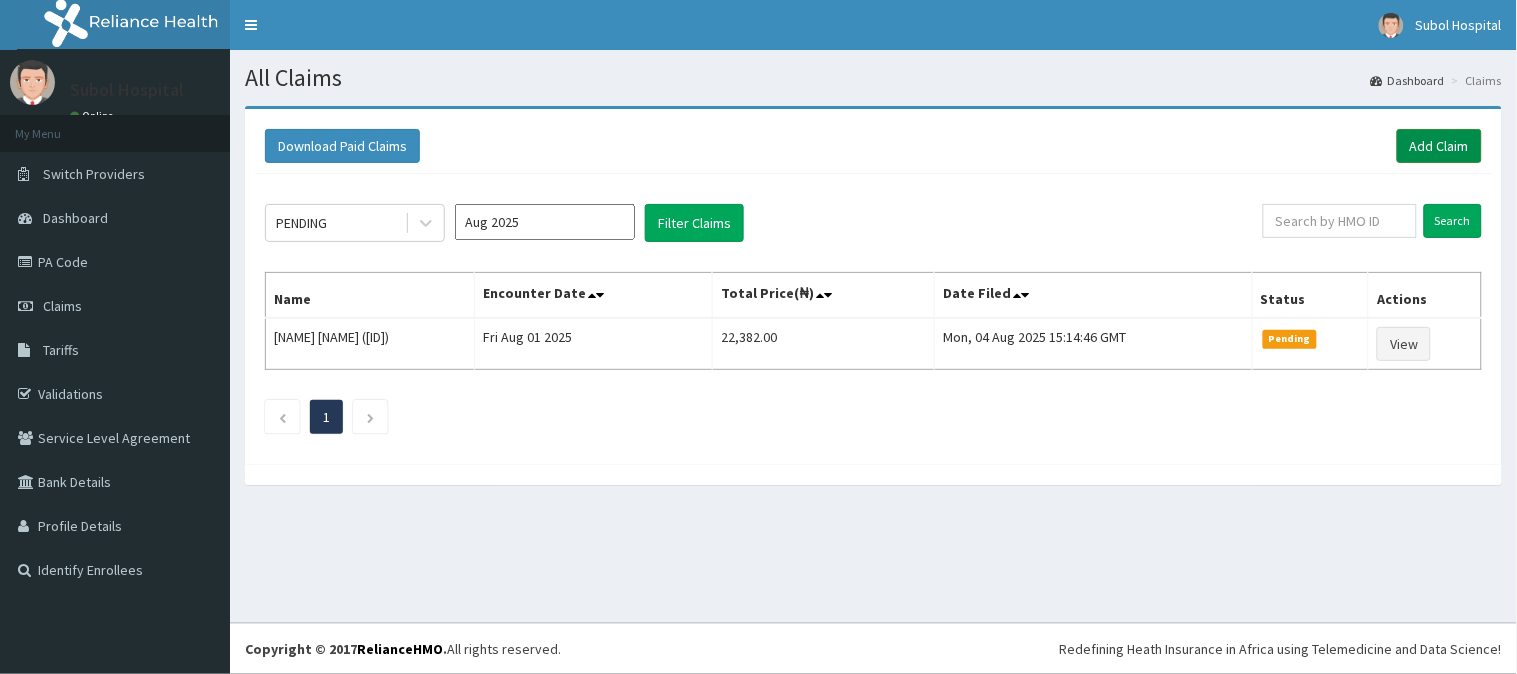 click on "Add Claim" at bounding box center (1439, 146) 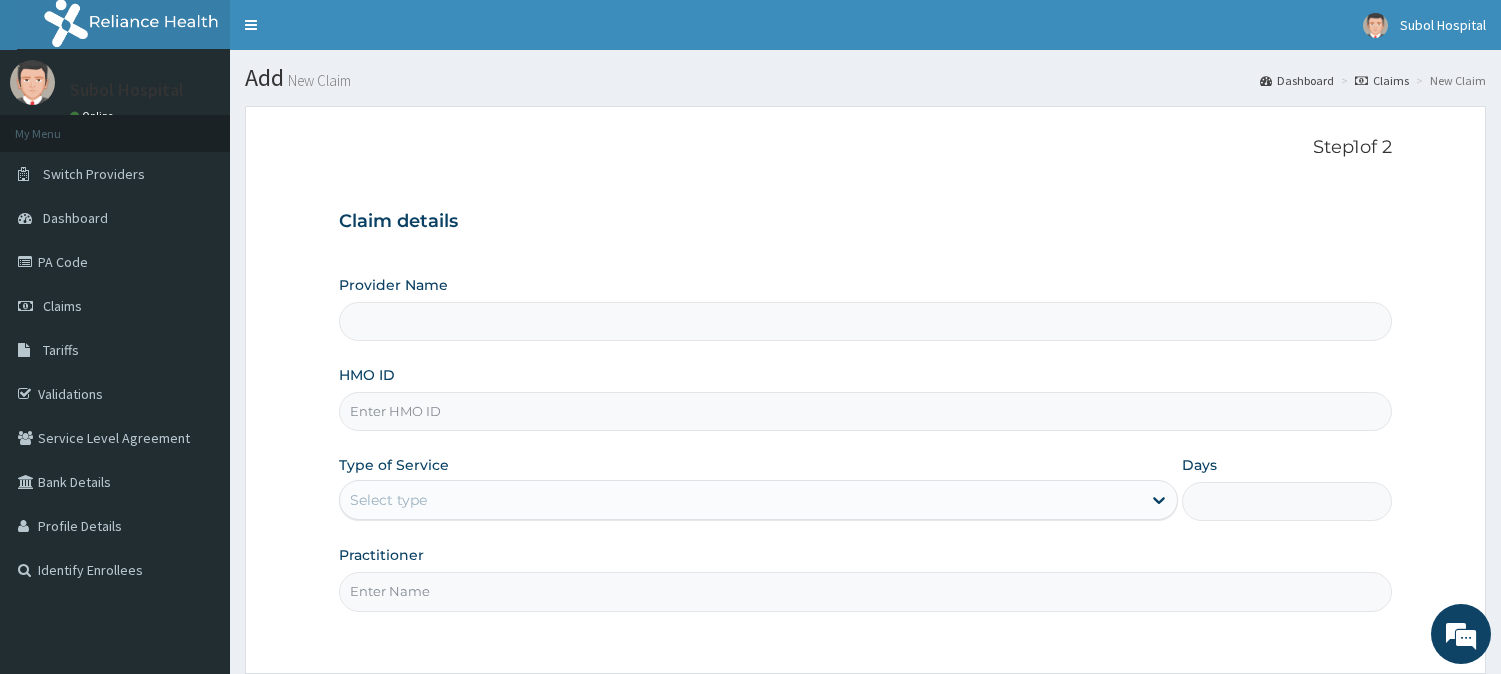 scroll, scrollTop: 0, scrollLeft: 0, axis: both 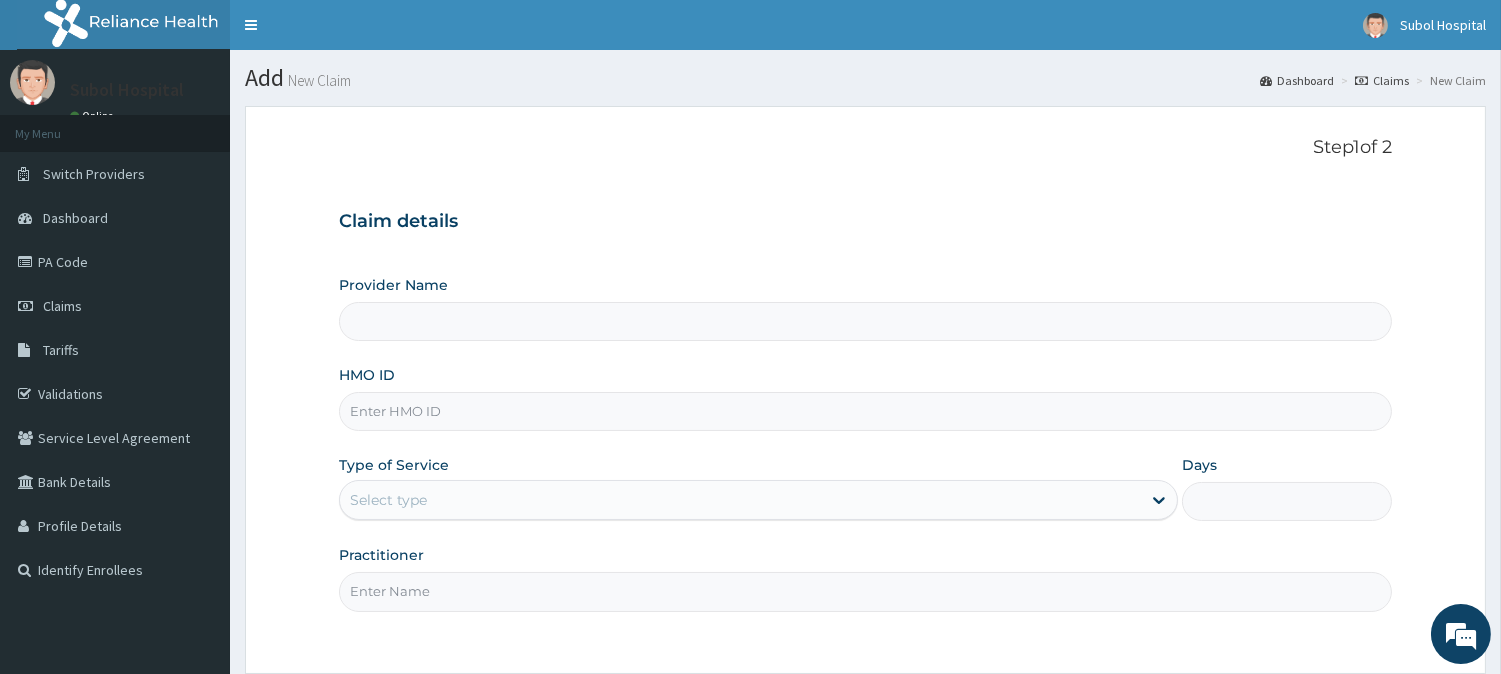 click on "HMO ID" at bounding box center (865, 411) 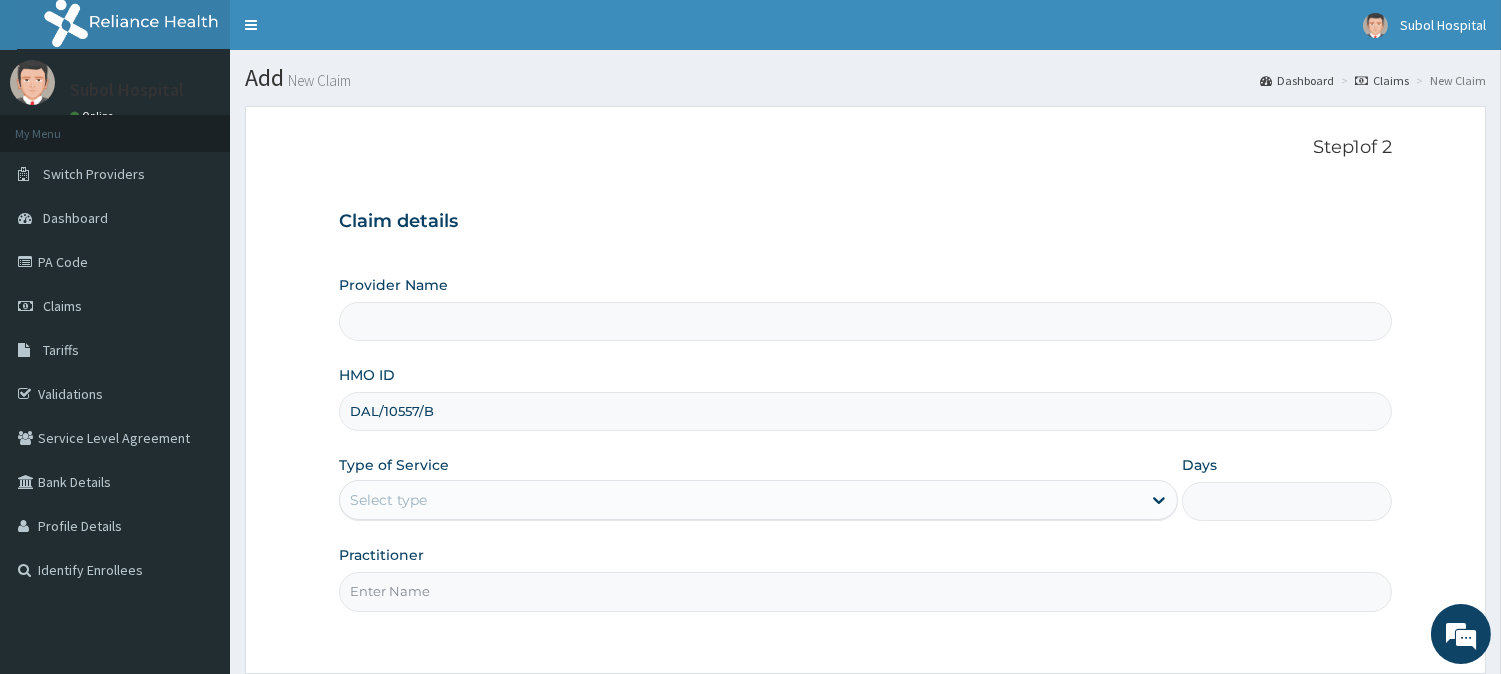 type on "Subol Hospital" 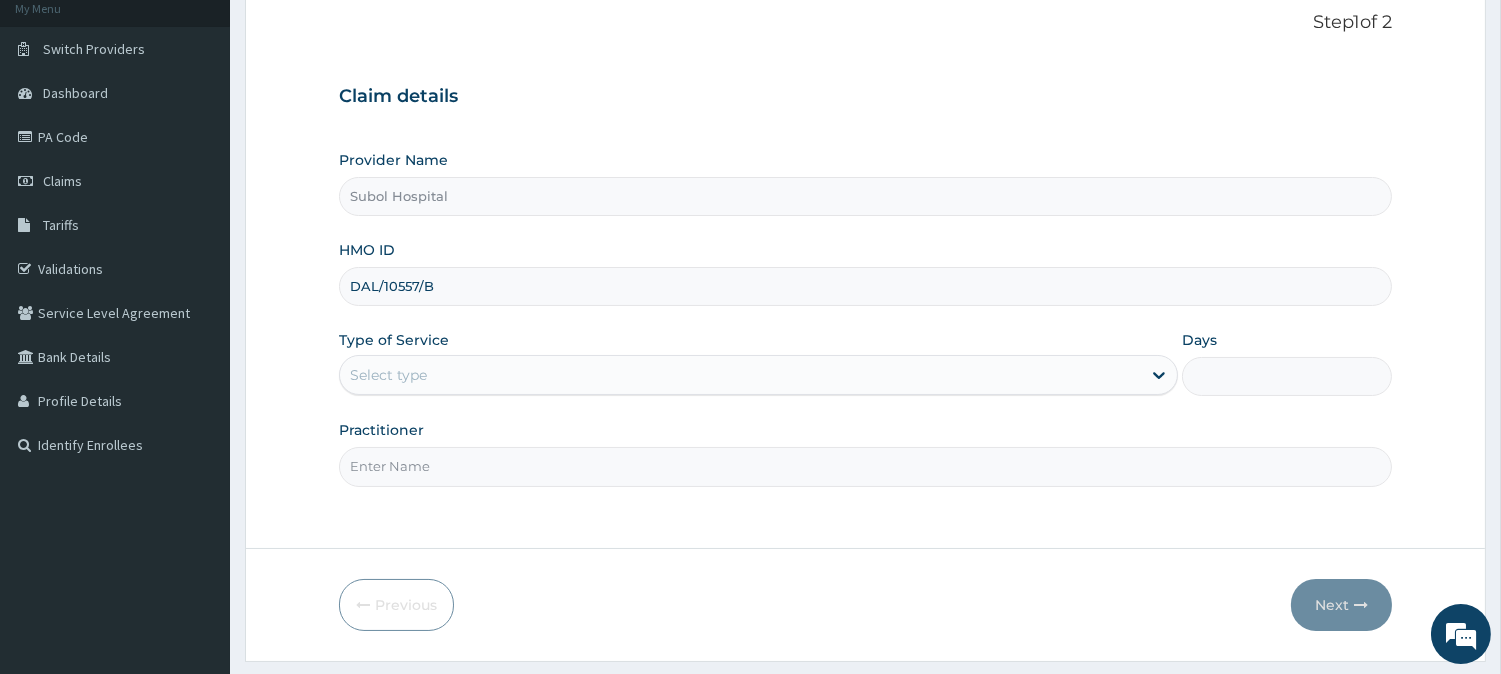 scroll, scrollTop: 178, scrollLeft: 0, axis: vertical 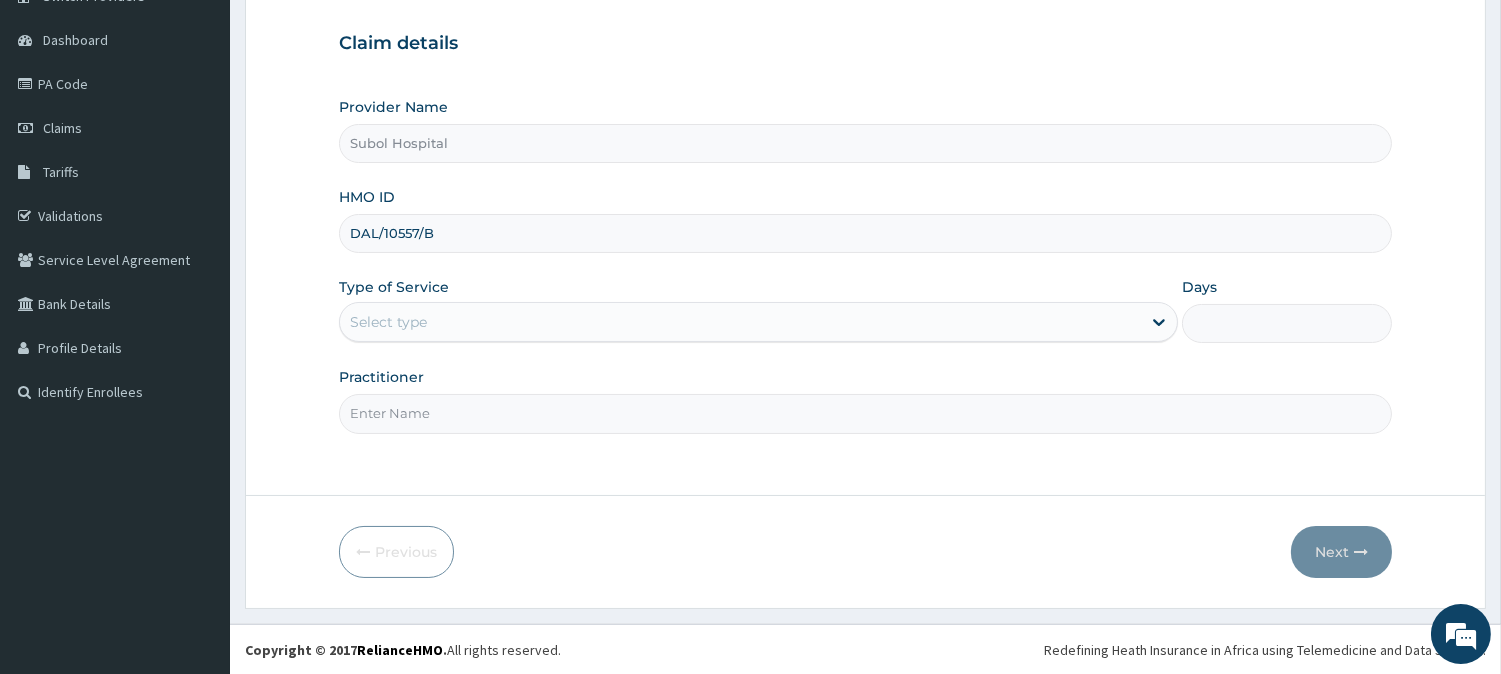 type on "DAL/10557/B" 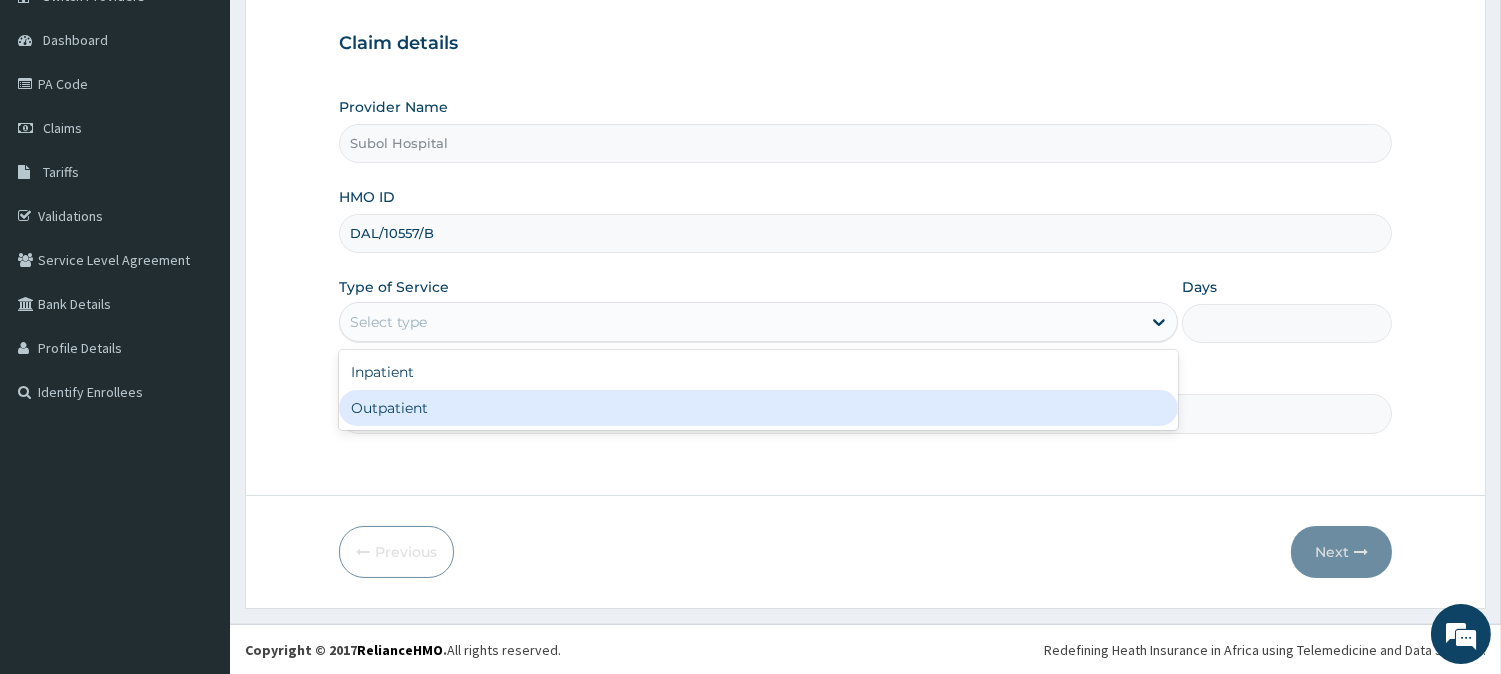 click on "Outpatient" at bounding box center (758, 408) 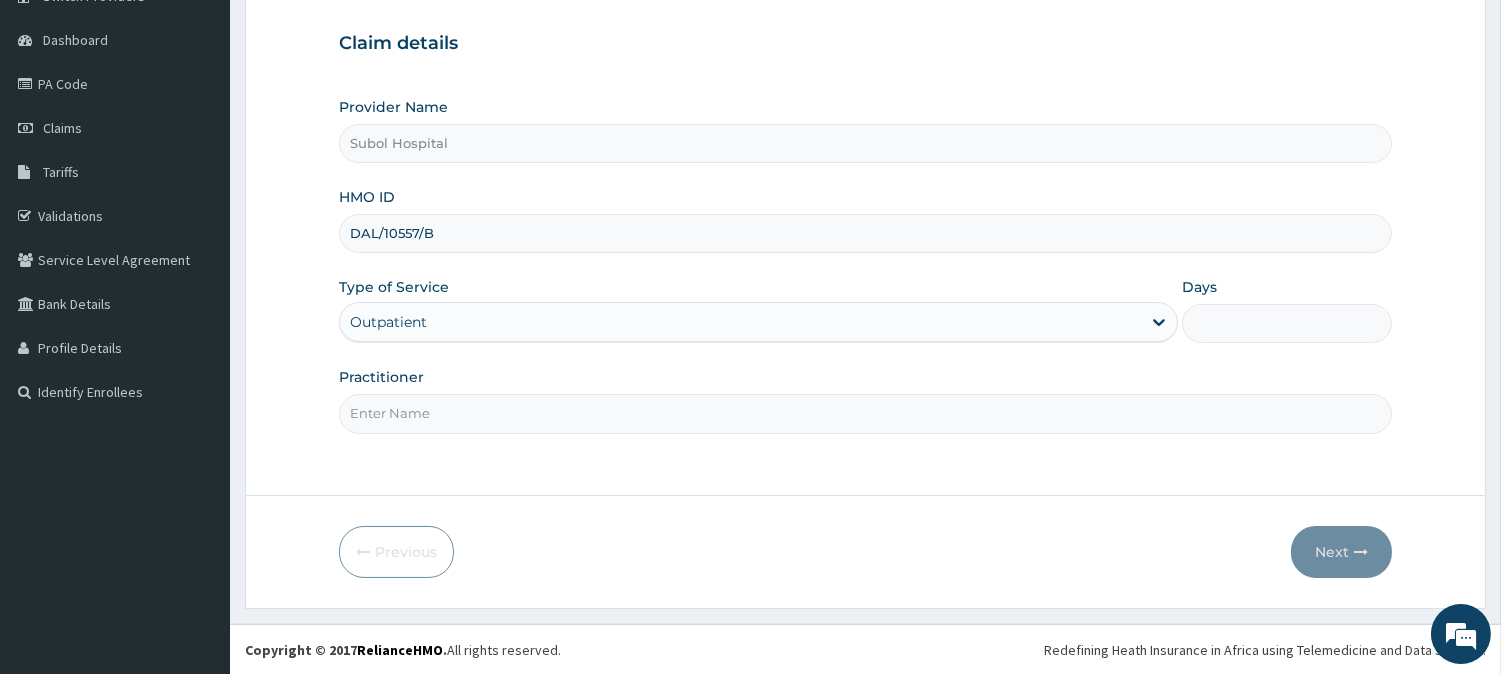 type on "1" 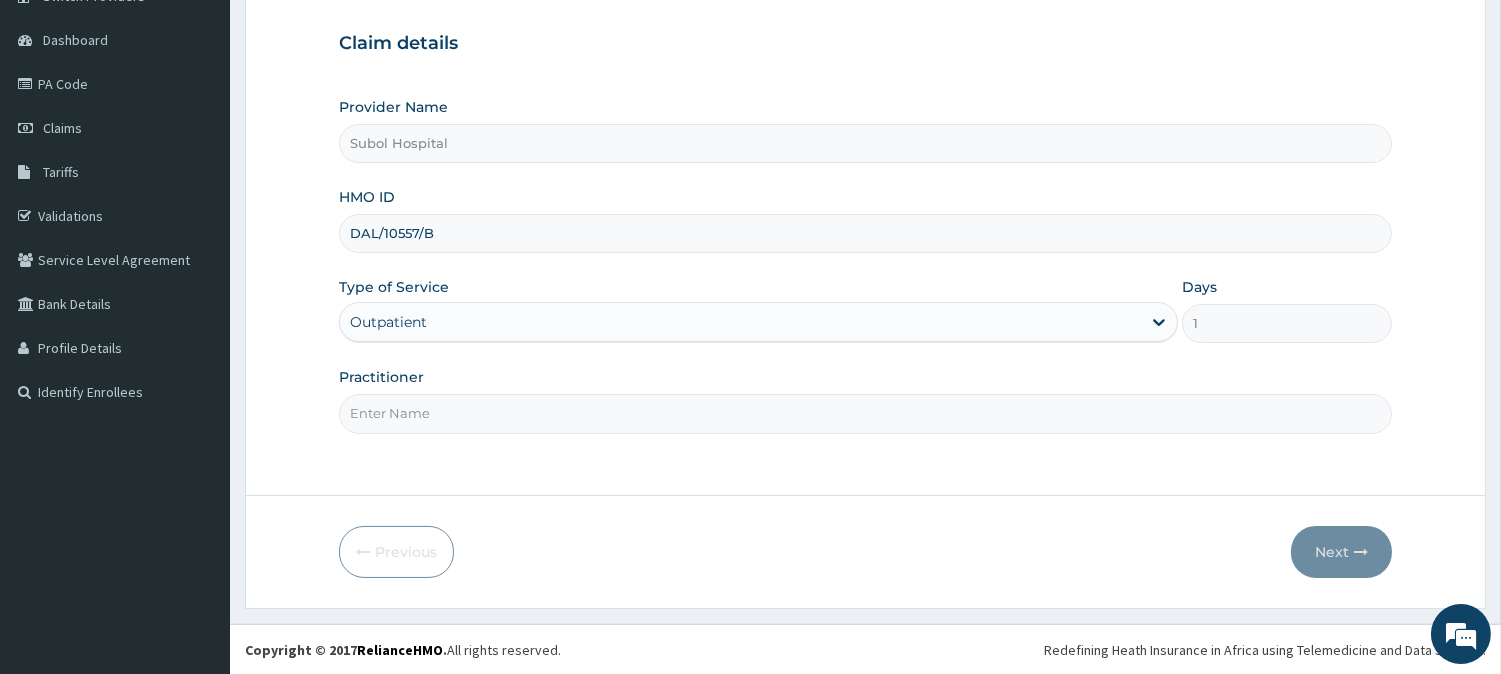 click on "Practitioner" at bounding box center (865, 413) 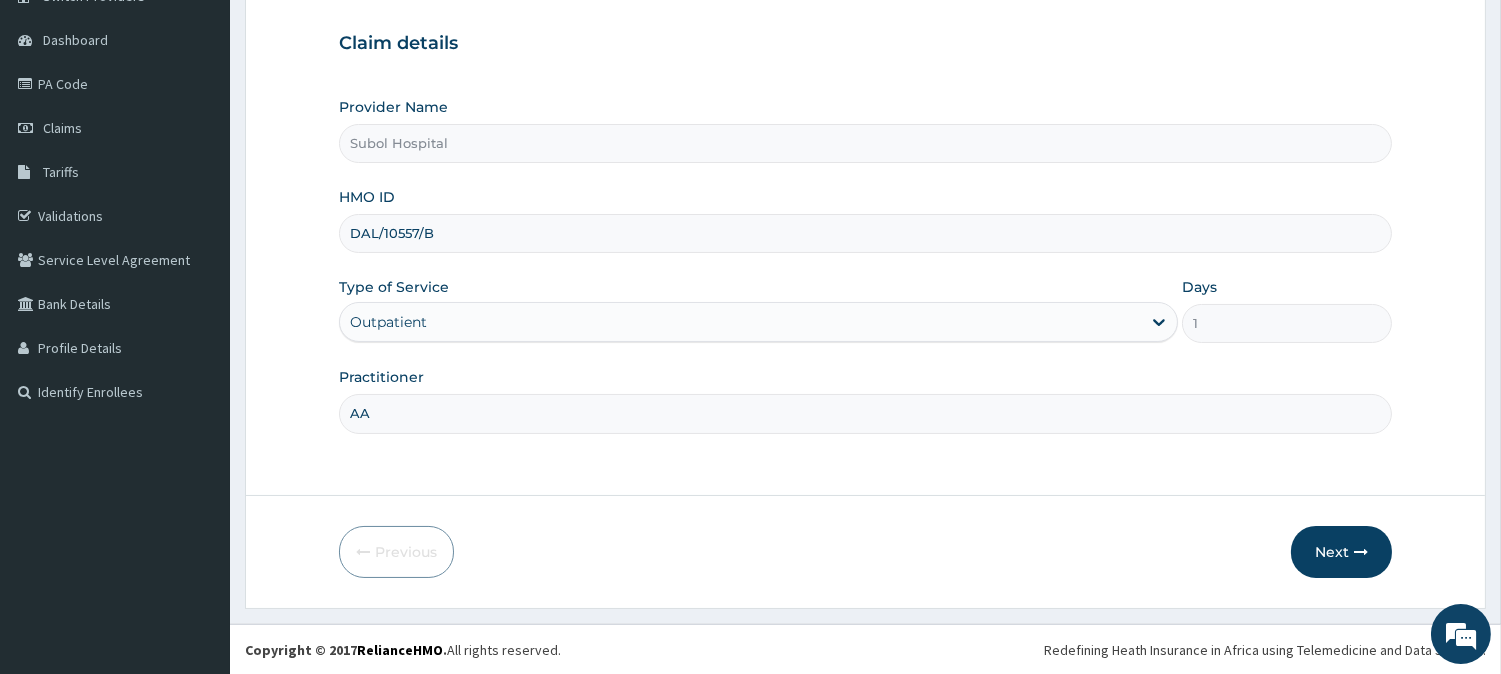 type on "AA" 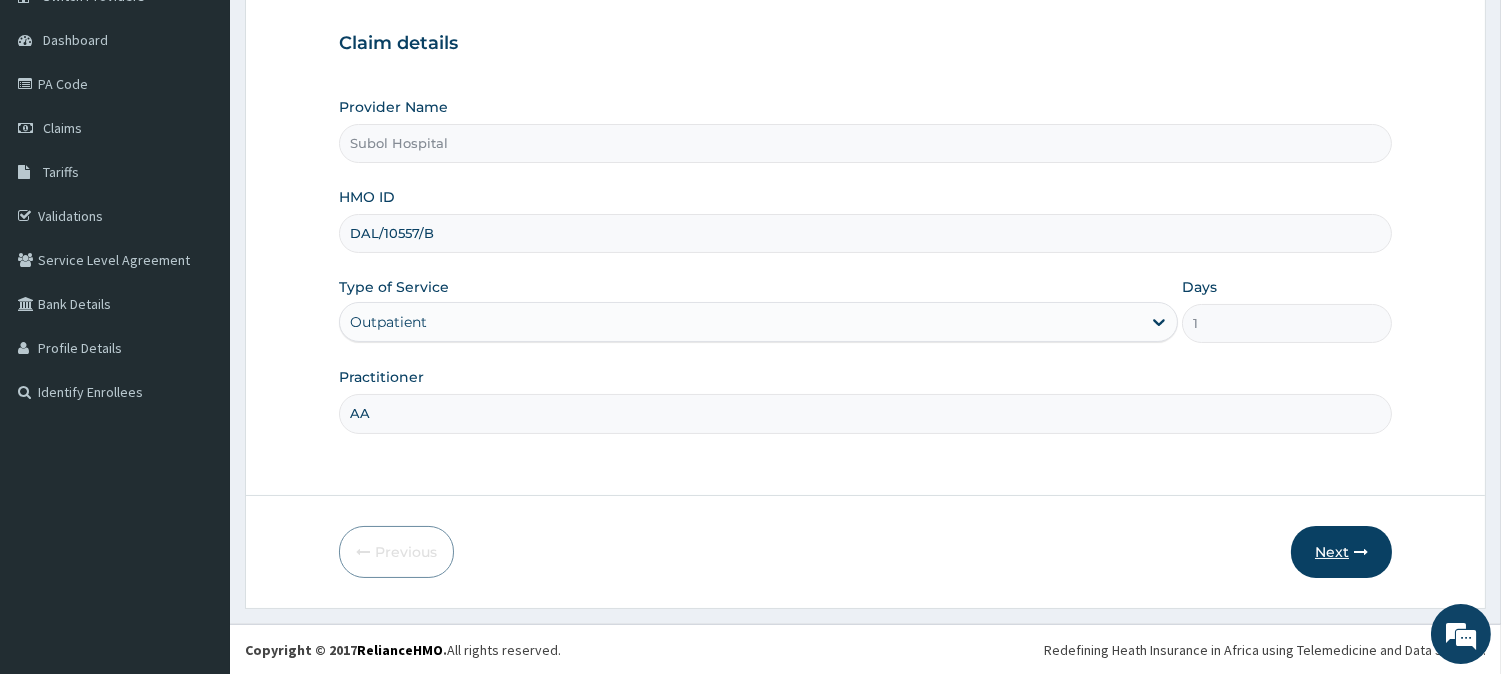 click on "Next" at bounding box center (1341, 552) 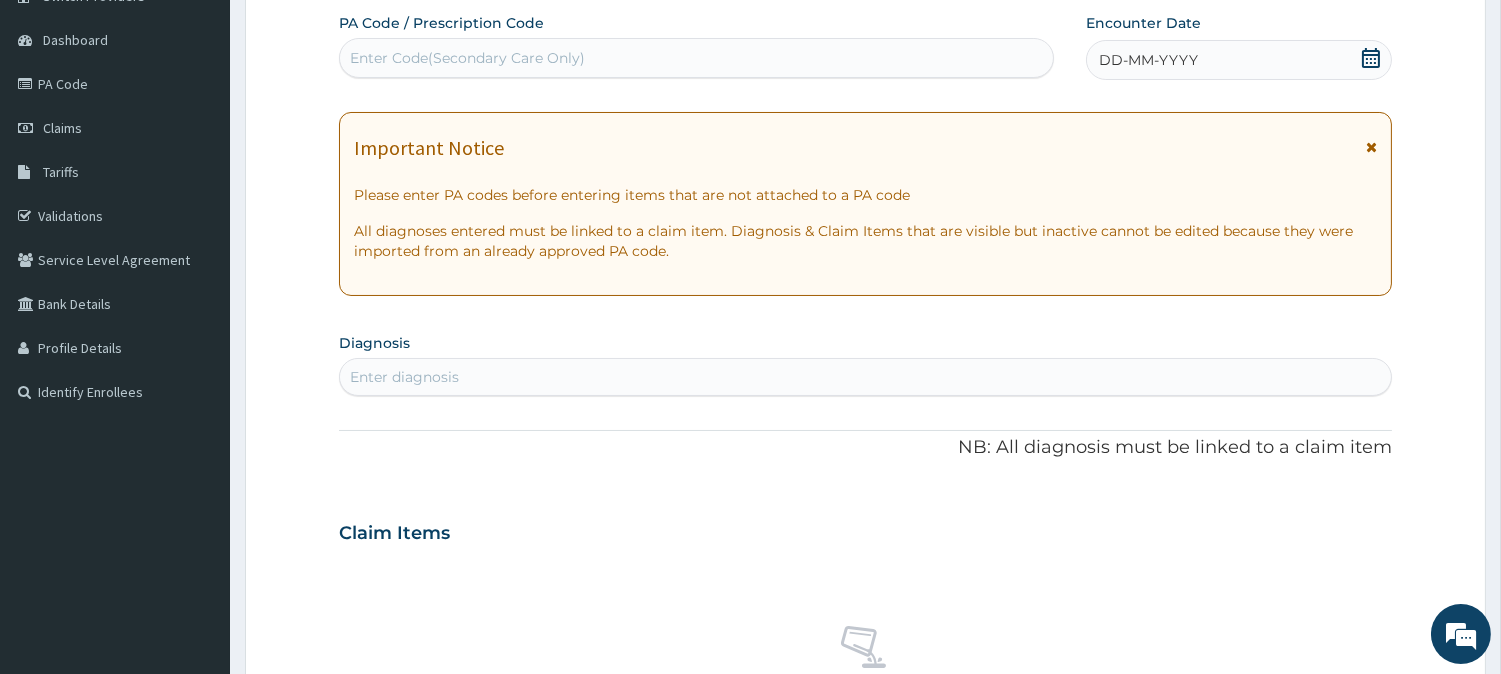 scroll, scrollTop: 0, scrollLeft: 0, axis: both 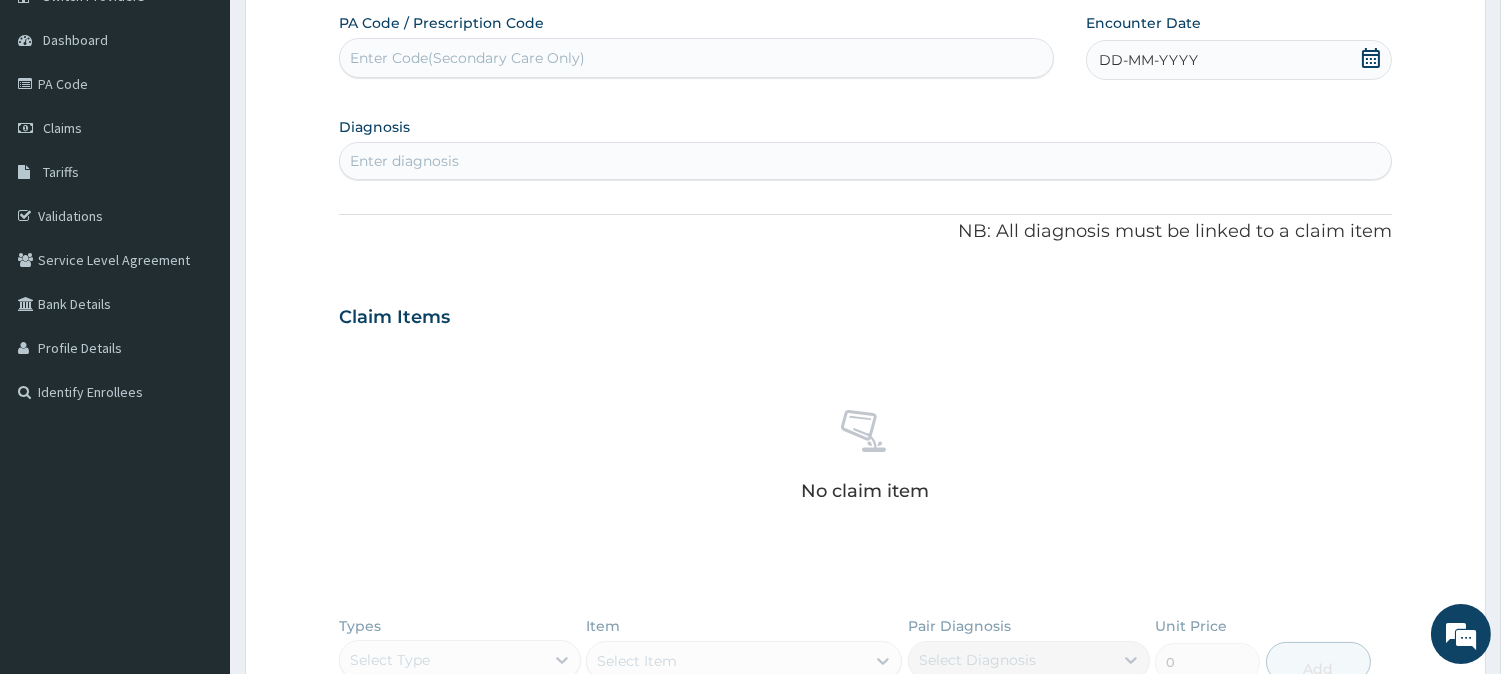 click on "Enter Code(Secondary Care Only)" at bounding box center (467, 58) 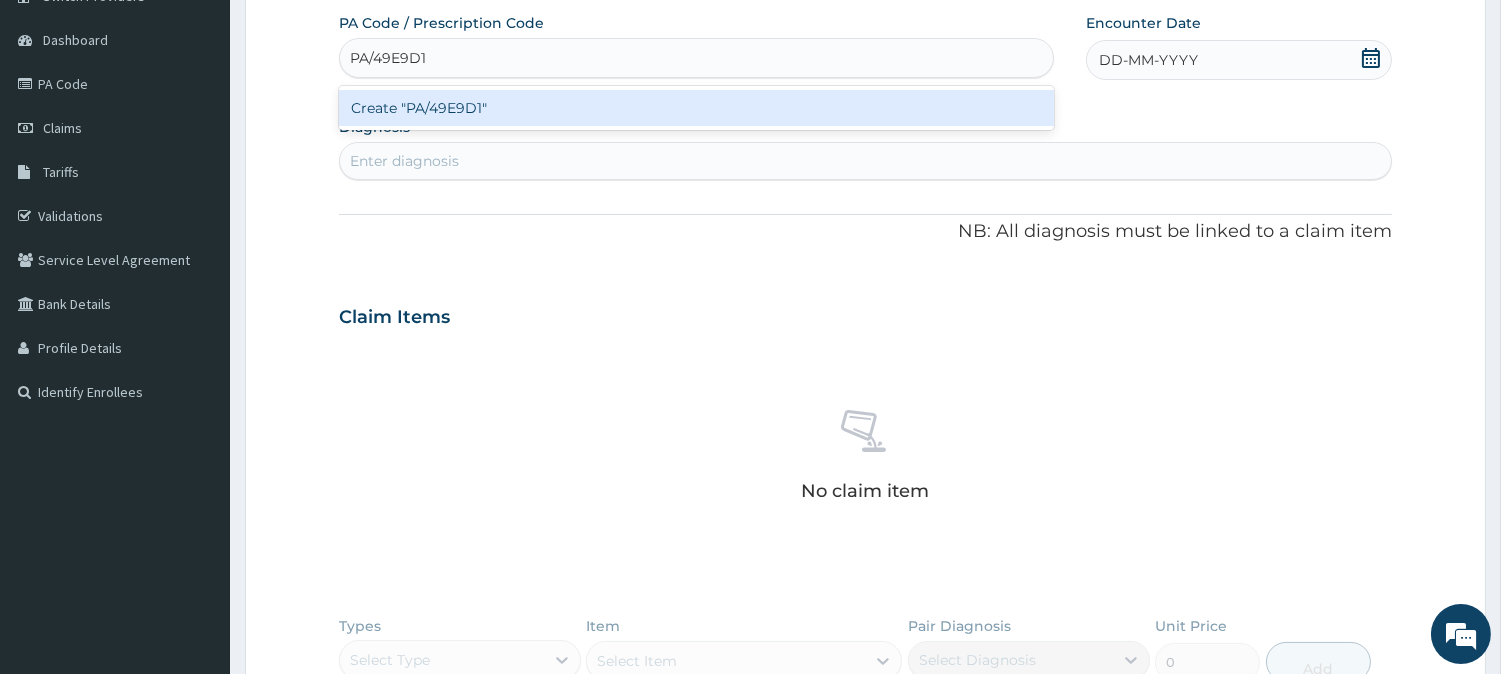 click on "Create "PA/49E9D1"" at bounding box center (696, 108) 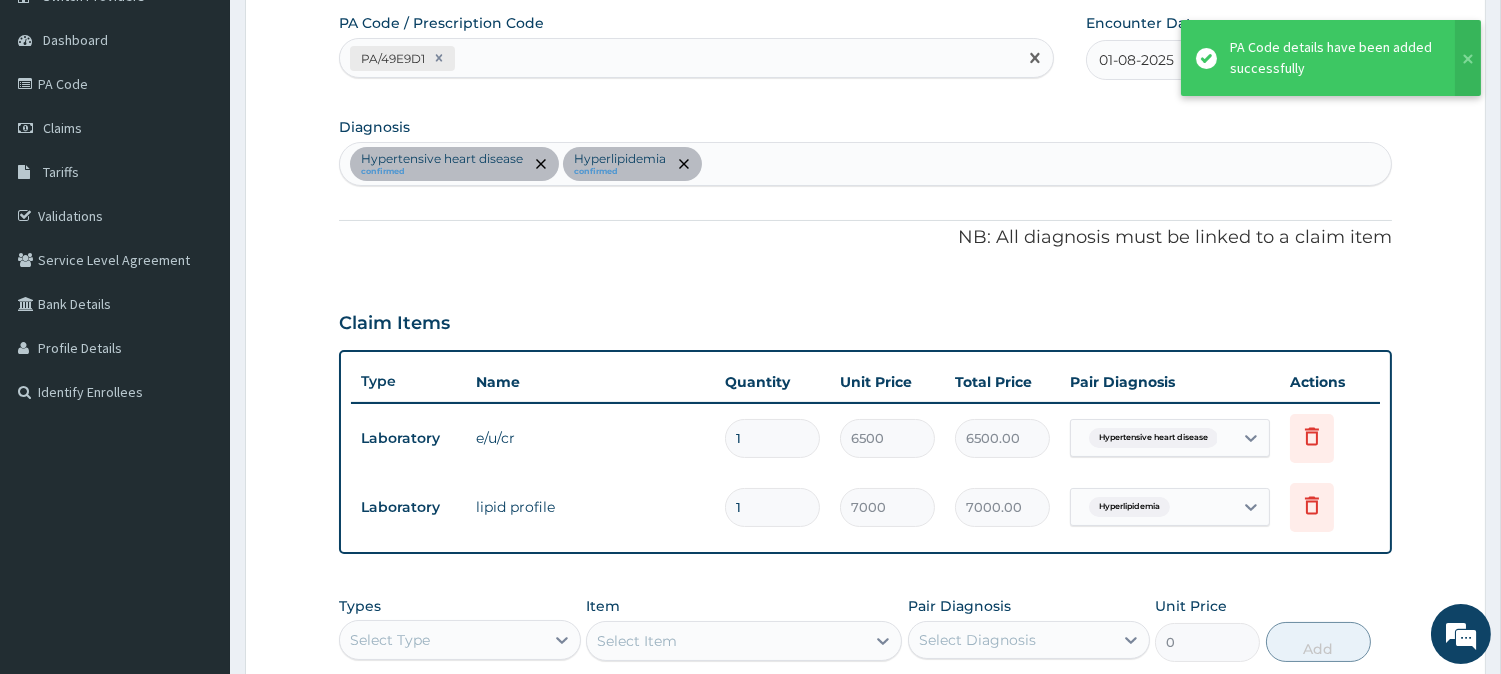 click on "PA/49E9D1" at bounding box center (678, 58) 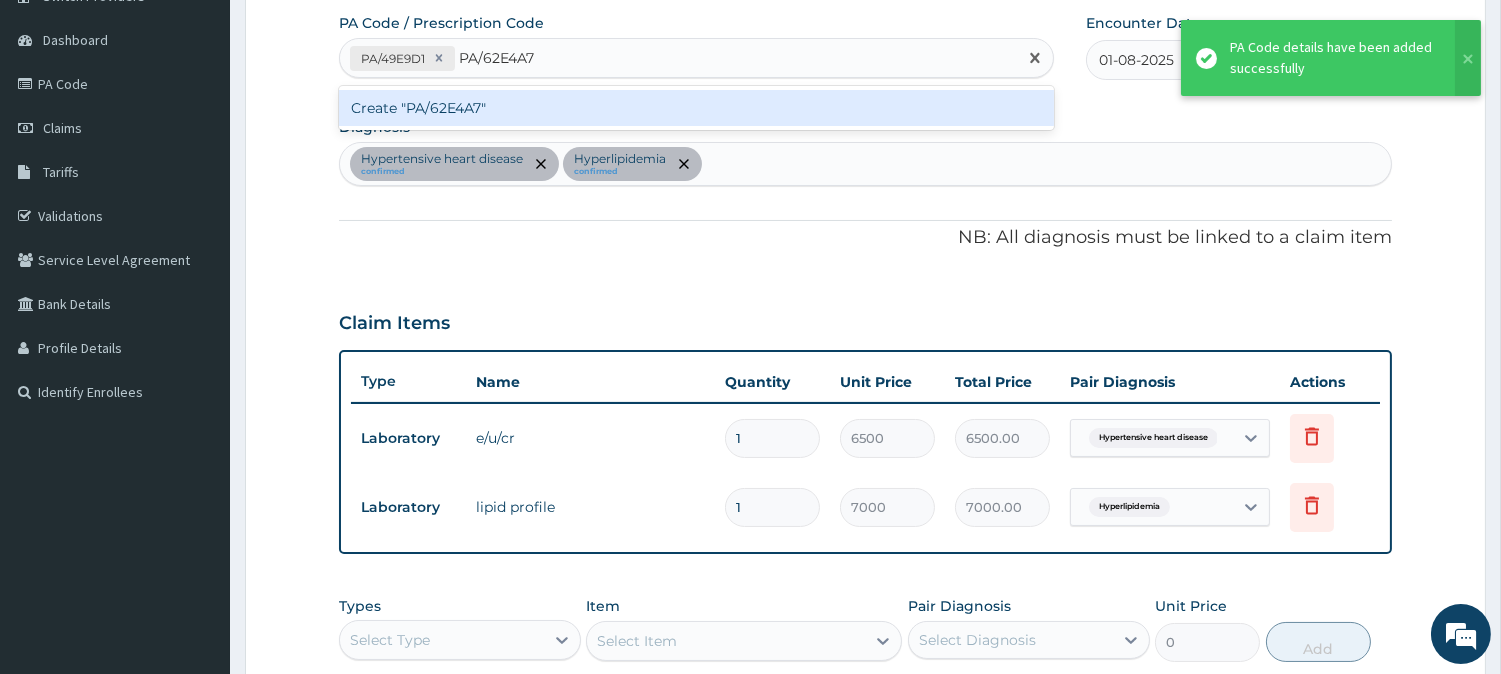 click on "Create "PA/62E4A7"" at bounding box center [696, 108] 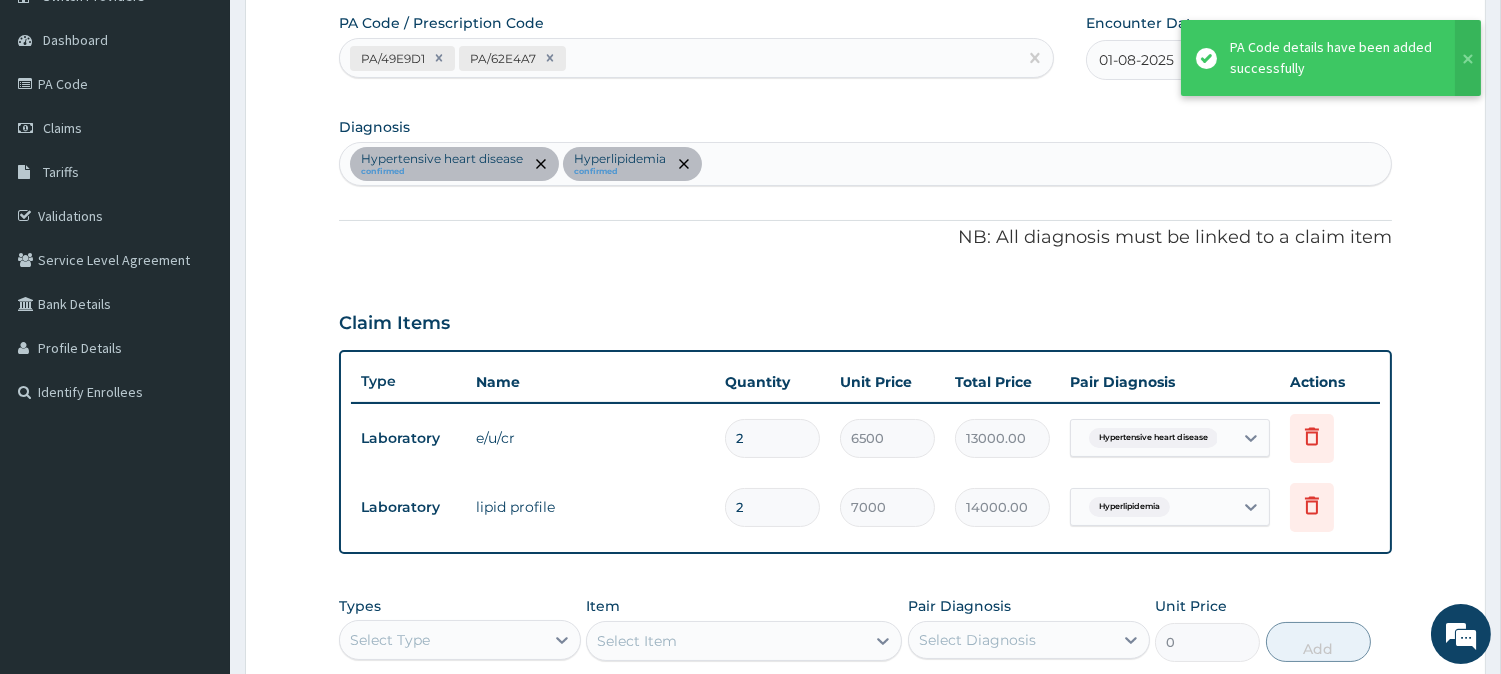 click on "PA/49E9D1 PA/62E4A7" at bounding box center [678, 58] 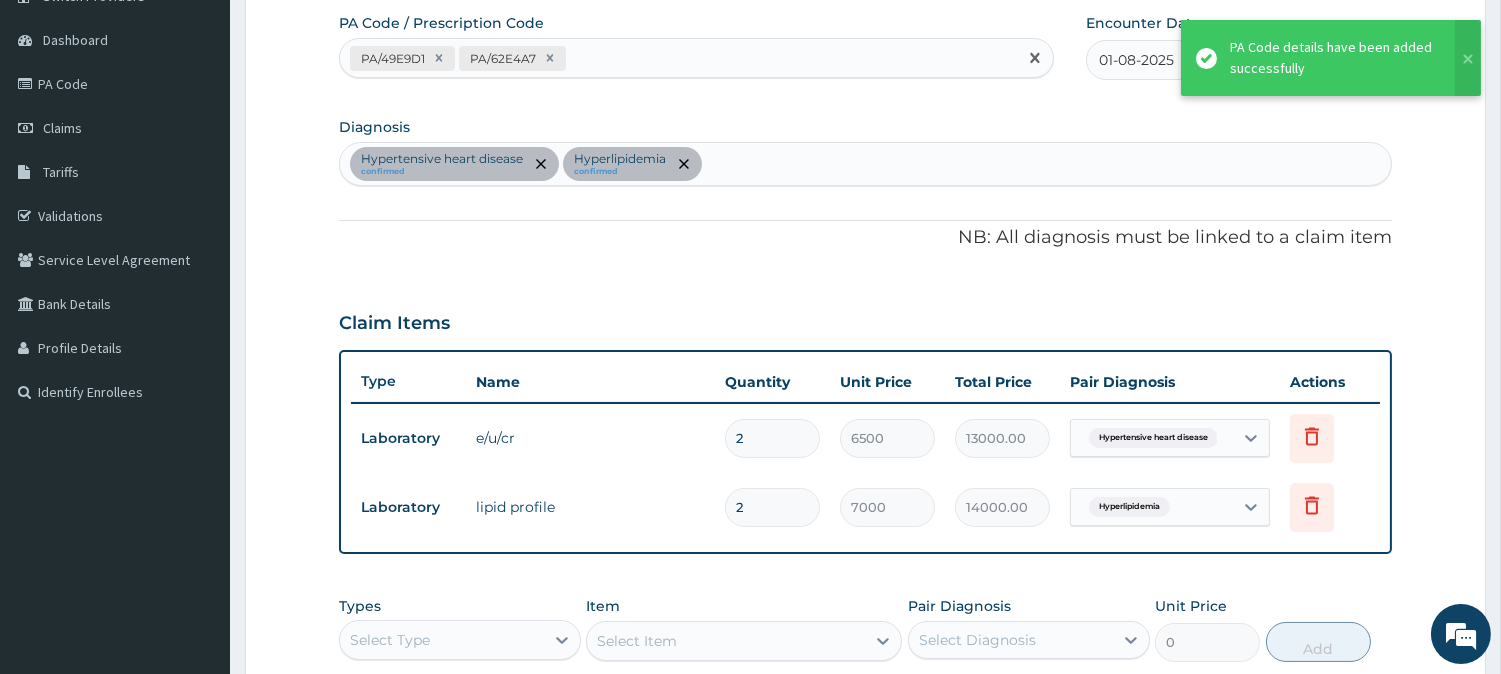 paste on "PA/D606C5" 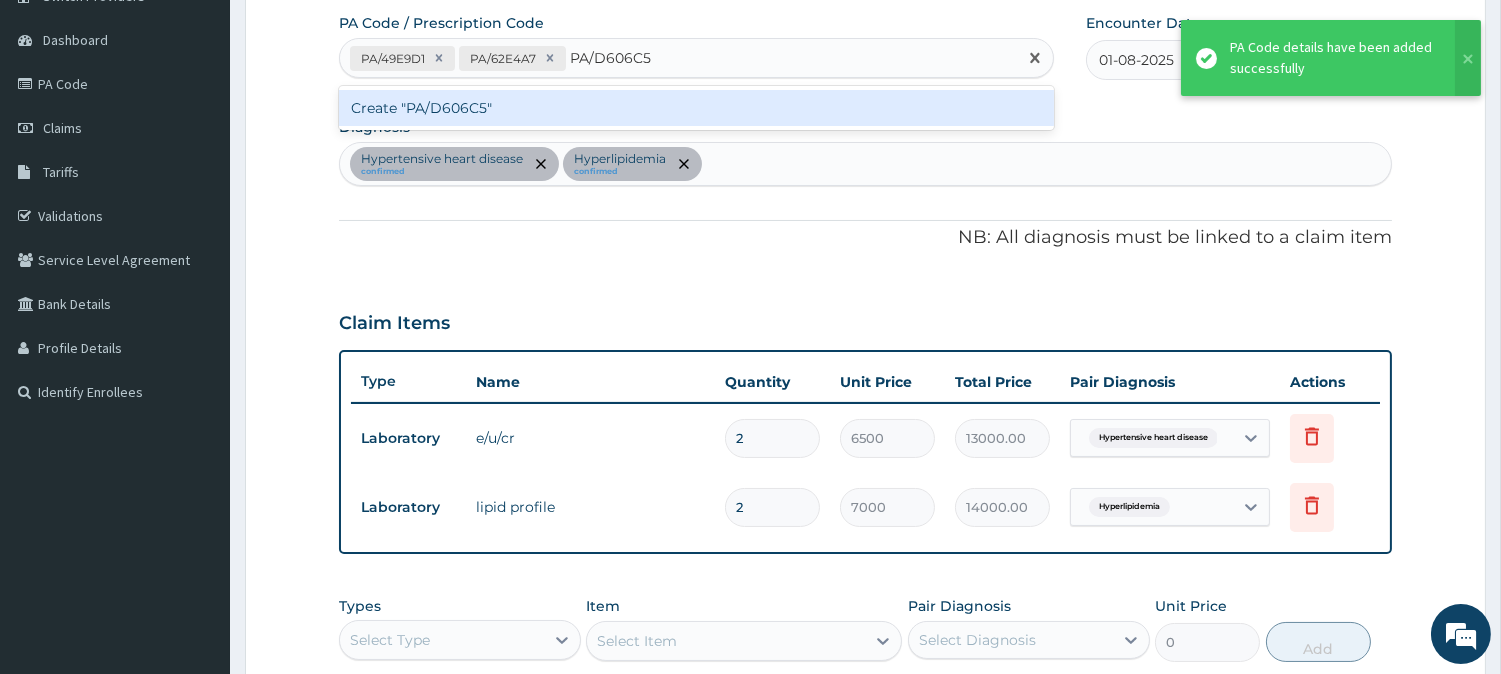 click on "Create "PA/D606C5"" at bounding box center [696, 108] 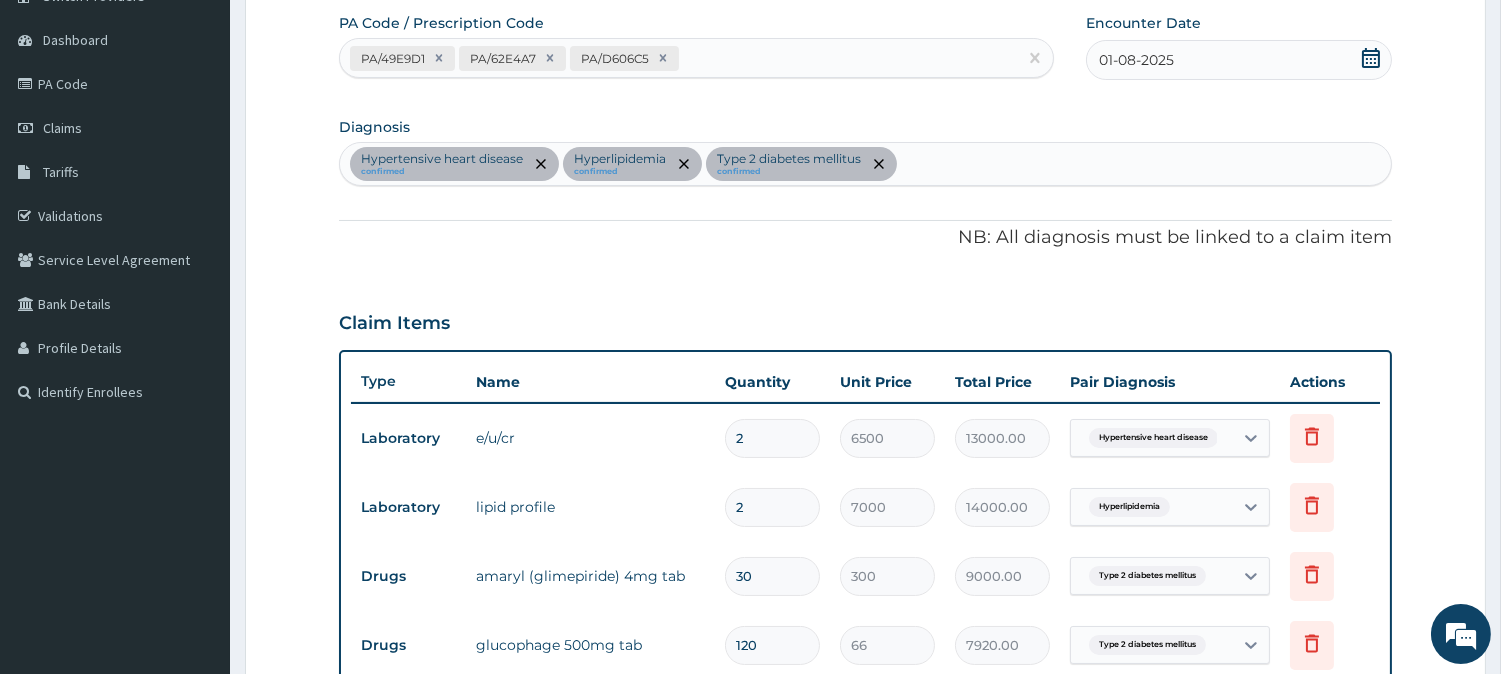 scroll, scrollTop: 625, scrollLeft: 0, axis: vertical 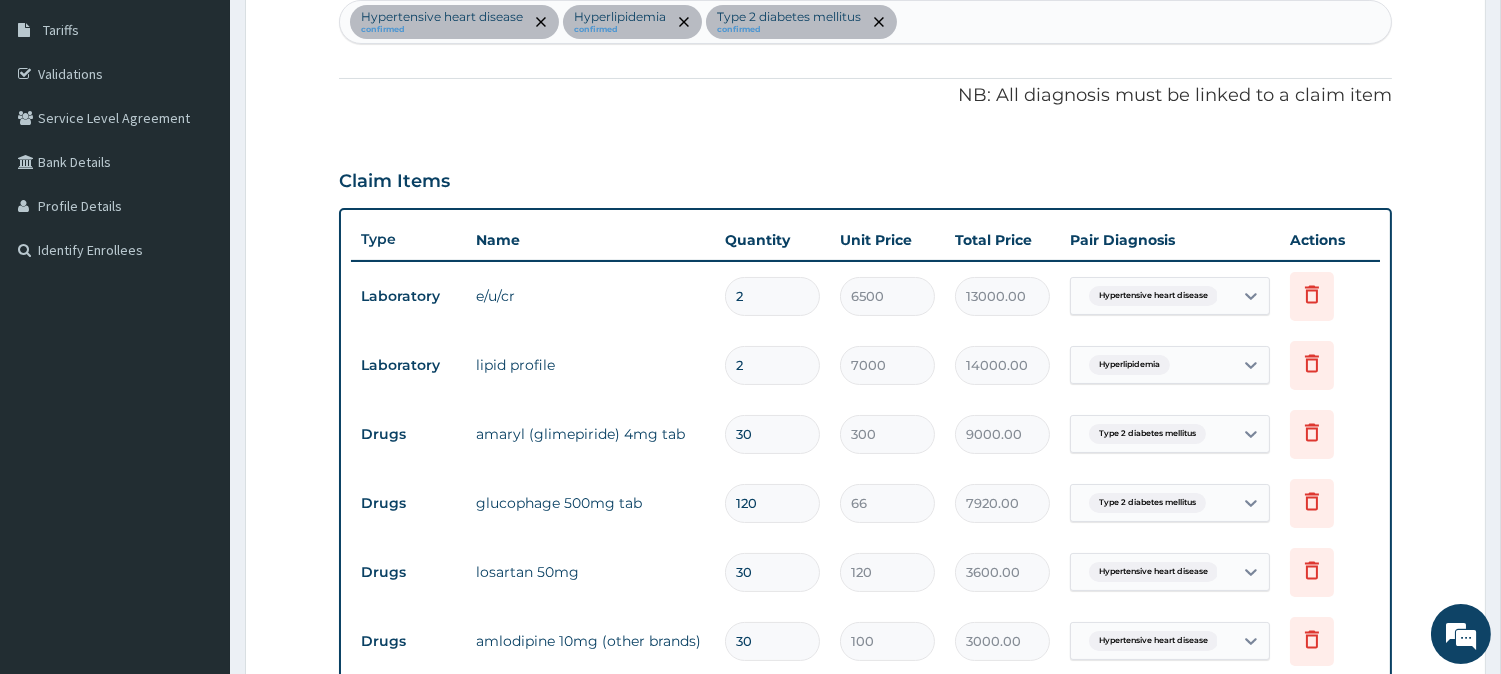 drag, startPoint x: 796, startPoint y: 300, endPoint x: 737, endPoint y: 285, distance: 60.876926 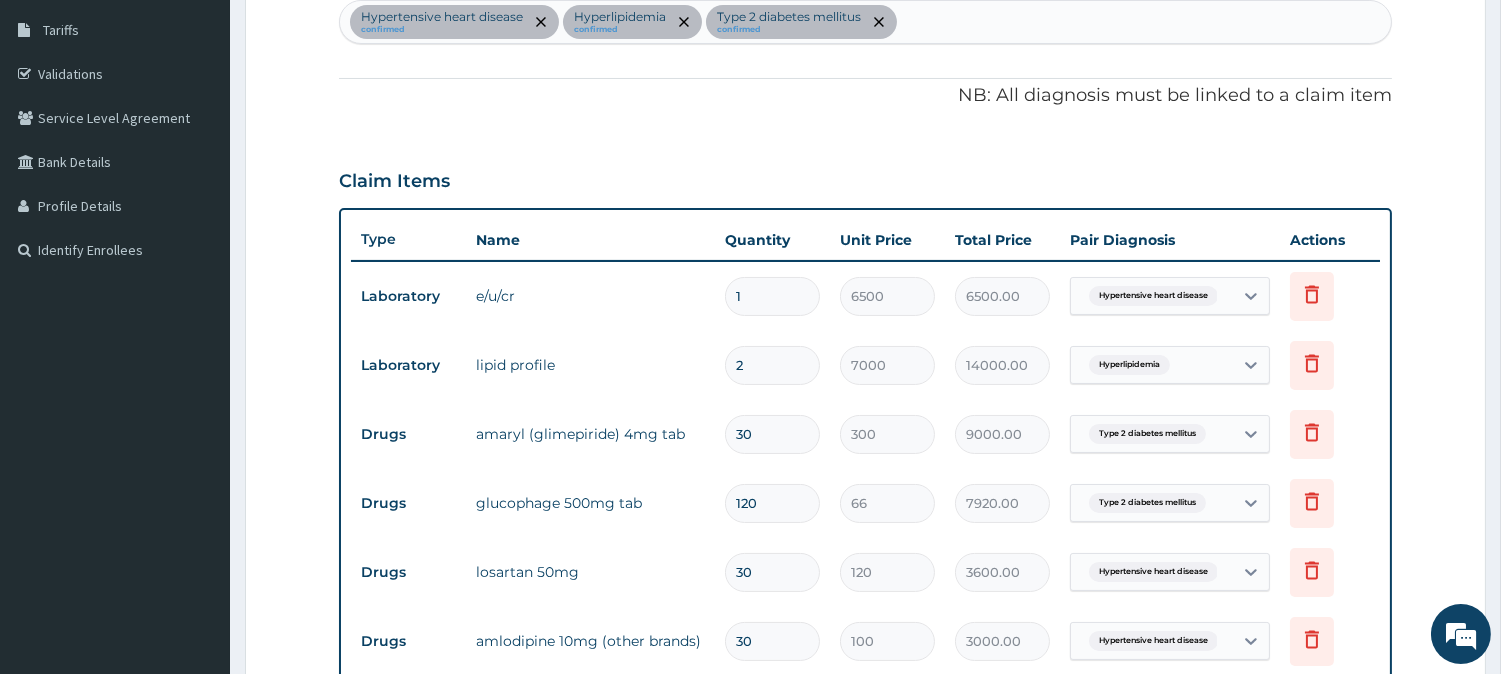 type on "1" 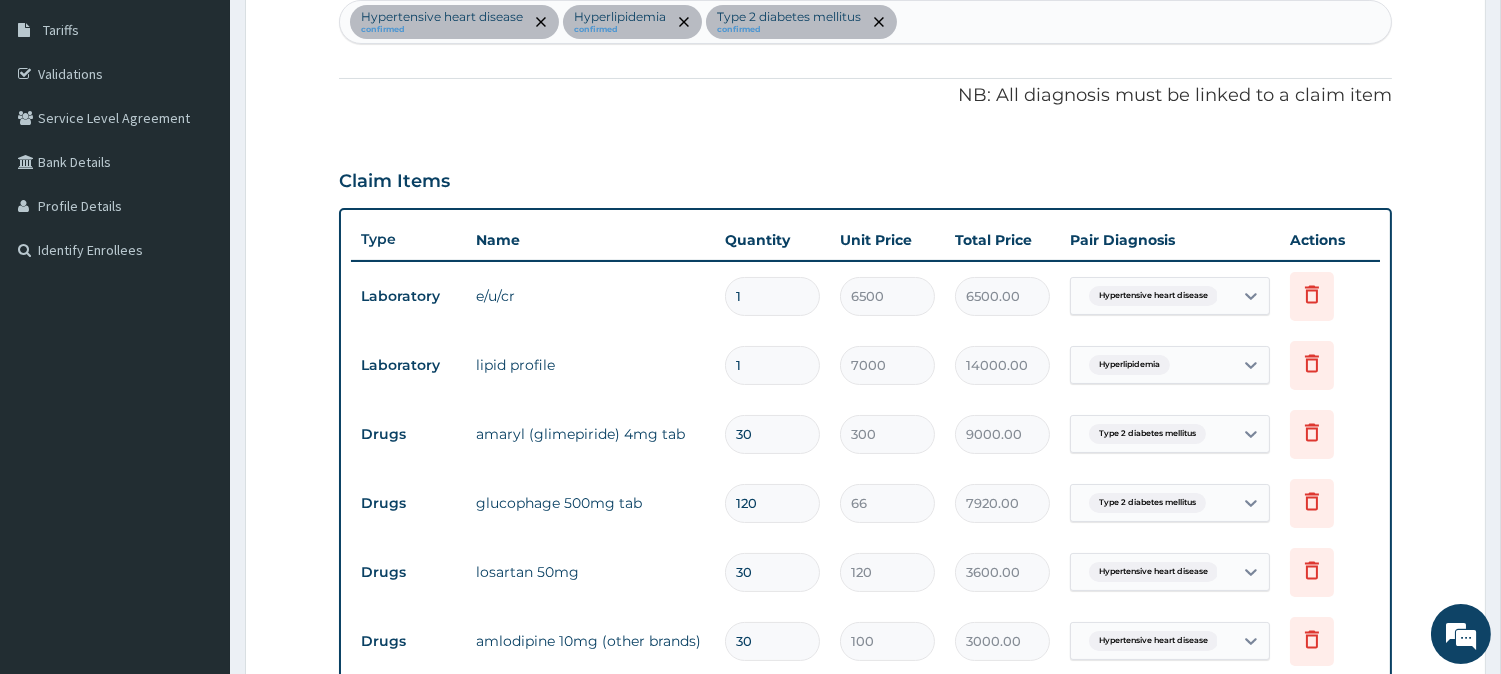 type on "7000.00" 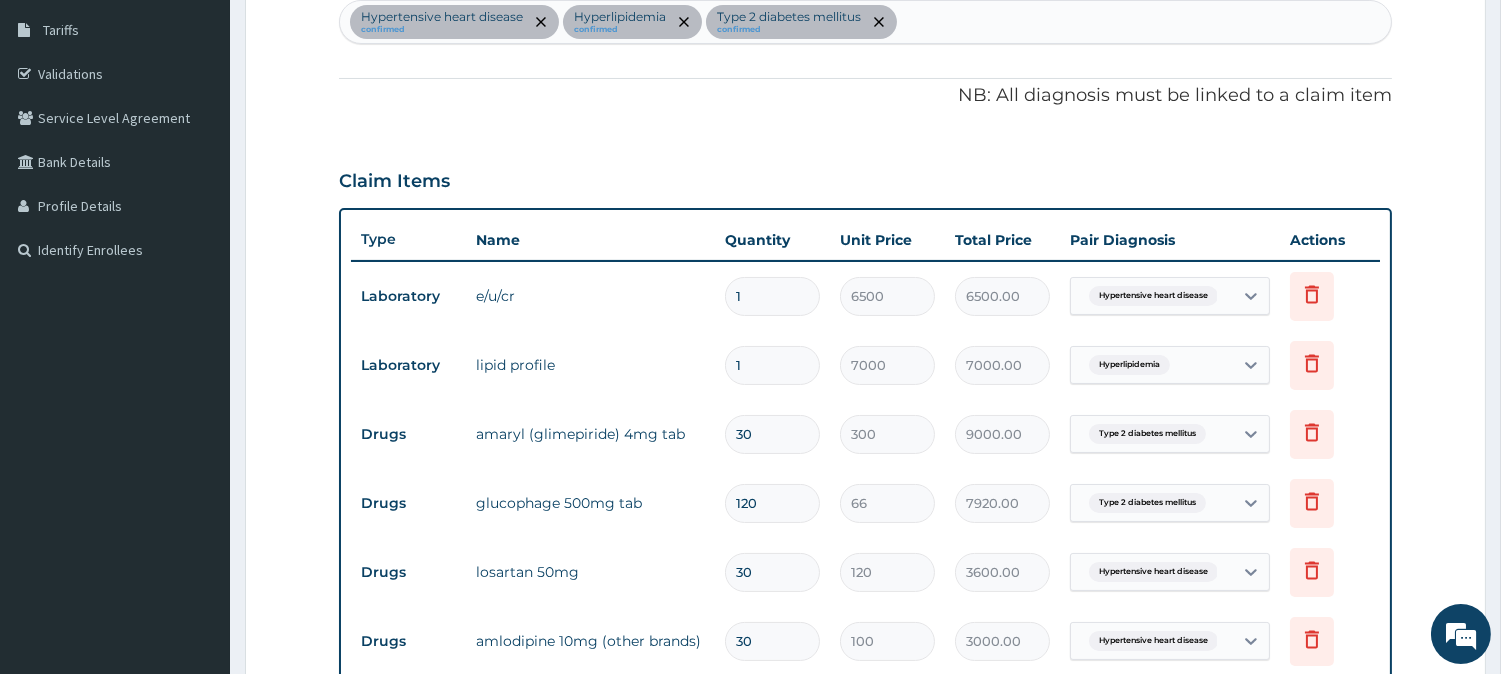 type on "1" 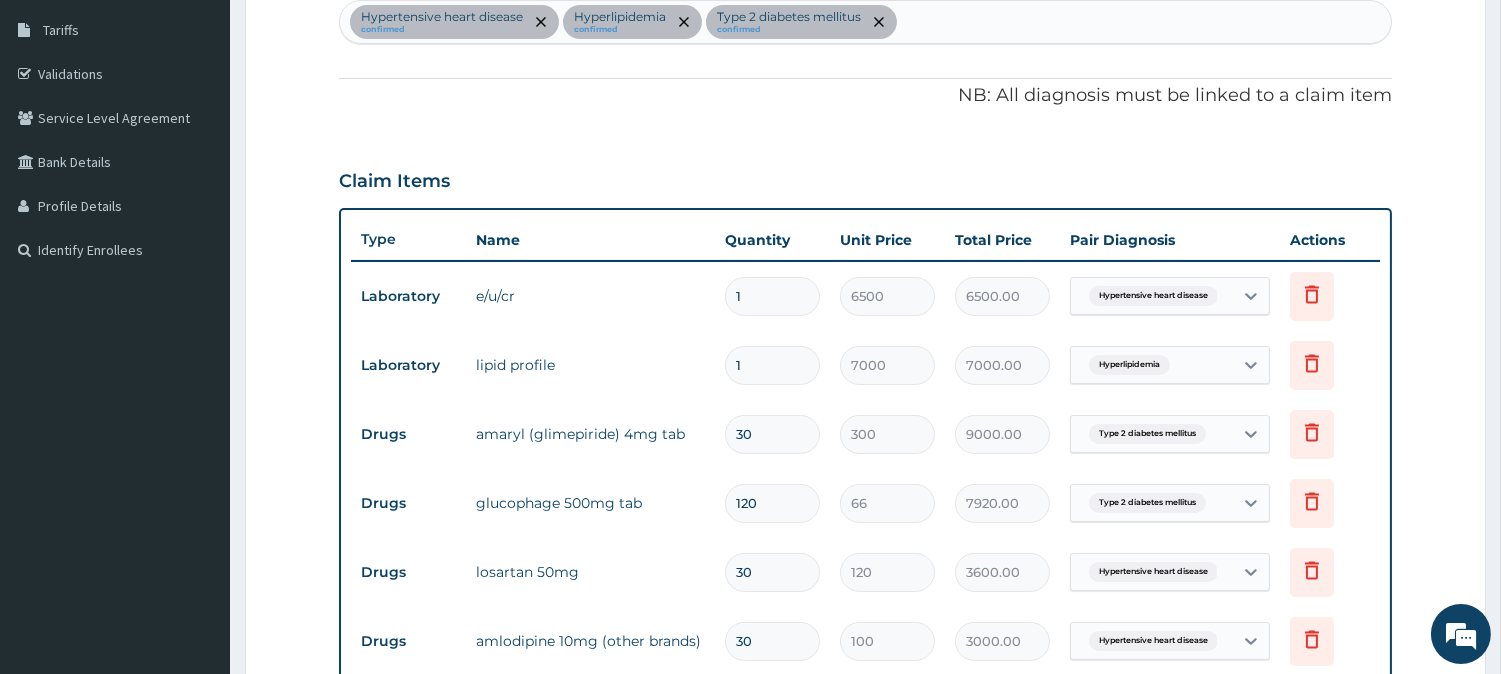 type on "1" 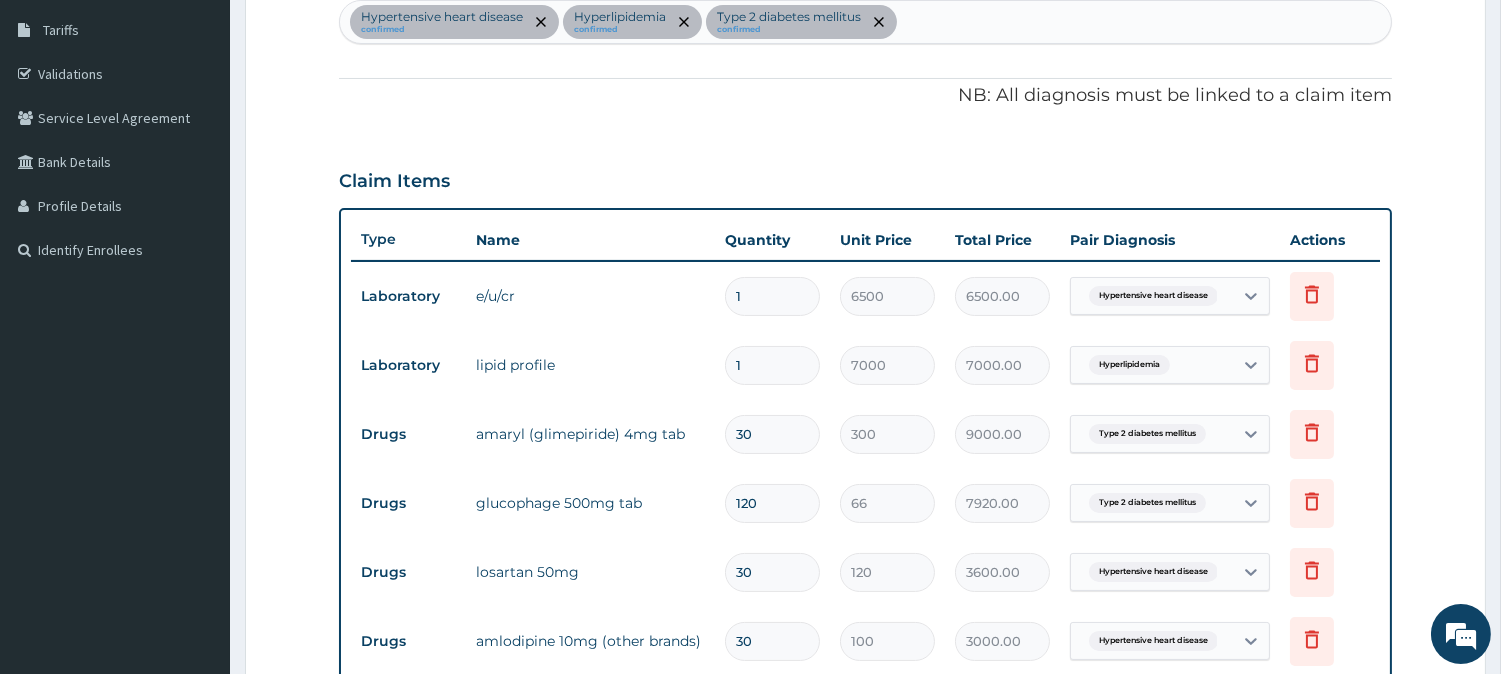 type on "300.00" 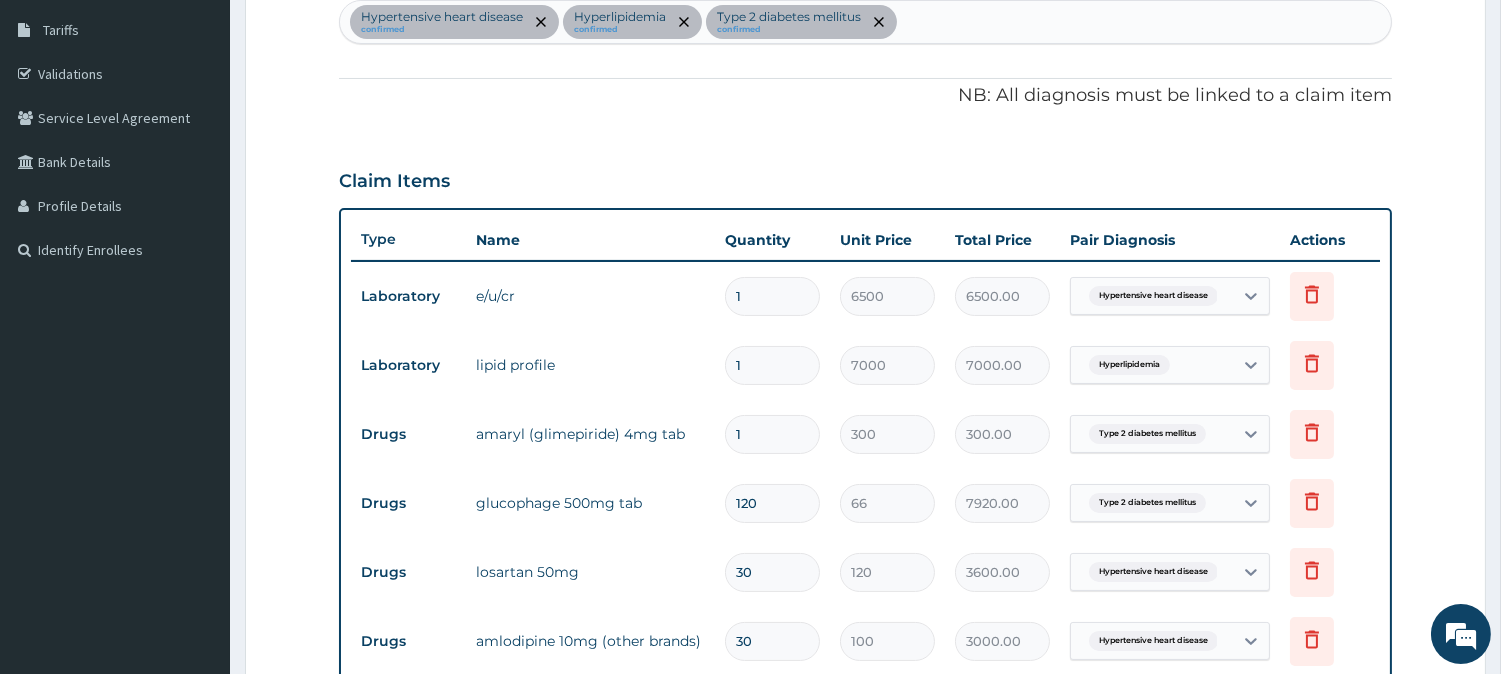 type on "14" 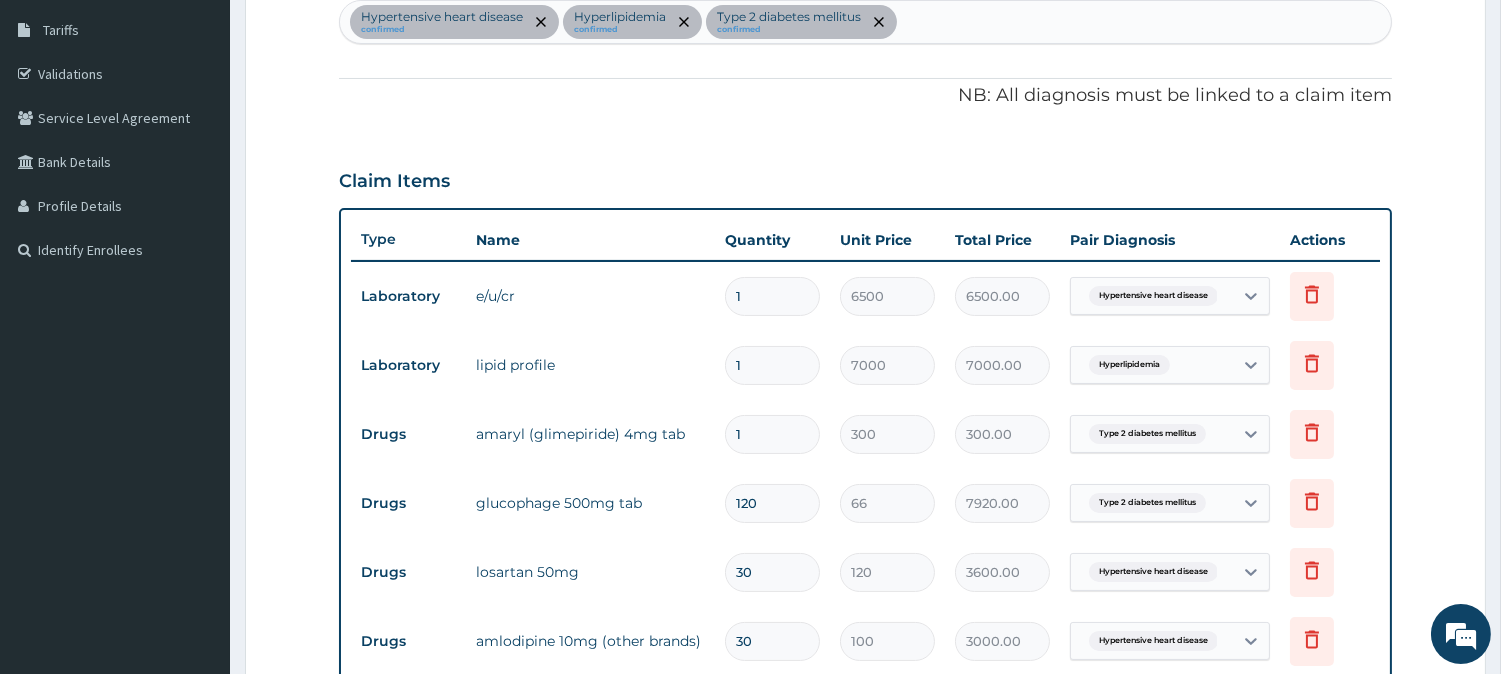type on "4200.00" 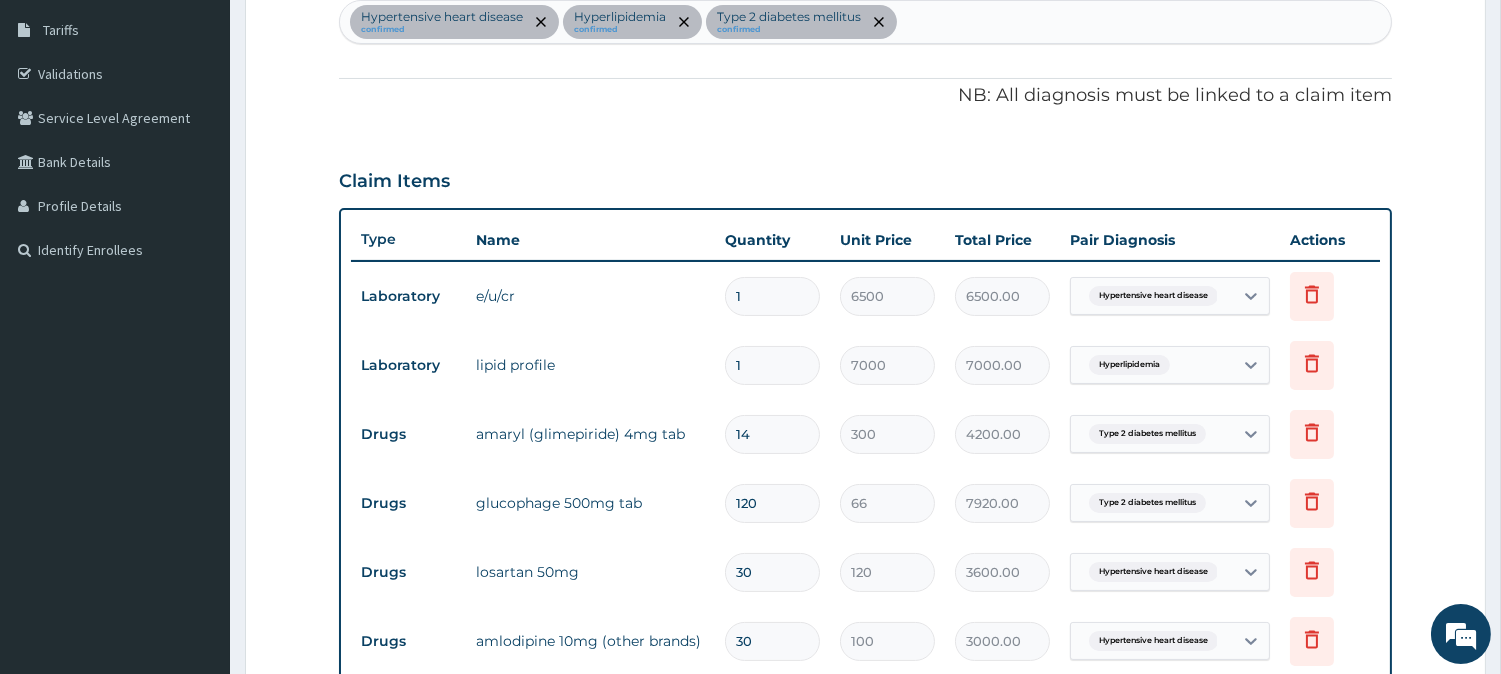 type on "14" 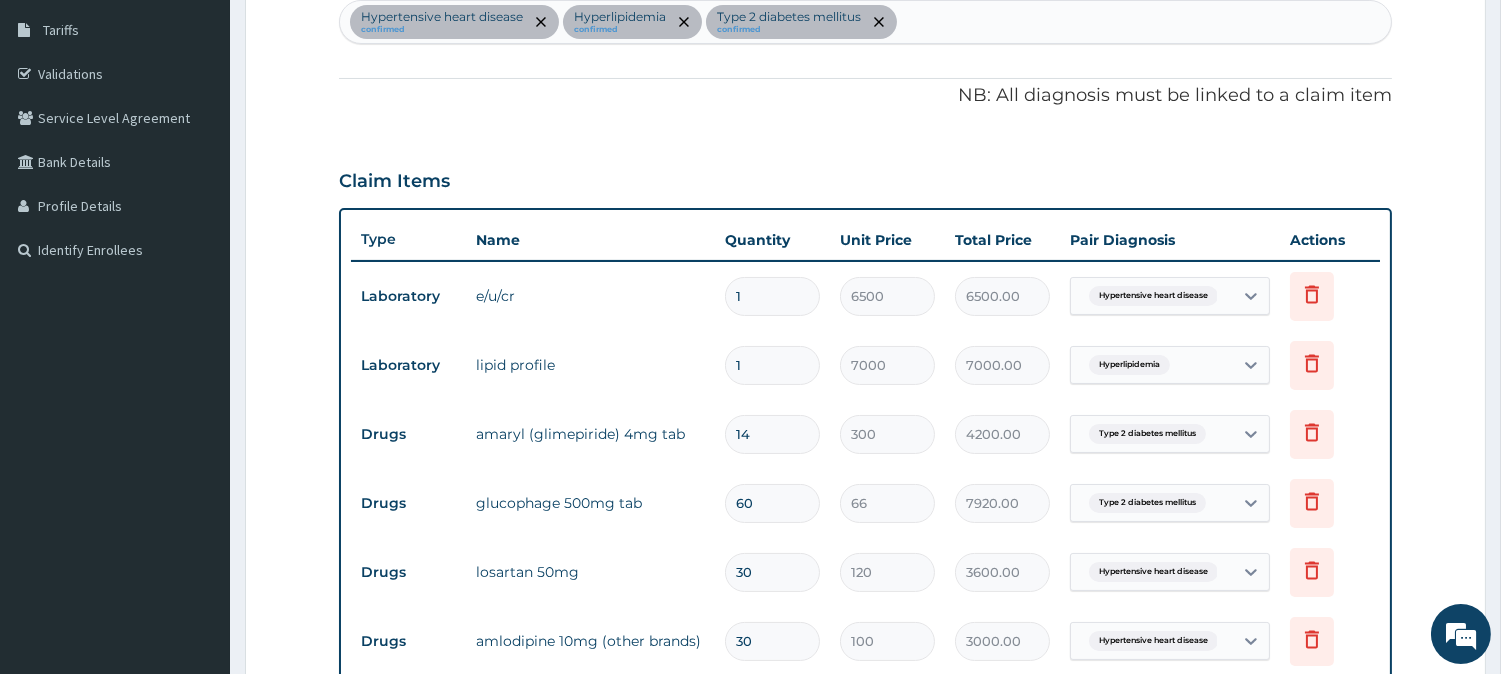 type on "3960.00" 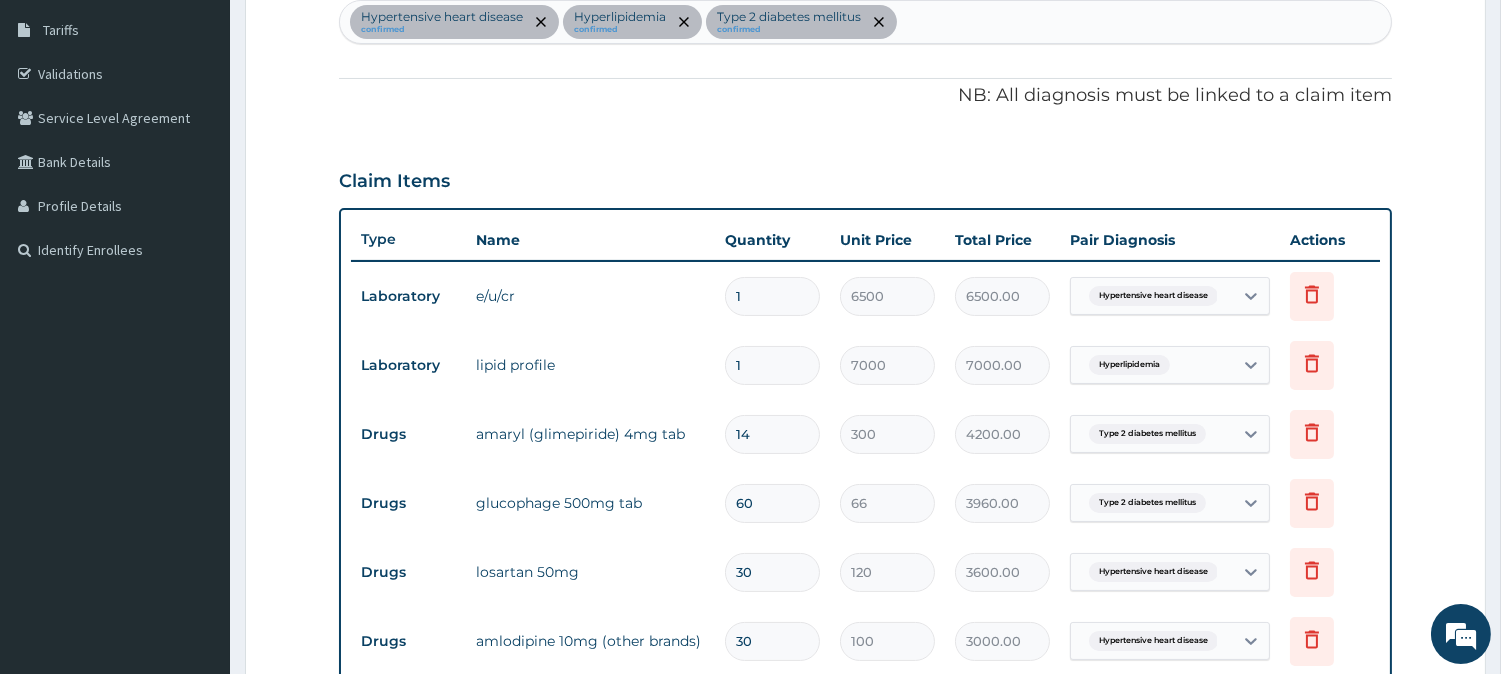 scroll, scrollTop: 802, scrollLeft: 0, axis: vertical 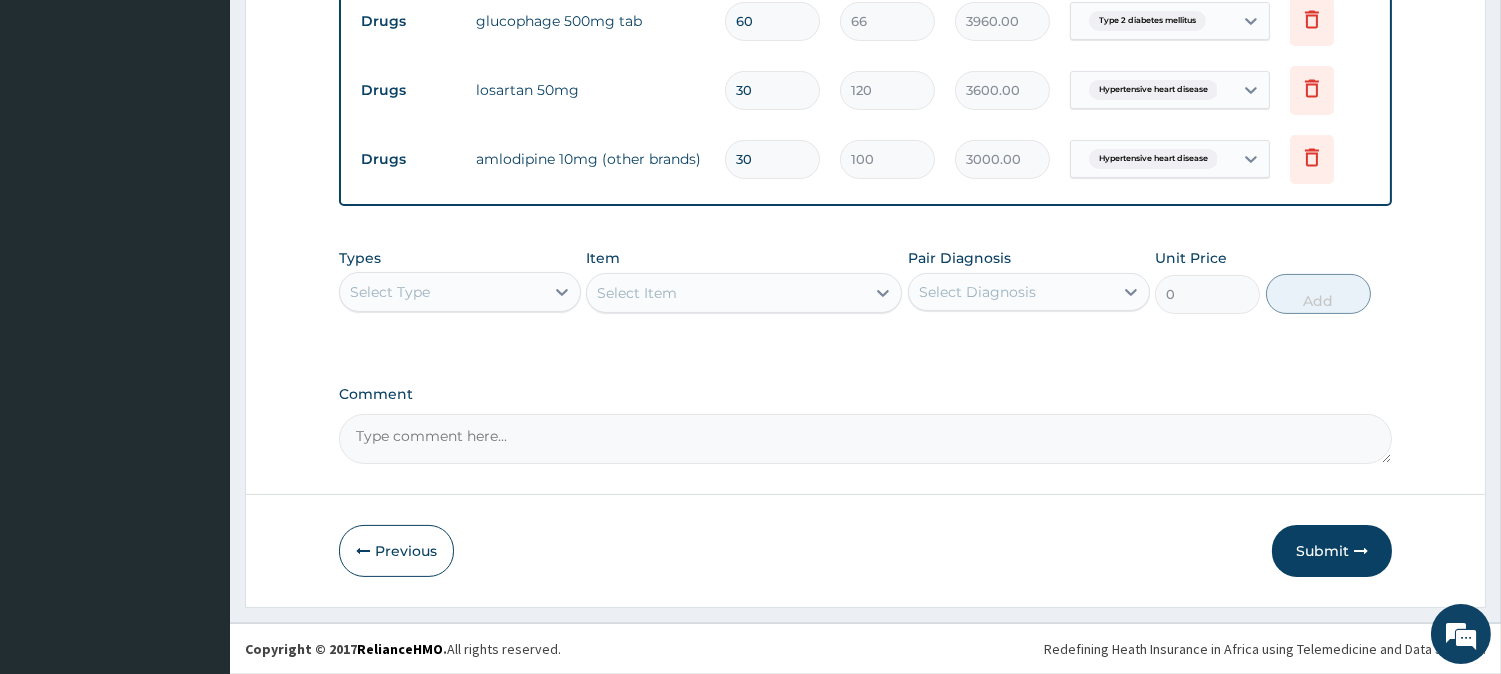 type on "60" 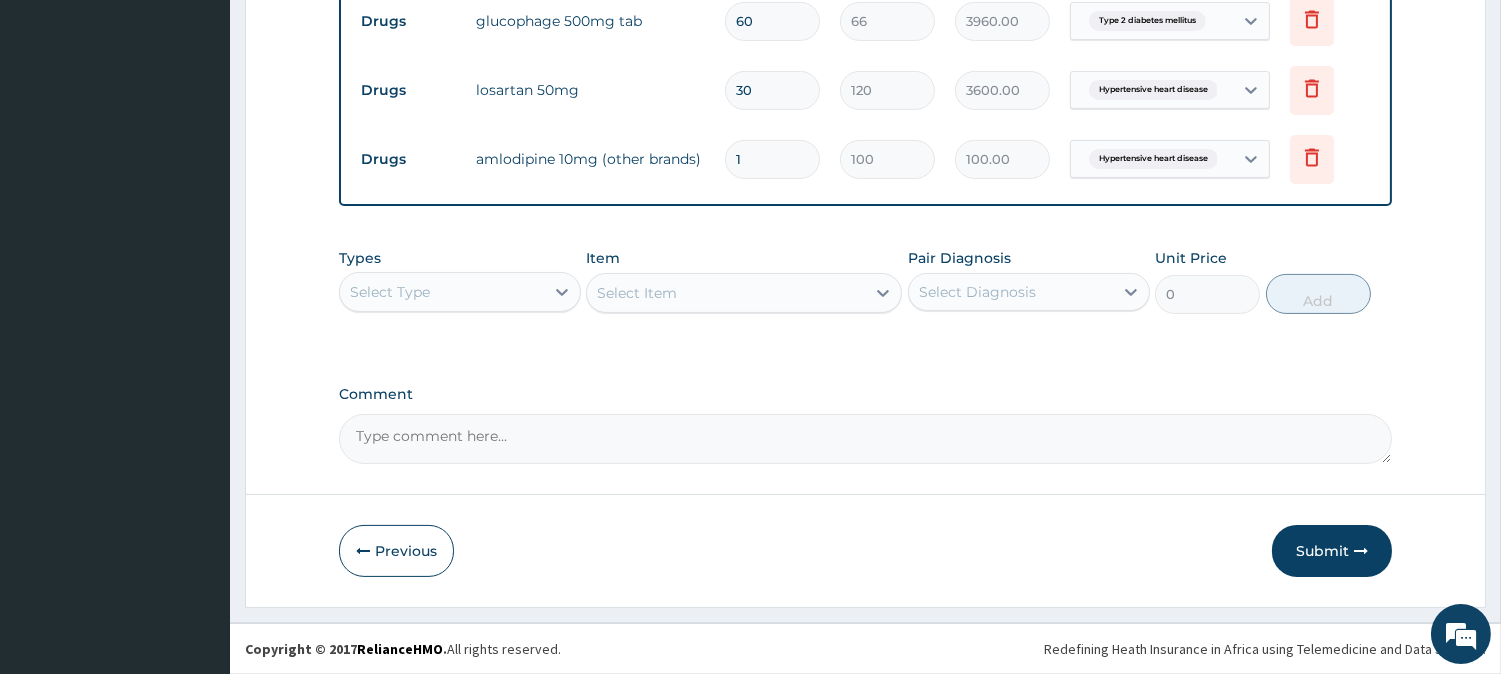 type on "14" 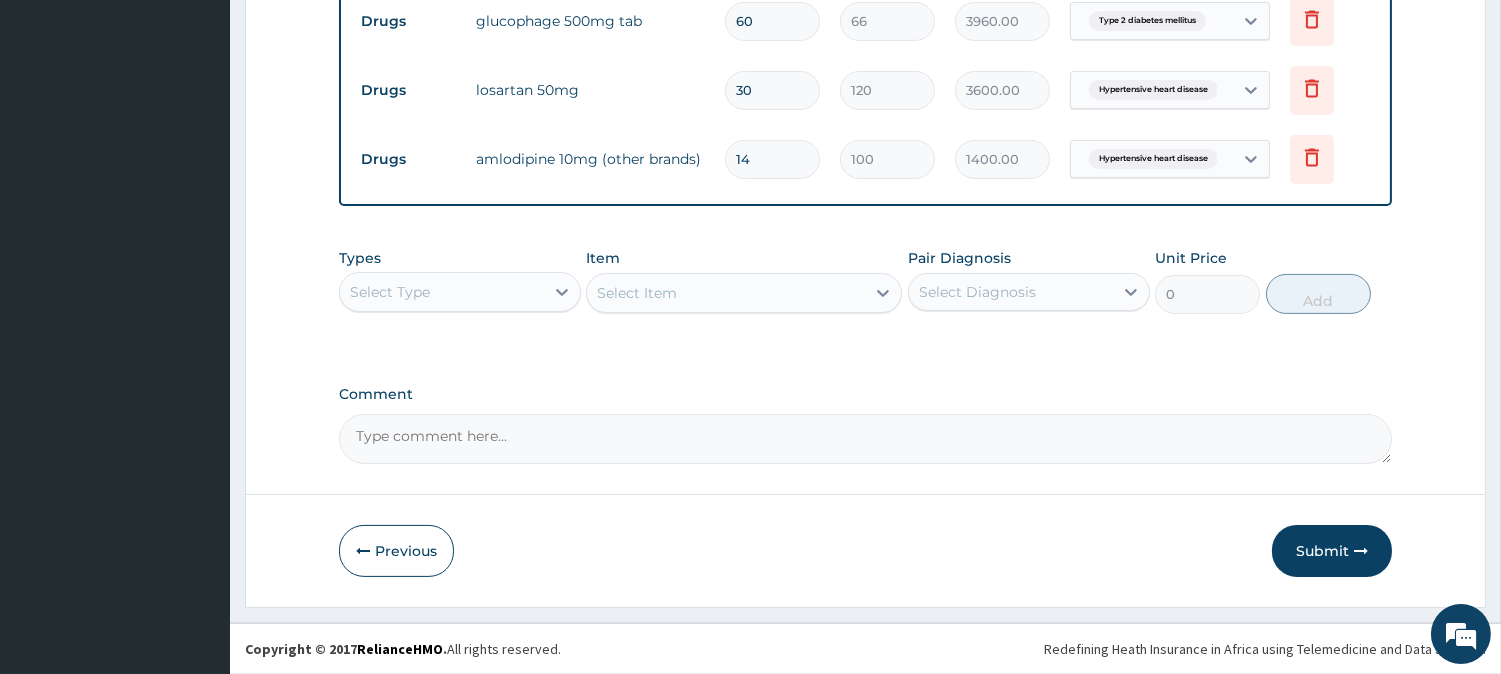drag, startPoint x: 677, startPoint y: 151, endPoint x: 661, endPoint y: 151, distance: 16 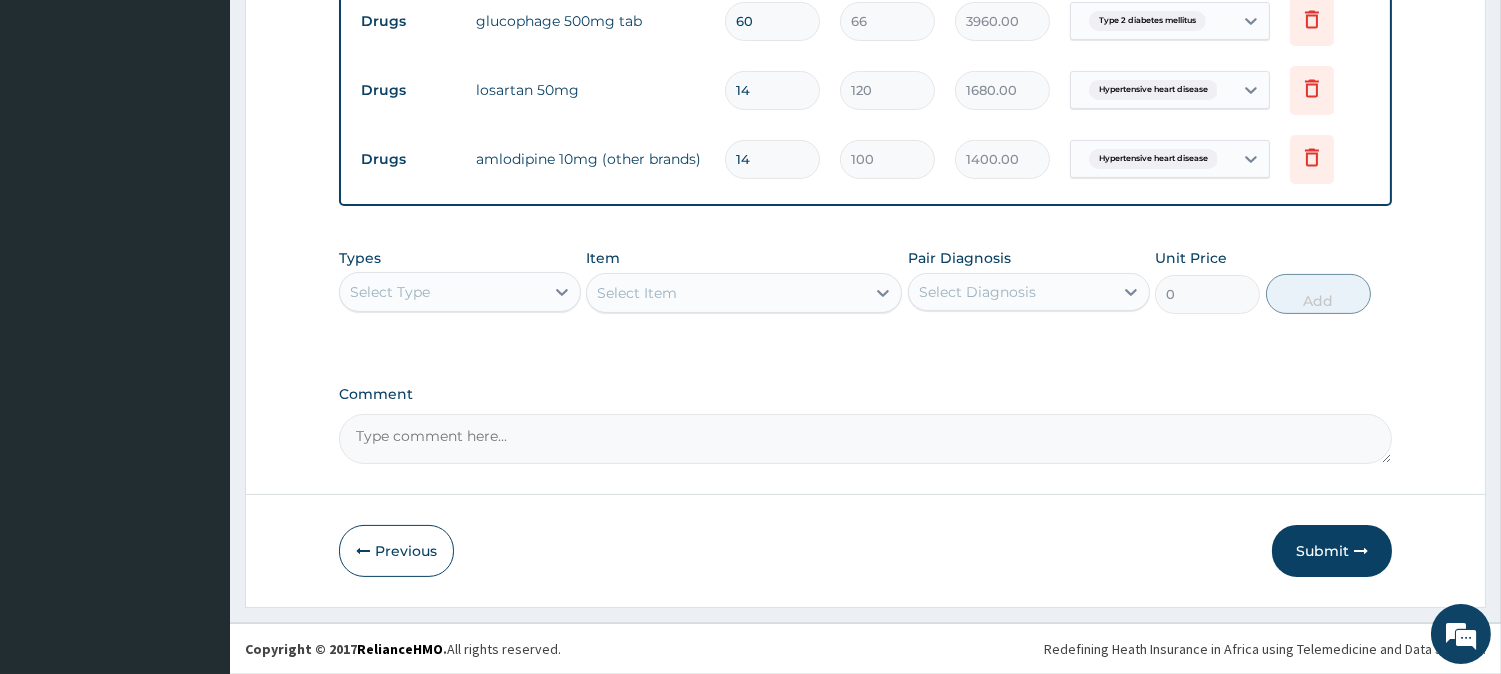 type on "14" 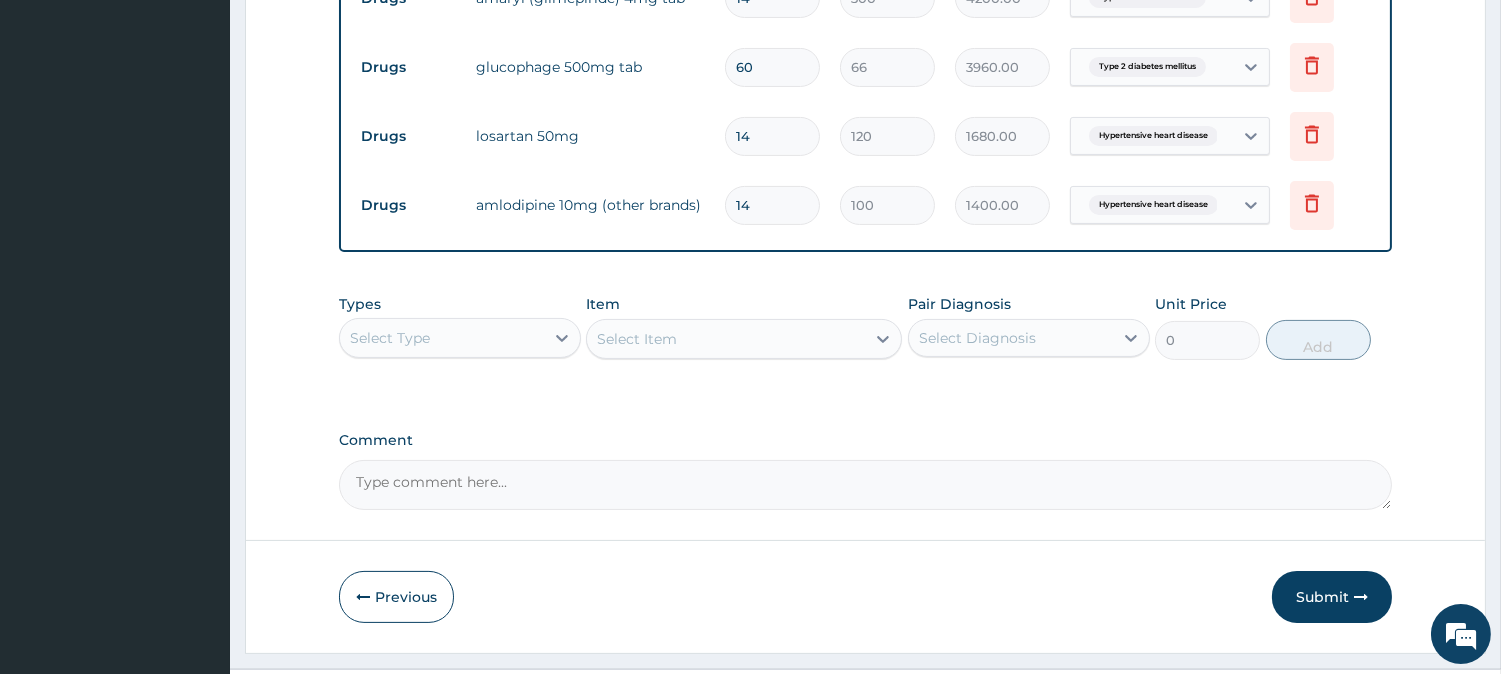click on "Laboratory e/u/cr 1 6500 6500.00 Hypertensive heart disease Delete Laboratory lipid profile 1 7000 7000.00 Hyperlipidemia Delete Drugs amaryl (glimepiride) 4mg tab 14 300 4200.00 Type 2 diabetes mellitus Delete Drugs glucophage 500mg tab 60 66 3960.00 Type 2 diabetes mellitus Delete Drugs losartan 50mg 14 120 1680.00 Hypertensive heart disease Delete Drugs amlodipine 10mg (other brands) 14 100 1400.00 Hypertensive heart disease Delete" at bounding box center (865, 32) 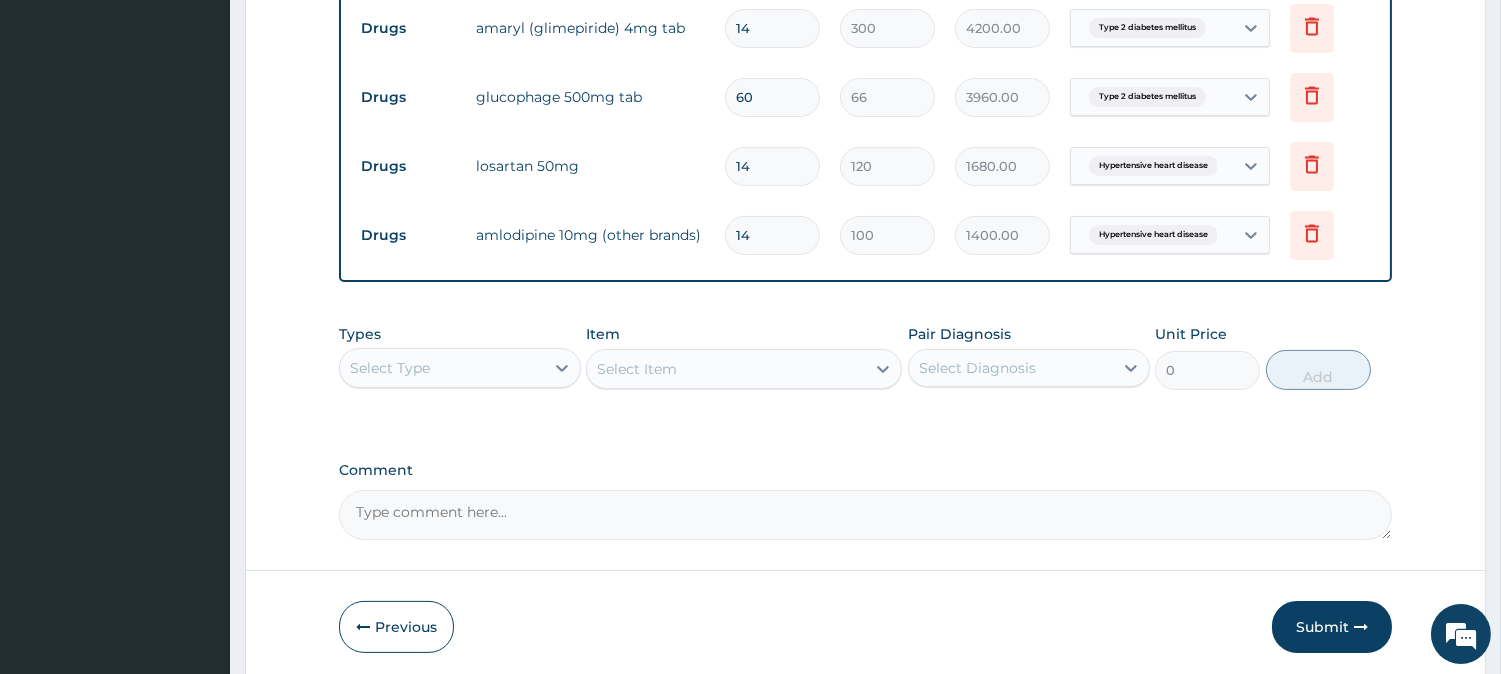 click on "60" at bounding box center (772, 97) 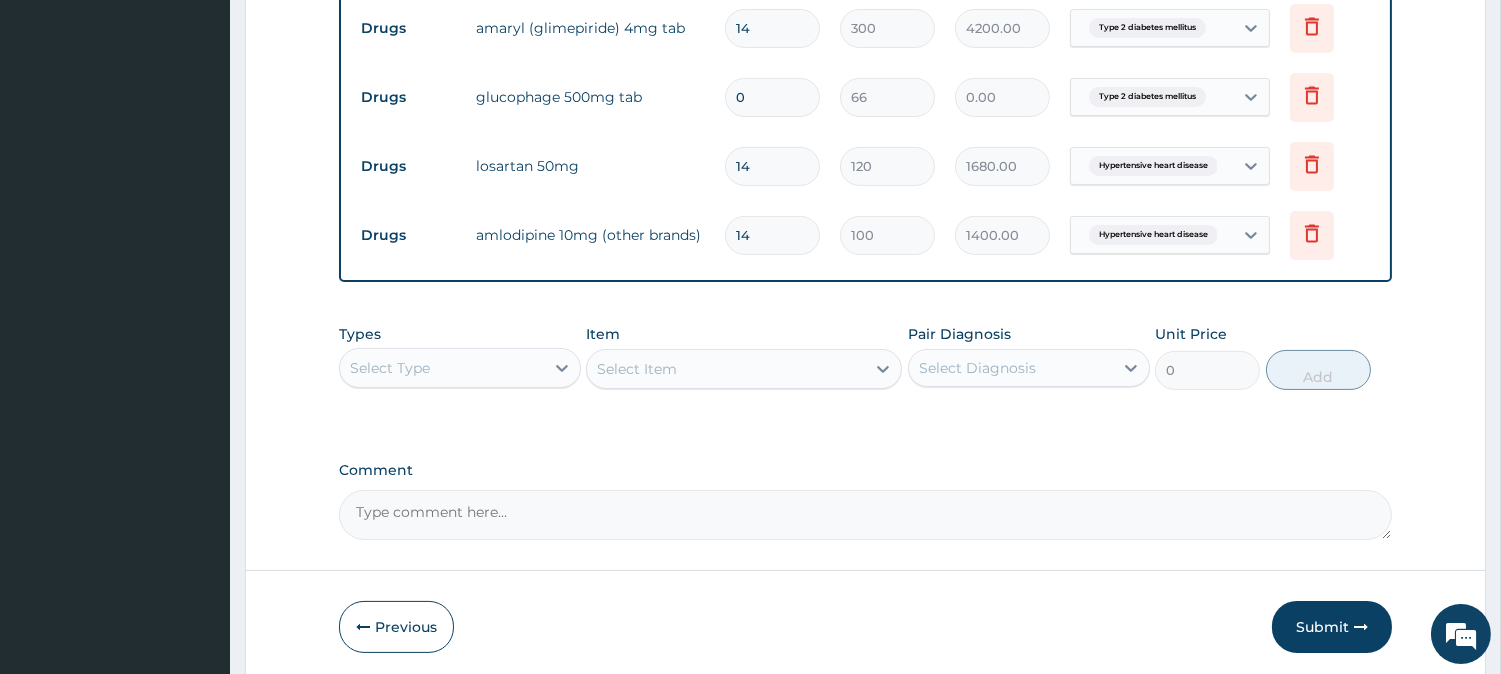 type on "30" 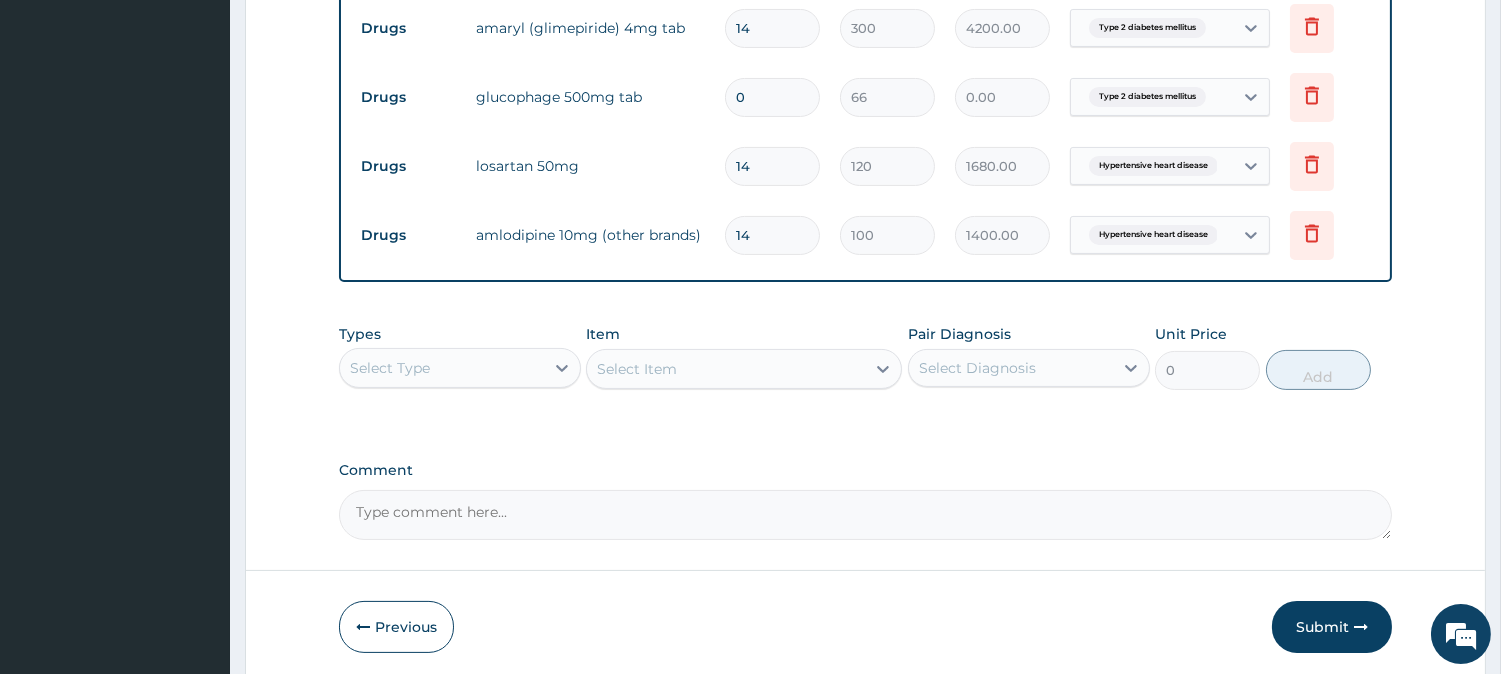 type on "1980.00" 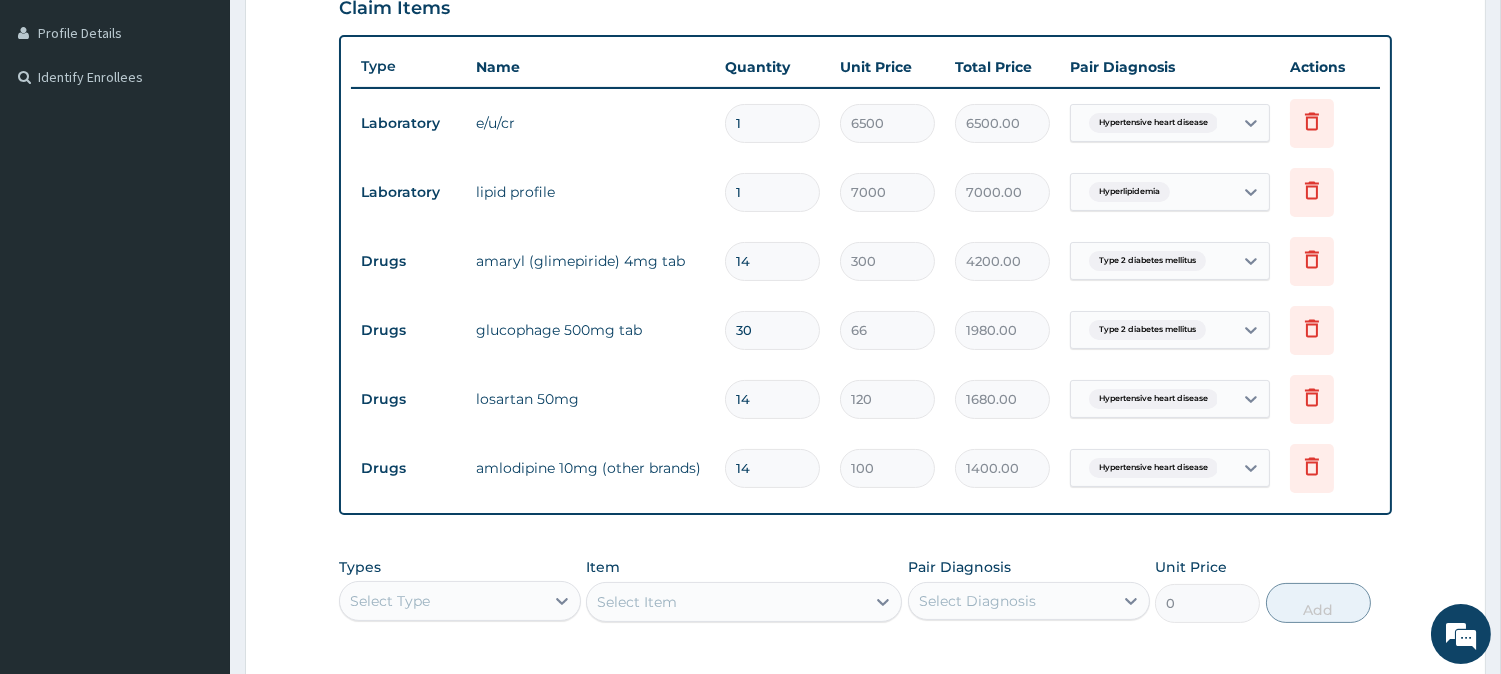 scroll, scrollTop: 491, scrollLeft: 0, axis: vertical 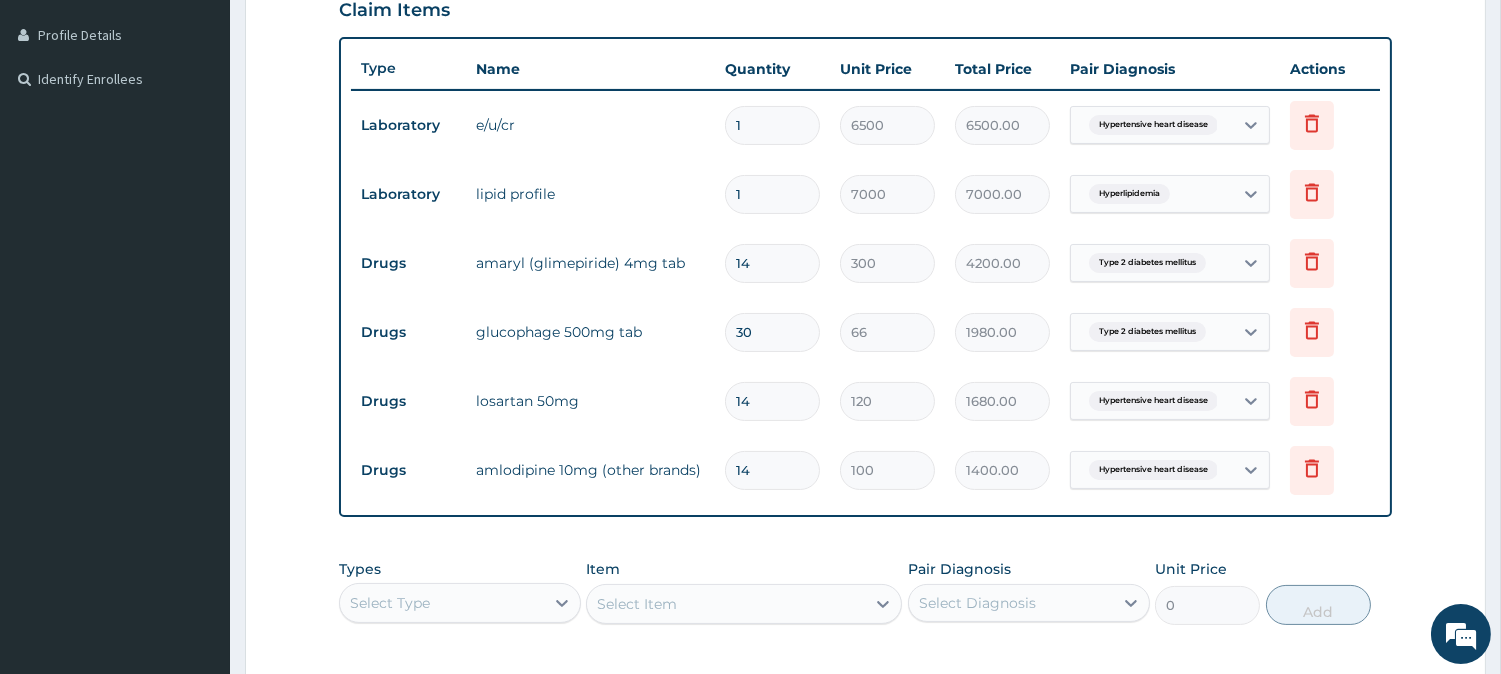 type on "30" 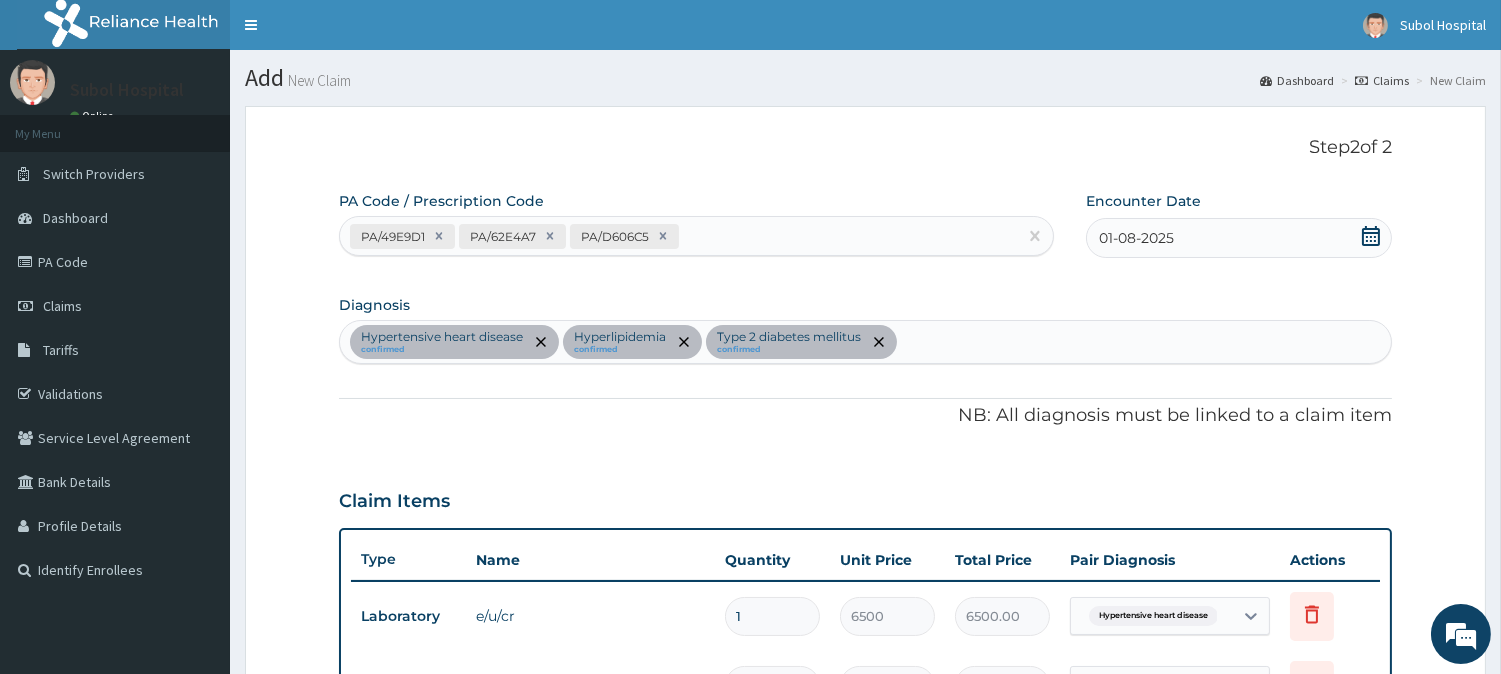 click on "Hypertensive heart disease confirmed Hyperlipidemia confirmed Type 2 diabetes mellitus confirmed" at bounding box center (865, 342) 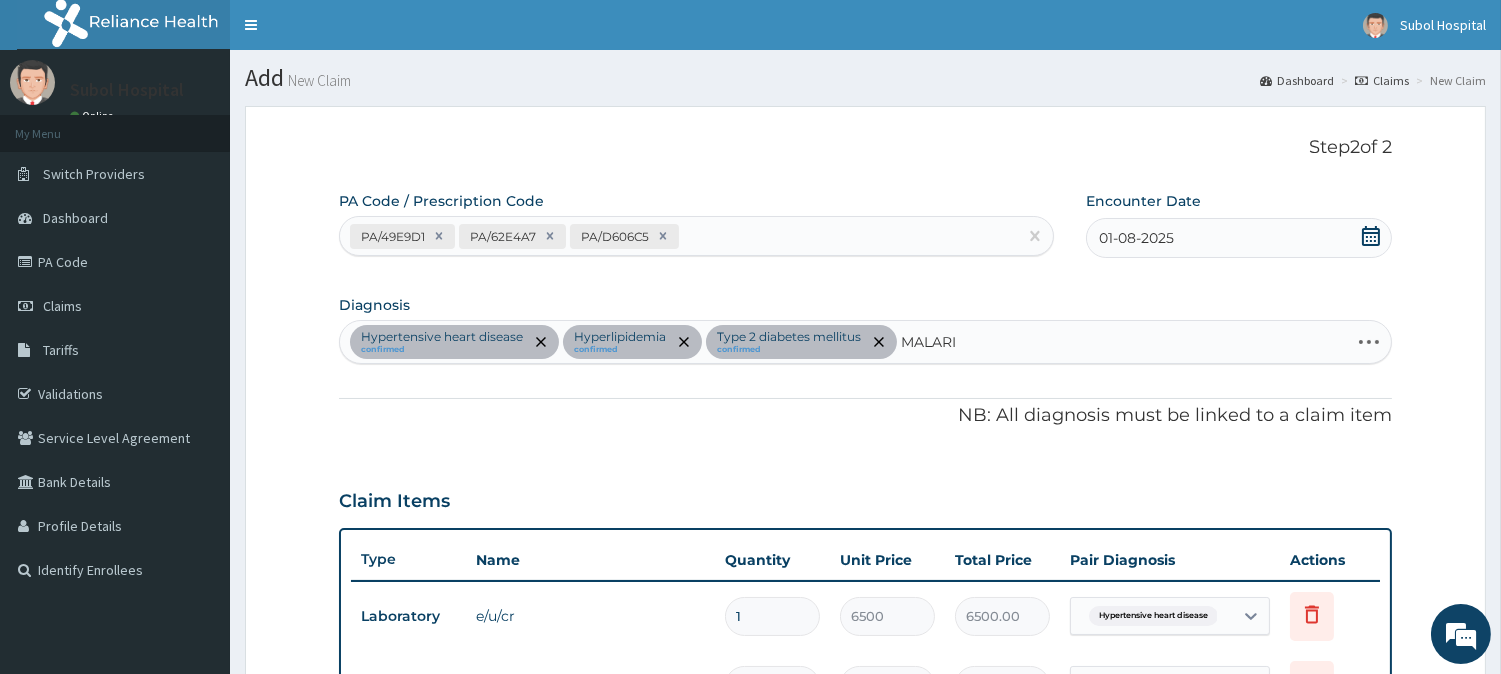 type on "MALARIA" 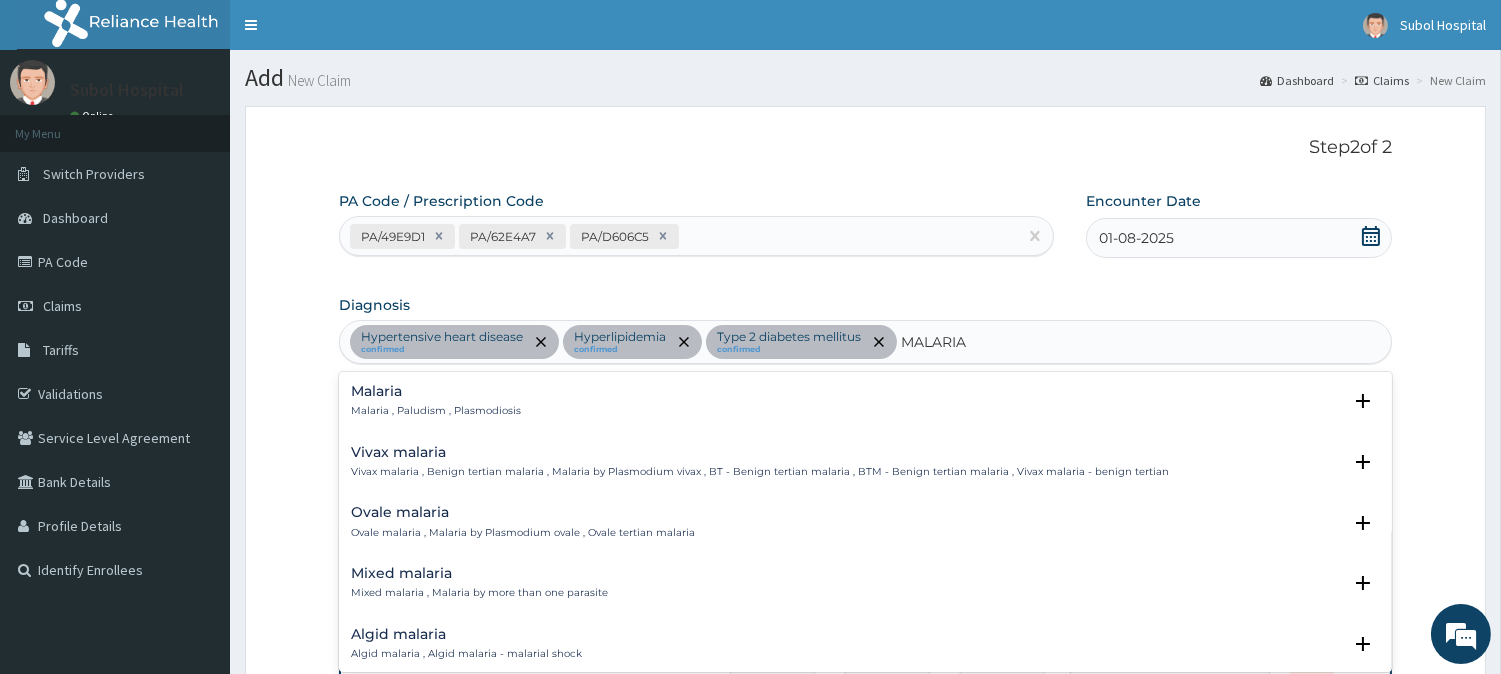 click on "Malaria Malaria , Paludism , Plasmodiosis" at bounding box center (865, 401) 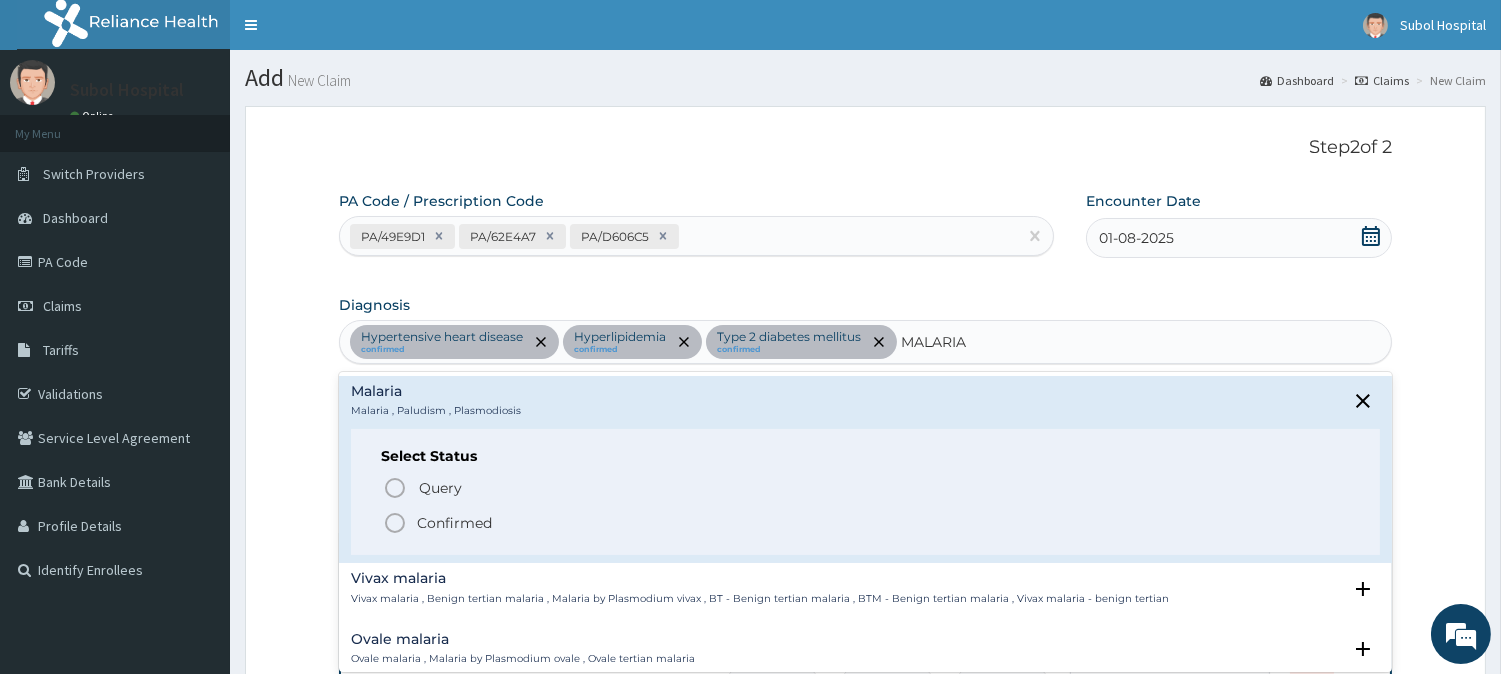 click on "Confirmed" at bounding box center (866, 523) 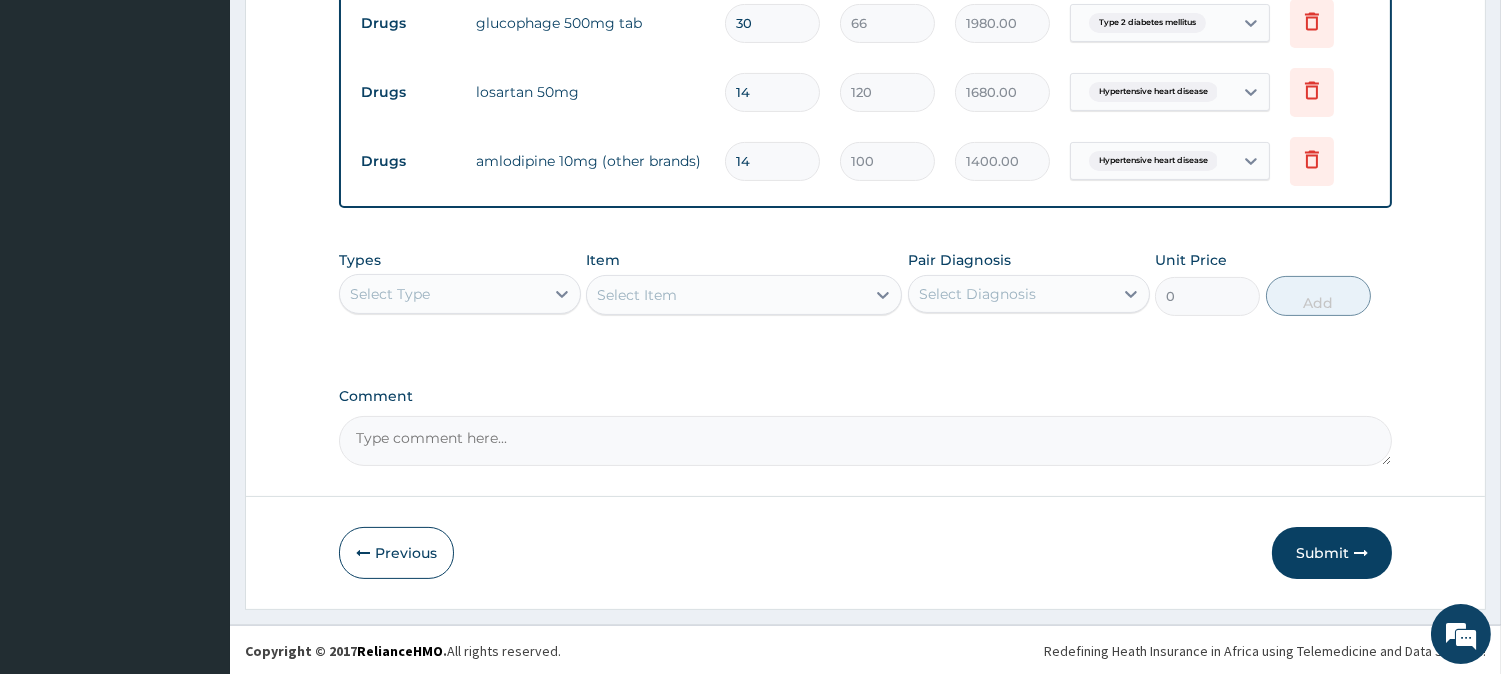 scroll, scrollTop: 802, scrollLeft: 0, axis: vertical 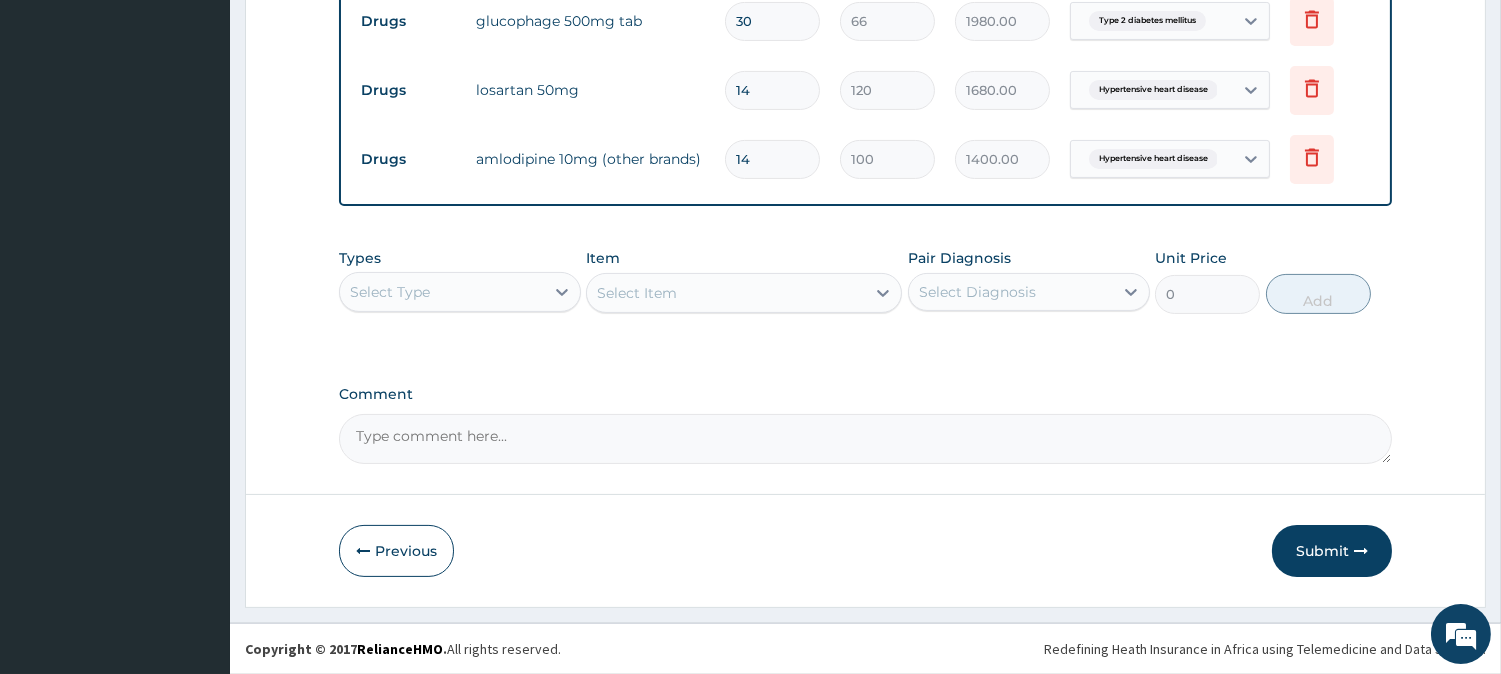 click on "Select Type" at bounding box center (442, 292) 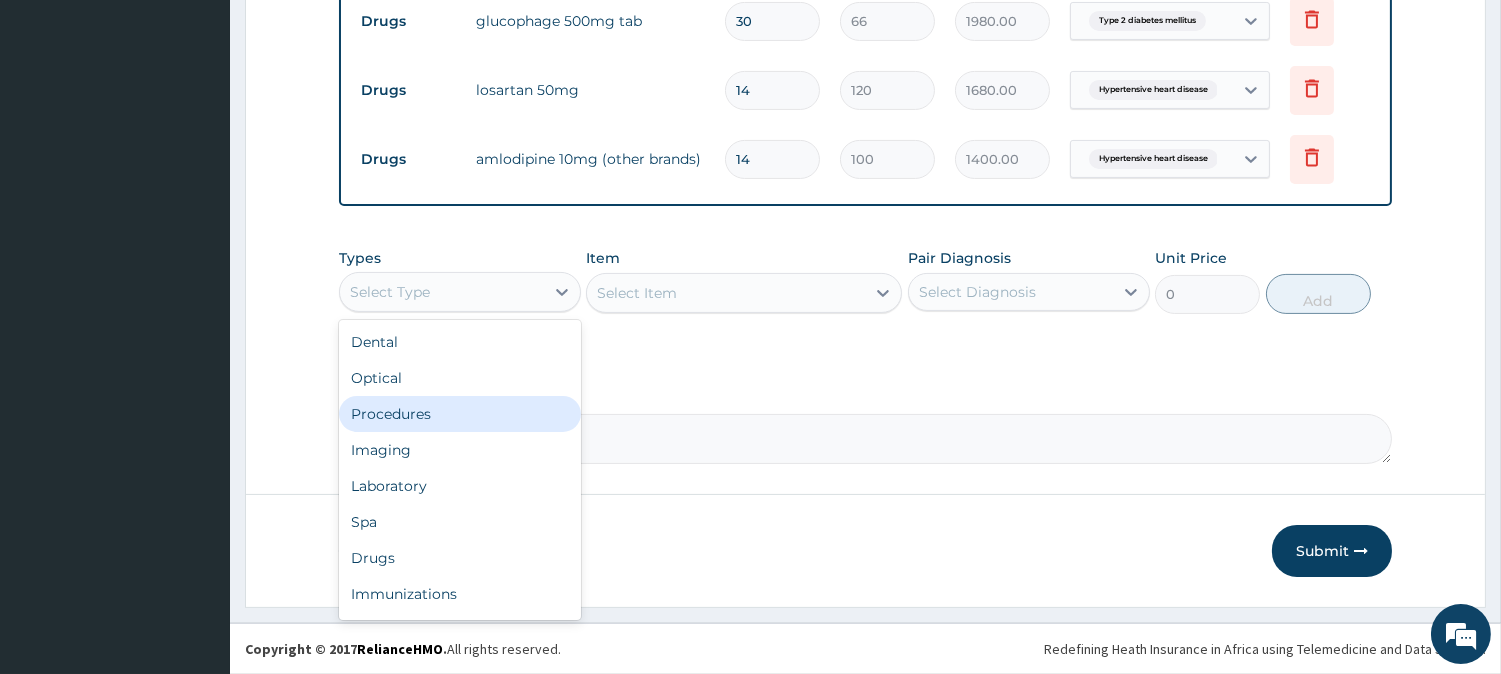 click on "Procedures" at bounding box center [460, 414] 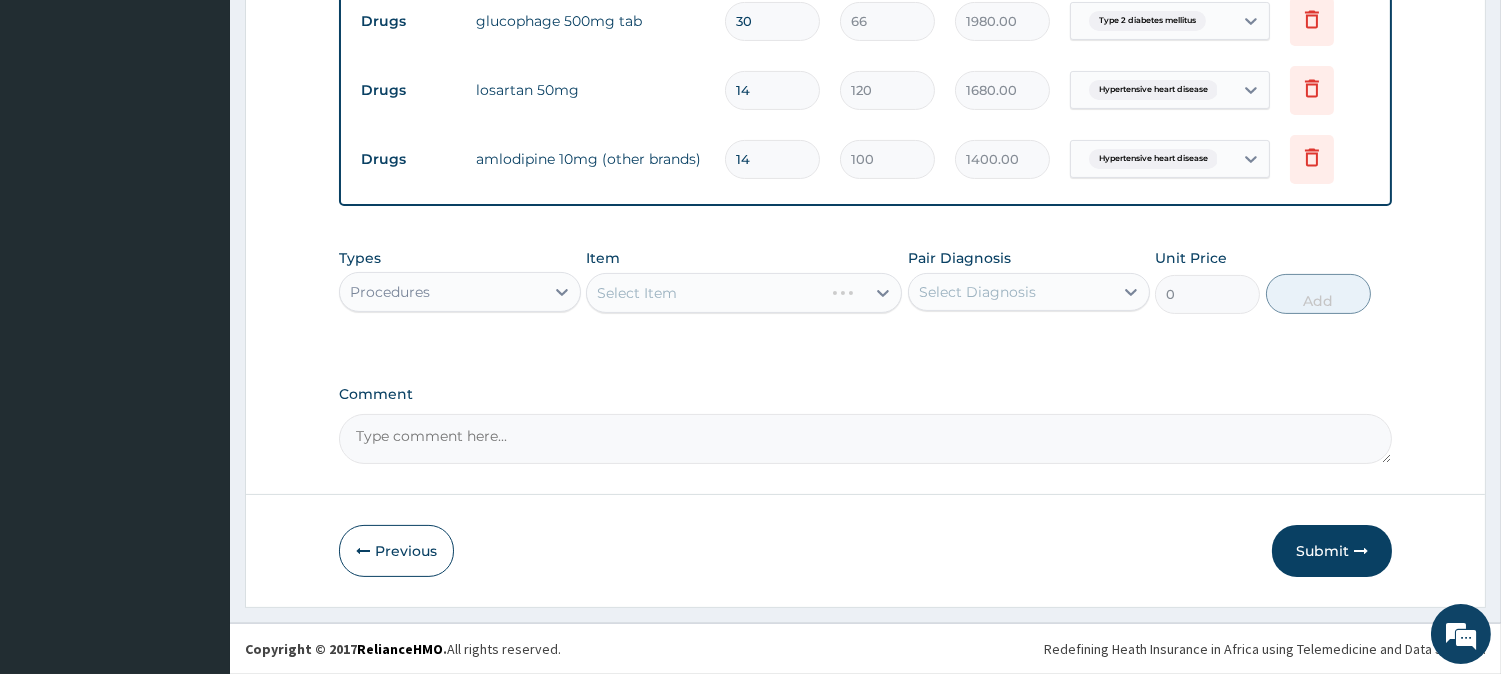 click on "Comment" at bounding box center (865, 439) 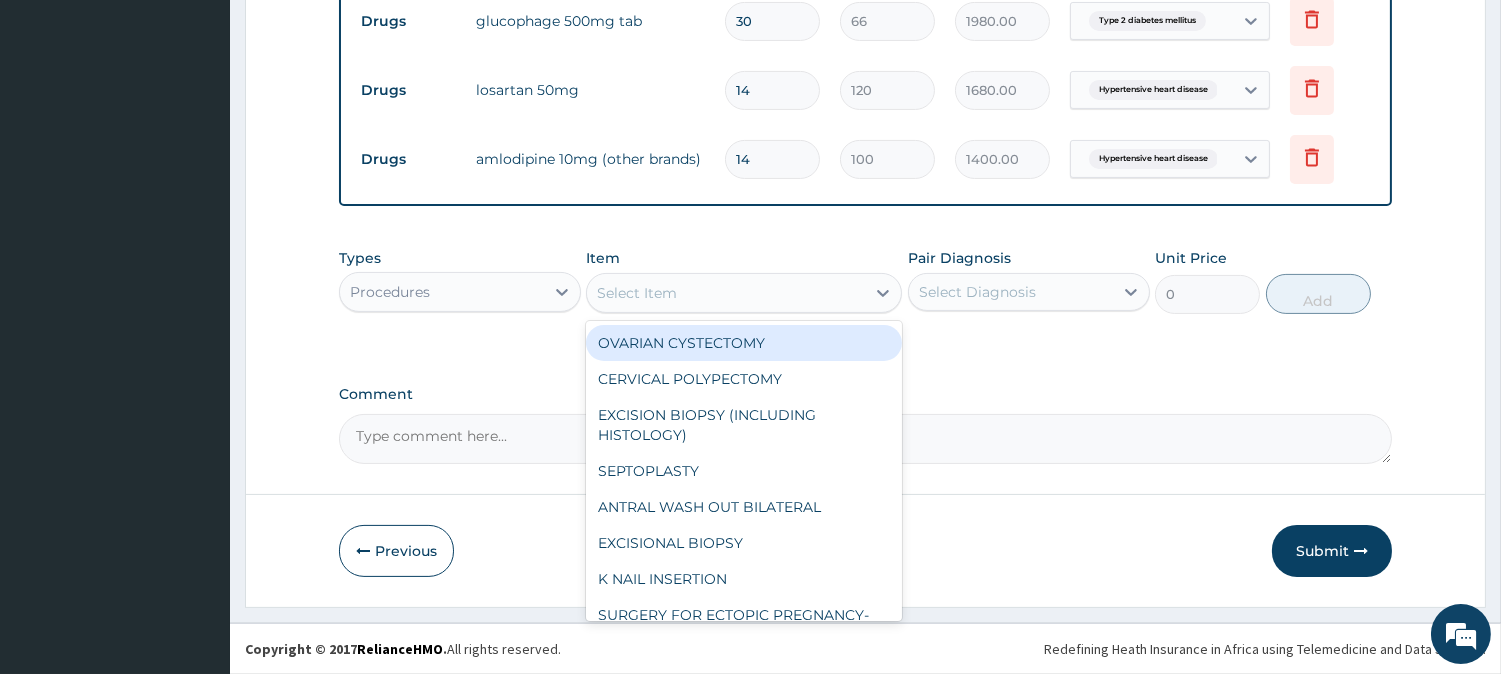 click on "Select Item" at bounding box center (726, 293) 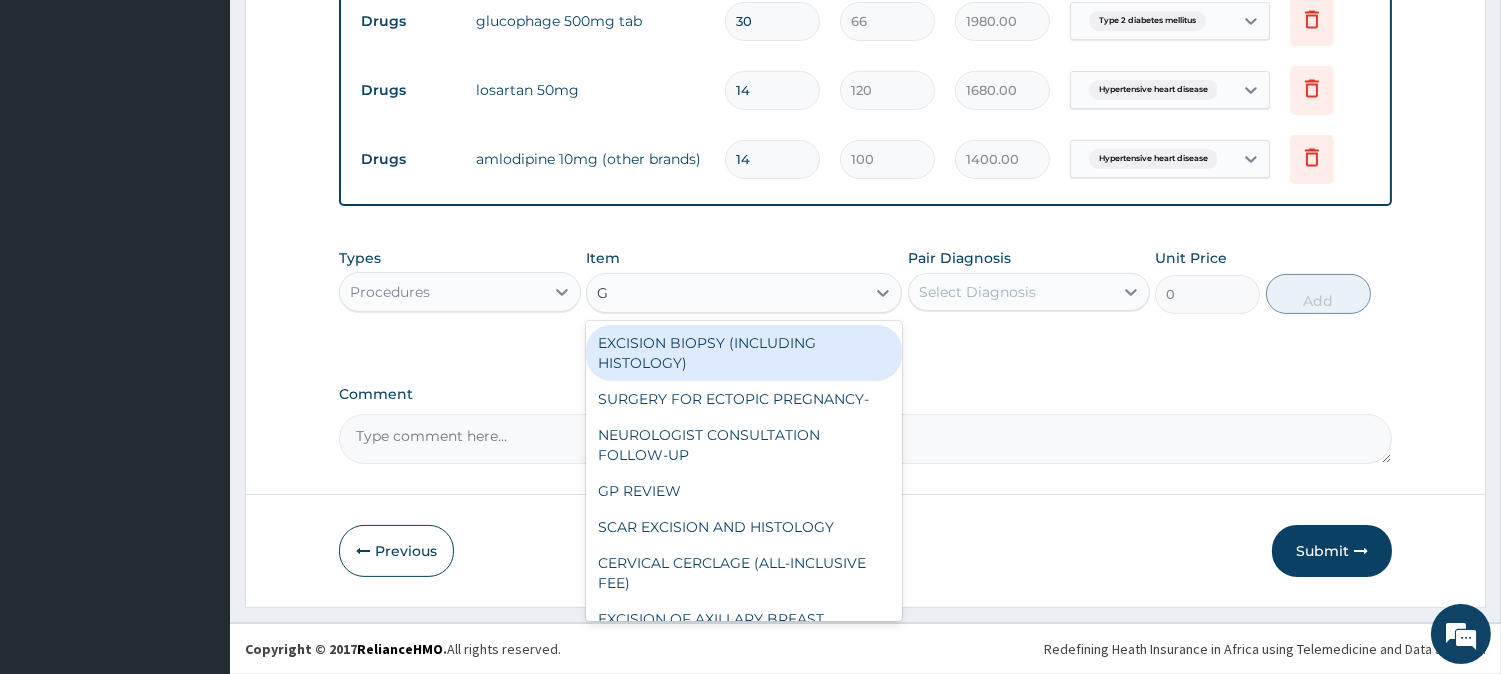 type on "GP" 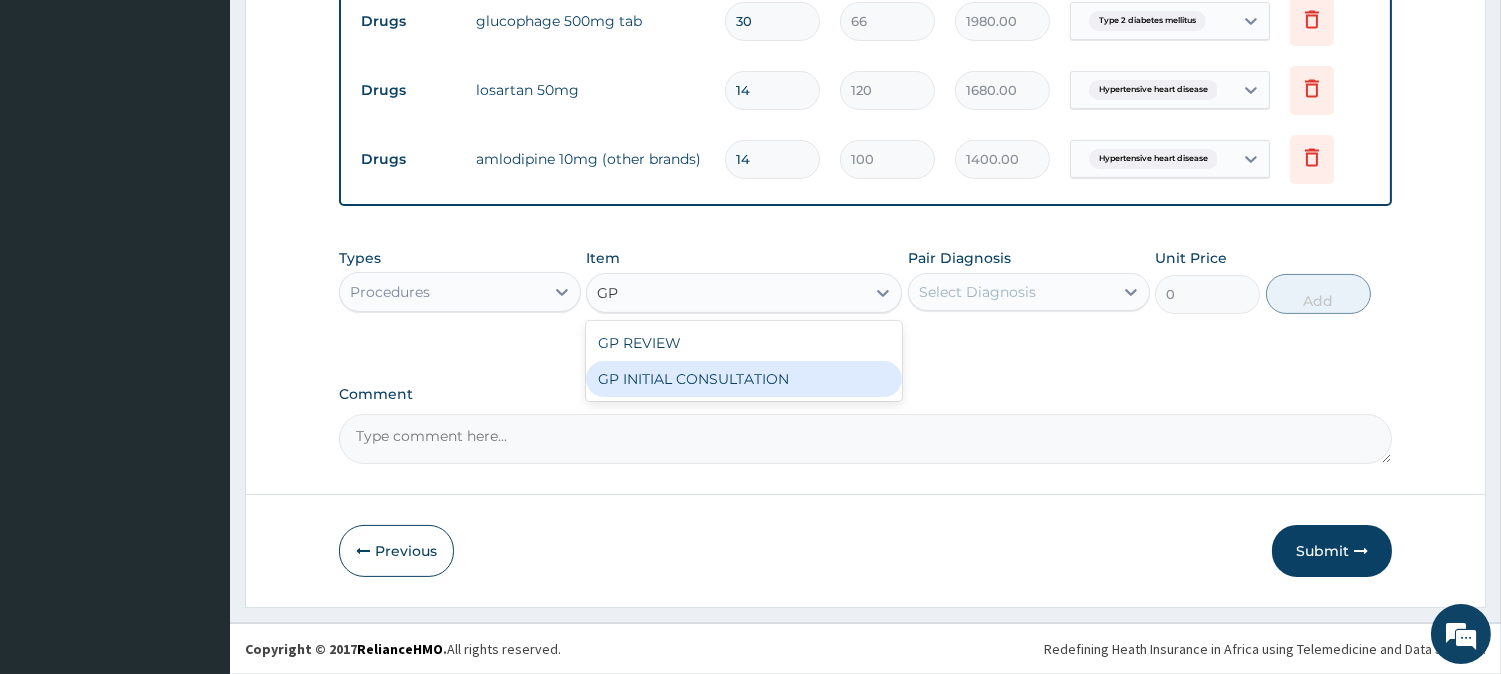 click on "GP INITIAL CONSULTATION" at bounding box center (744, 379) 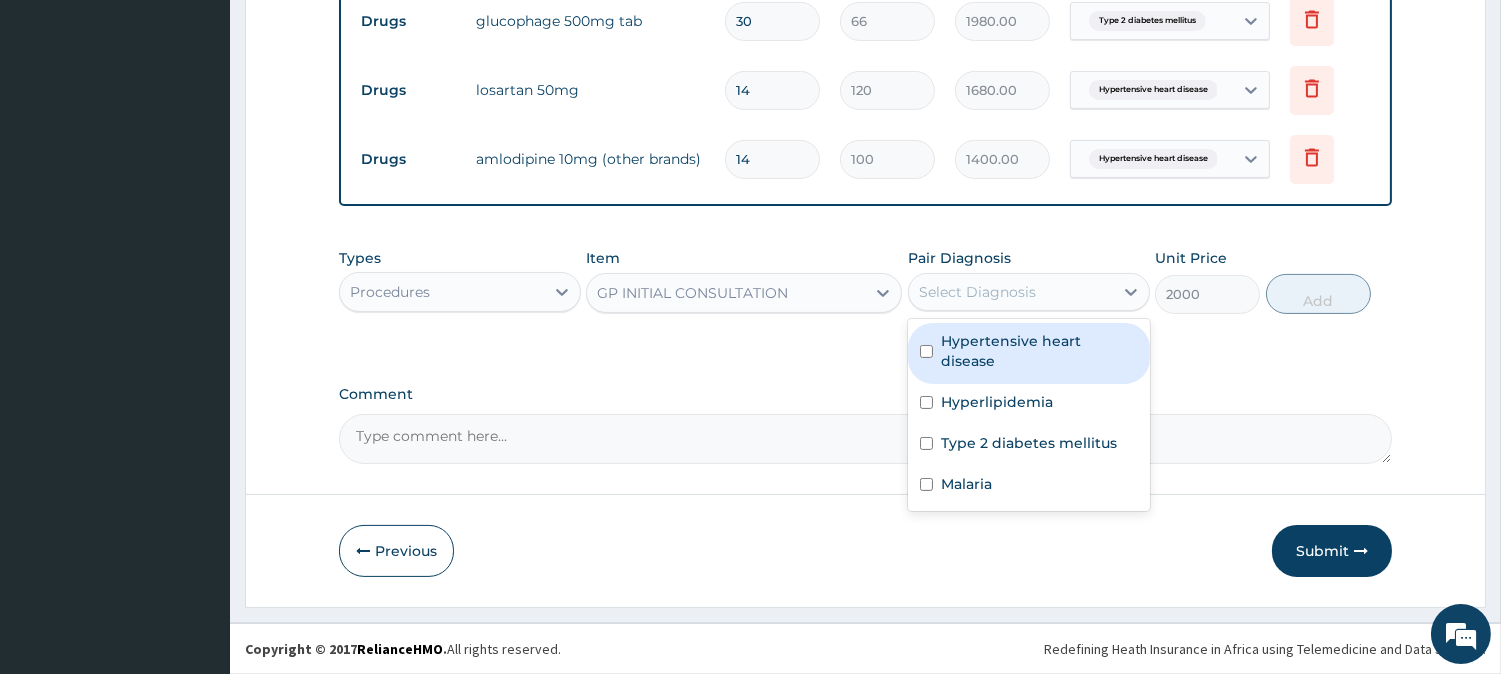 click on "Select Diagnosis" at bounding box center (977, 292) 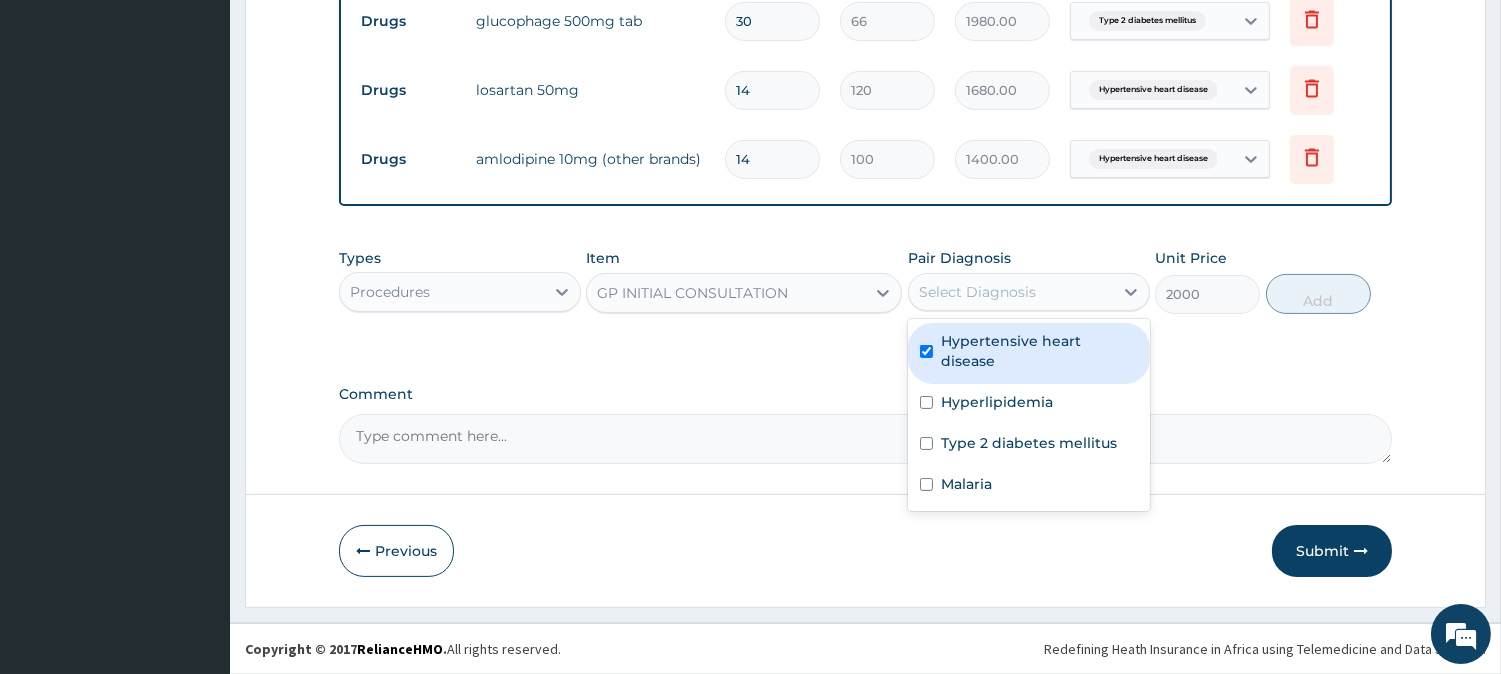 checkbox on "true" 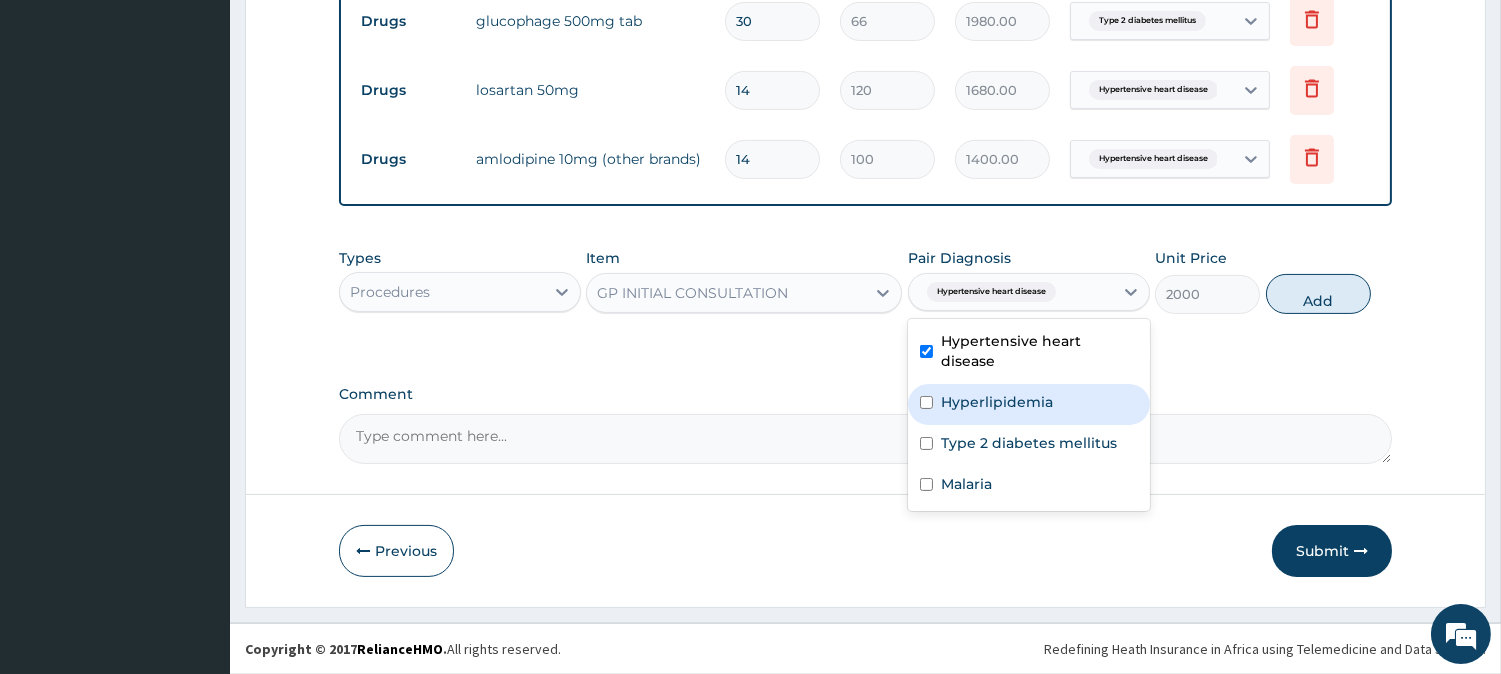 click on "Hyperlipidemia" at bounding box center (997, 402) 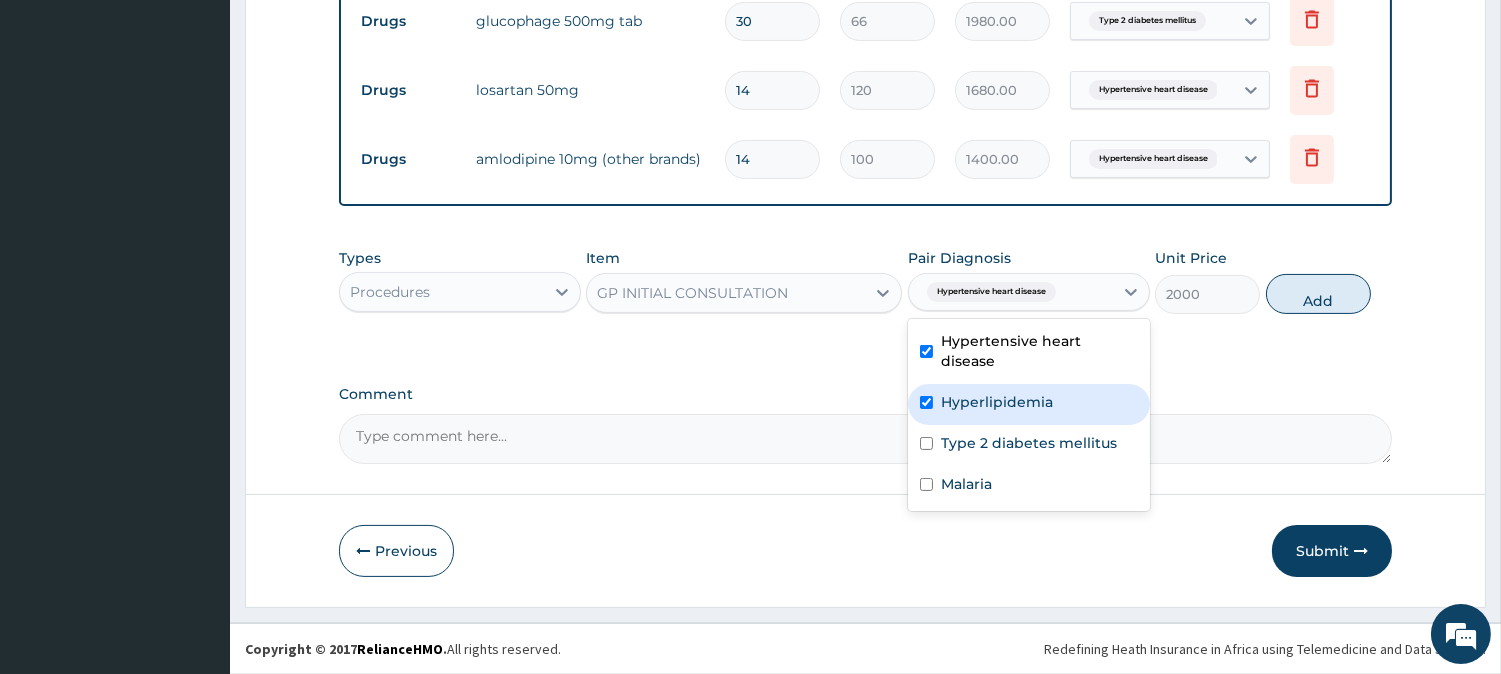checkbox on "true" 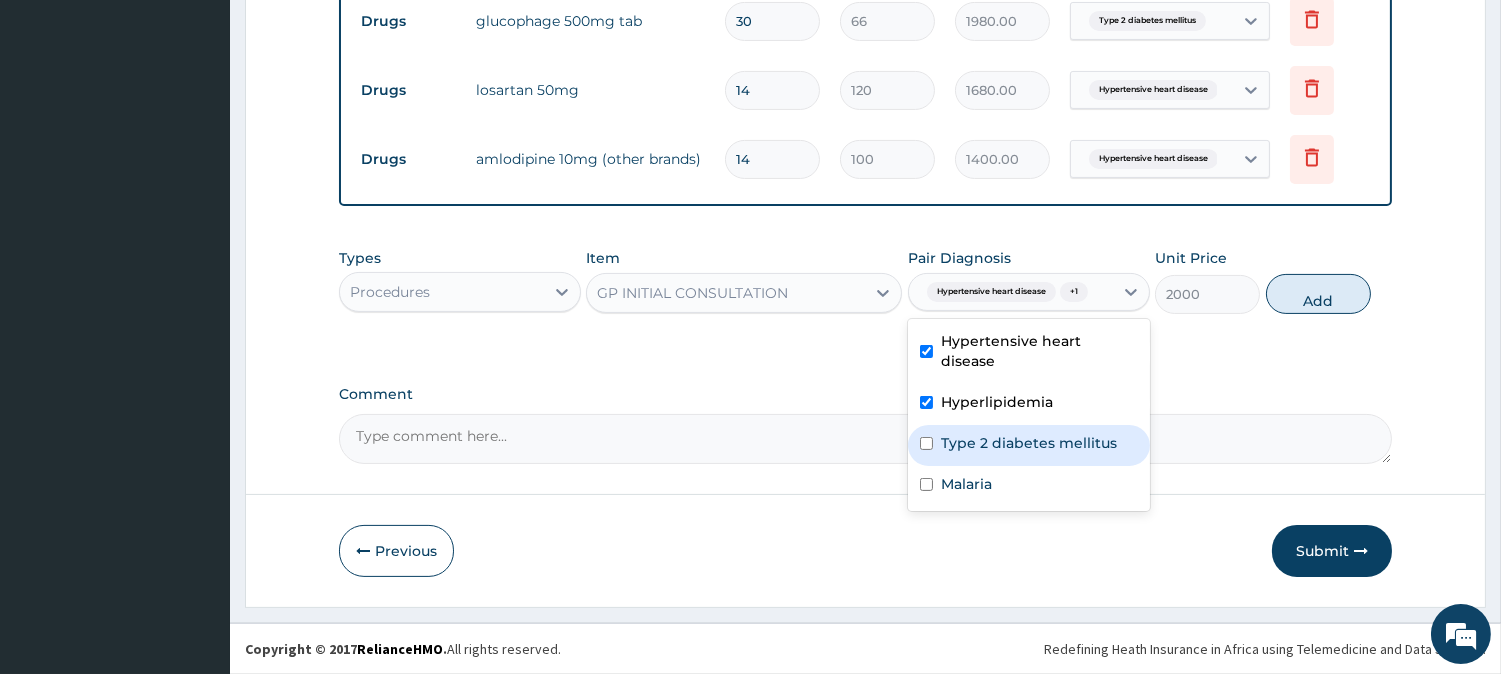 click on "Type 2 diabetes mellitus" at bounding box center [1029, 445] 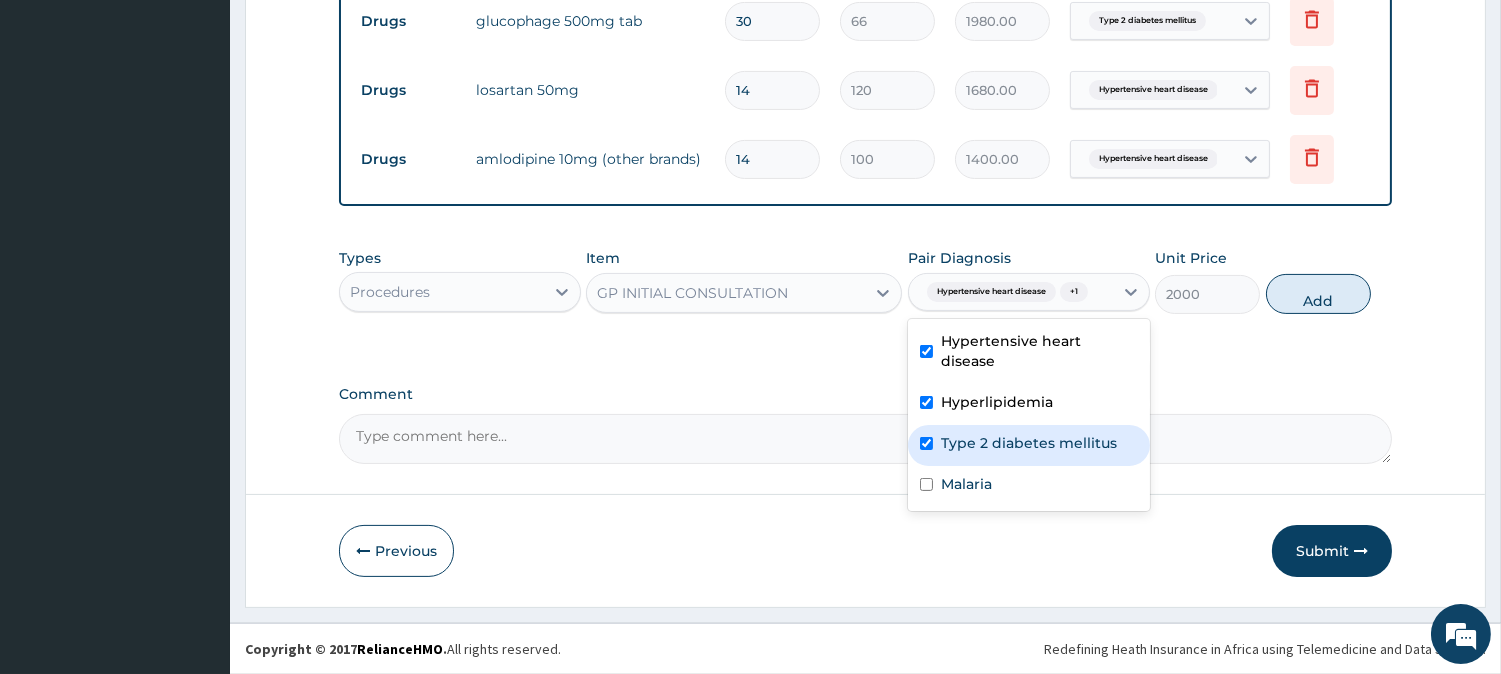 checkbox on "true" 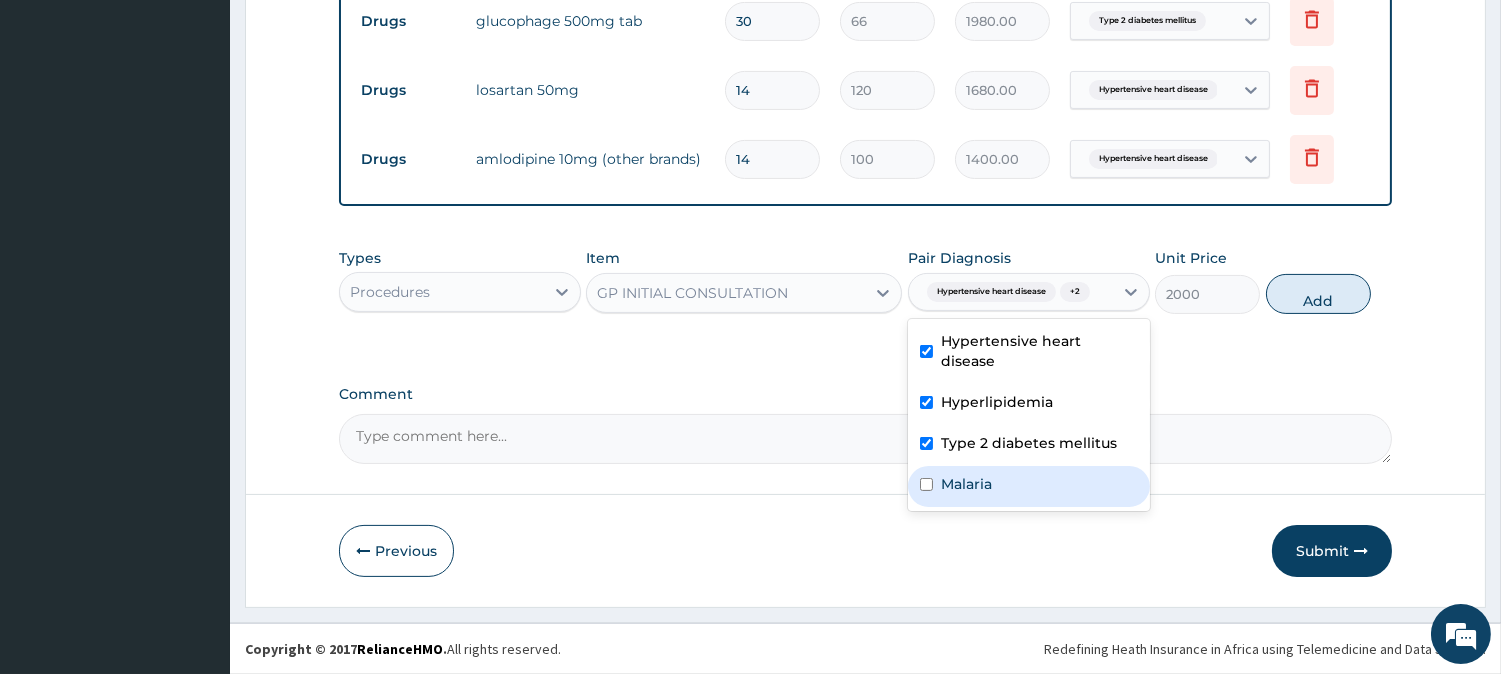 drag, startPoint x: 1000, startPoint y: 462, endPoint x: 1226, endPoint y: 395, distance: 235.72229 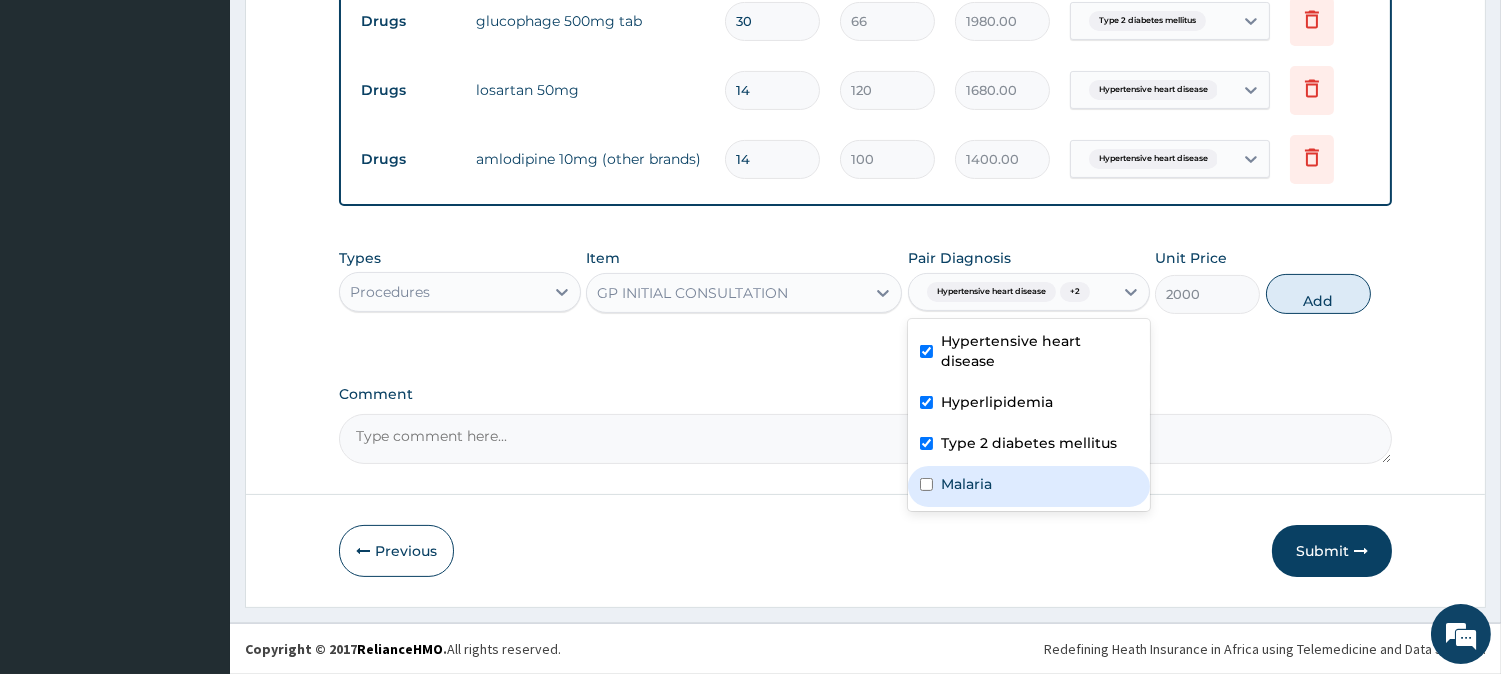 click on "Malaria" at bounding box center (1029, 486) 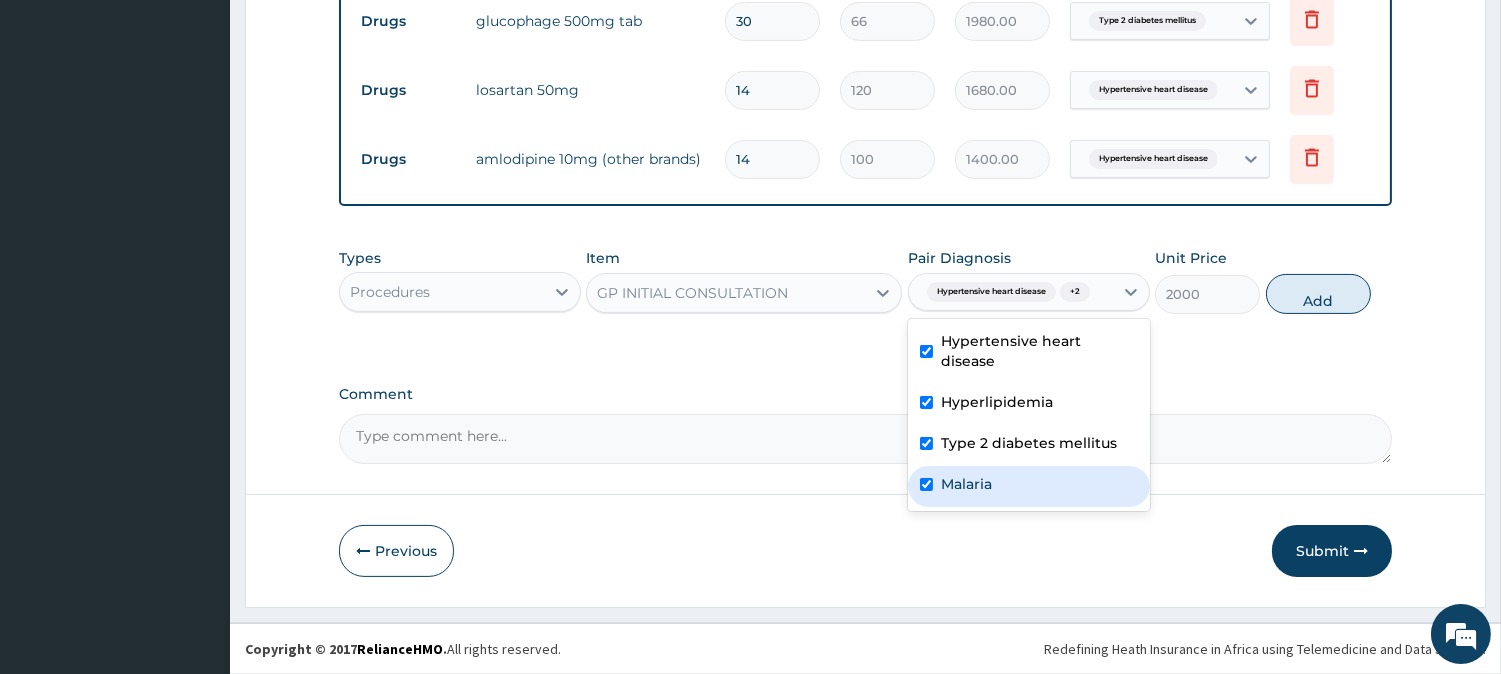 checkbox on "true" 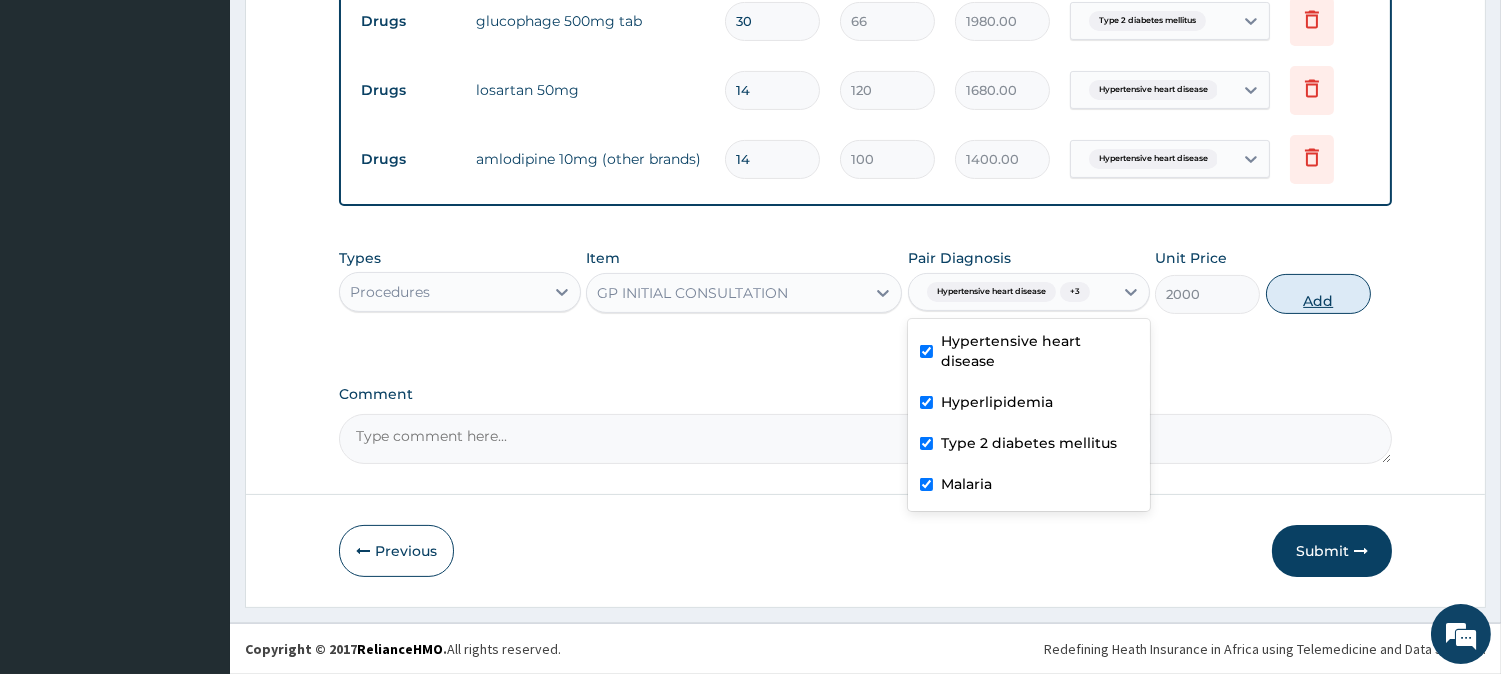 click on "Add" at bounding box center (1318, 294) 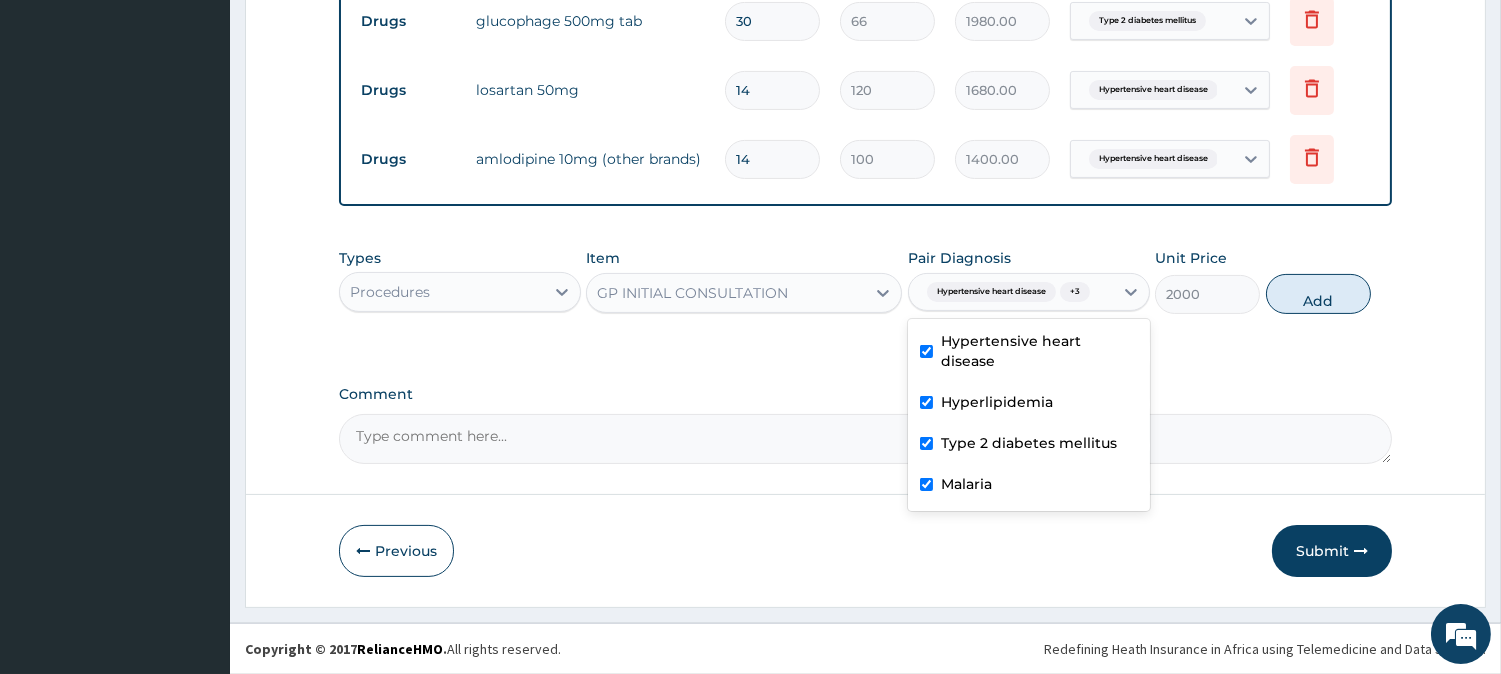 type on "0" 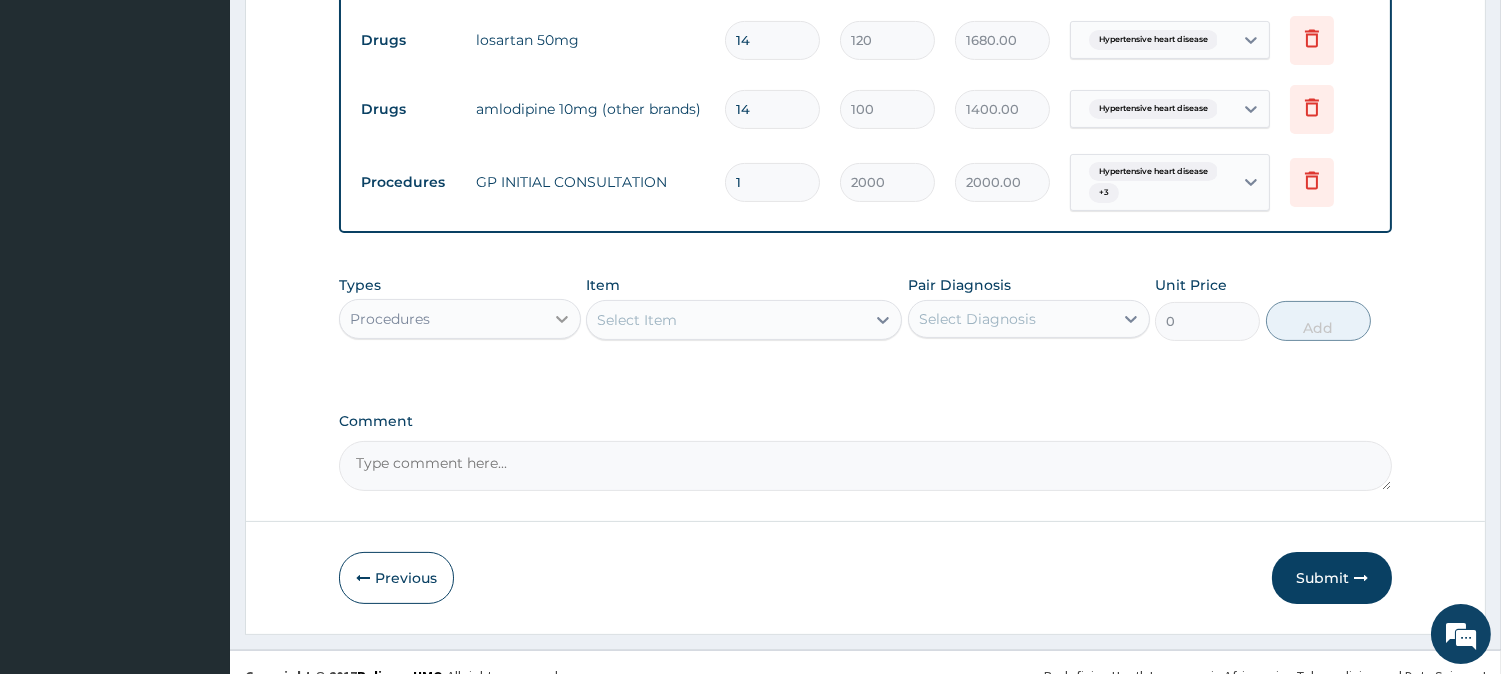 scroll, scrollTop: 880, scrollLeft: 0, axis: vertical 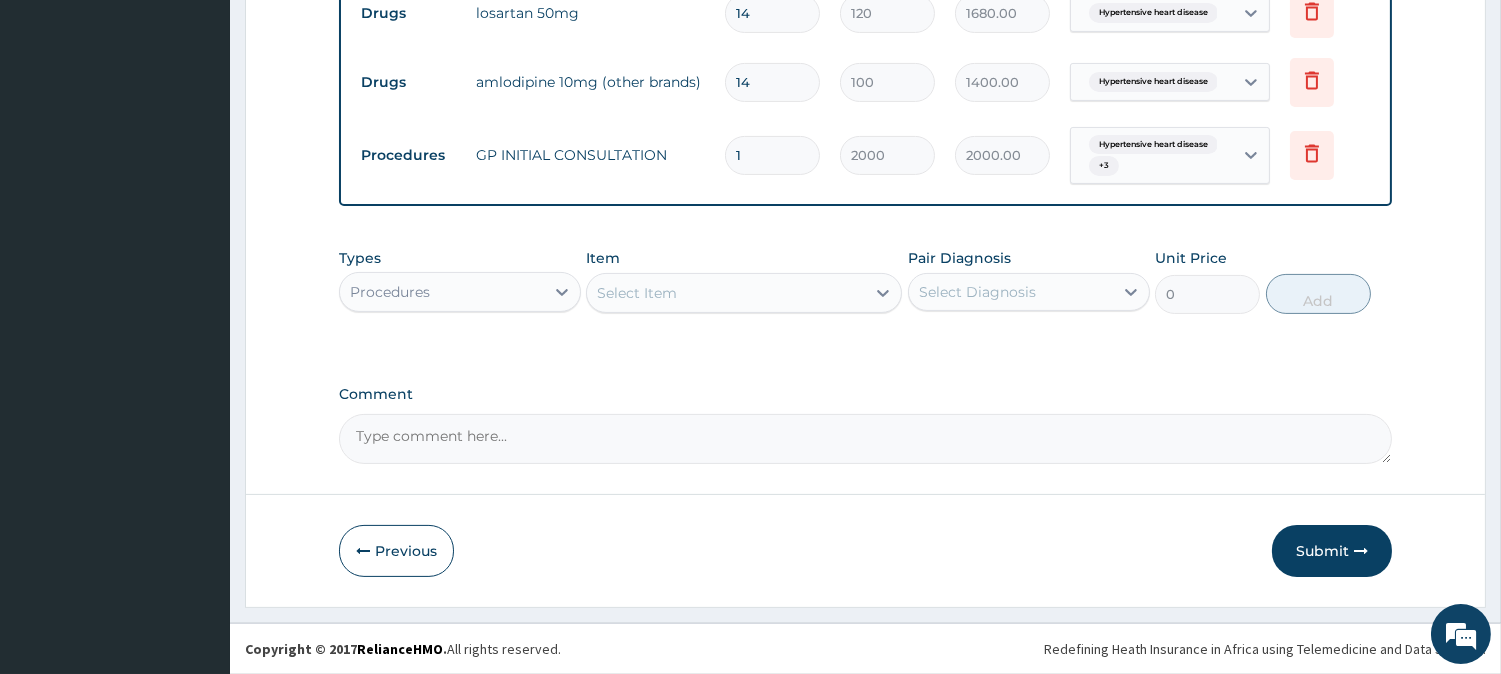click on "Procedures" at bounding box center [442, 292] 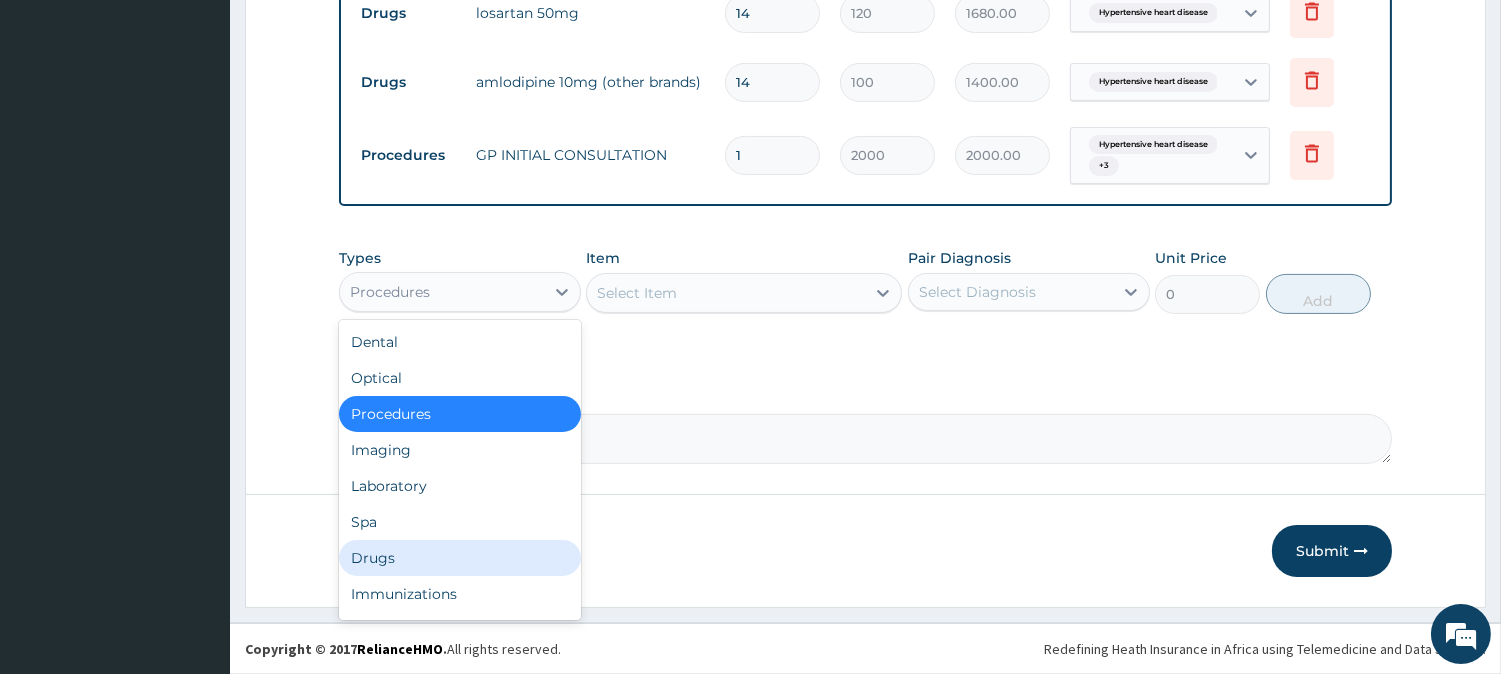 click on "Drugs" at bounding box center (460, 558) 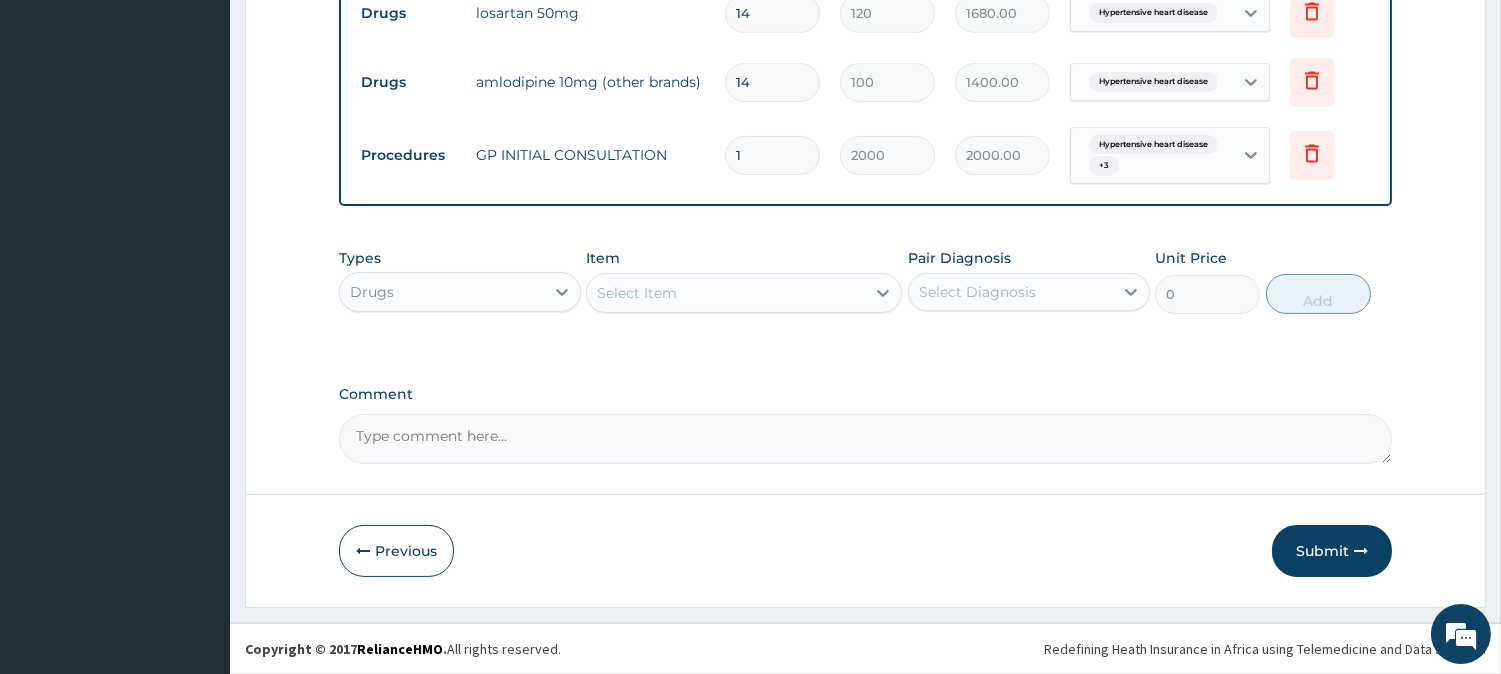 click on "Select Item" at bounding box center [726, 293] 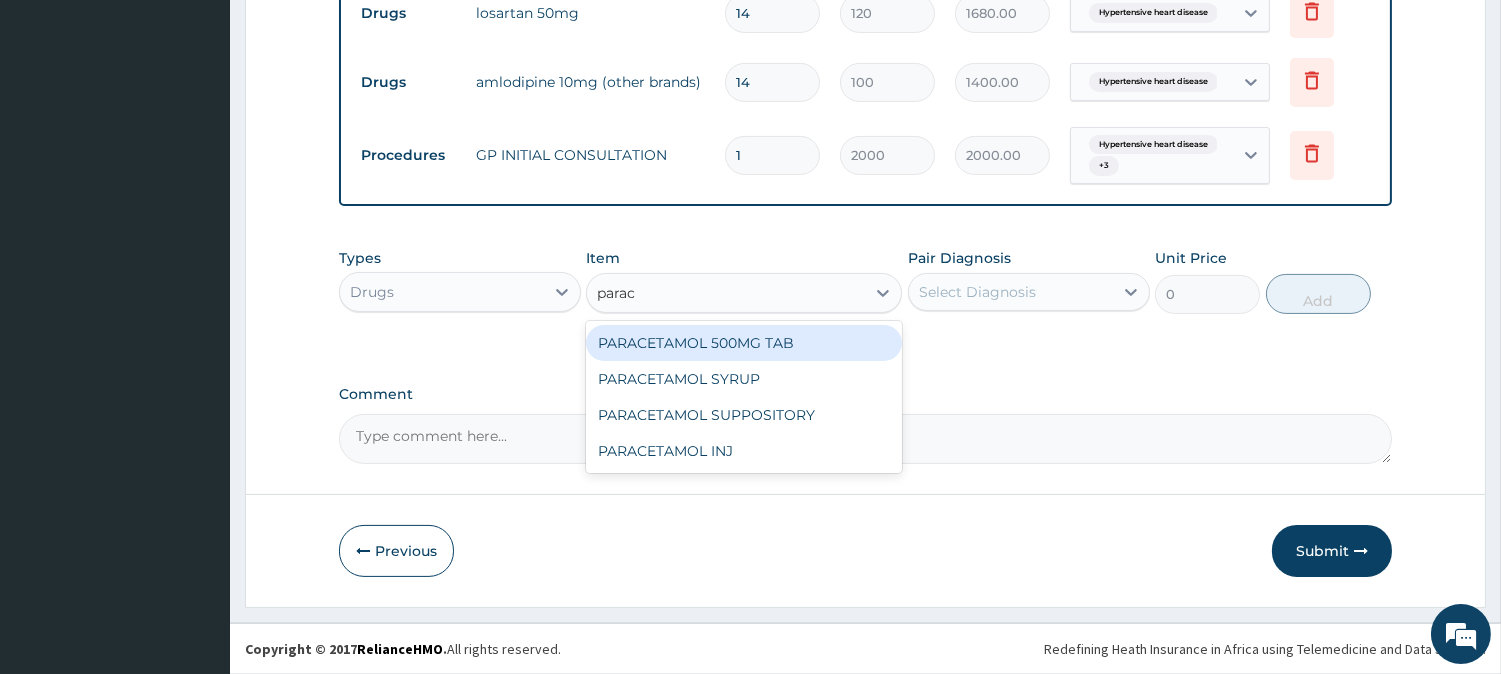 type on "parace" 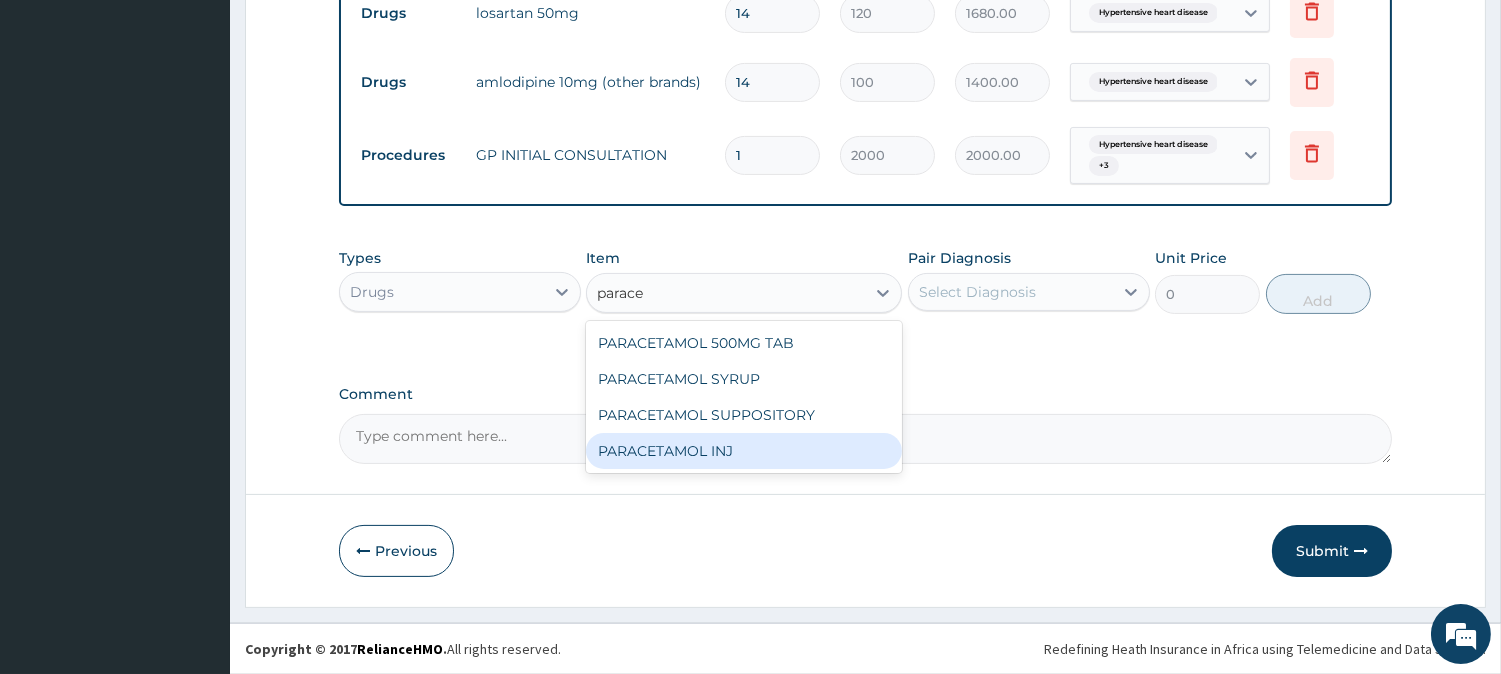 click on "PARACETAMOL INJ" at bounding box center [744, 451] 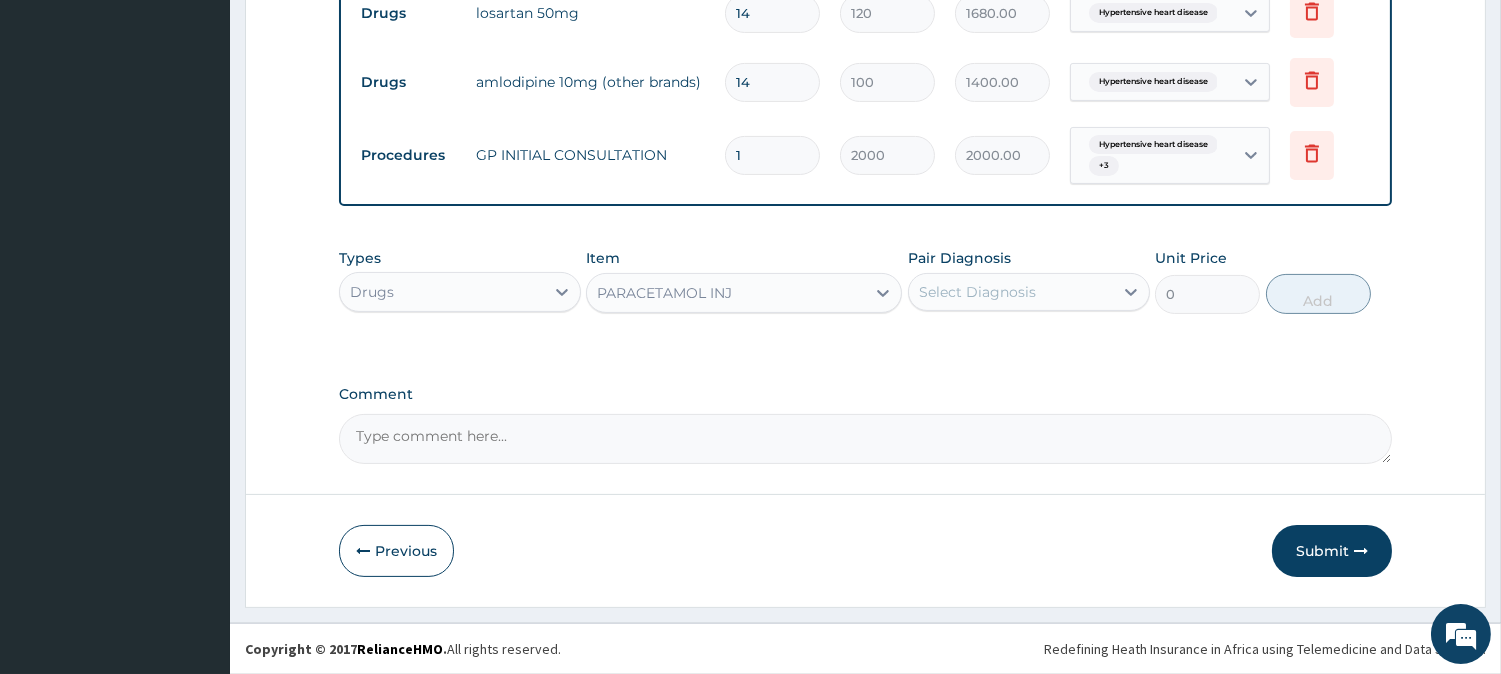 type 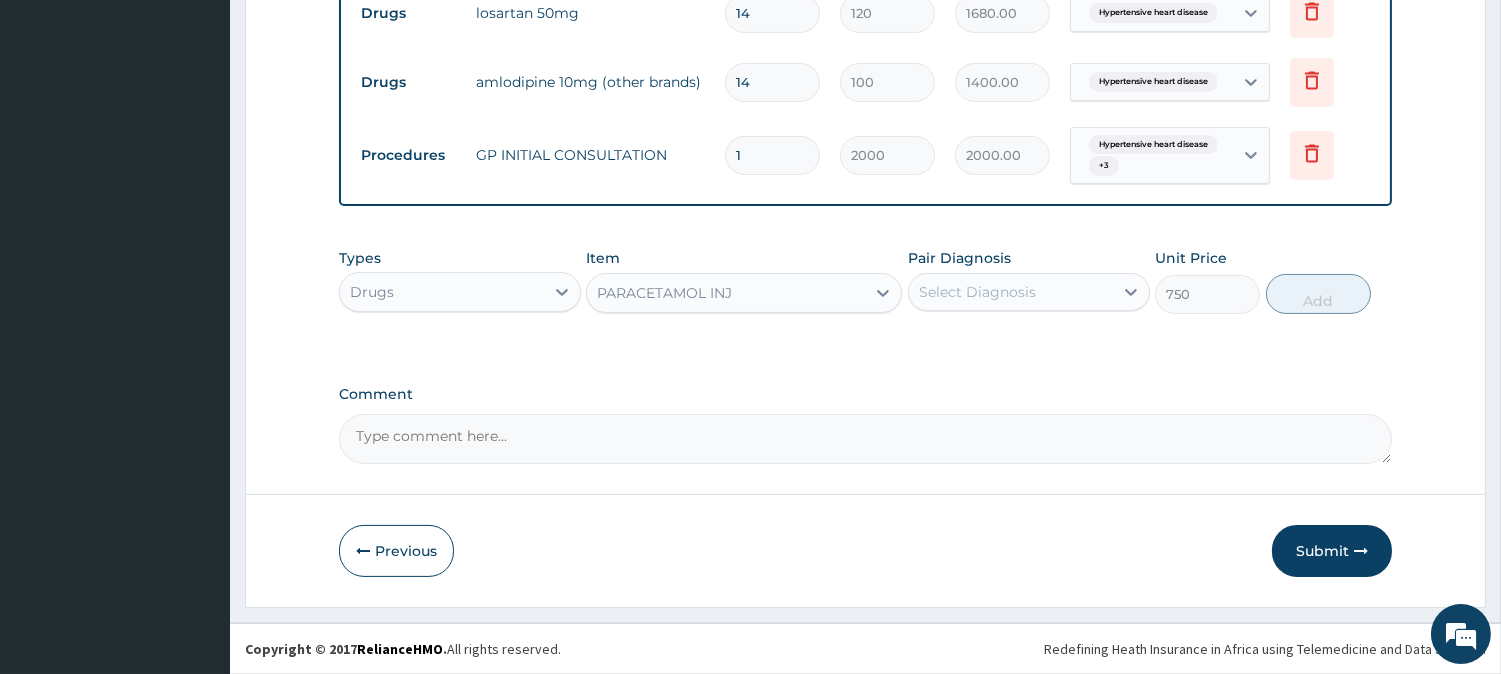 click on "Select Diagnosis" at bounding box center [977, 292] 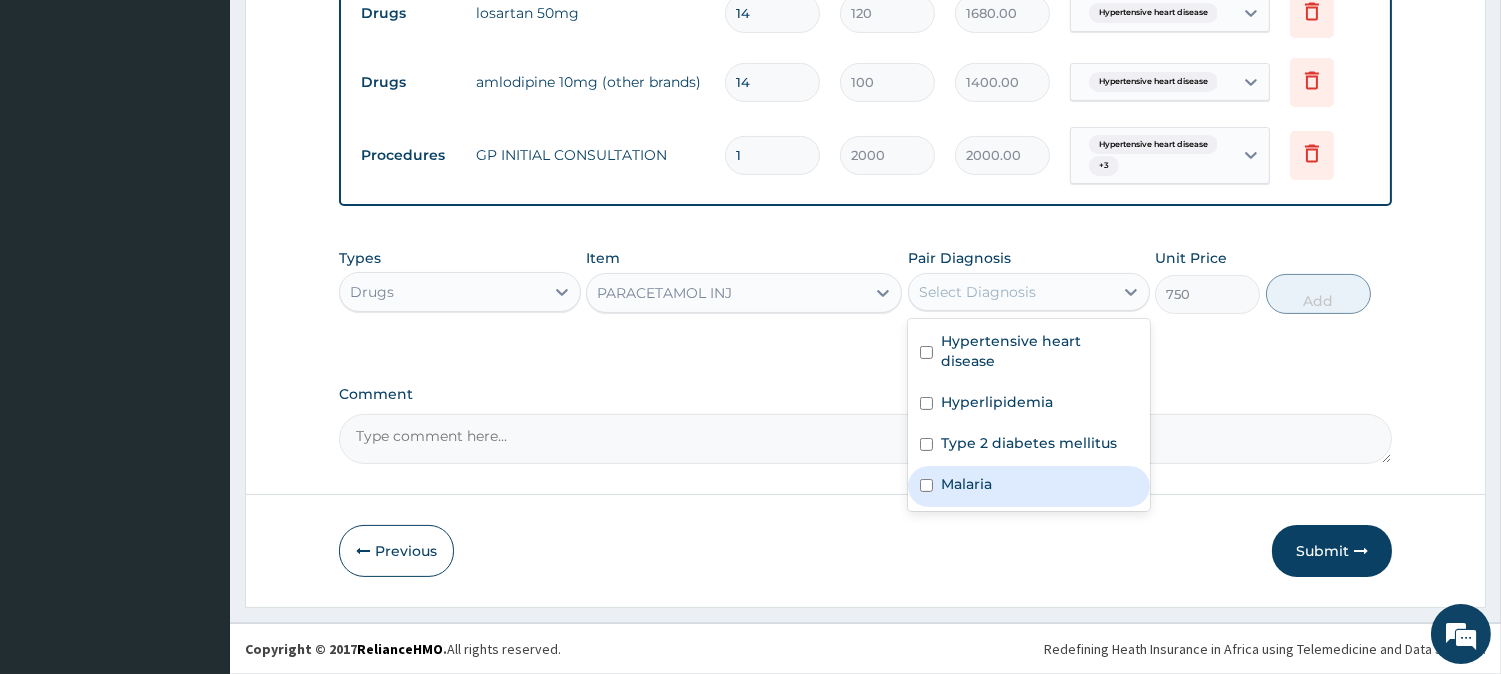 click on "Malaria" at bounding box center (1029, 486) 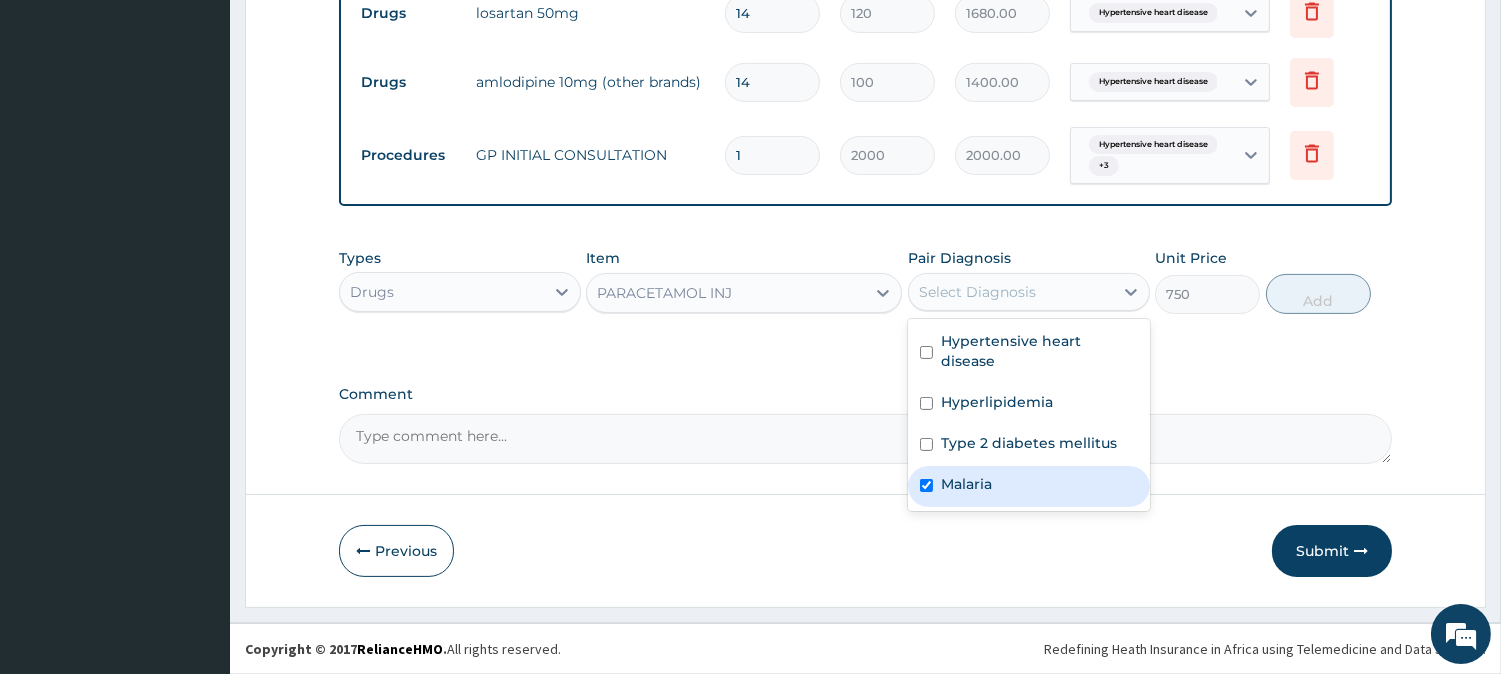checkbox on "true" 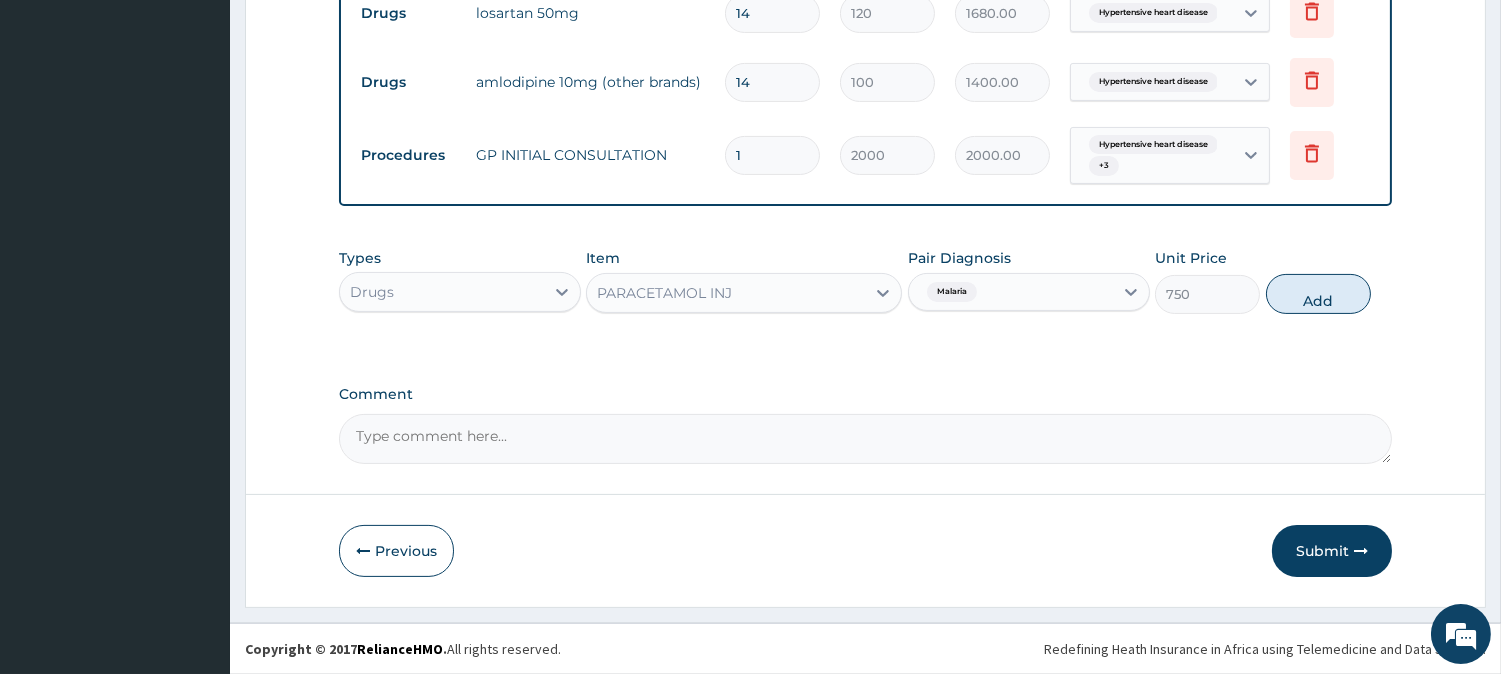 click on "Add" at bounding box center (1318, 294) 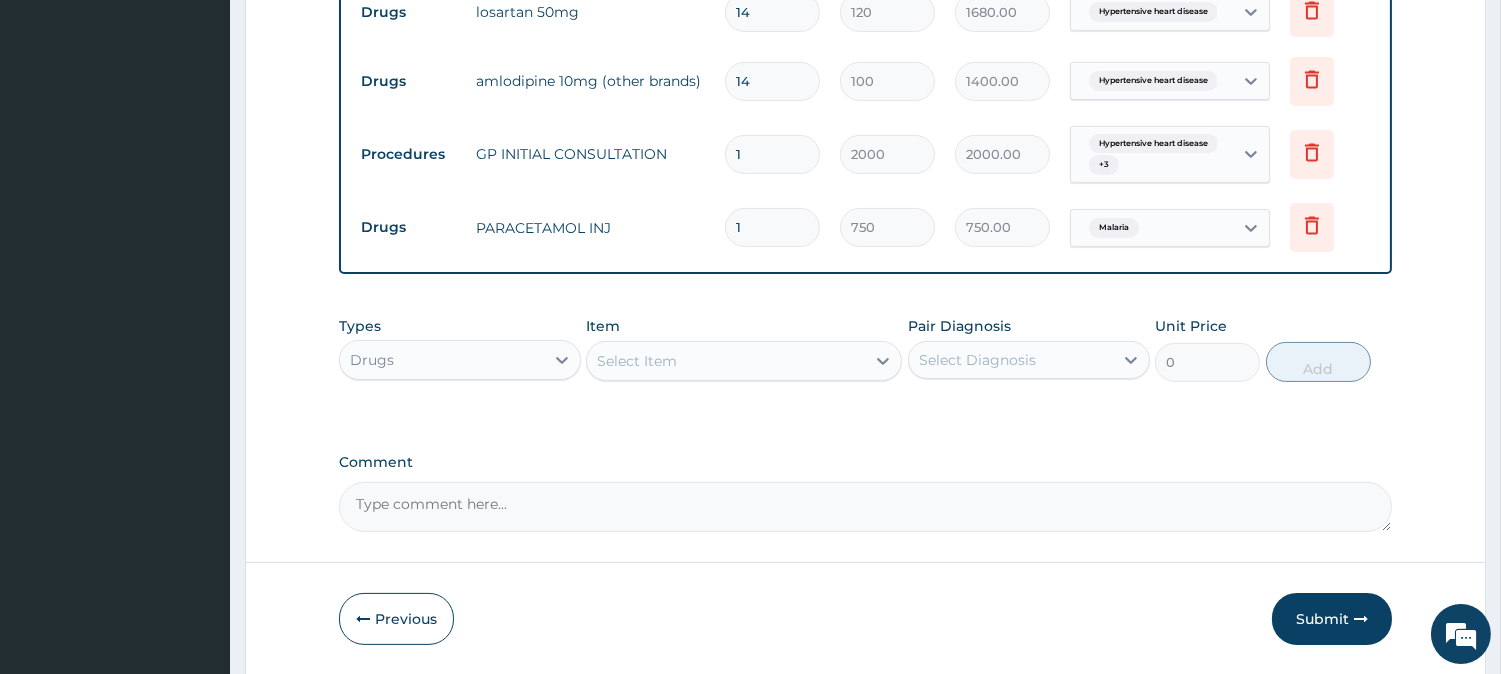 drag, startPoint x: 745, startPoint y: 216, endPoint x: 688, endPoint y: 200, distance: 59.20304 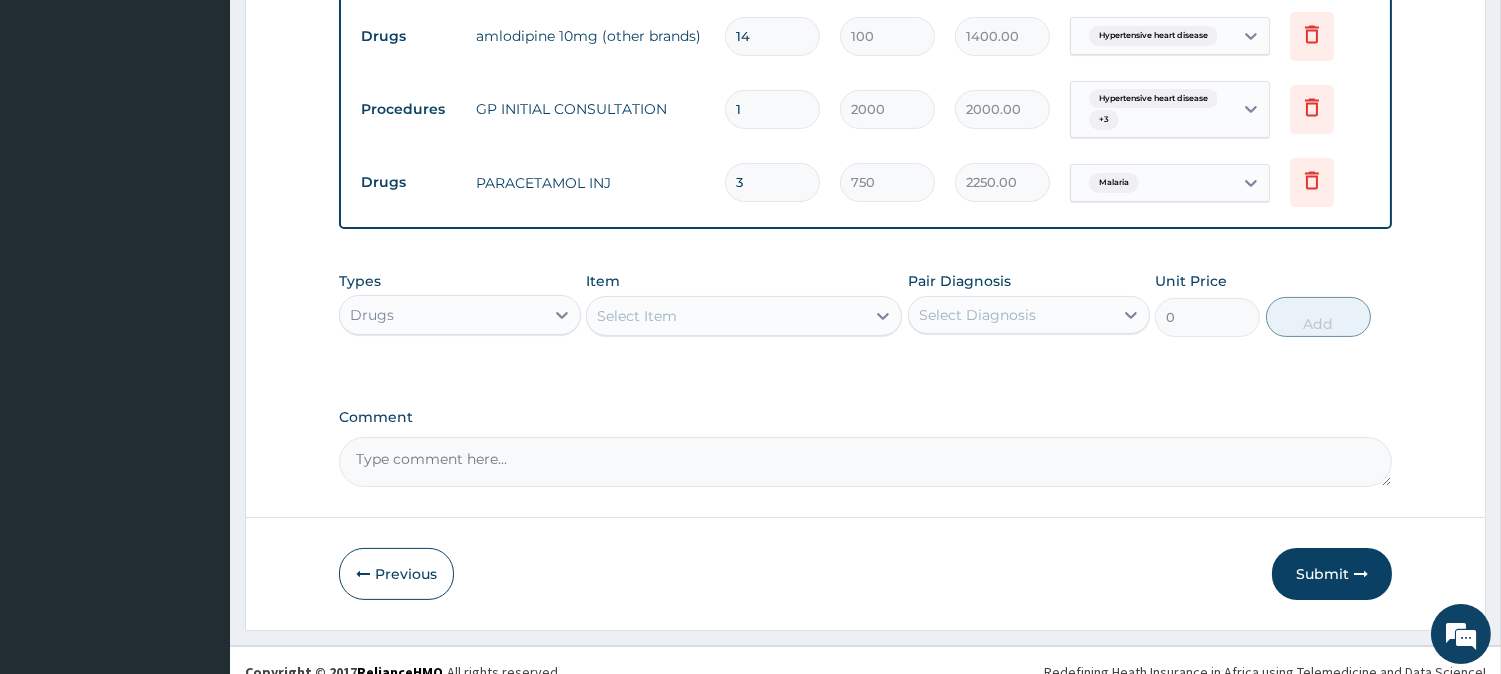 scroll, scrollTop: 950, scrollLeft: 0, axis: vertical 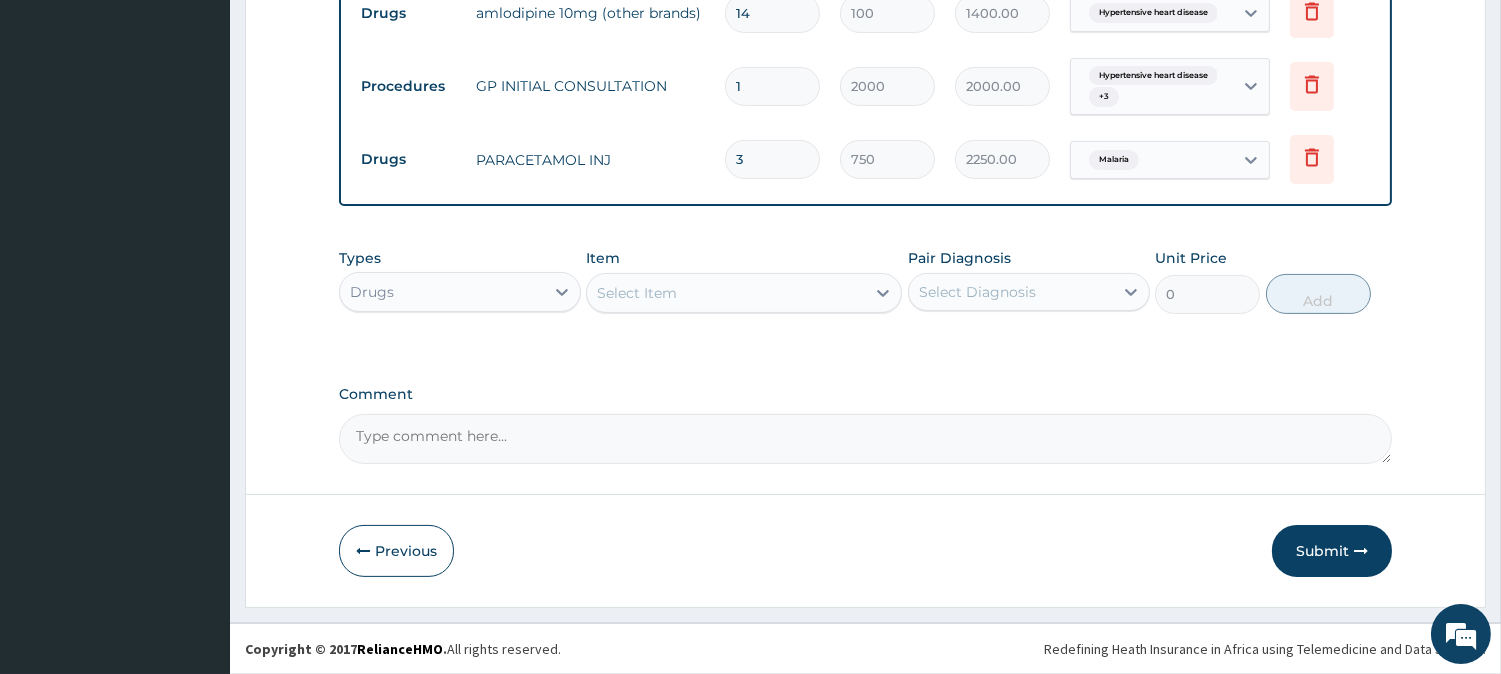 type on "3" 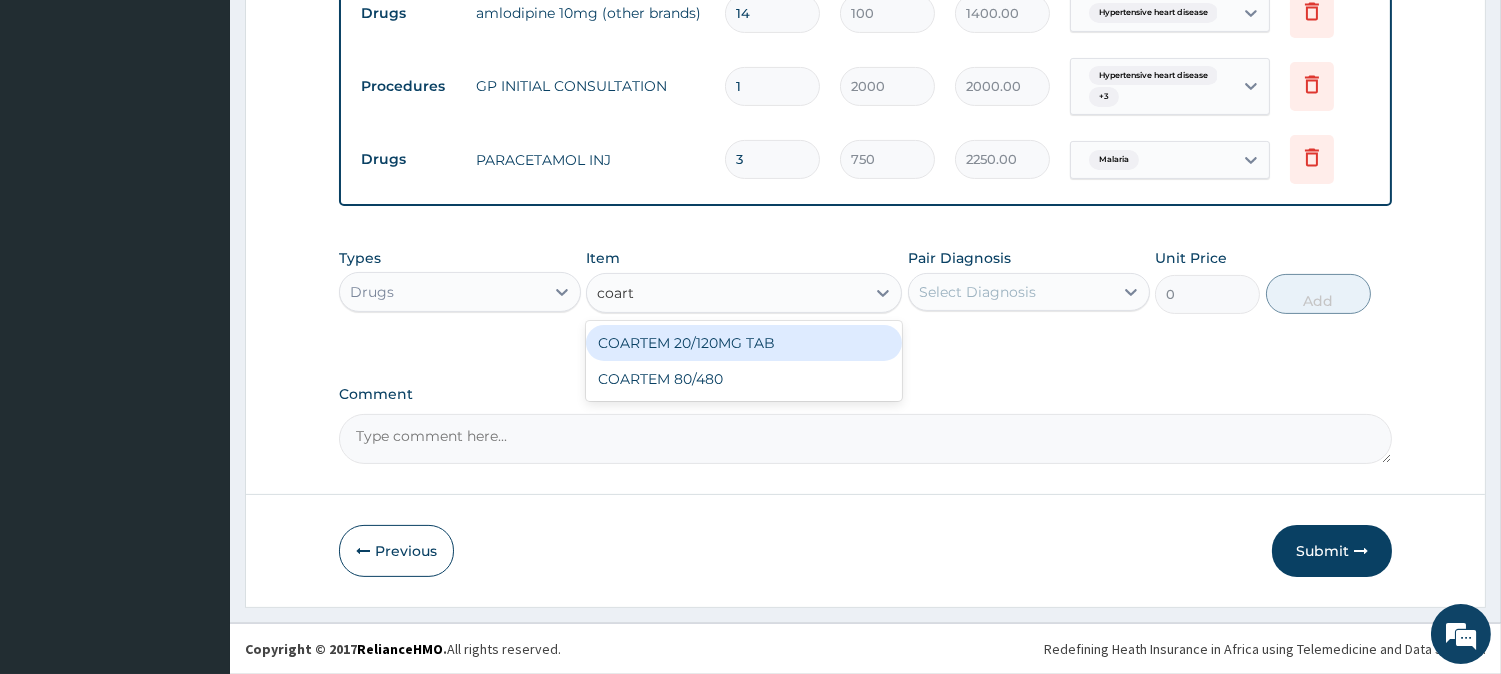 type on "coarte" 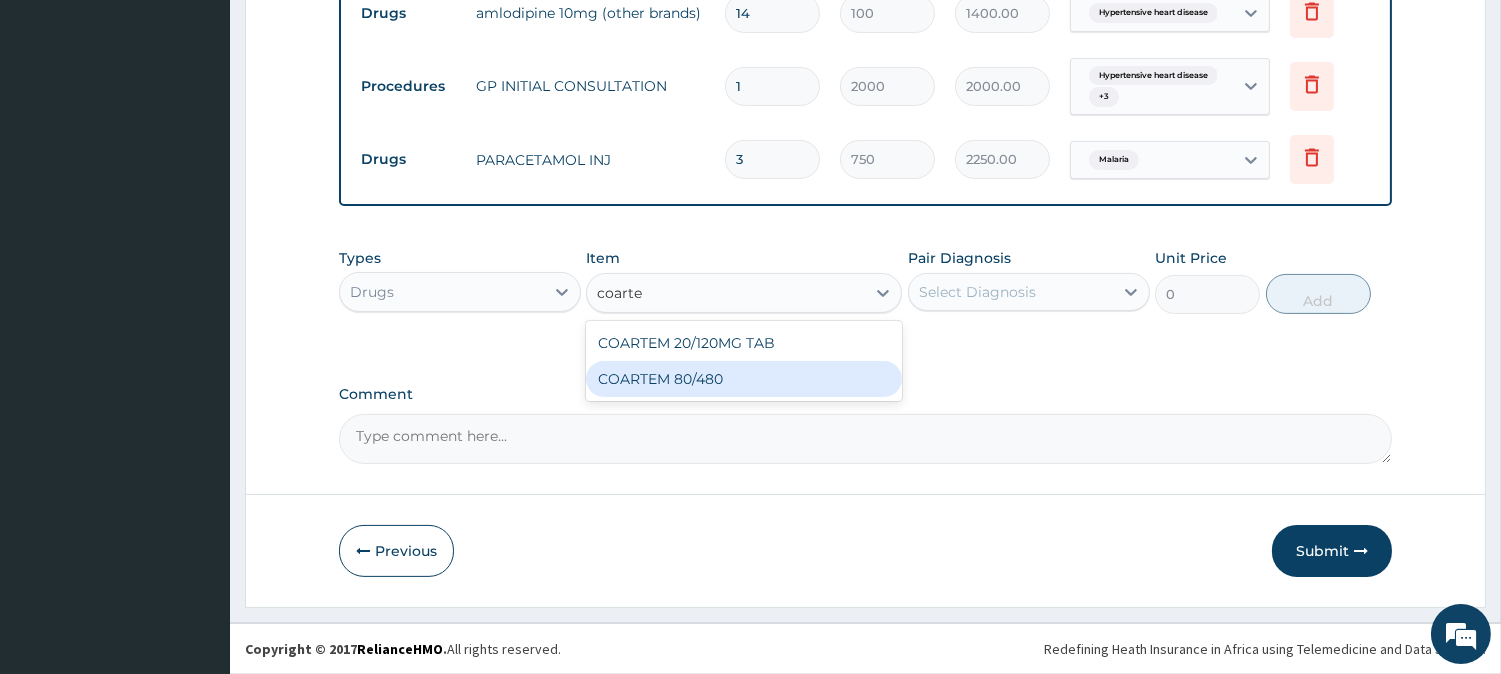 click on "COARTEM 80/480" at bounding box center (744, 379) 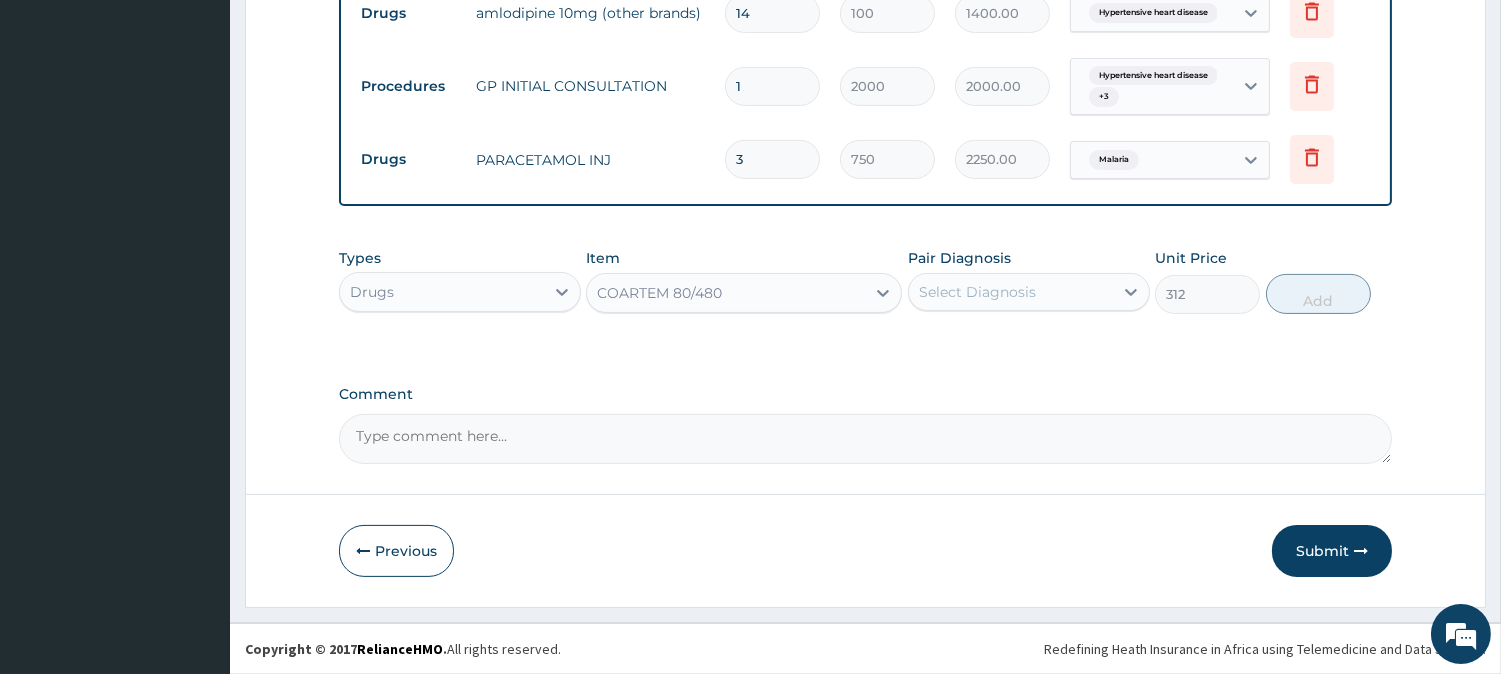 click on "Select Diagnosis" at bounding box center [977, 292] 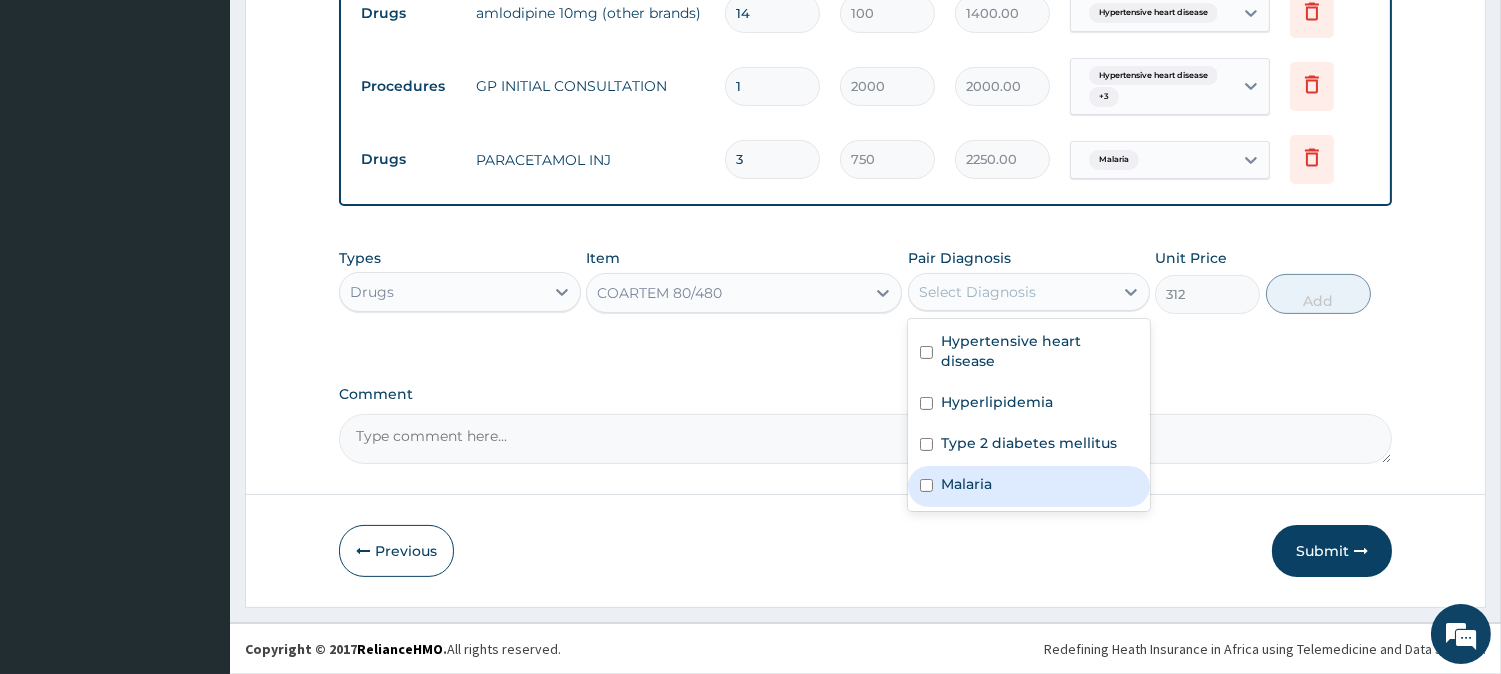 click on "Malaria" at bounding box center [966, 484] 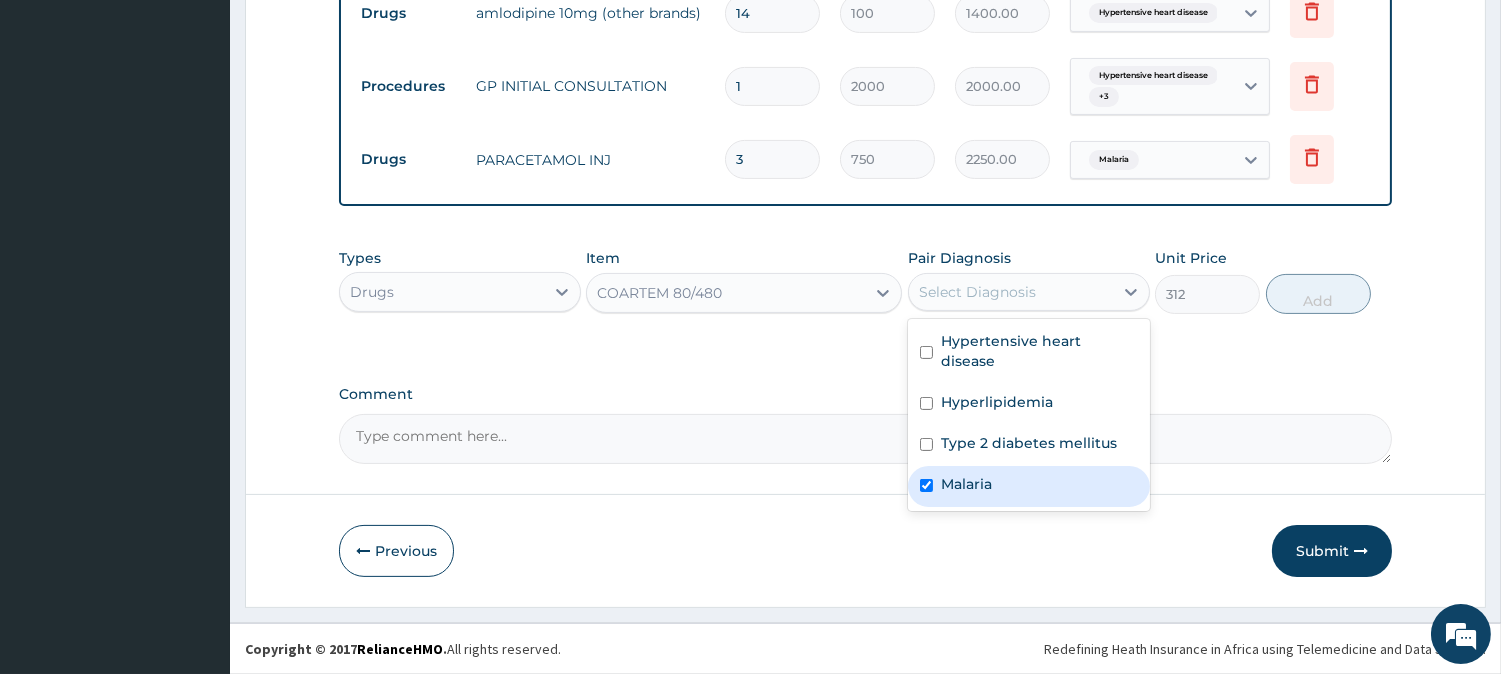 checkbox on "true" 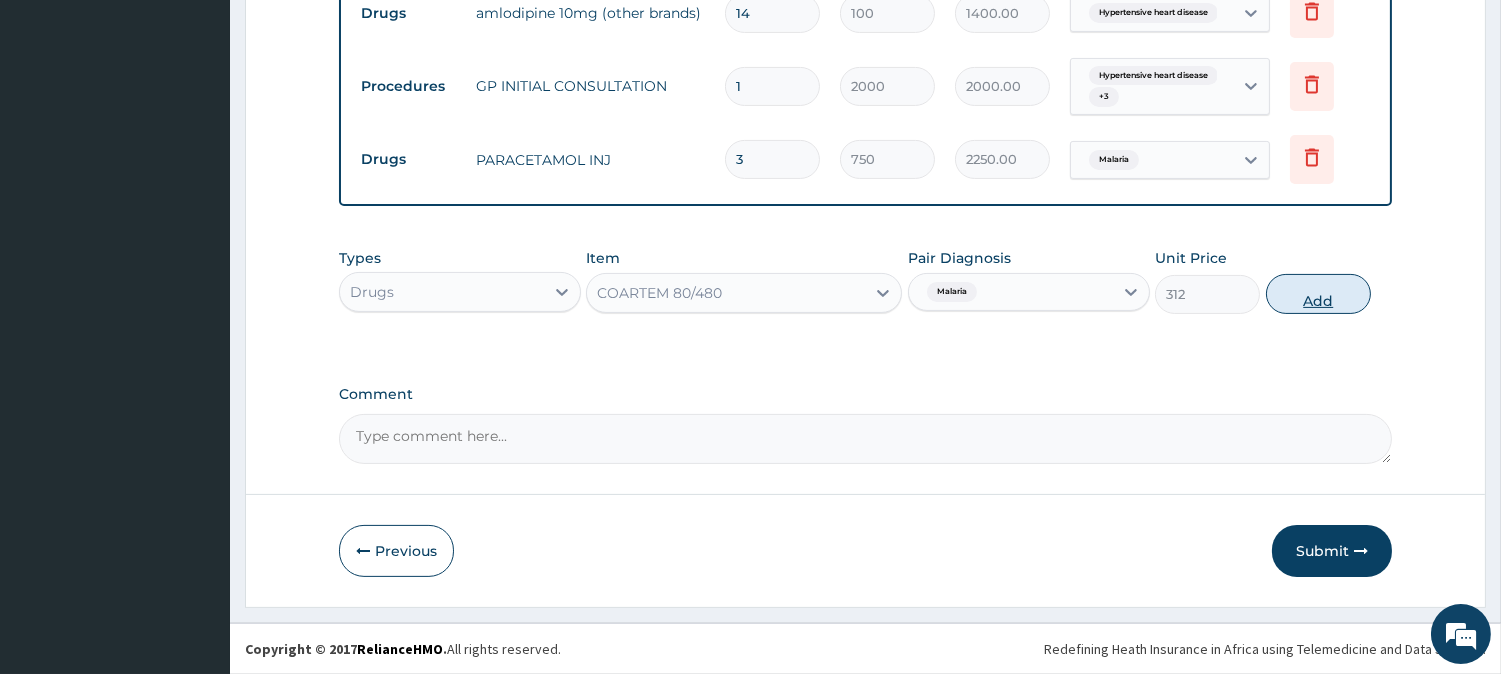 click on "Add" at bounding box center (1318, 294) 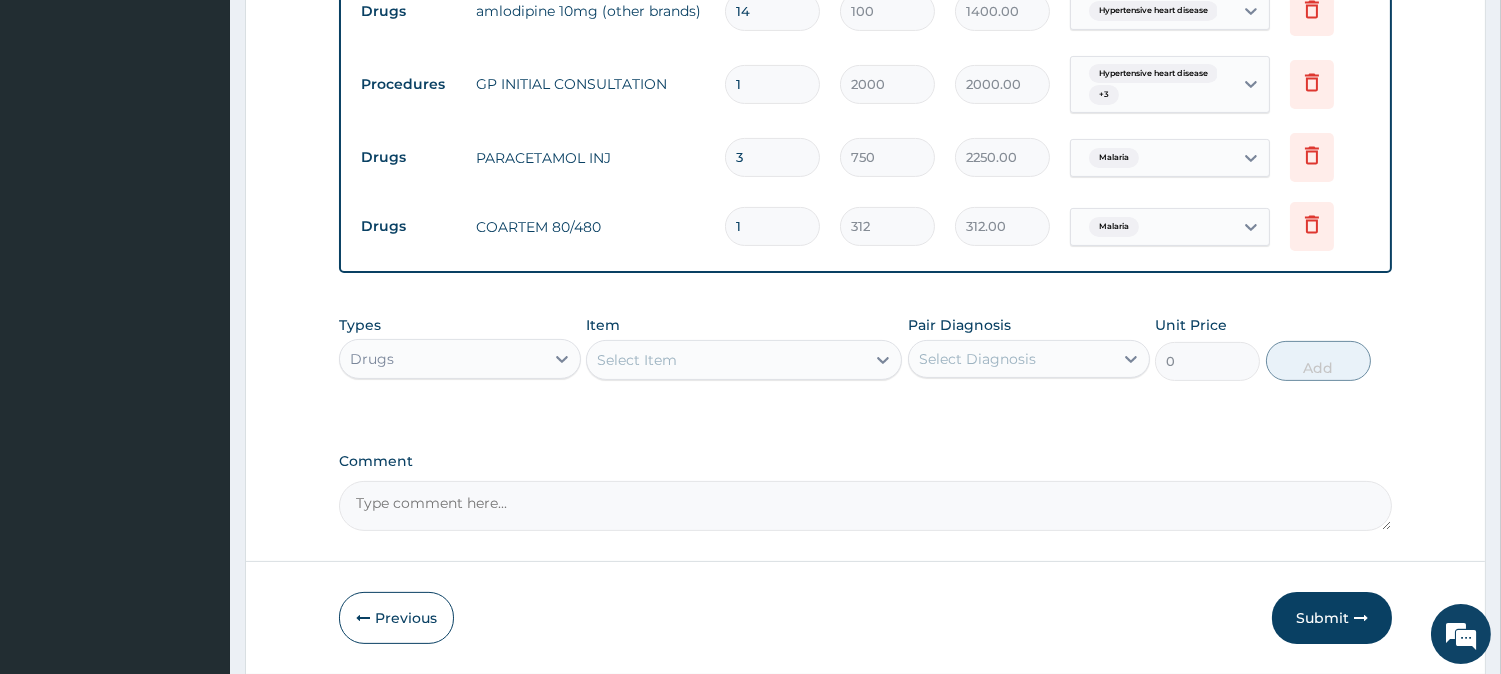 drag, startPoint x: 797, startPoint y: 218, endPoint x: 633, endPoint y: 195, distance: 165.60495 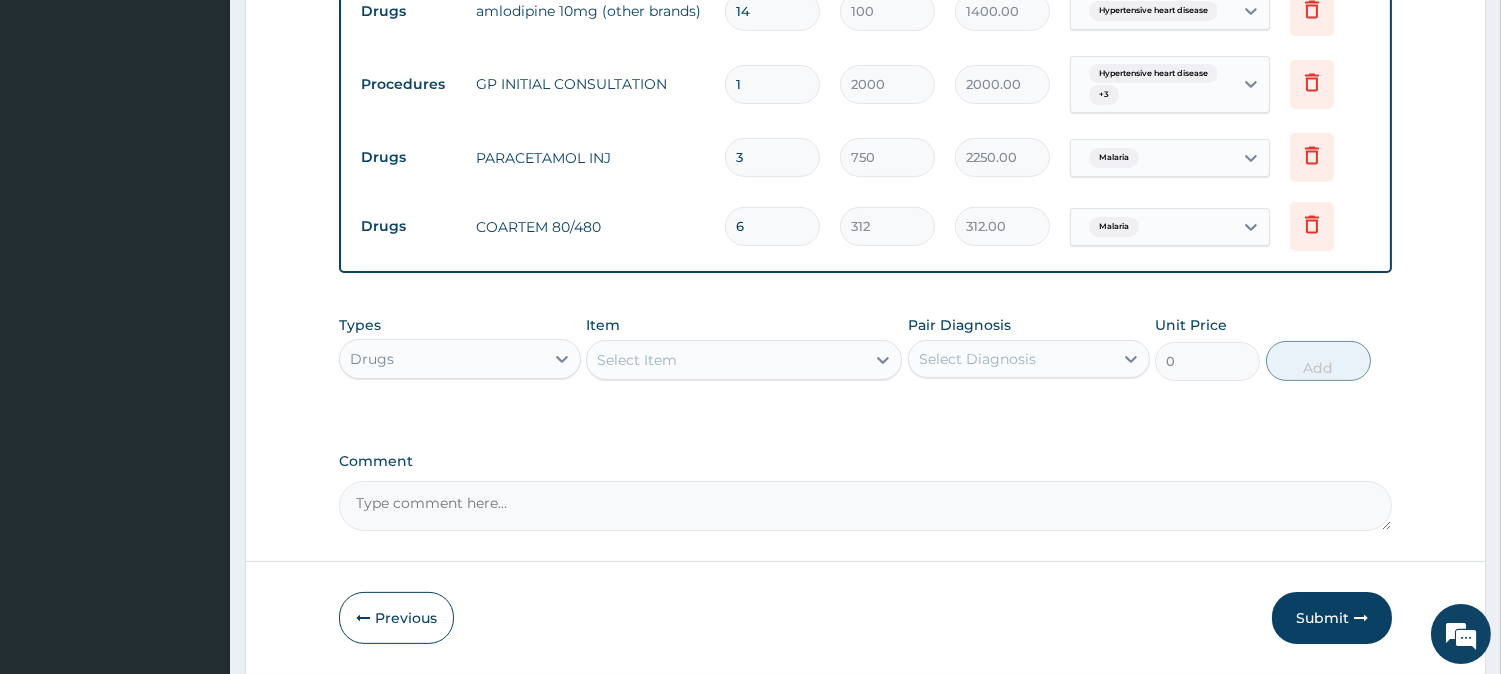 type on "1872.00" 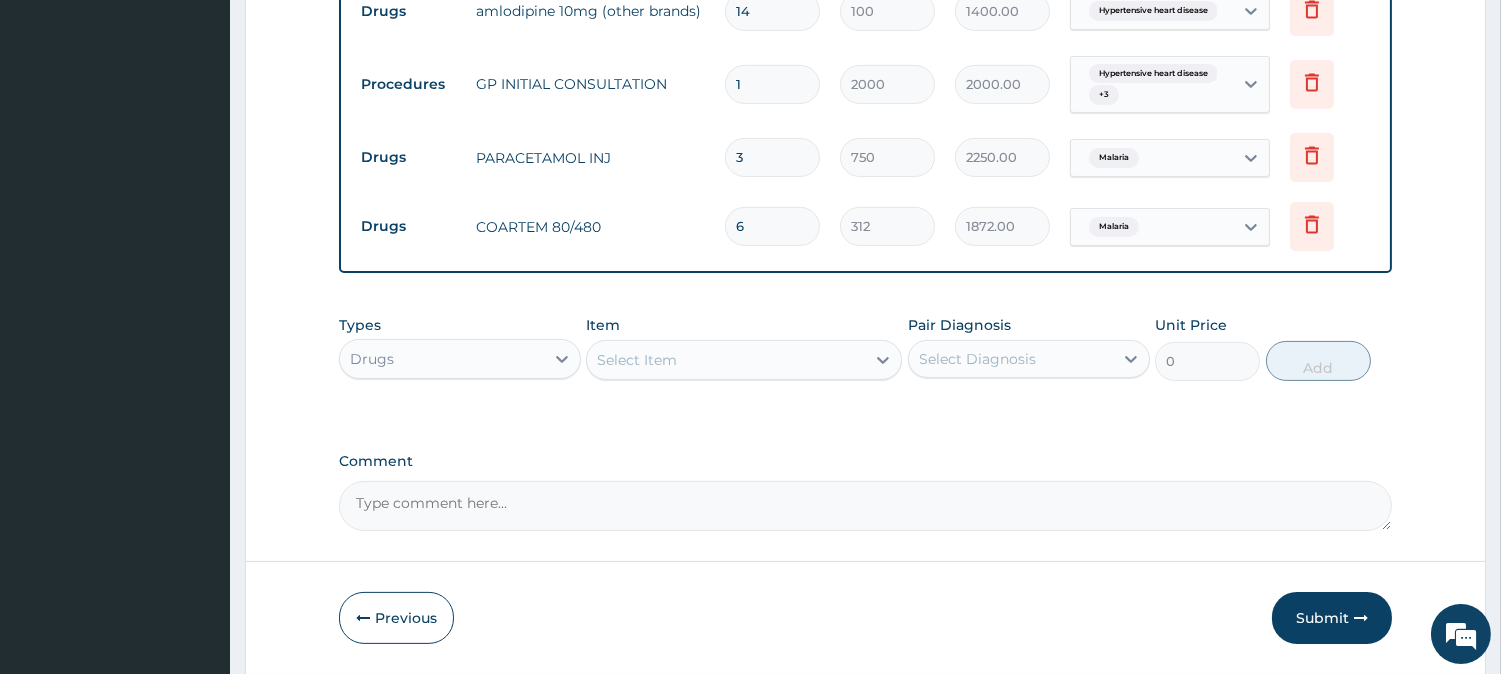 type on "6" 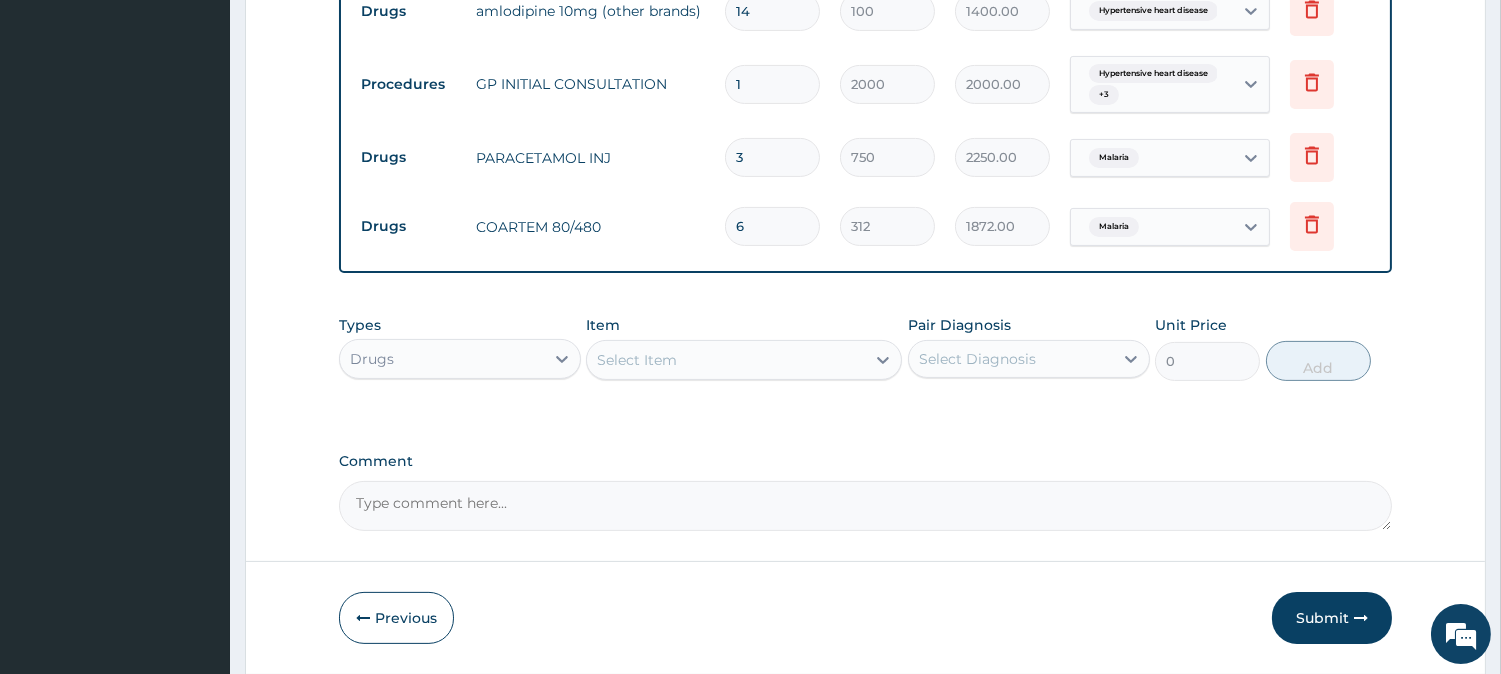 click on "Select Item" at bounding box center [726, 360] 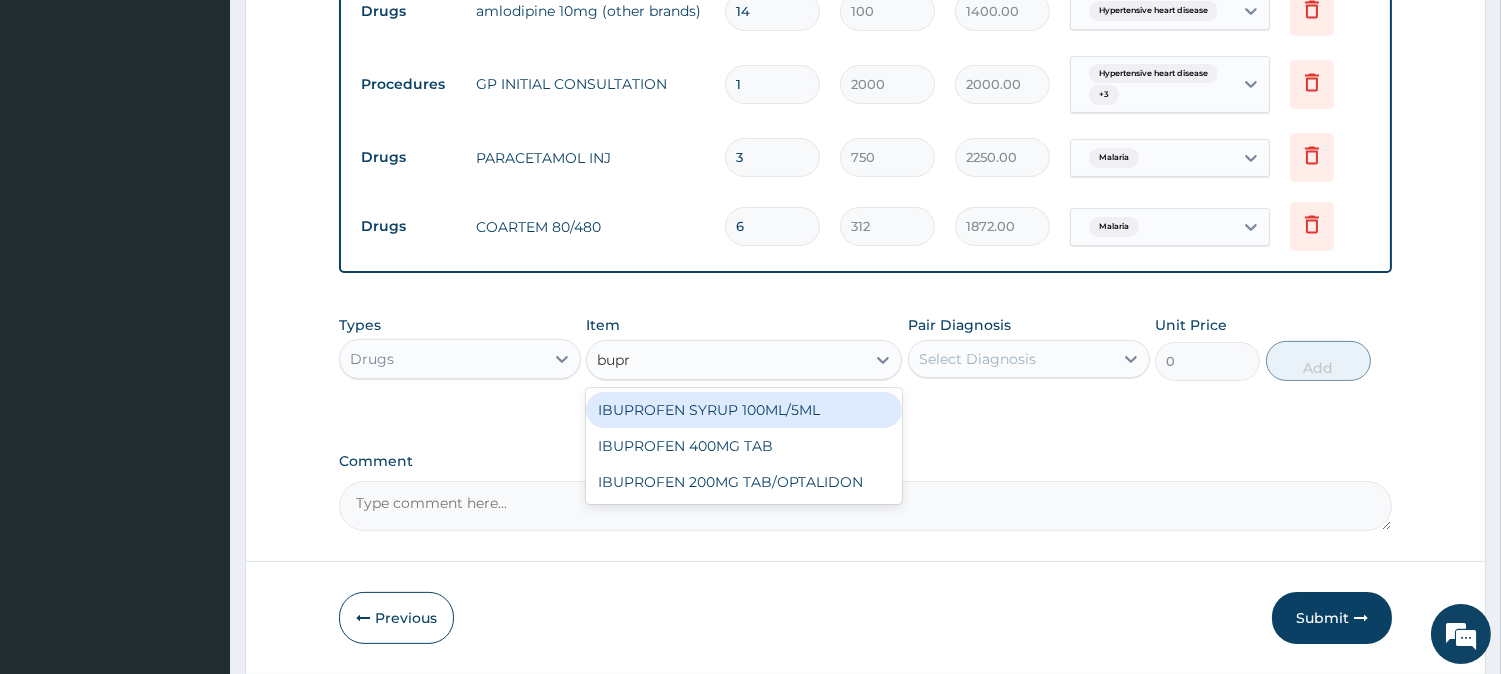 type on "bupro" 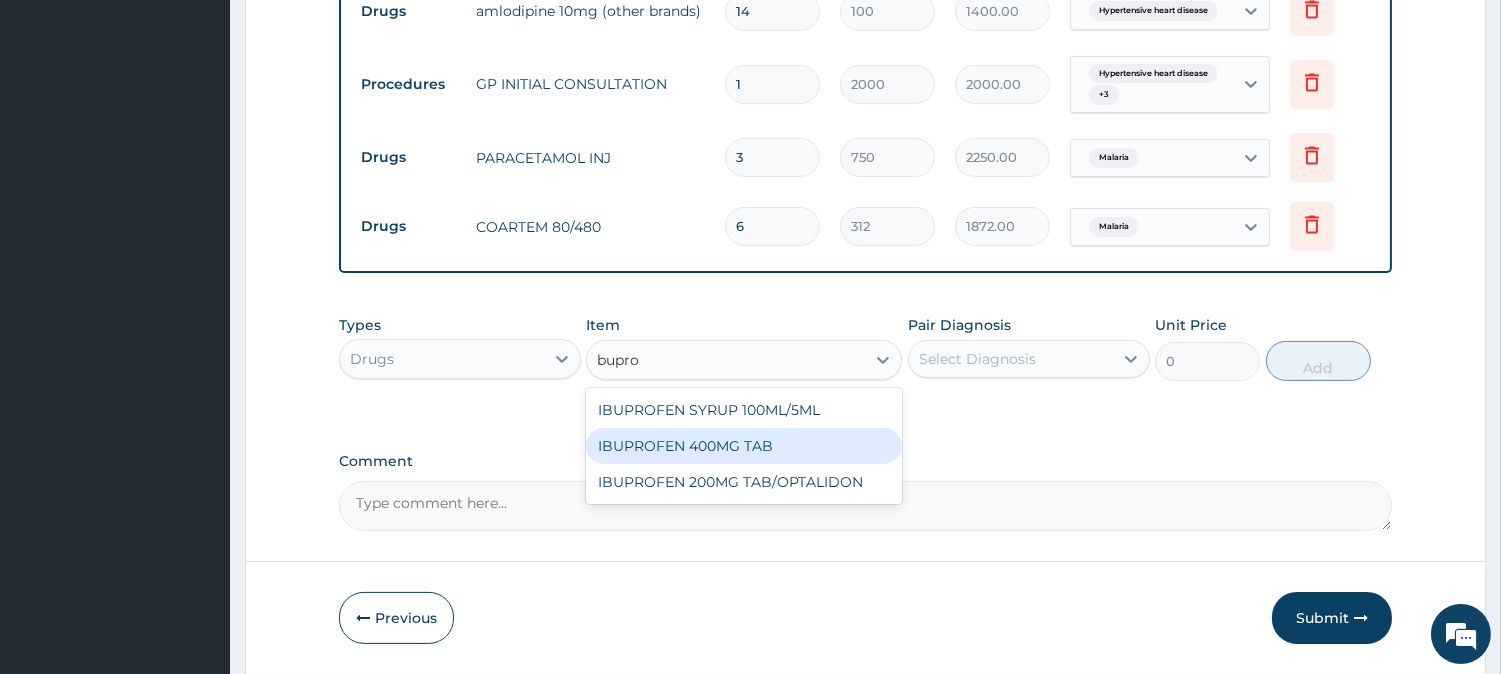 click on "IBUPROFEN 400MG TAB" at bounding box center (744, 446) 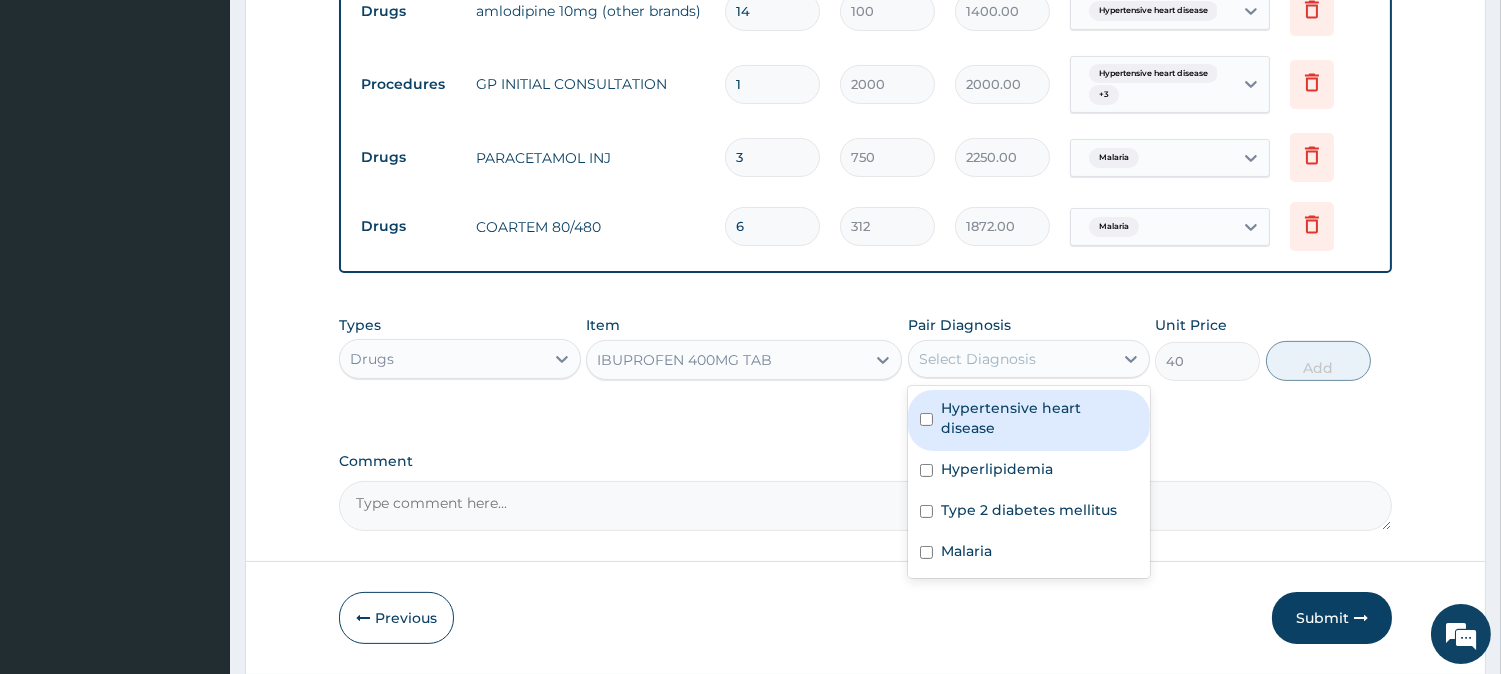 click on "Select Diagnosis" at bounding box center (977, 359) 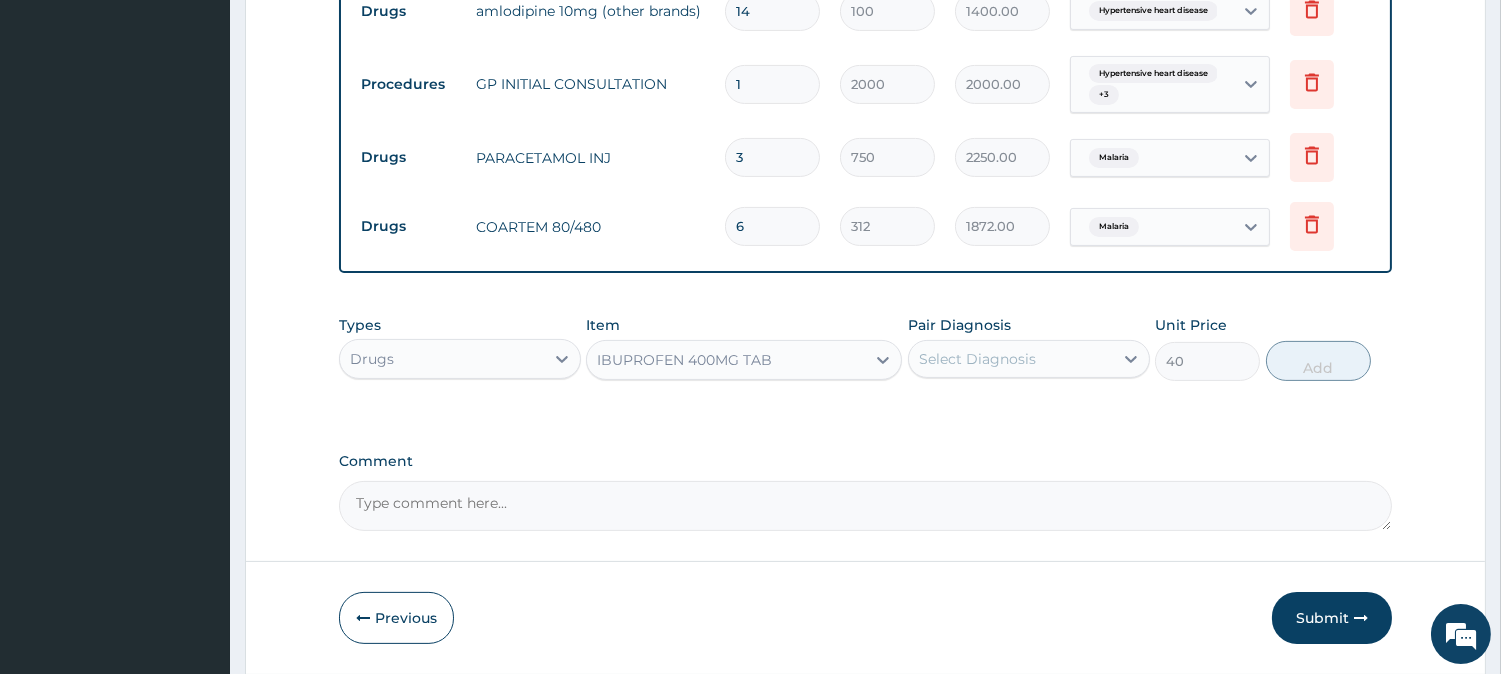 click on "PA Code / Prescription Code PA/49E9D1 PA/62E4A7 PA/D606C5 Encounter Date 01-08-2025 Diagnosis Hypertensive heart disease confirmed Hyperlipidemia confirmed Type 2 diabetes mellitus confirmed Malaria Confirmed NB: All diagnosis must be linked to a claim item Claim Items Type Name Quantity Unit Price Total Price Pair Diagnosis Actions Laboratory e/u/cr 1 6500 6500.00 Hypertensive heart disease Delete Laboratory lipid profile 1 7000 7000.00 Hyperlipidemia Delete Drugs amaryl (glimepiride) 4mg tab 14 300 4200.00 Type 2 diabetes mellitus Delete Drugs glucophage 500mg tab 30 66 1980.00 Type 2 diabetes mellitus Delete Drugs losartan 50mg 14 120 1680.00 Hypertensive heart disease Delete Drugs amlodipine 10mg (other brands) 14 100 1400.00 Hypertensive heart disease Delete Procedures GP INITIAL CONSULTATION 1 2000 2000.00 Hypertensive heart disease  + 3 Delete Drugs PARACETAMOL INJ 3 750 2250.00 Malaria Delete Drugs COARTEM 80/480 6 312 1872.00 Malaria Delete Types Drugs Item IBUPROFEN 400MG TAB Pair Diagnosis 40 Add" at bounding box center [865, -114] 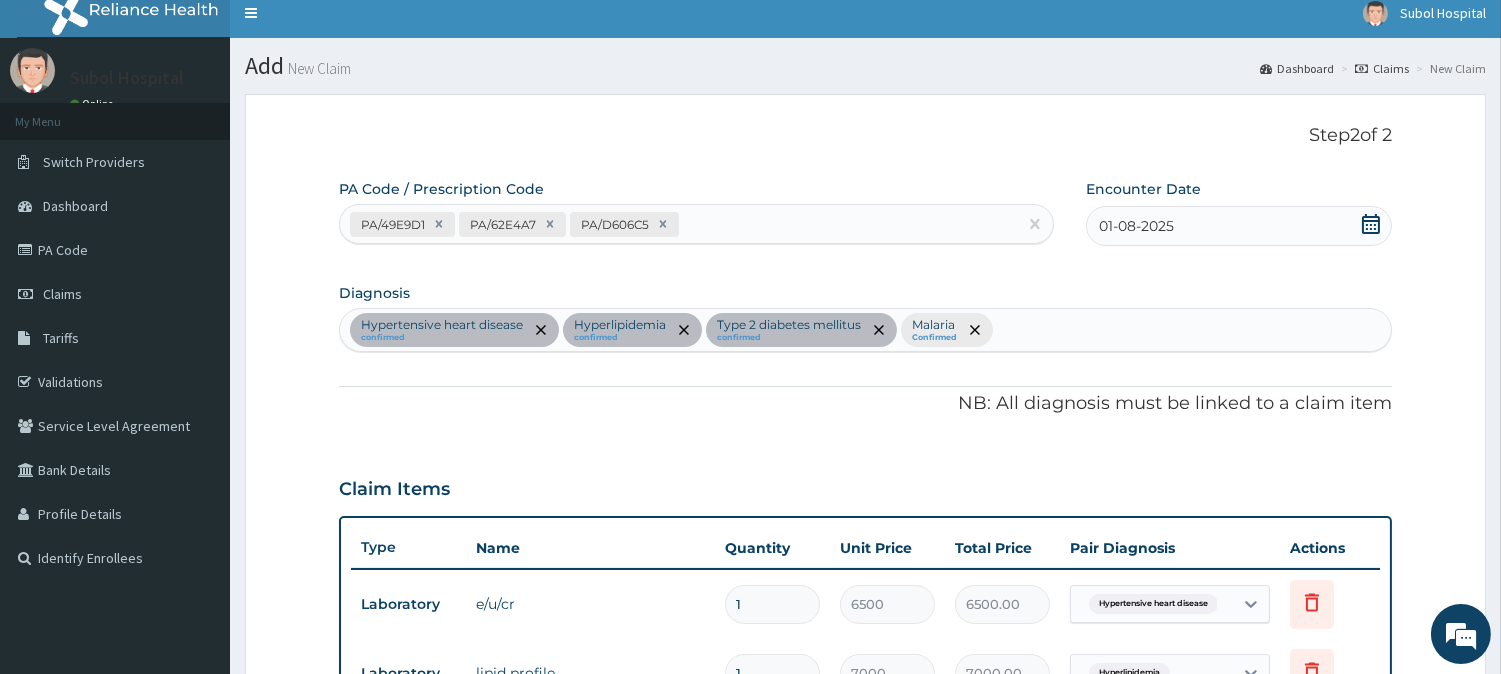 scroll, scrollTop: 0, scrollLeft: 0, axis: both 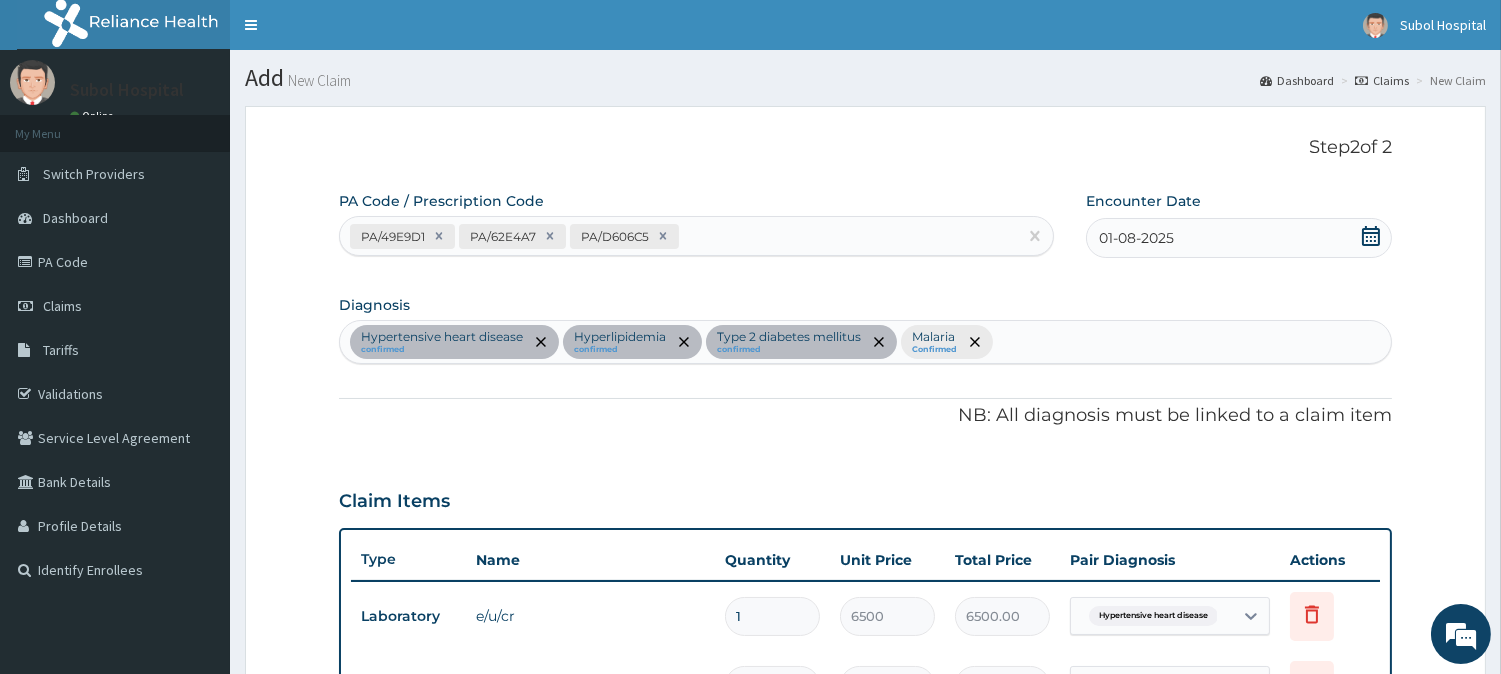 click on "Hypertensive heart disease confirmed Hyperlipidemia confirmed Type 2 diabetes mellitus confirmed Malaria Confirmed" at bounding box center [865, 342] 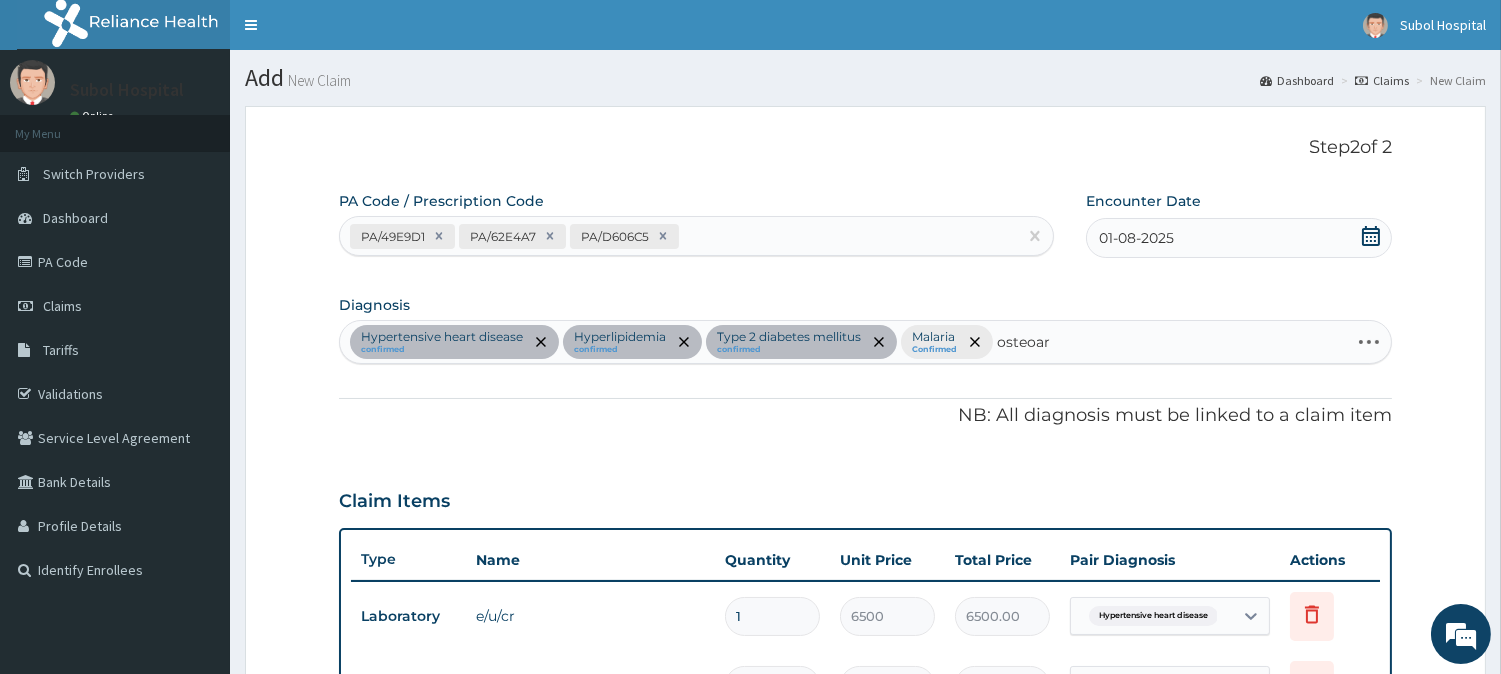 type on "osteoart" 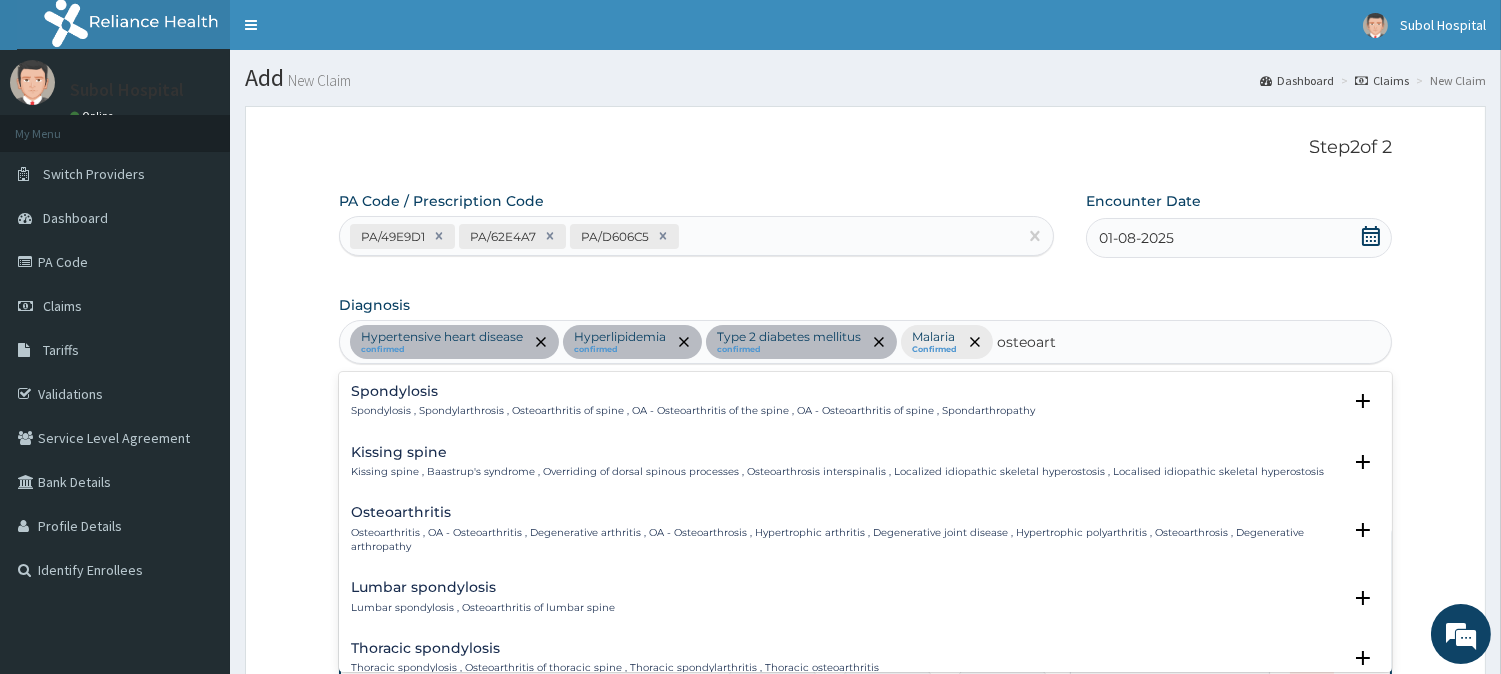 click on "Osteoarthritis , OA - Osteoarthritis , Degenerative arthritis , OA - Osteoarthrosis , Hypertrophic arthritis , Degenerative joint disease , Hypertrophic polyarthritis , Osteoarthrosis , Degenerative arthropathy" at bounding box center [846, 540] 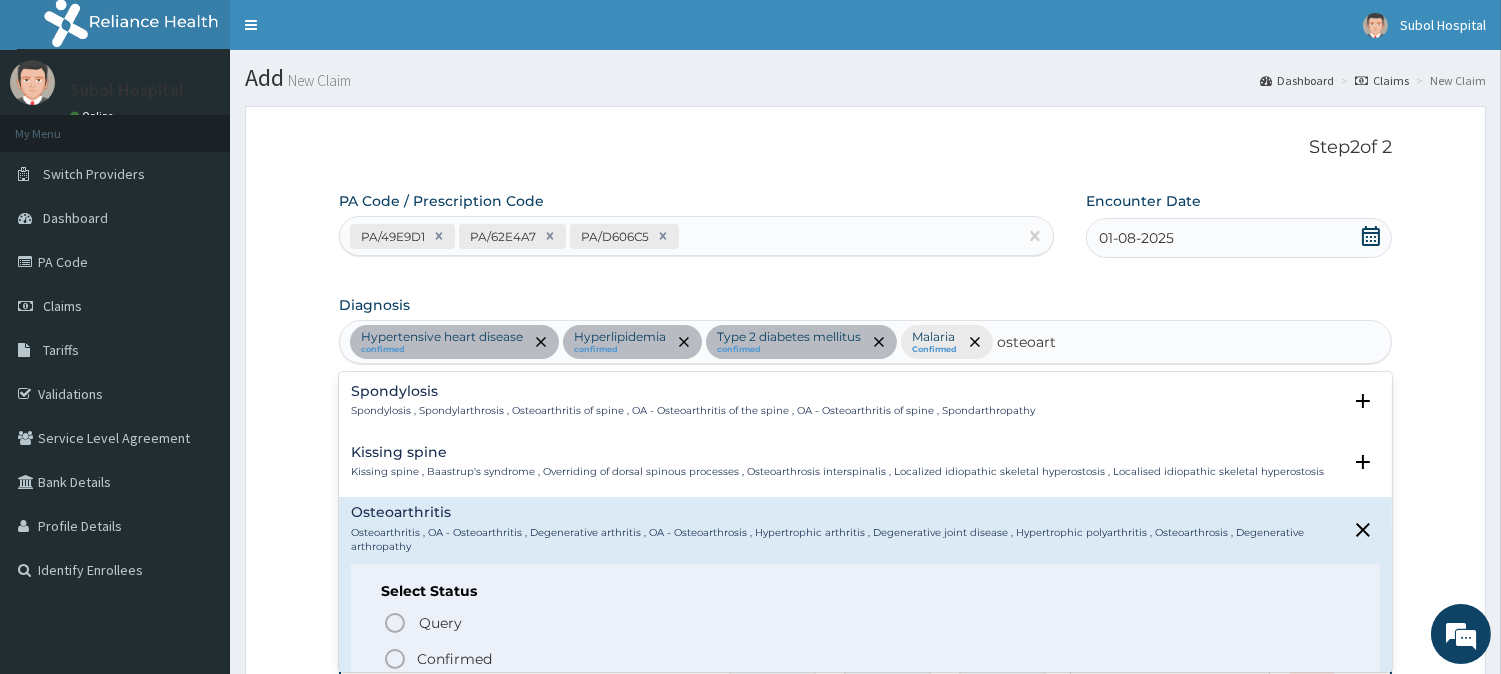 click on "Confirmed" at bounding box center (866, 659) 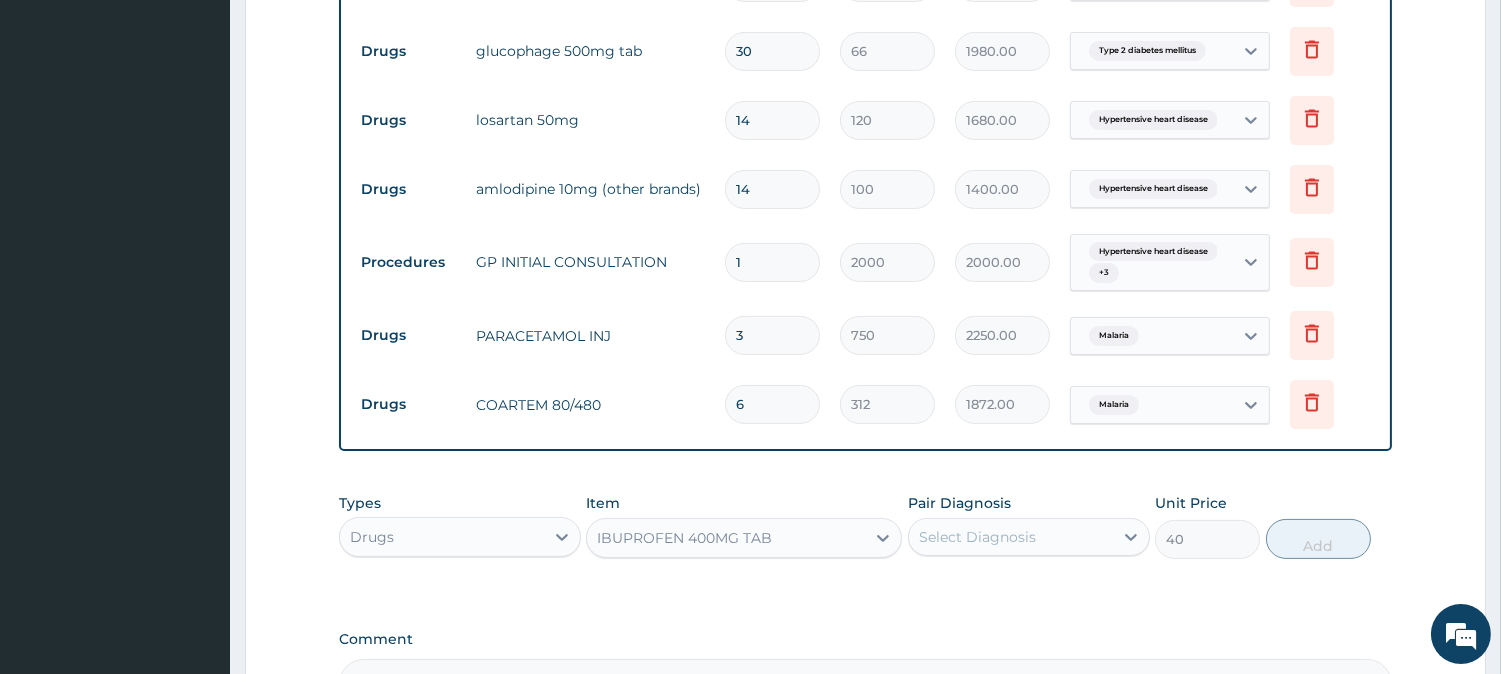 scroll, scrollTop: 1018, scrollLeft: 0, axis: vertical 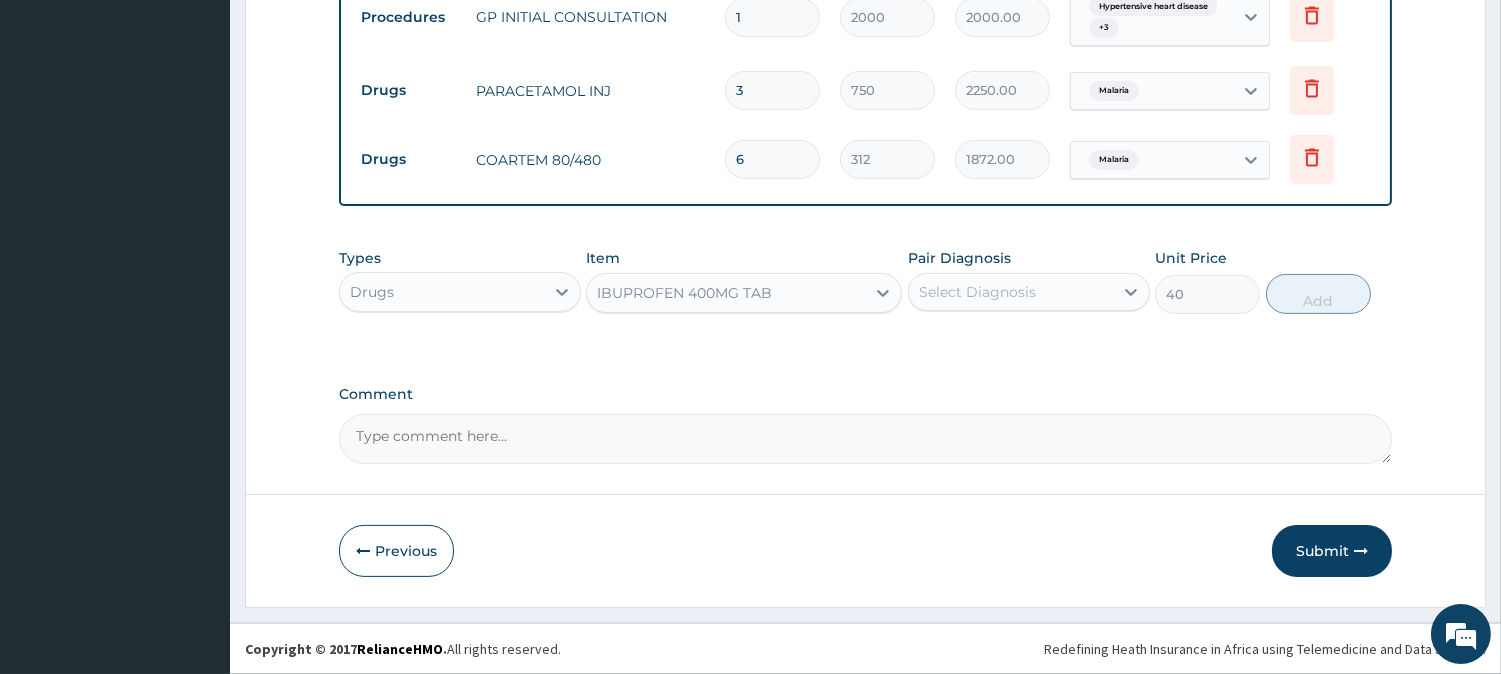 click on "Select Diagnosis" at bounding box center [977, 292] 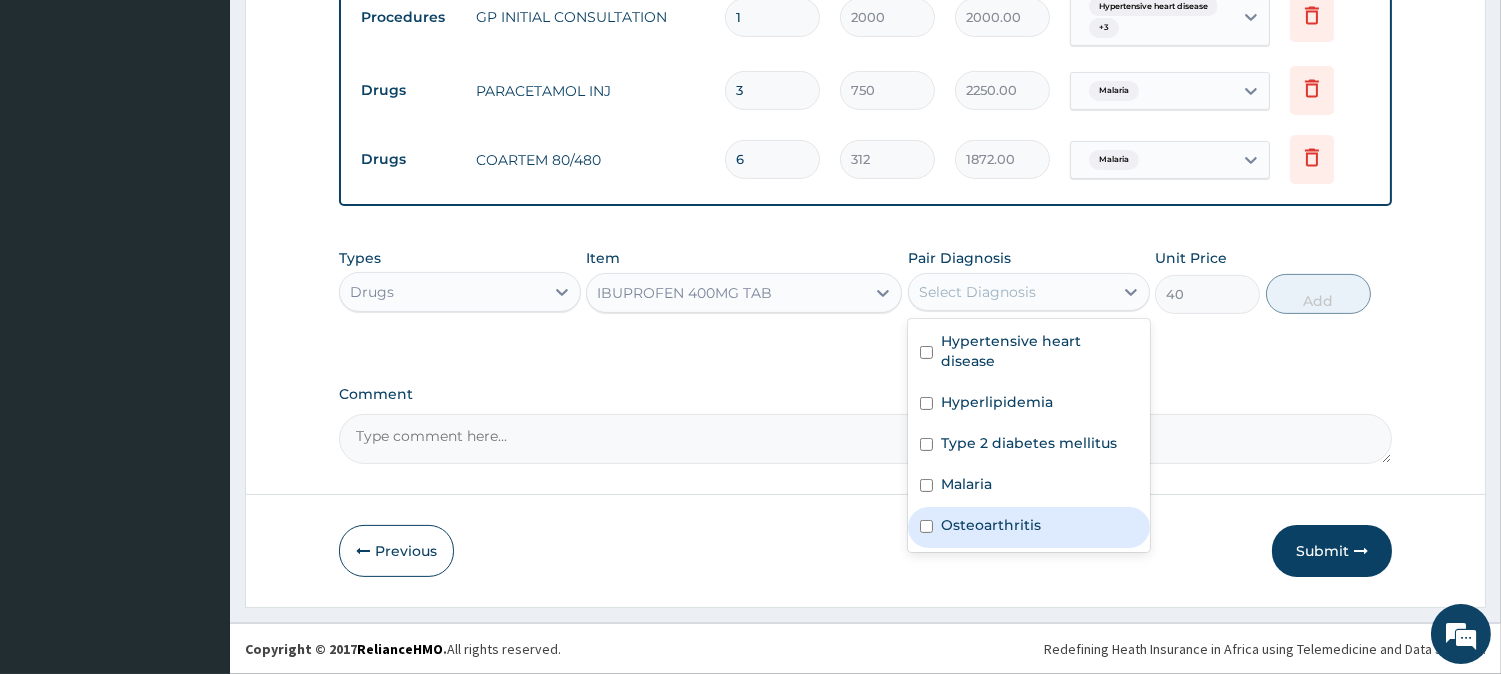 click on "Osteoarthritis" at bounding box center [991, 525] 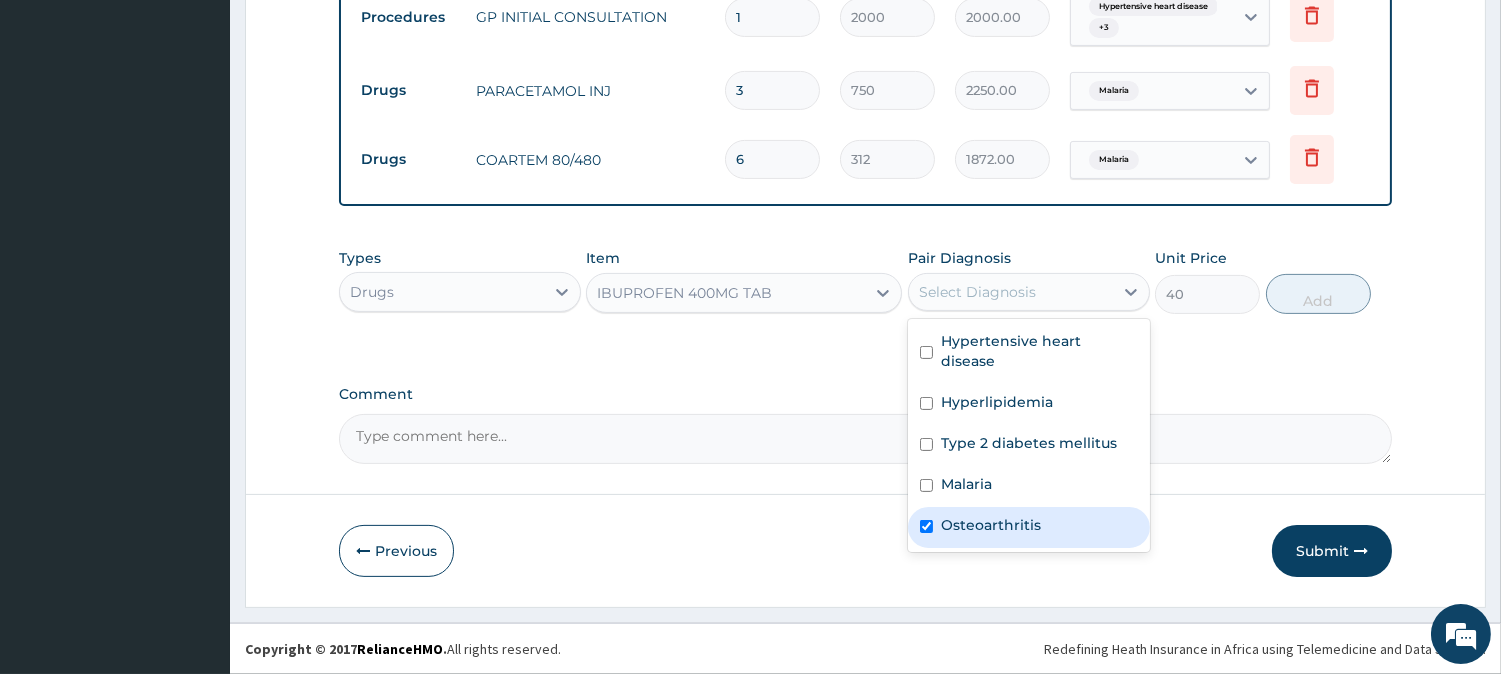 checkbox on "true" 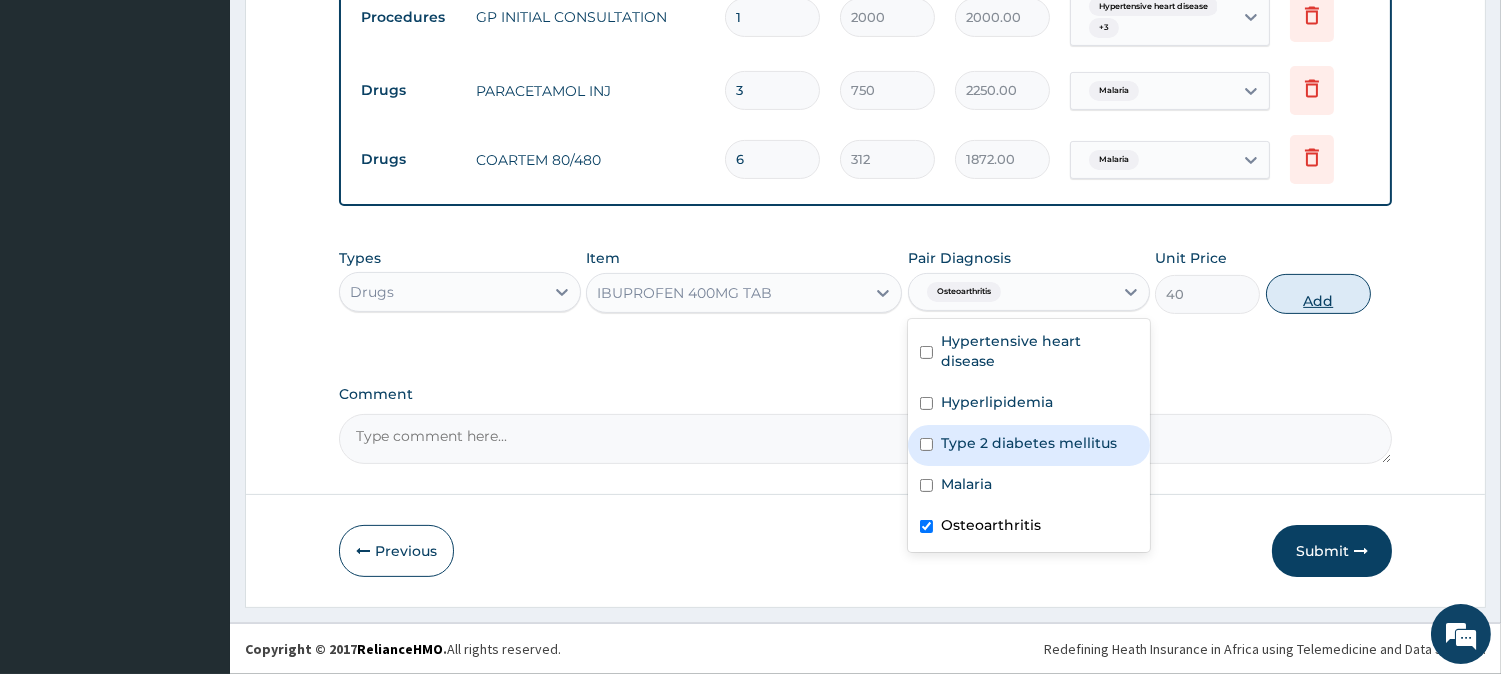click on "Add" at bounding box center (1318, 294) 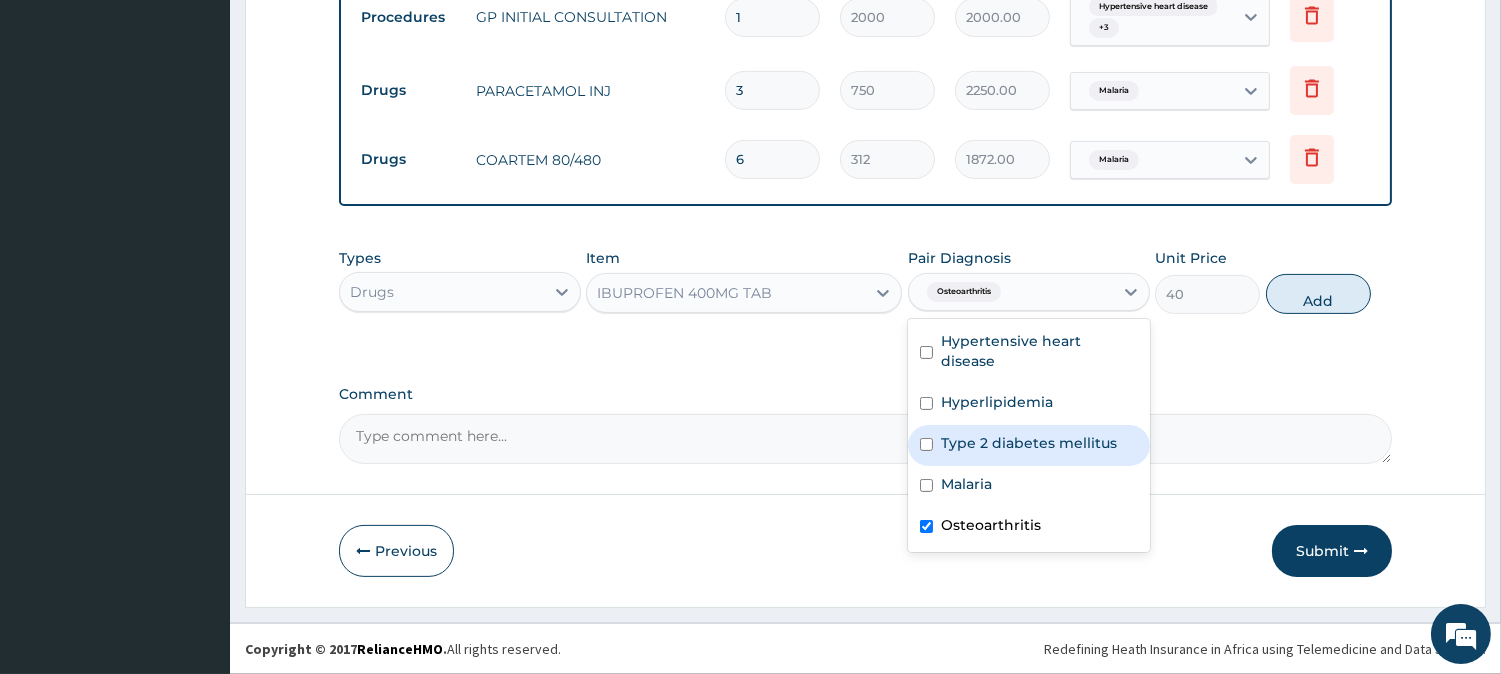 type on "0" 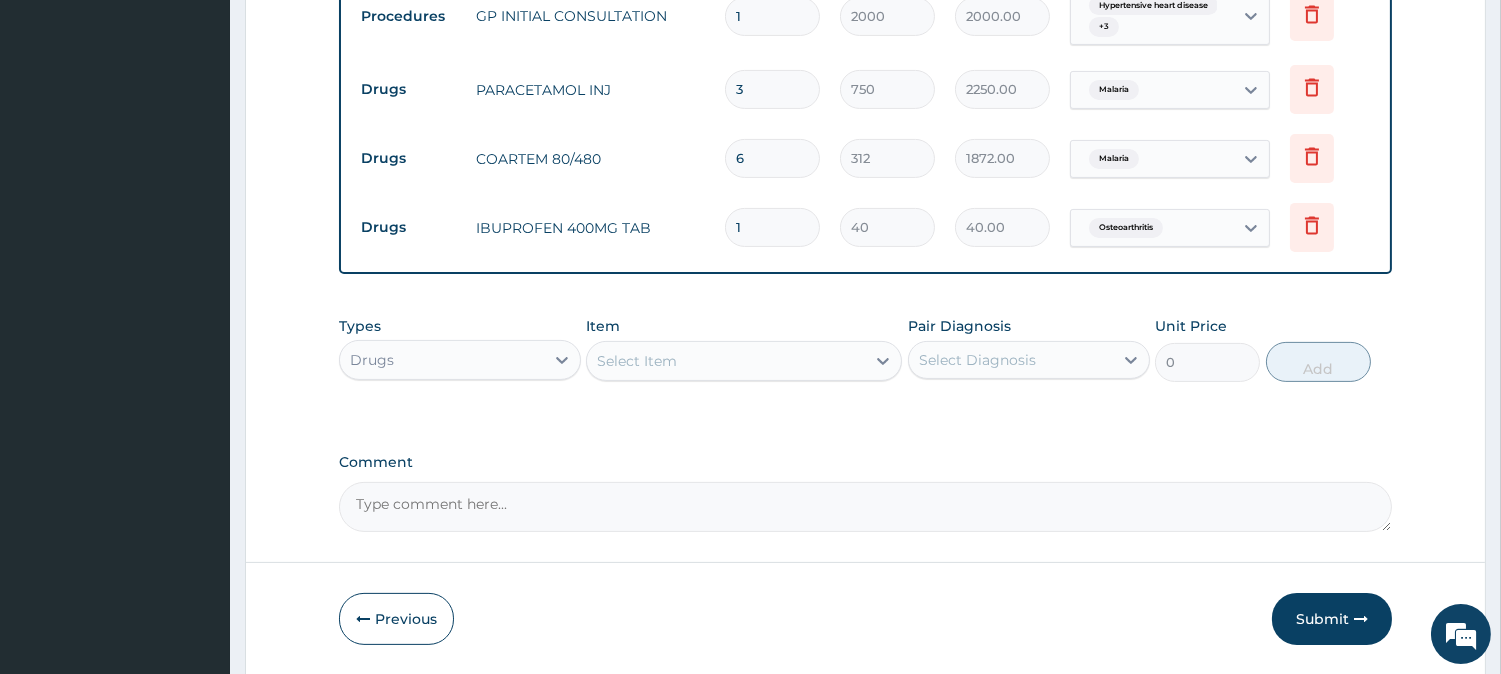 drag, startPoint x: 760, startPoint y: 217, endPoint x: 683, endPoint y: 210, distance: 77.31753 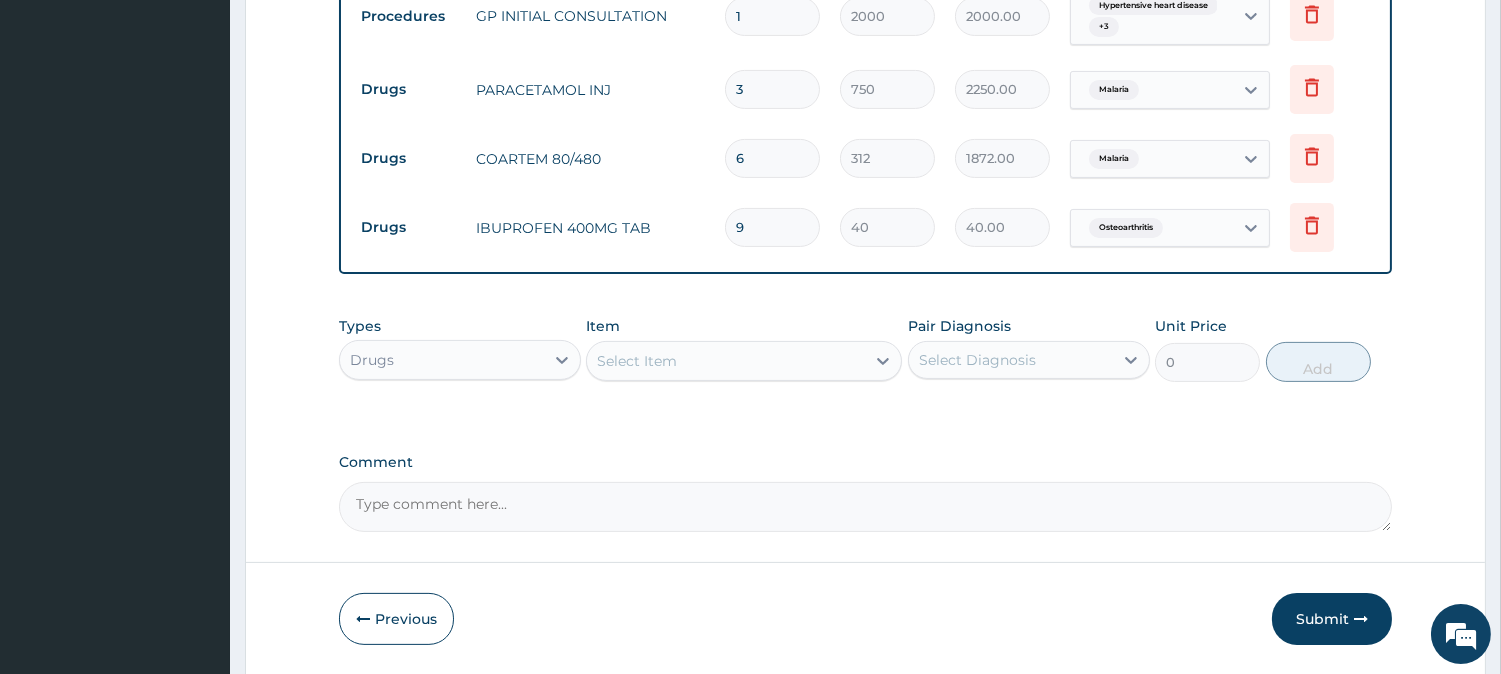 type on "360.00" 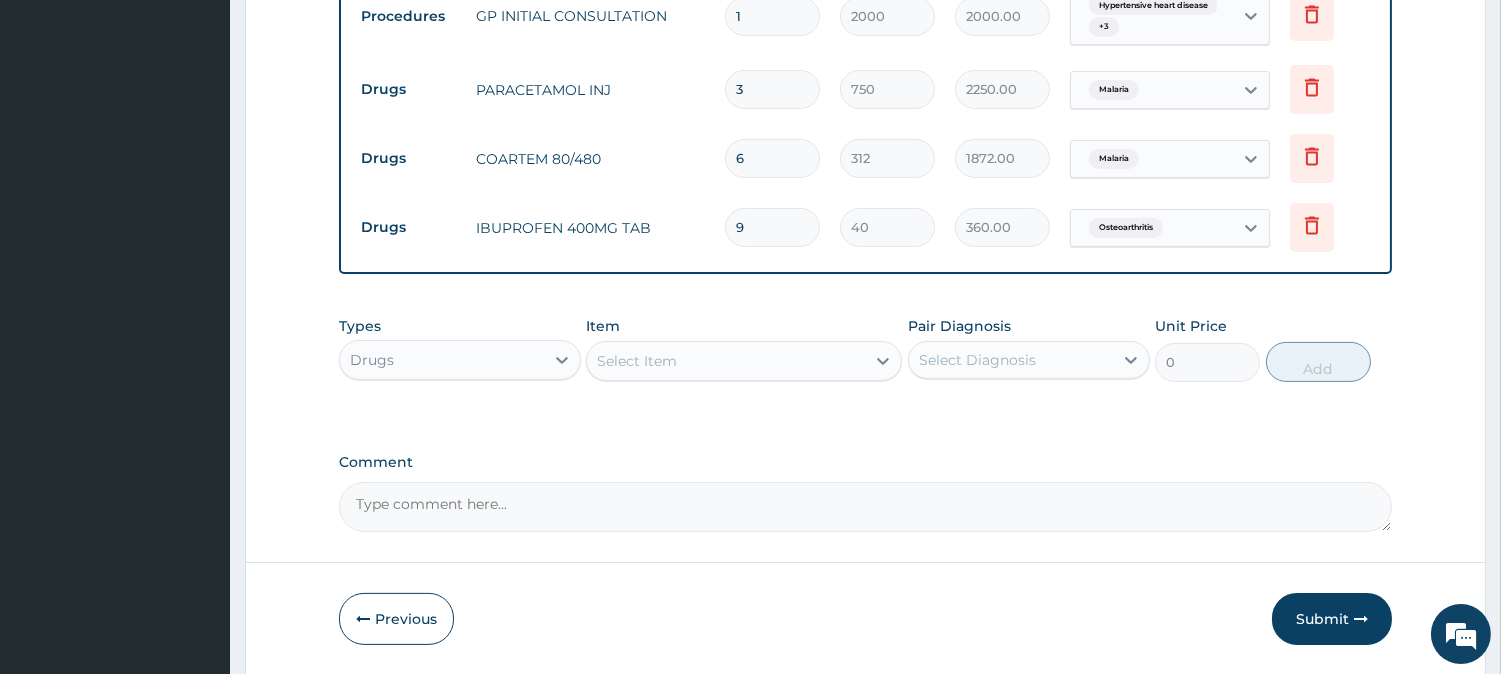 type on "9" 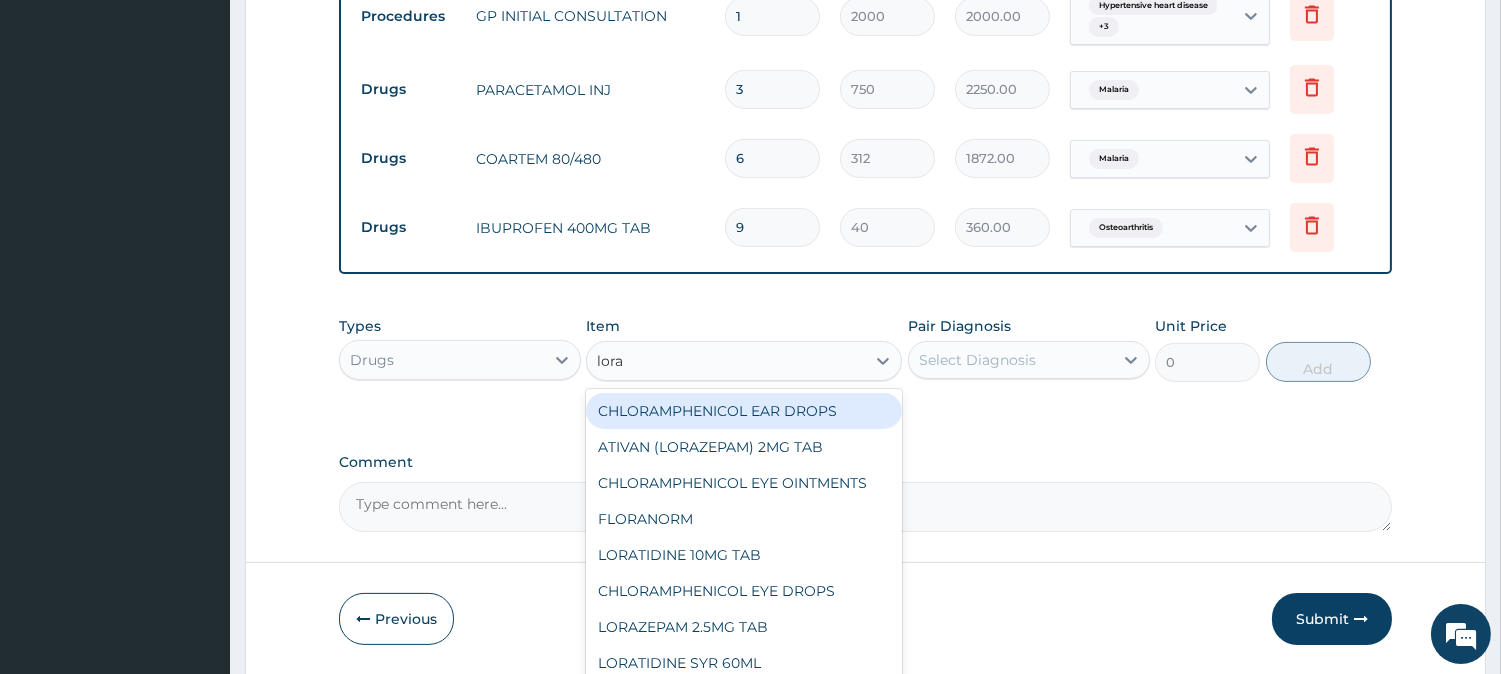 type on "lorat" 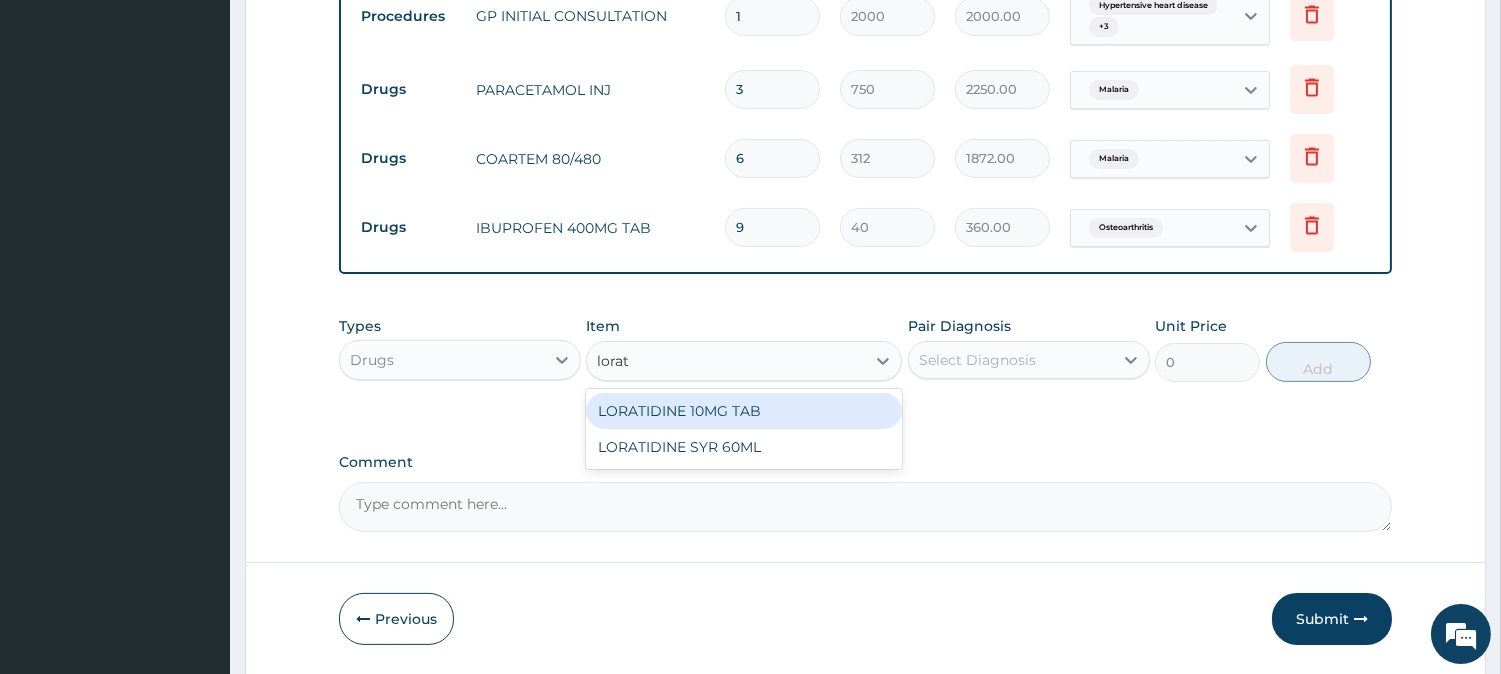 click on "LORATIDINE 10MG TAB" at bounding box center [744, 411] 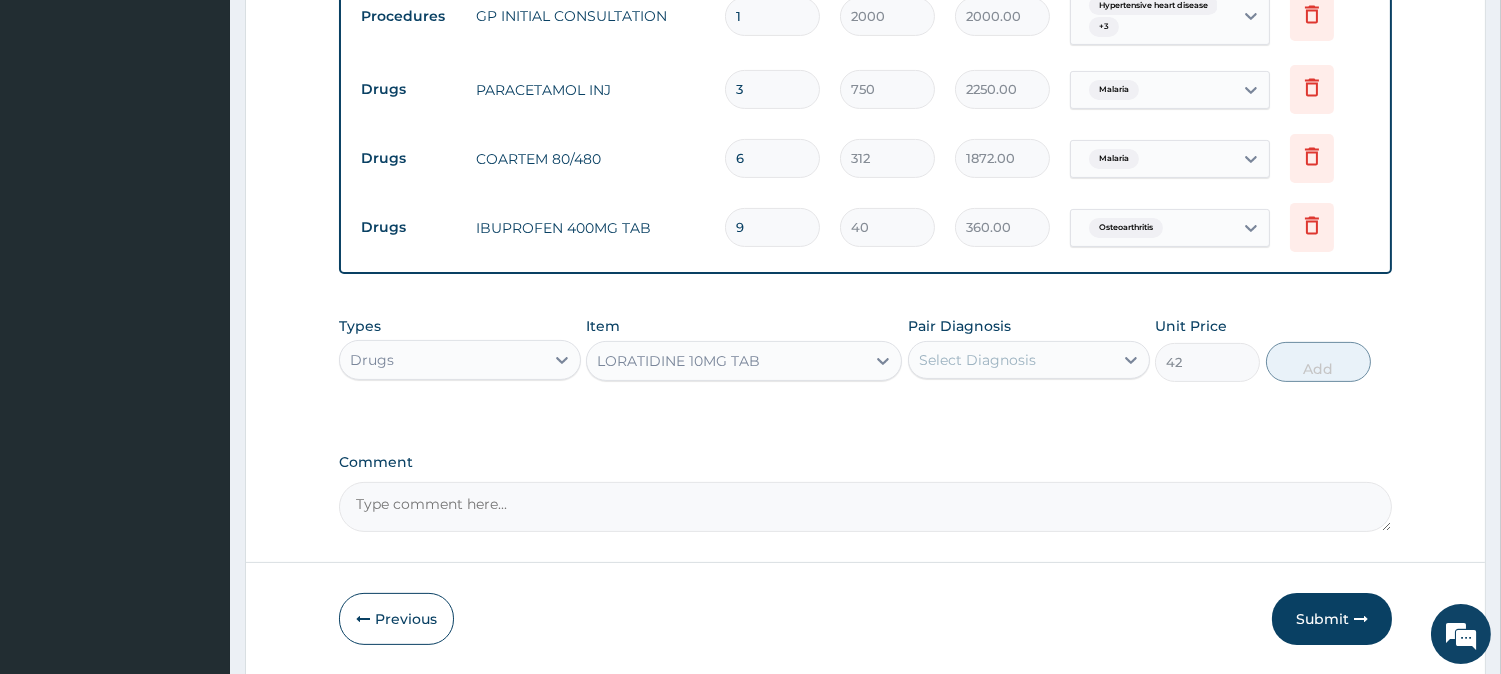 click on "Select Diagnosis" at bounding box center (1011, 360) 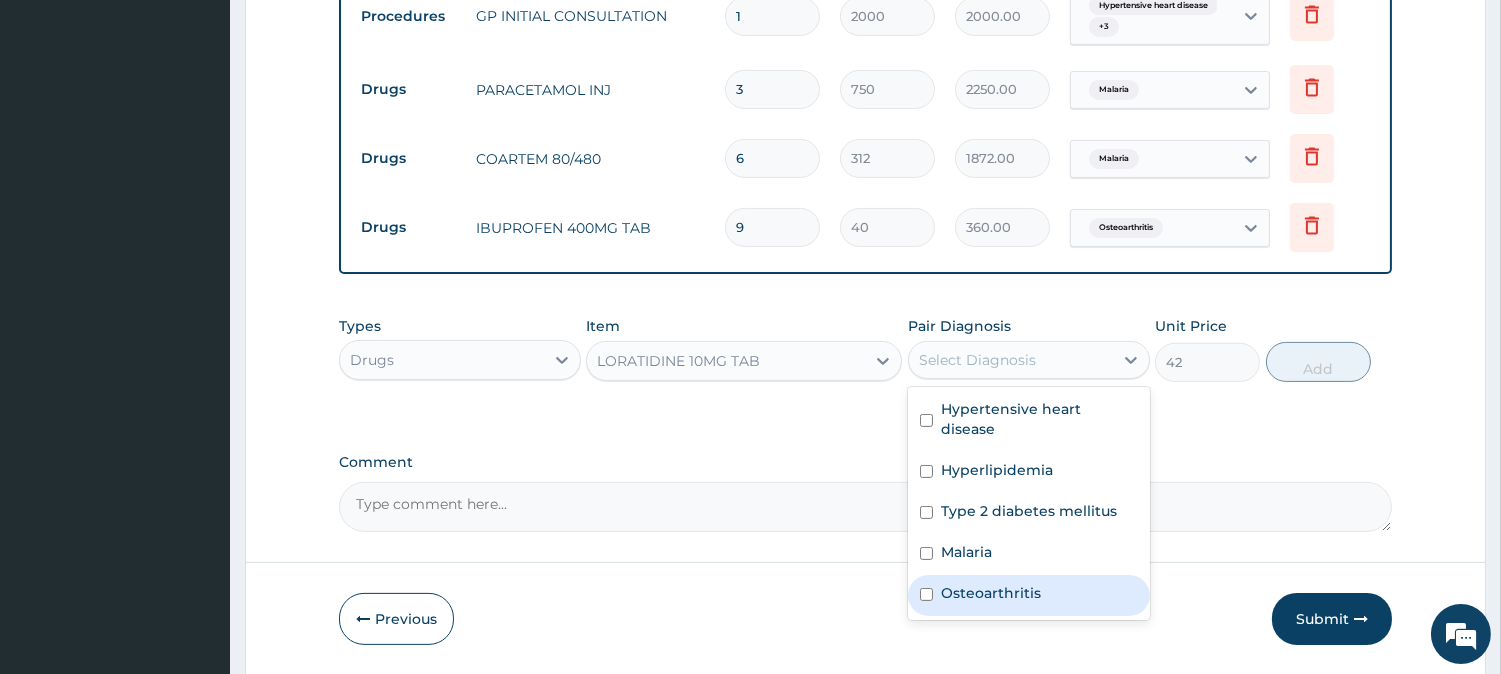 click on "Osteoarthritis" at bounding box center (1029, 595) 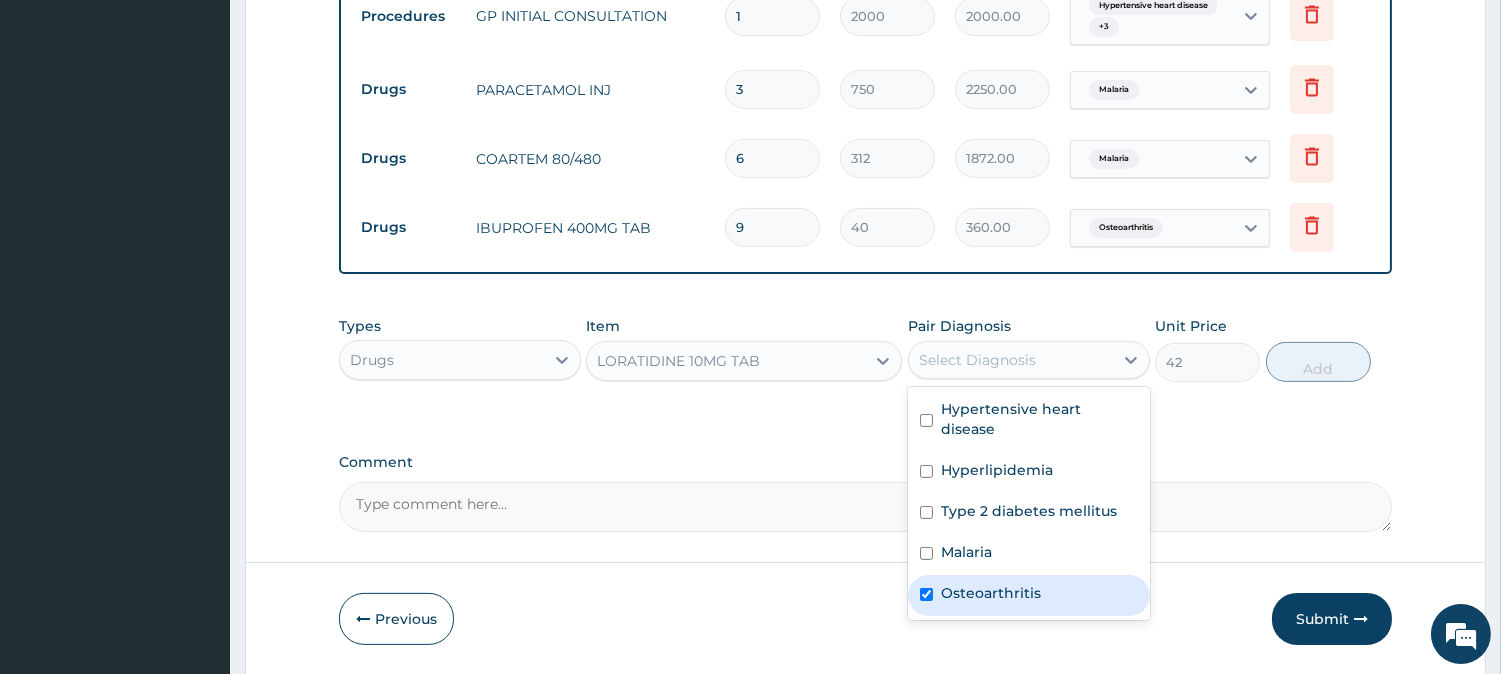 checkbox on "true" 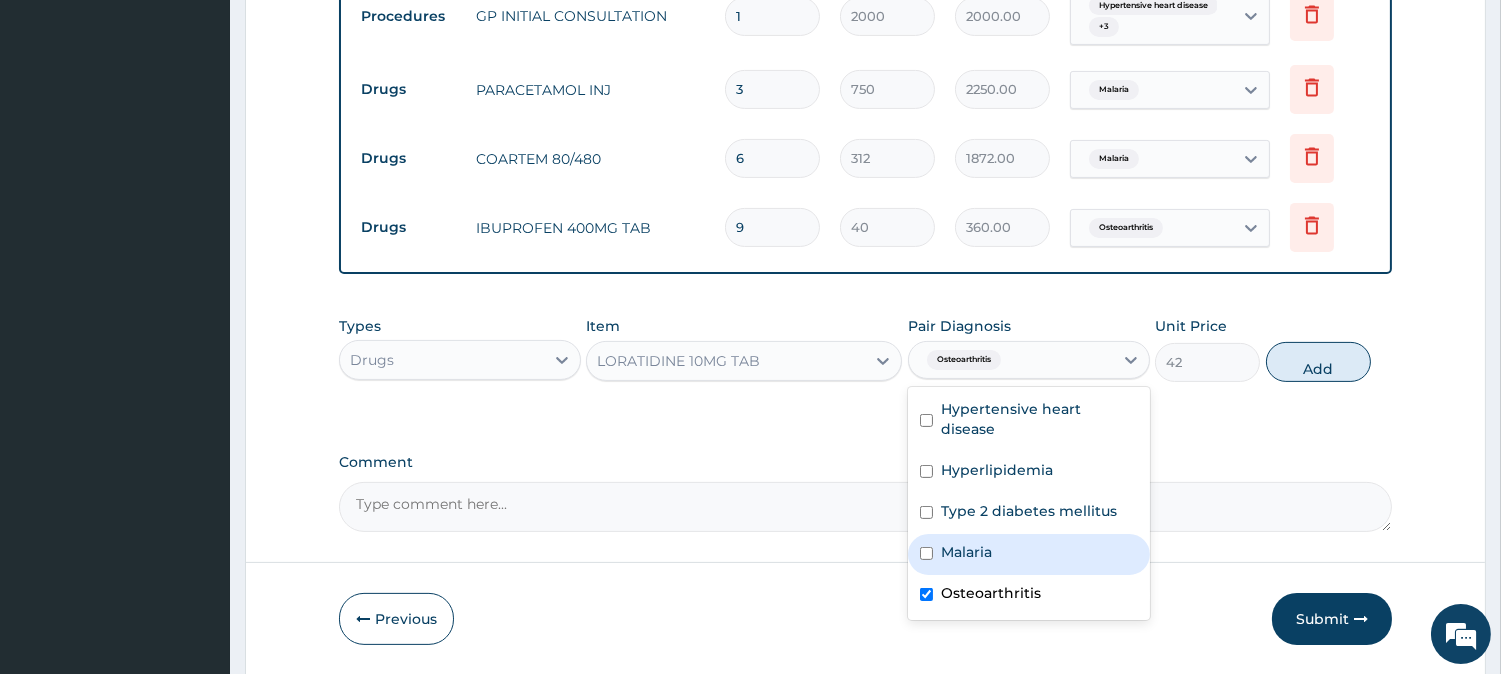 click on "Malaria" at bounding box center (1029, 554) 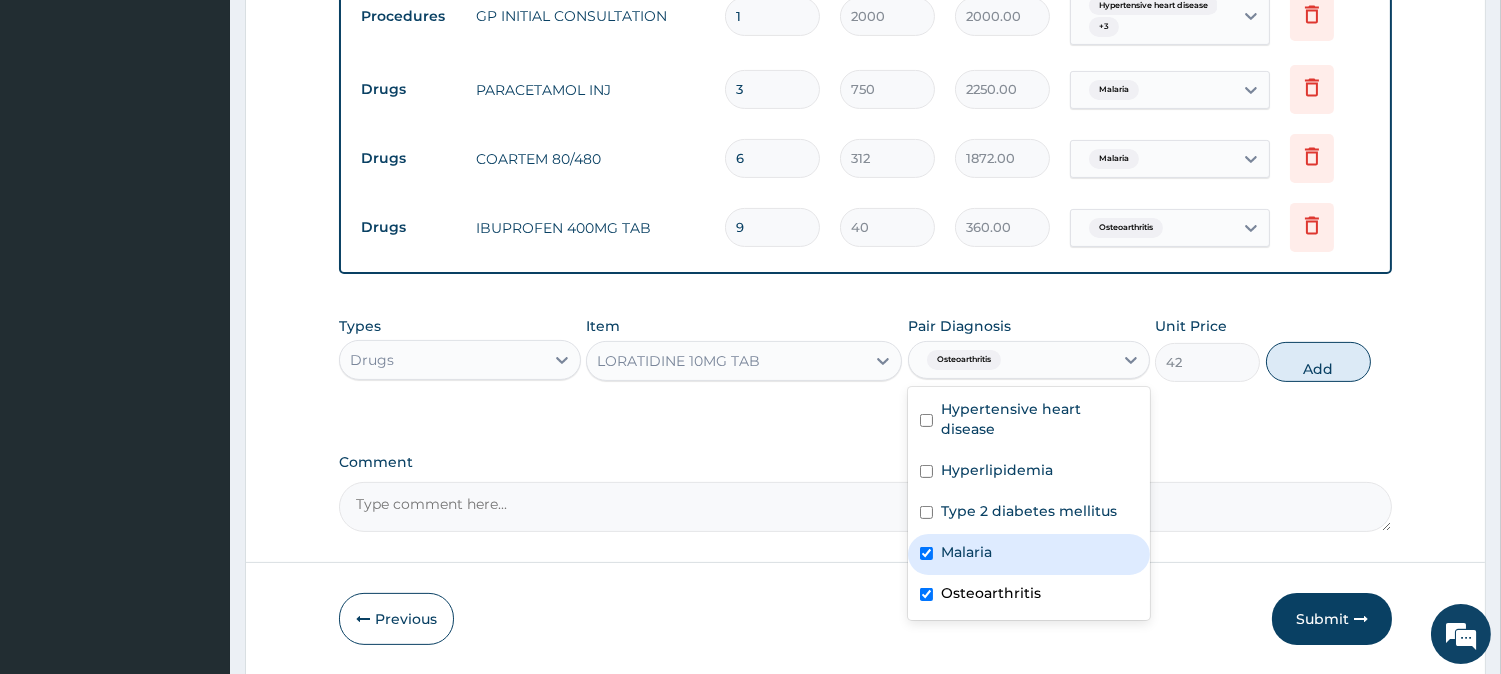 checkbox on "true" 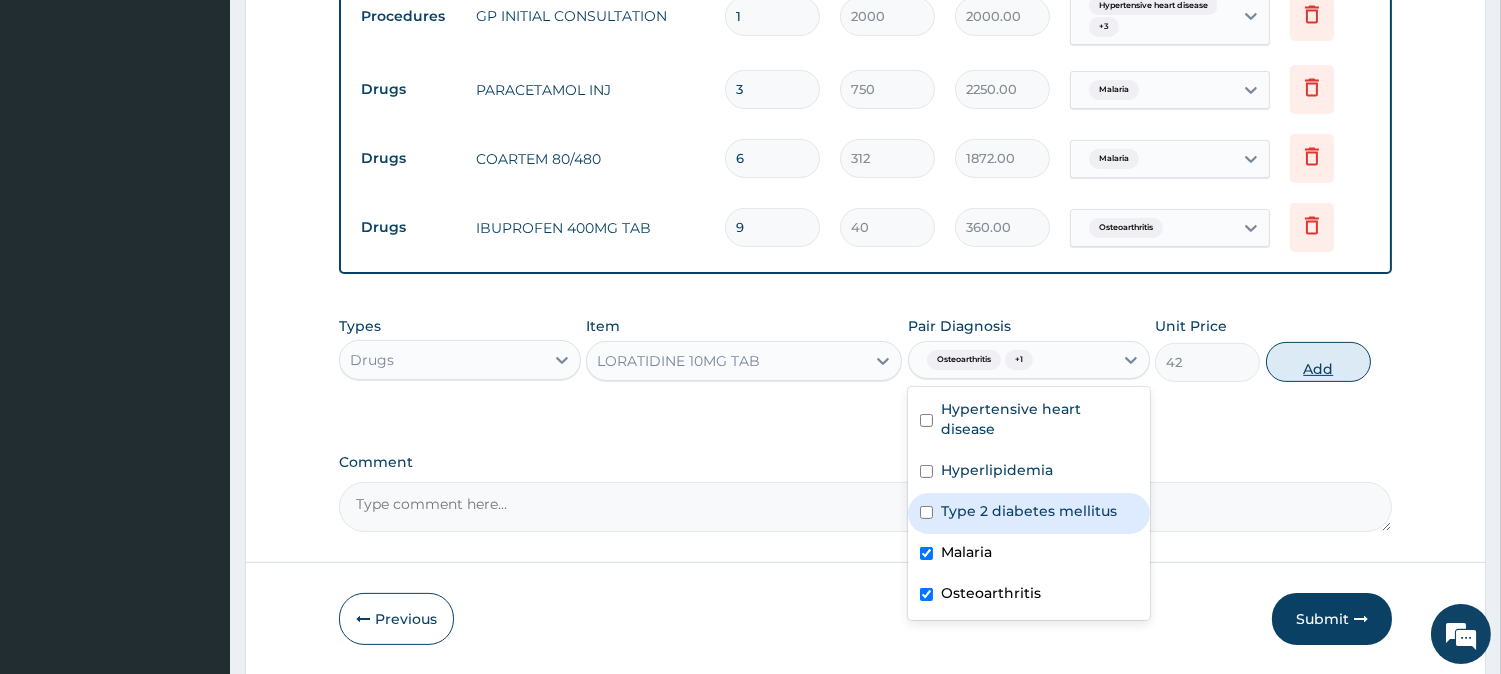 click on "Add" at bounding box center (1318, 362) 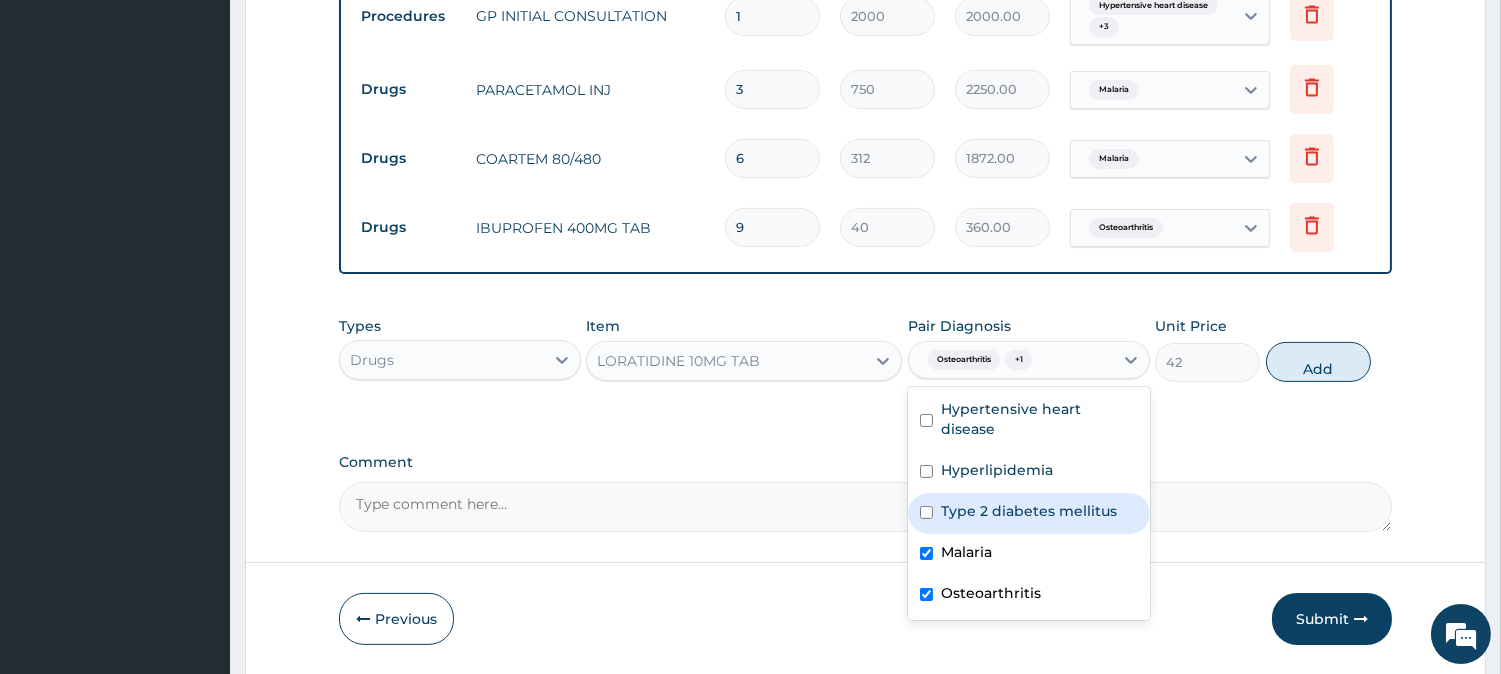 type on "0" 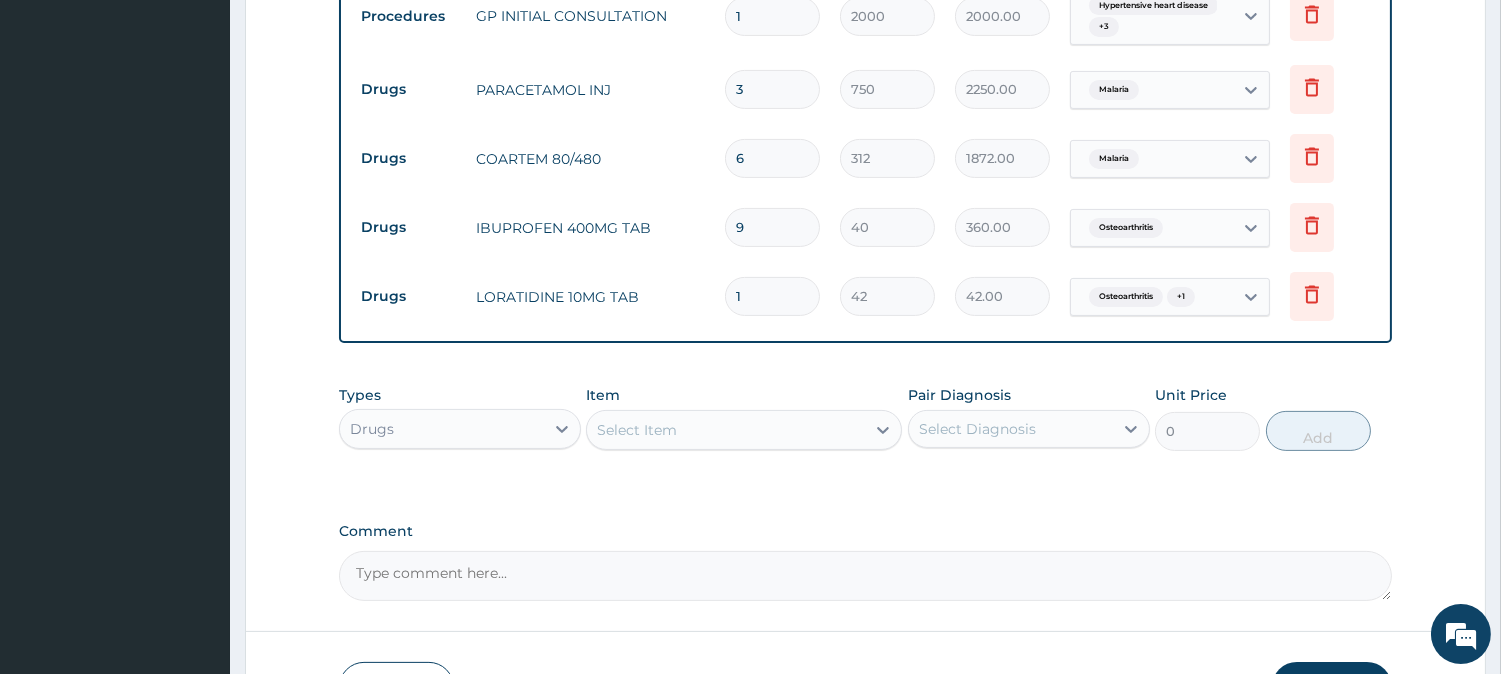 drag, startPoint x: 777, startPoint y: 291, endPoint x: 666, endPoint y: 287, distance: 111.07205 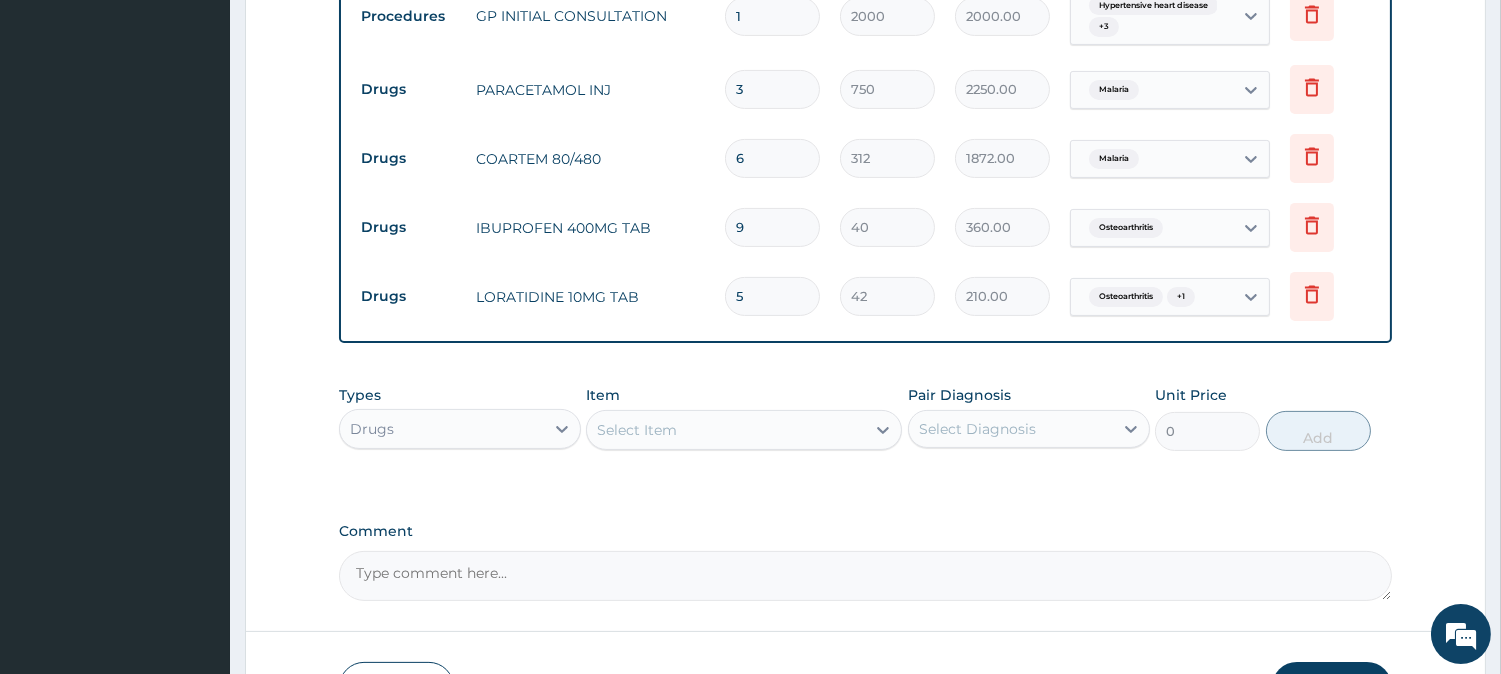 type on "5" 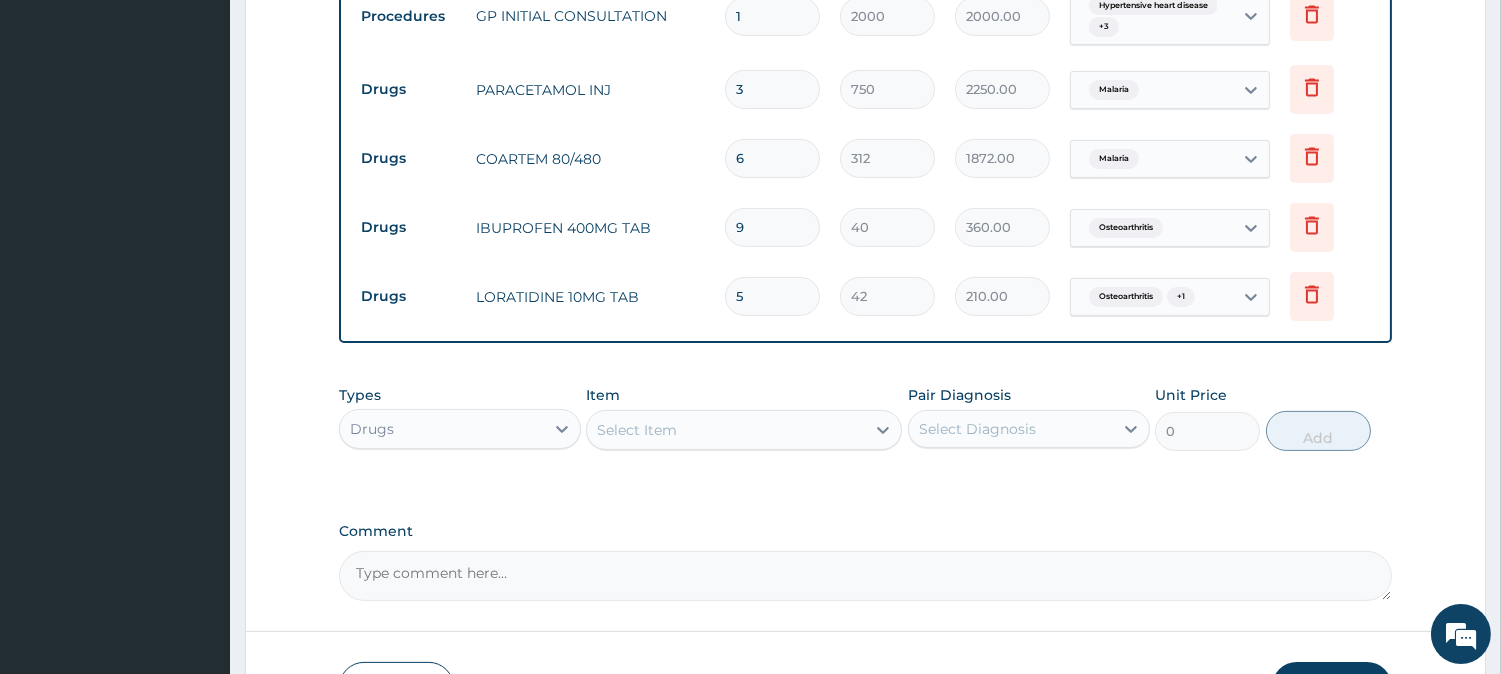 scroll, scrollTop: 463, scrollLeft: 0, axis: vertical 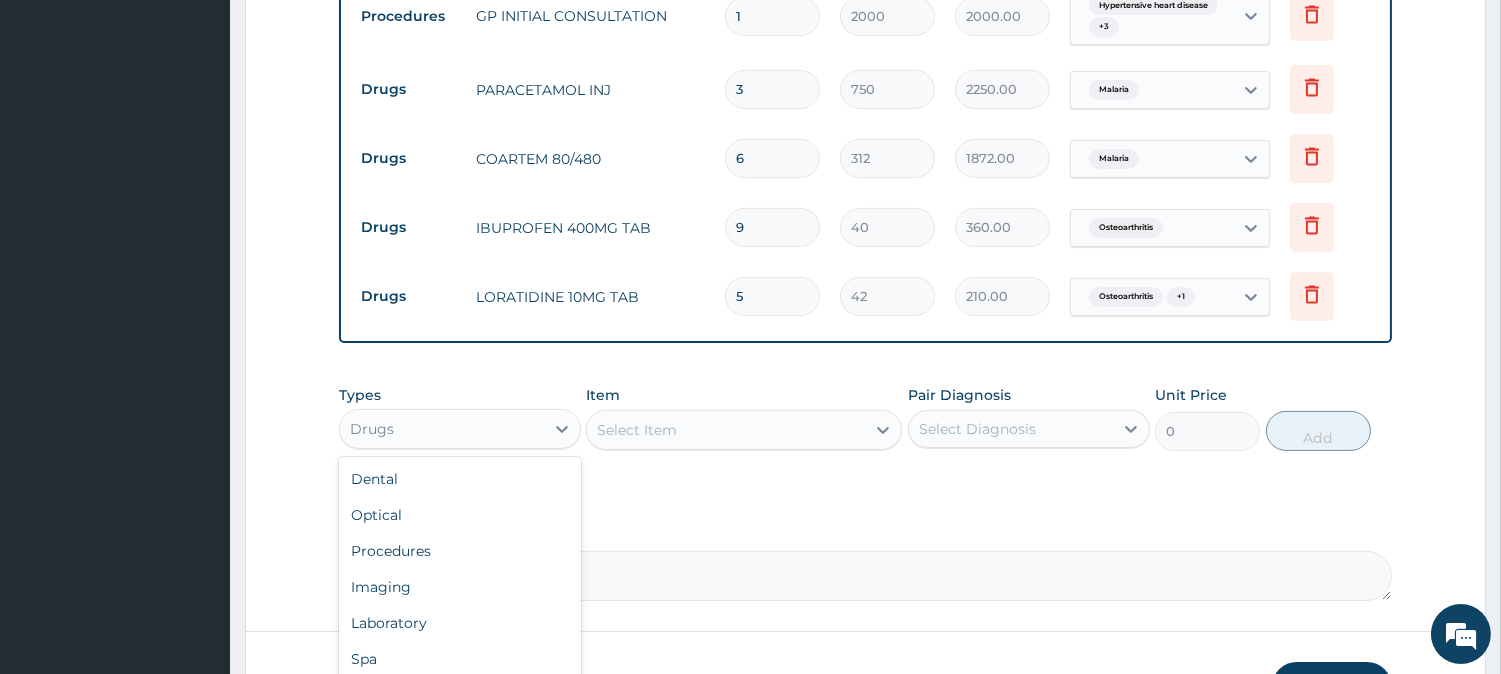 drag, startPoint x: 532, startPoint y: 430, endPoint x: 503, endPoint y: 507, distance: 82.28001 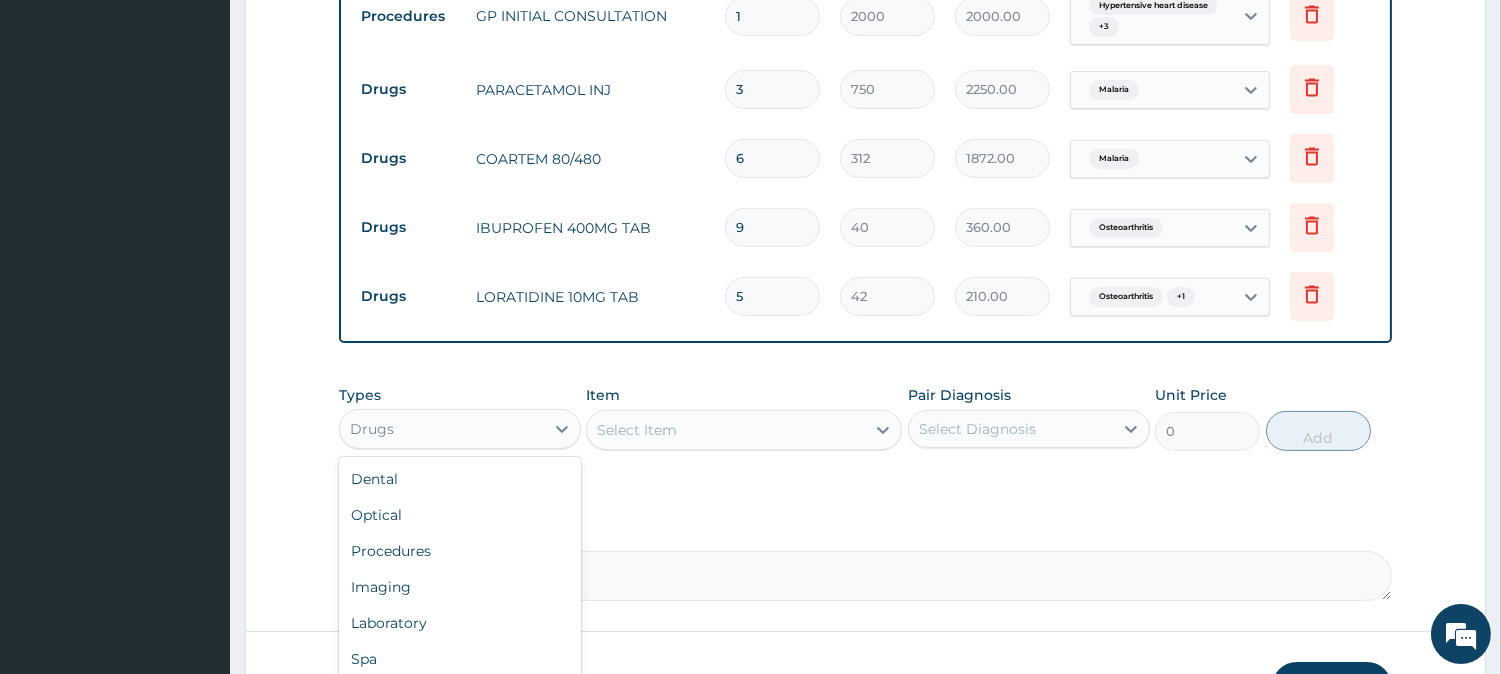 click on "Drugs" at bounding box center (442, 429) 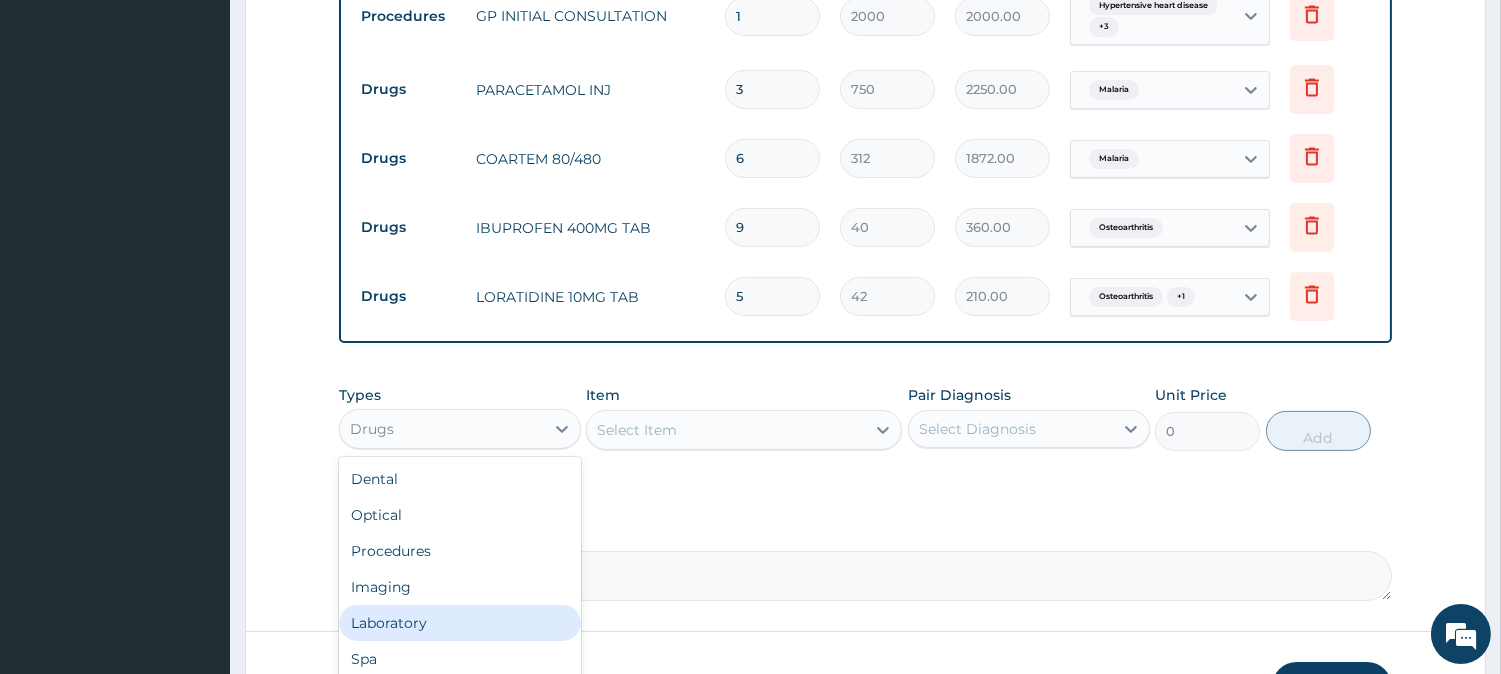 click on "Laboratory" at bounding box center [460, 623] 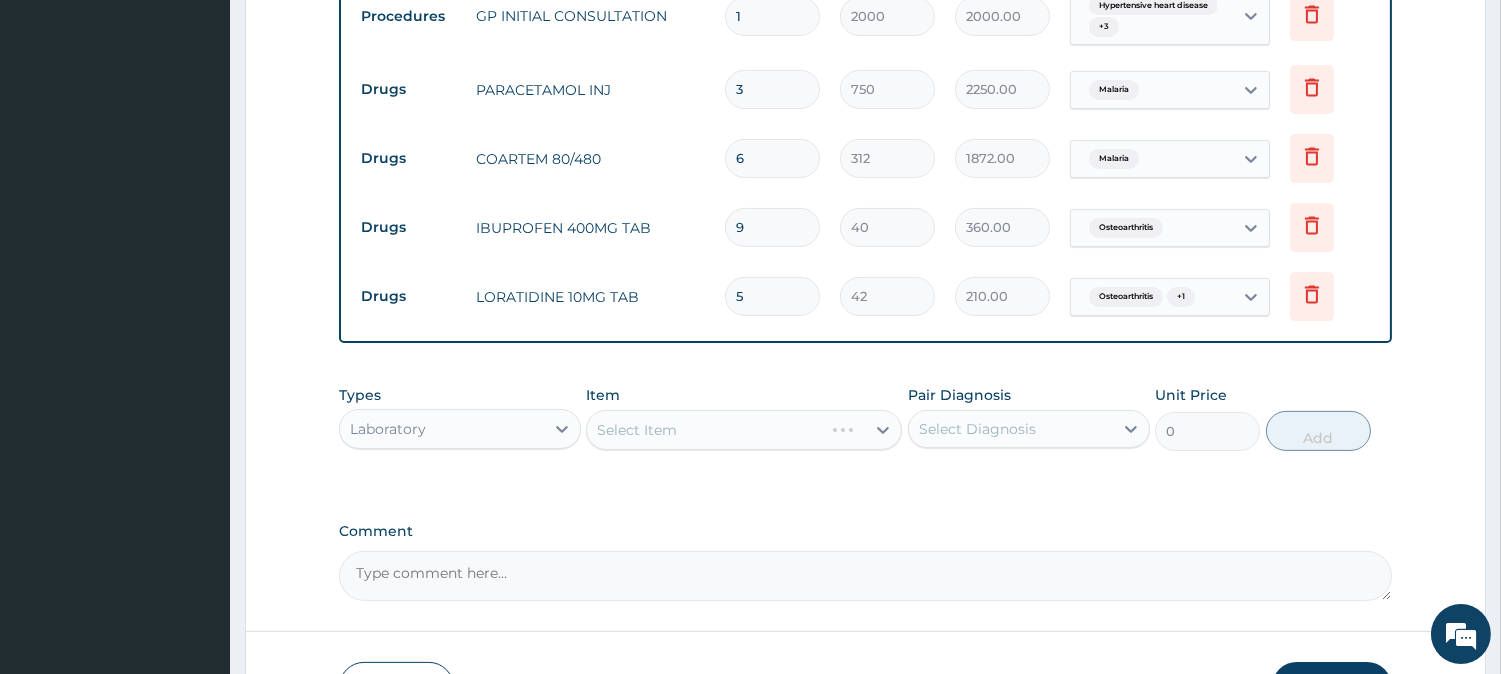 click on "Select Item" at bounding box center (744, 430) 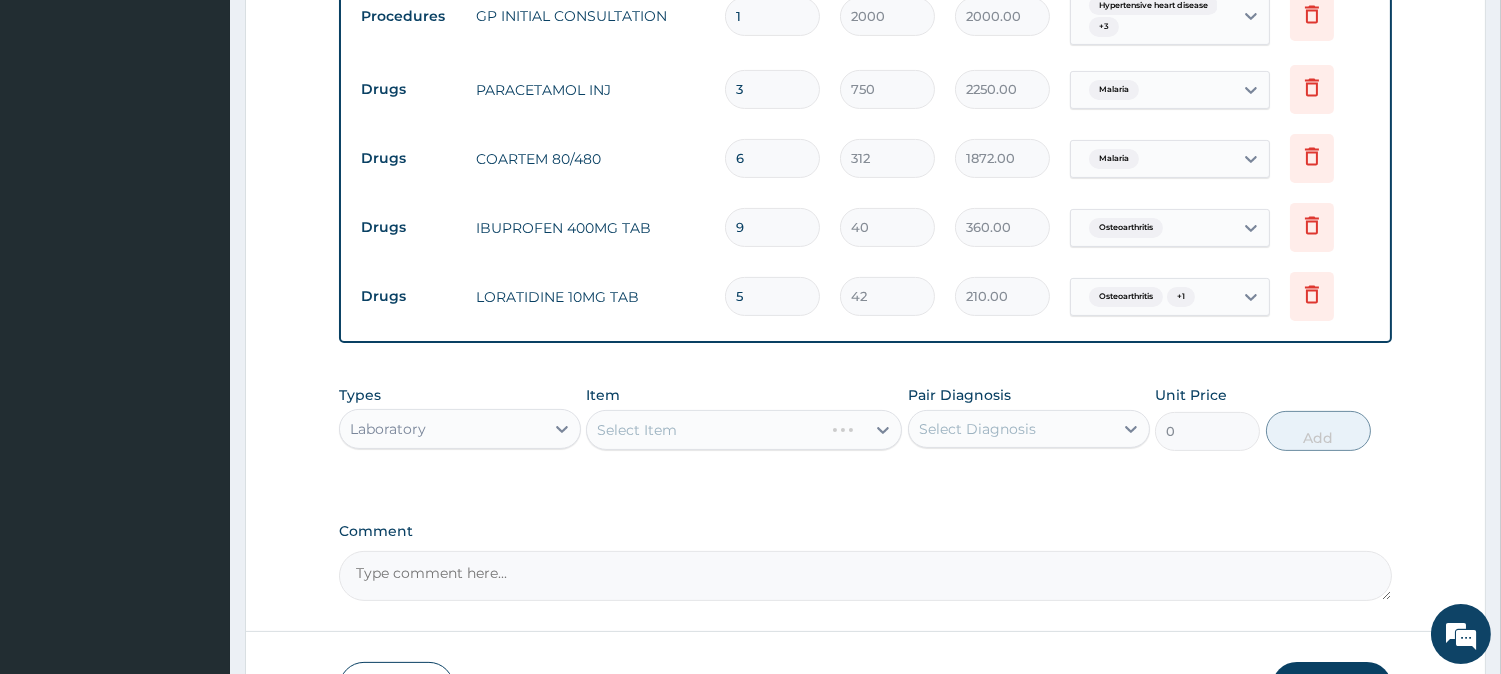 click on "Select Item" at bounding box center [744, 430] 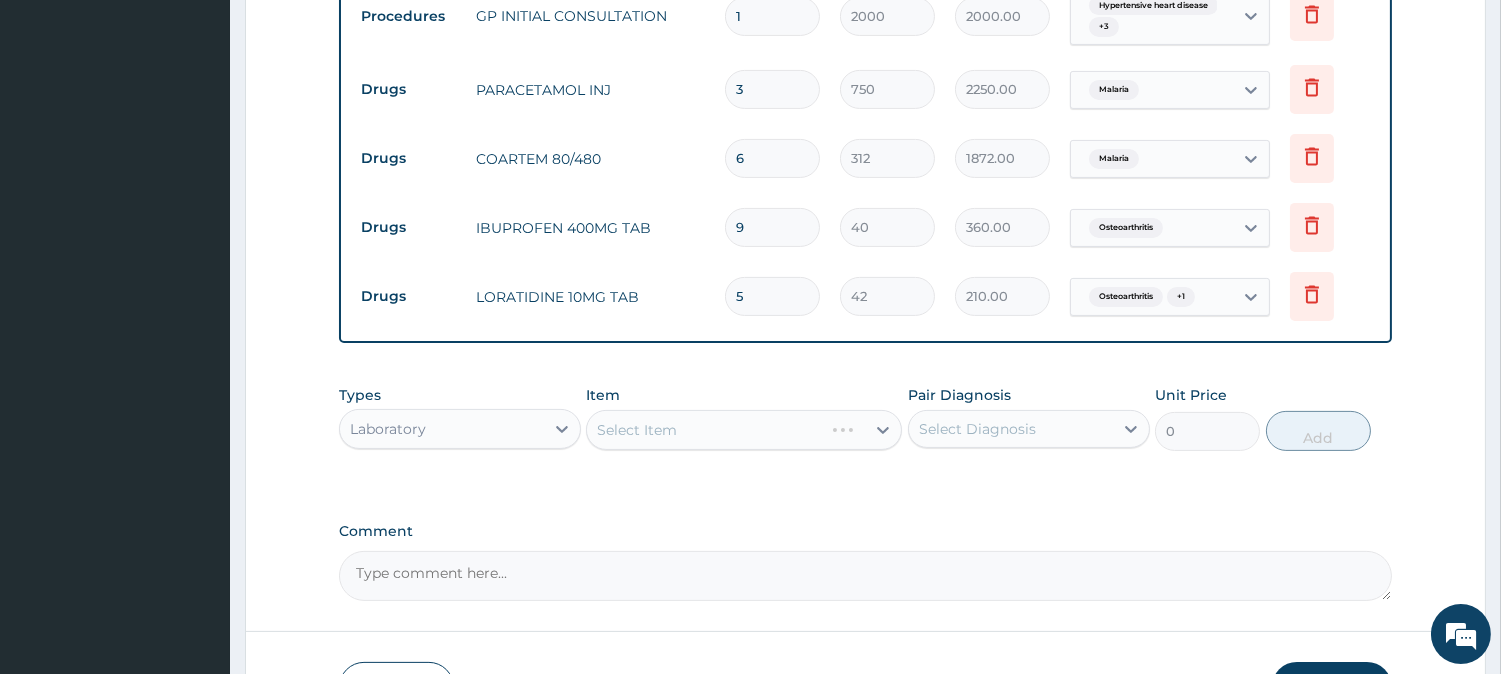 click on "Select Item" at bounding box center [744, 430] 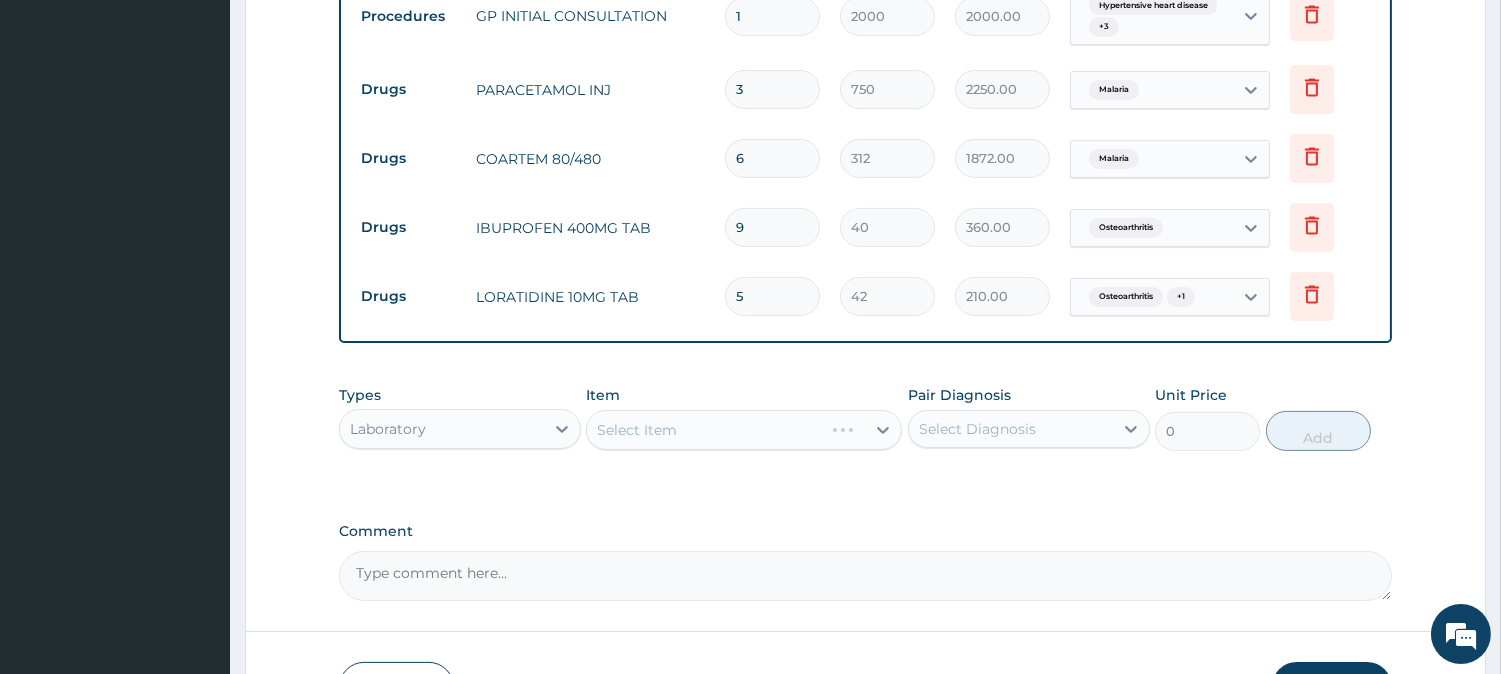 click on "Select Item" at bounding box center [744, 430] 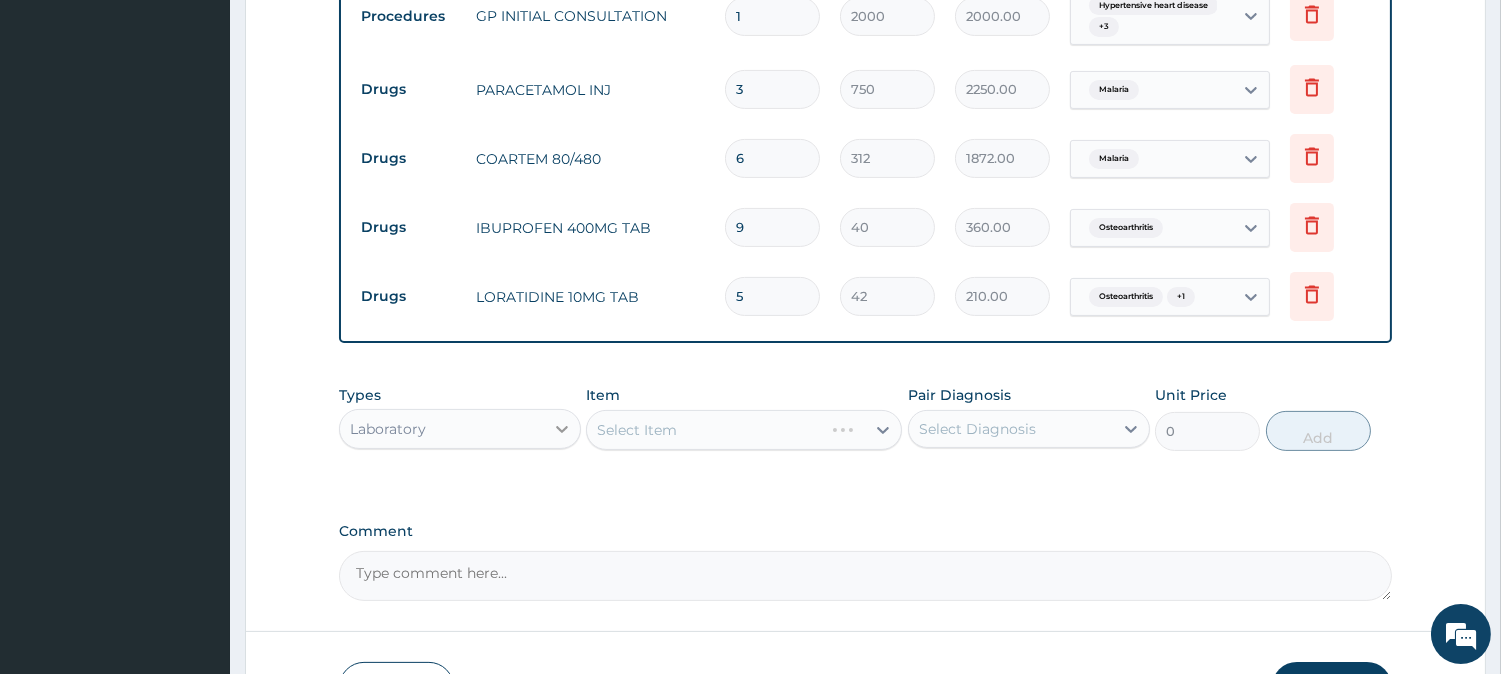click 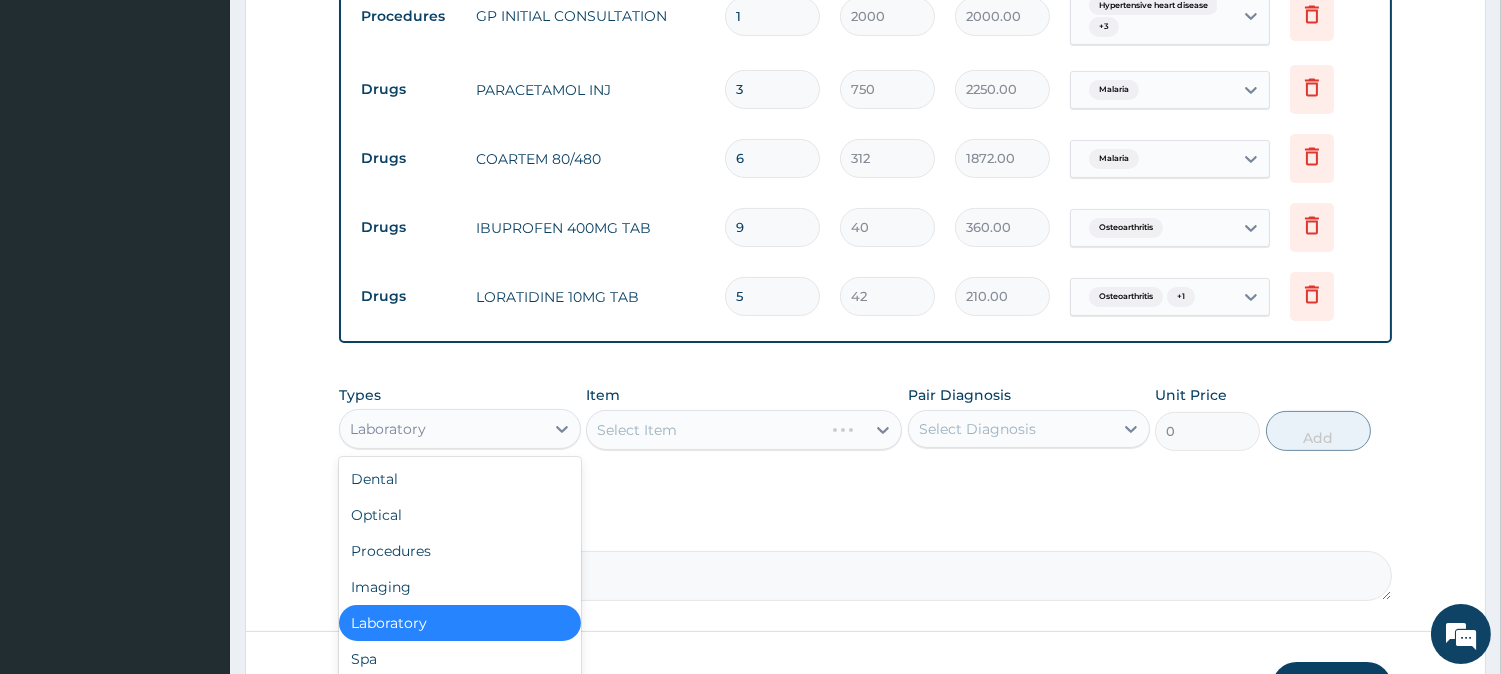 click on "Select Item" at bounding box center (744, 430) 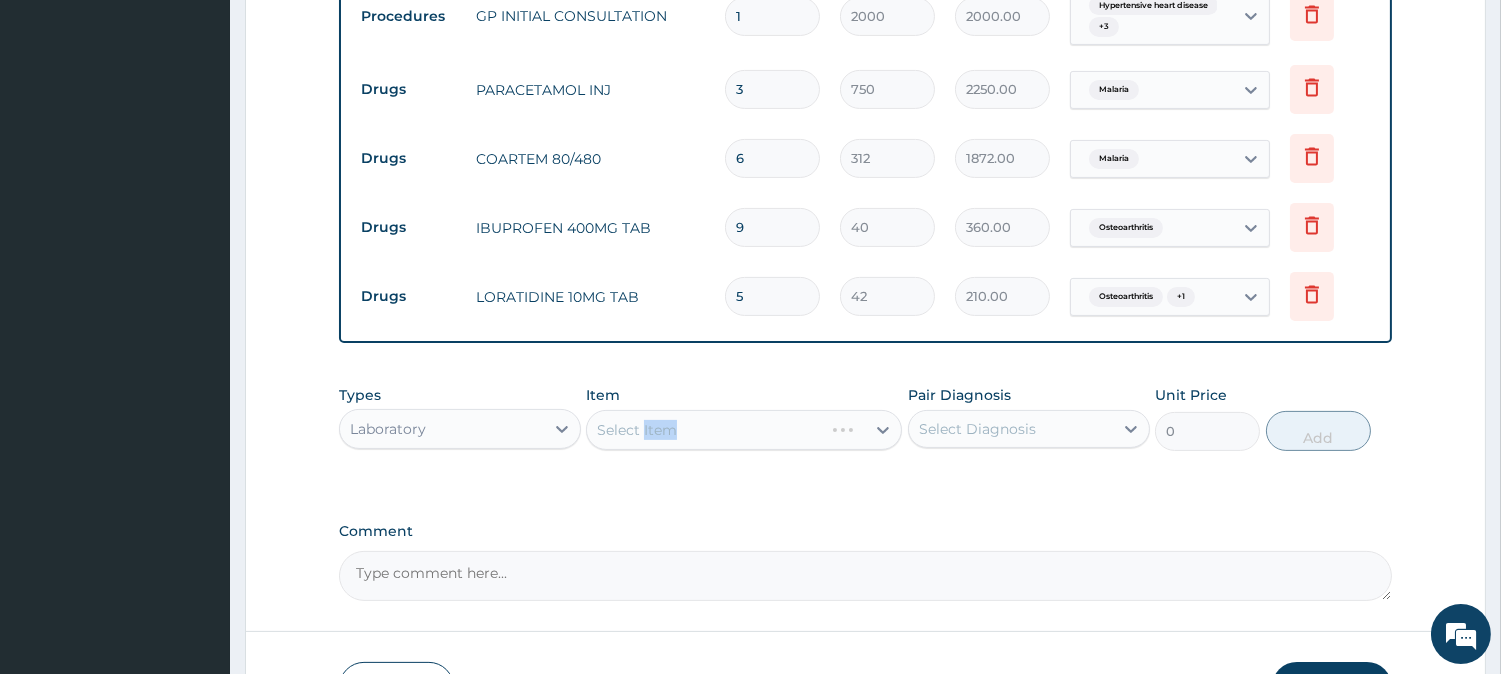 click on "Select Item" at bounding box center [744, 430] 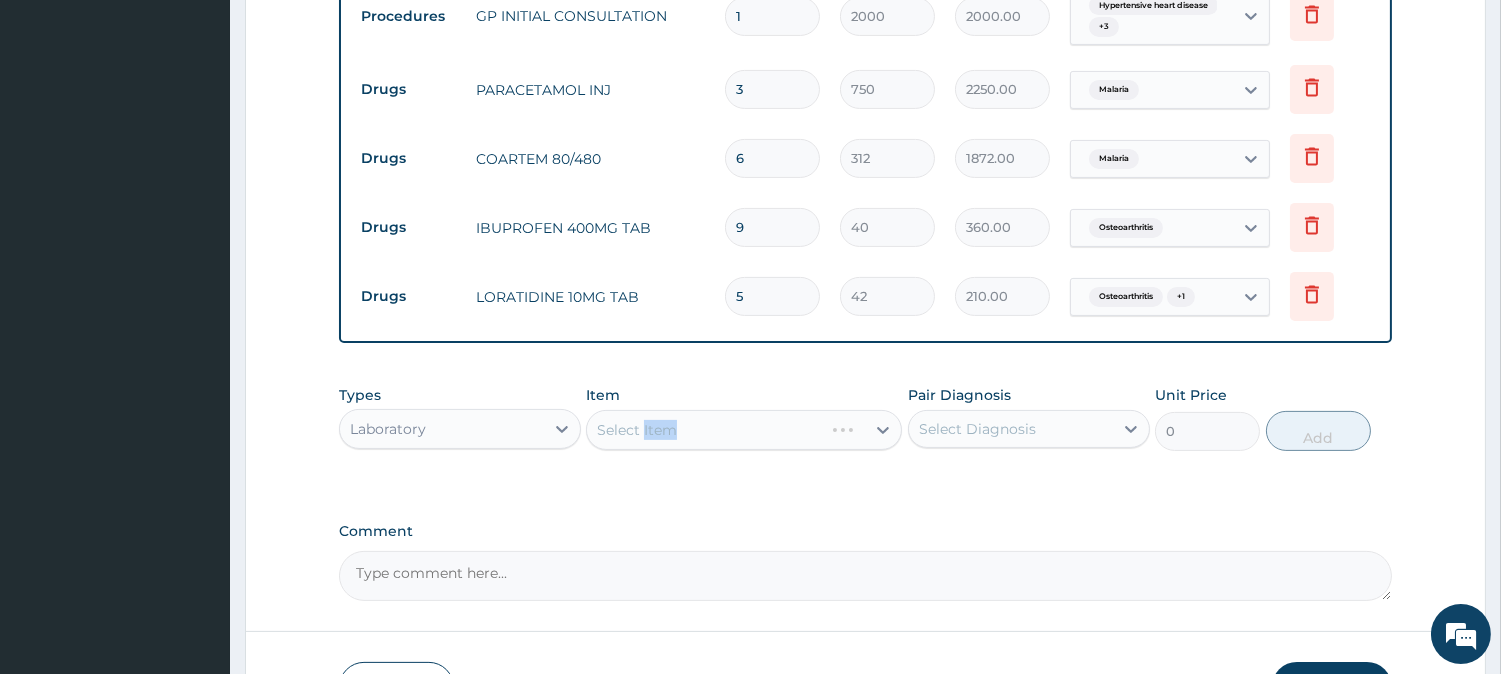 click on "Select Item" at bounding box center [744, 430] 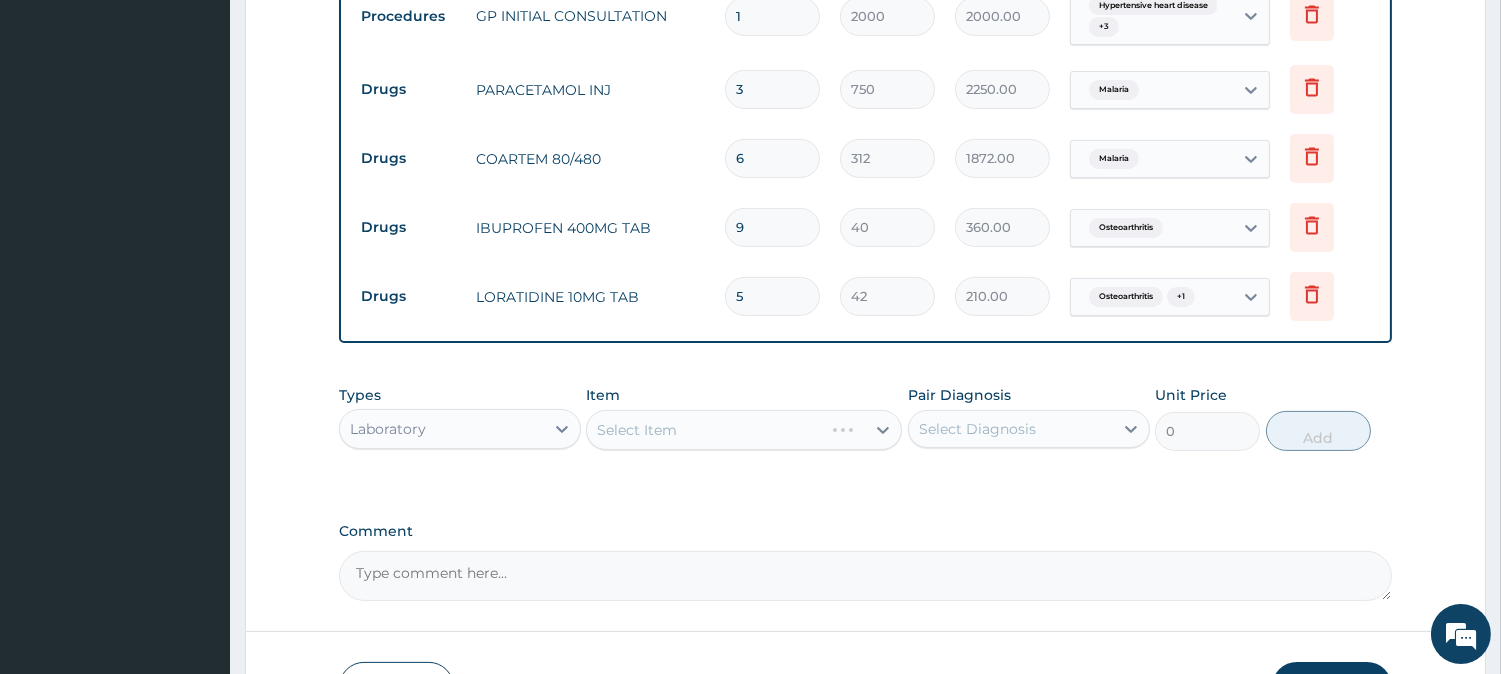 click on "Select Item" at bounding box center [744, 430] 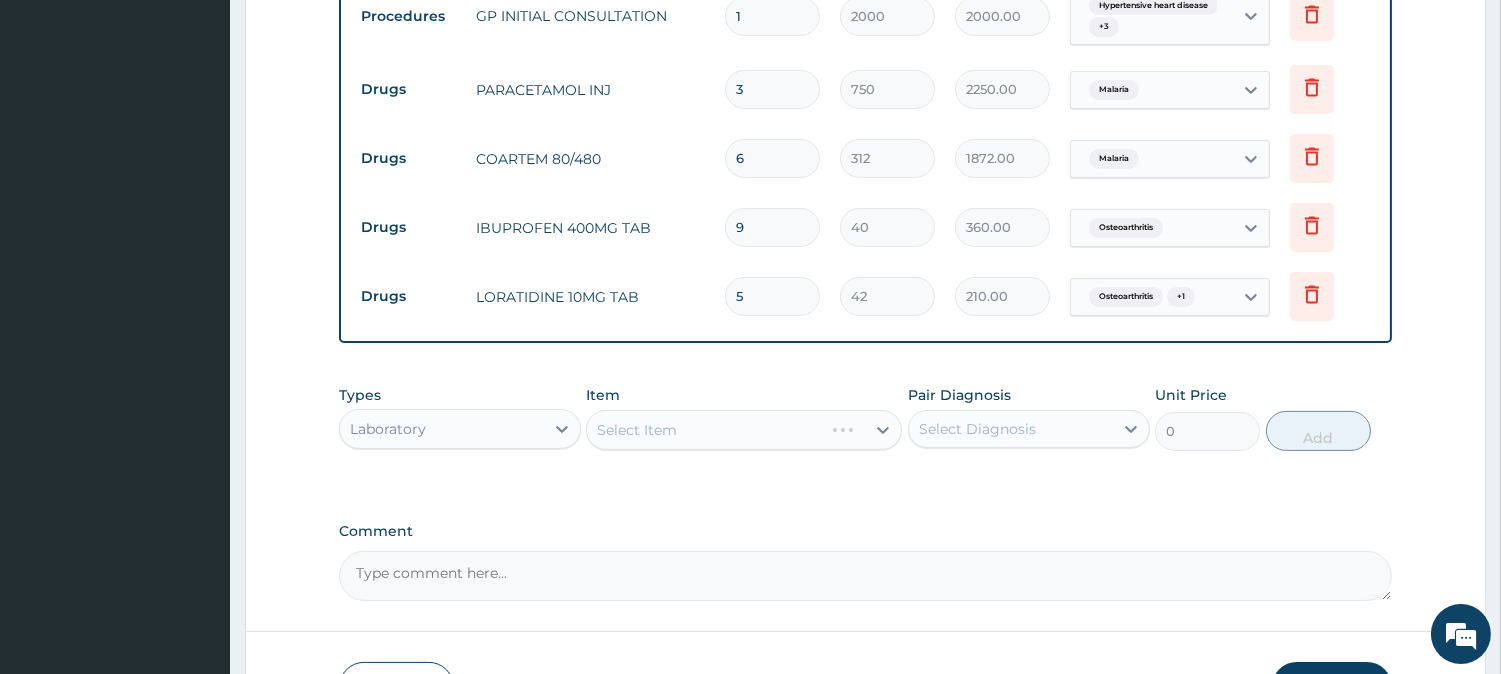 click on "Select Item" at bounding box center (744, 430) 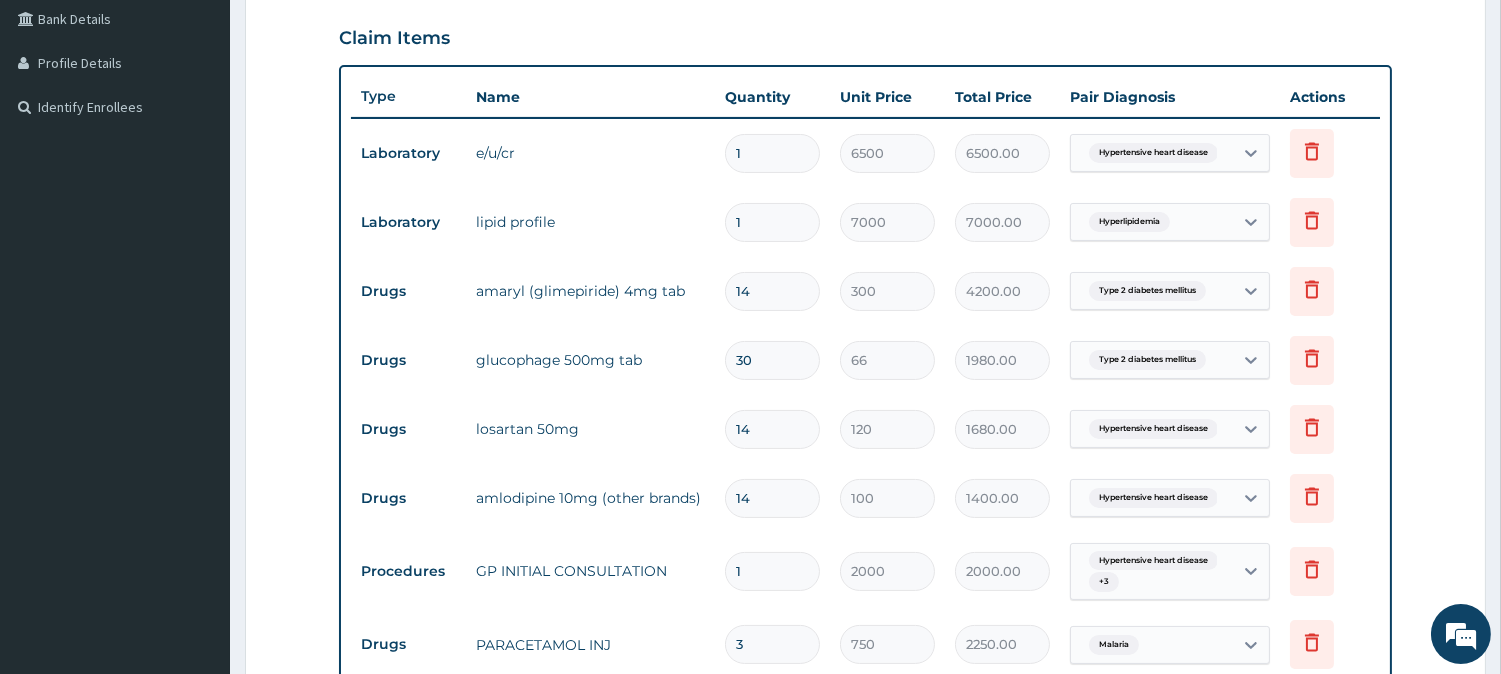 scroll, scrollTop: 1018, scrollLeft: 0, axis: vertical 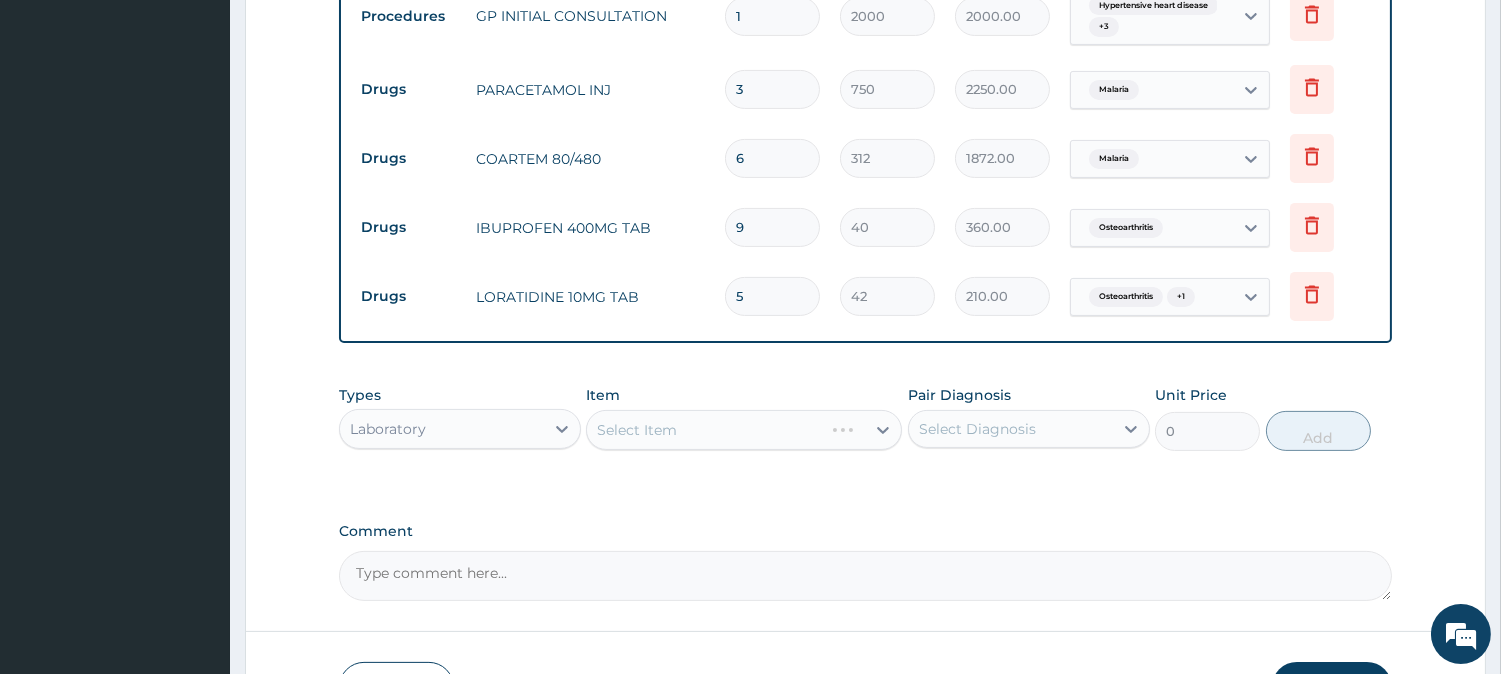 click on "Select Item" at bounding box center (744, 430) 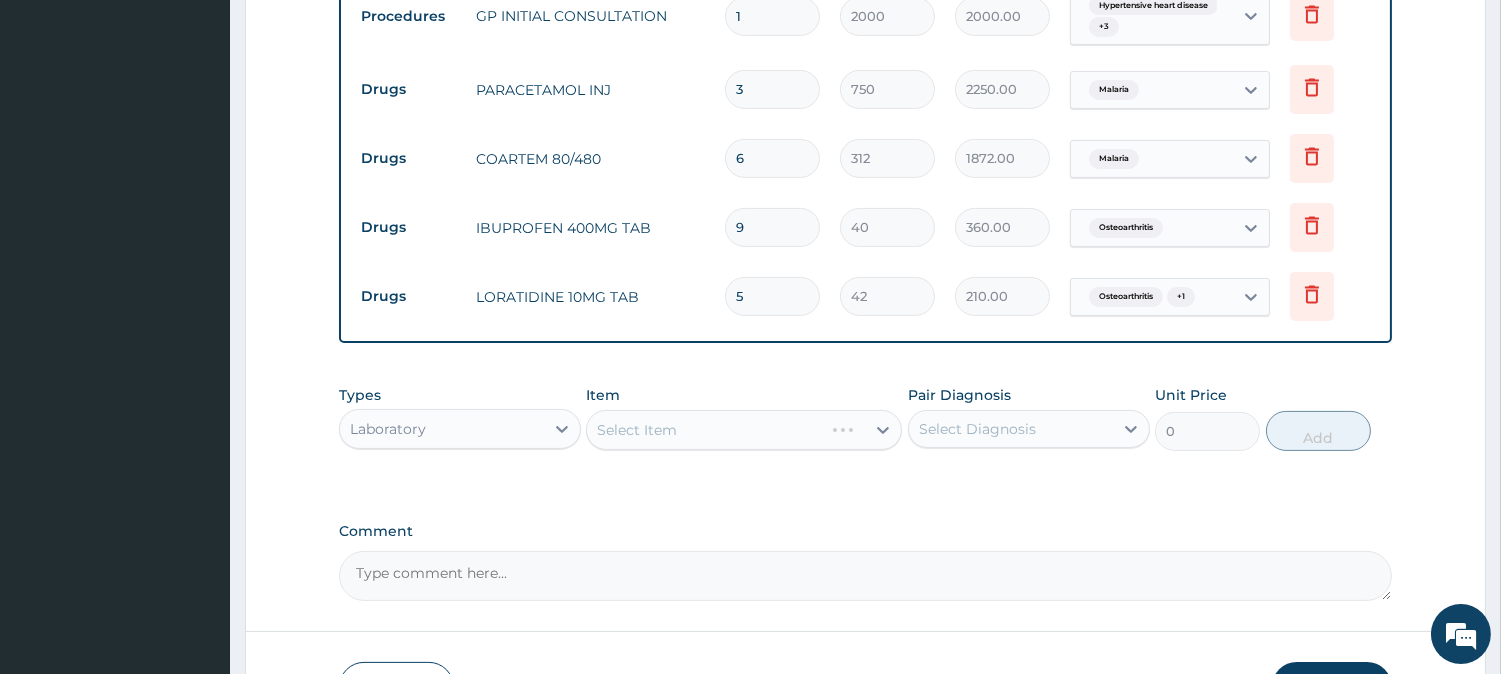 click on "Select Item" at bounding box center [744, 430] 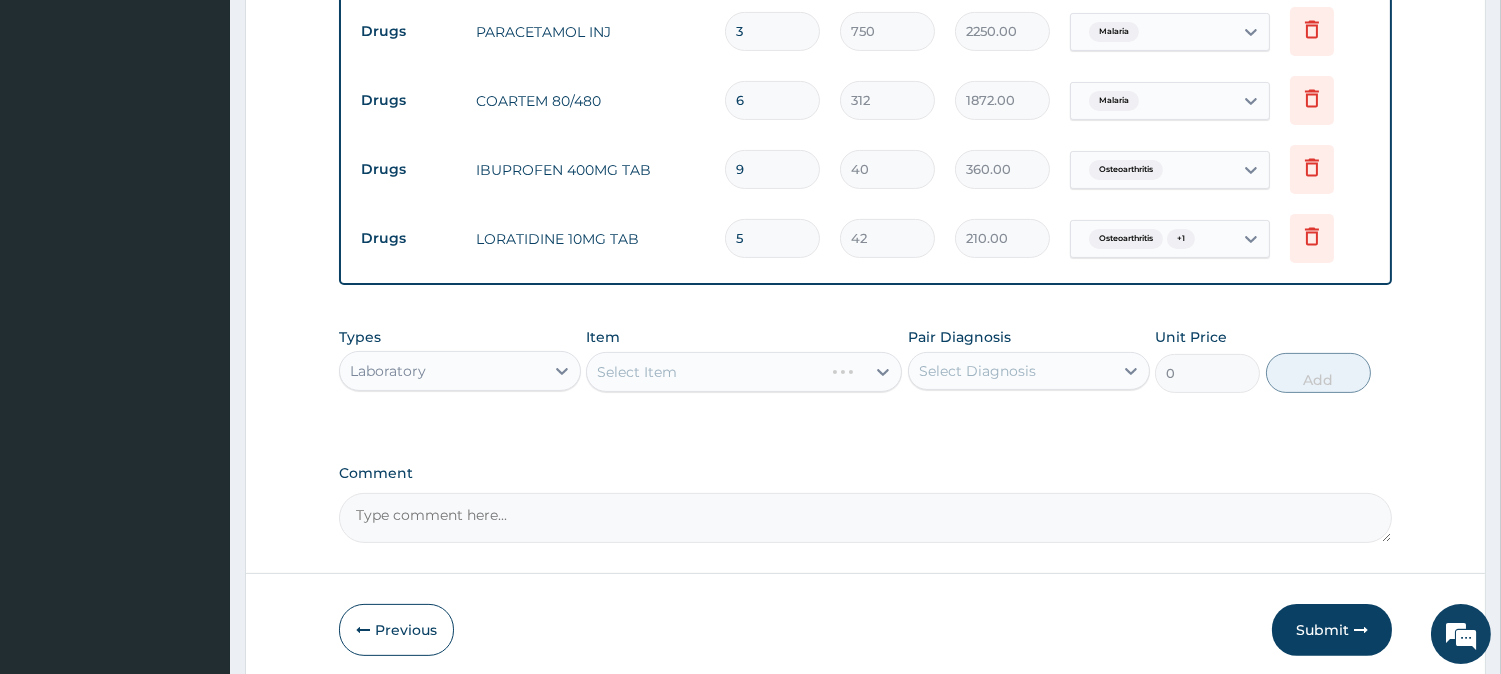 scroll, scrollTop: 1080, scrollLeft: 0, axis: vertical 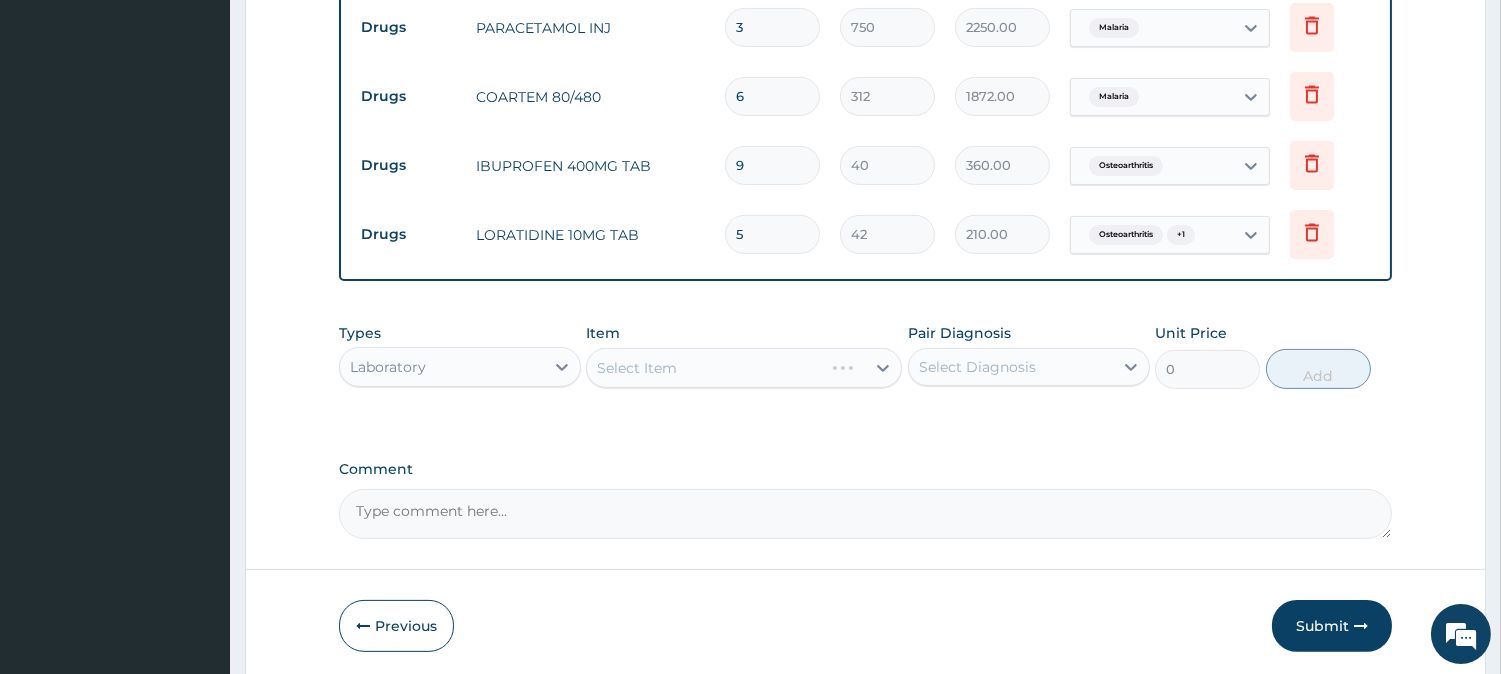 click on "Select Item" at bounding box center (744, 368) 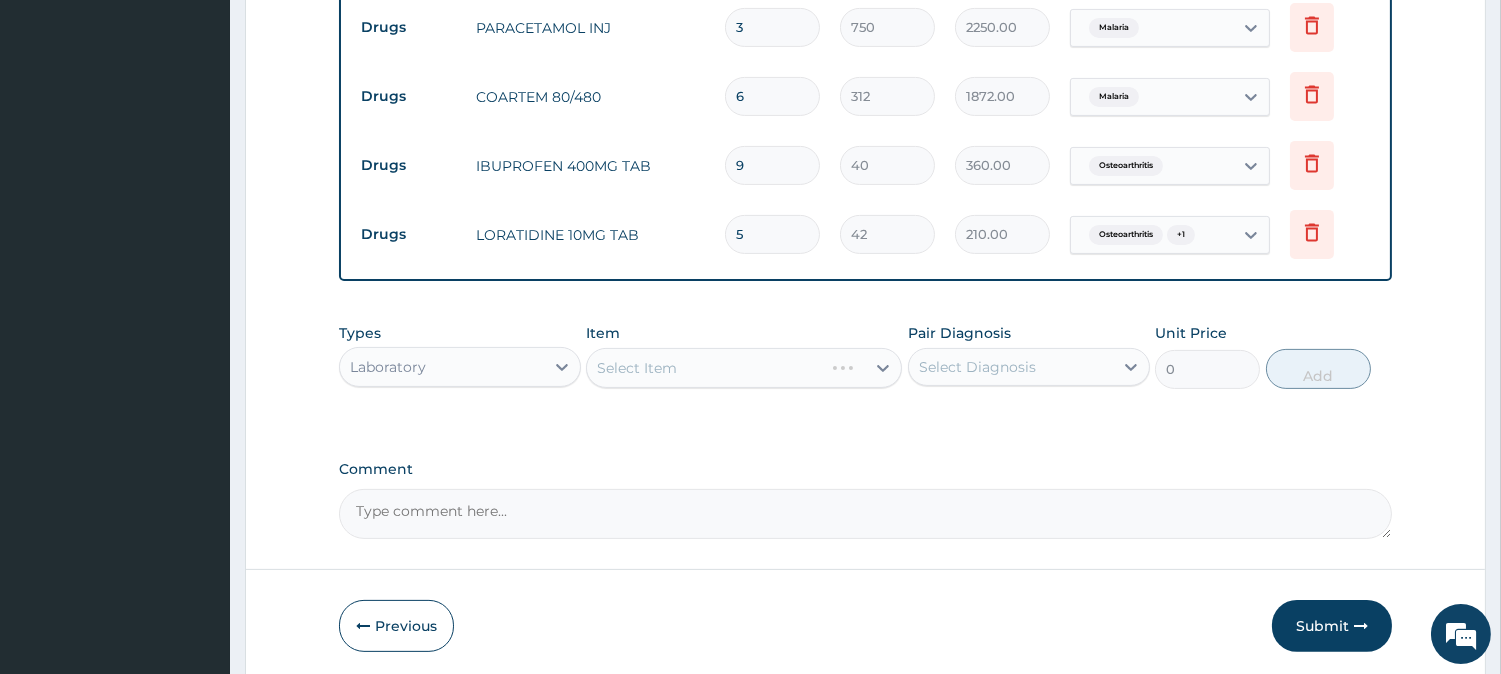 click on "Select Item" at bounding box center [744, 368] 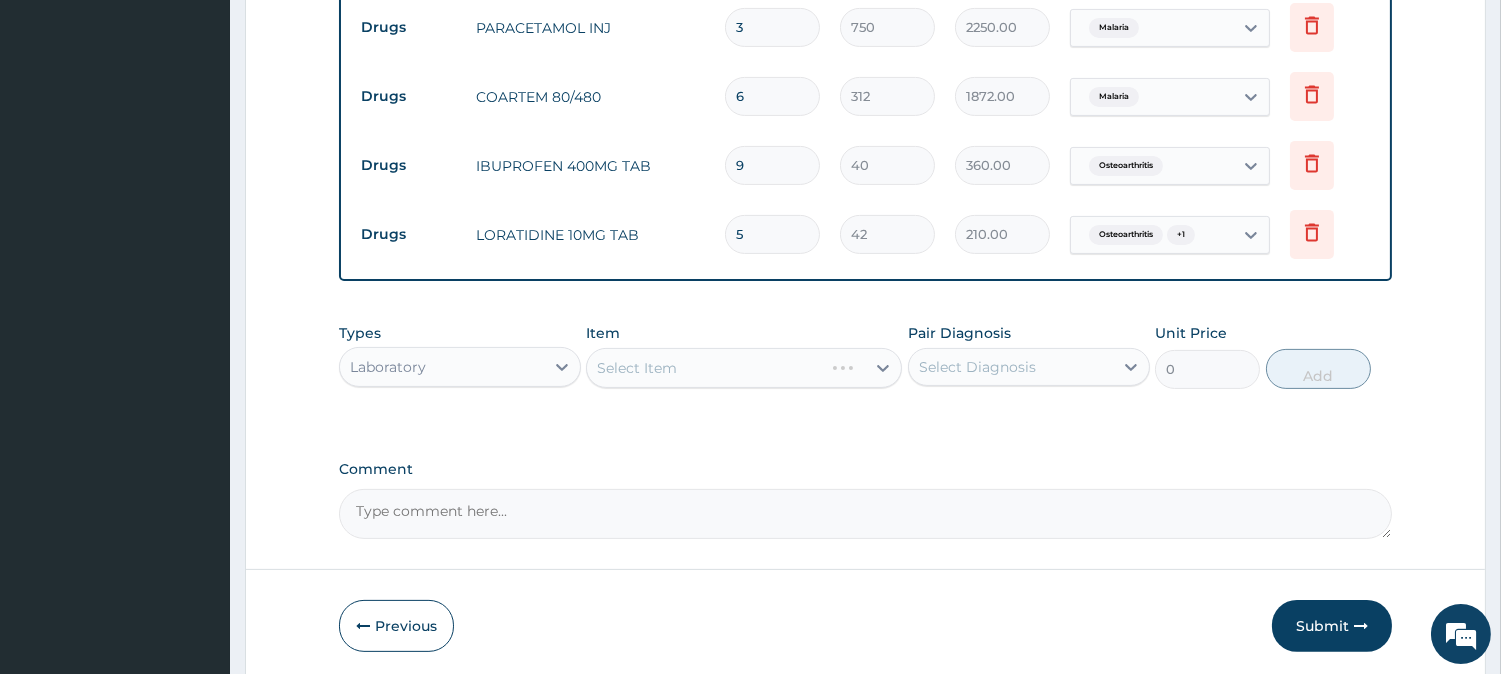 click on "Select Item" at bounding box center [744, 368] 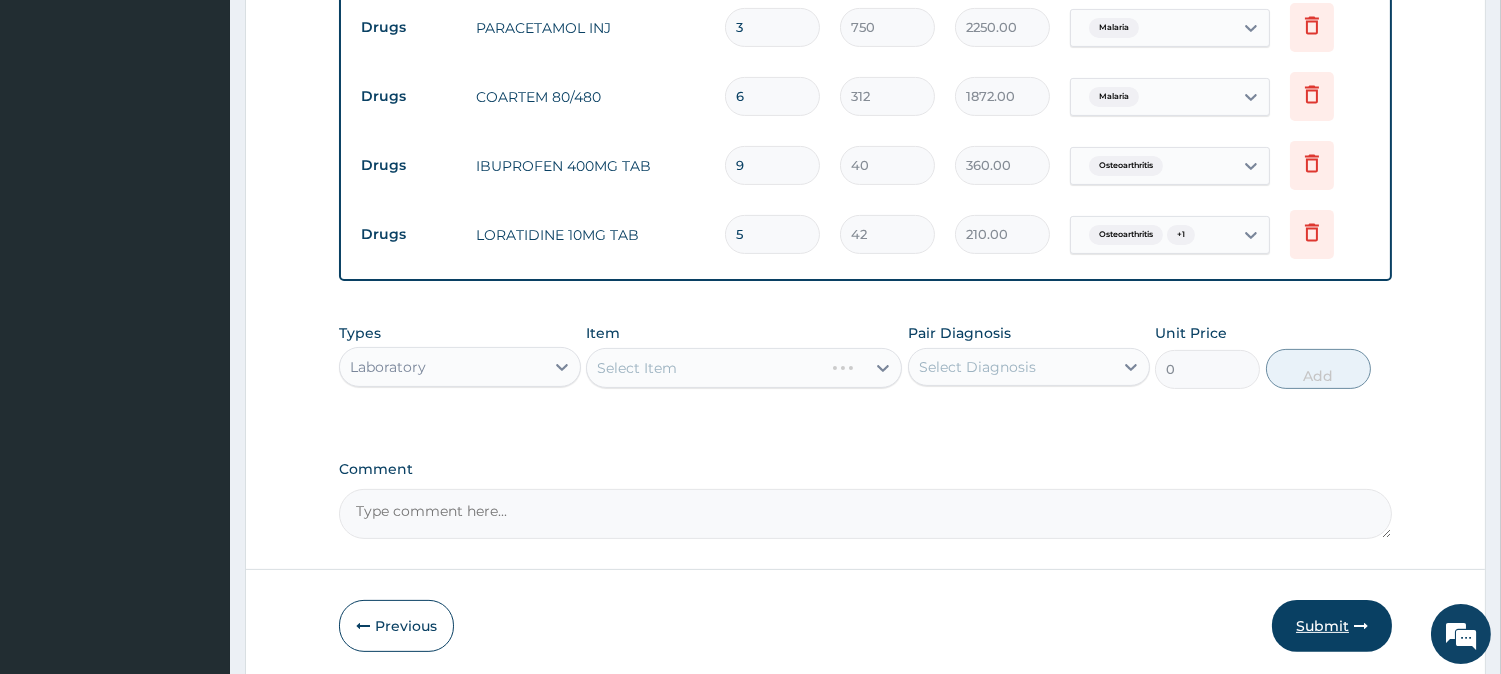 click on "Submit" at bounding box center [1332, 626] 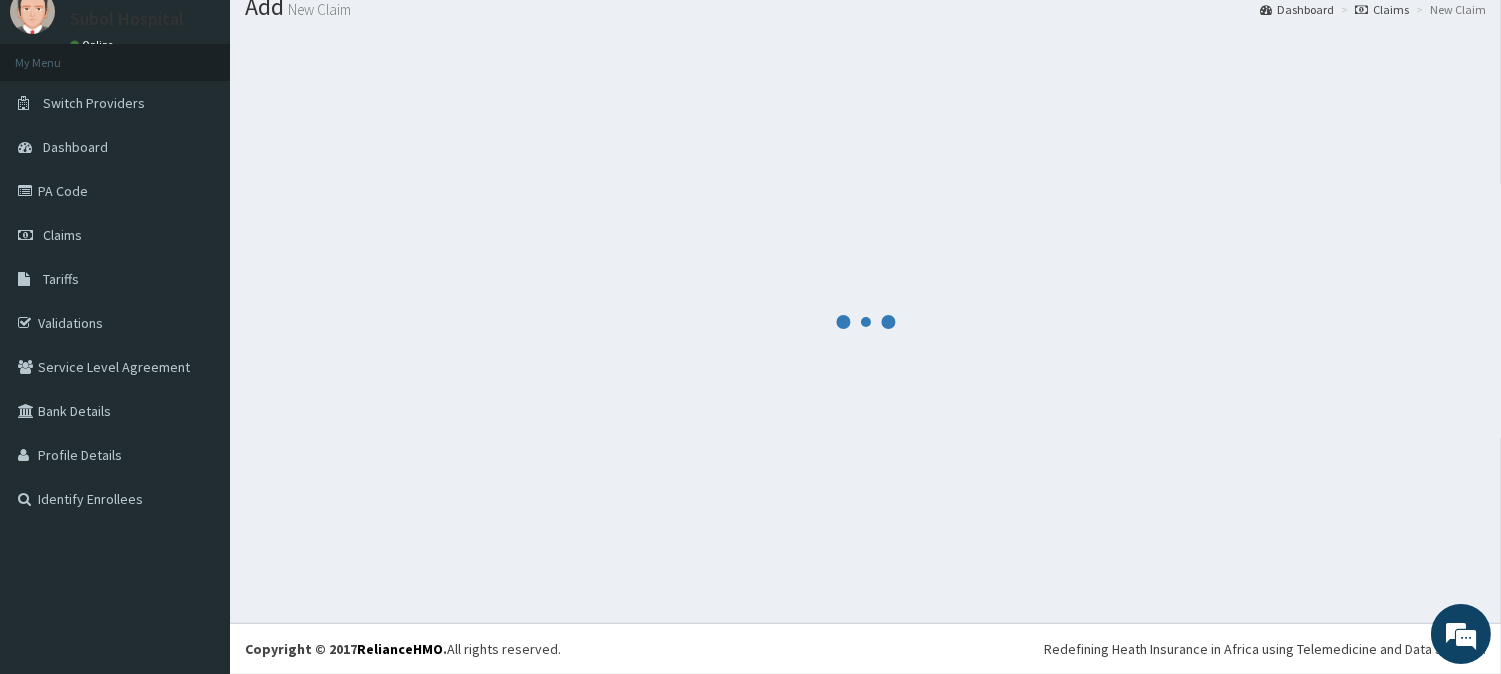 scroll, scrollTop: 71, scrollLeft: 0, axis: vertical 